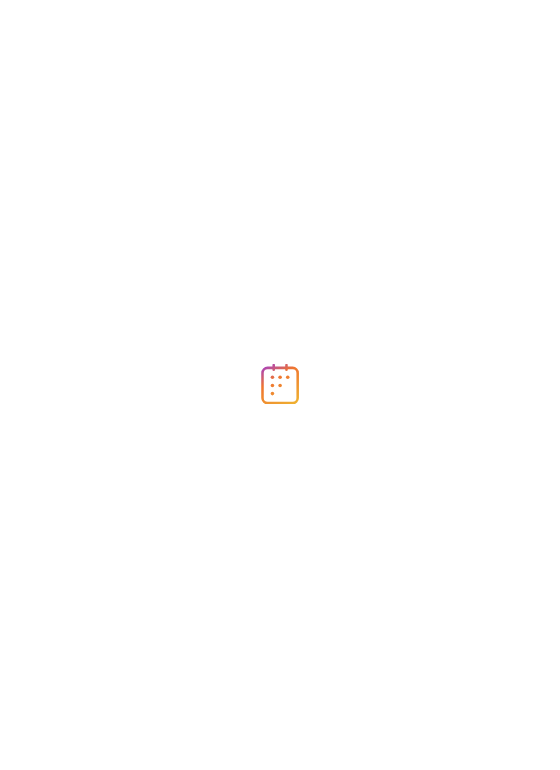 scroll, scrollTop: 0, scrollLeft: 0, axis: both 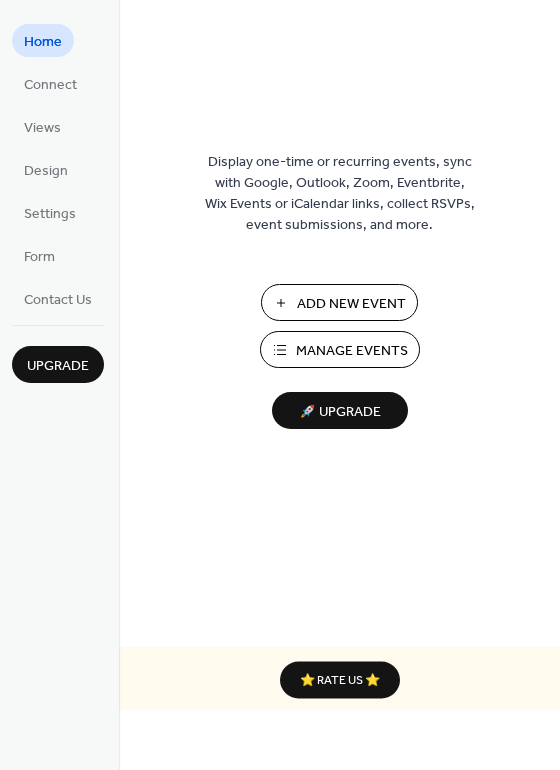 click on "Add New Event" at bounding box center (351, 304) 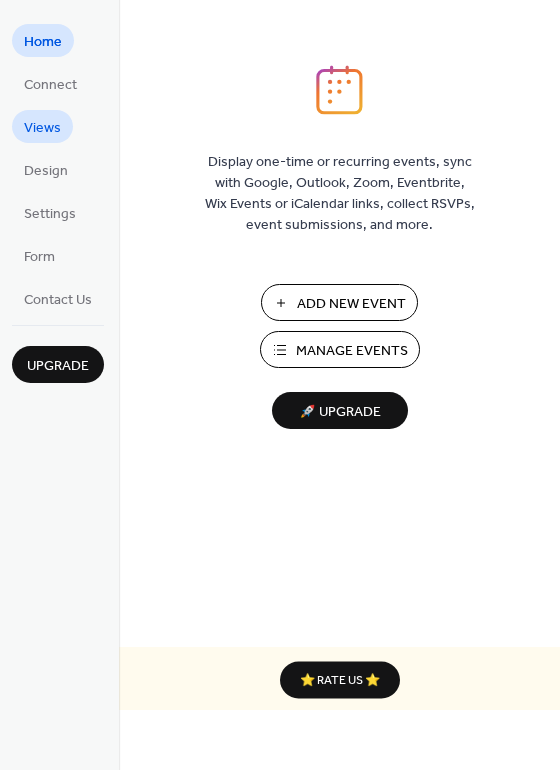 click on "Views" at bounding box center [42, 128] 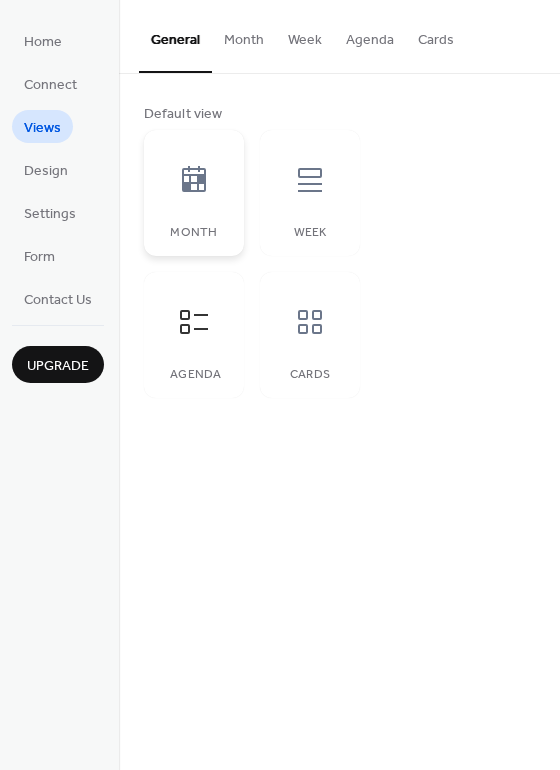 click 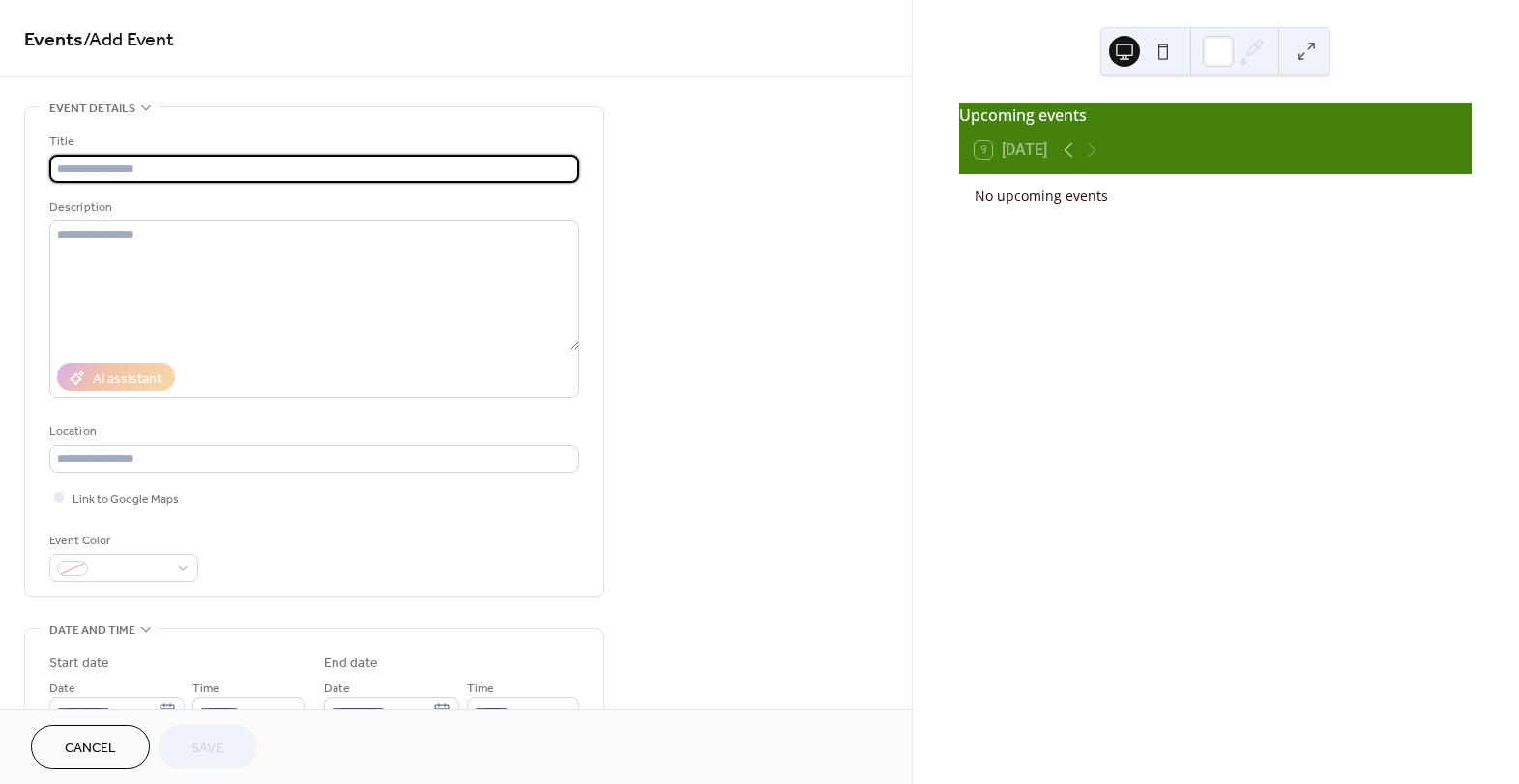 scroll, scrollTop: 0, scrollLeft: 0, axis: both 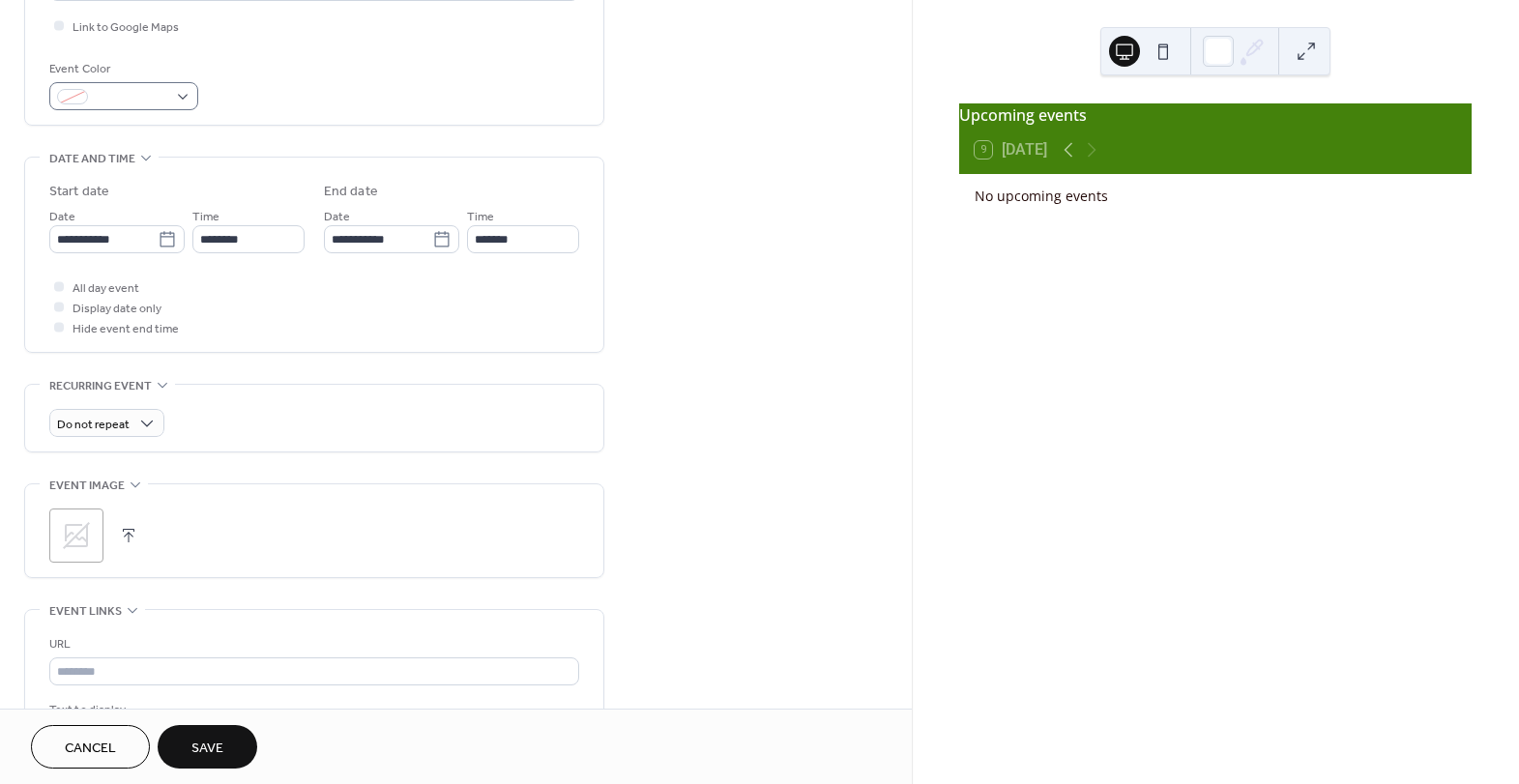 type on "**********" 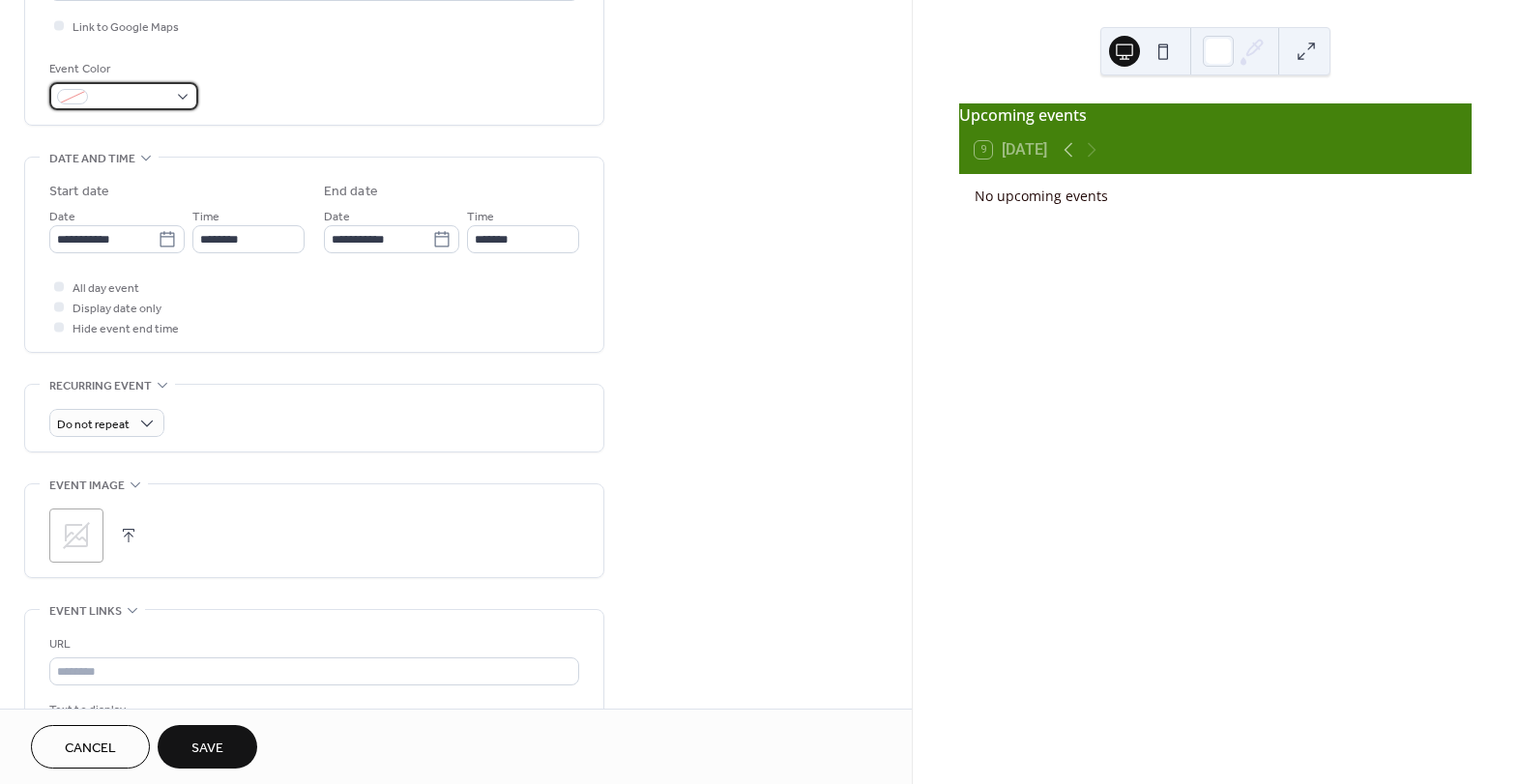 click at bounding box center [131, 98] 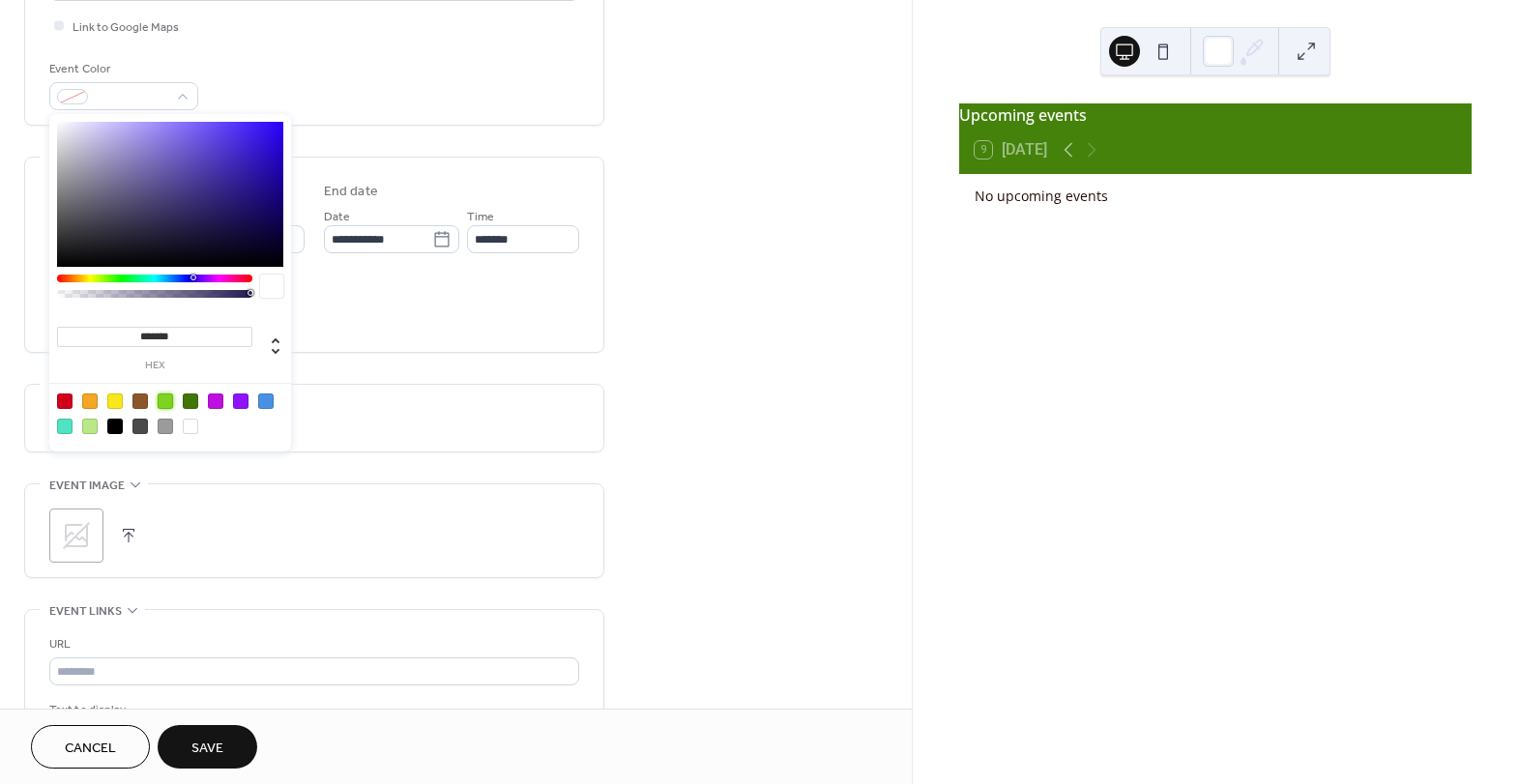 click at bounding box center (165, 401) 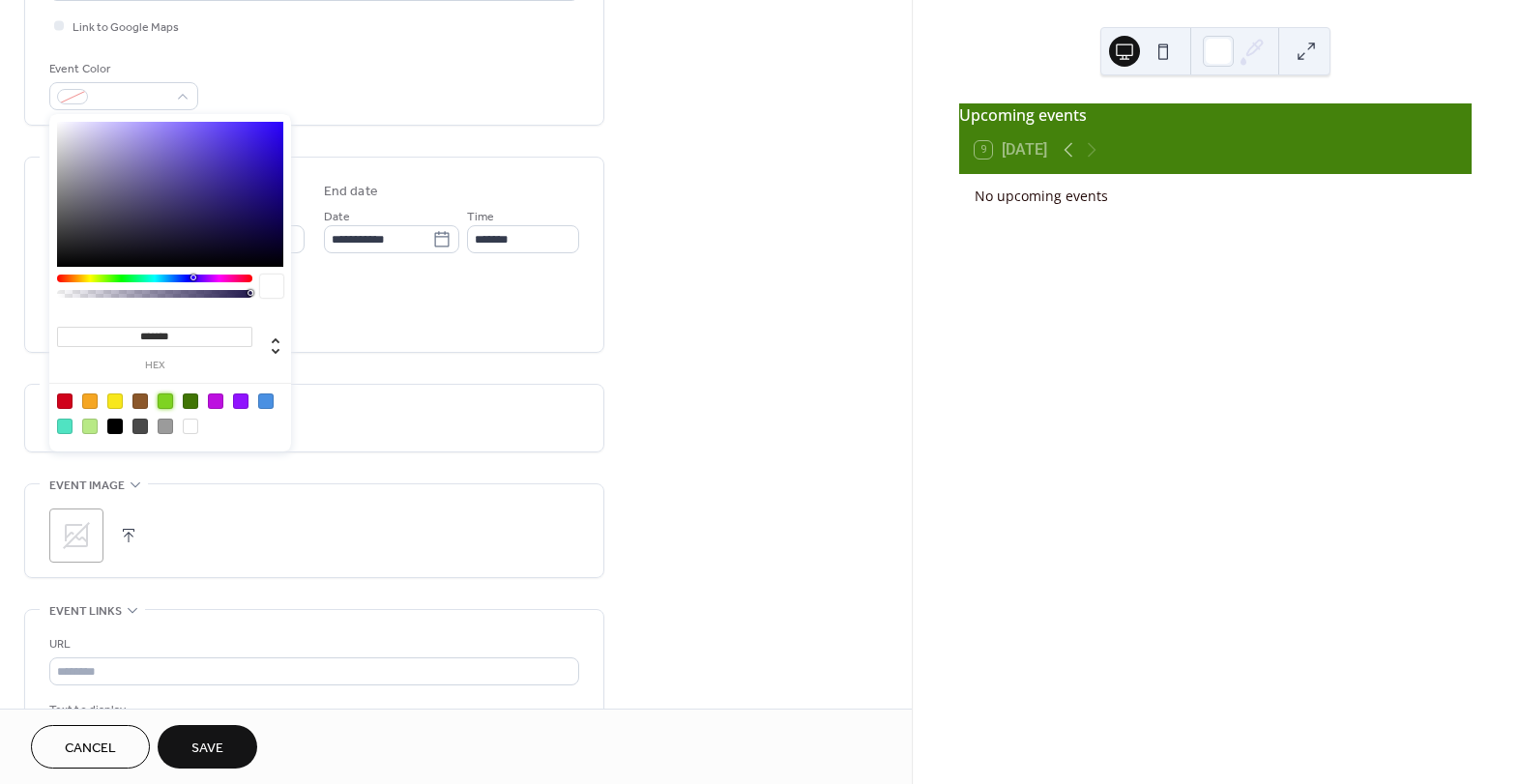 type on "*******" 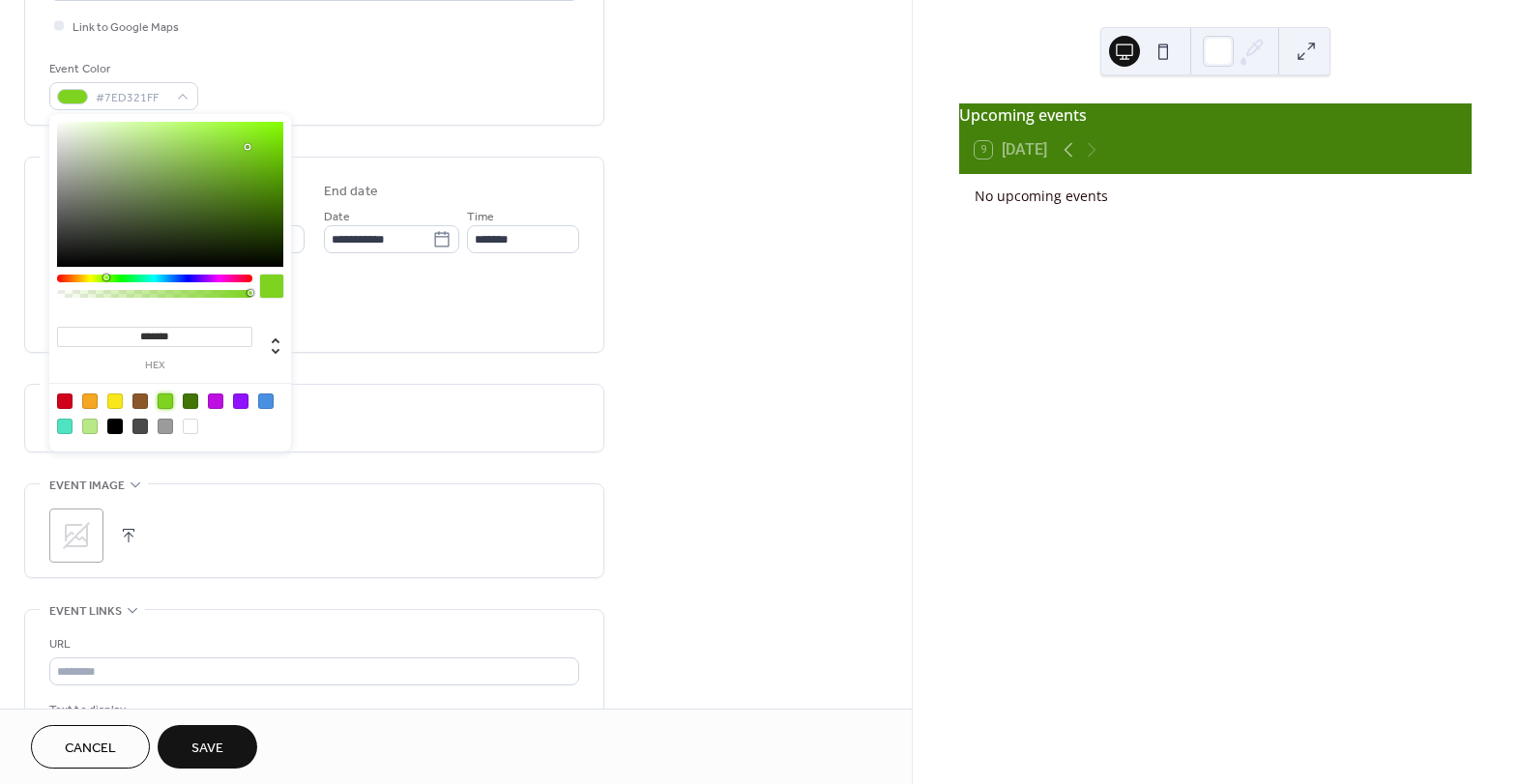 click on "Event Color #7ED321FF" at bounding box center [314, 84] 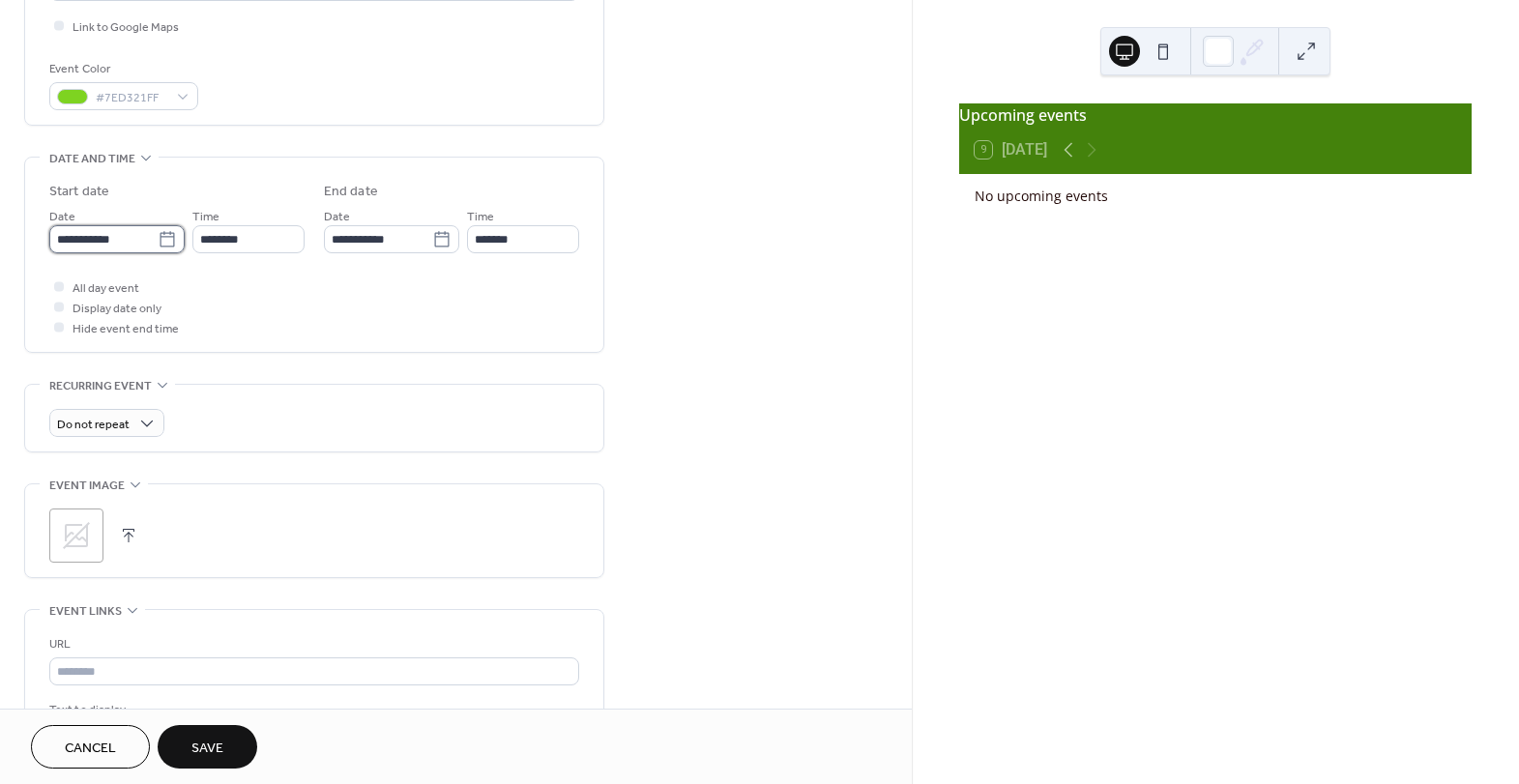 click on "**********" at bounding box center (103, 239) 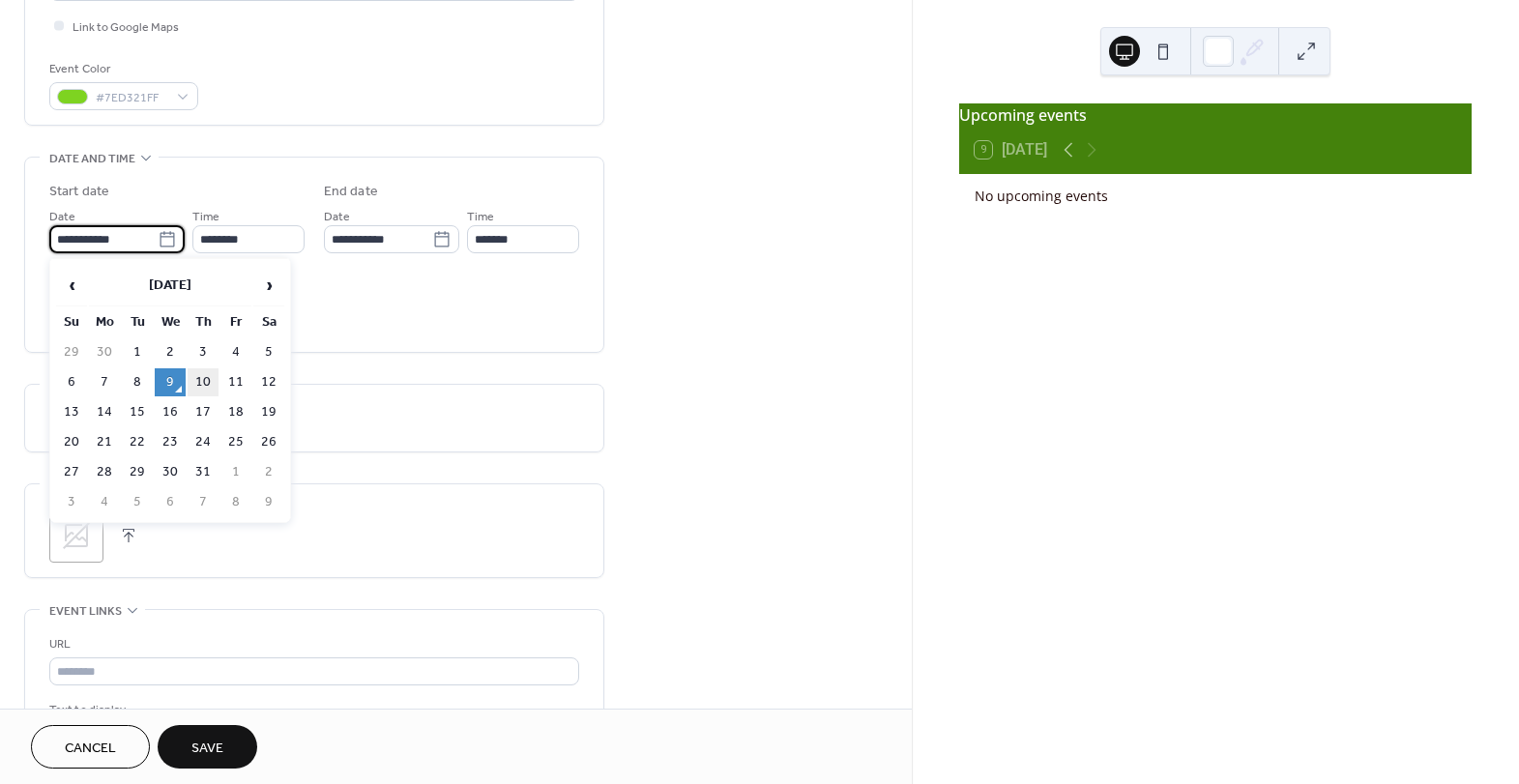 click on "10" at bounding box center (203, 382) 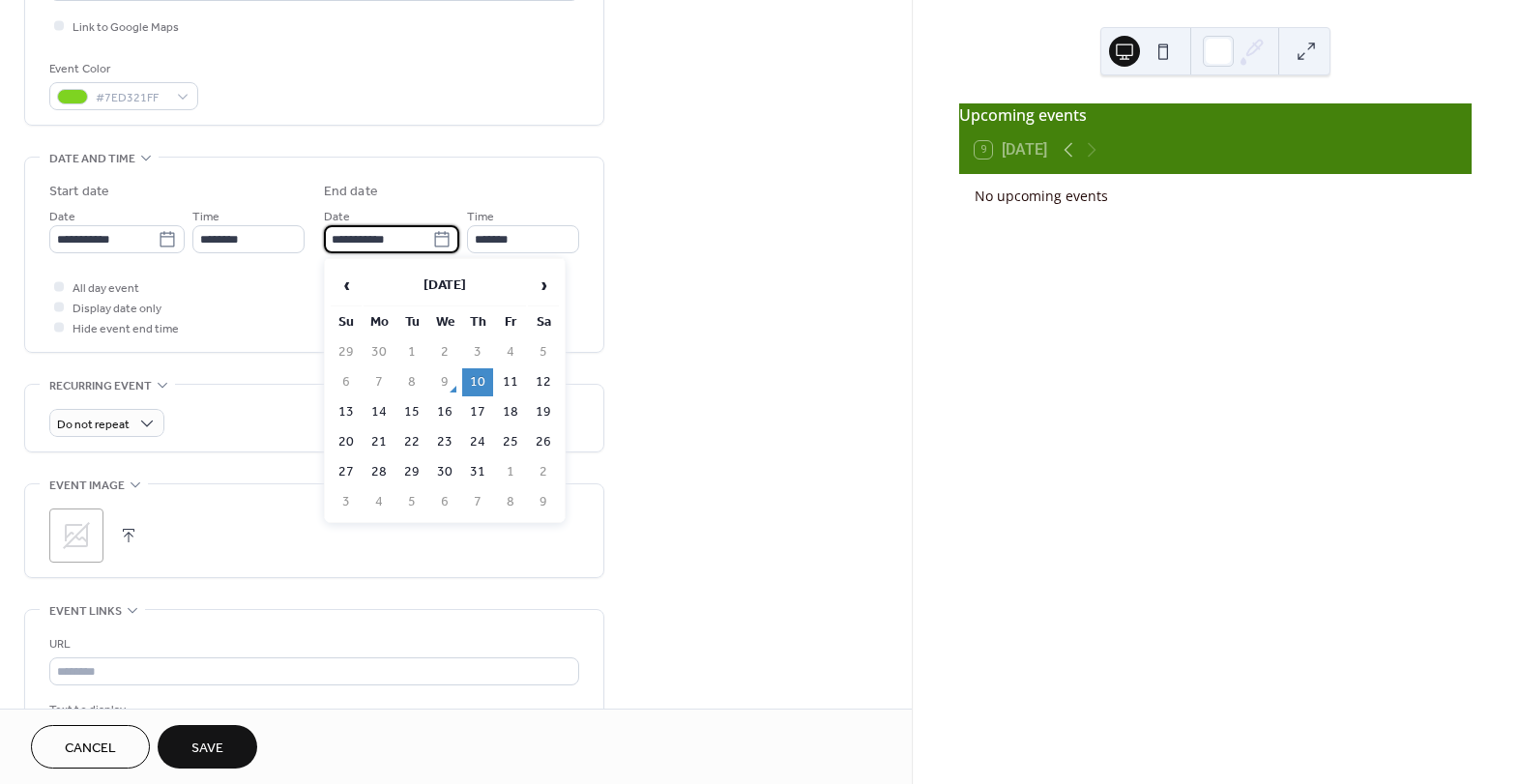 click on "**********" at bounding box center (378, 239) 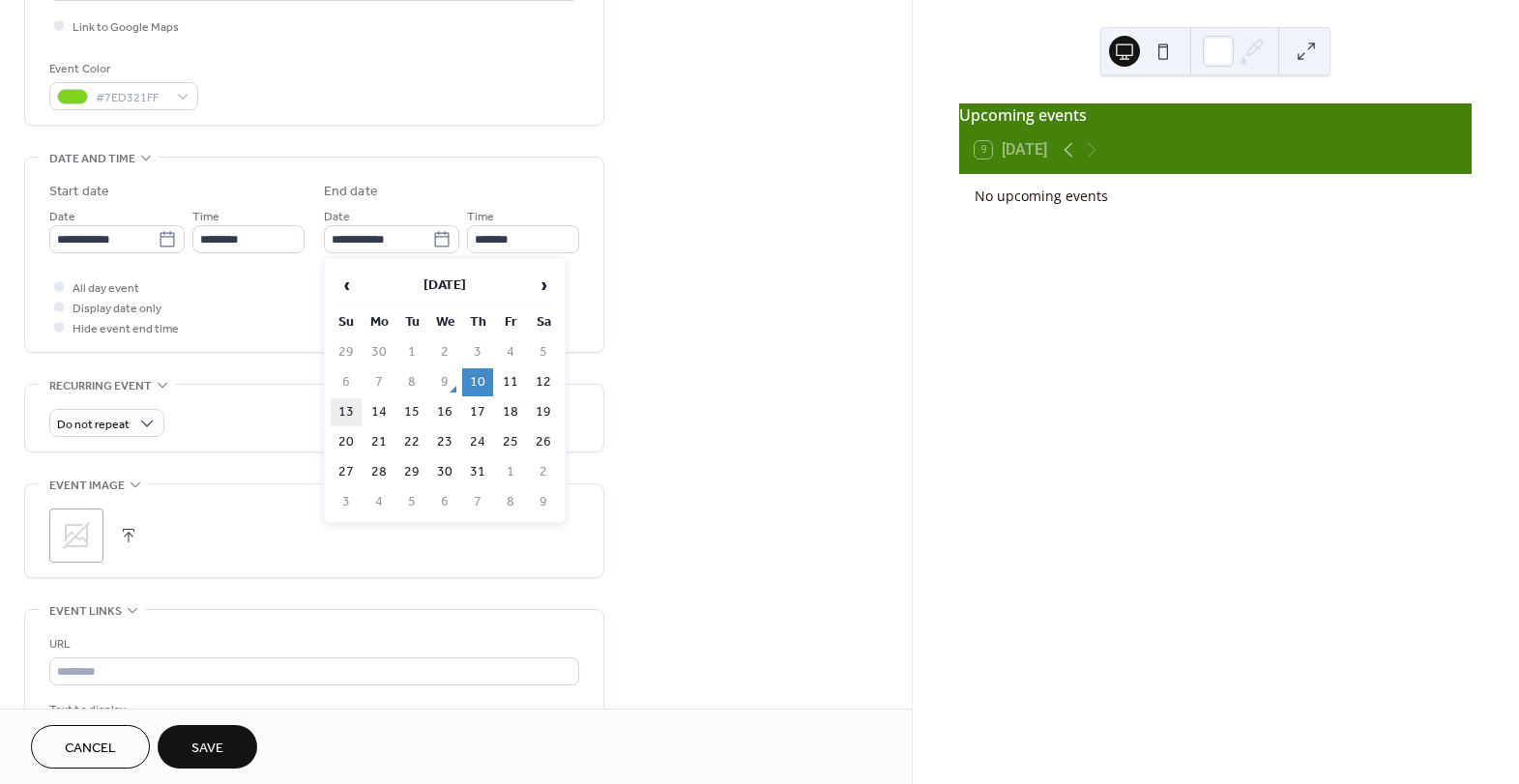 click on "13" at bounding box center [346, 412] 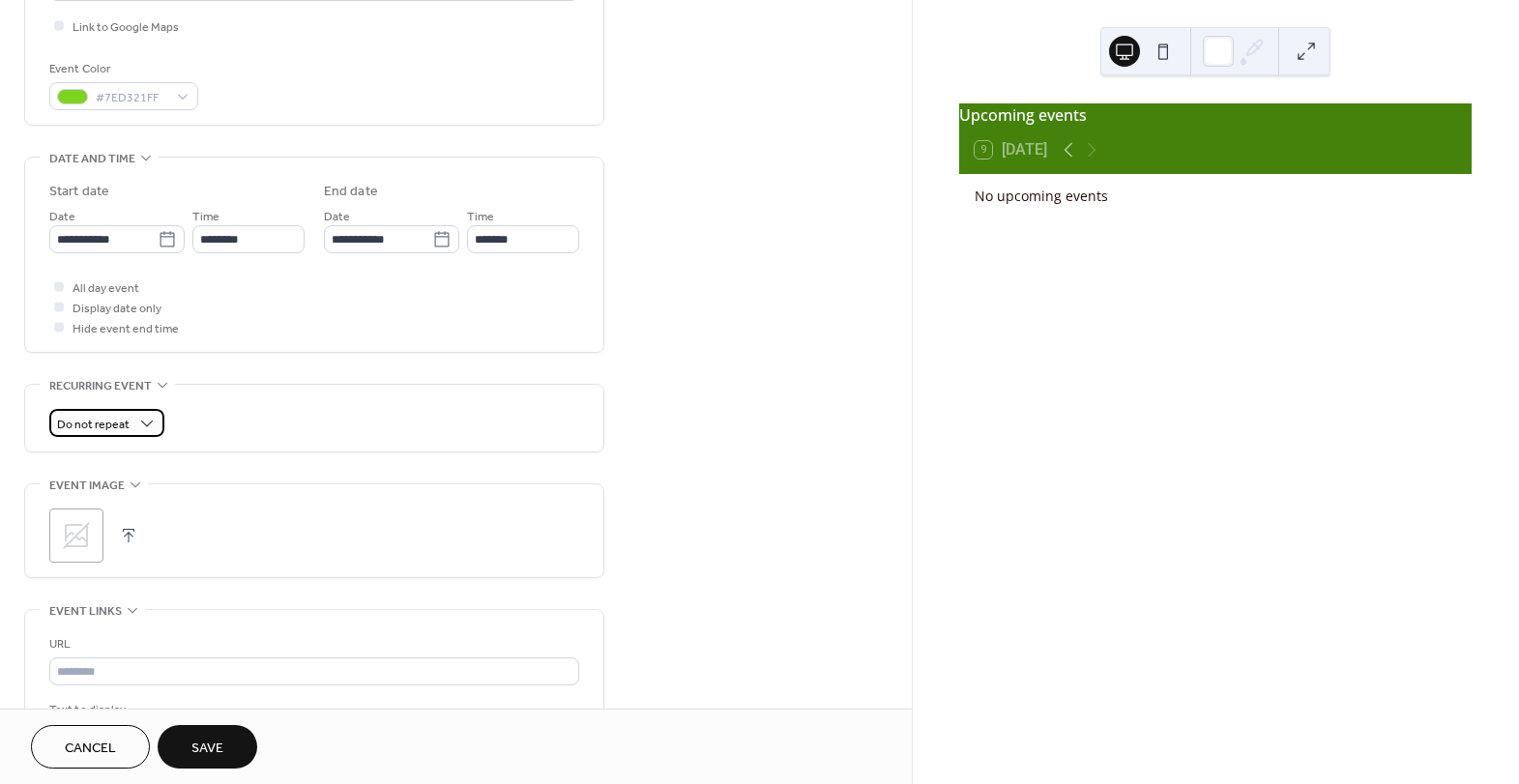click on "Do not repeat" 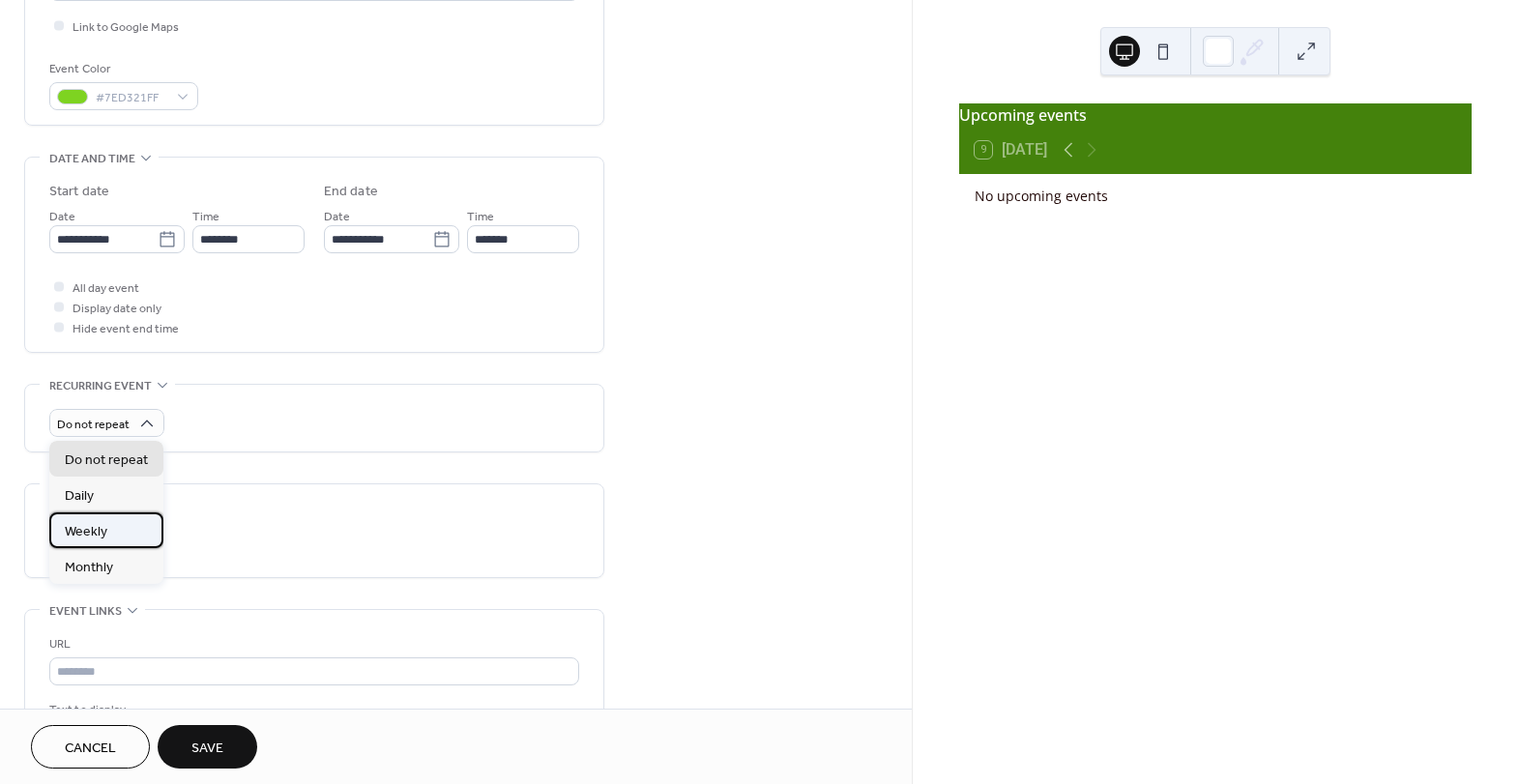 click on "Weekly" 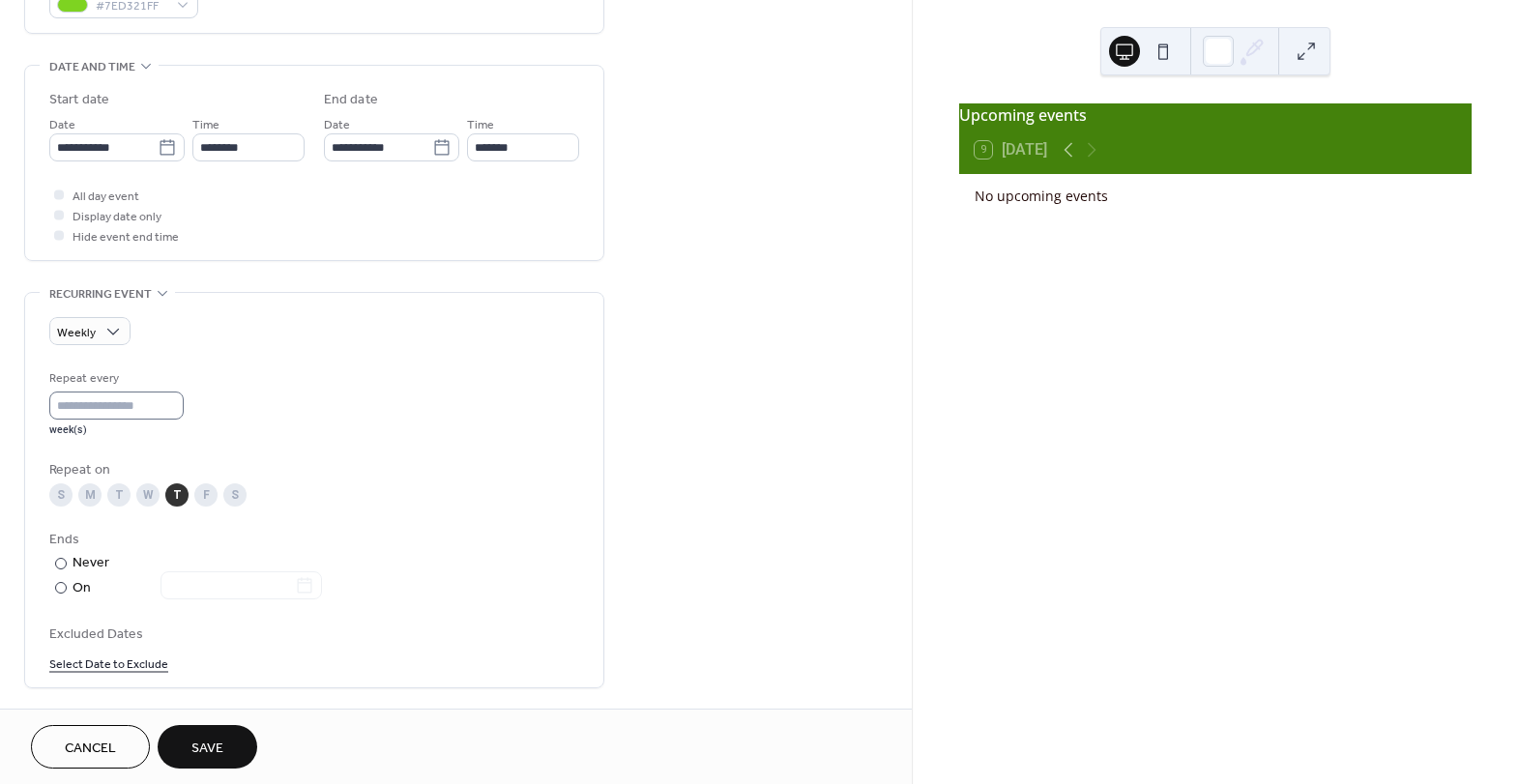 scroll, scrollTop: 568, scrollLeft: 0, axis: vertical 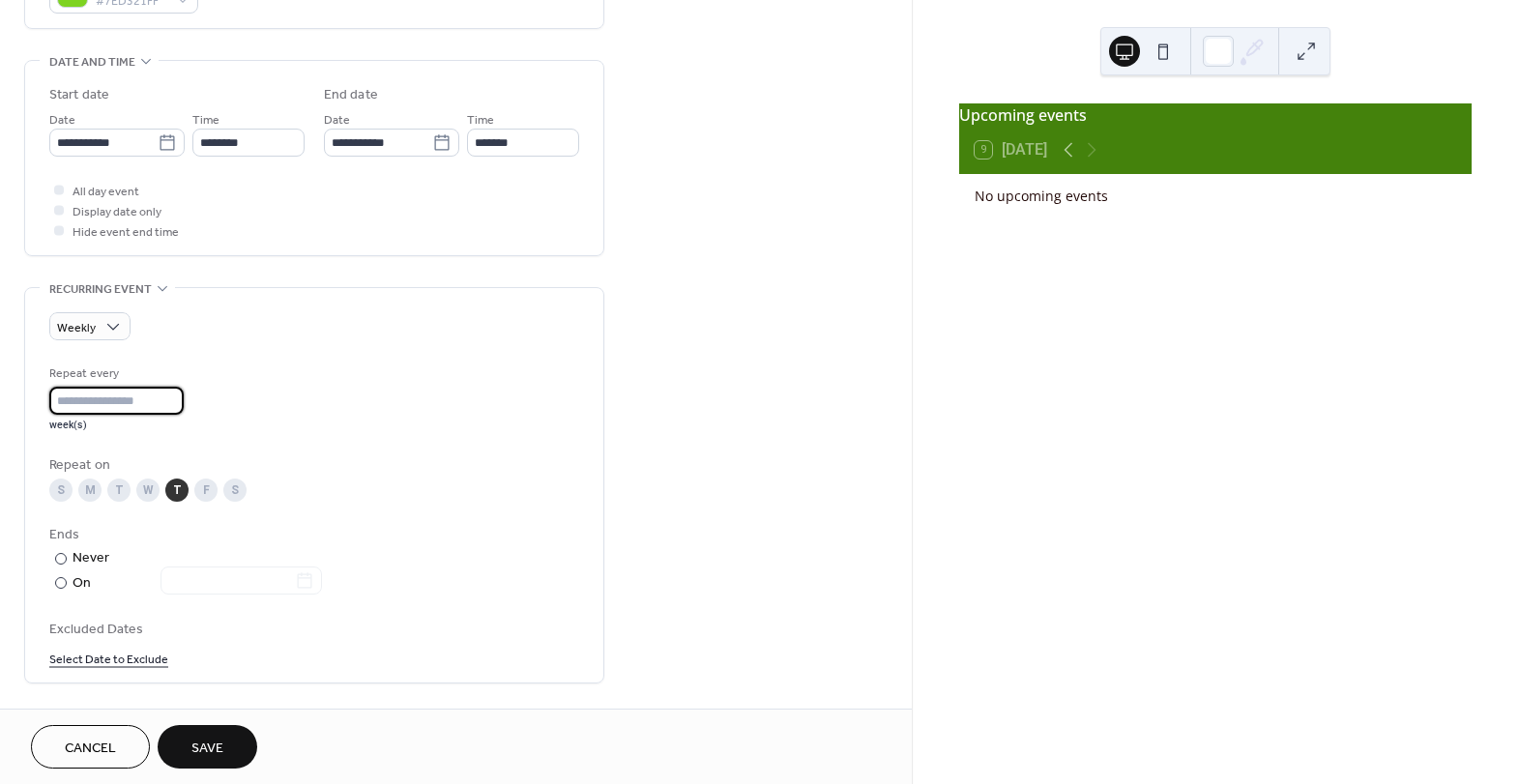 click on "*" 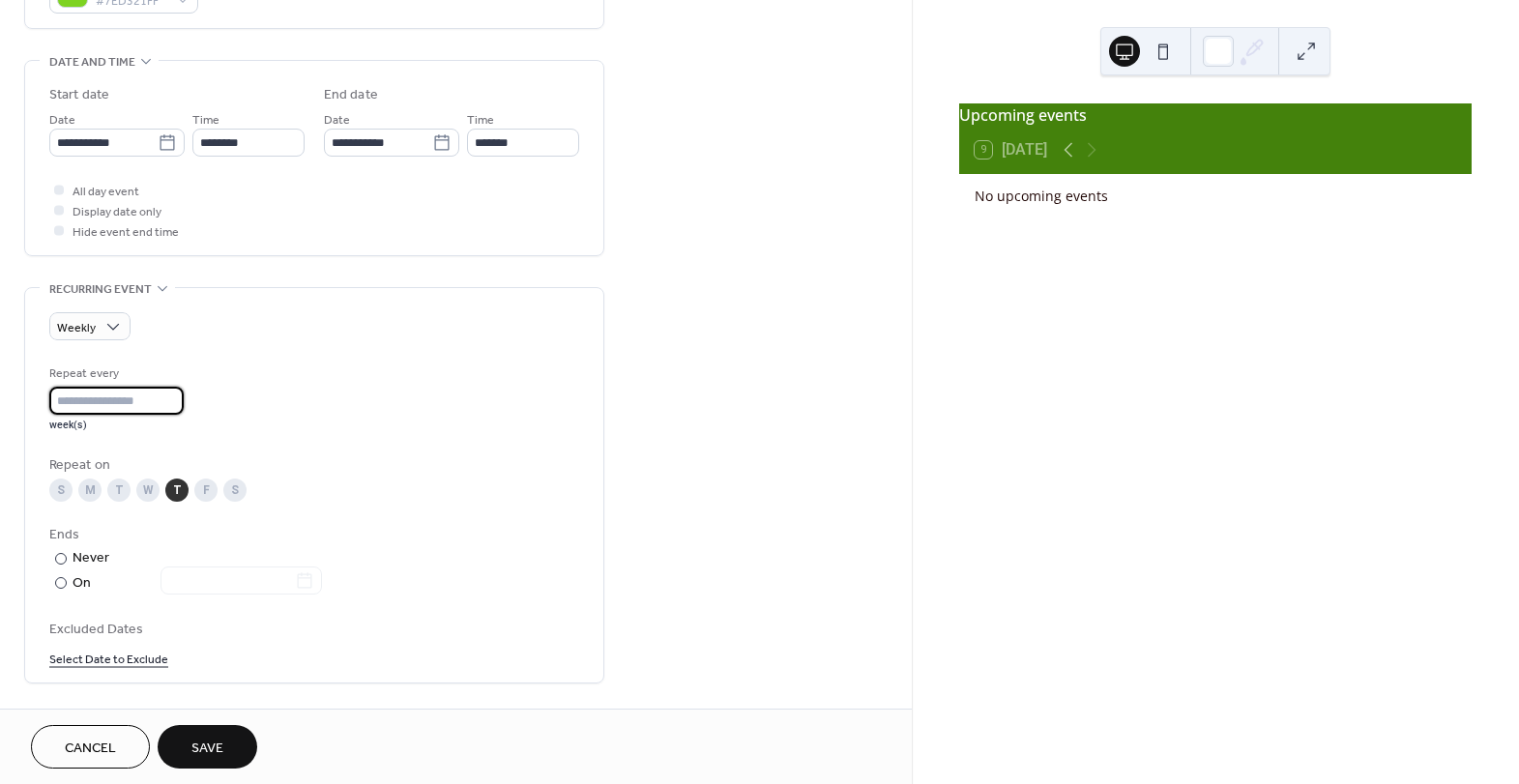 type on "*" 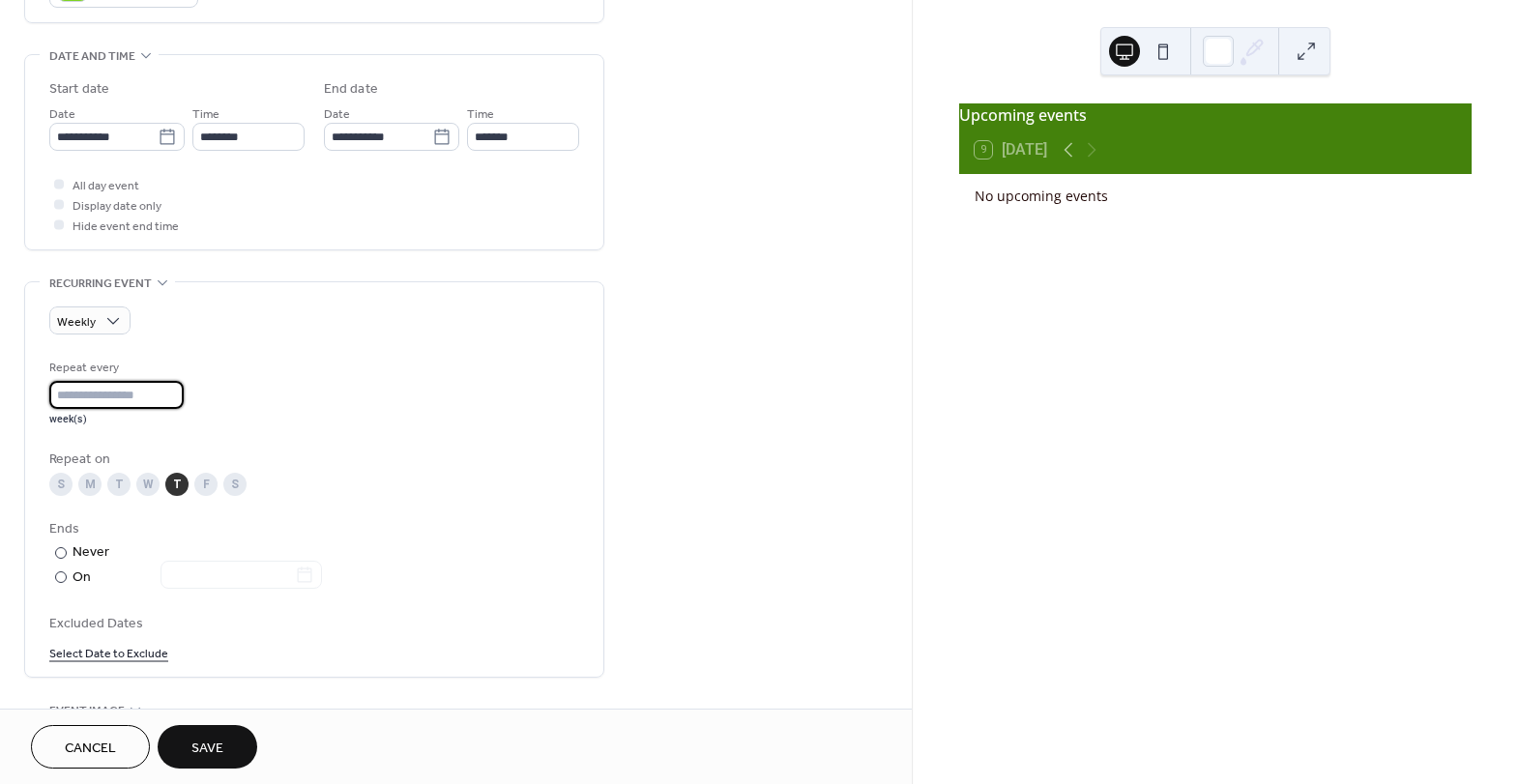 scroll, scrollTop: 576, scrollLeft: 0, axis: vertical 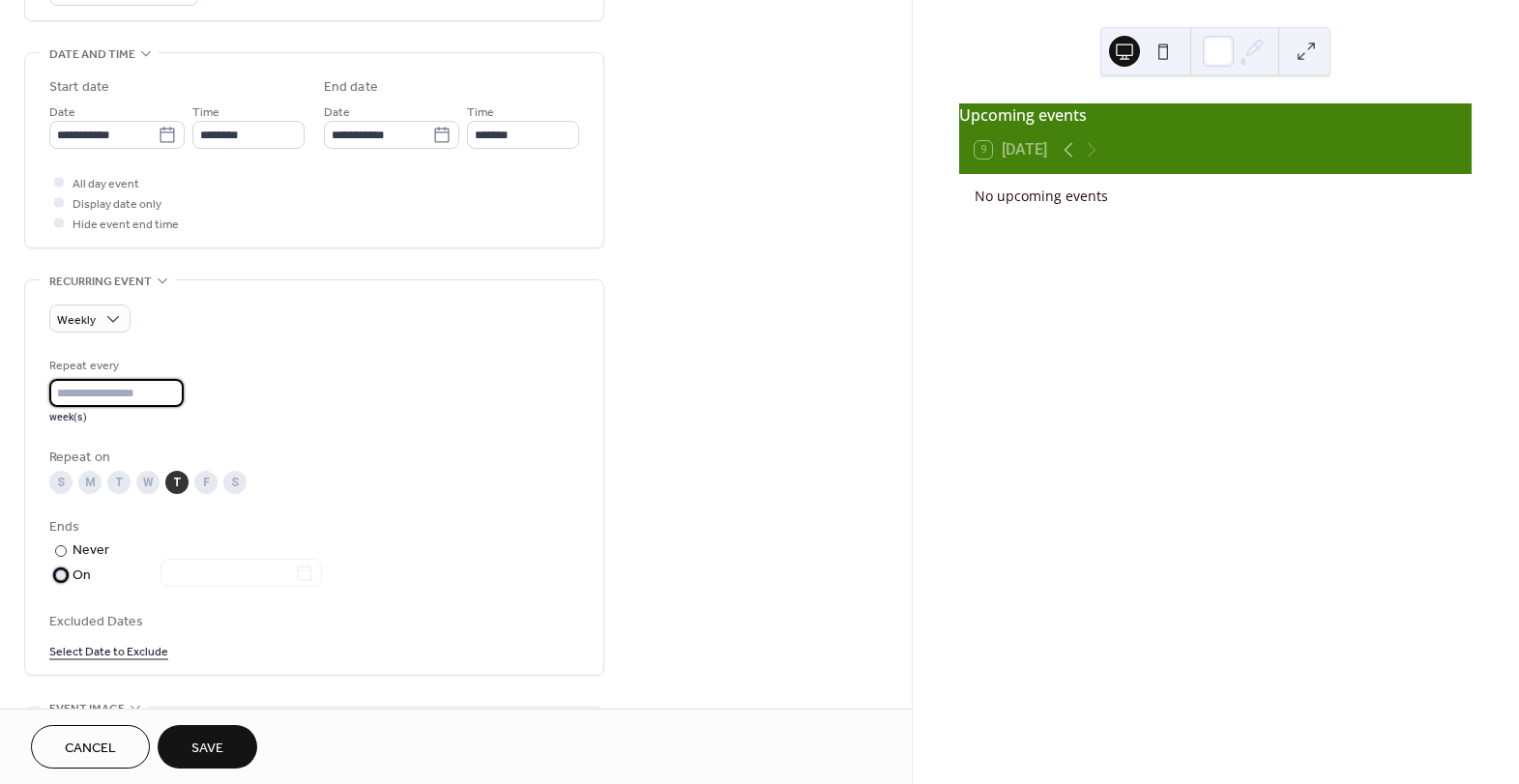 click on "​" 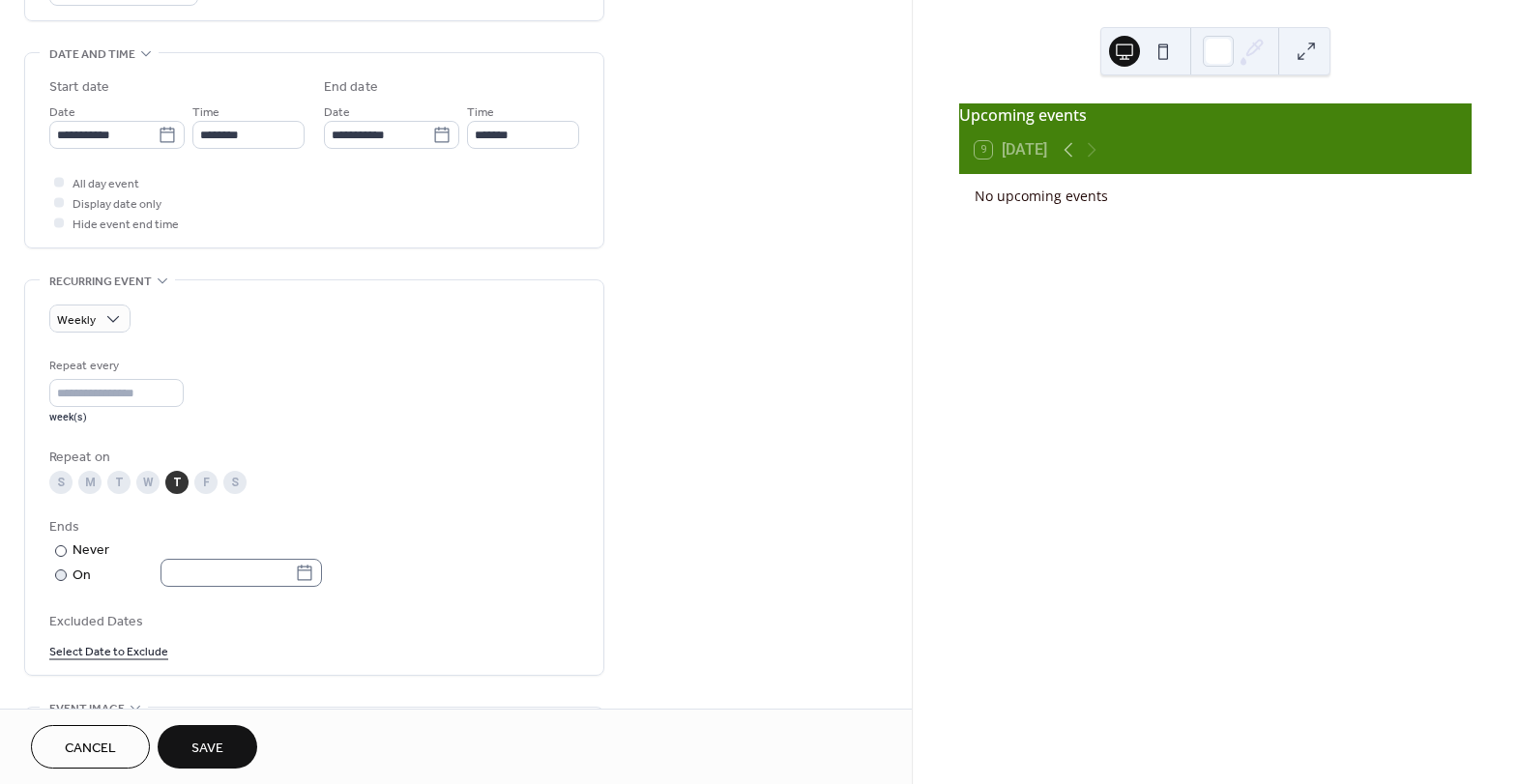 click 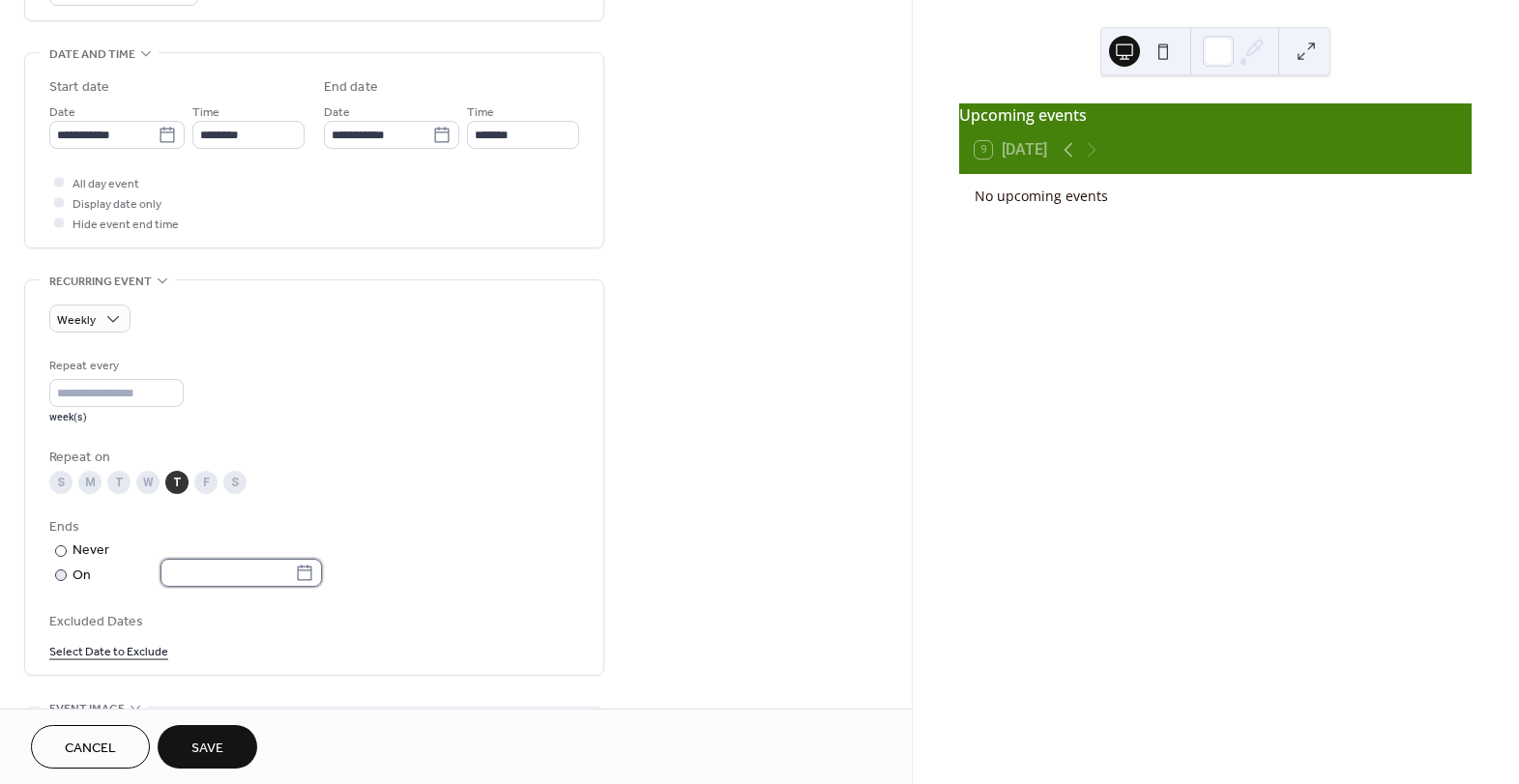click 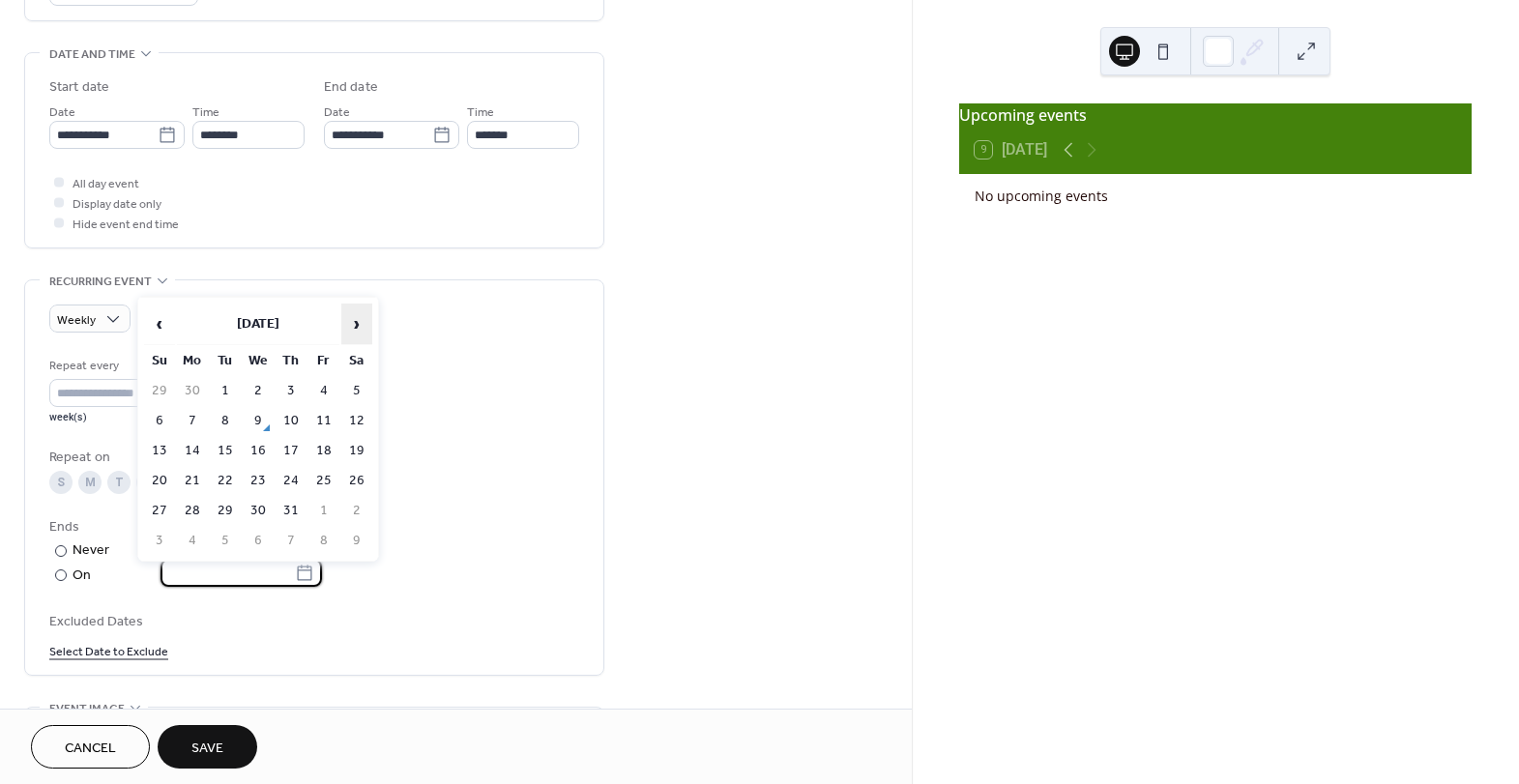 click on "›" 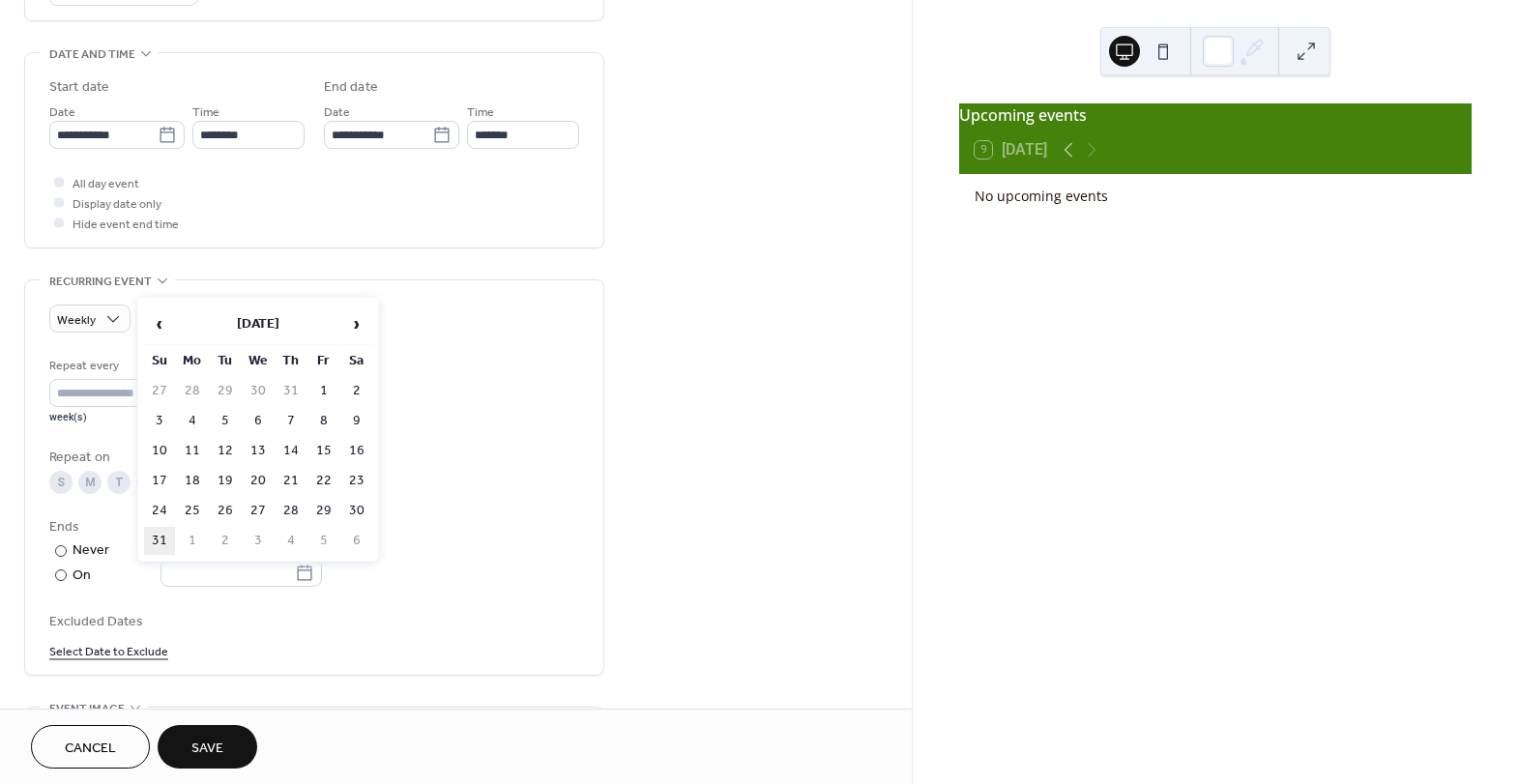 click on "31" 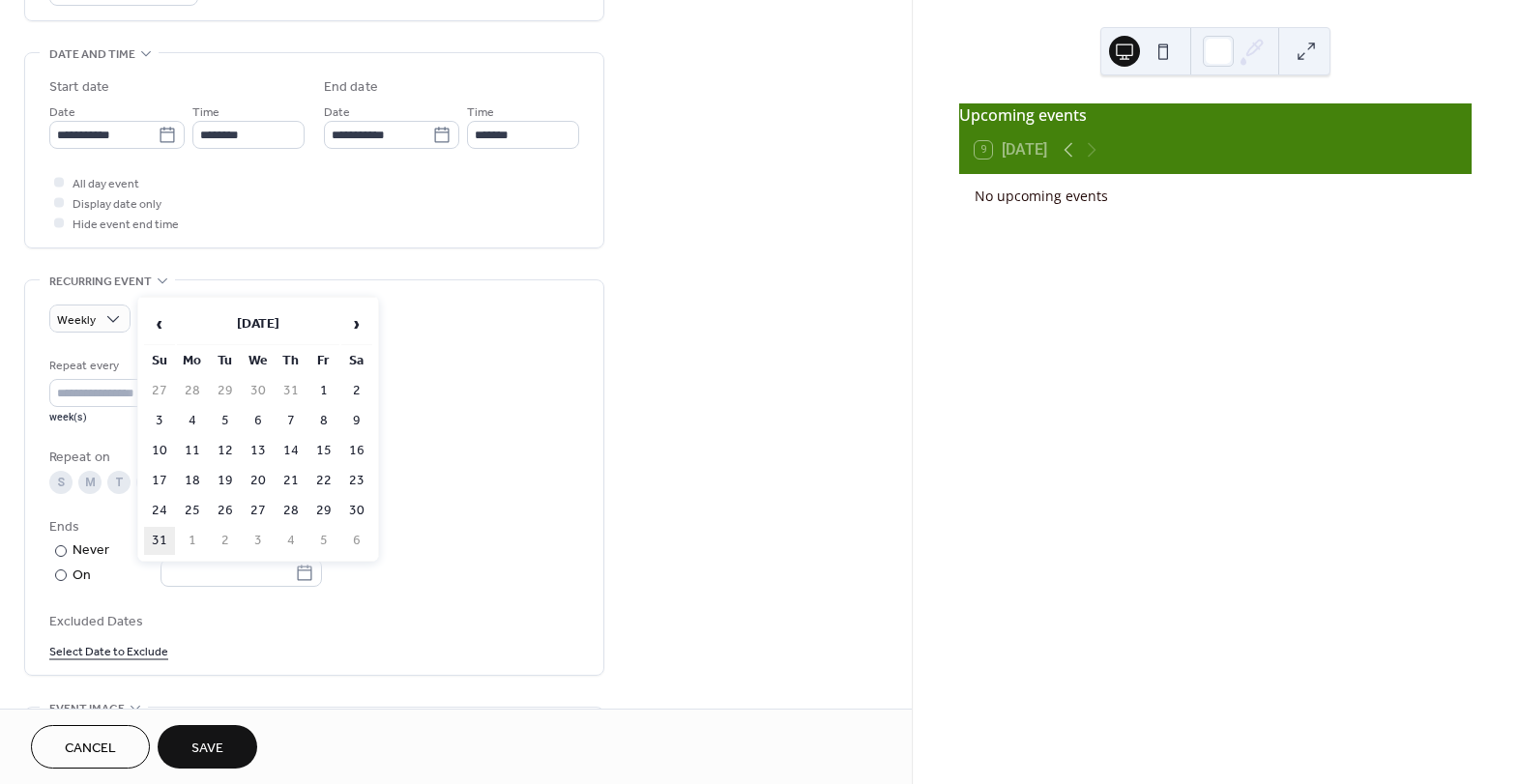 type on "**********" 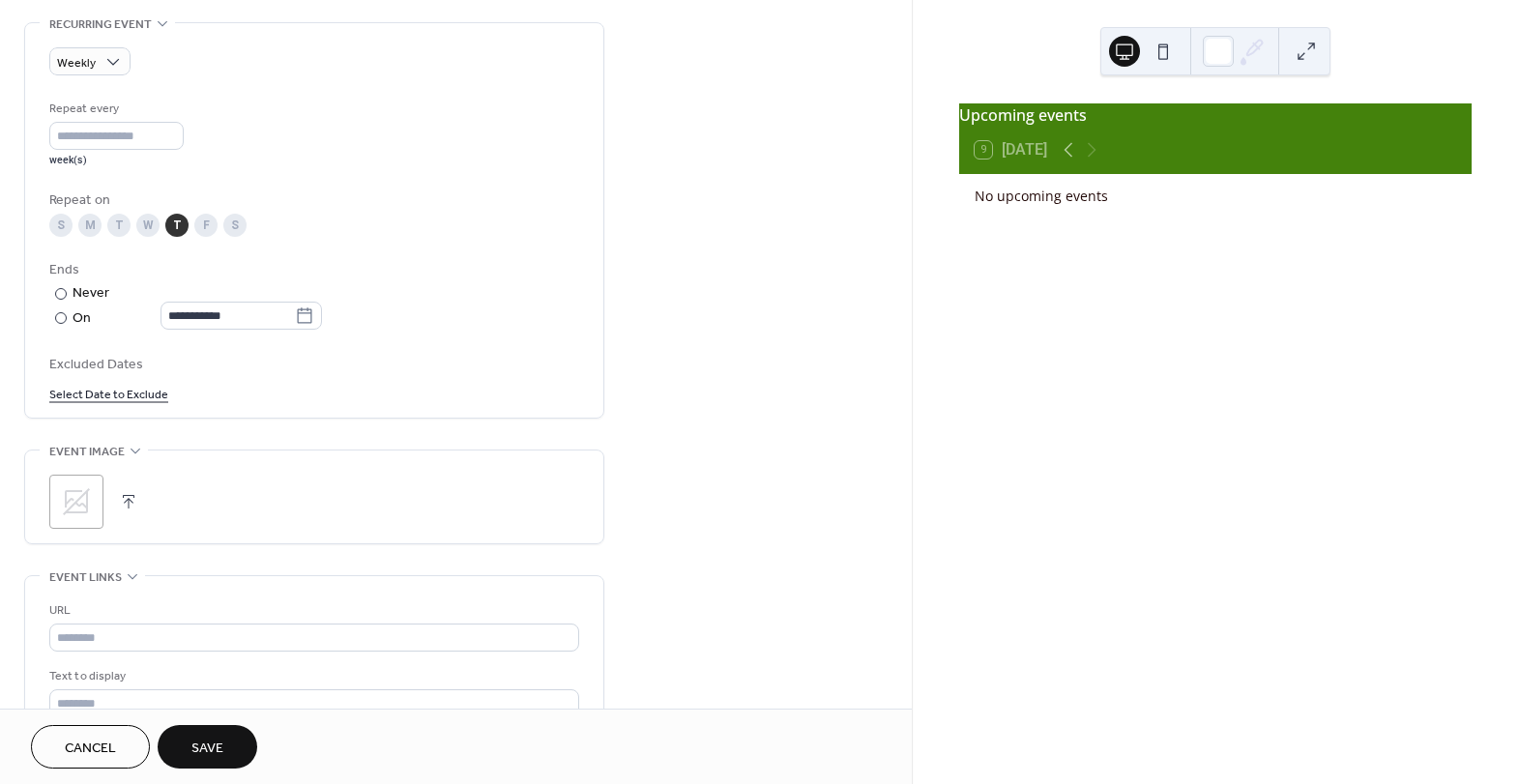 scroll, scrollTop: 852, scrollLeft: 0, axis: vertical 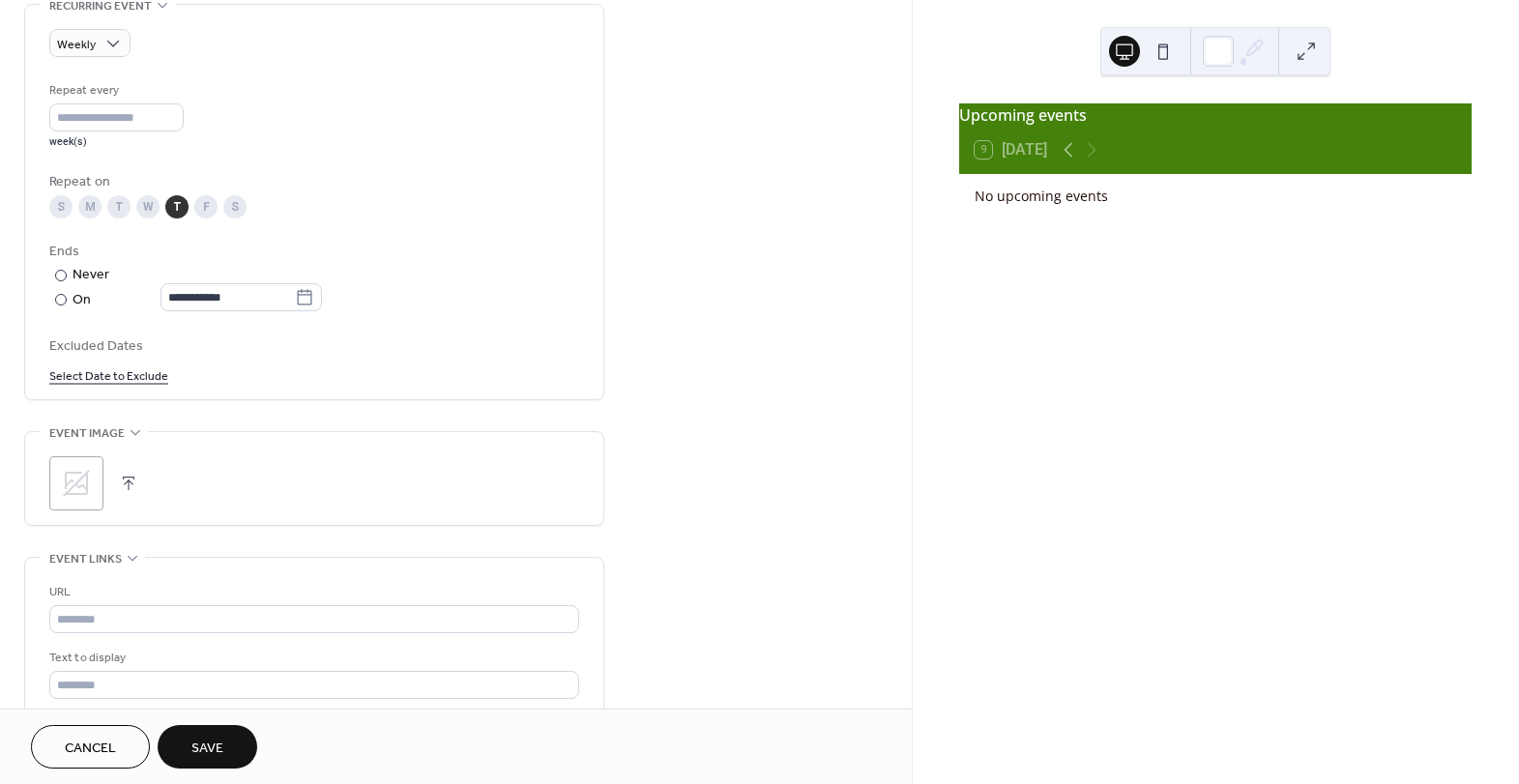 click on "F" 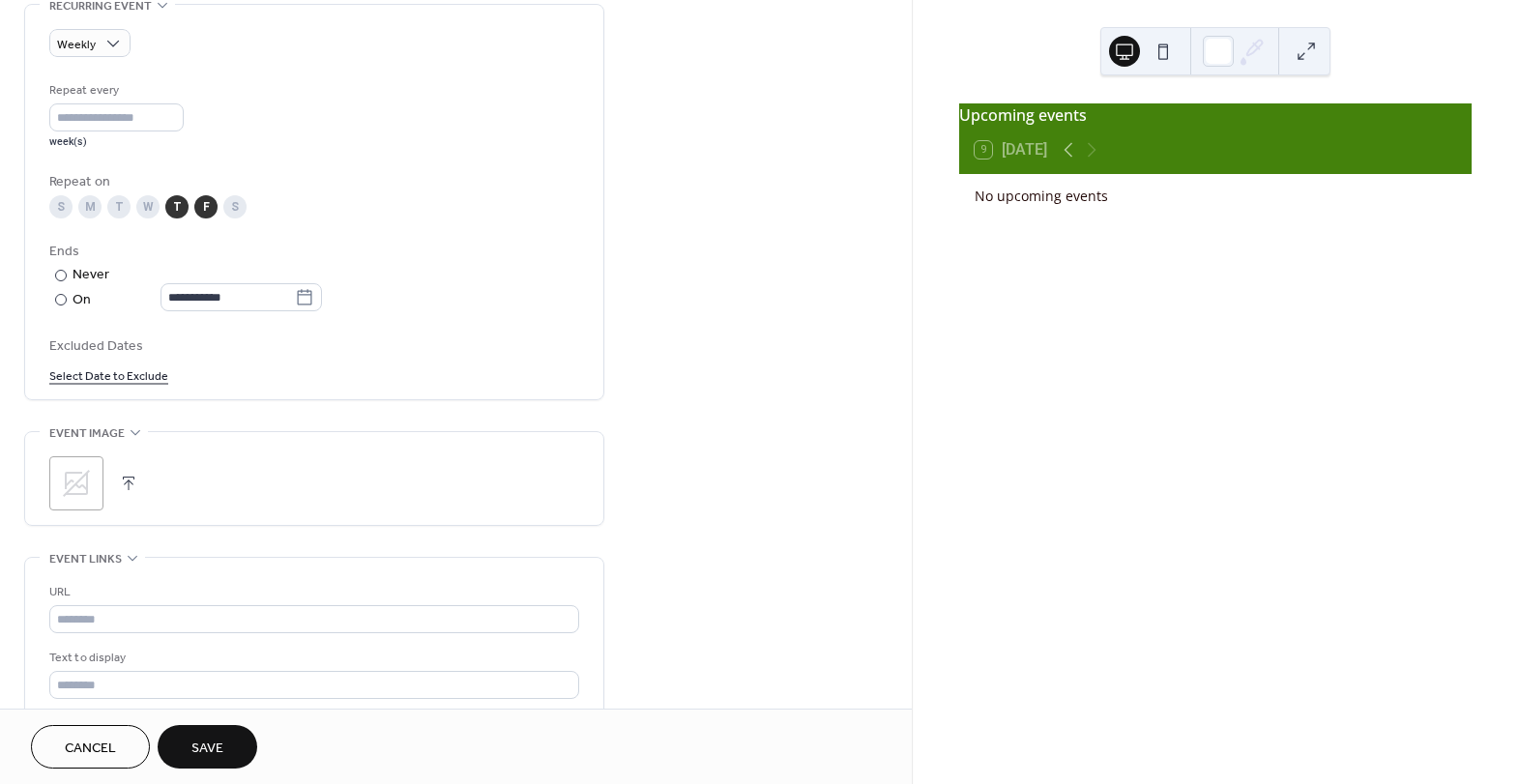 click on "S" 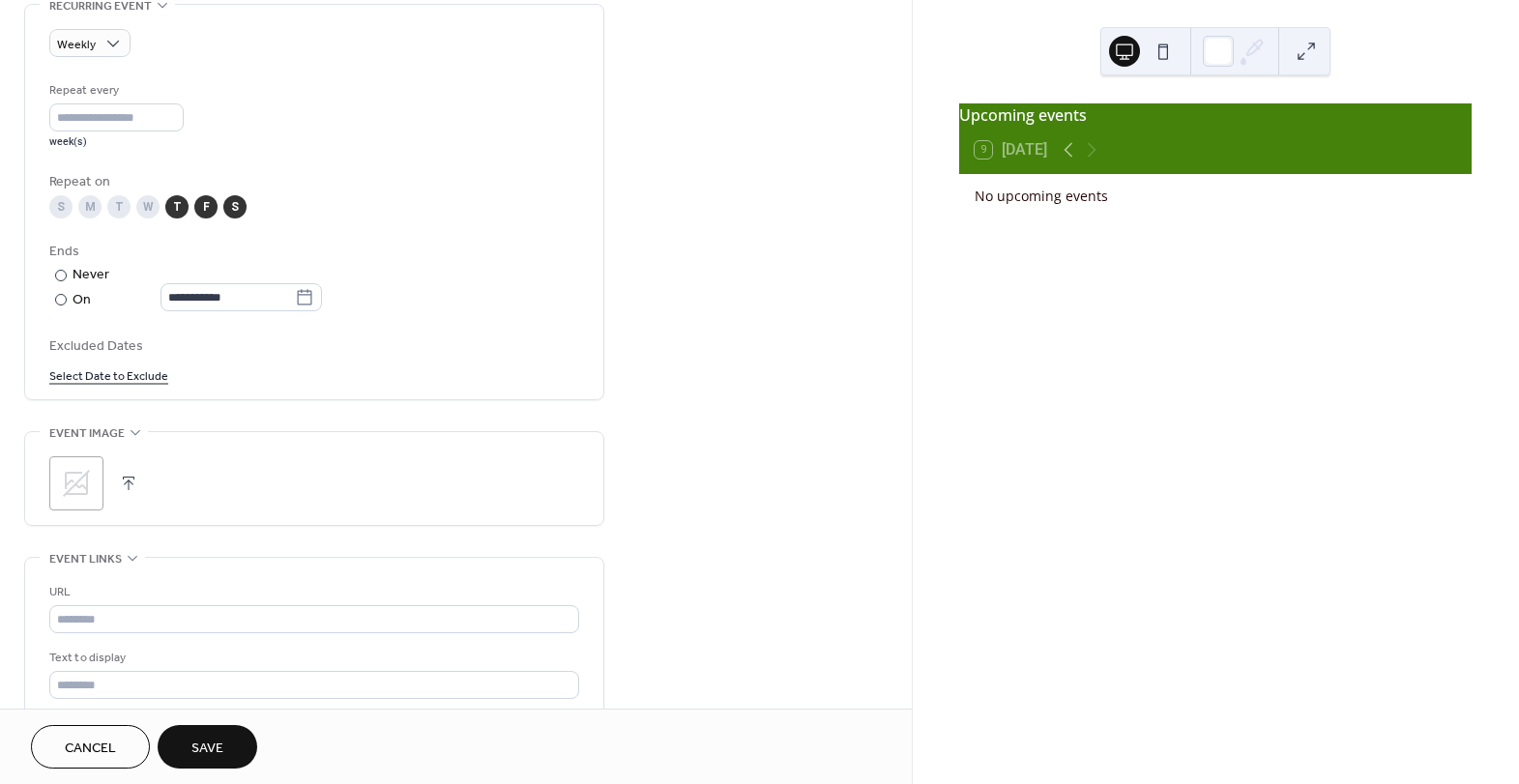 click on "S" 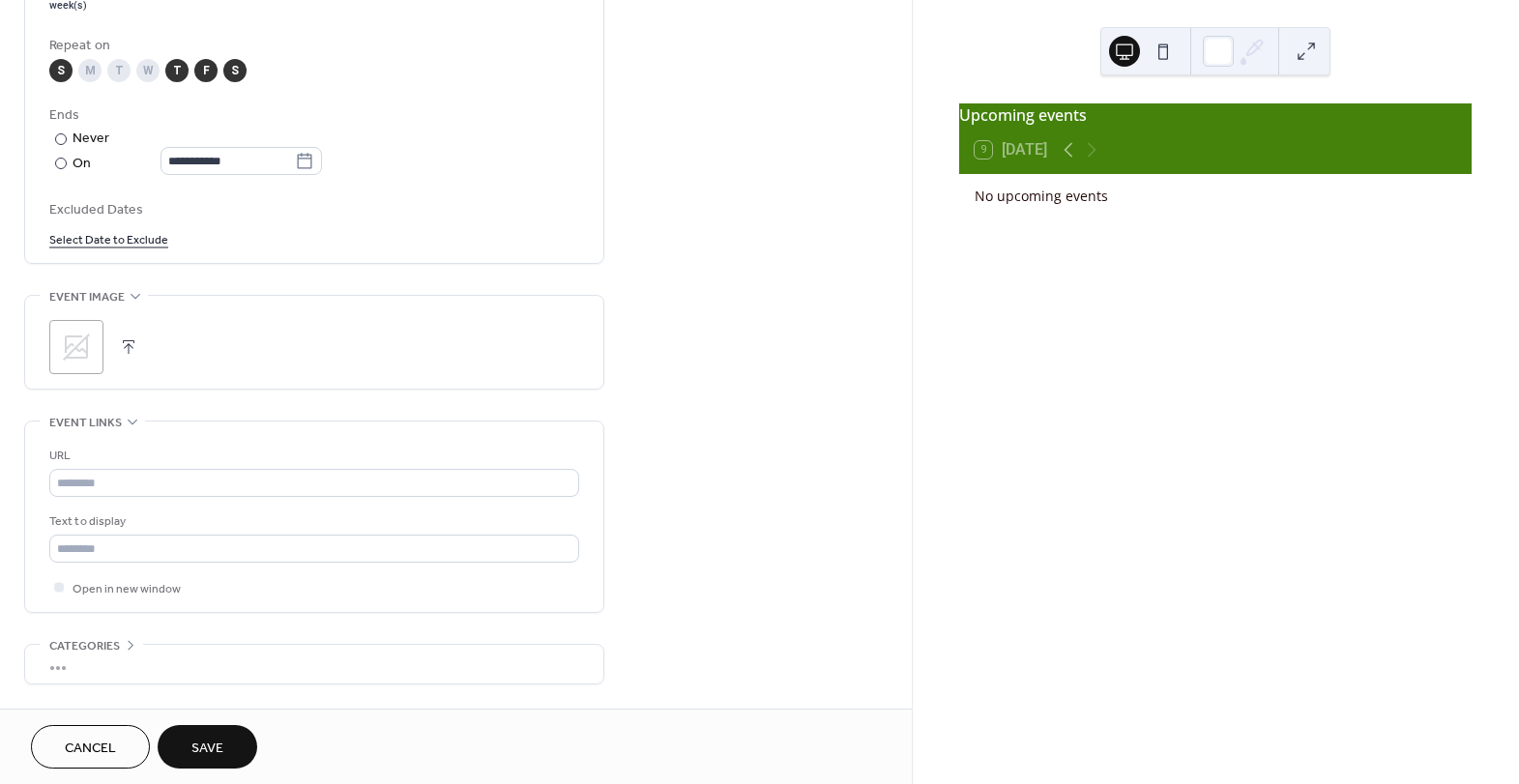 scroll, scrollTop: 1055, scrollLeft: 0, axis: vertical 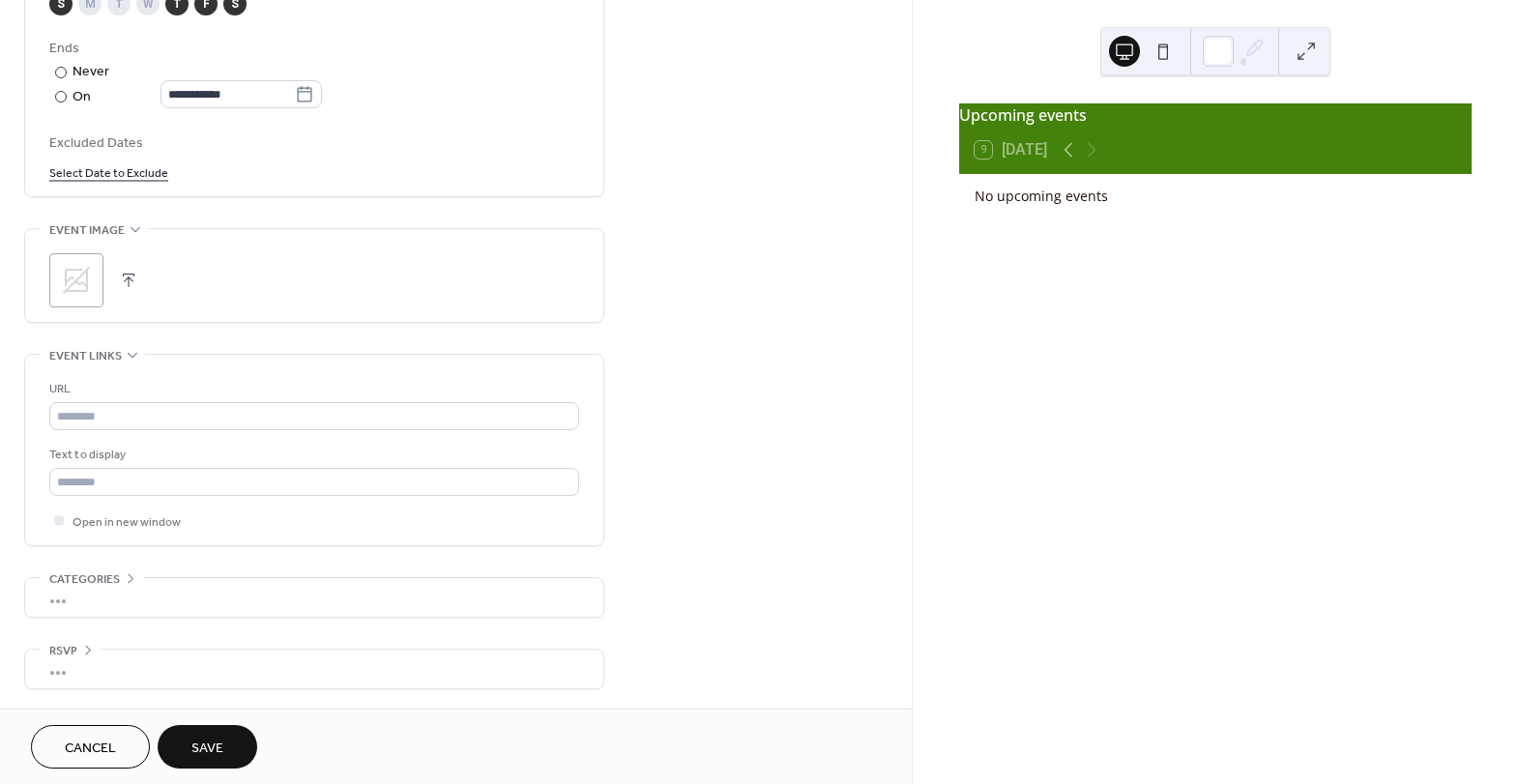 click on "Save" 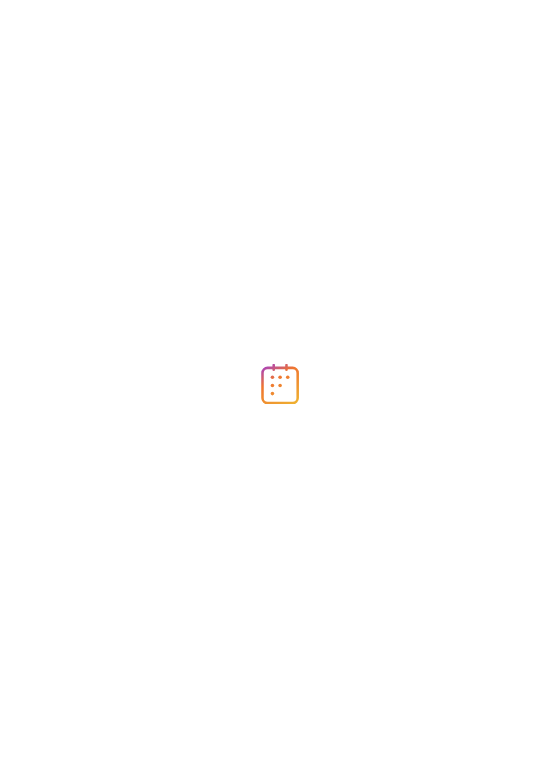 scroll, scrollTop: 0, scrollLeft: 0, axis: both 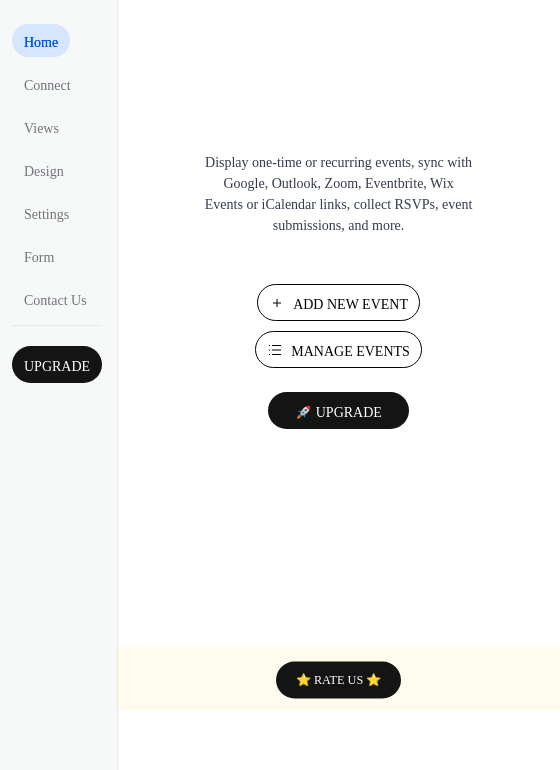click on "Manage Events" at bounding box center (350, 351) 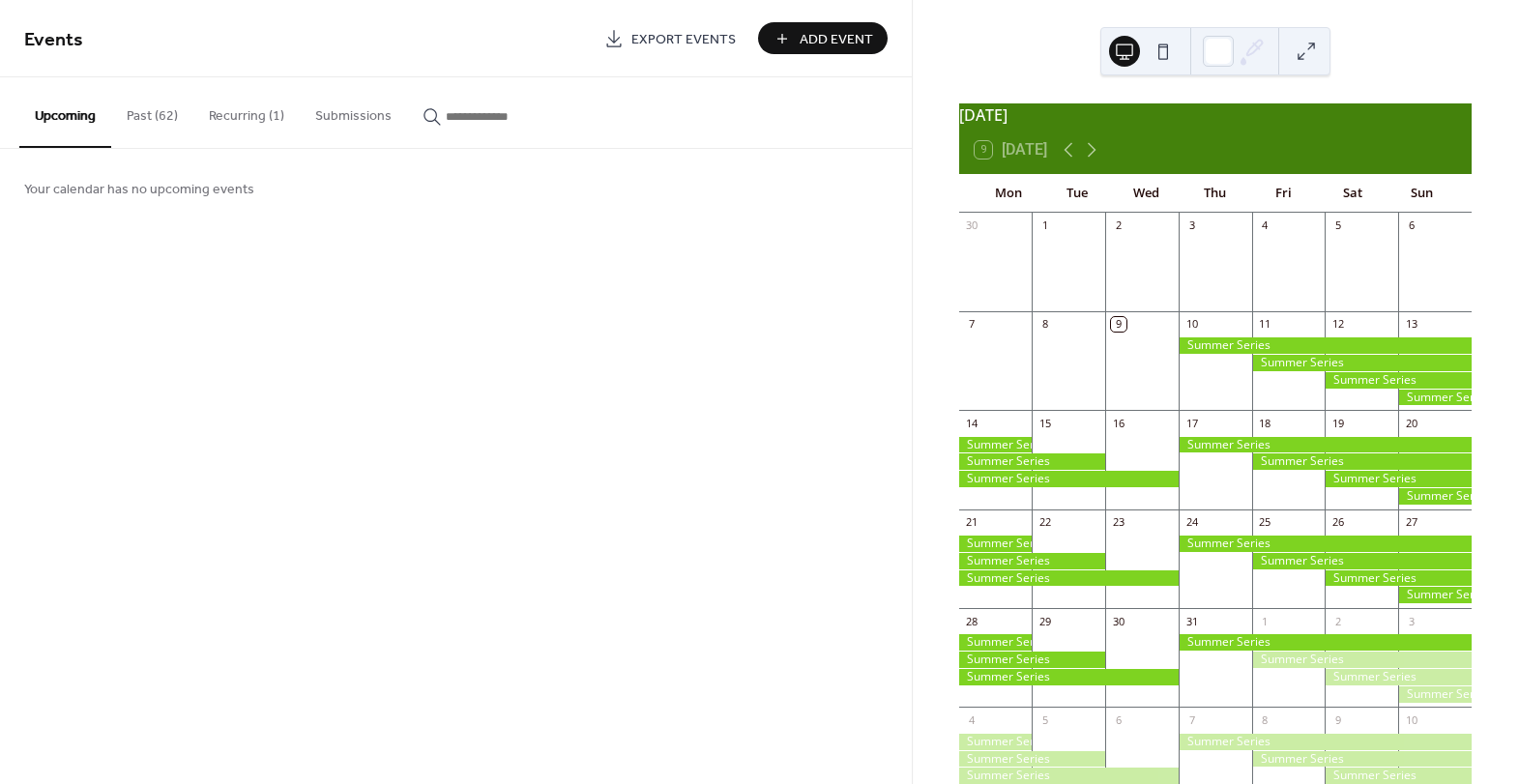 scroll, scrollTop: 0, scrollLeft: 0, axis: both 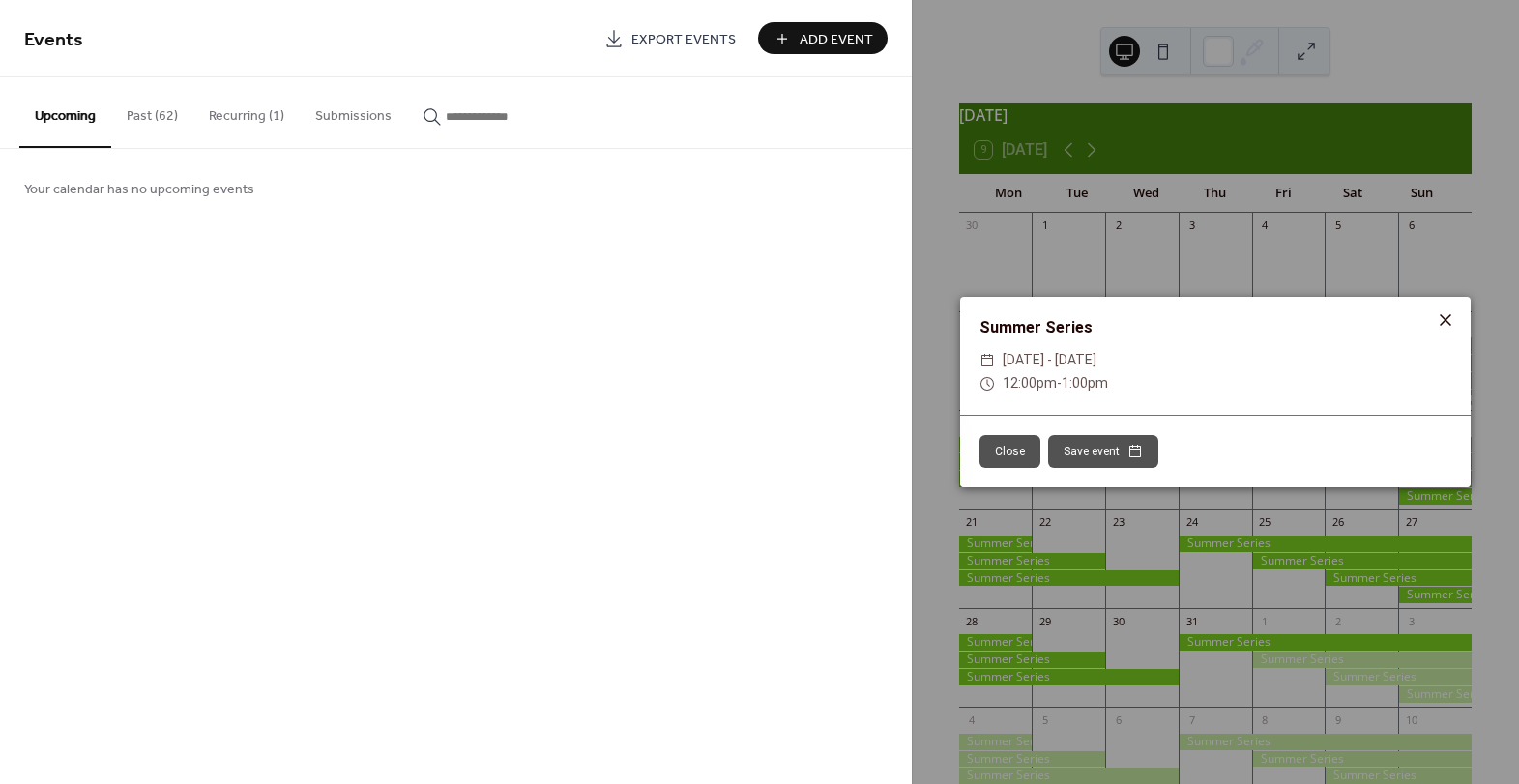 click 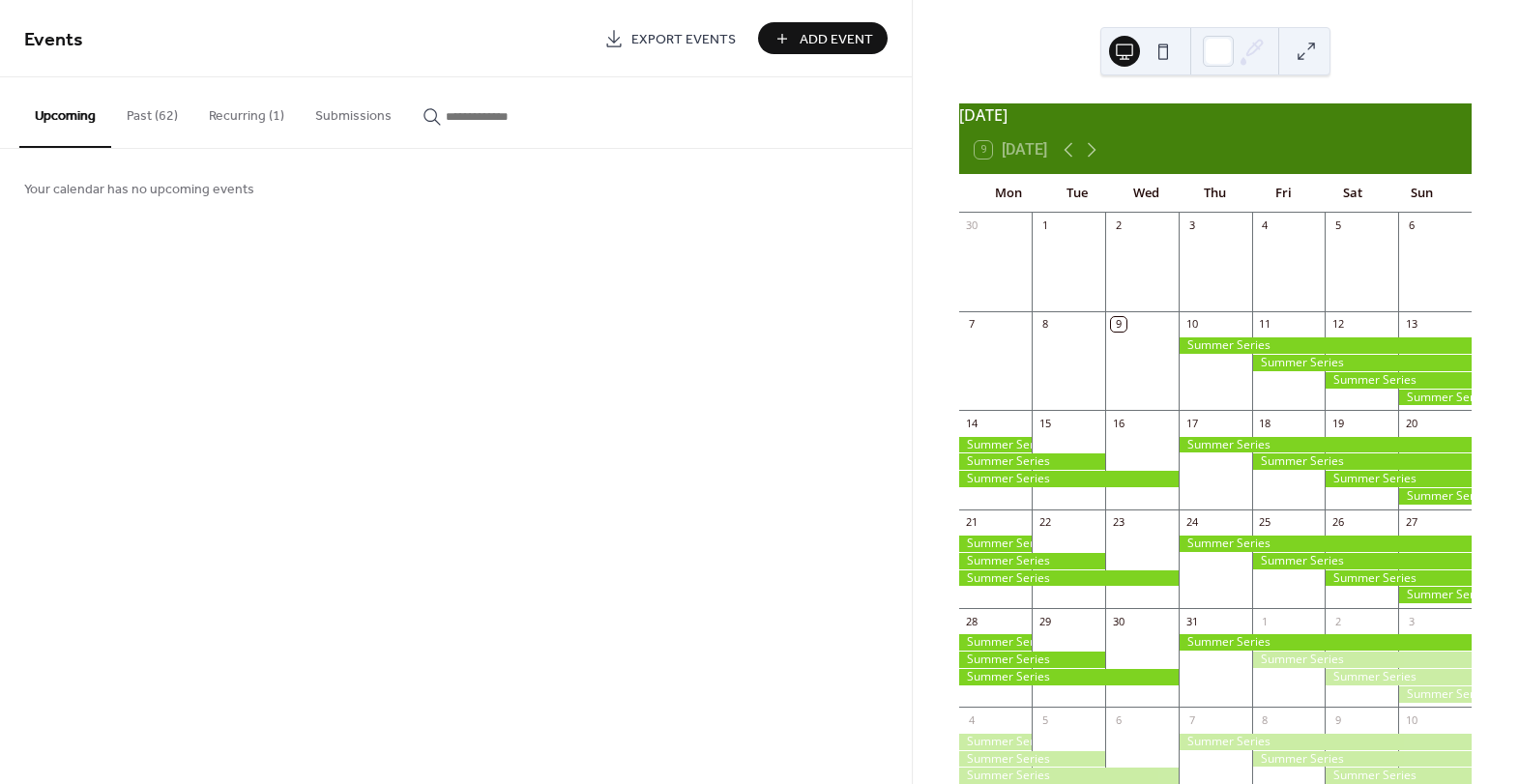 click on "Past  (62)" at bounding box center [152, 111] 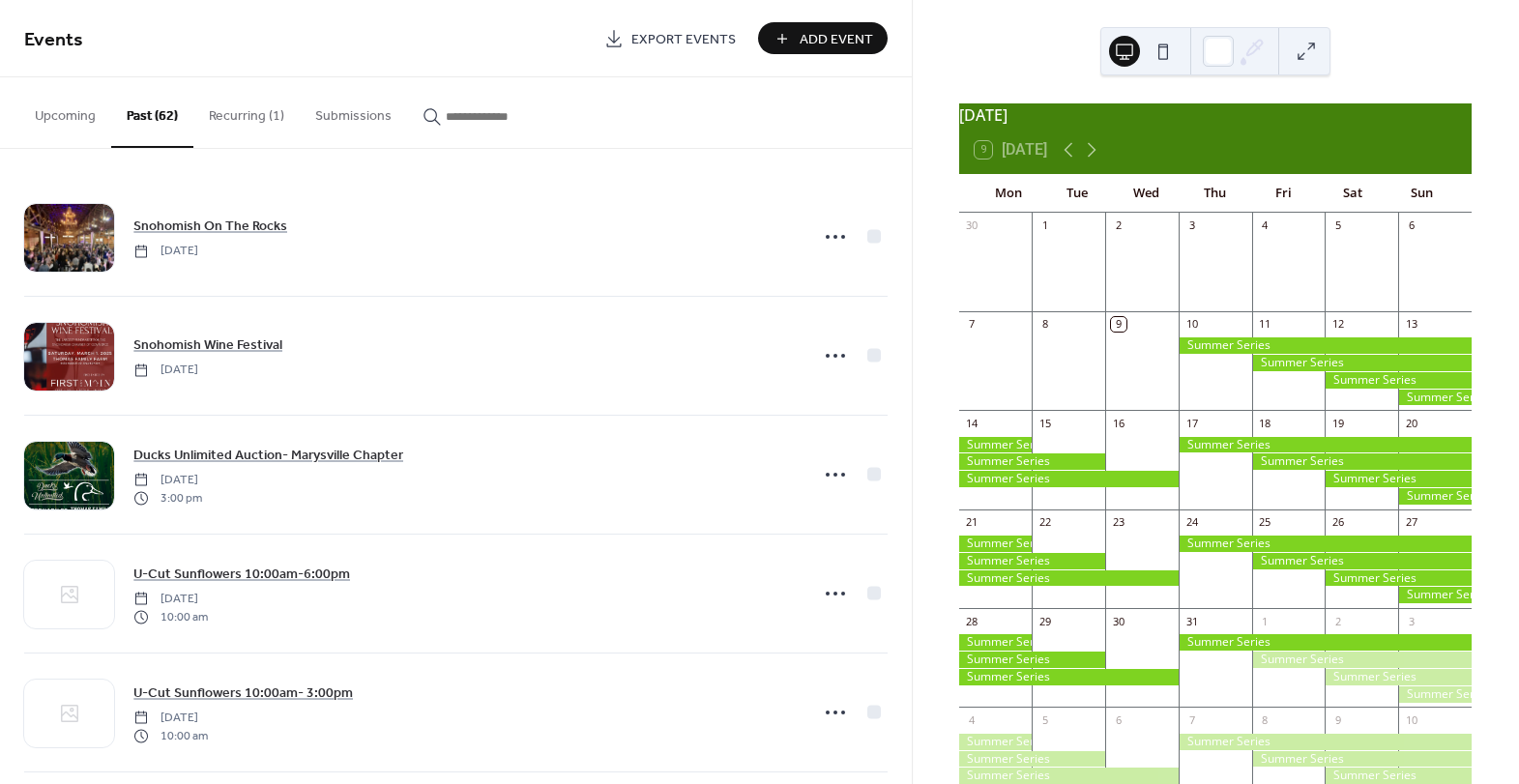 click on "Recurring  (1)" at bounding box center (247, 111) 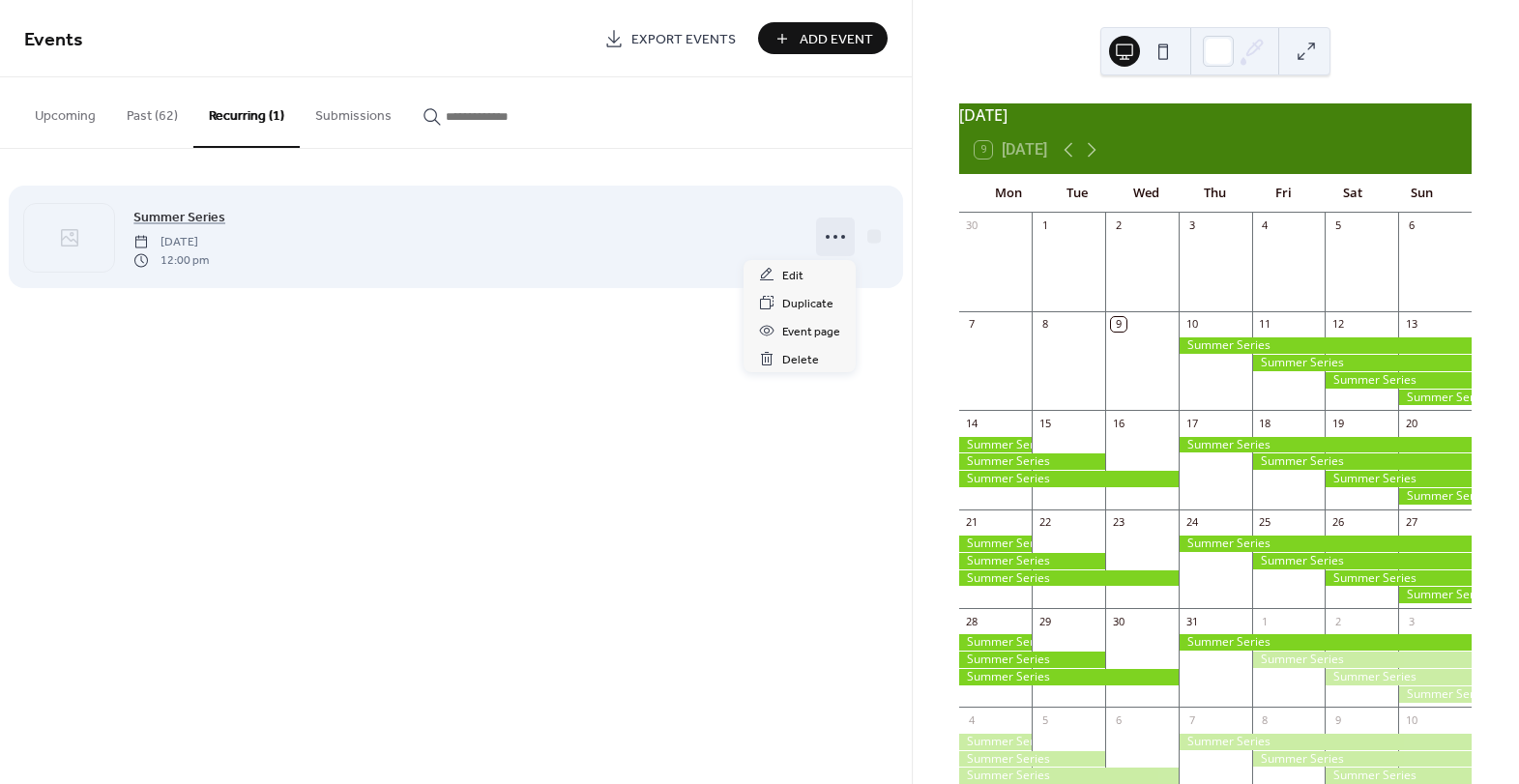 click 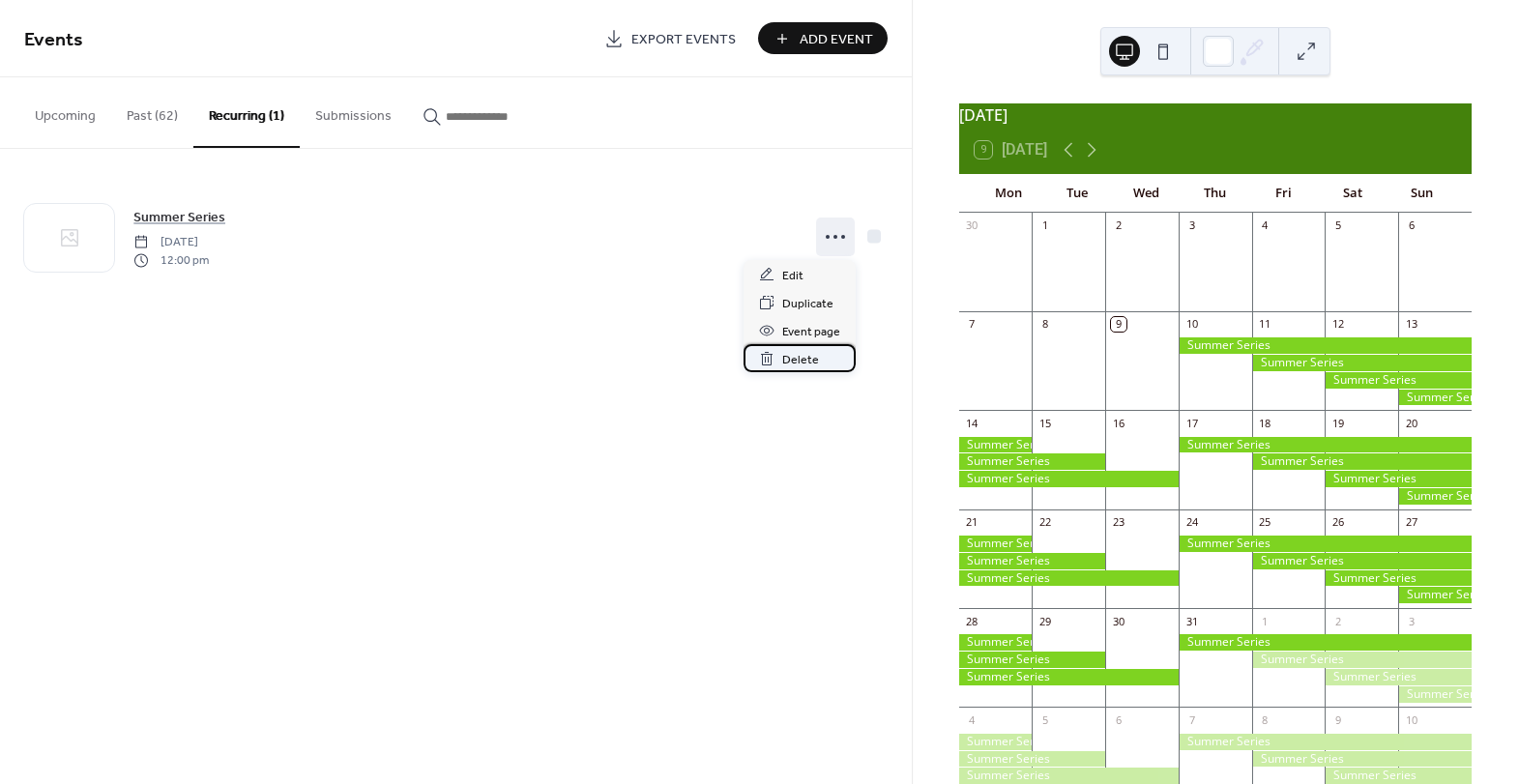 click on "Delete" at bounding box center (801, 360) 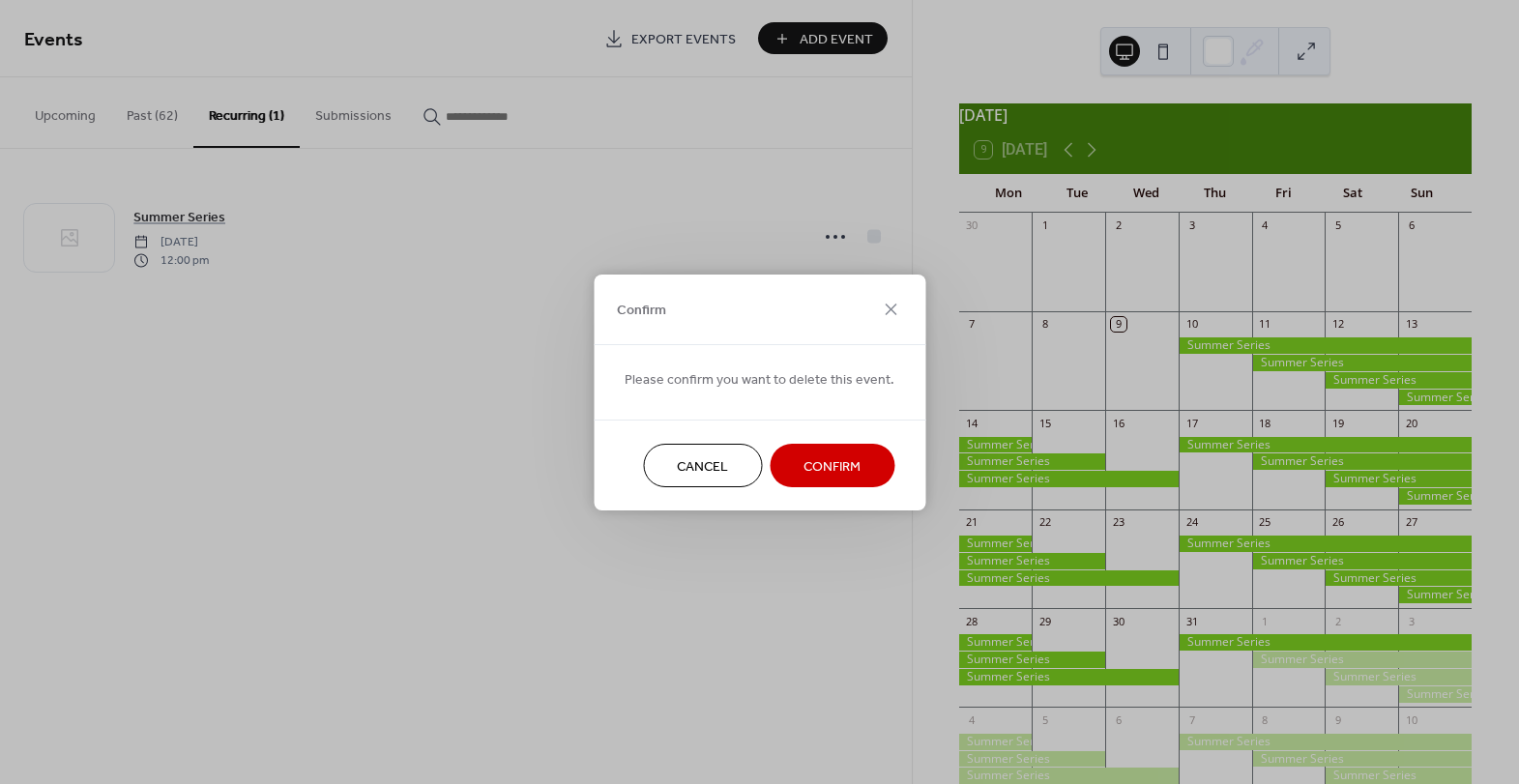 click on "Confirm" at bounding box center [832, 466] 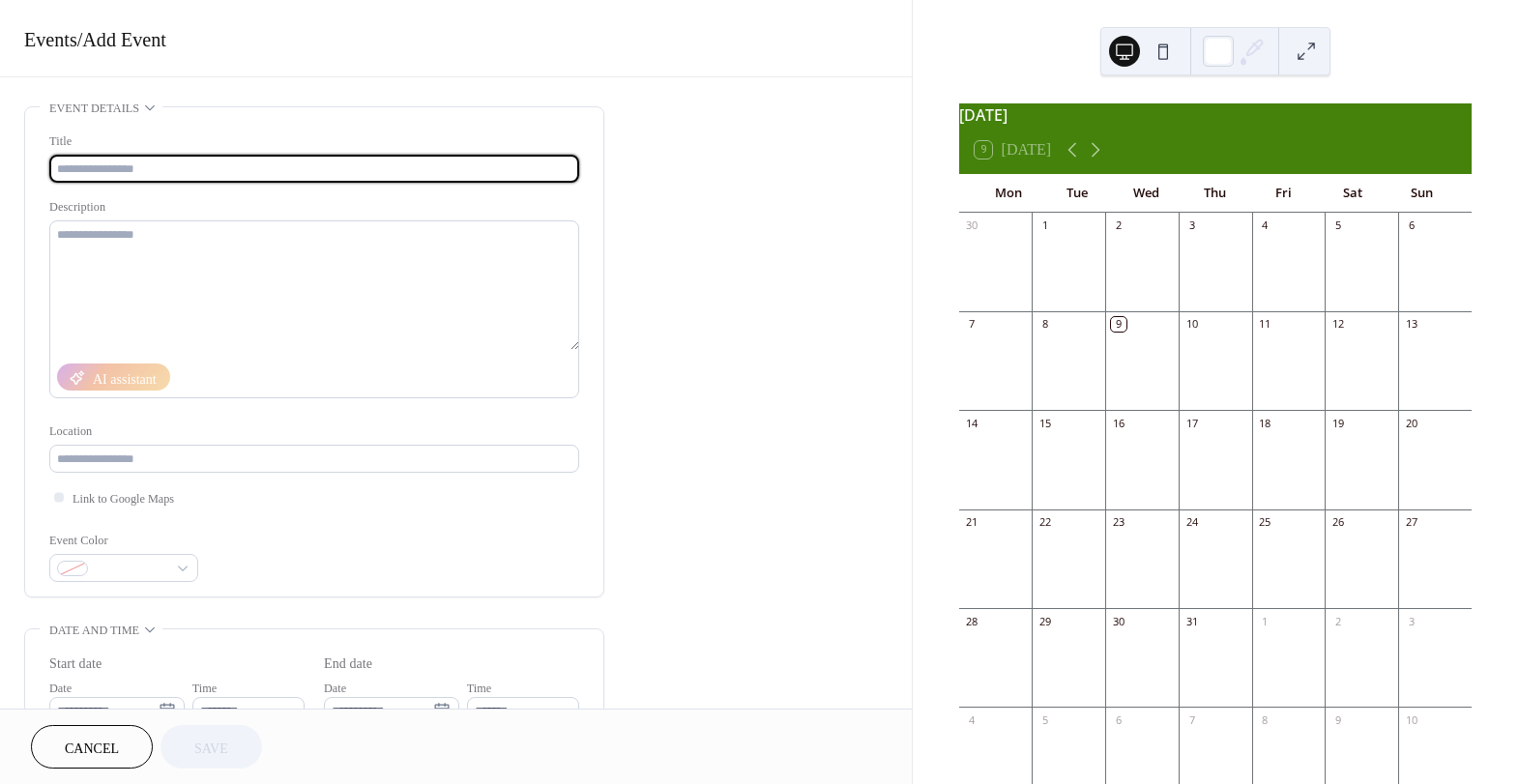 scroll, scrollTop: 0, scrollLeft: 0, axis: both 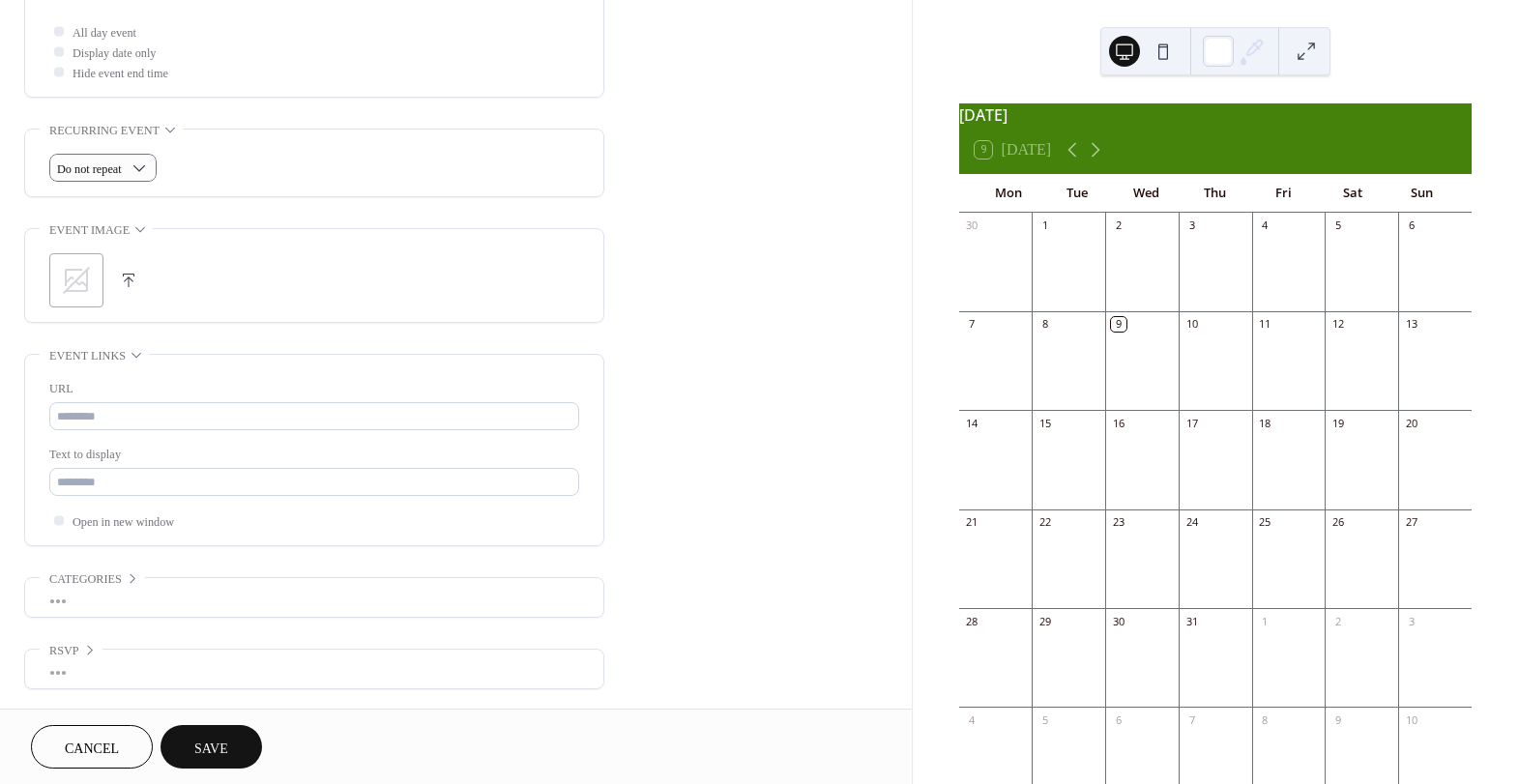 type on "**********" 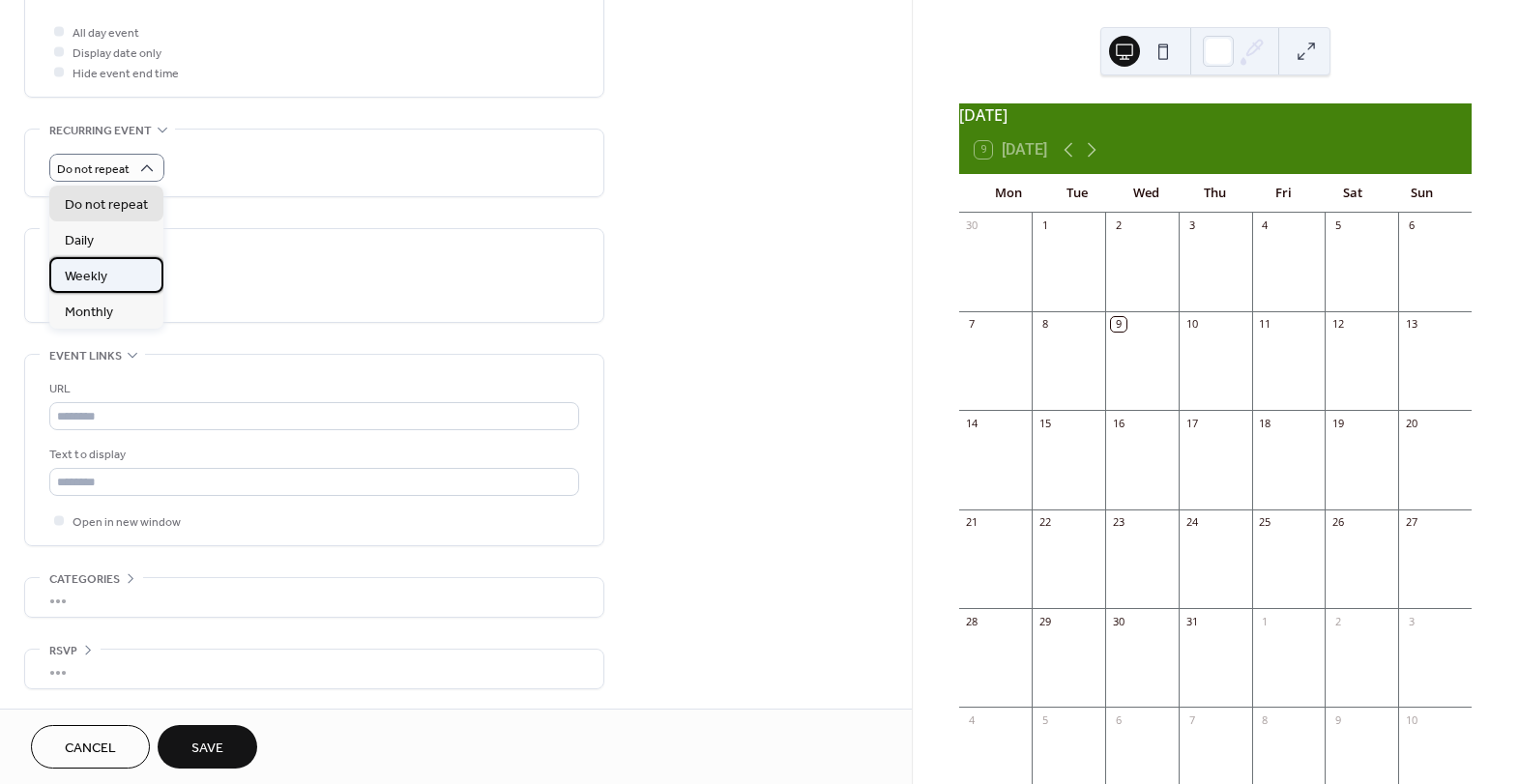 click on "Weekly" at bounding box center (106, 275) 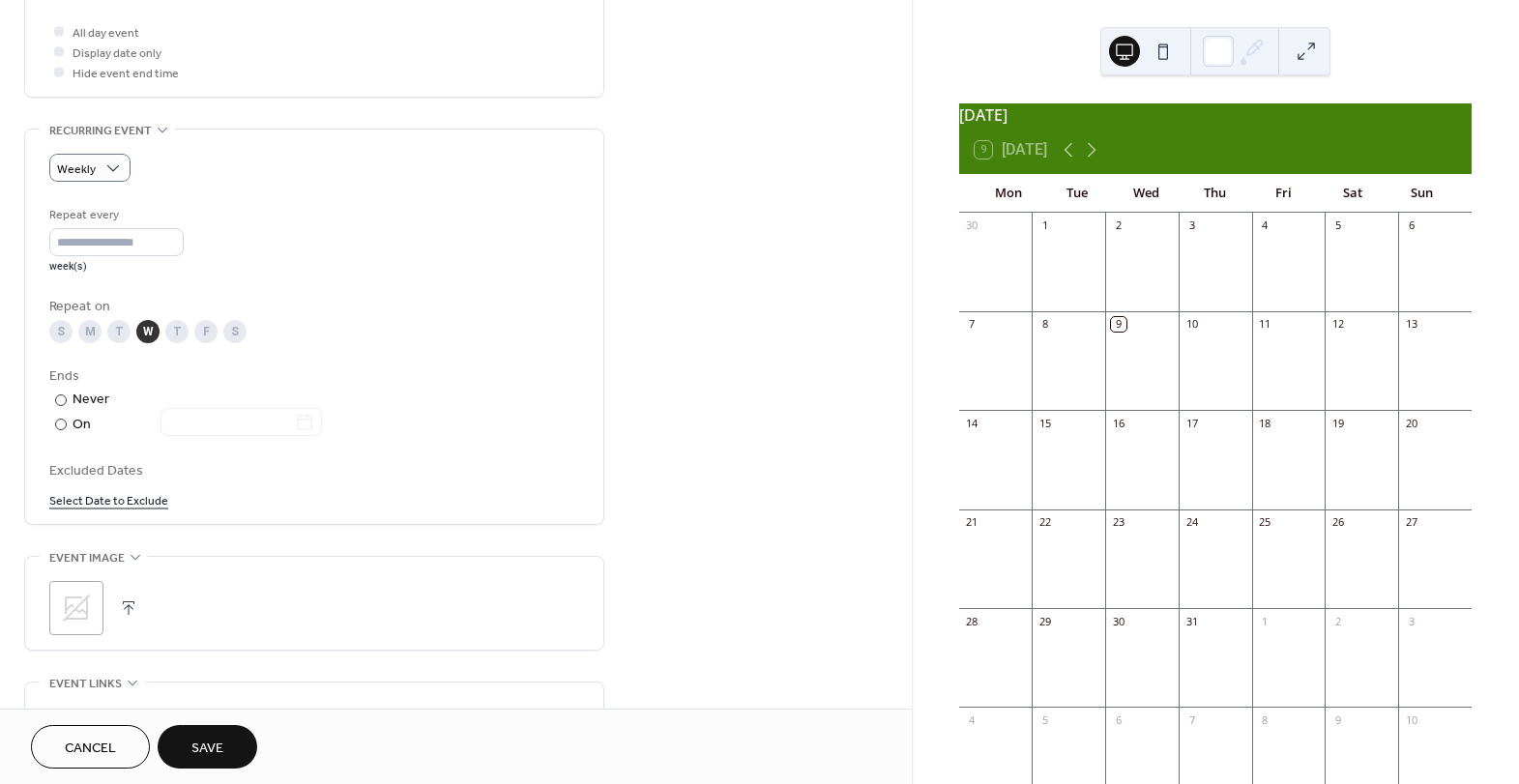 click on "T" at bounding box center (177, 332) 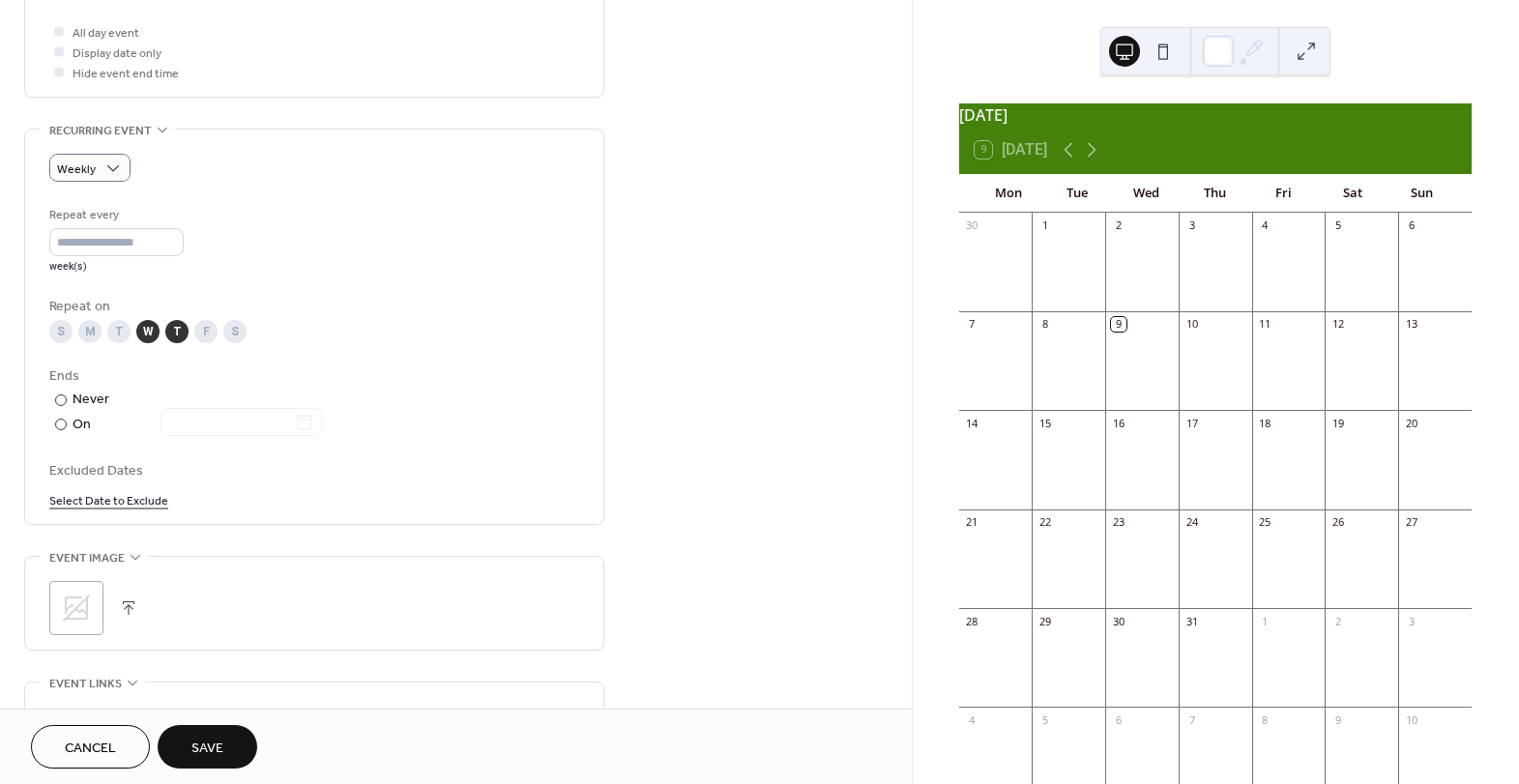 click on "F" at bounding box center (206, 332) 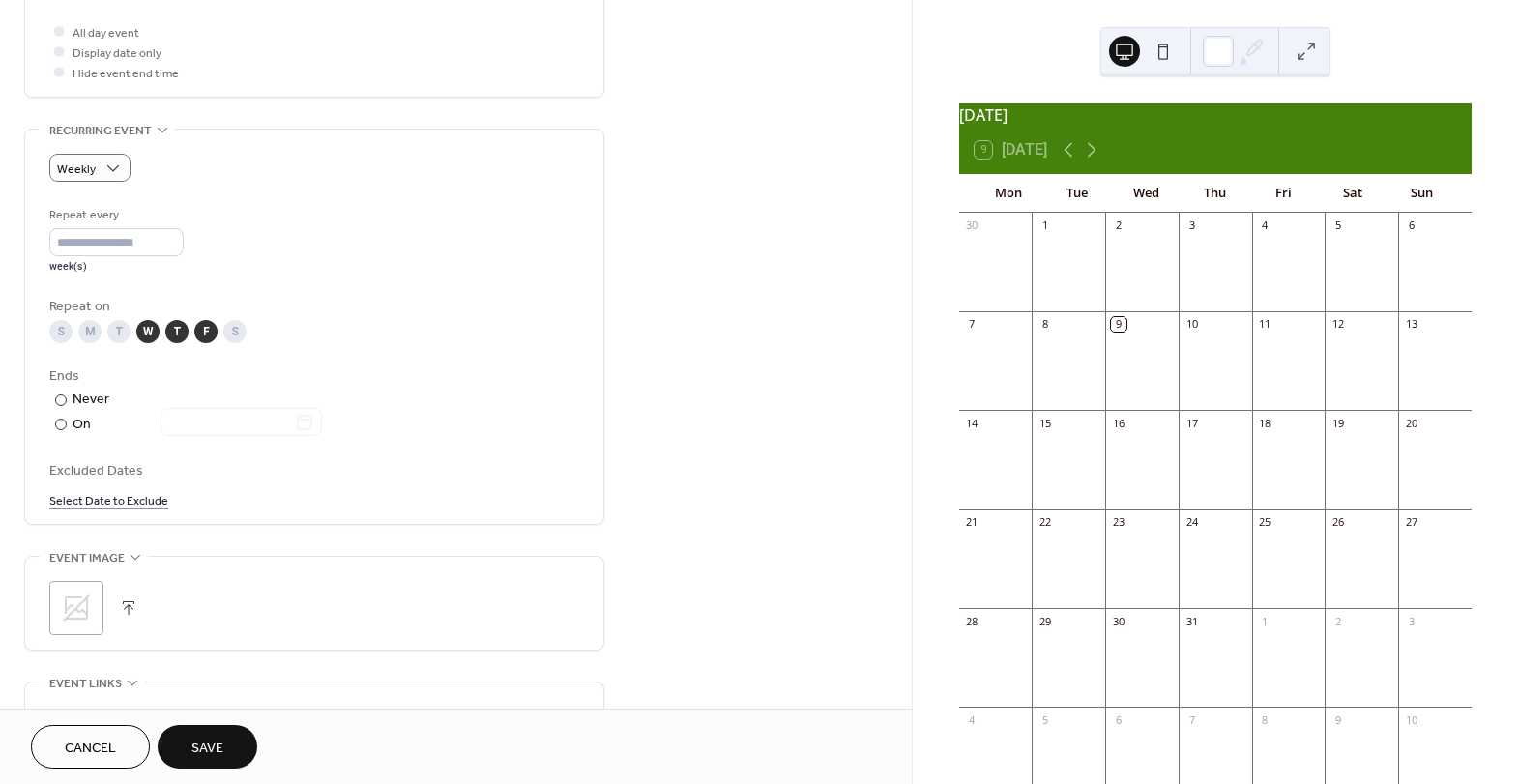 click on "S" at bounding box center (235, 332) 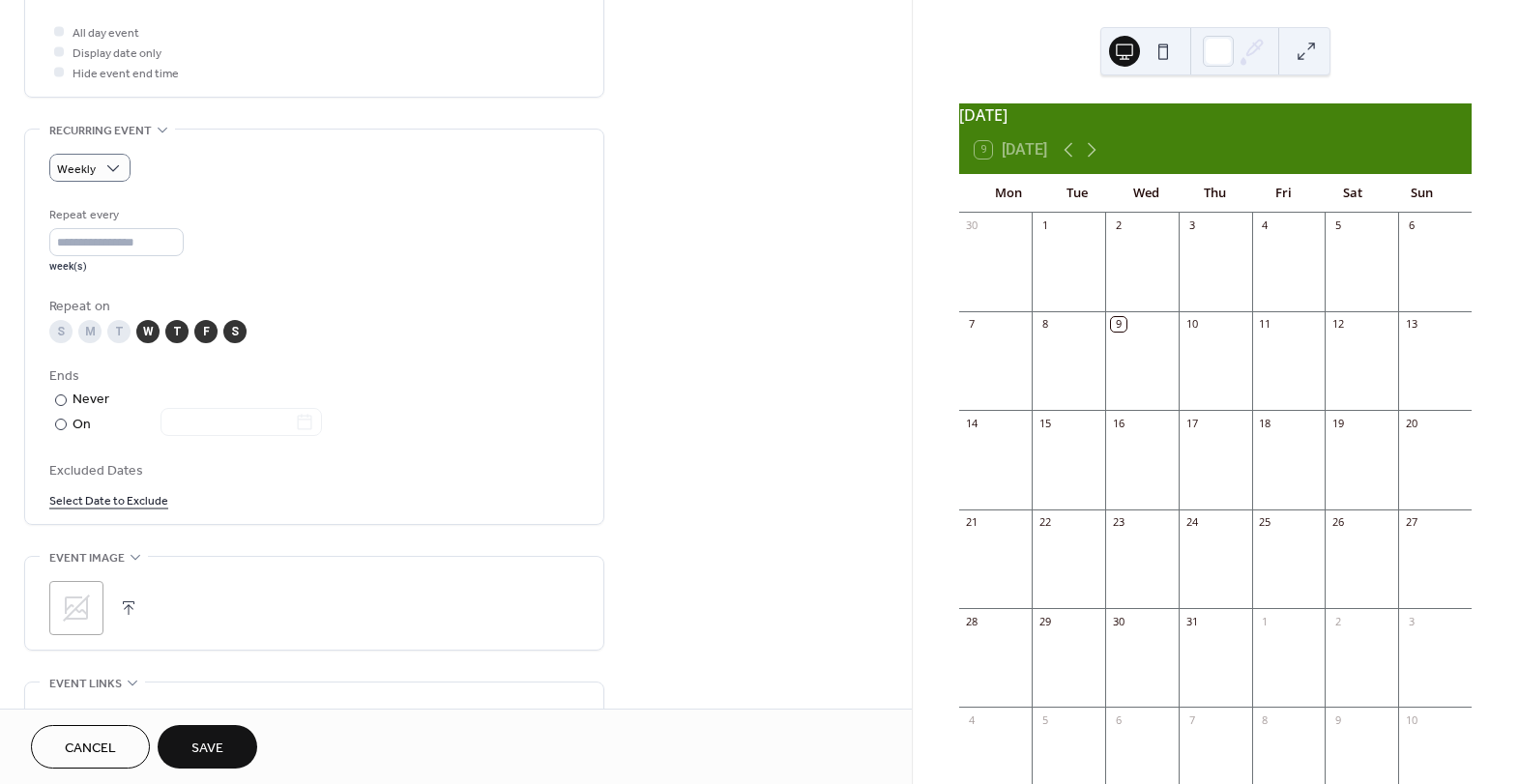 drag, startPoint x: 158, startPoint y: 329, endPoint x: 119, endPoint y: 338, distance: 40.024992 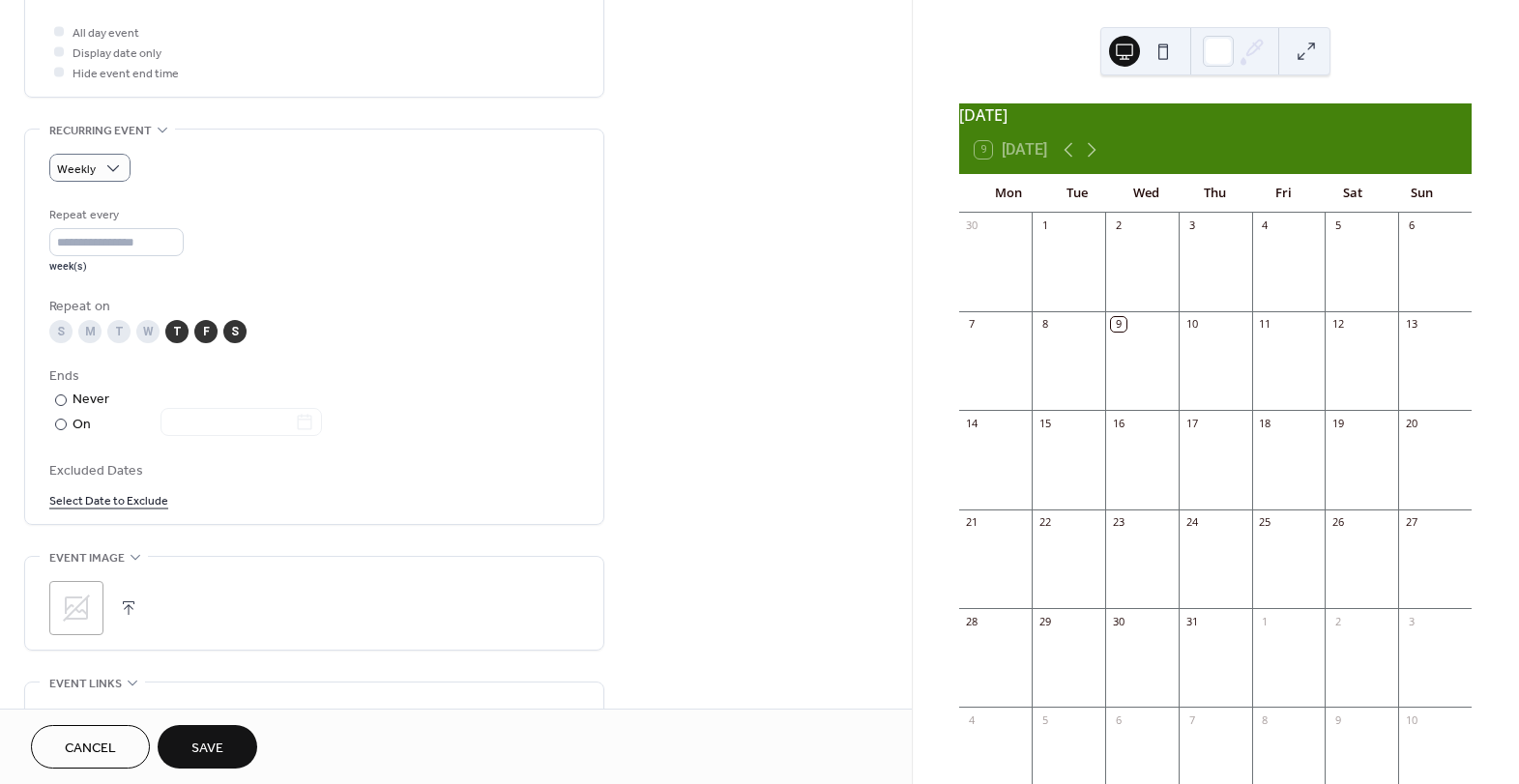 click on "S" at bounding box center (61, 332) 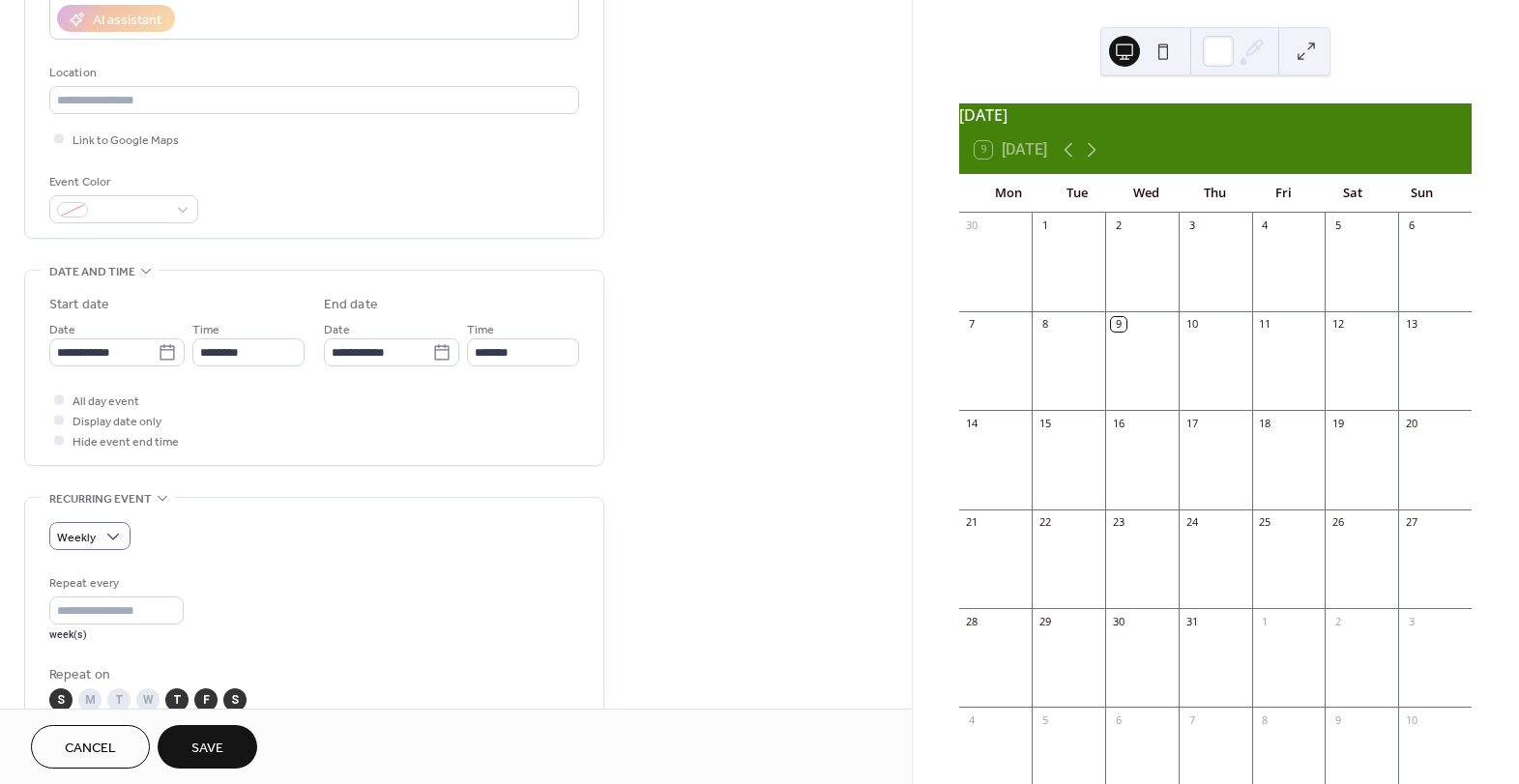 scroll, scrollTop: 363, scrollLeft: 0, axis: vertical 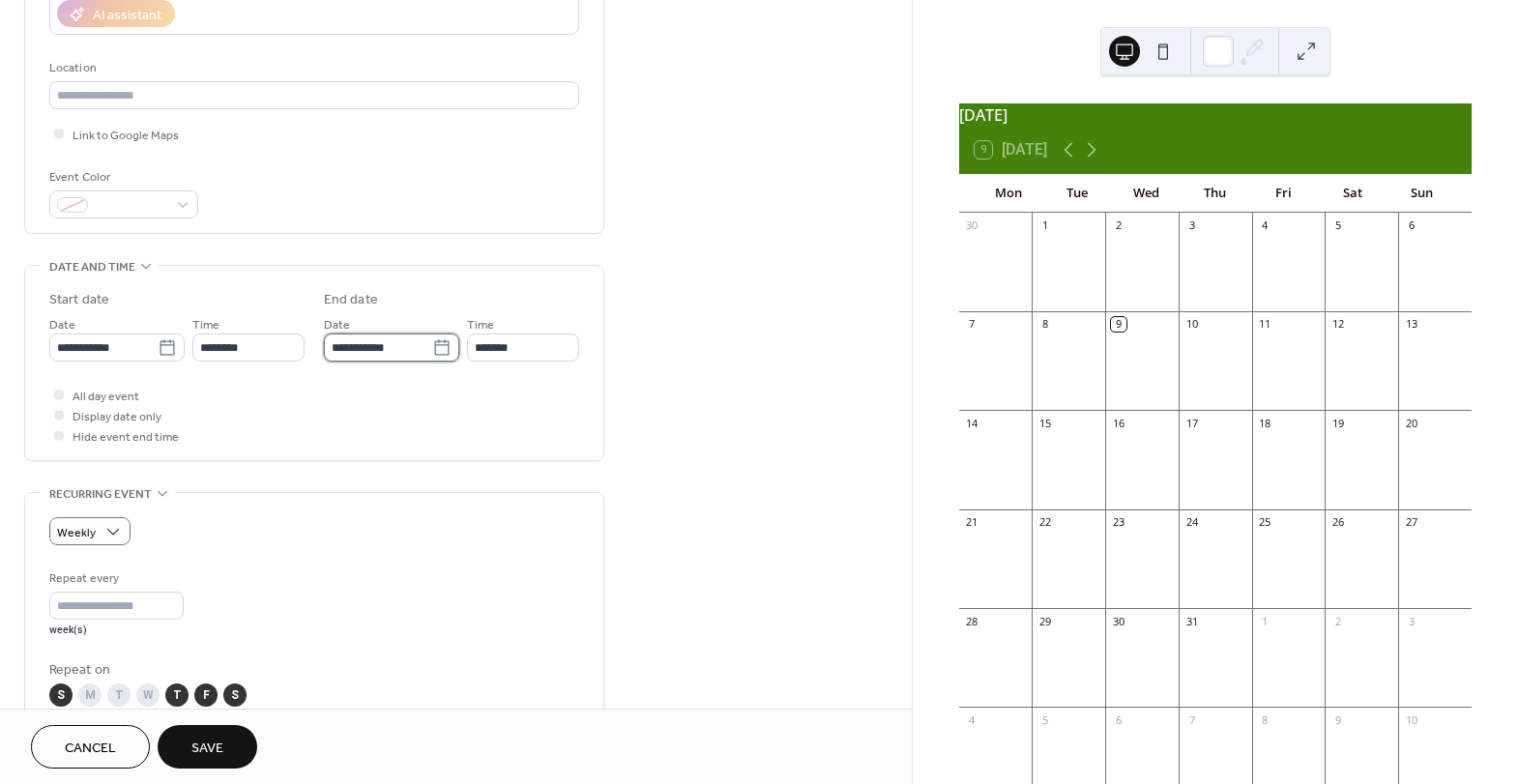click on "**********" at bounding box center [378, 347] 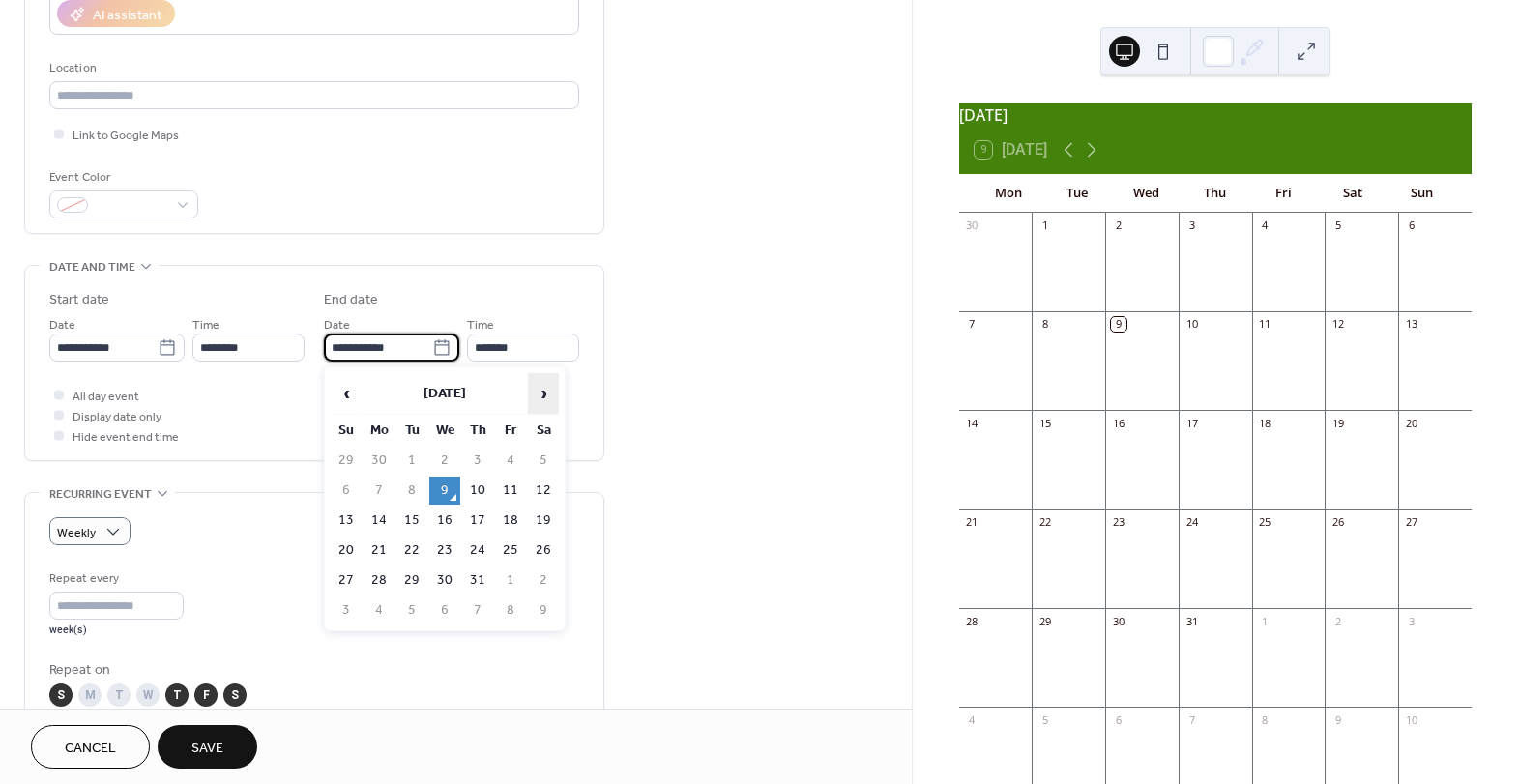 click on "›" at bounding box center [543, 393] 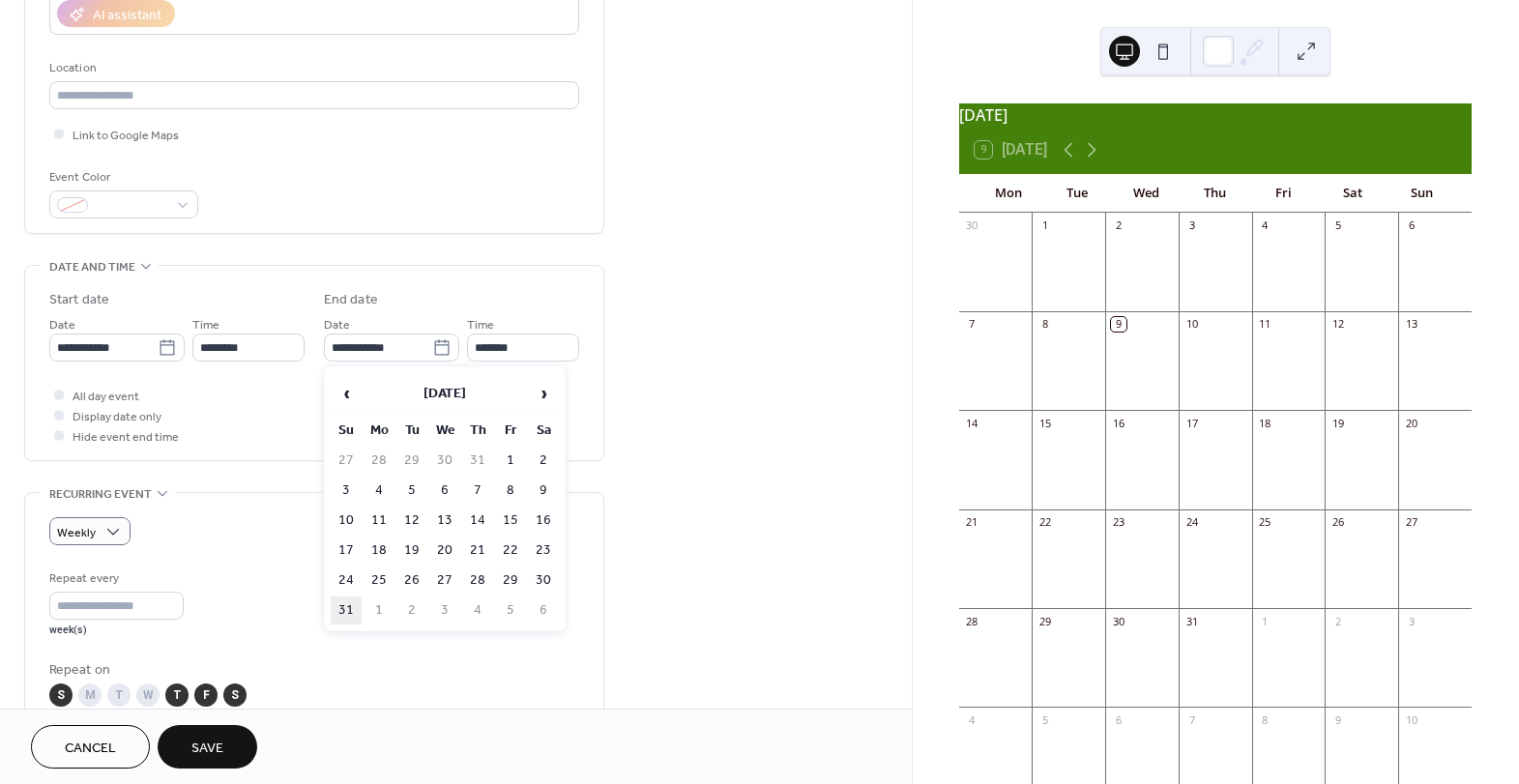 click on "31" at bounding box center (346, 610) 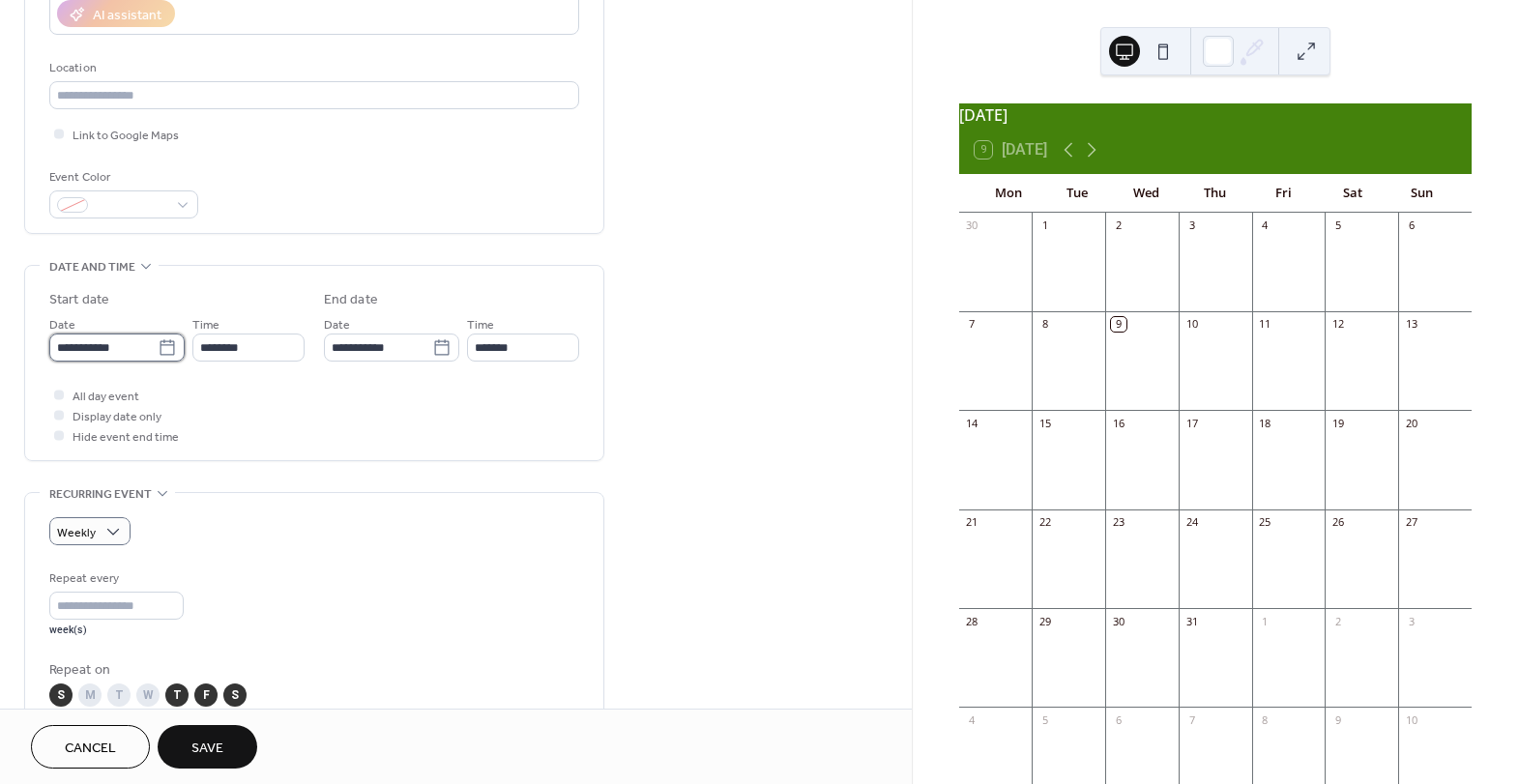 click on "**********" at bounding box center [103, 347] 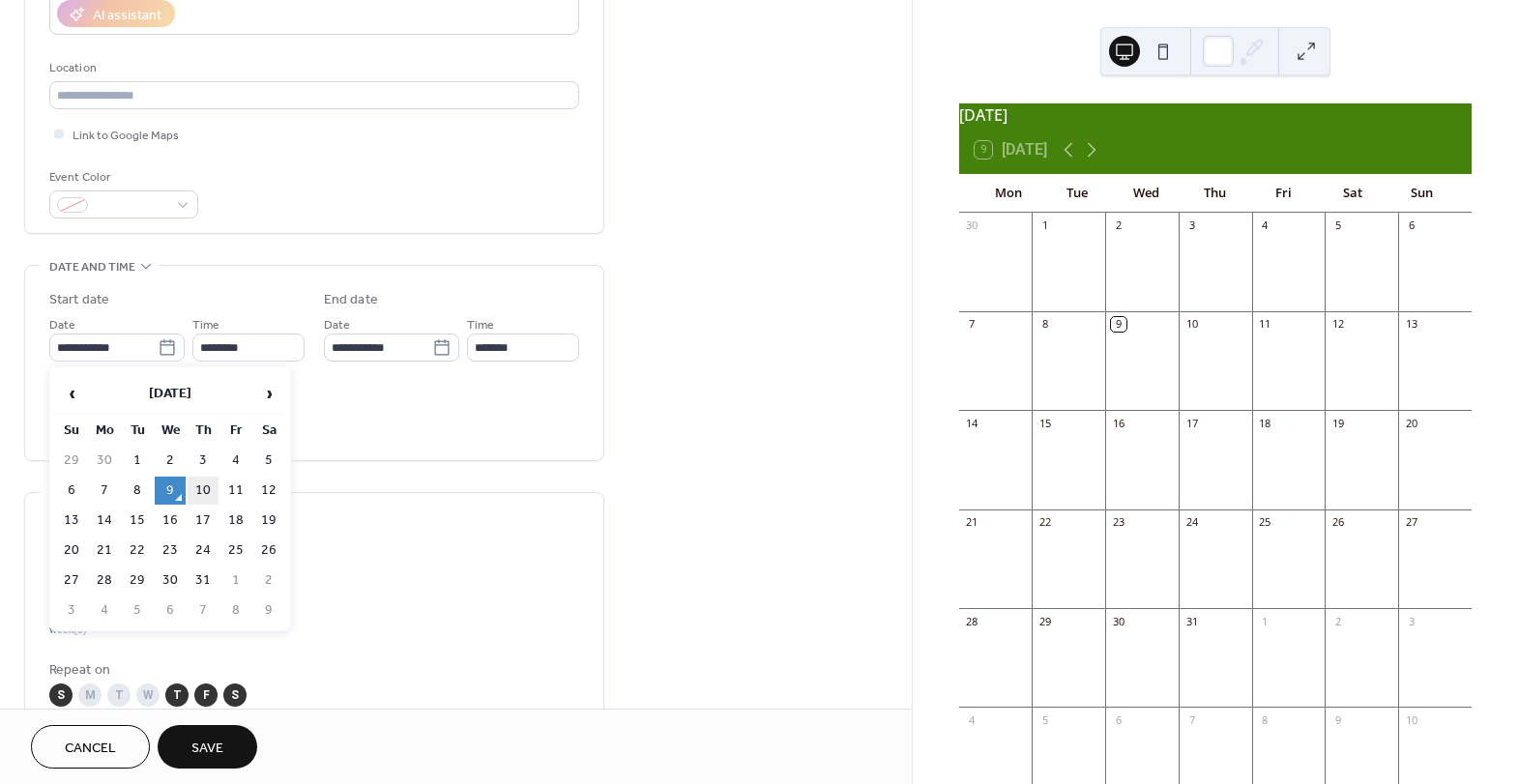 click on "10" at bounding box center (203, 490) 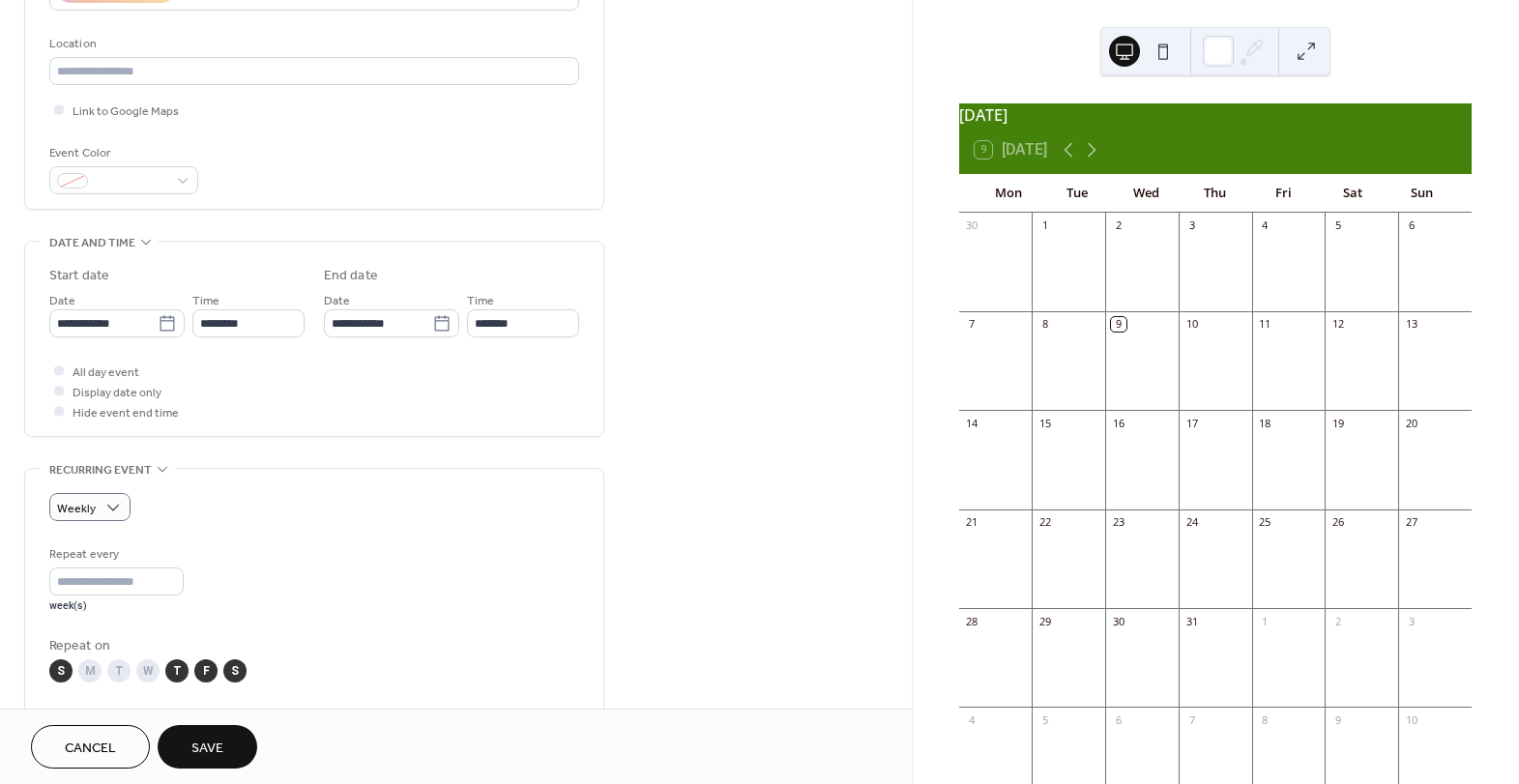 scroll, scrollTop: 392, scrollLeft: 0, axis: vertical 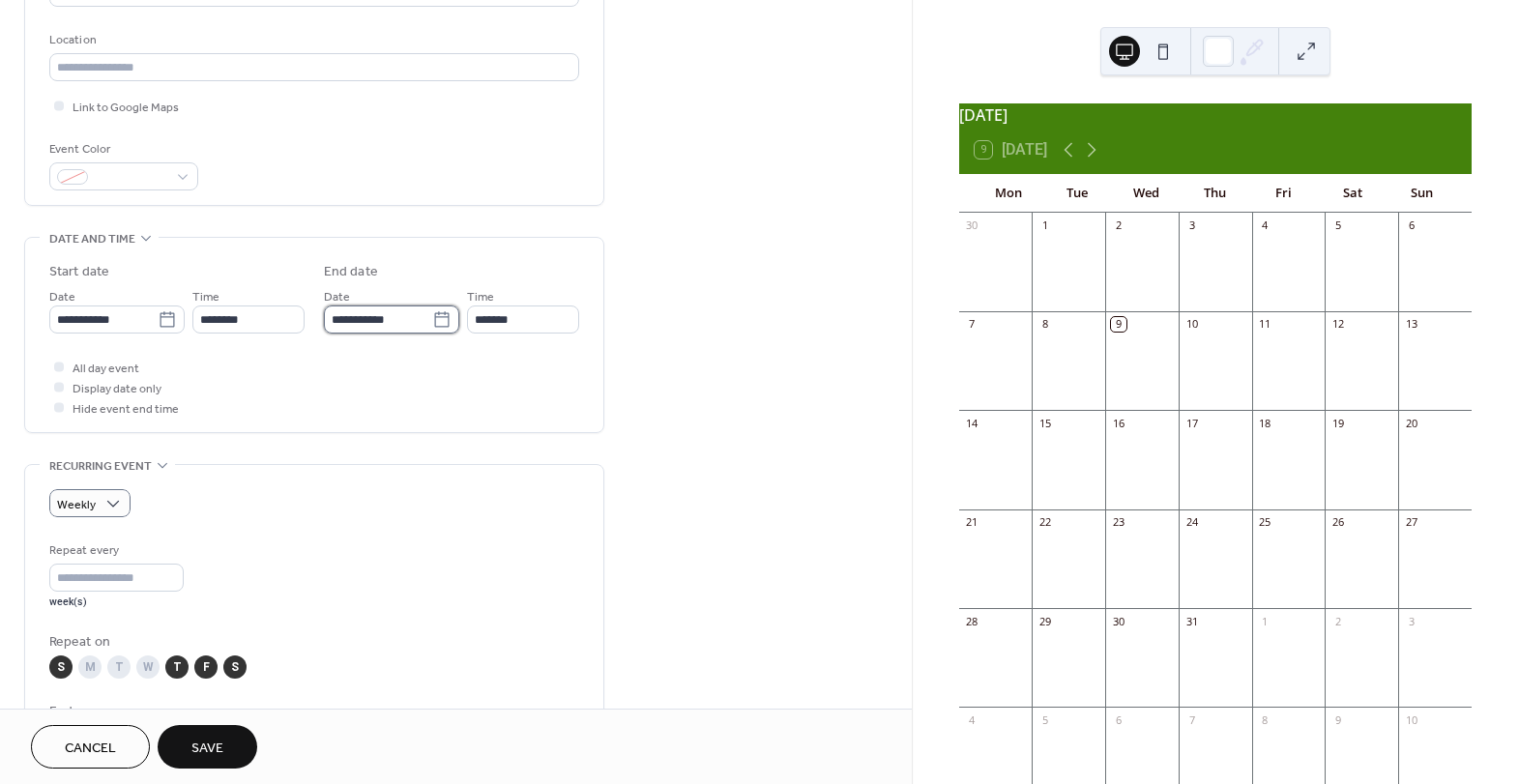 click on "**********" at bounding box center [378, 319] 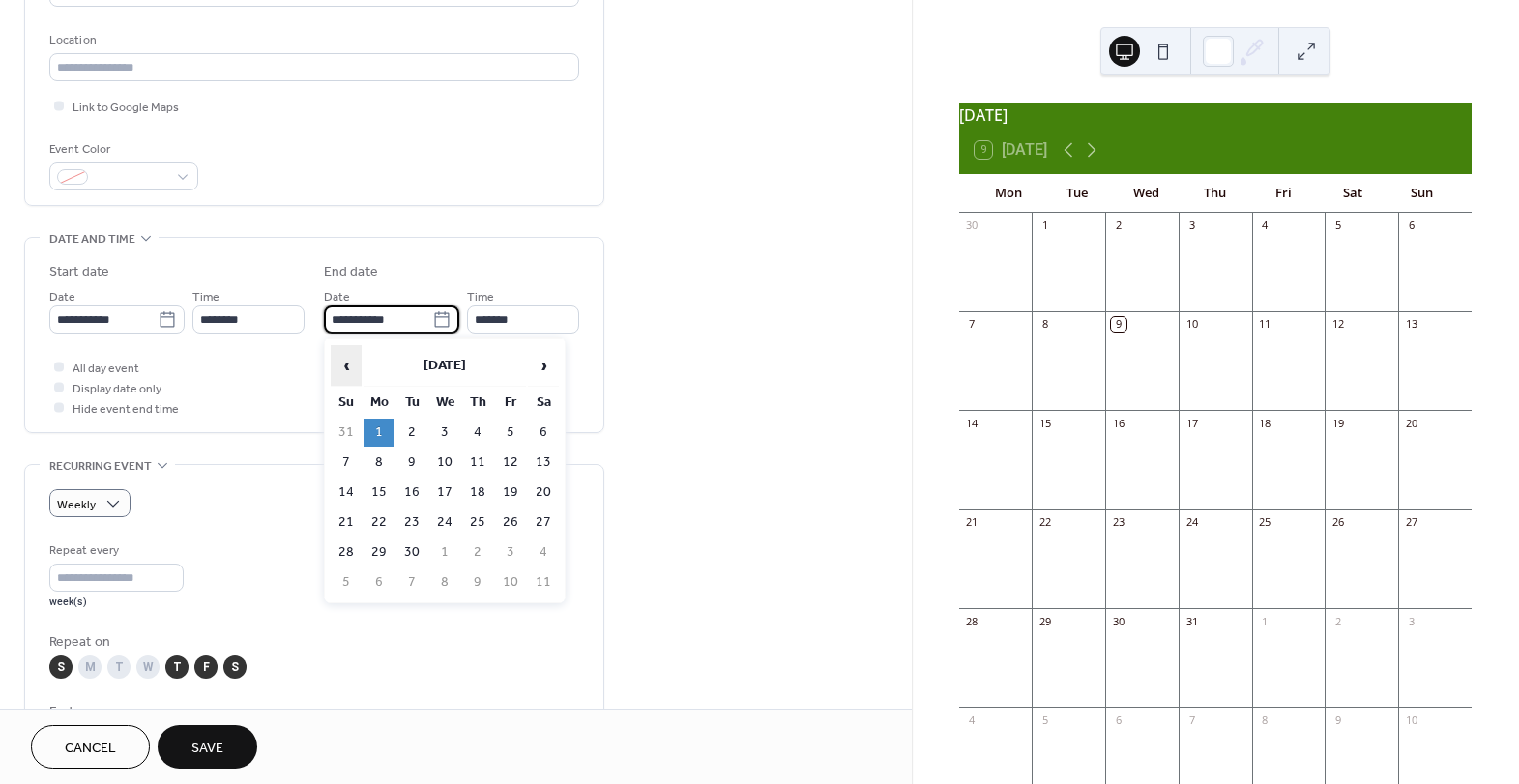 click on "‹" at bounding box center (346, 365) 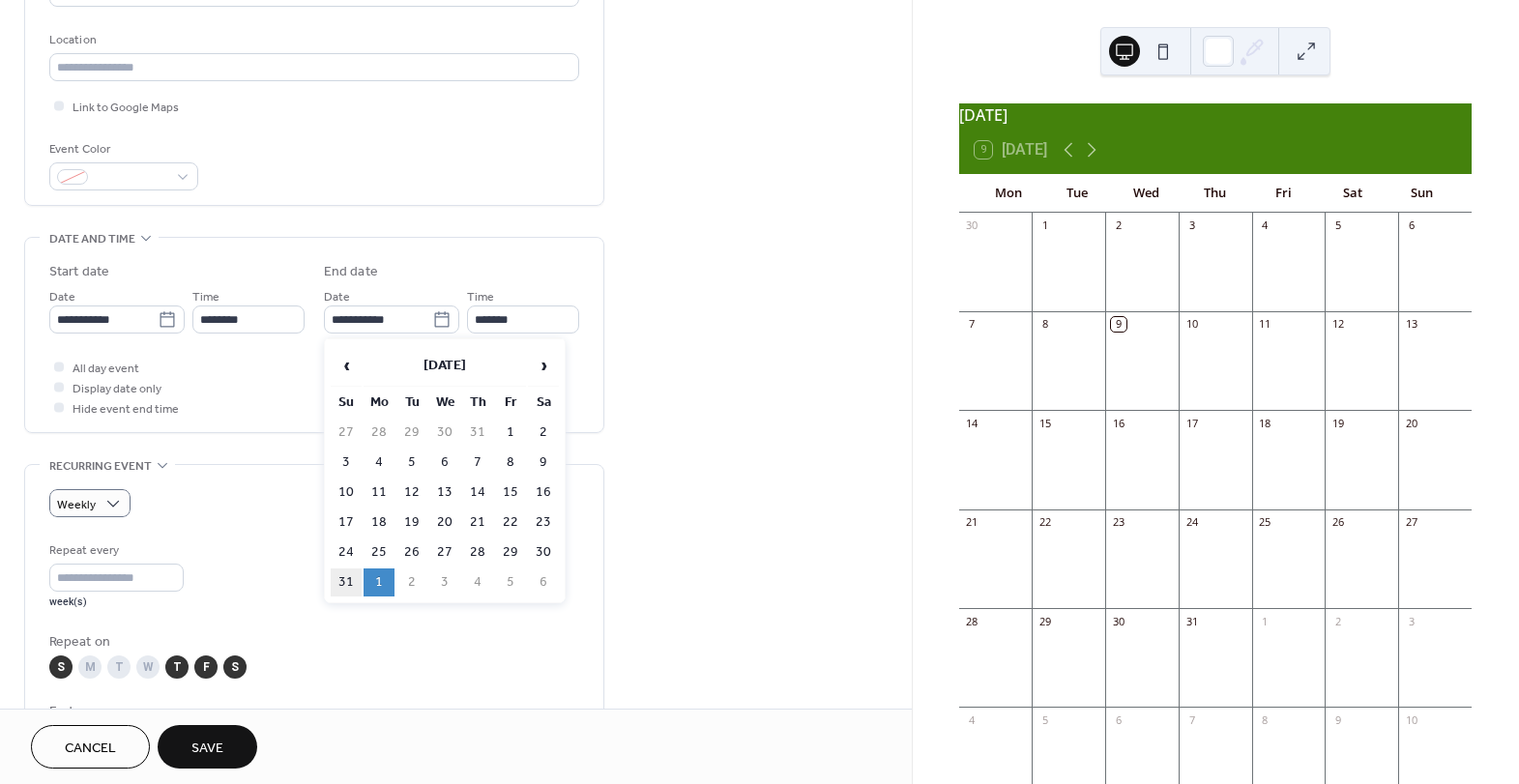 click on "31" at bounding box center [346, 582] 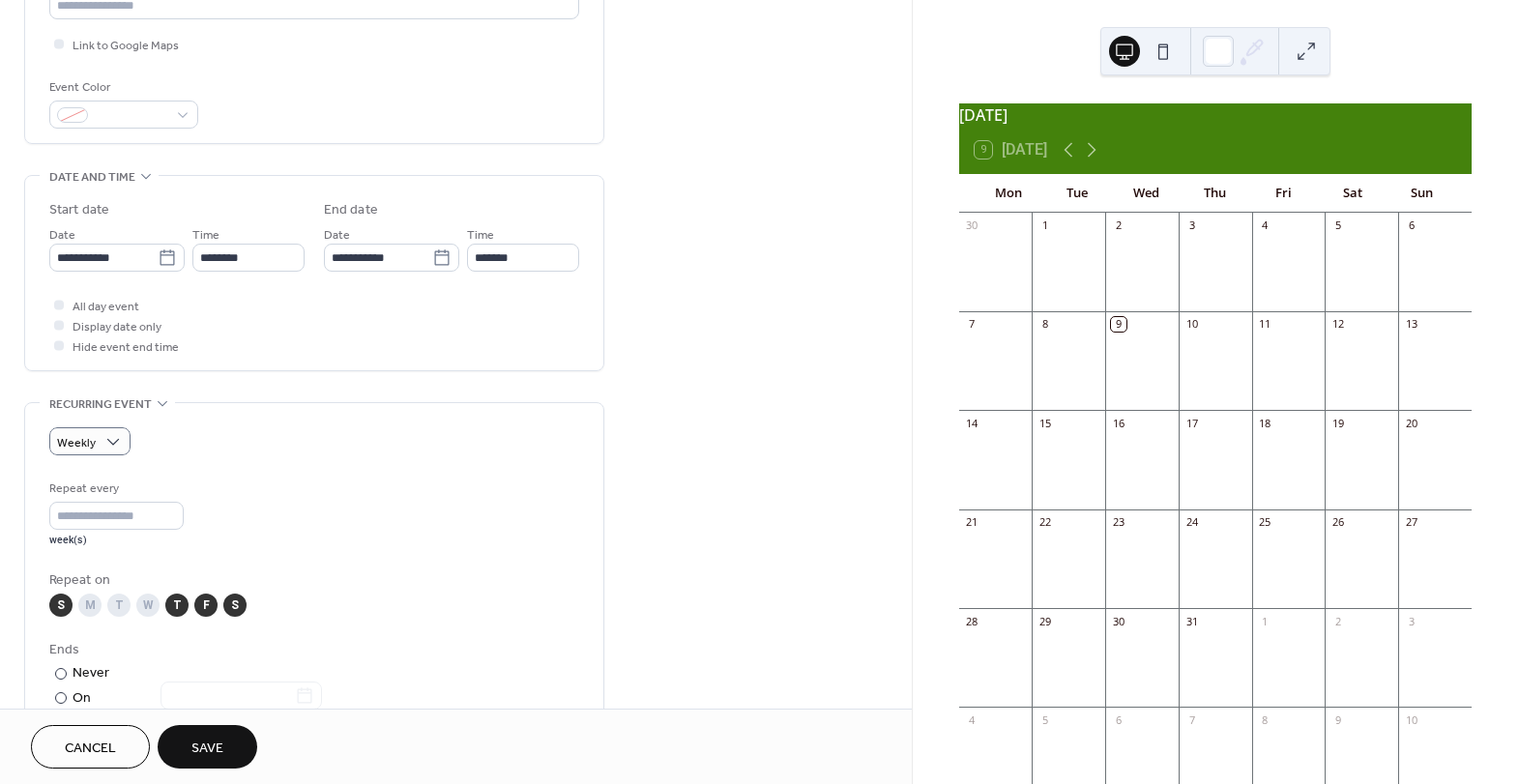 scroll, scrollTop: 1021, scrollLeft: 0, axis: vertical 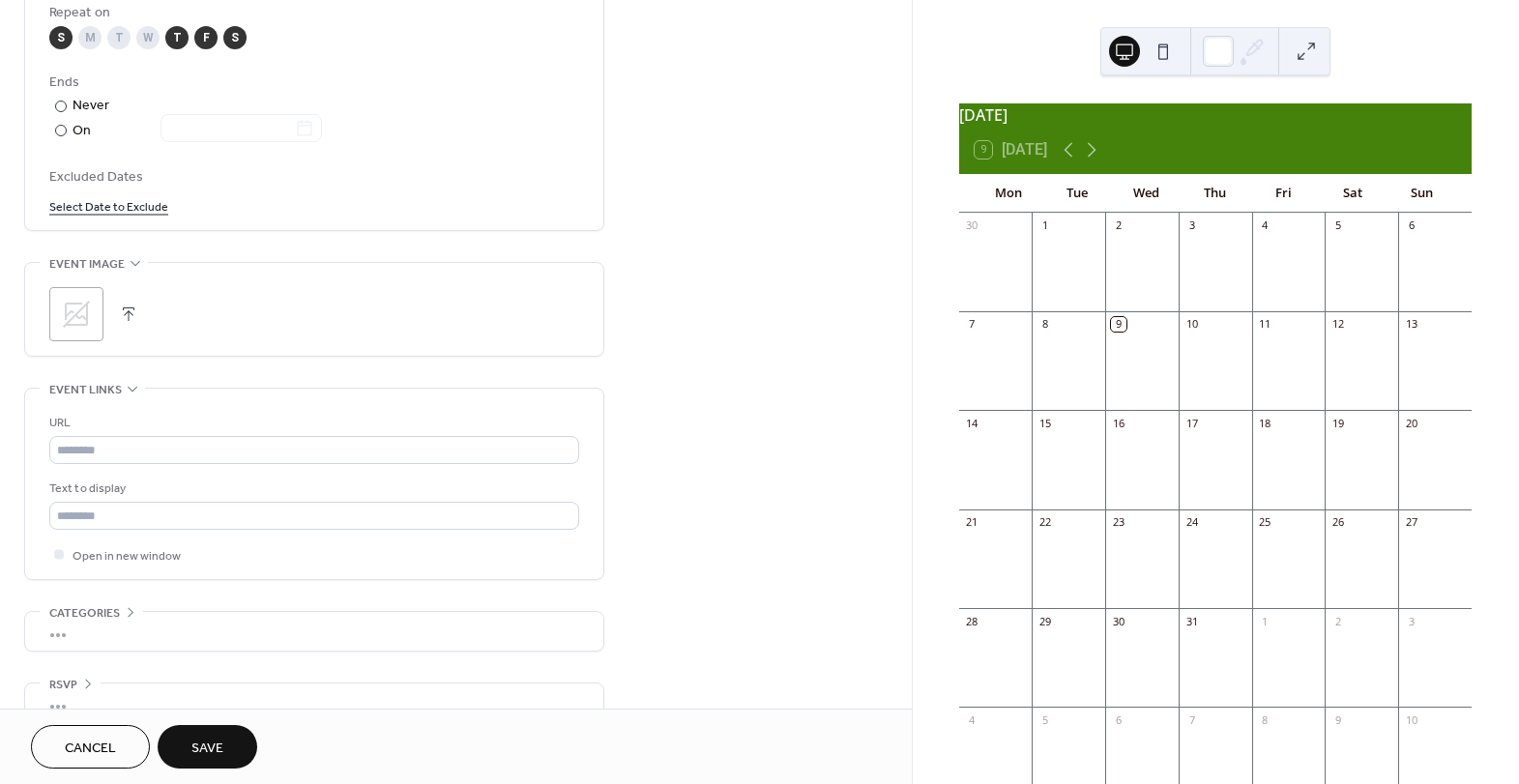 click on "Save" at bounding box center [207, 748] 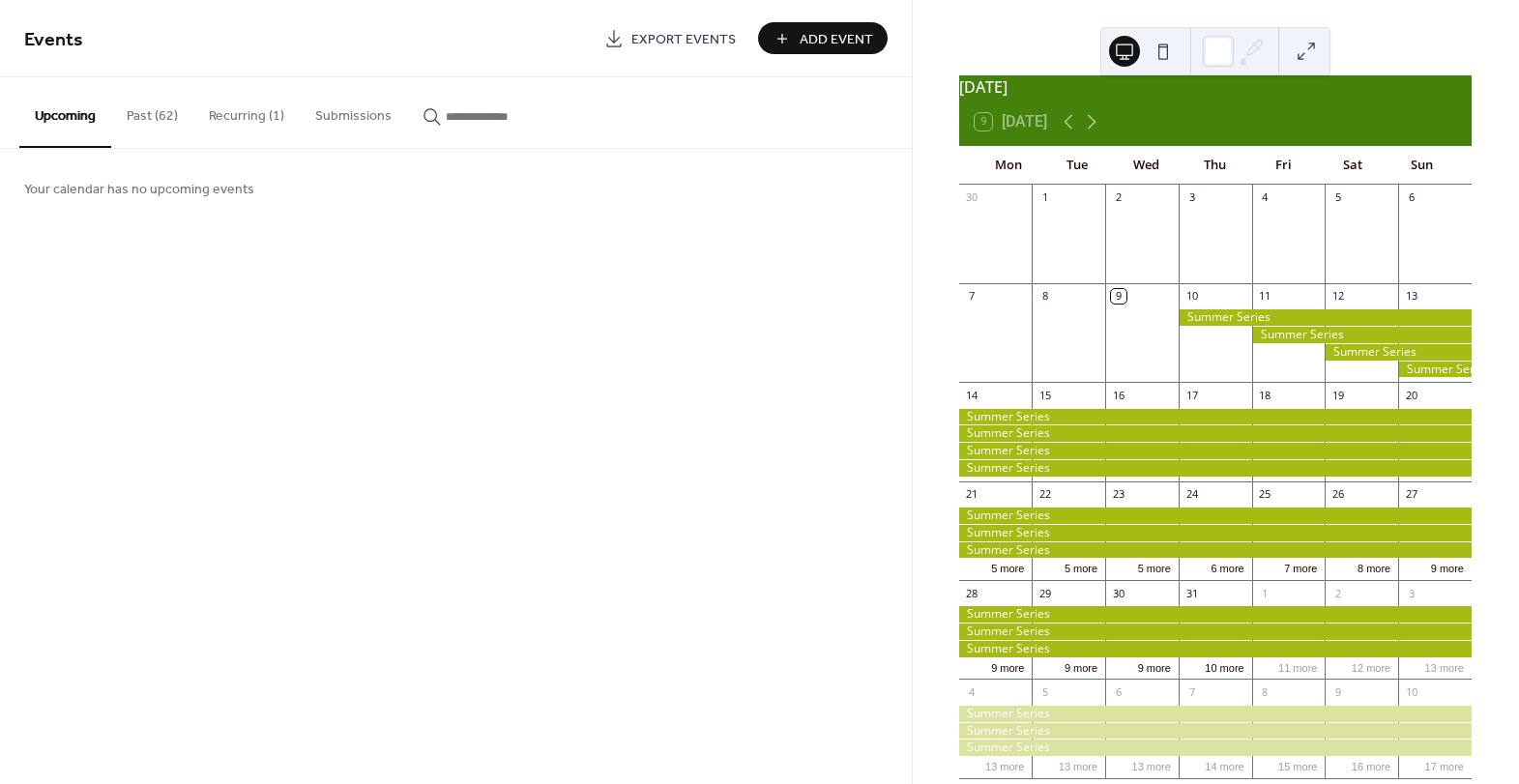 scroll, scrollTop: 0, scrollLeft: 0, axis: both 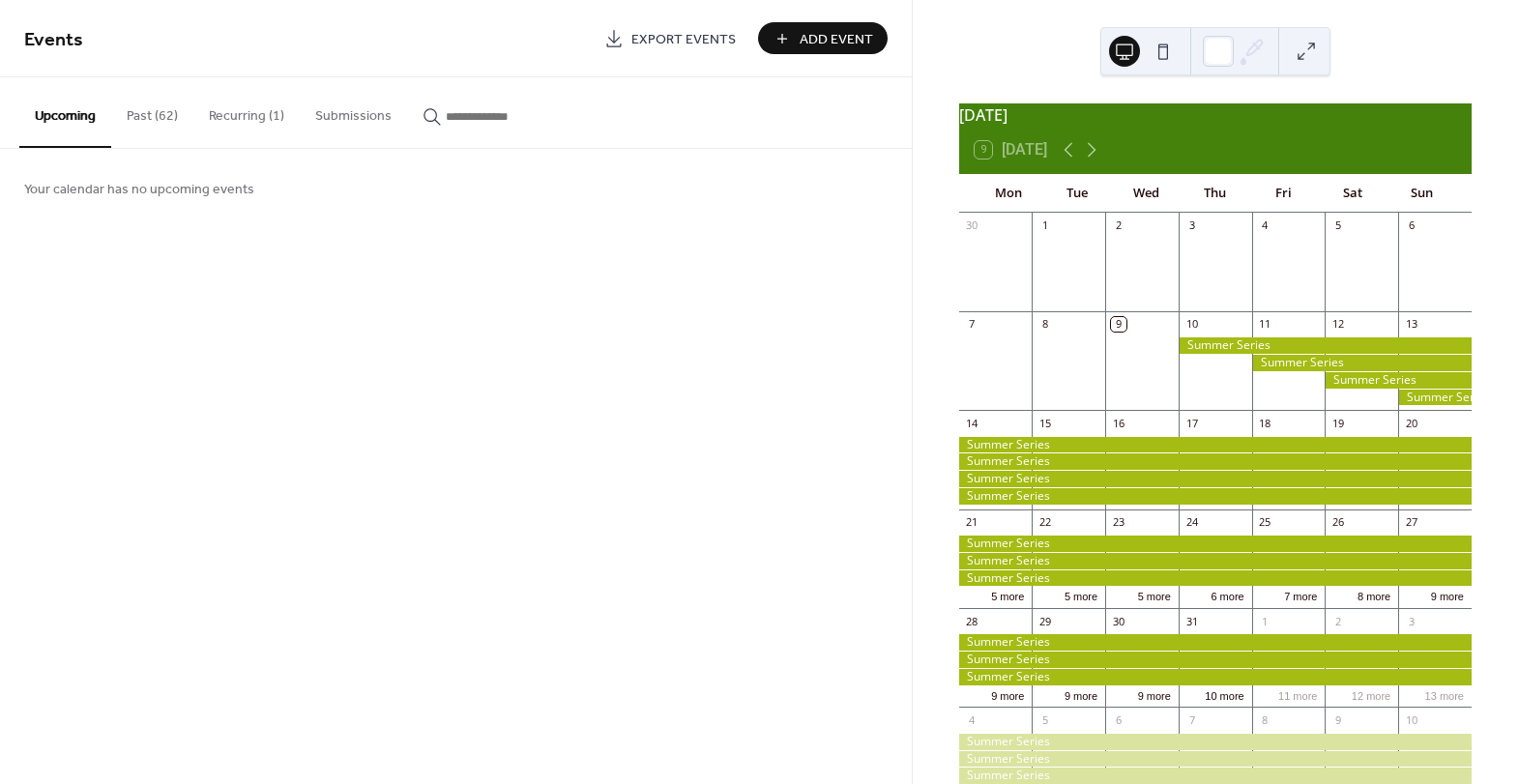 click at bounding box center (1325, 345) 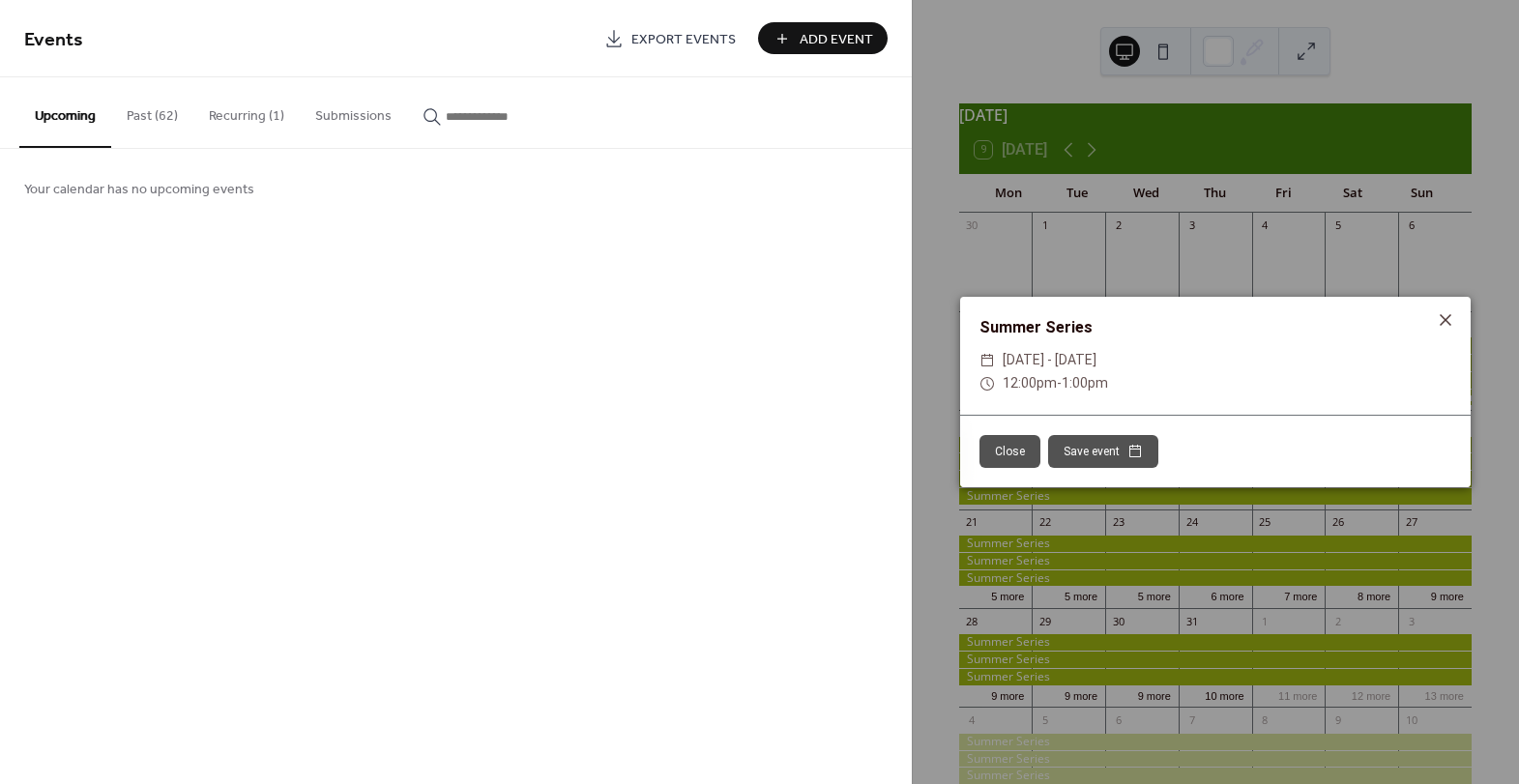 click on "Recurring  (1)" at bounding box center [247, 111] 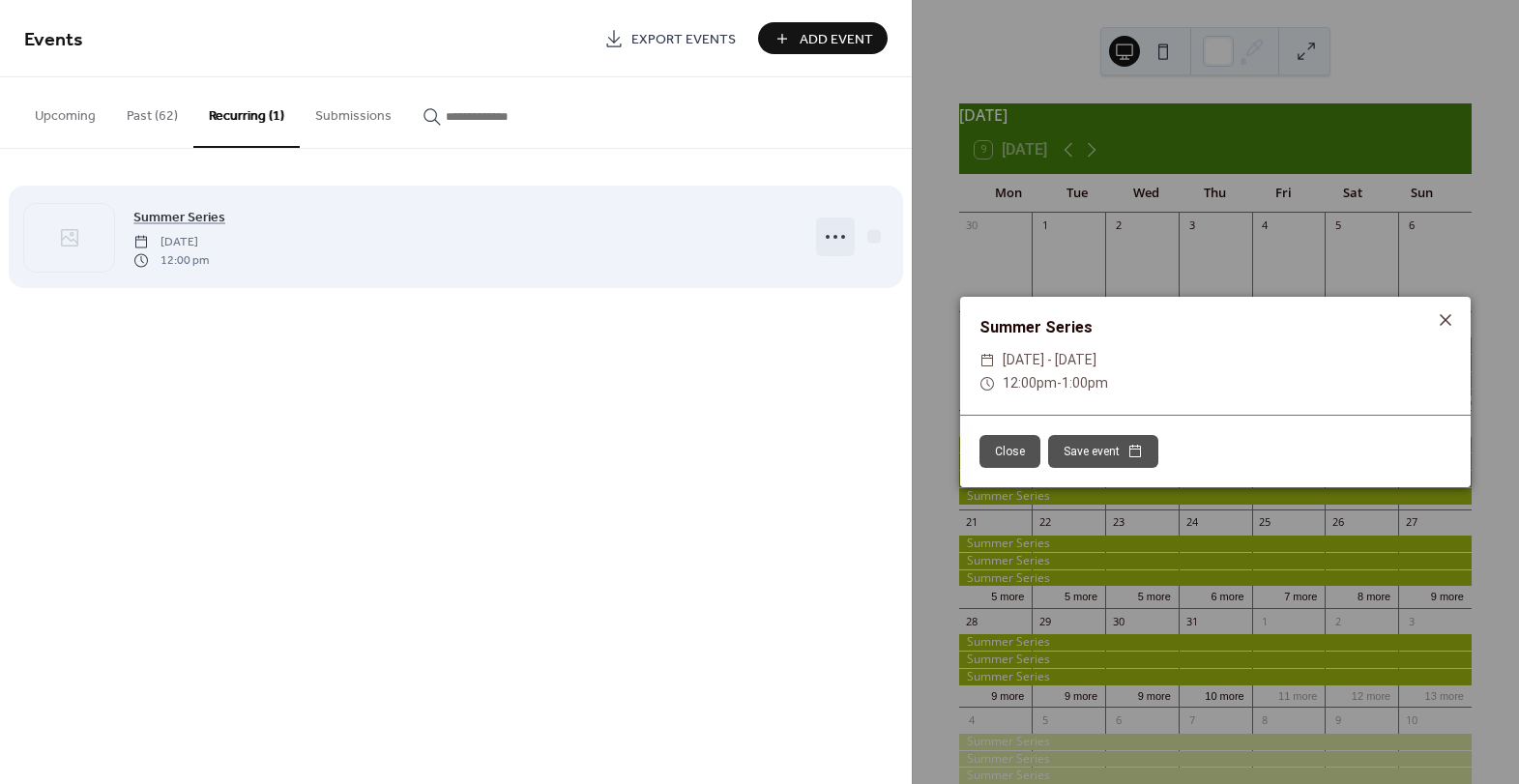 click 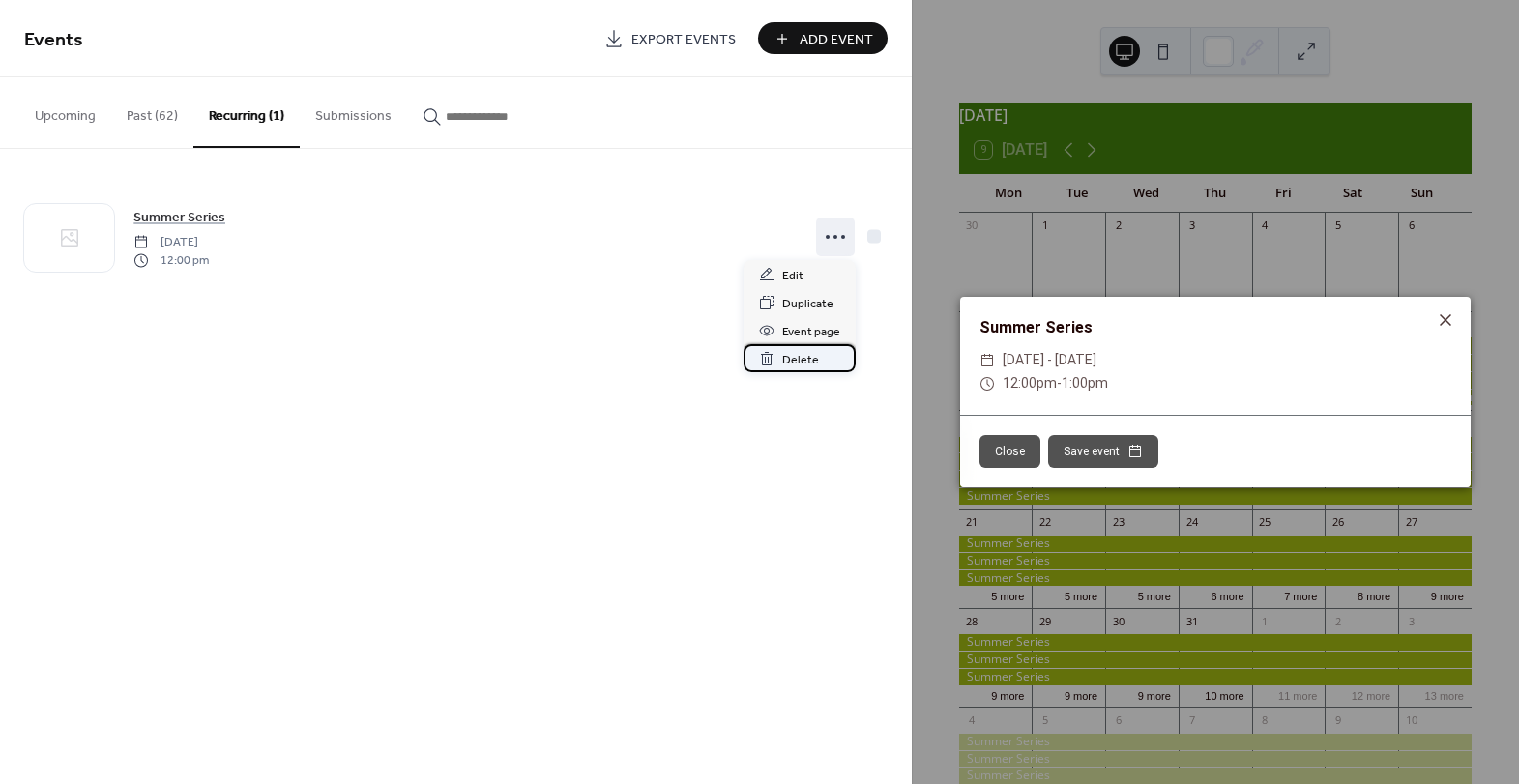 click on "Delete" at bounding box center (801, 360) 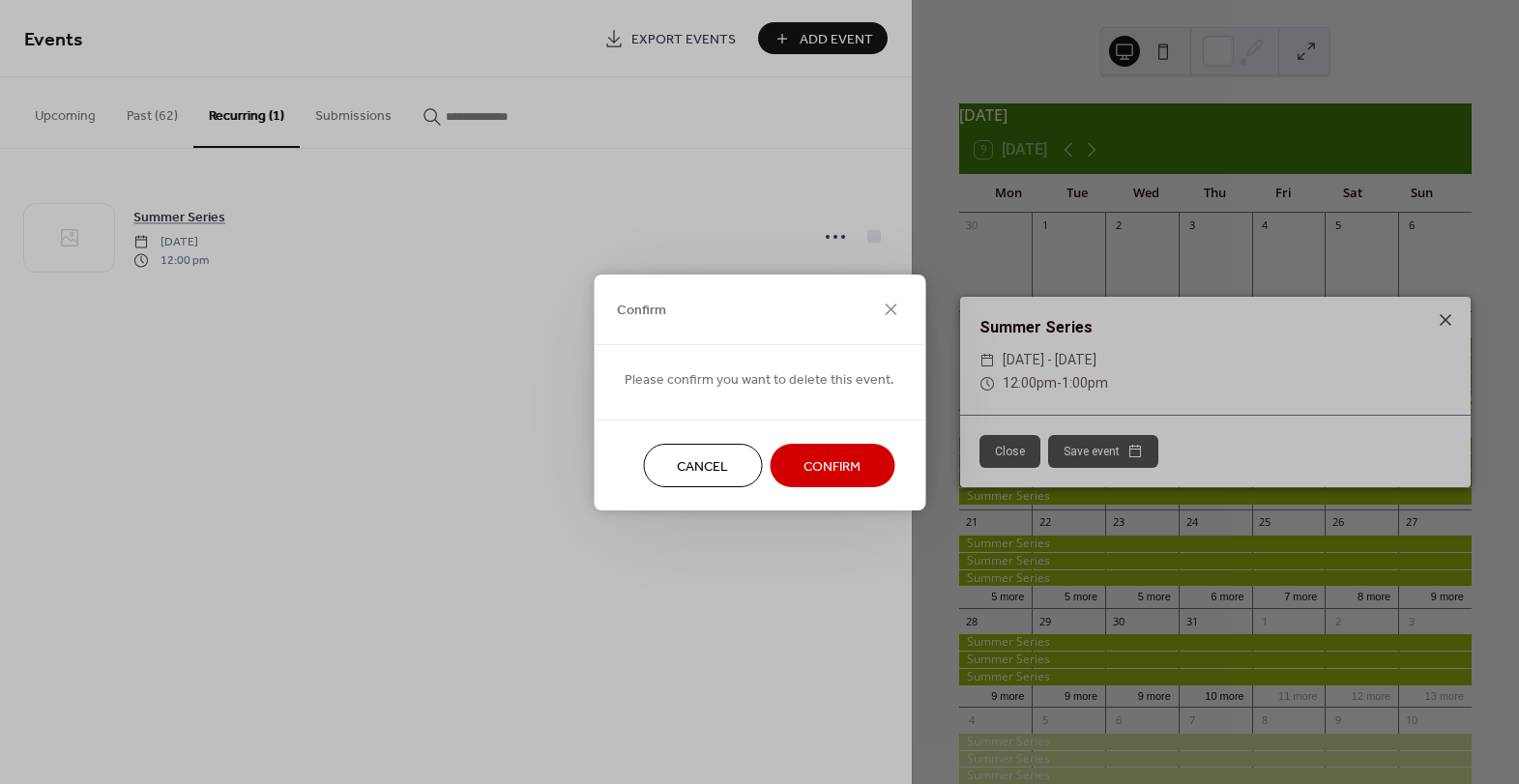 click on "Confirm" at bounding box center (832, 466) 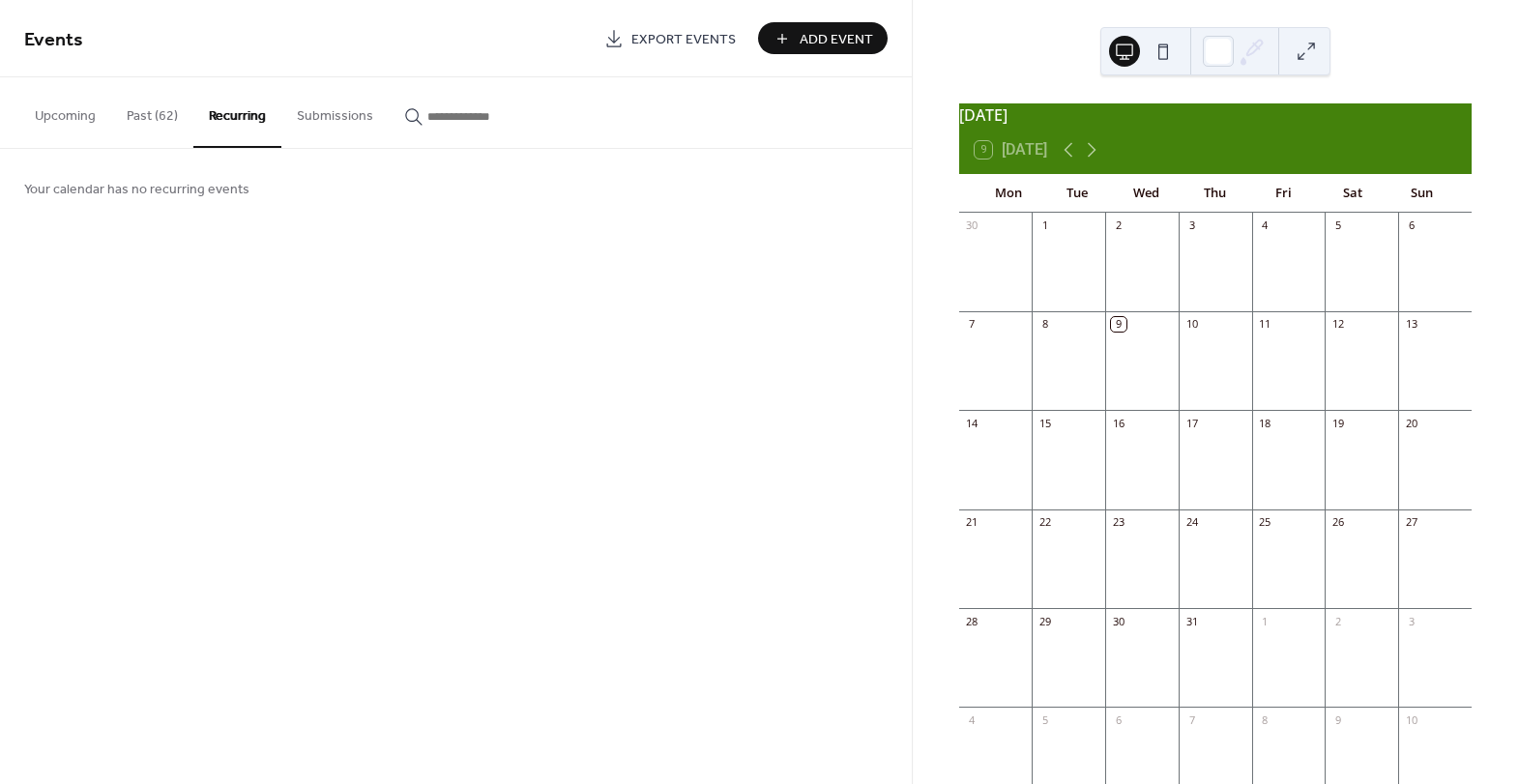 click on "Add Event" at bounding box center [836, 40] 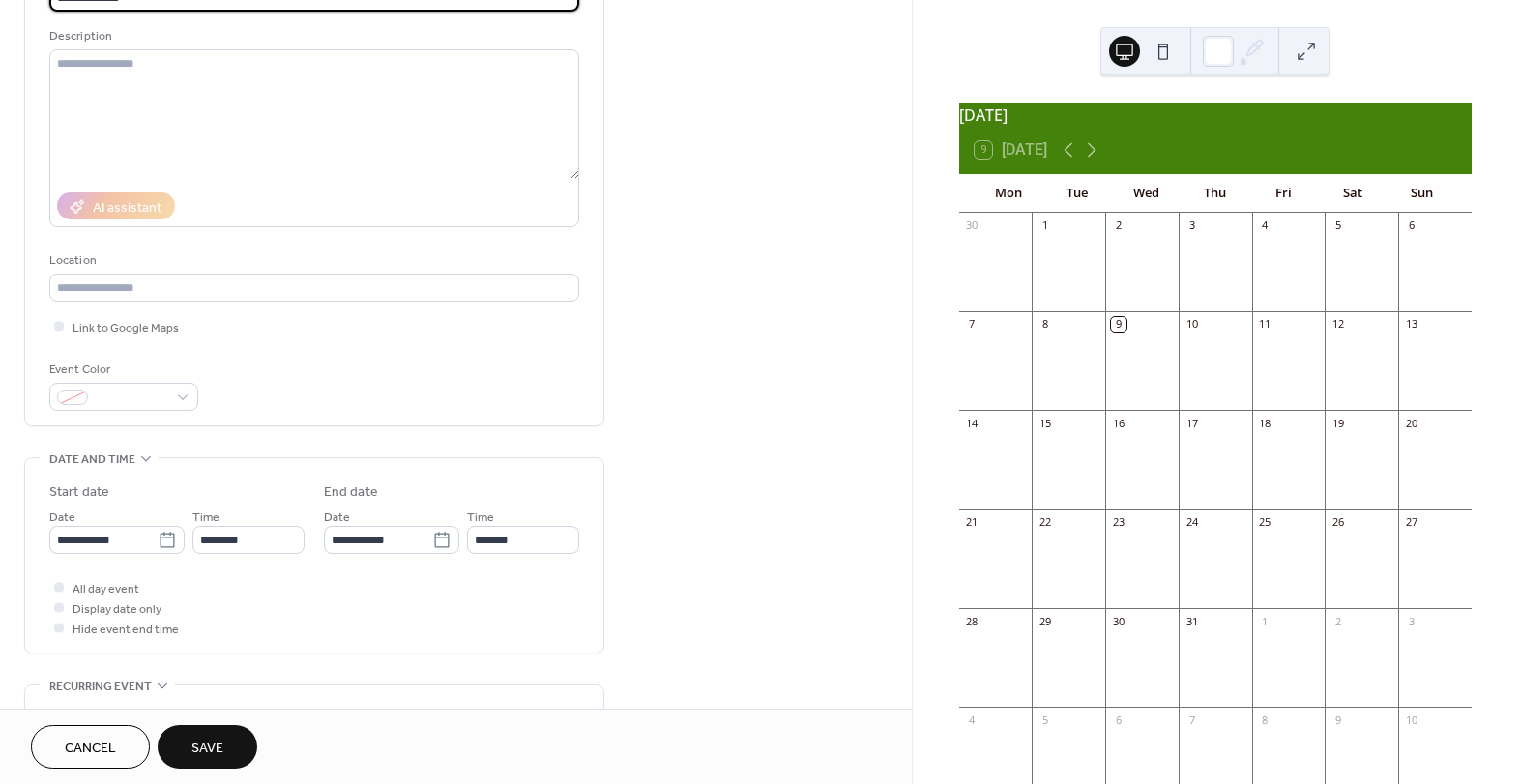 scroll, scrollTop: 178, scrollLeft: 0, axis: vertical 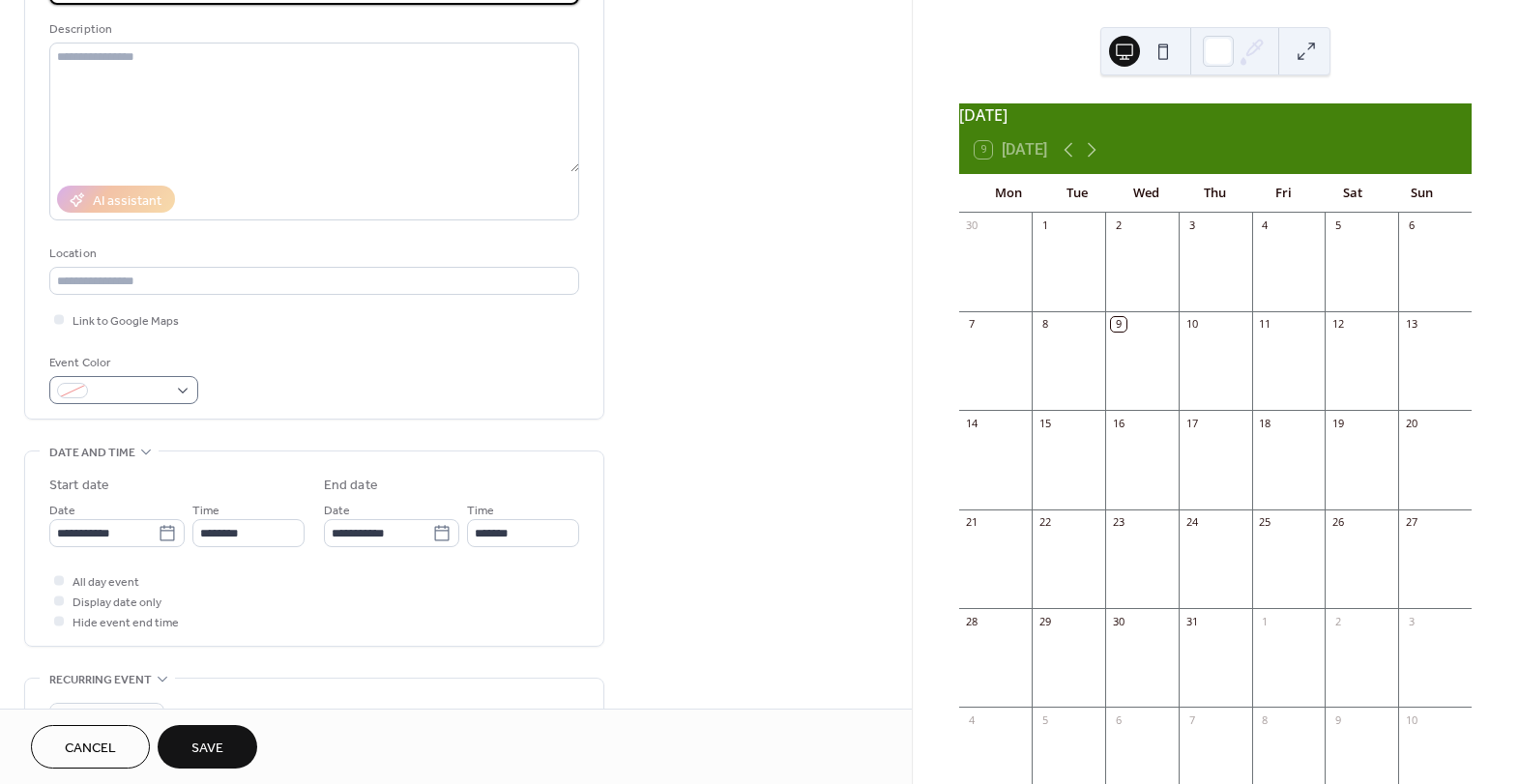 type on "**********" 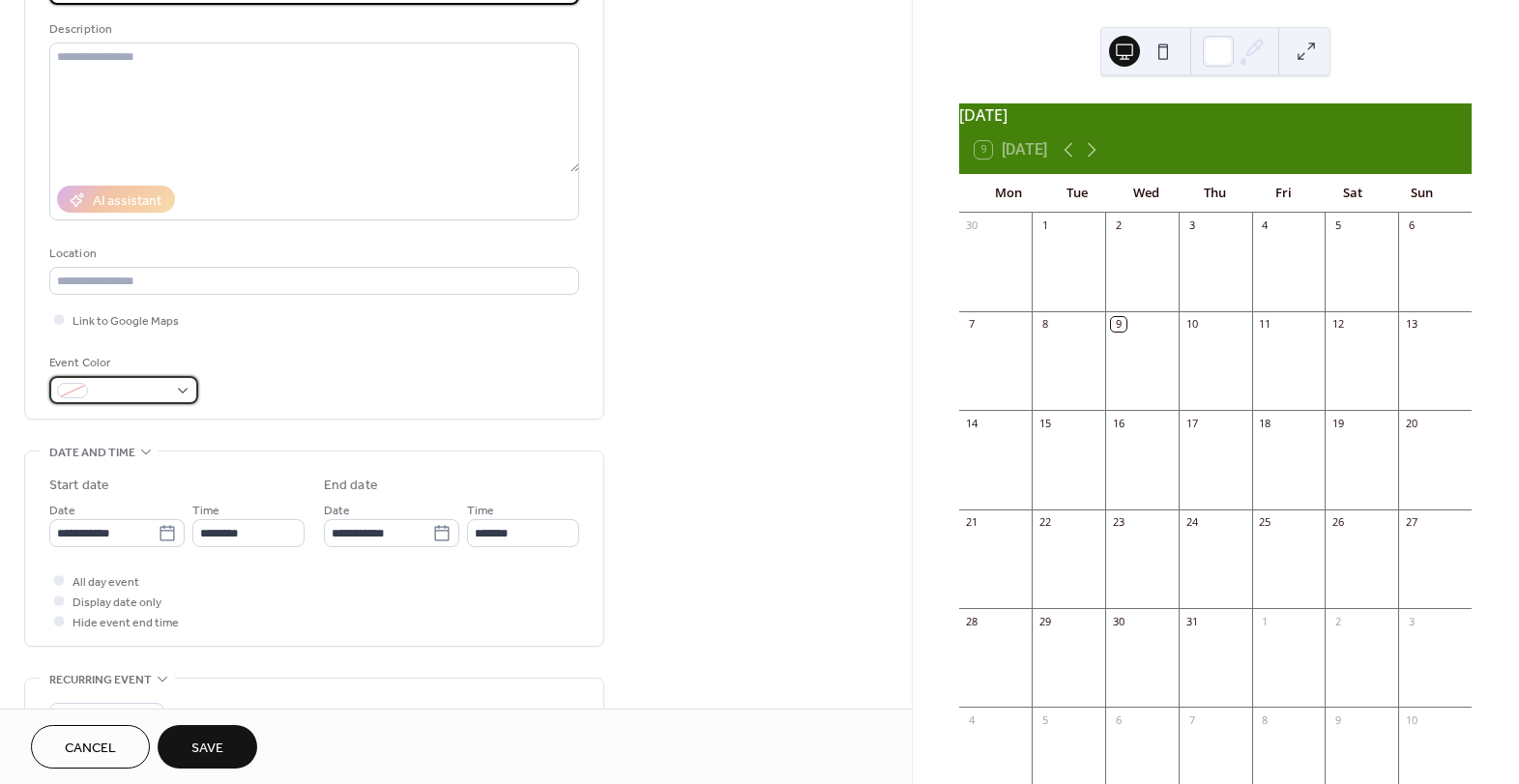 click at bounding box center (124, 390) 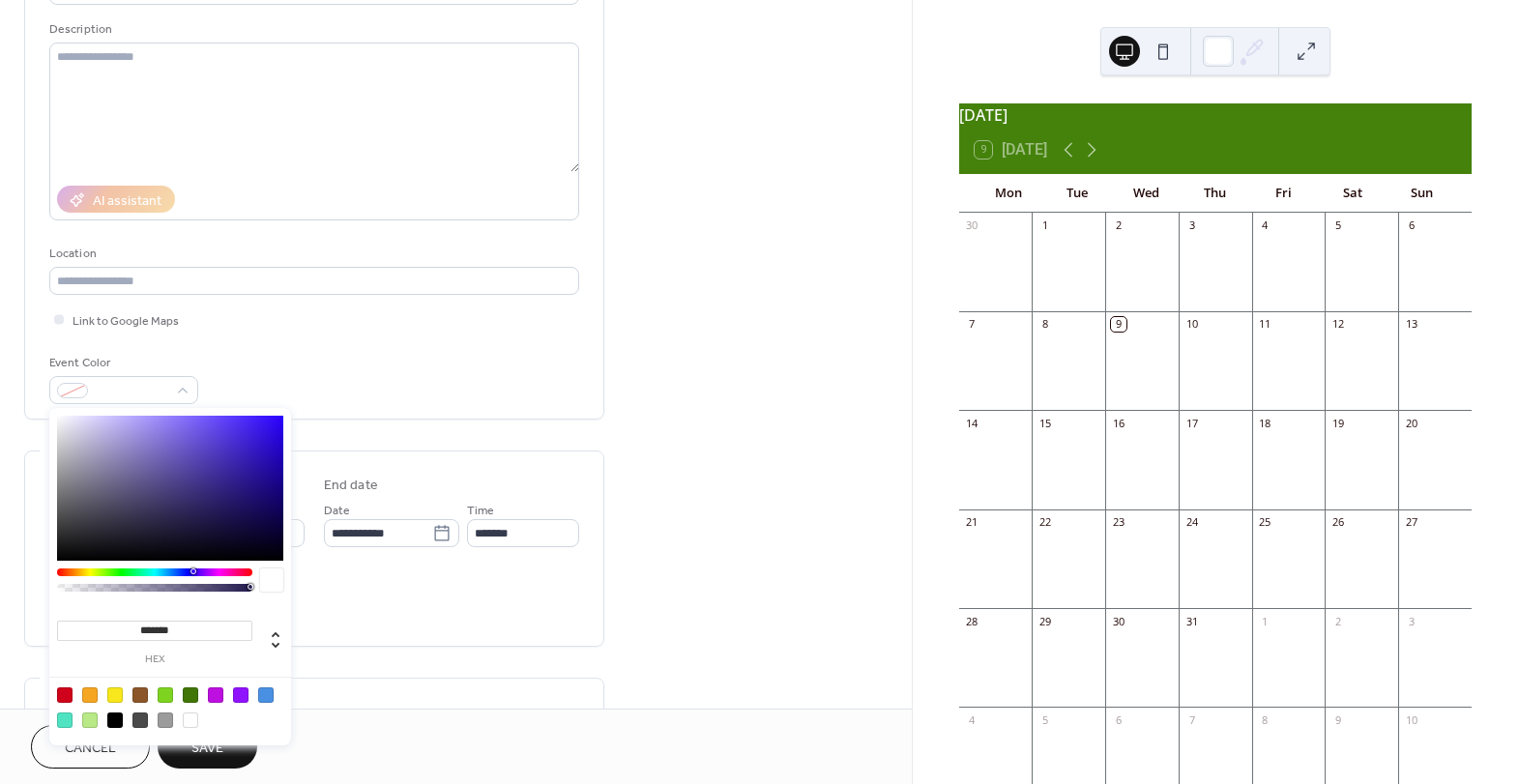 click at bounding box center (165, 695) 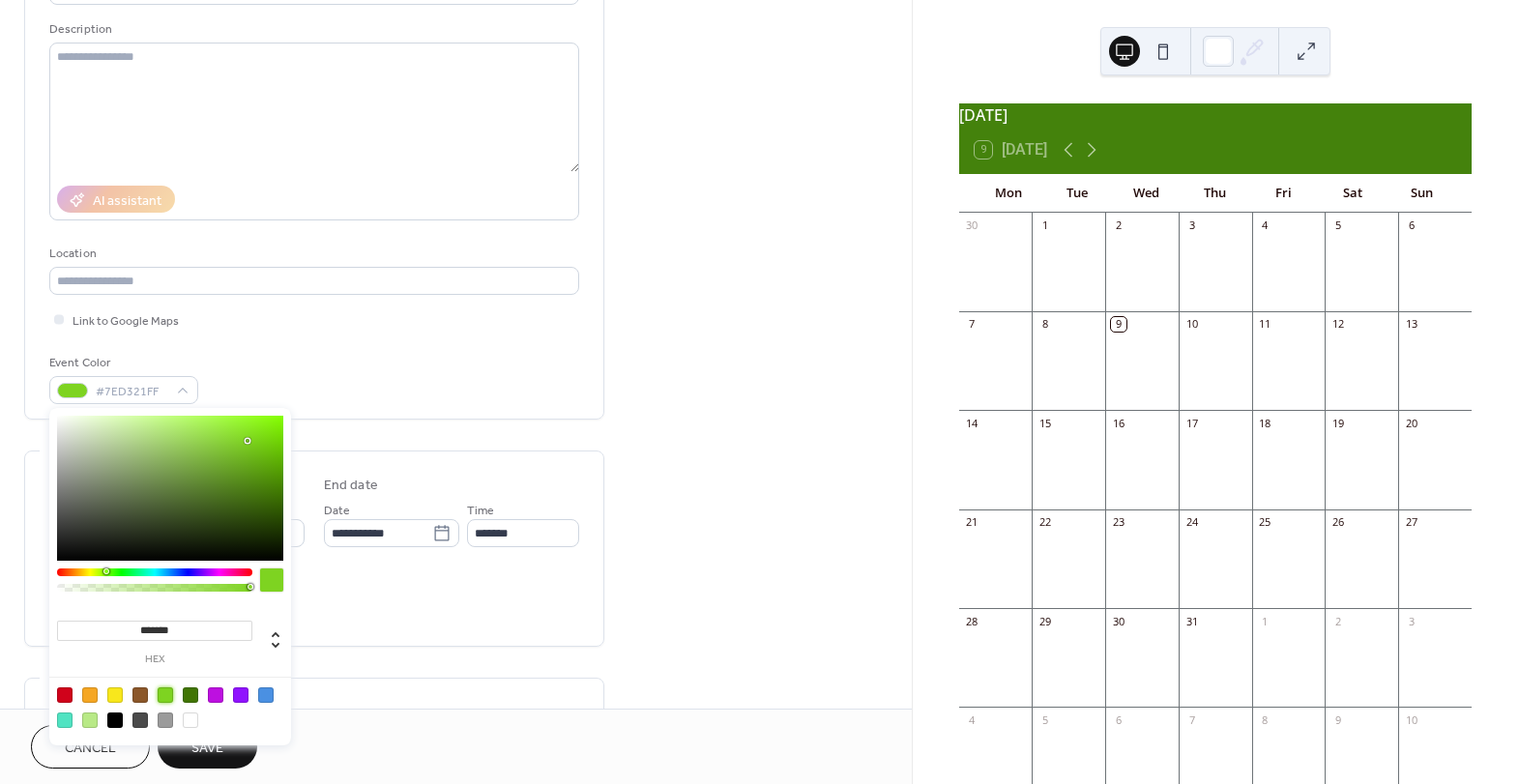 click on "Event Color #7ED321FF" at bounding box center [314, 378] 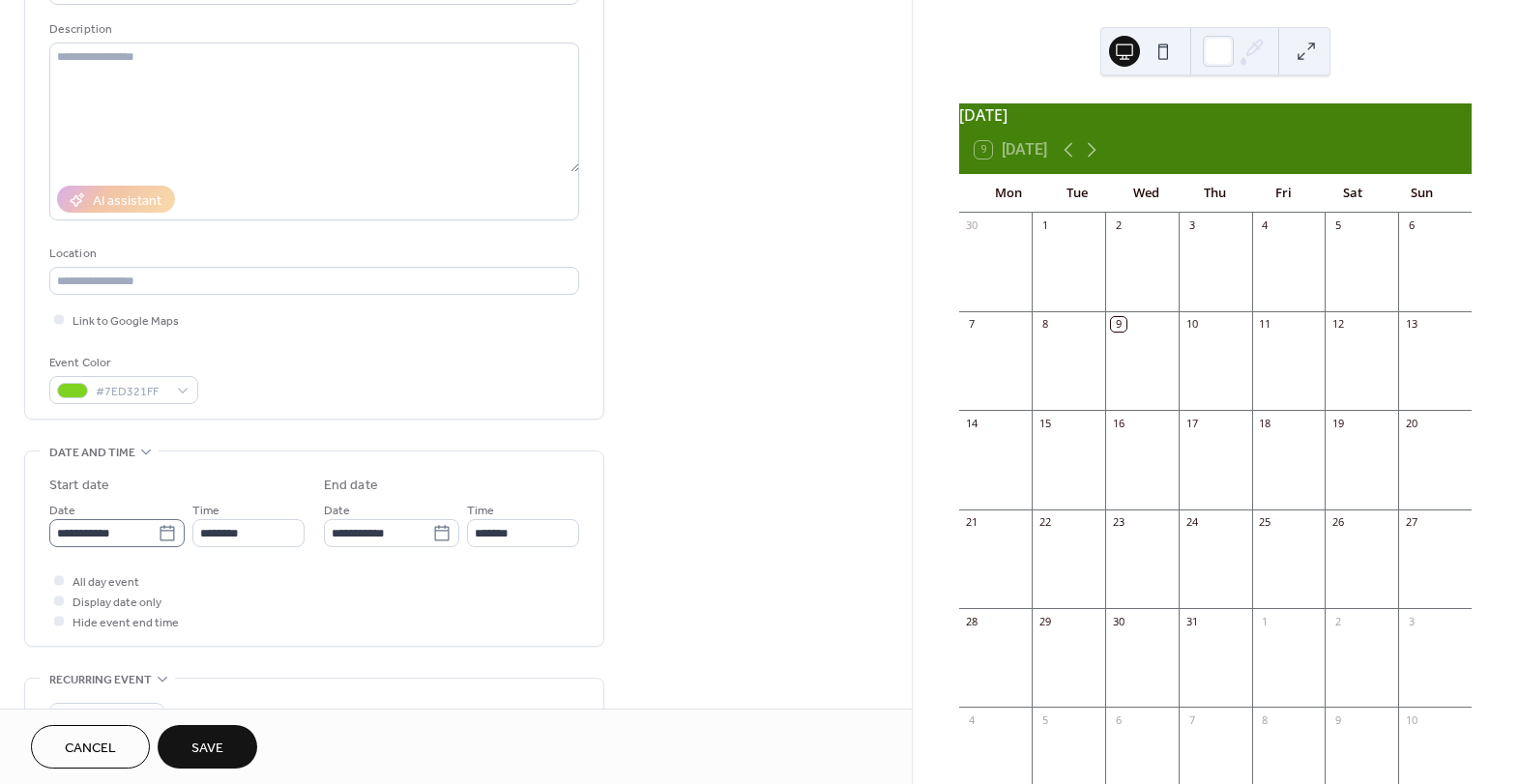 scroll, scrollTop: 1, scrollLeft: 0, axis: vertical 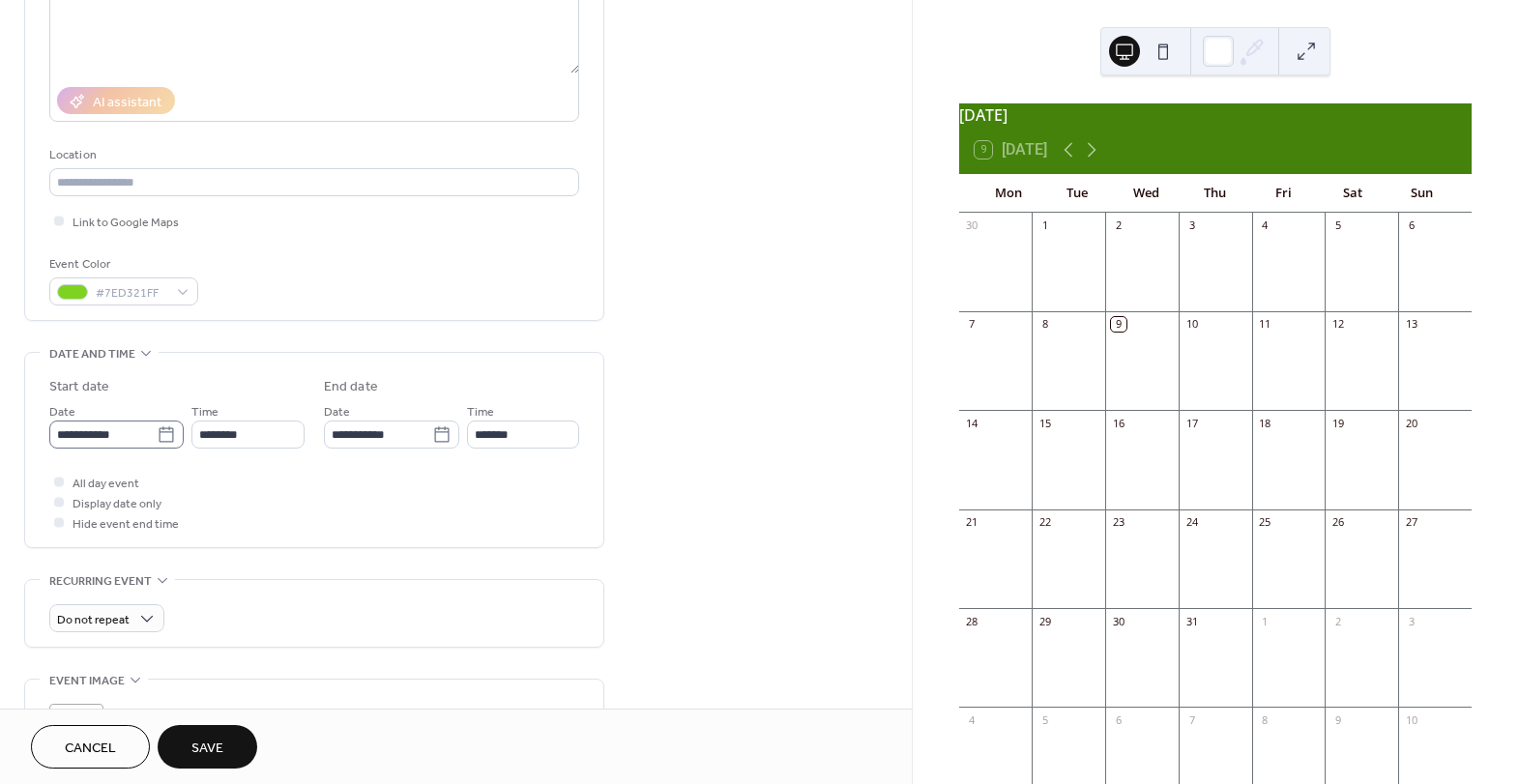 click 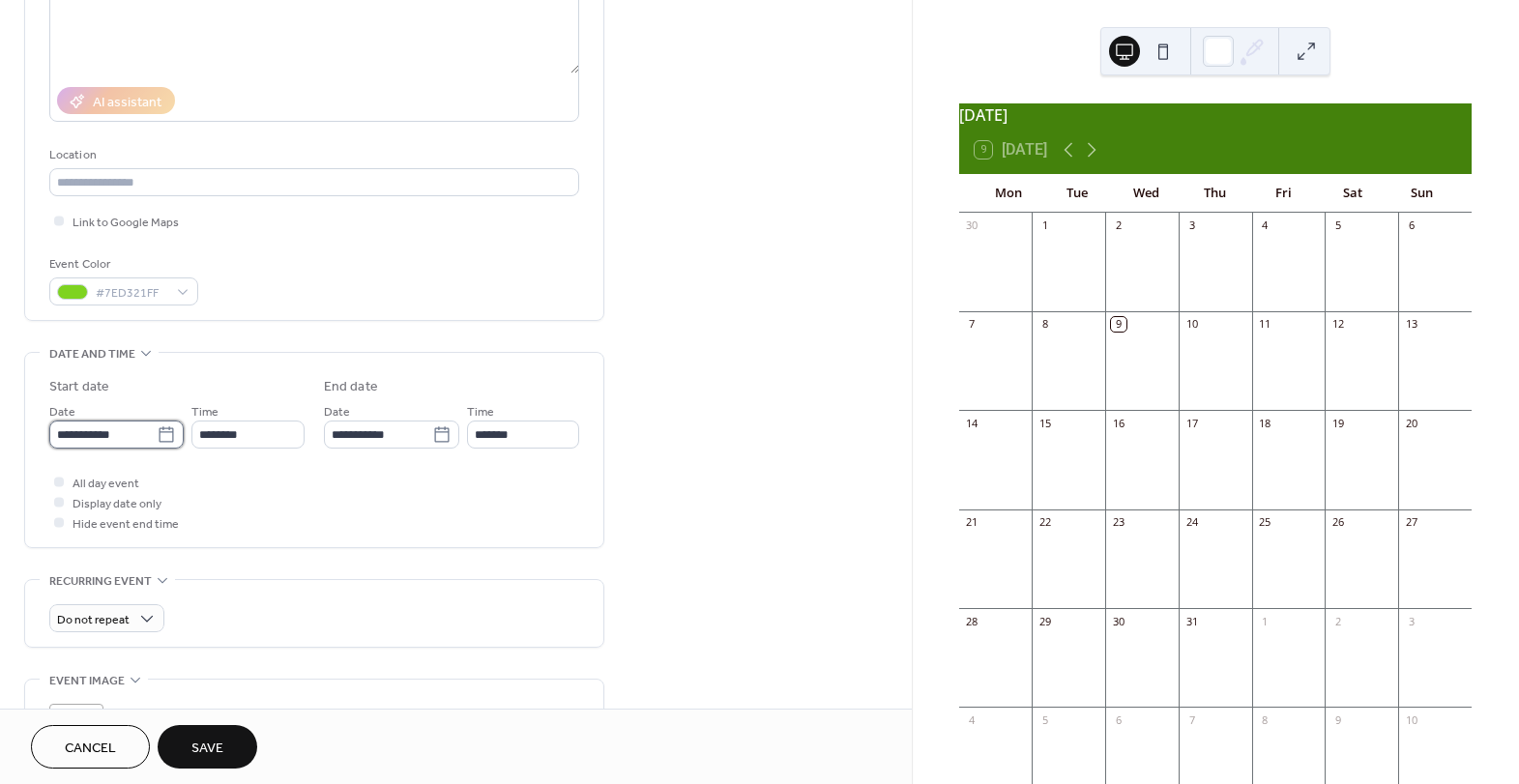 click on "**********" at bounding box center [102, 434] 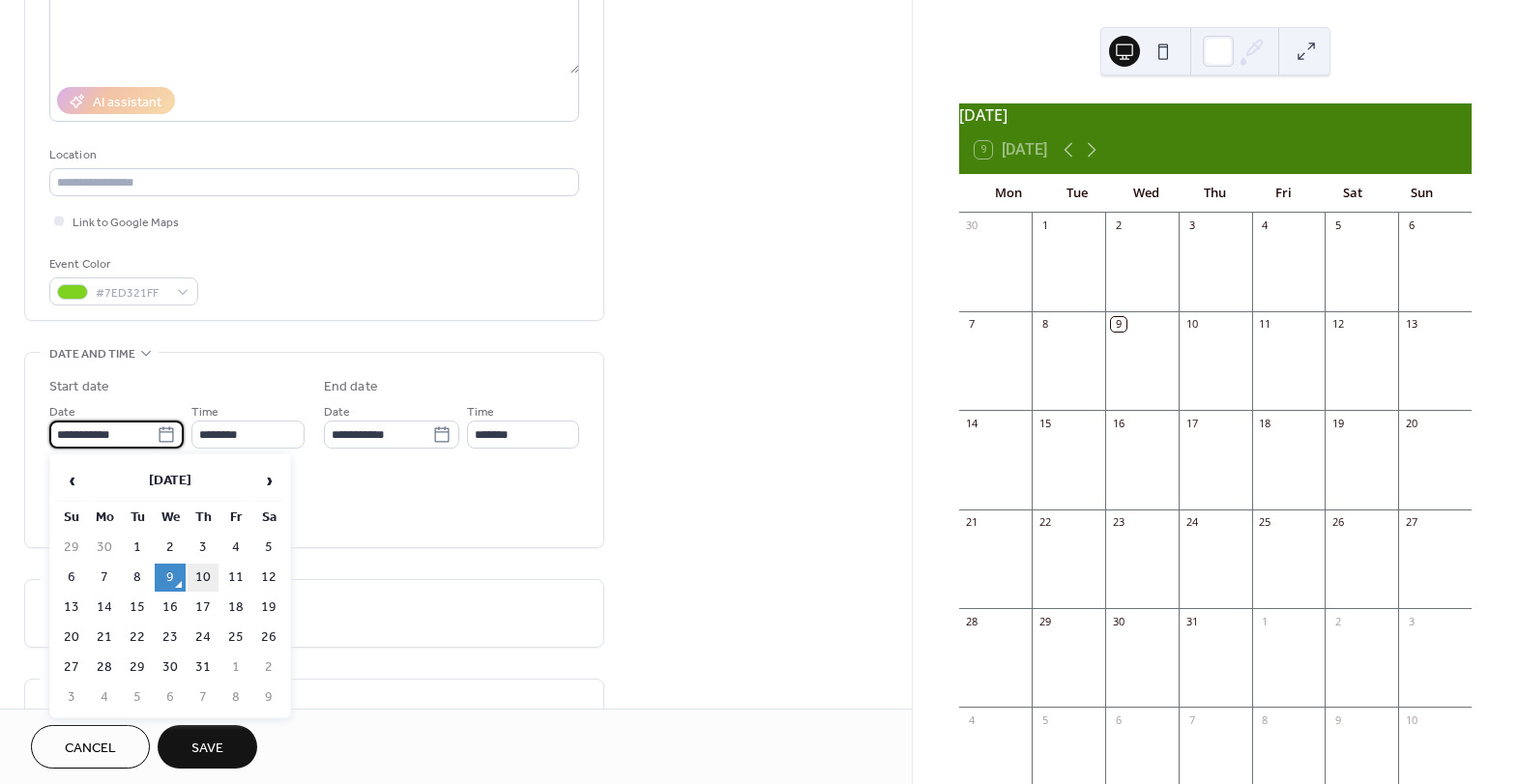 click on "10" at bounding box center (203, 577) 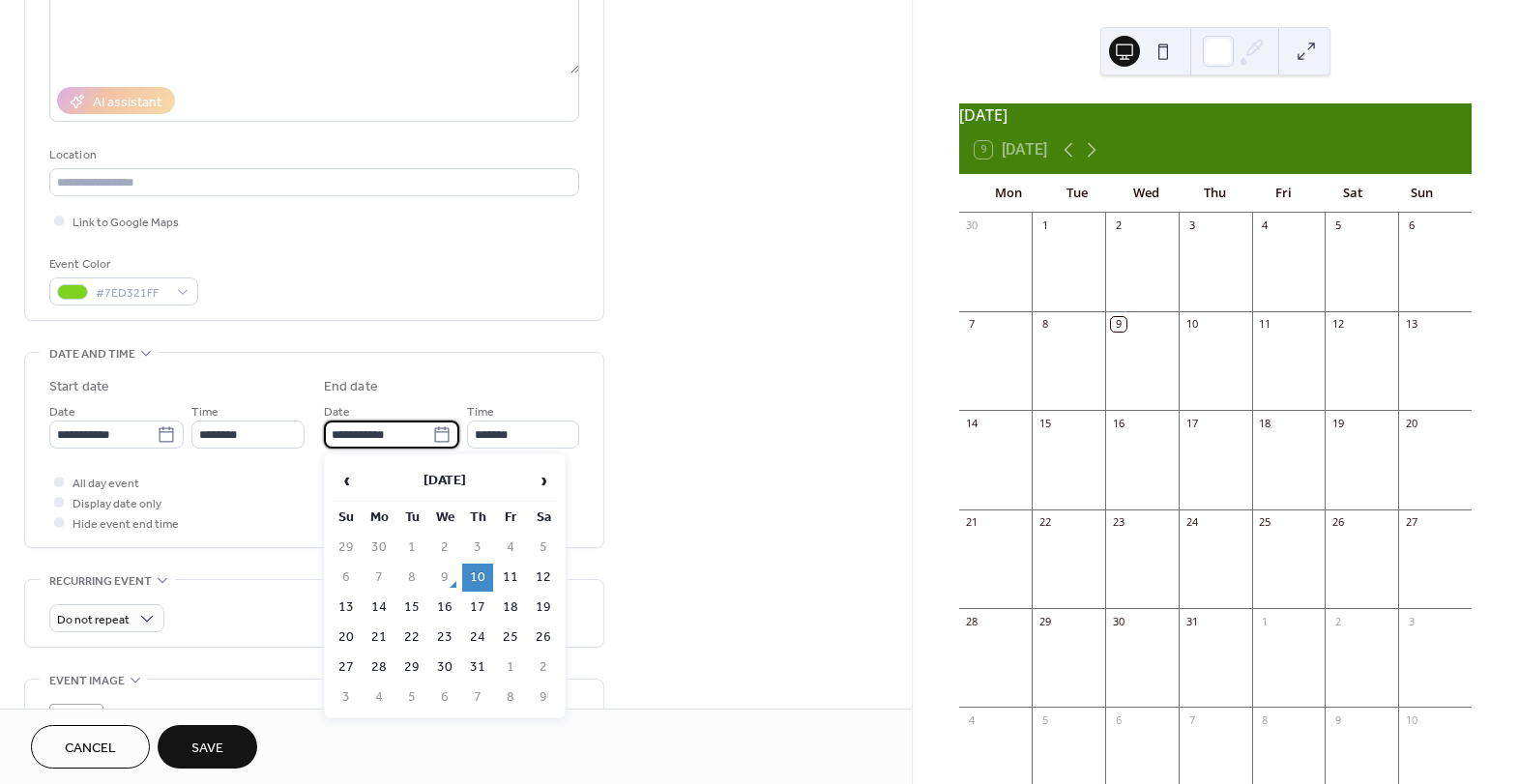 click on "**********" at bounding box center (378, 434) 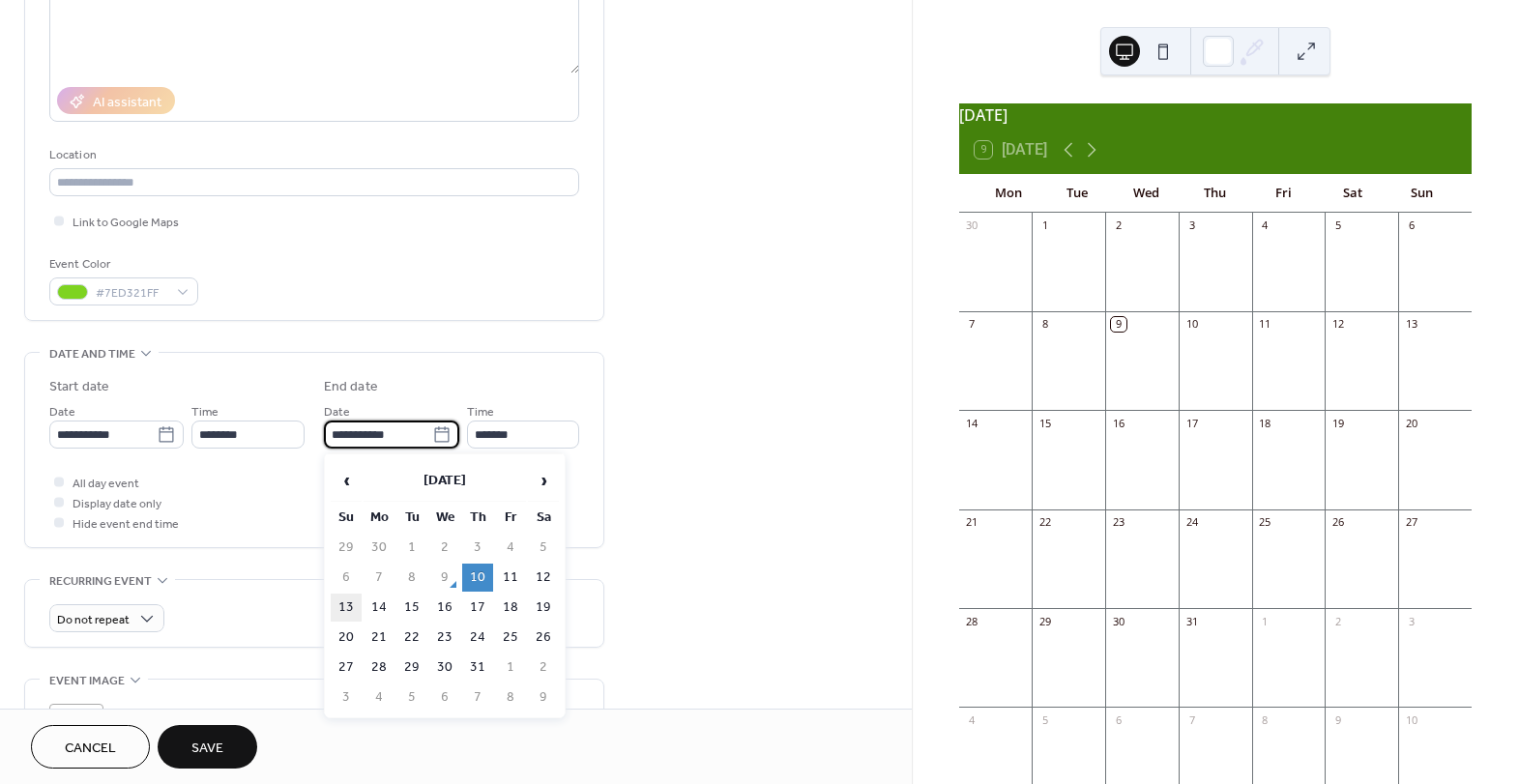 click on "13" at bounding box center (346, 607) 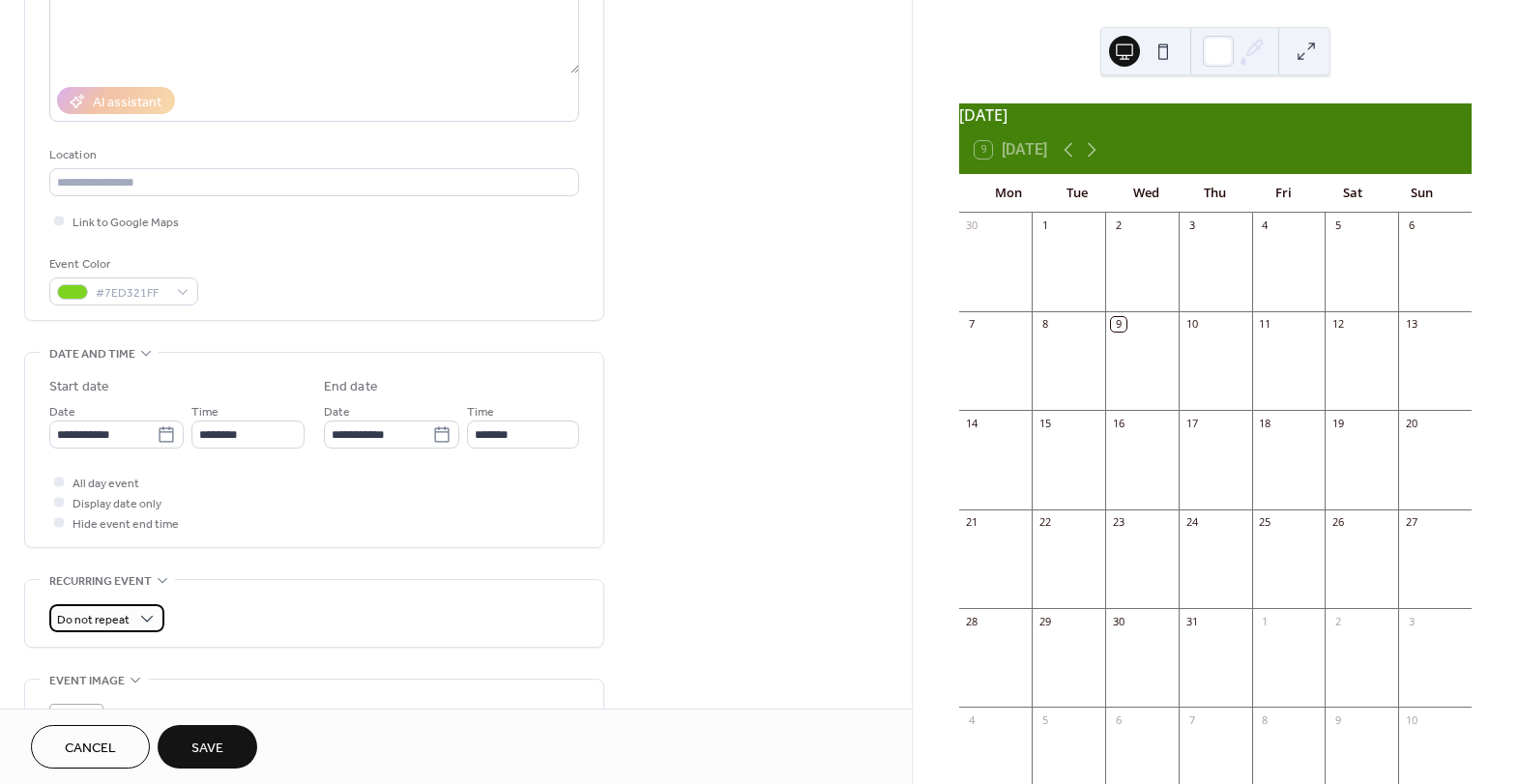 click on "**********" at bounding box center [759, 392] 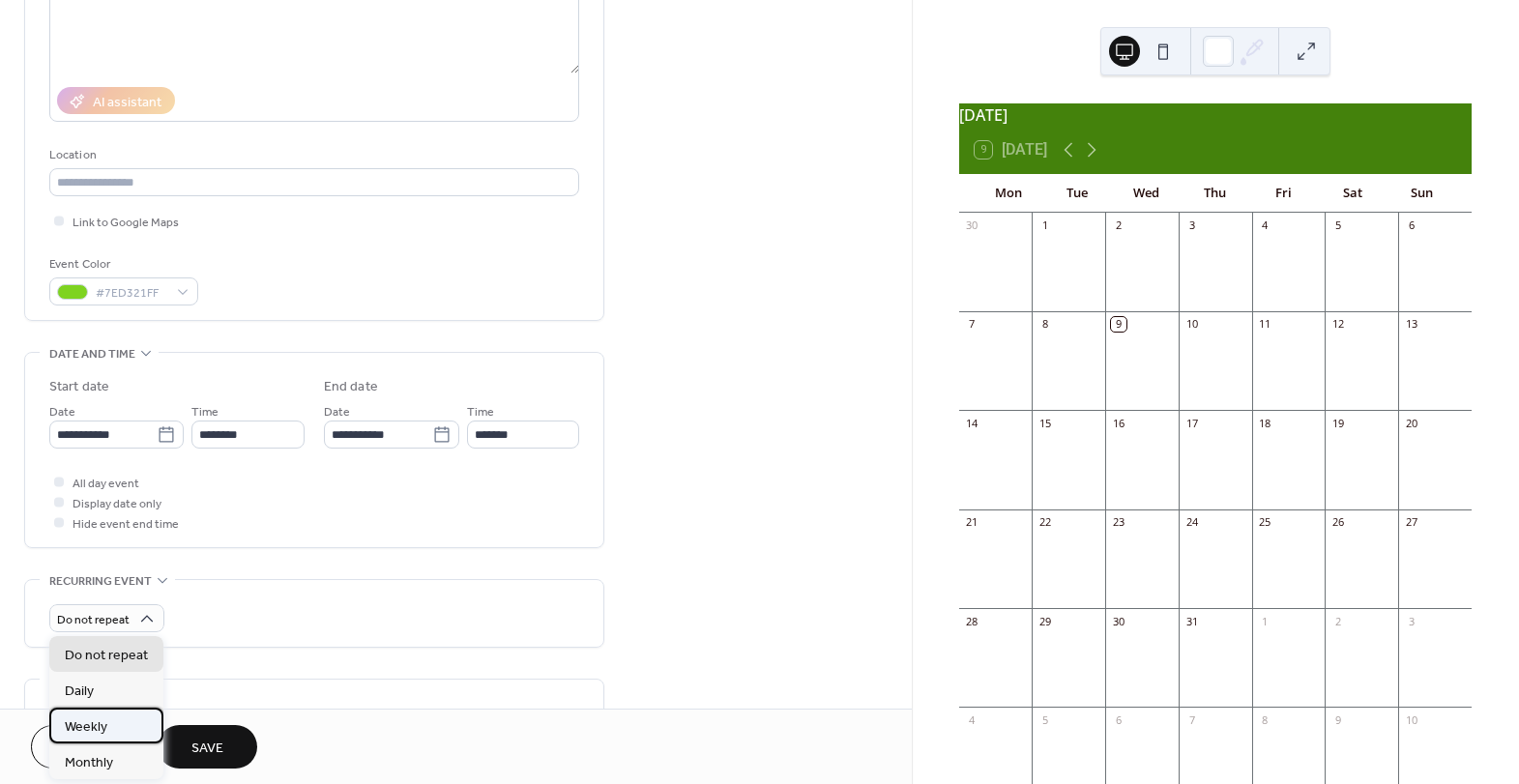 click on "Weekly" at bounding box center (106, 725) 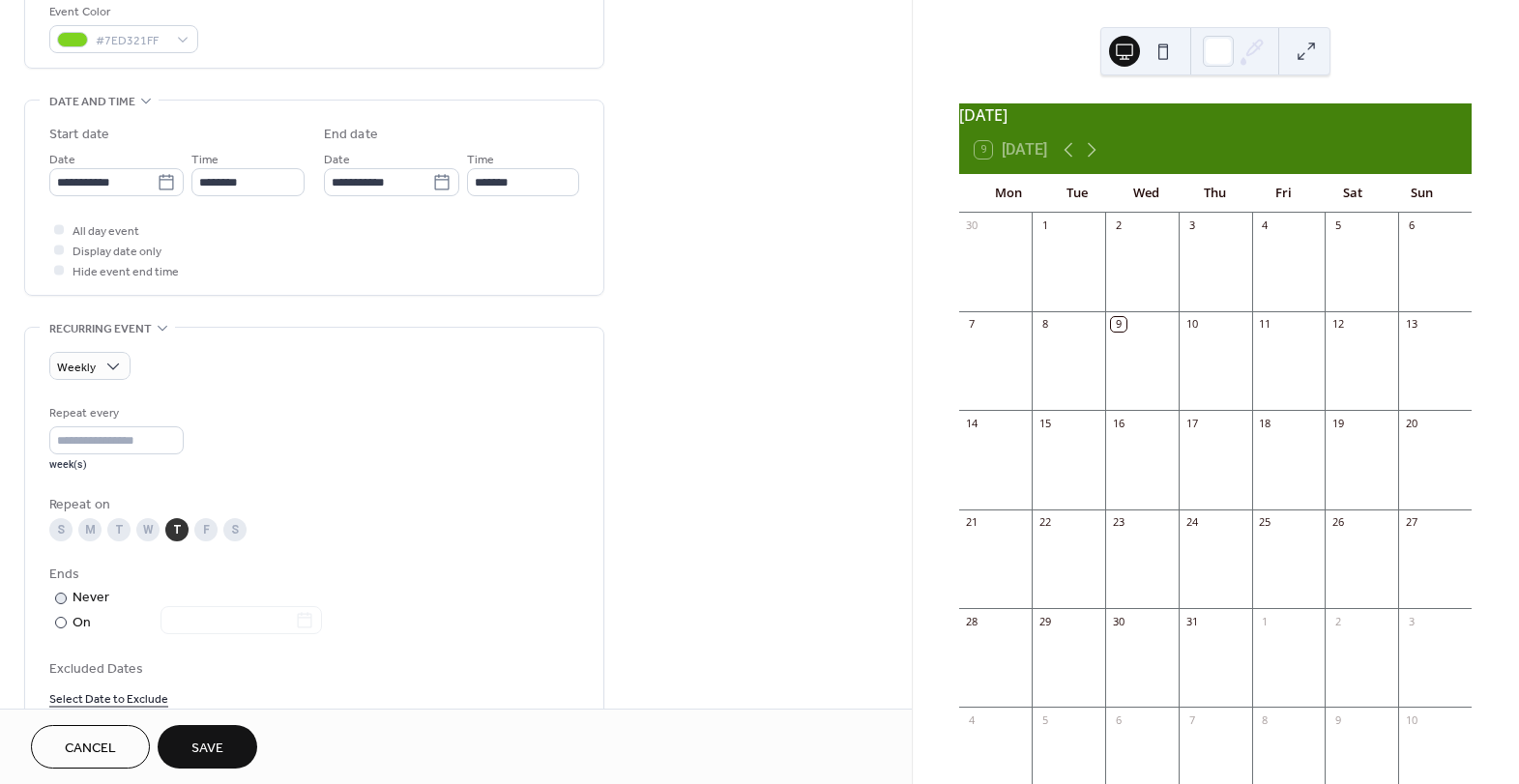 scroll, scrollTop: 533, scrollLeft: 0, axis: vertical 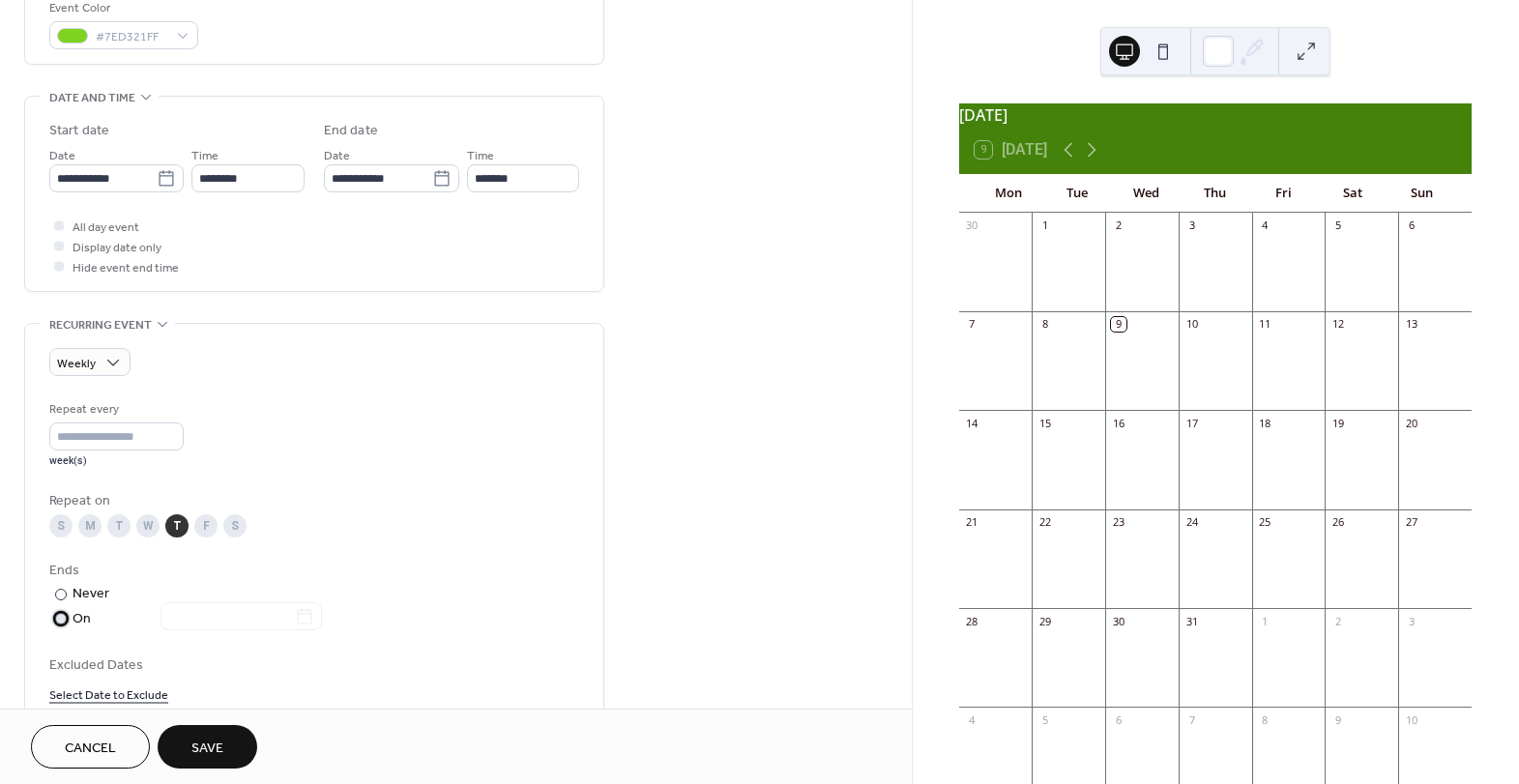 click on "​ On" at bounding box center (188, 619) 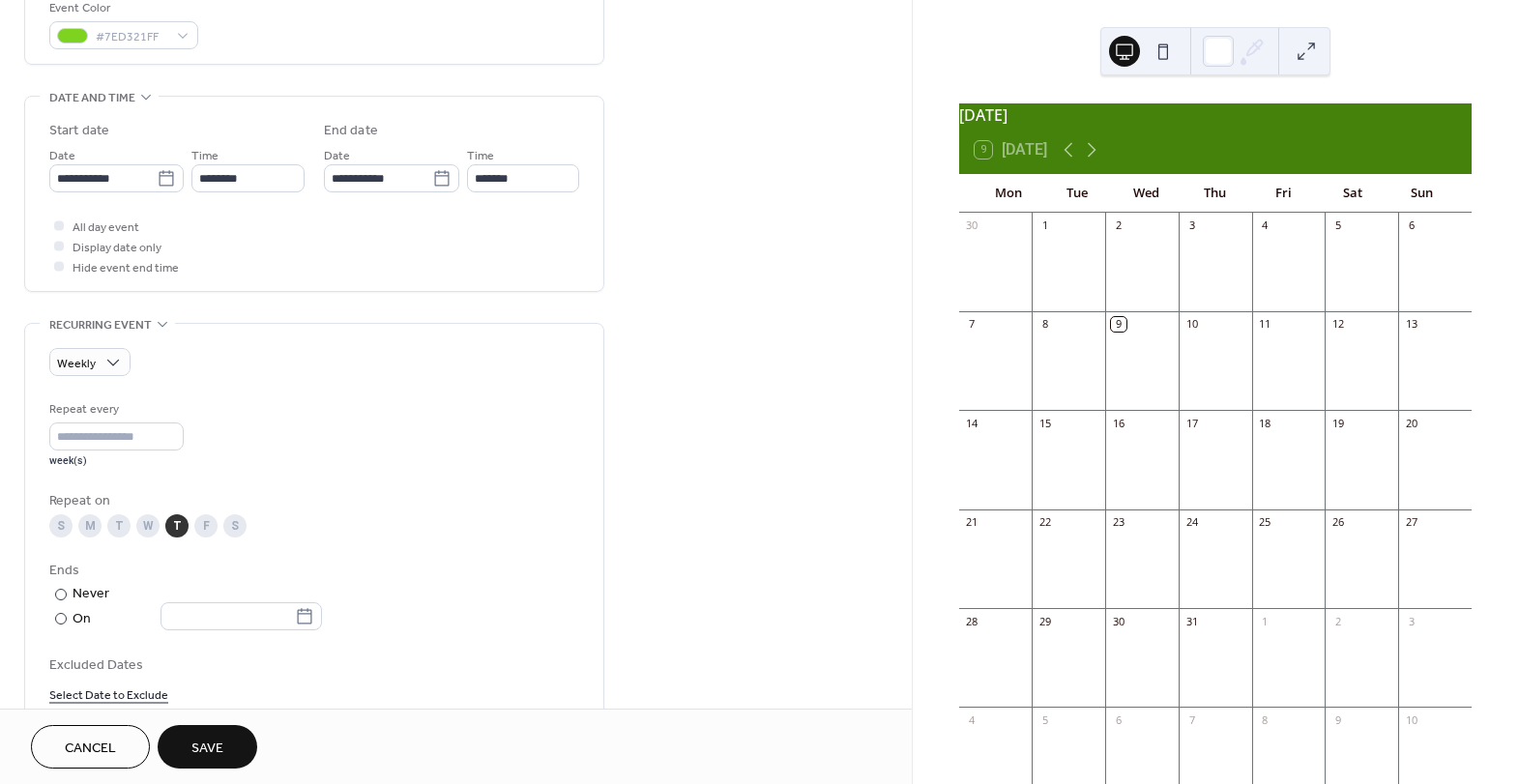 click on "Repeat every * week(s) Repeat on S M T W T F S Ends ​ Never ​ On Excluded Dates Select Date to Exclude" at bounding box center [314, 551] 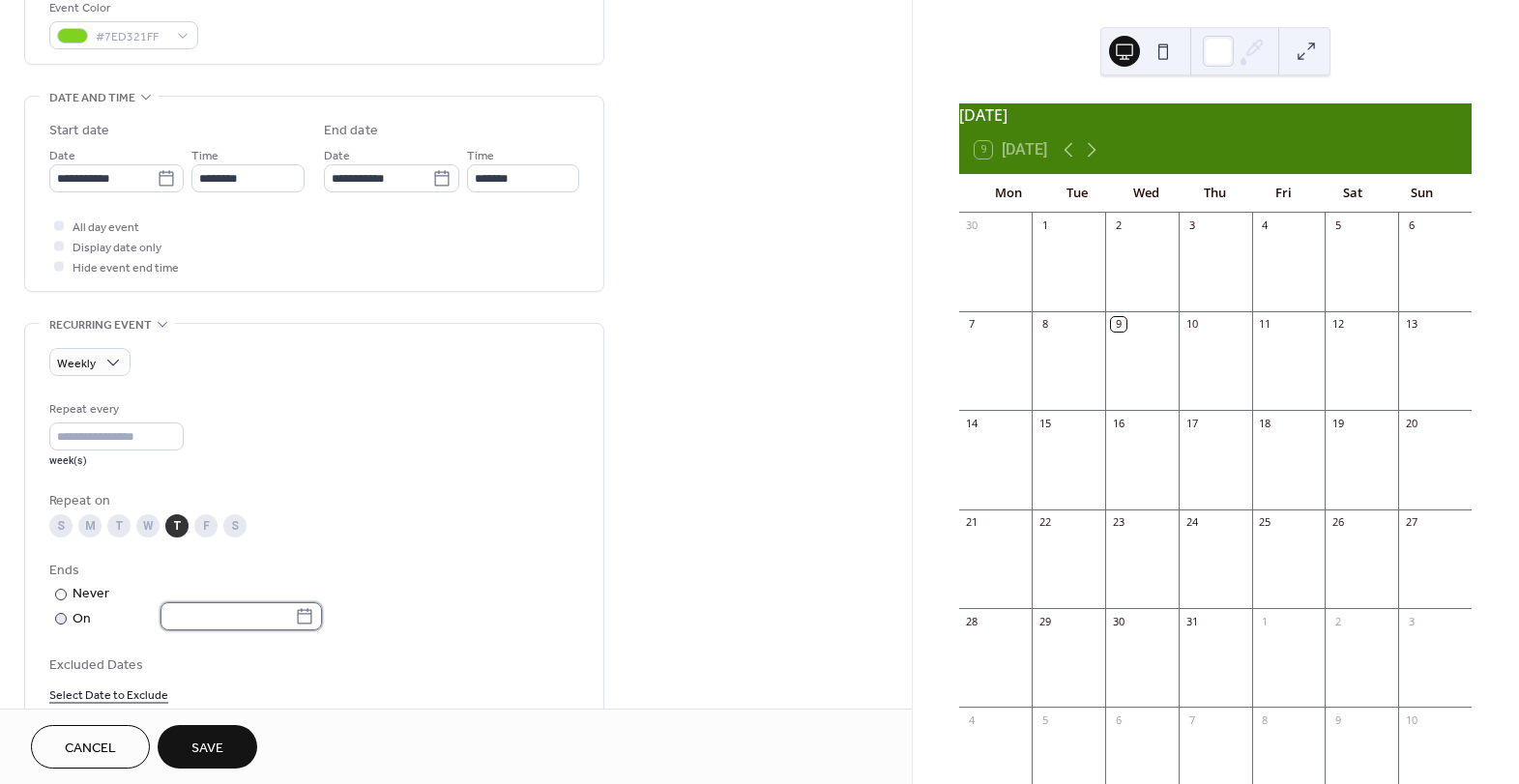 click at bounding box center (227, 616) 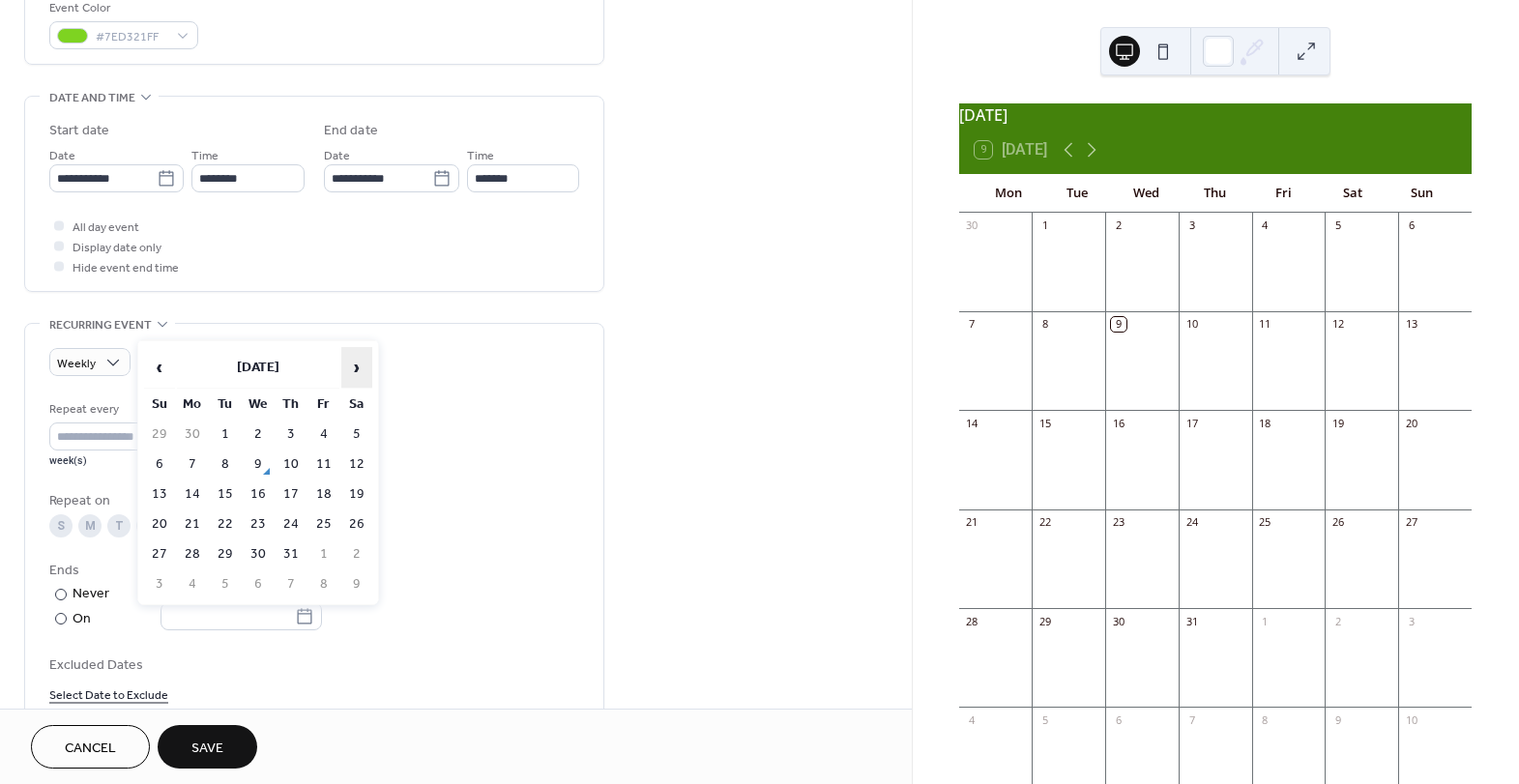 click on "›" at bounding box center (357, 367) 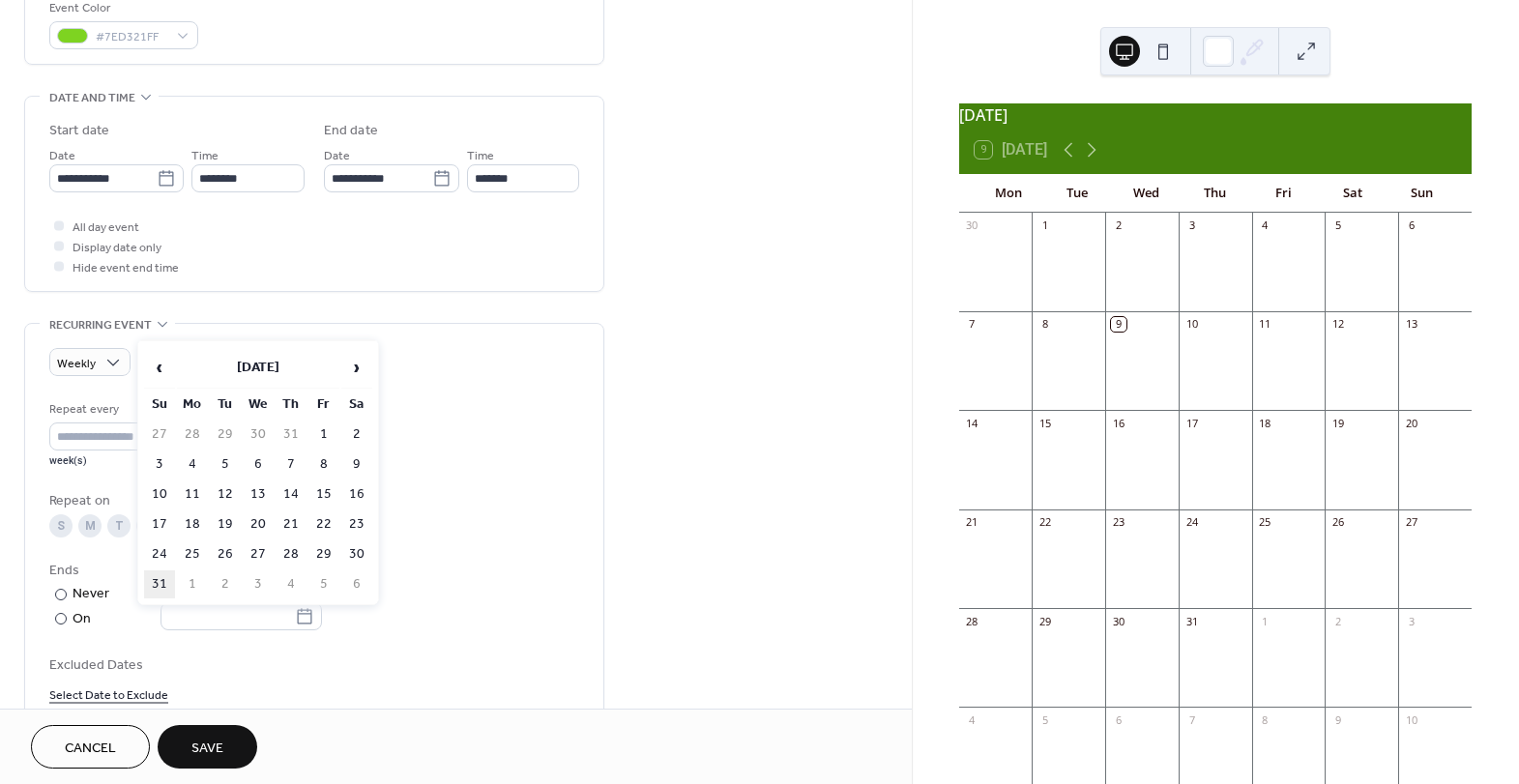 click on "31" at bounding box center [160, 584] 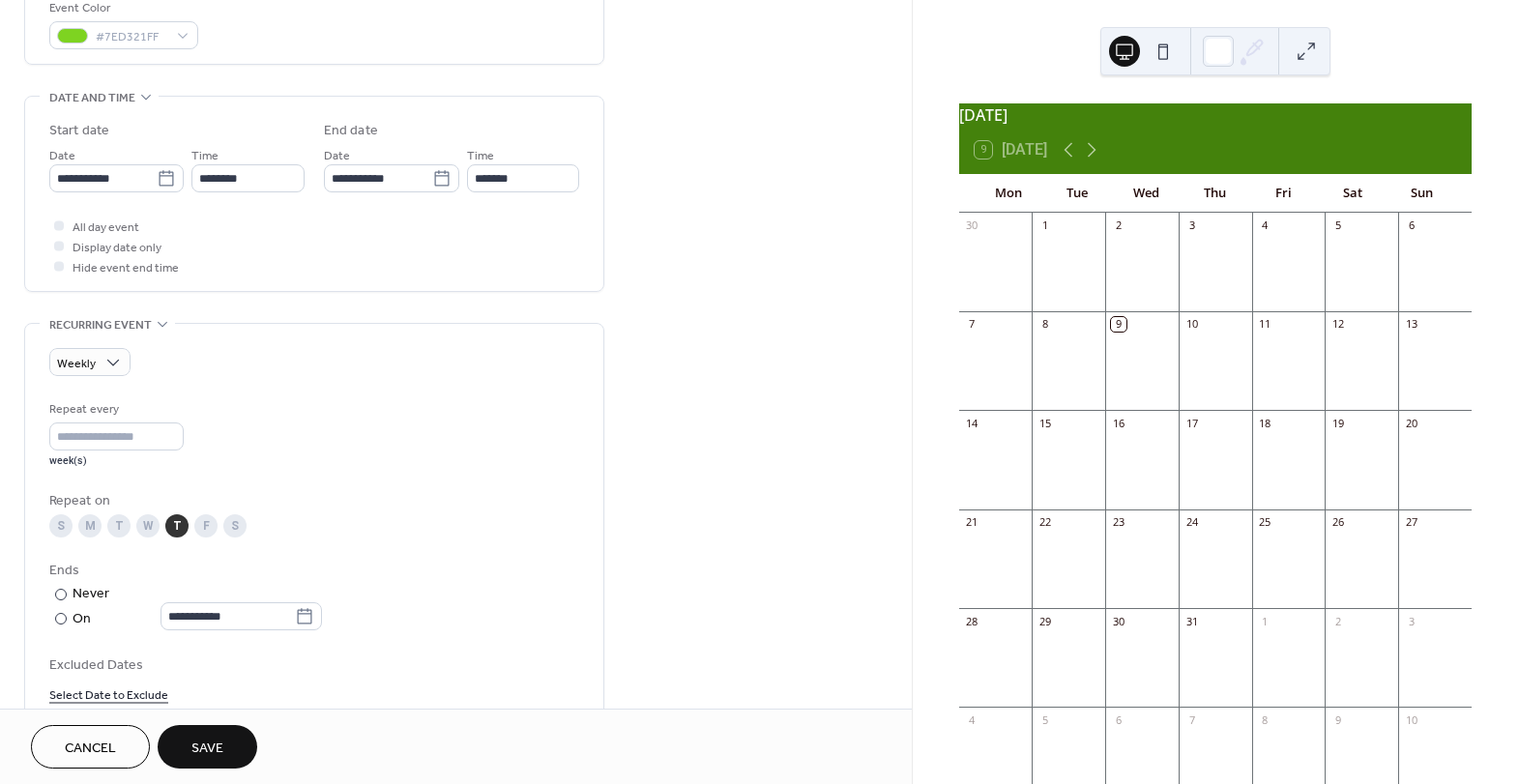 click on "F" at bounding box center [206, 526] 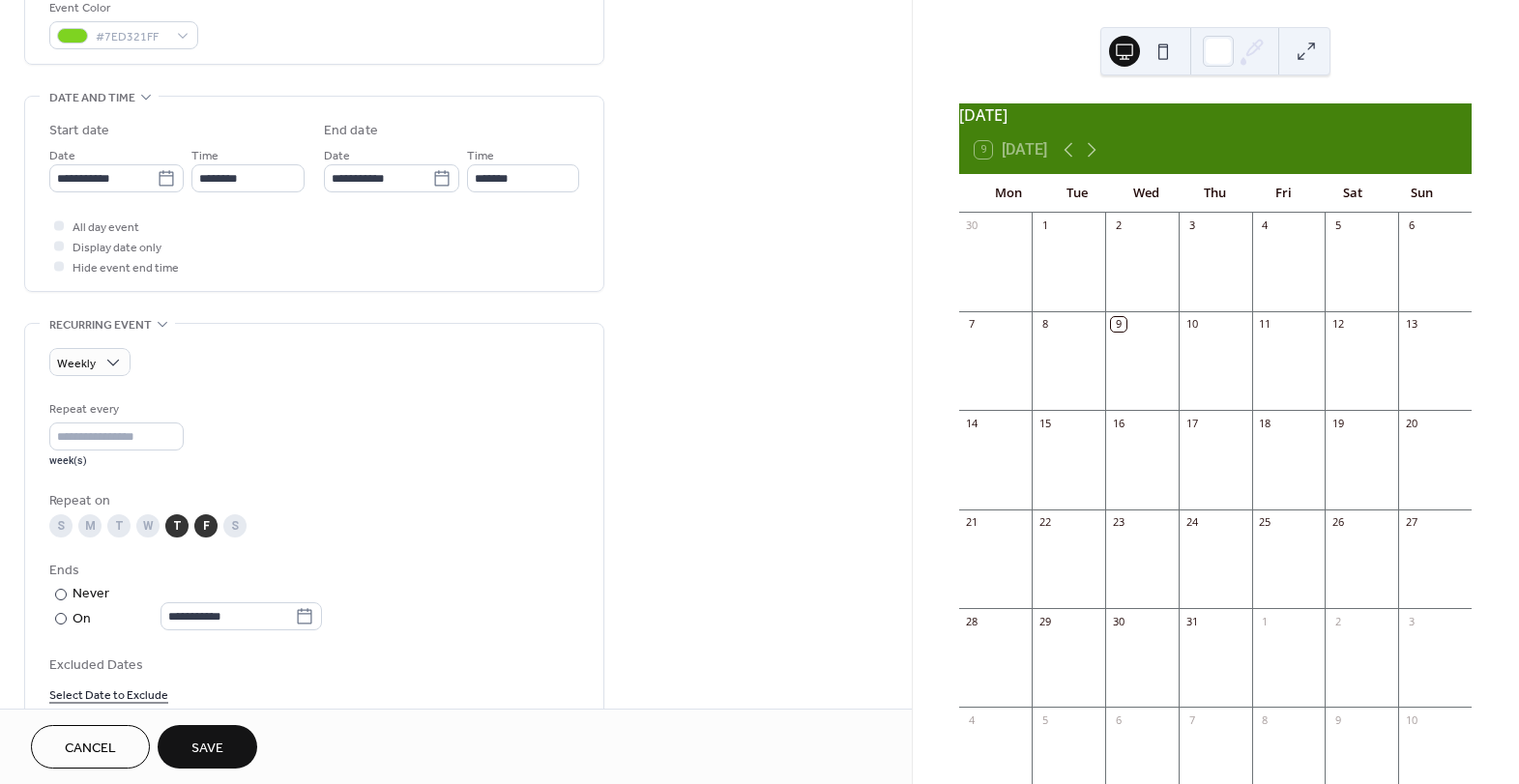 click on "S M T W T F S" at bounding box center (314, 526) 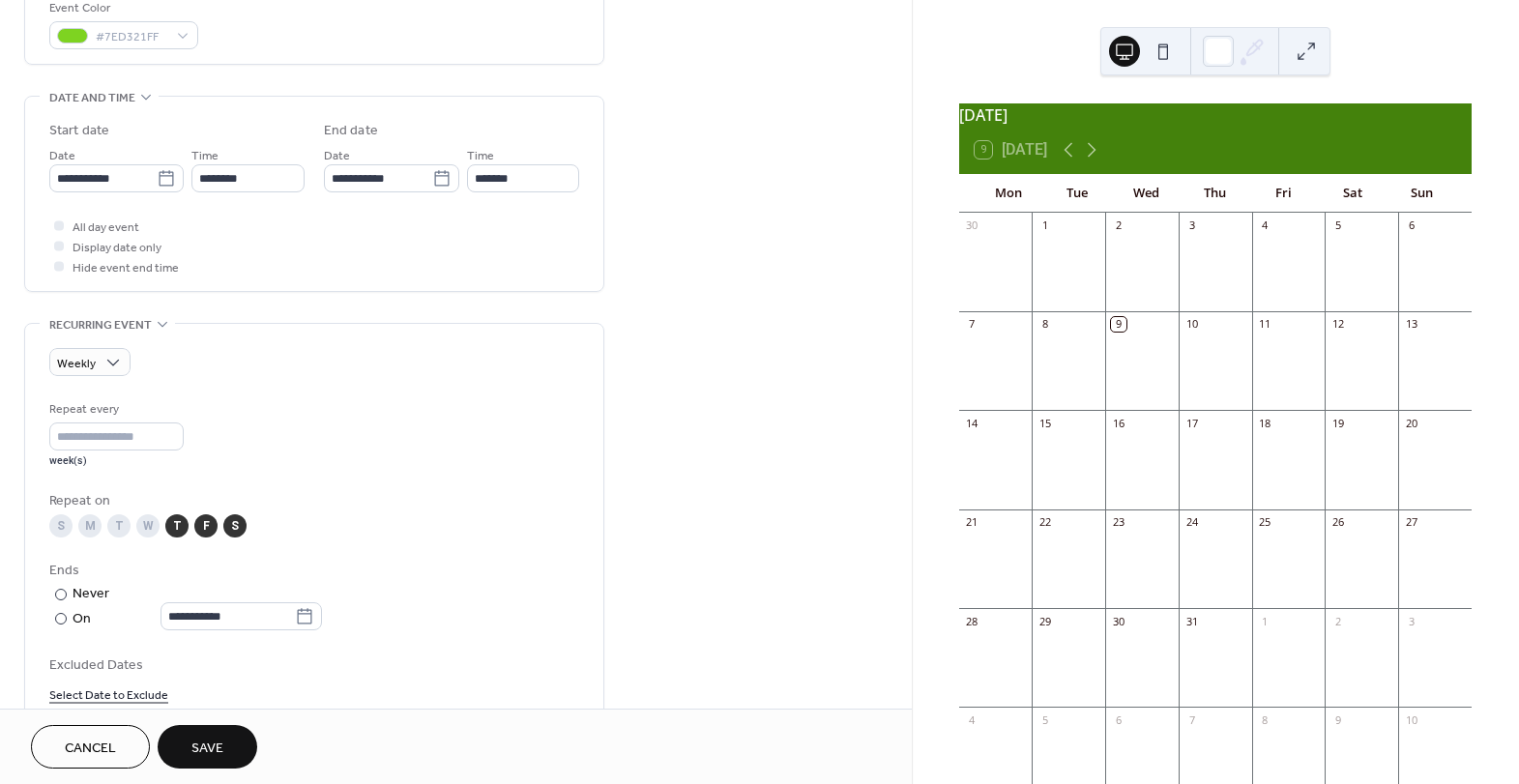 click on "S" at bounding box center [61, 526] 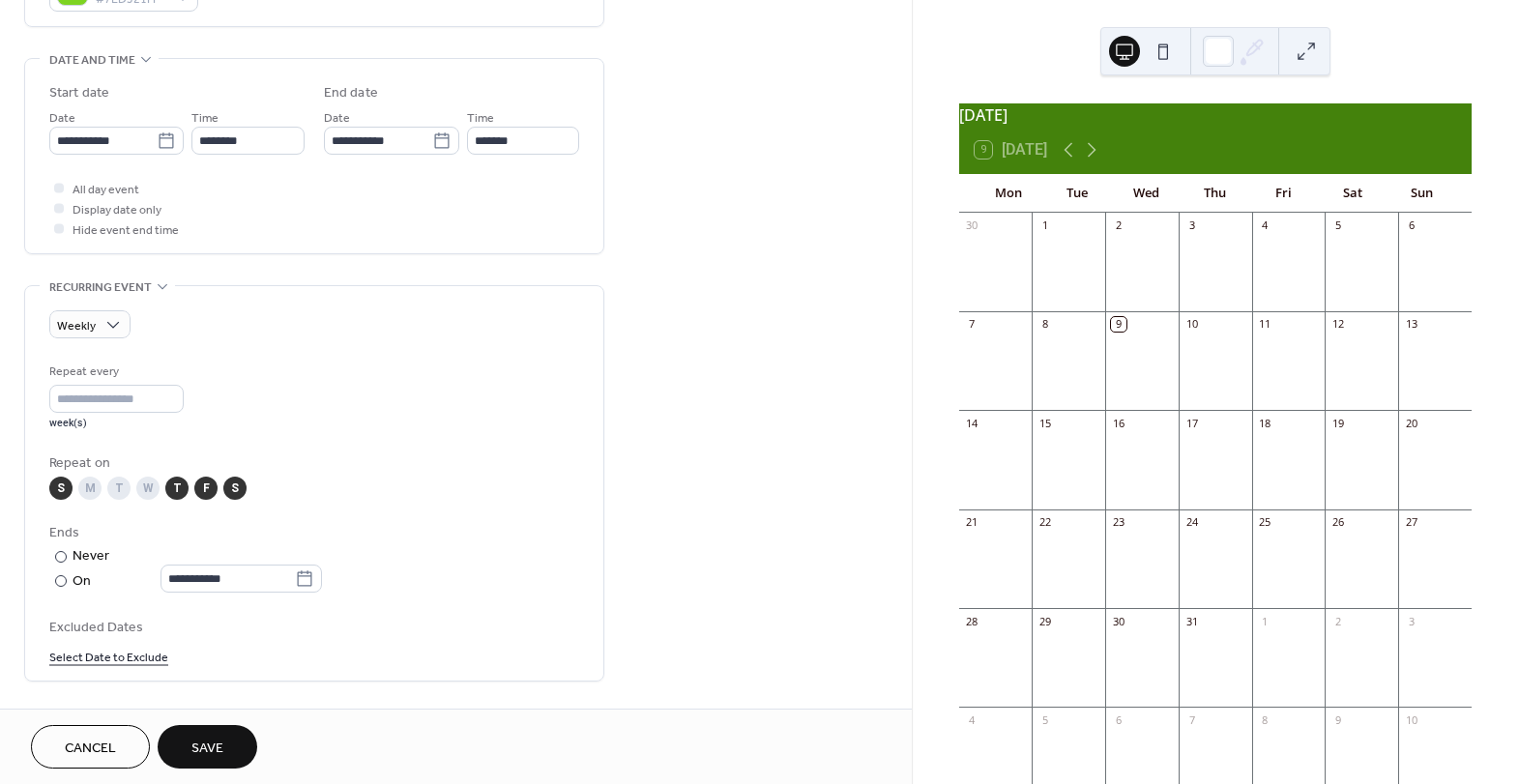scroll, scrollTop: 617, scrollLeft: 0, axis: vertical 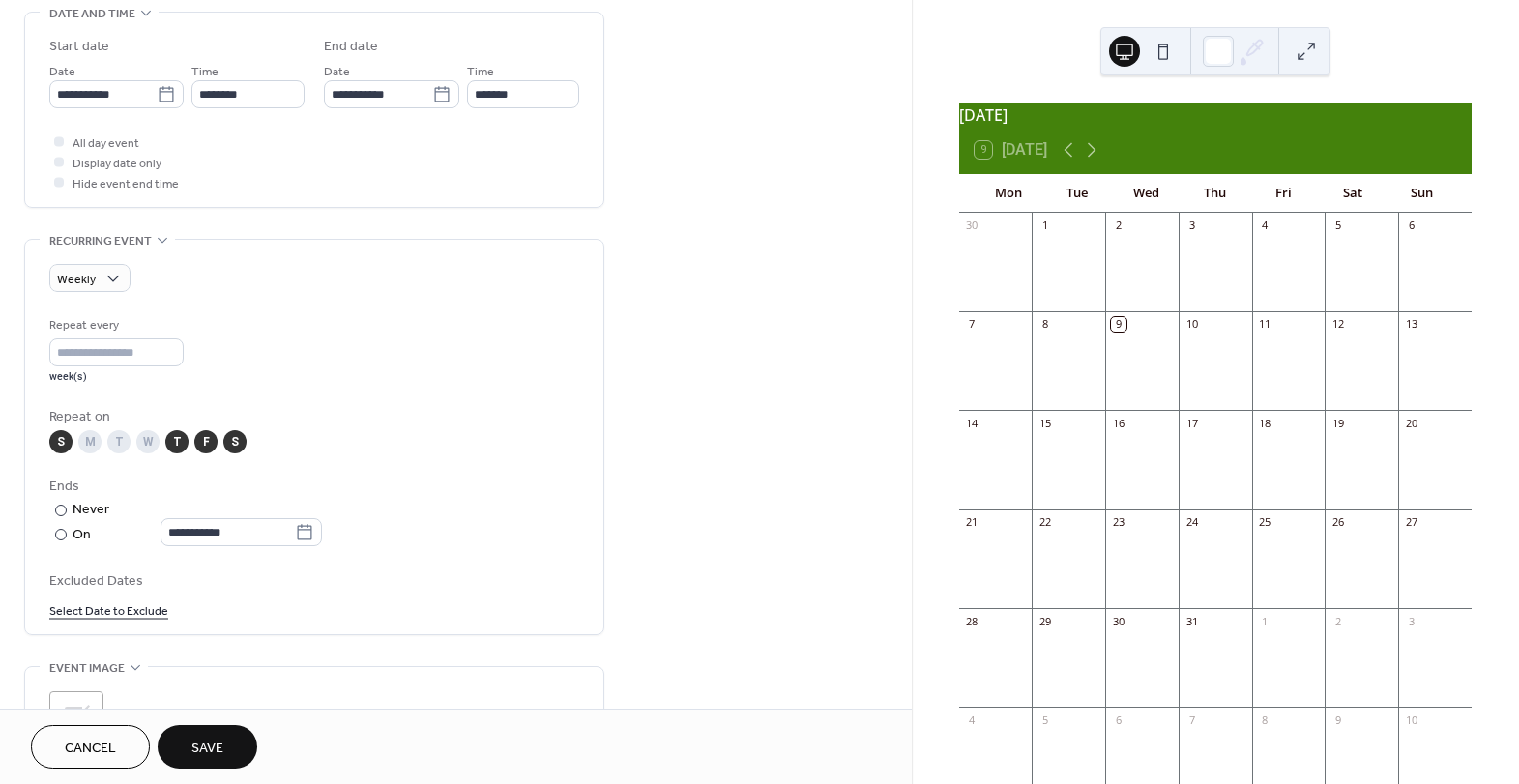 click on "Save" at bounding box center (207, 748) 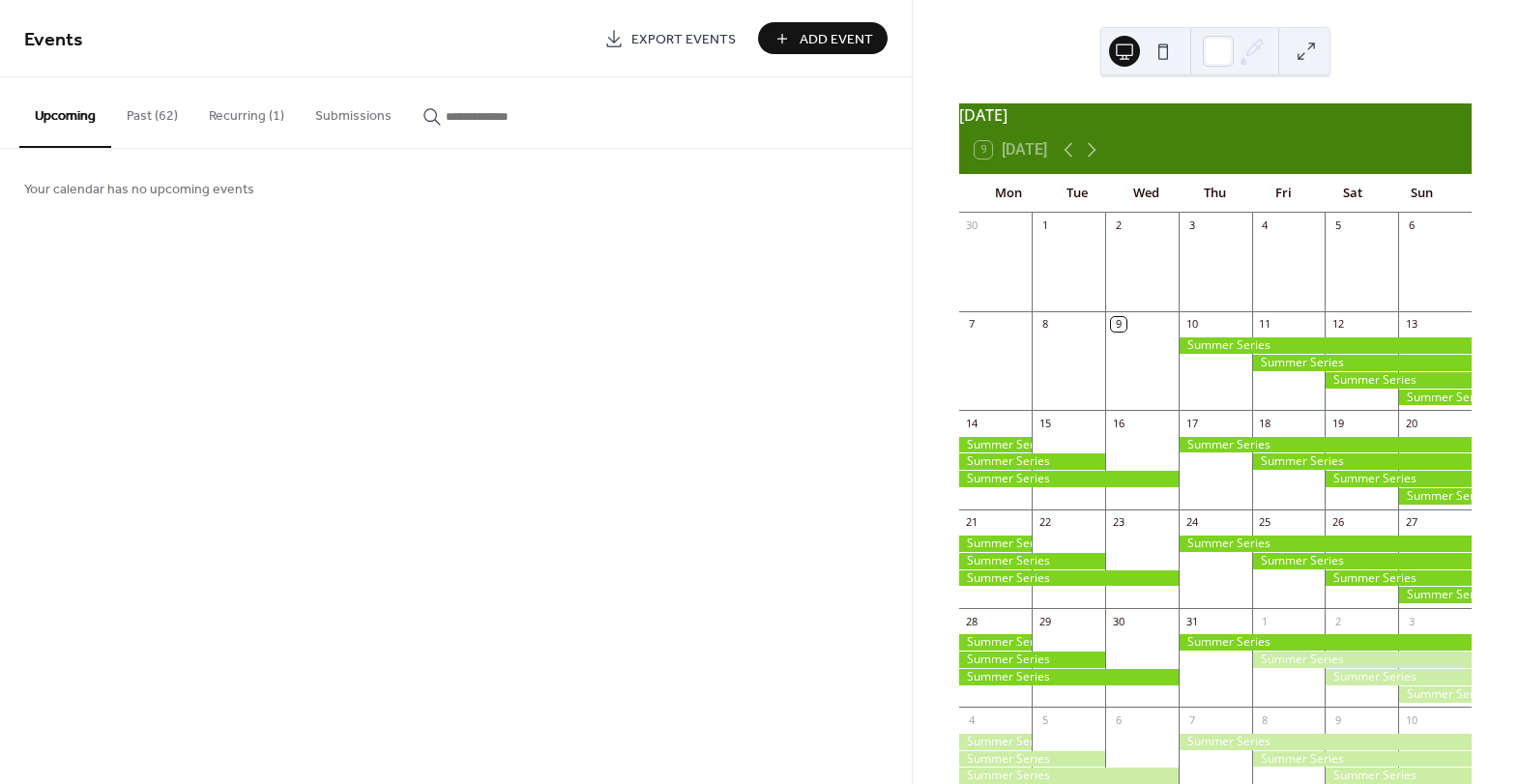 click on "Recurring  (1)" at bounding box center [247, 111] 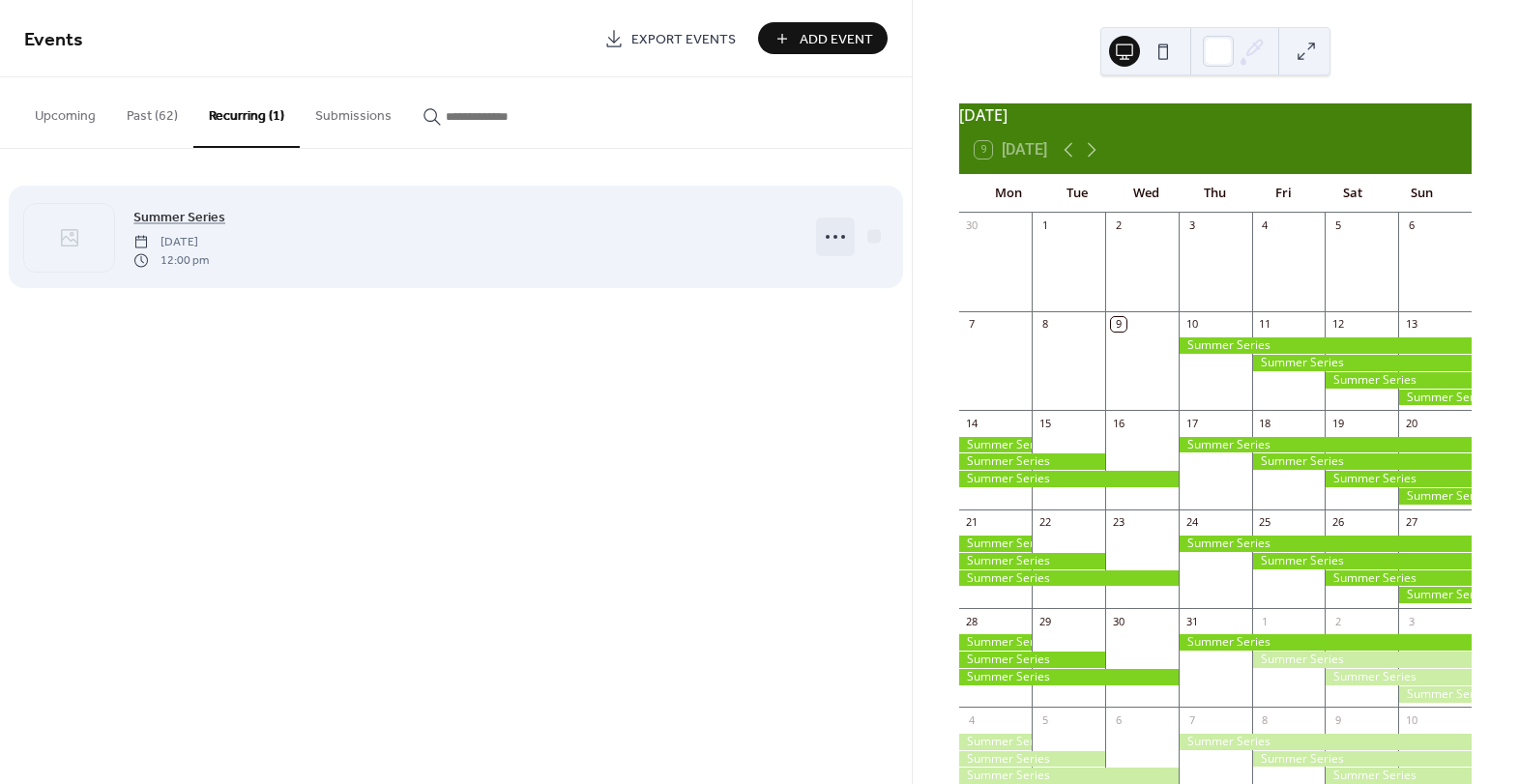 click 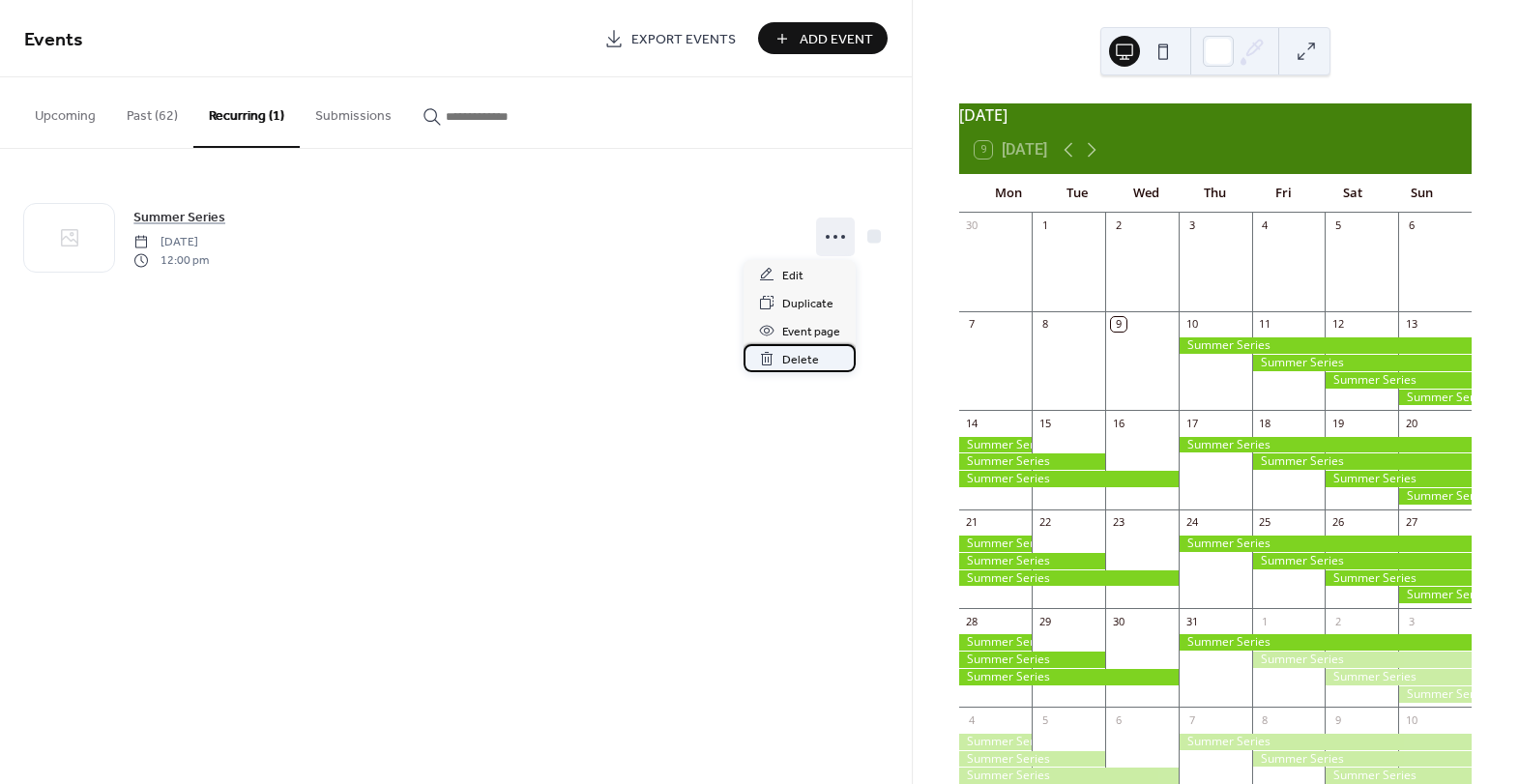 click on "Delete" at bounding box center [801, 360] 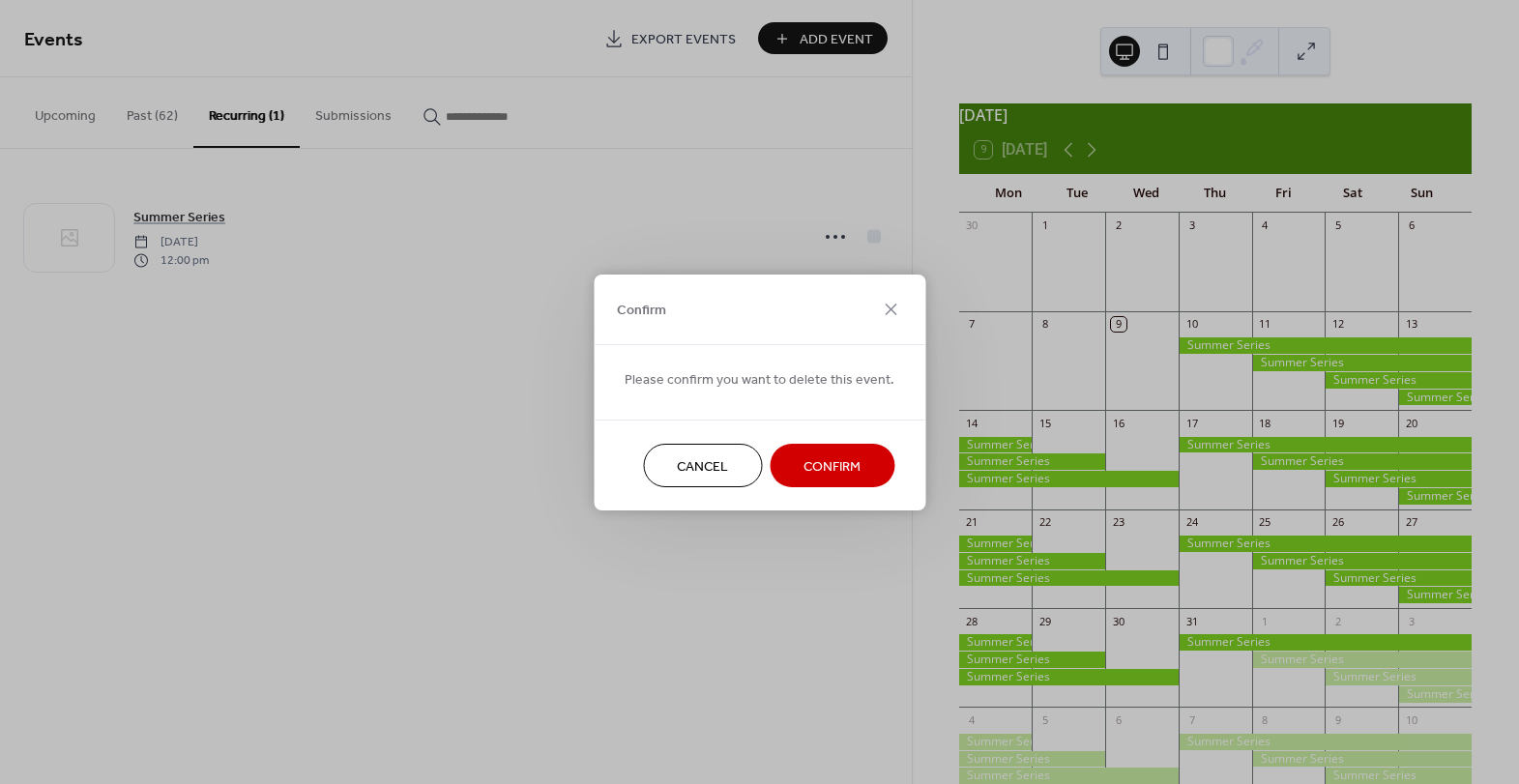 click on "Confirm" at bounding box center [832, 466] 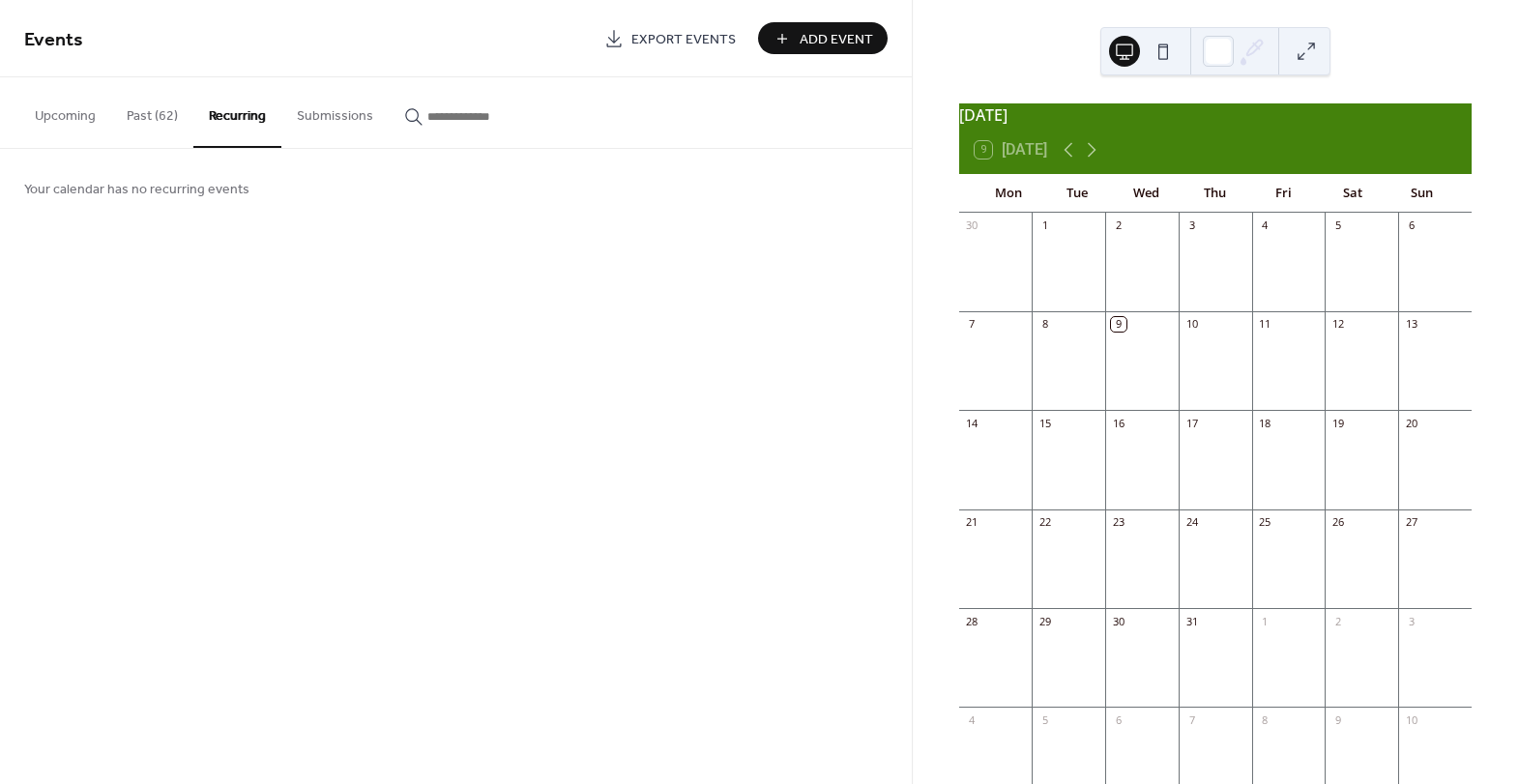 click on "Add Event" at bounding box center (836, 40) 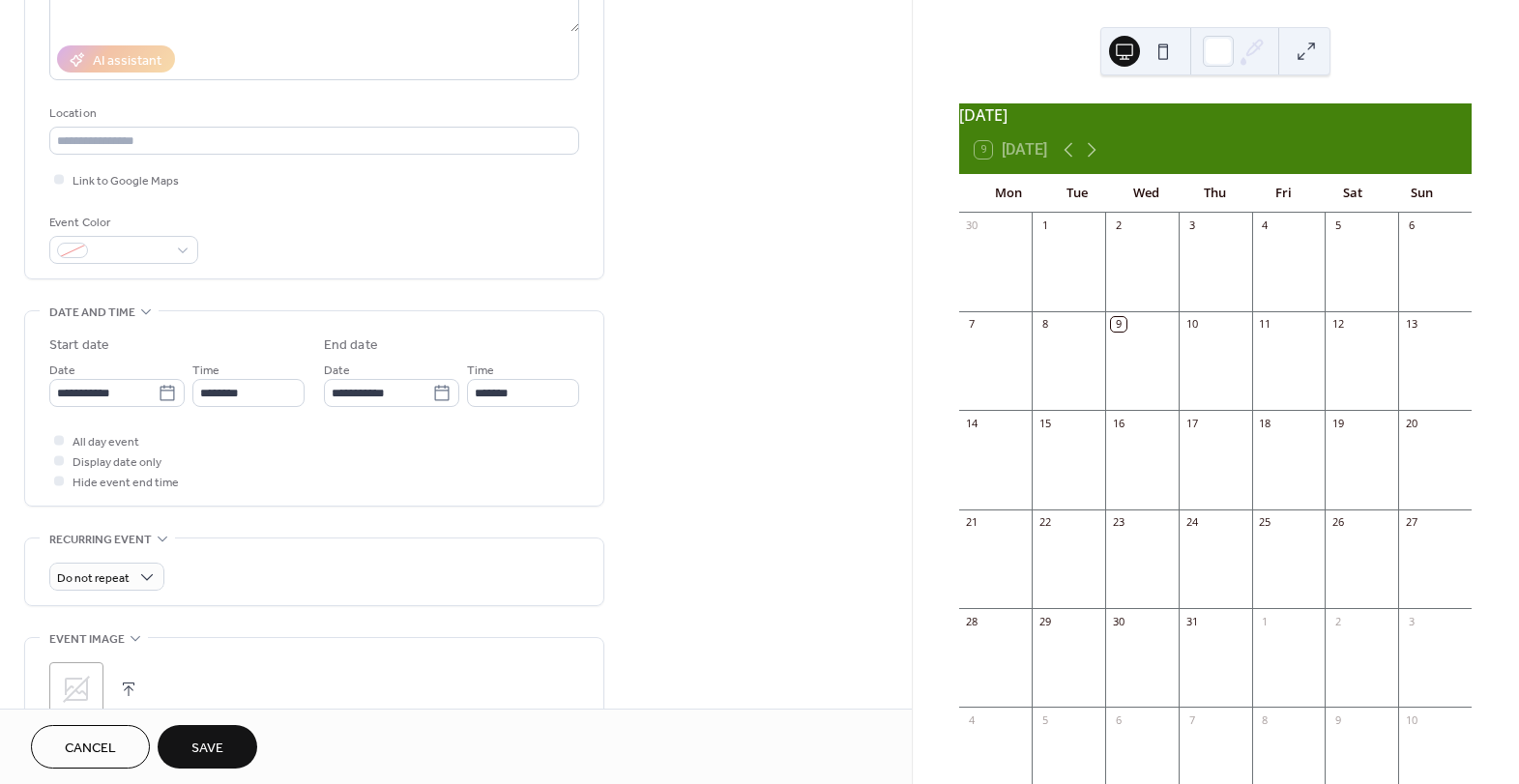 scroll, scrollTop: 321, scrollLeft: 0, axis: vertical 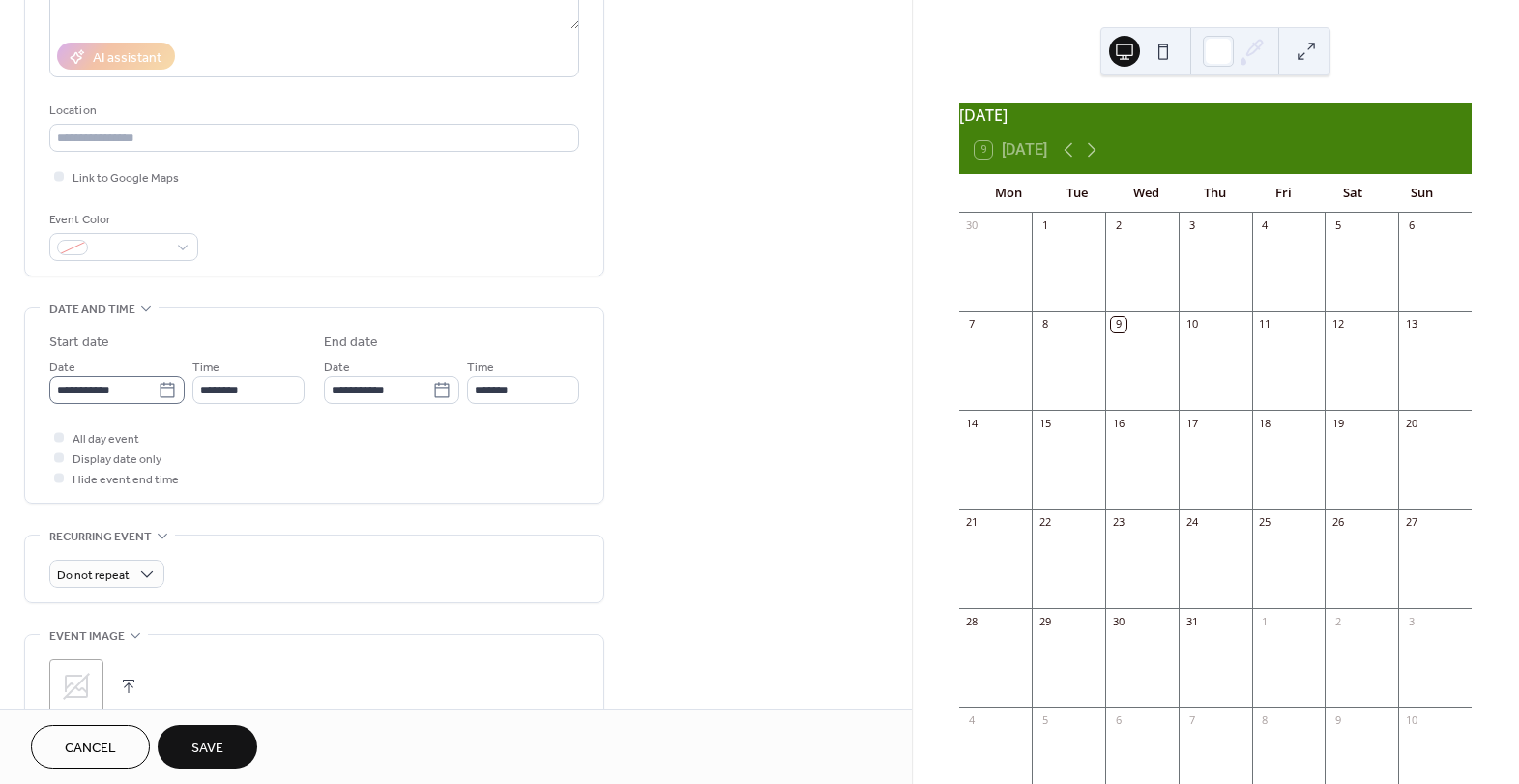 type on "**********" 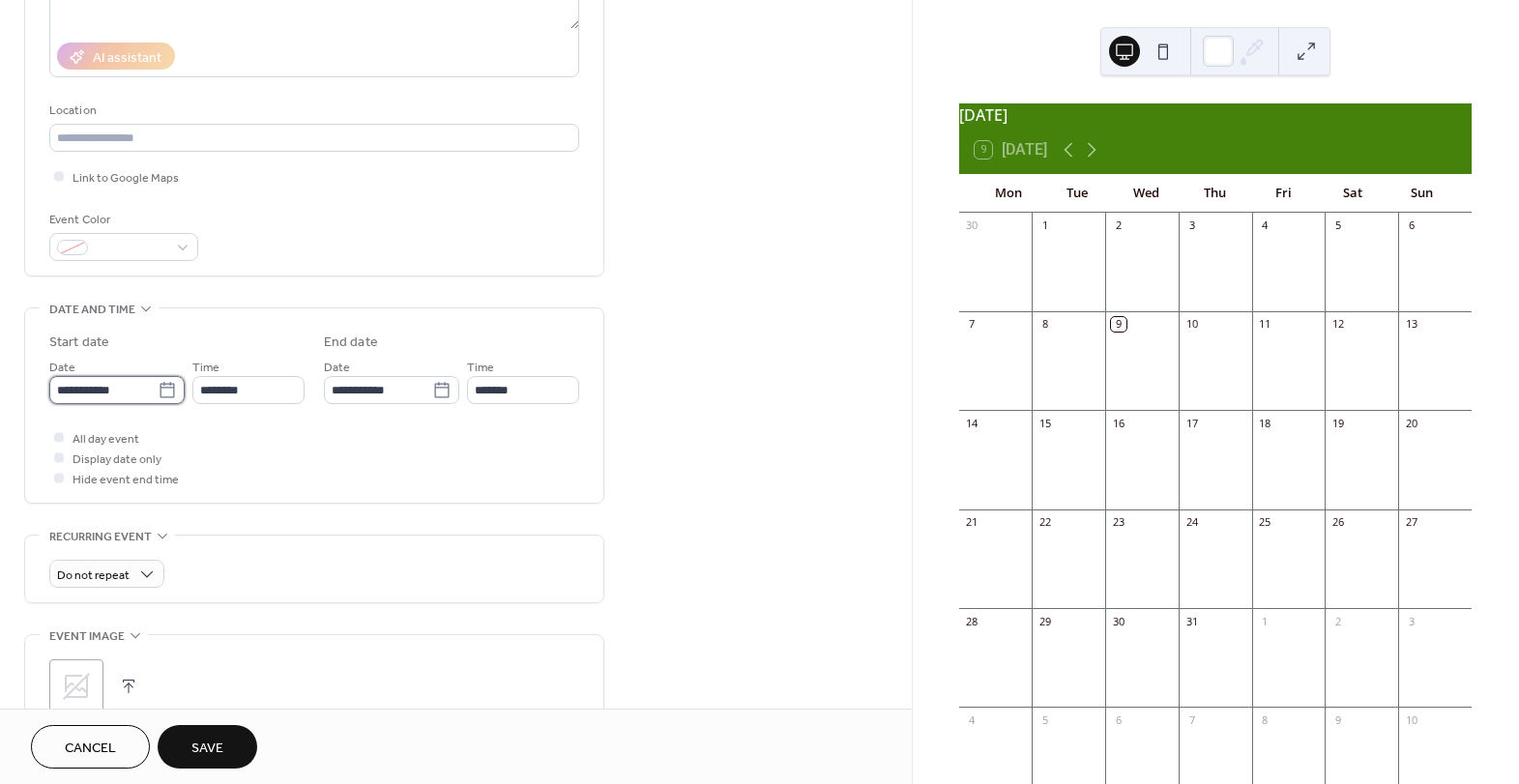 click on "**********" at bounding box center [103, 390] 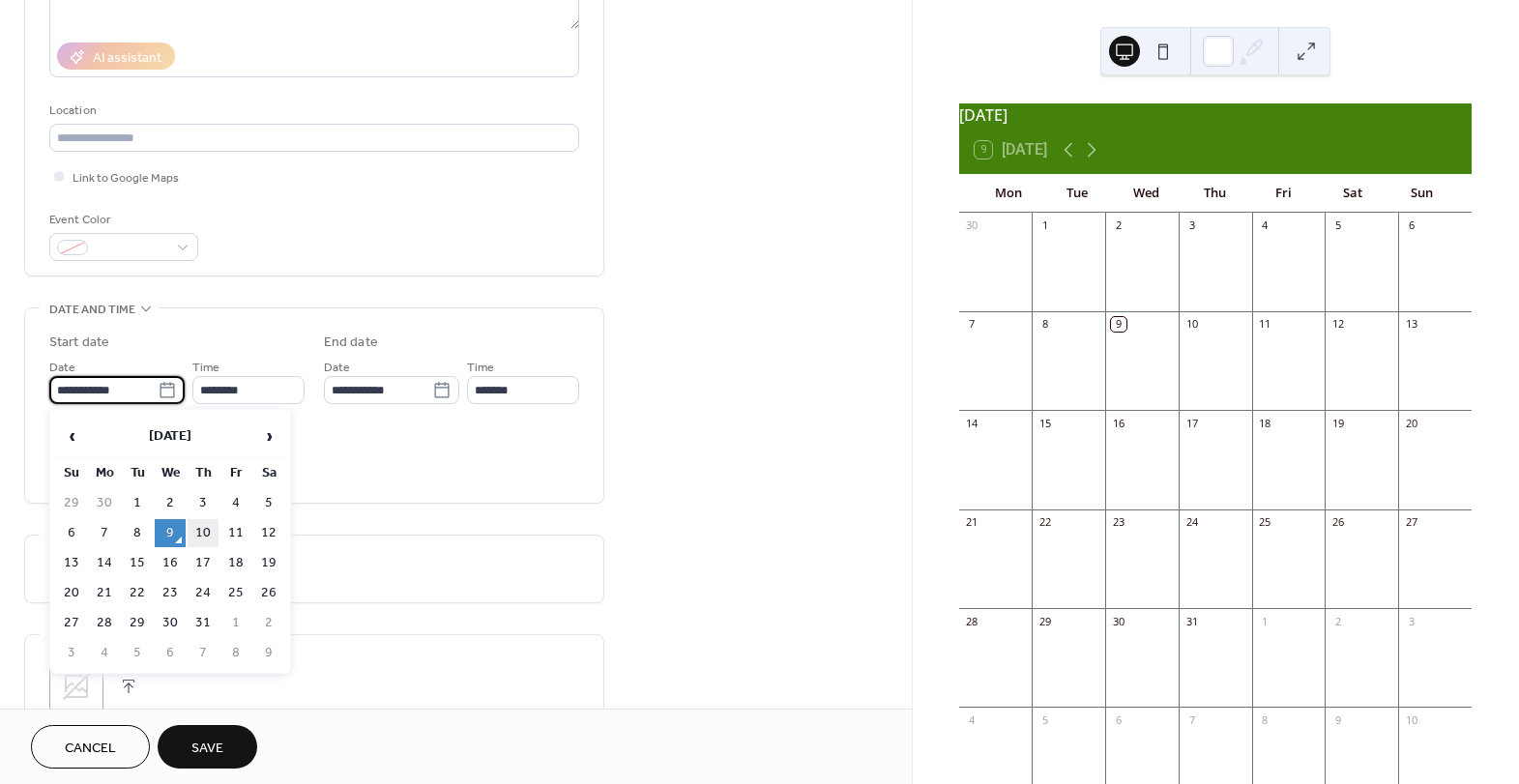 click on "10" at bounding box center (203, 533) 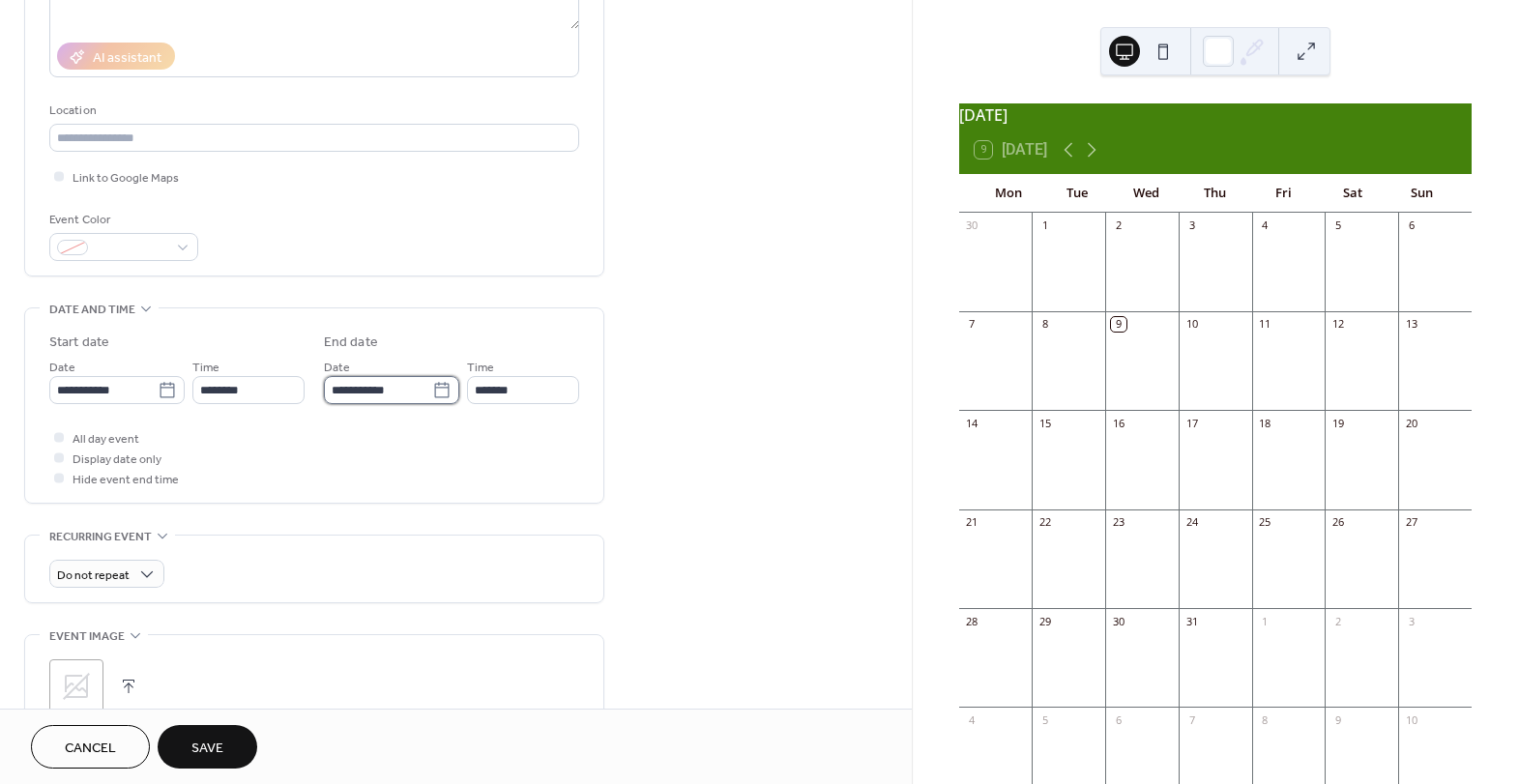 click on "**********" at bounding box center [378, 390] 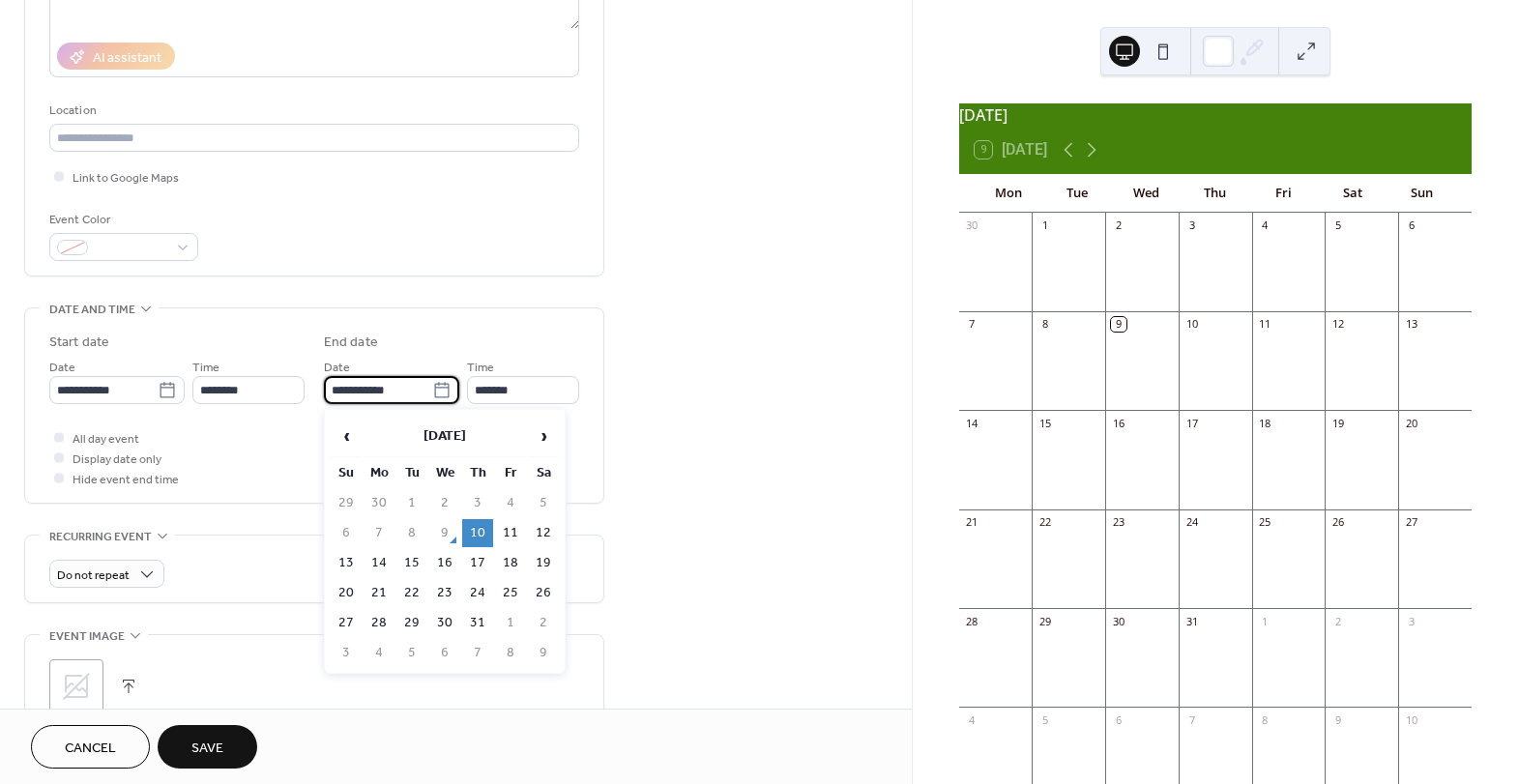 click on "All day event Display date only Hide event end time" at bounding box center [314, 457] 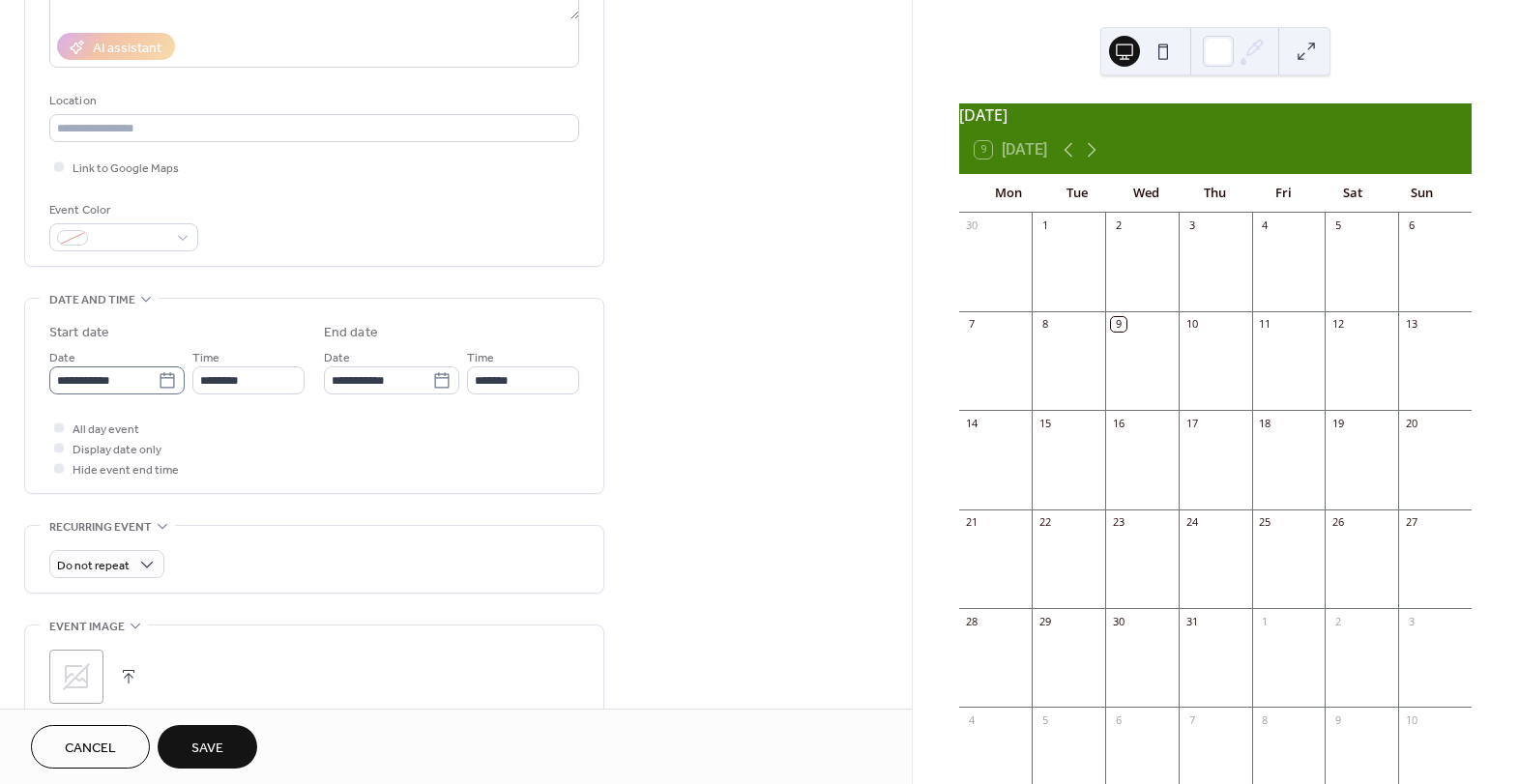 scroll, scrollTop: 330, scrollLeft: 0, axis: vertical 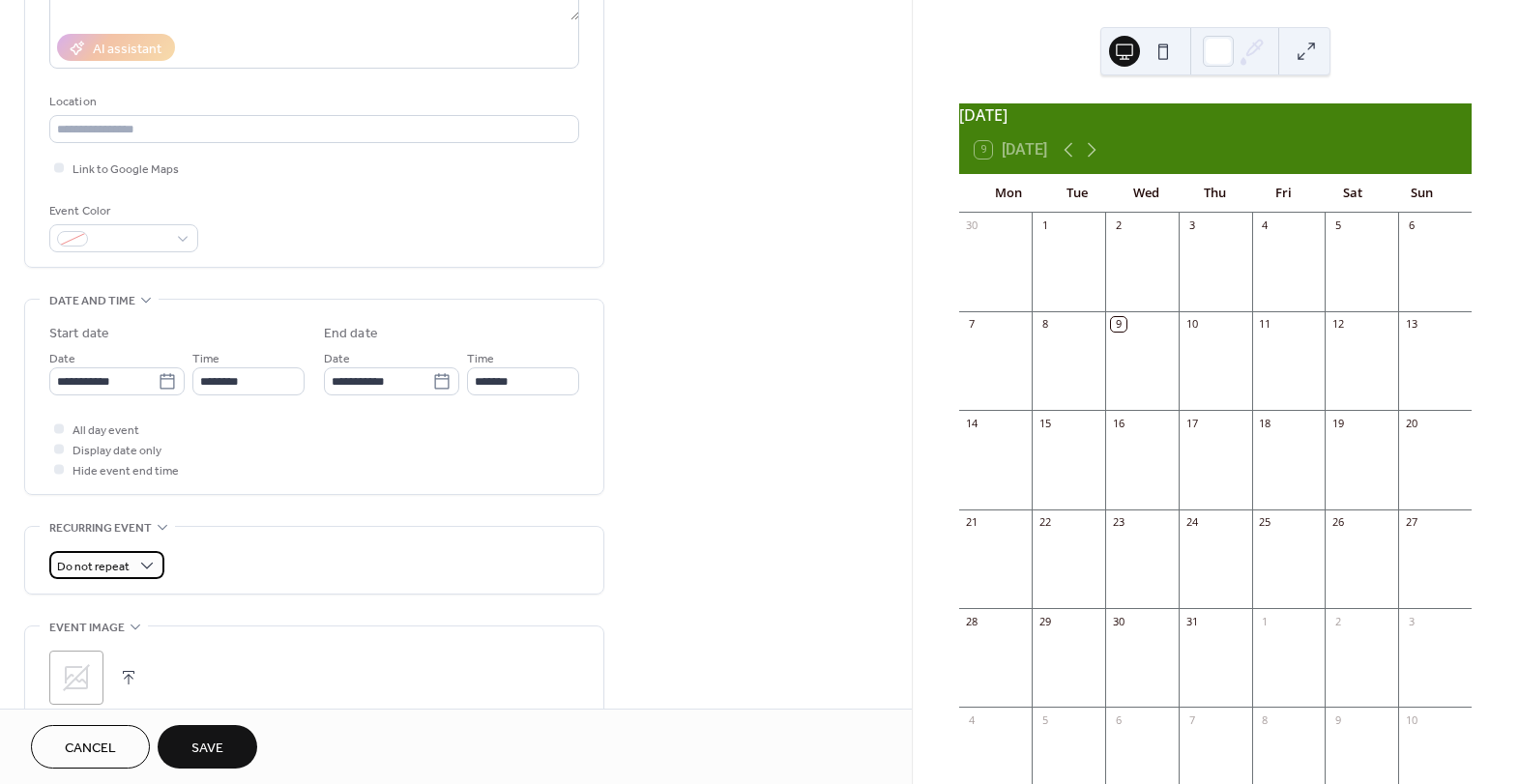 click on "Do not repeat" at bounding box center [106, 565] 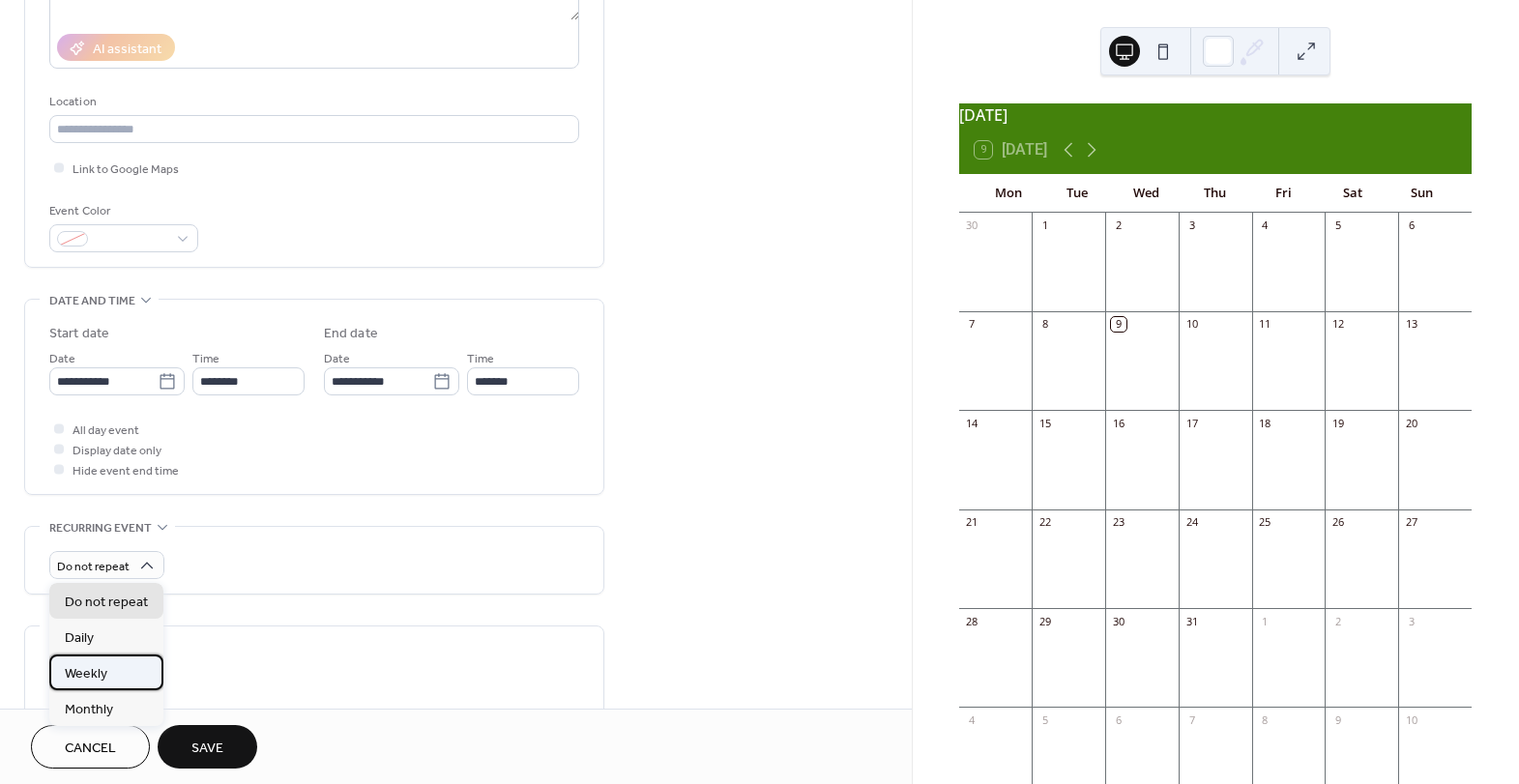 click on "Weekly" at bounding box center (86, 674) 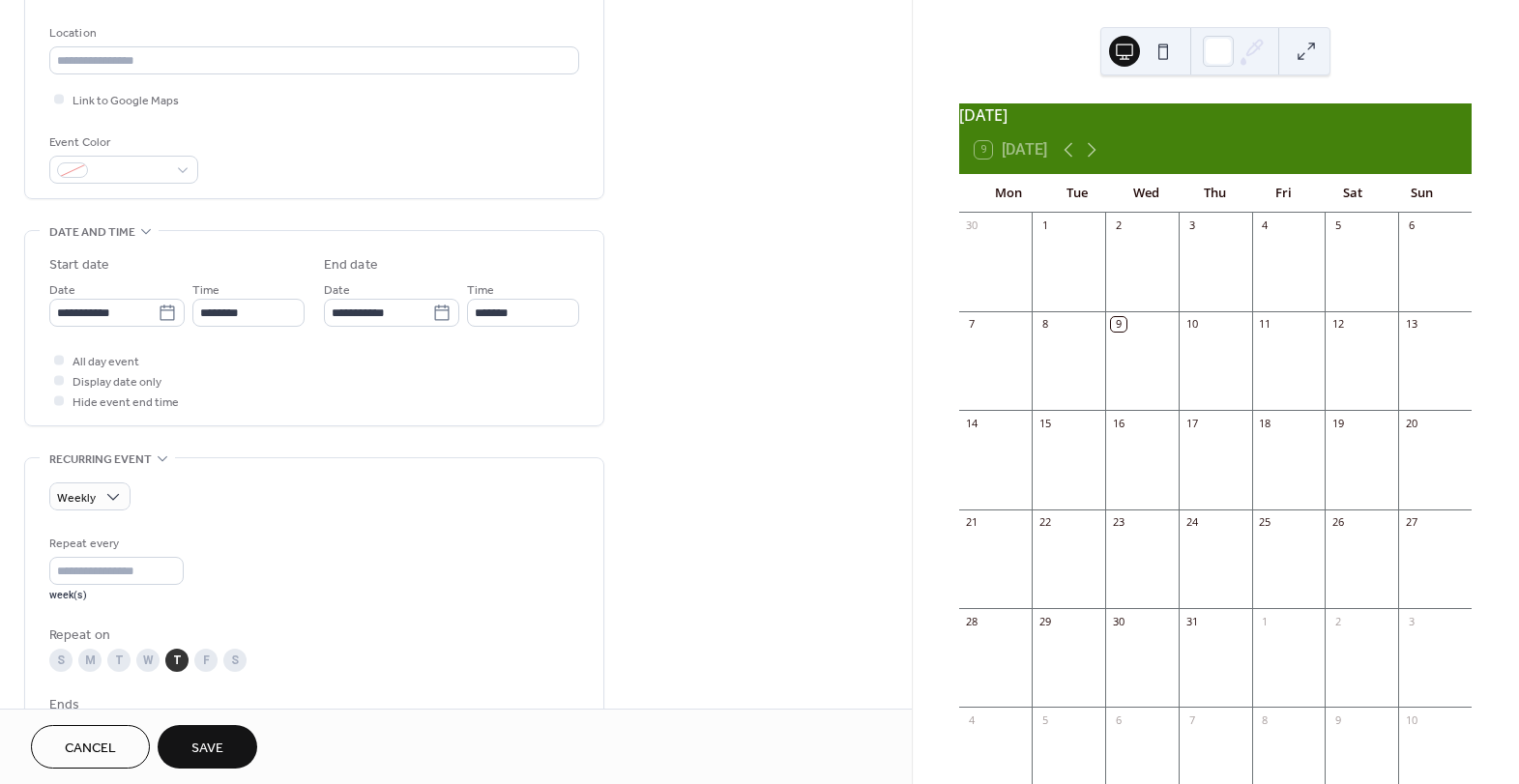 scroll, scrollTop: 437, scrollLeft: 0, axis: vertical 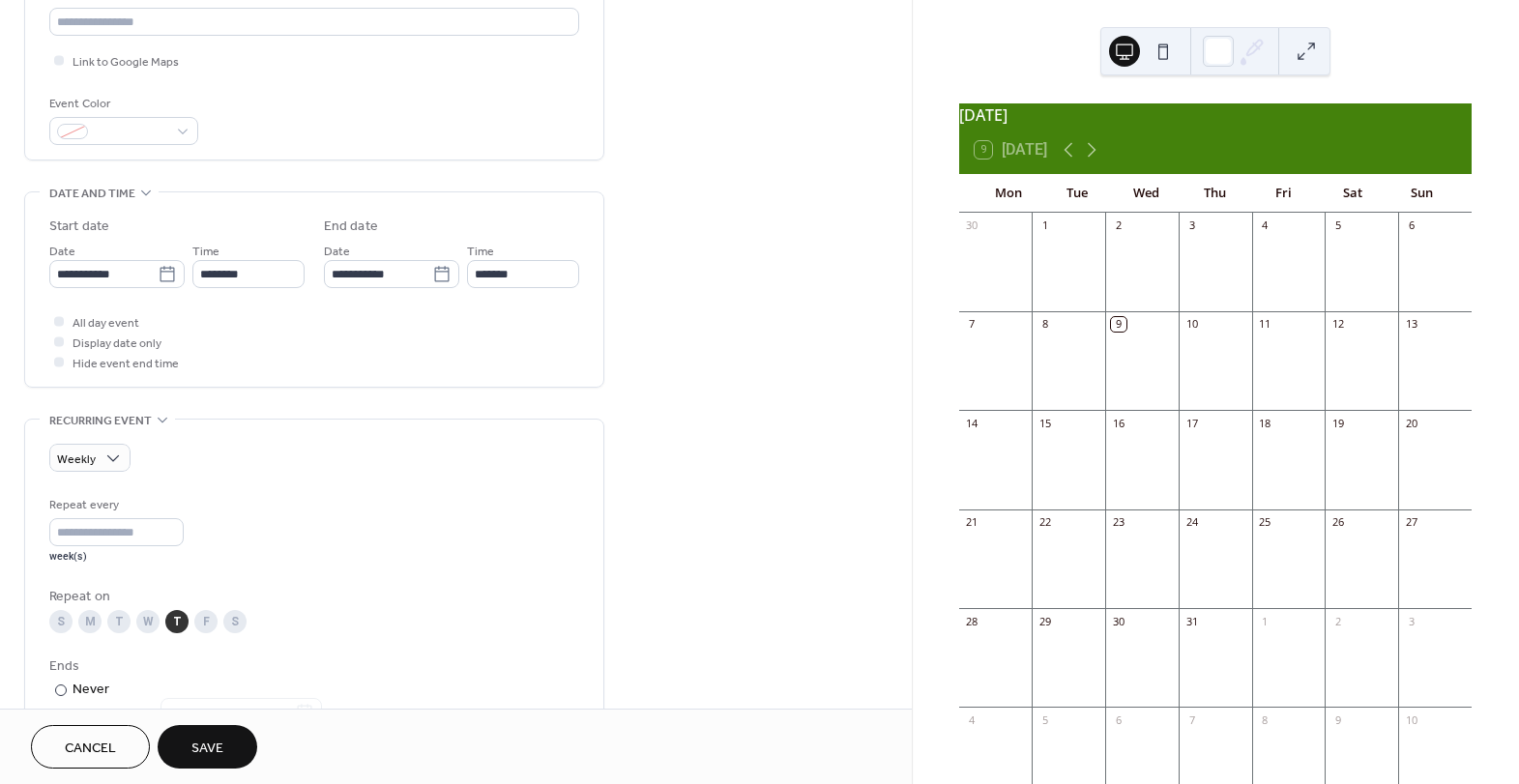 click on "F" at bounding box center [206, 622] 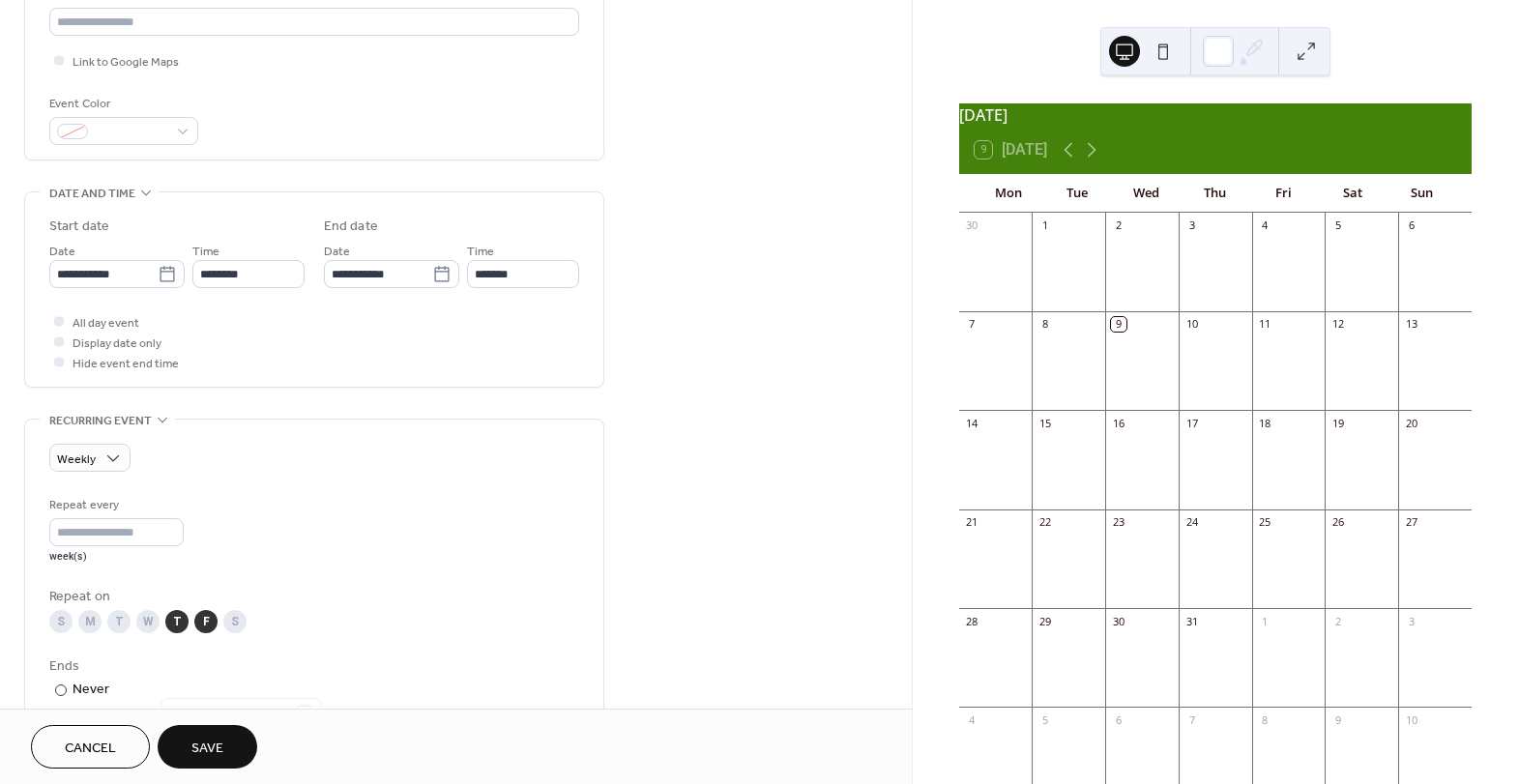 click on "S" at bounding box center (235, 622) 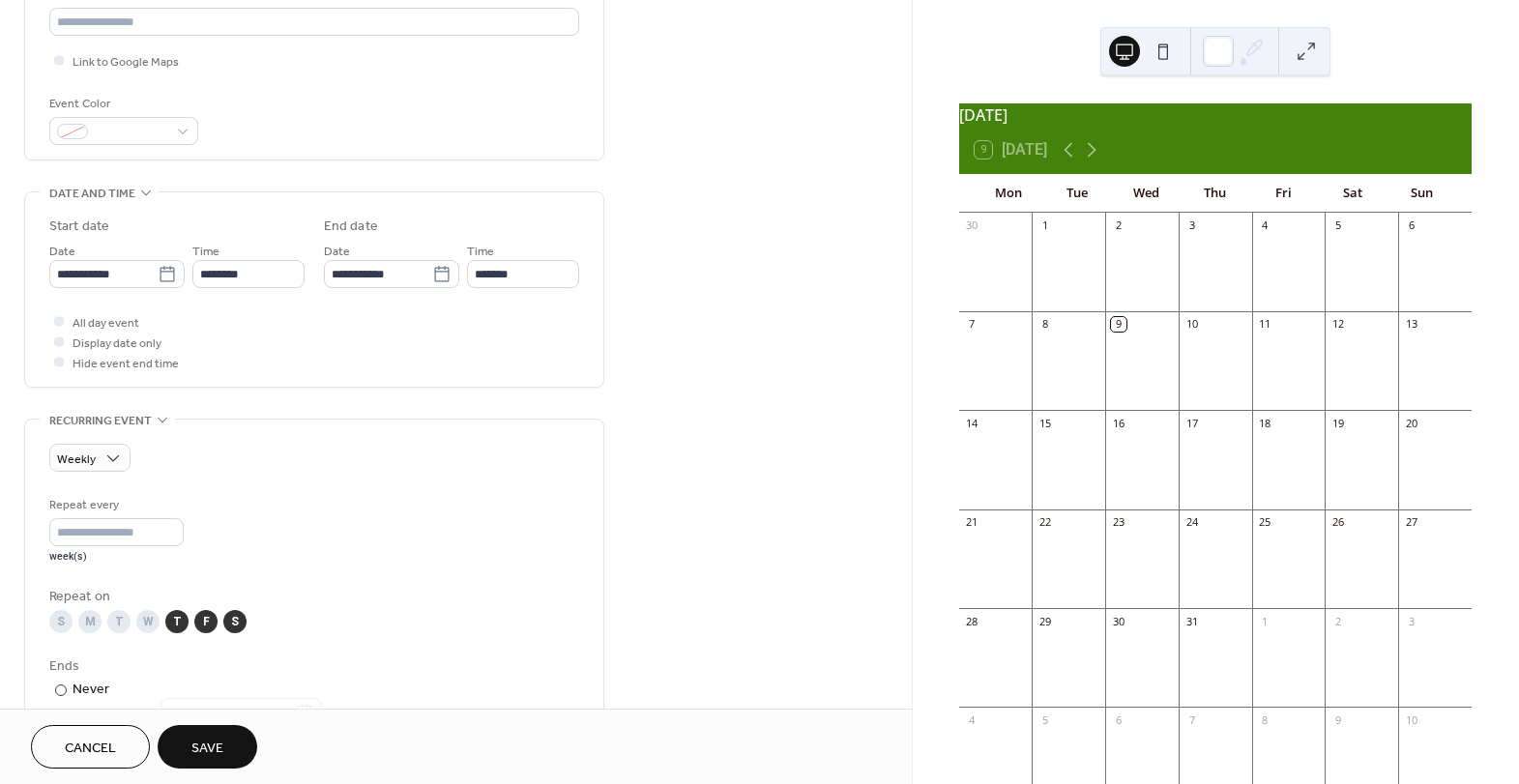 click on "S" at bounding box center [61, 622] 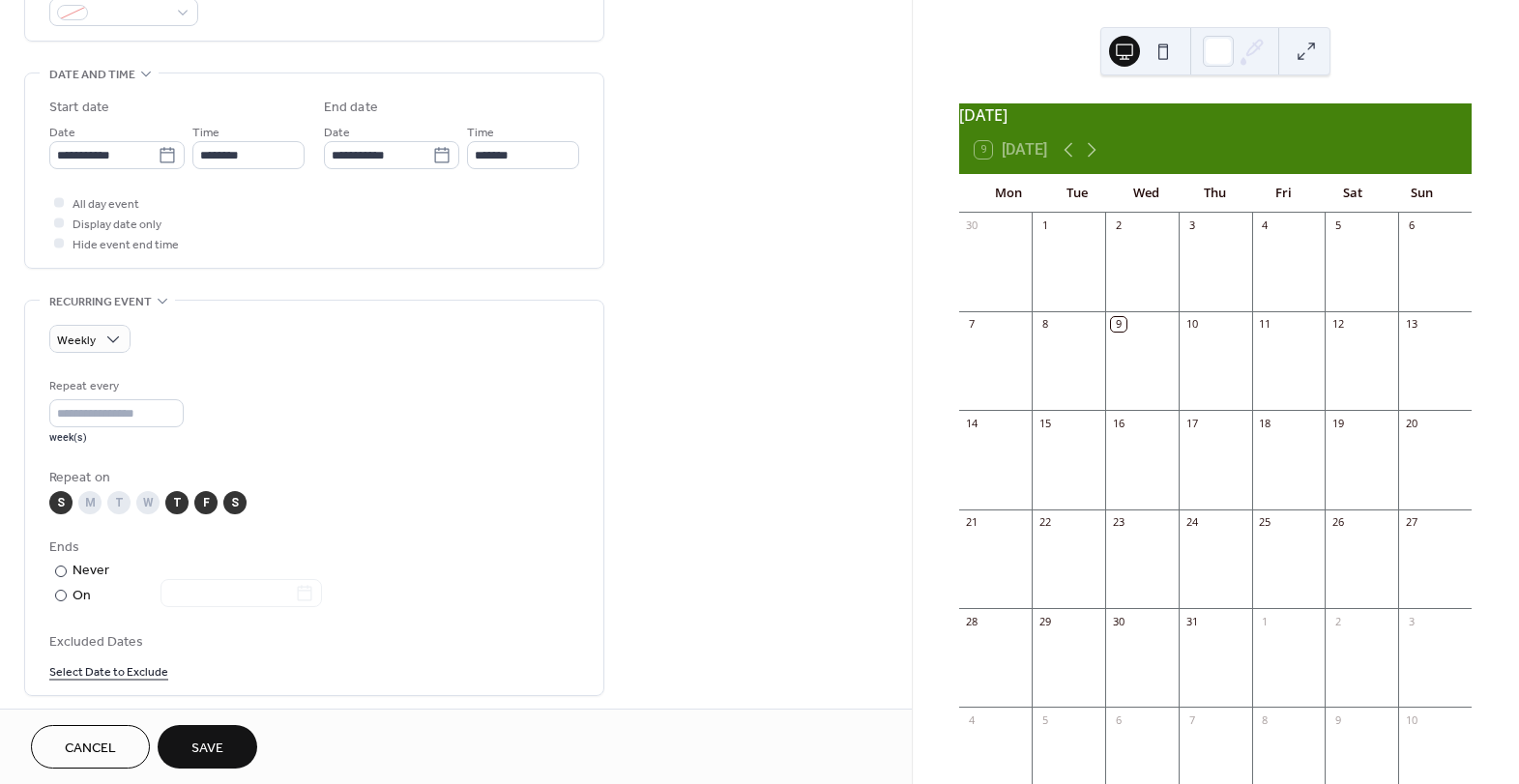 scroll, scrollTop: 583, scrollLeft: 0, axis: vertical 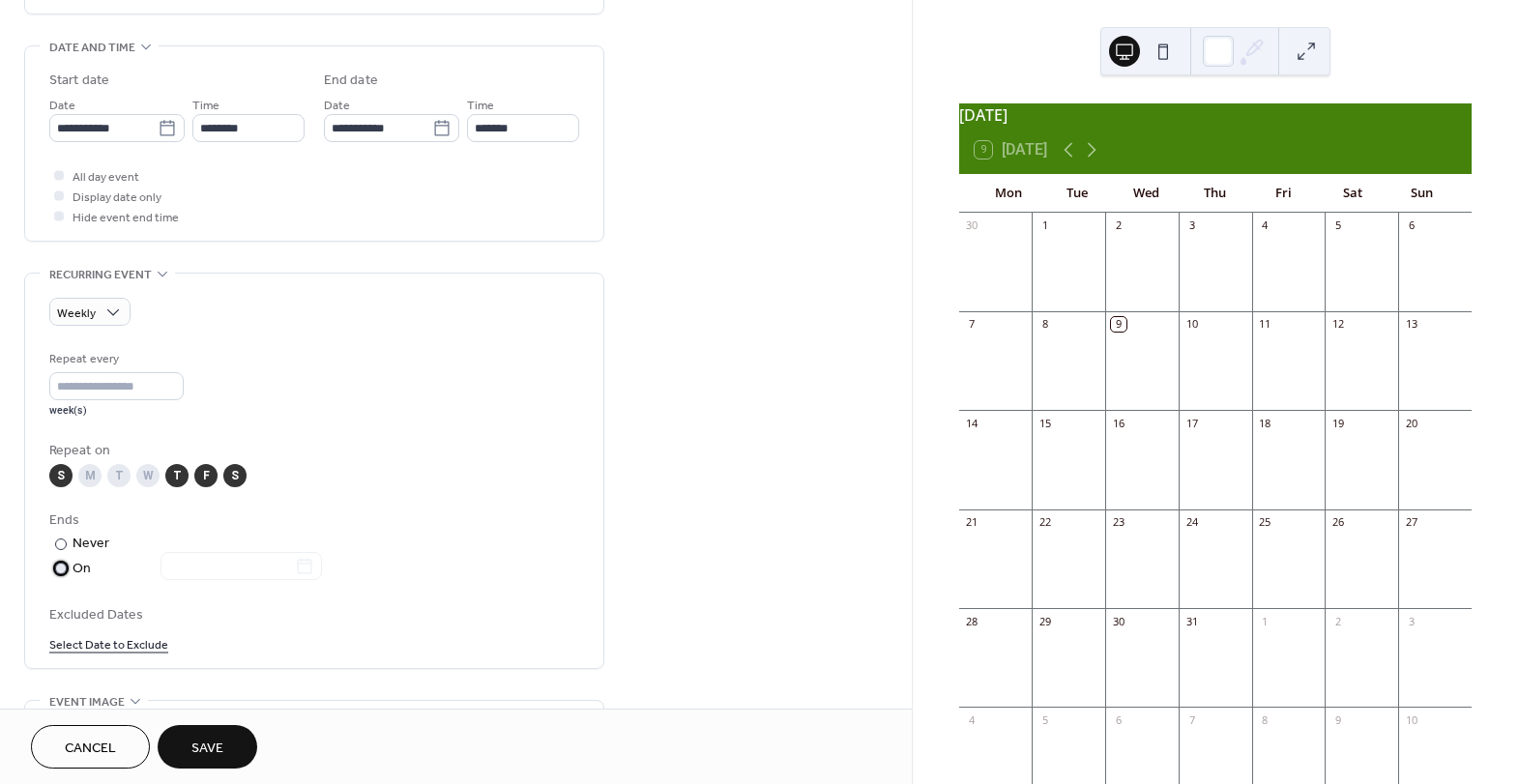 click on "​" at bounding box center (59, 567) 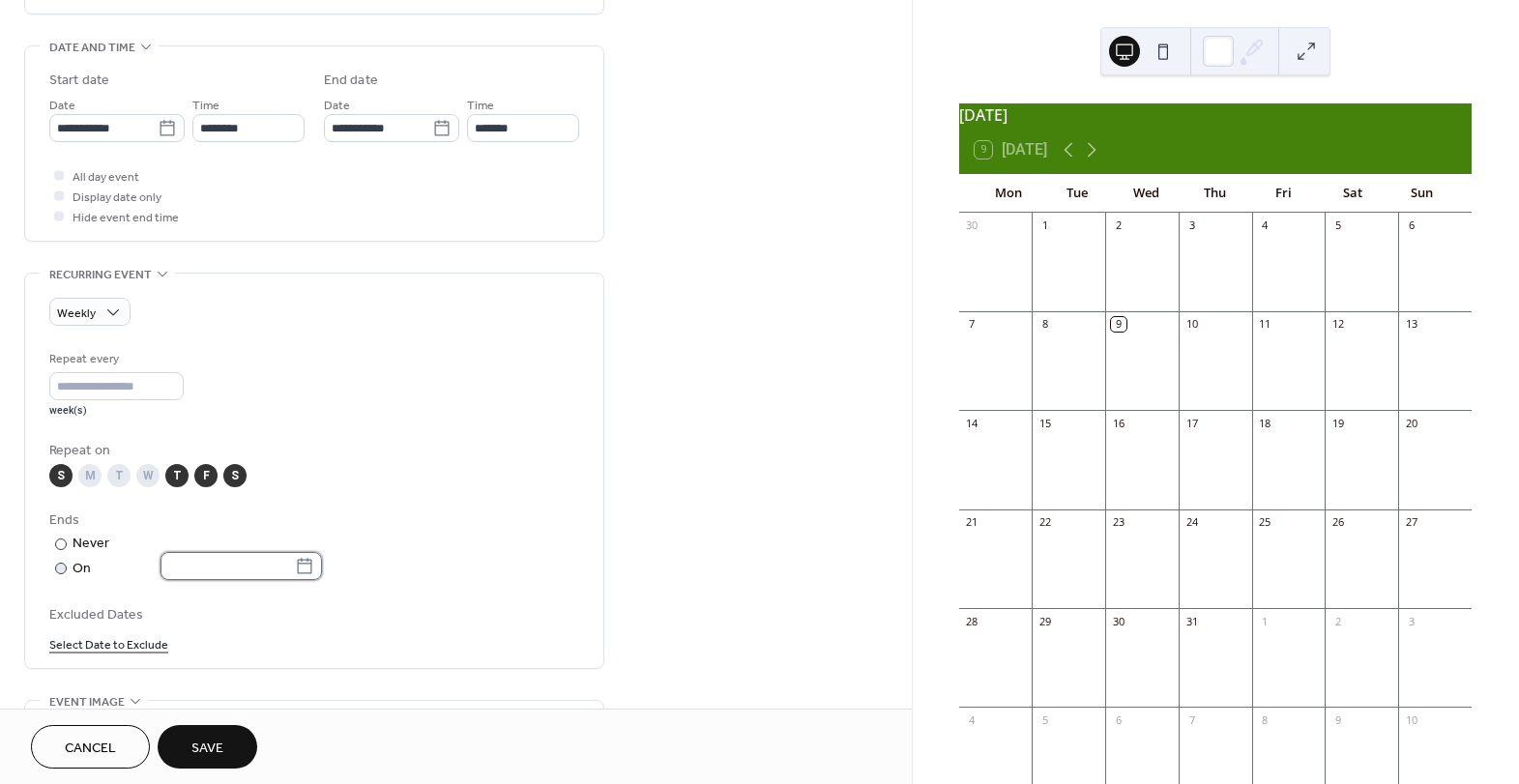 click at bounding box center (227, 566) 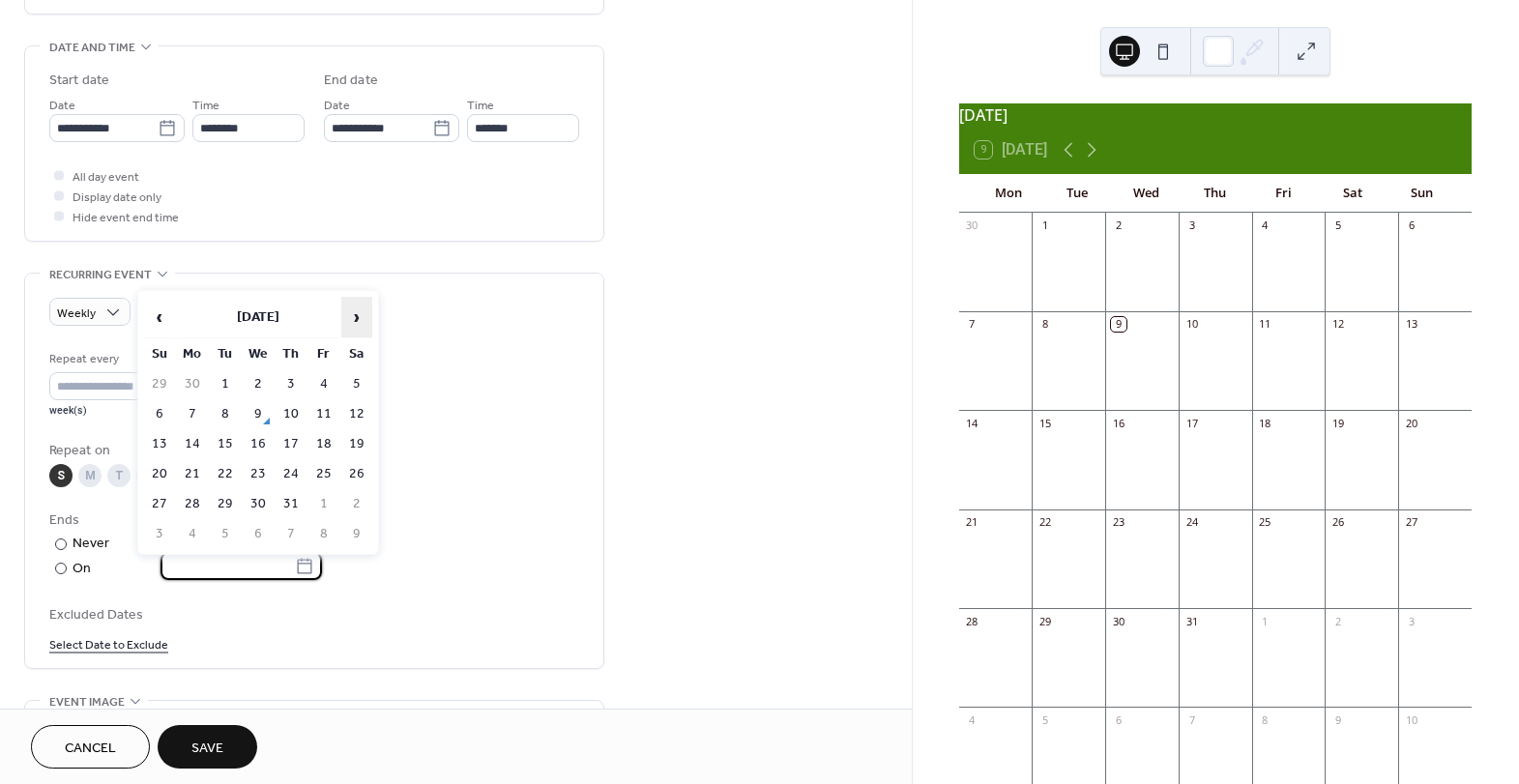 click on "›" at bounding box center (357, 317) 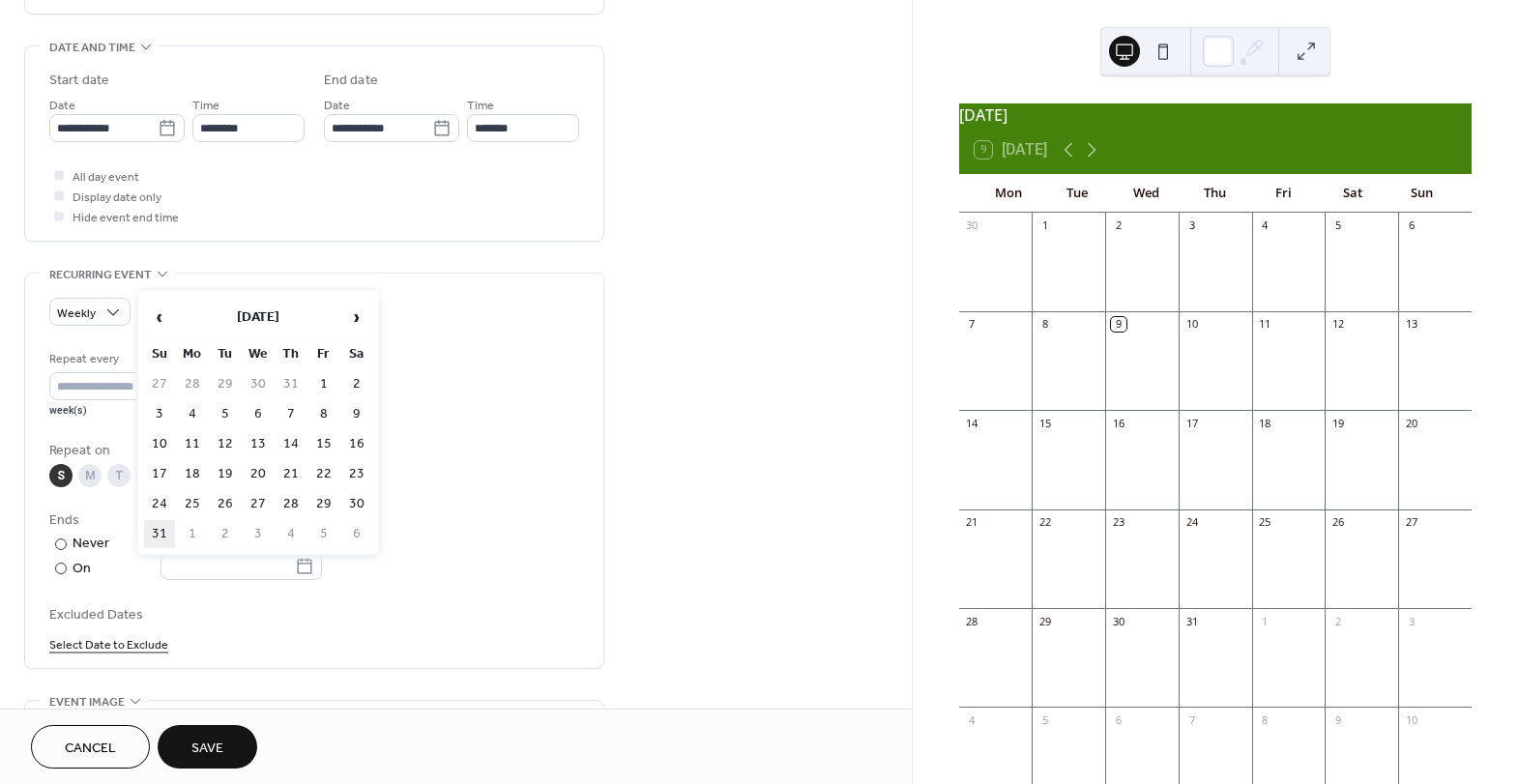 click on "31" at bounding box center [160, 534] 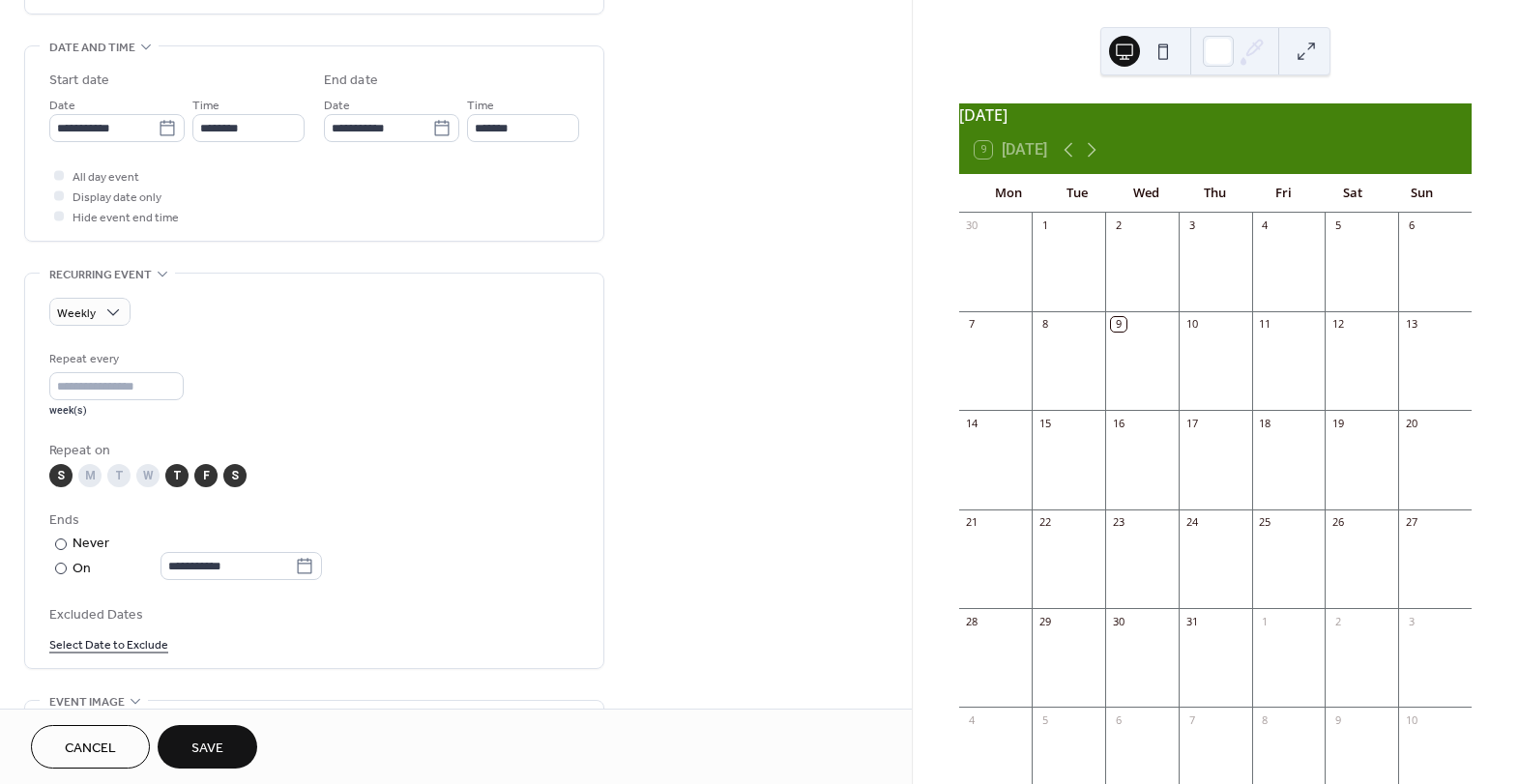 click on "Save" at bounding box center [207, 746] 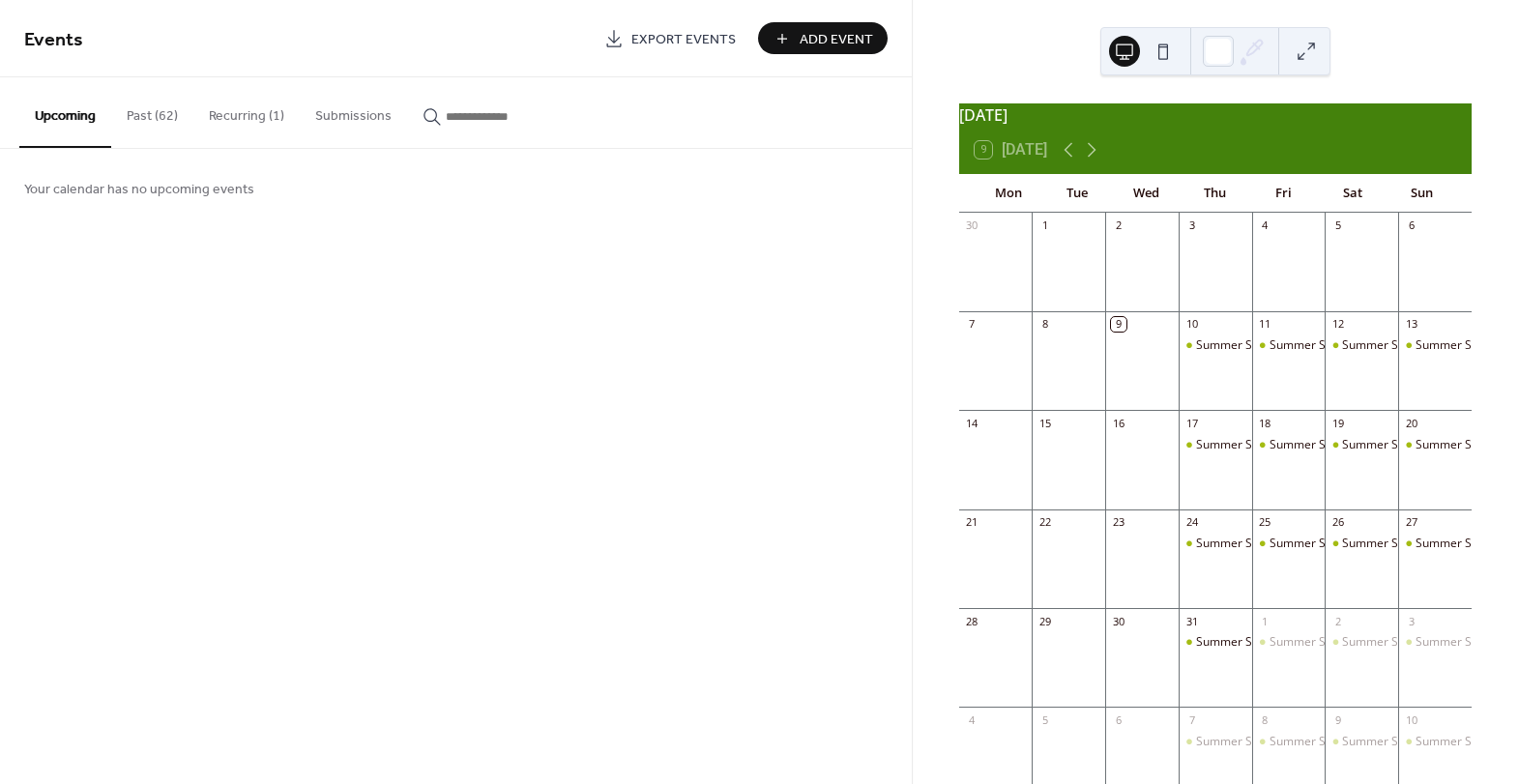 click on "Add Event" at bounding box center (836, 40) 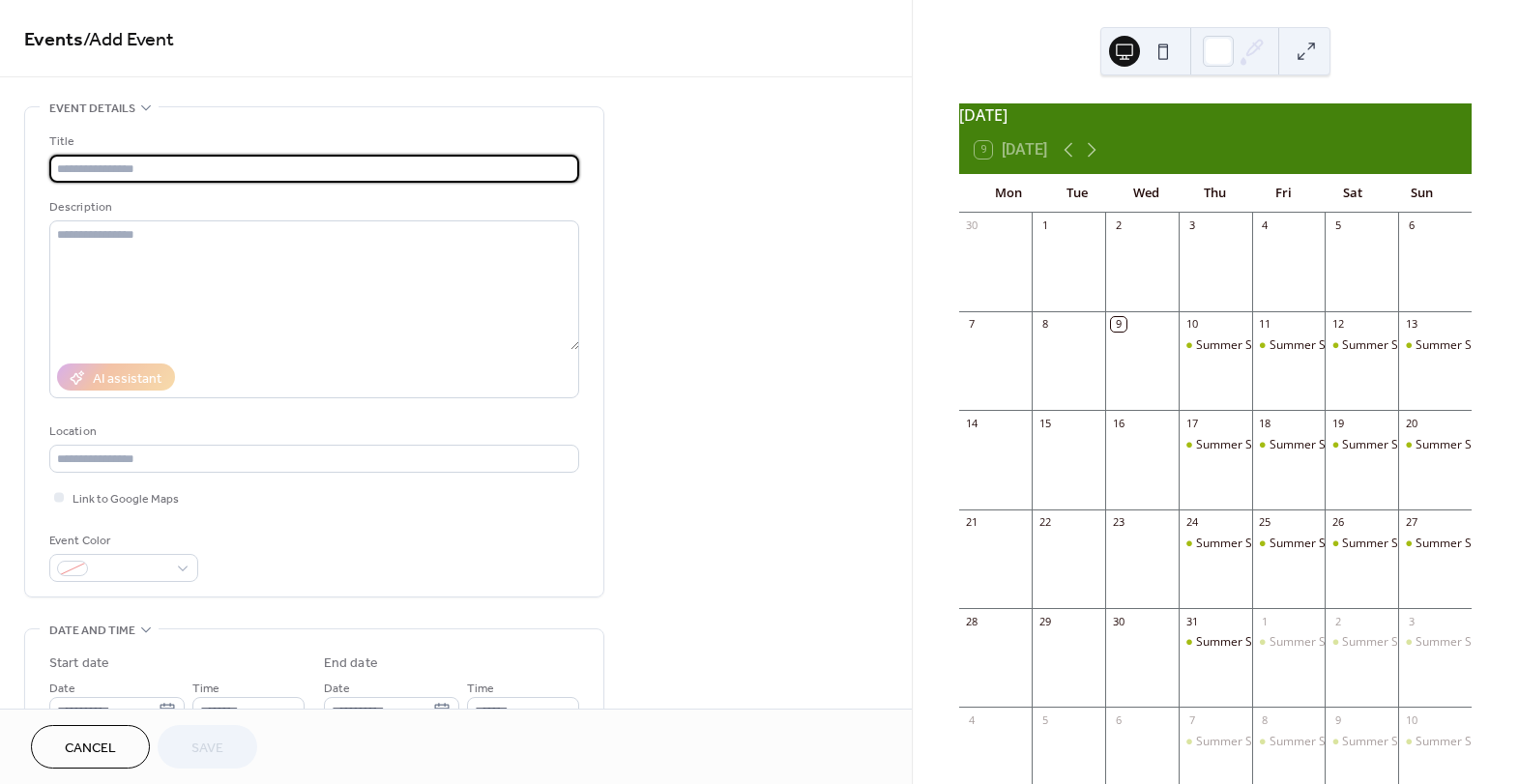click at bounding box center (314, 168) 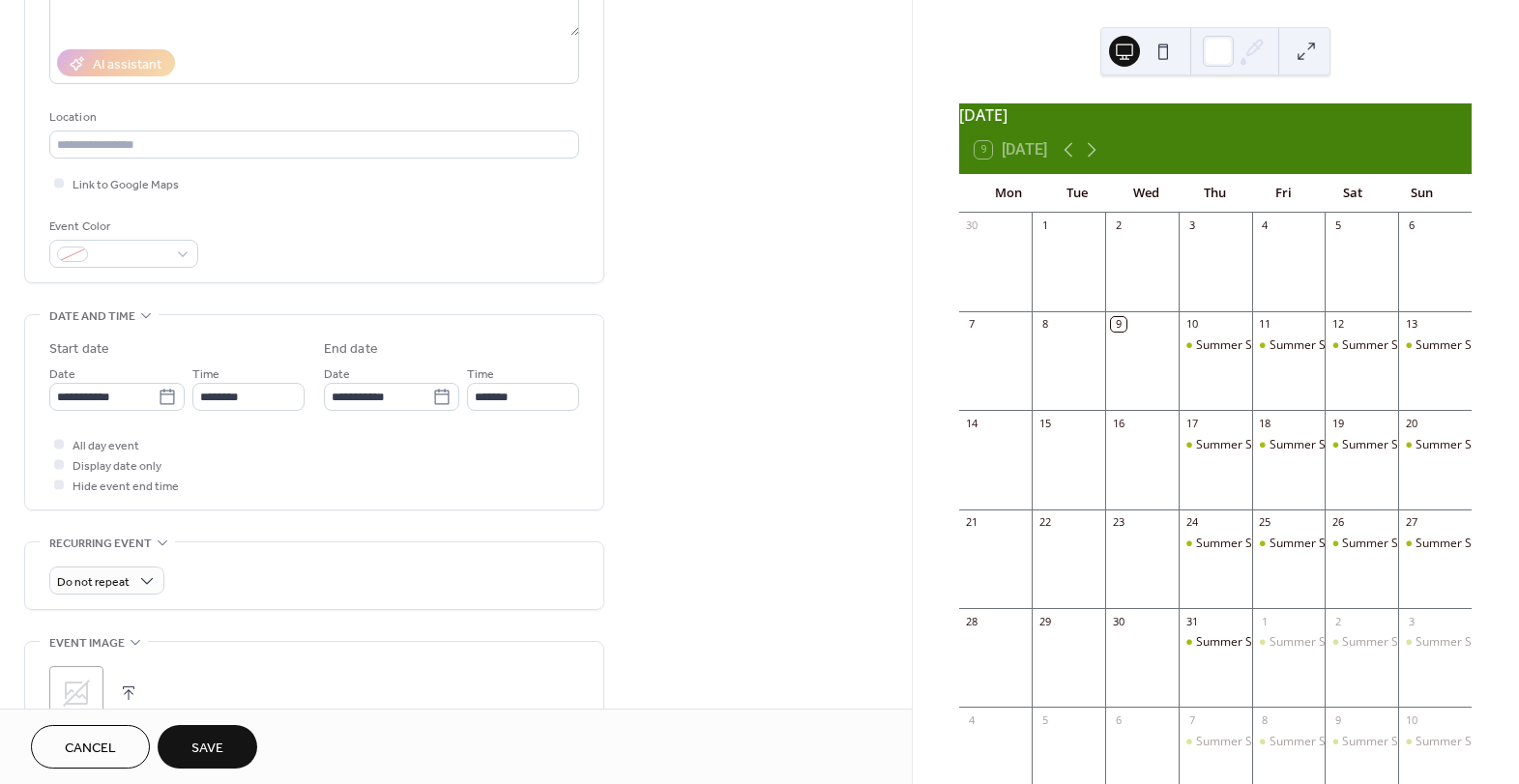 scroll, scrollTop: 332, scrollLeft: 0, axis: vertical 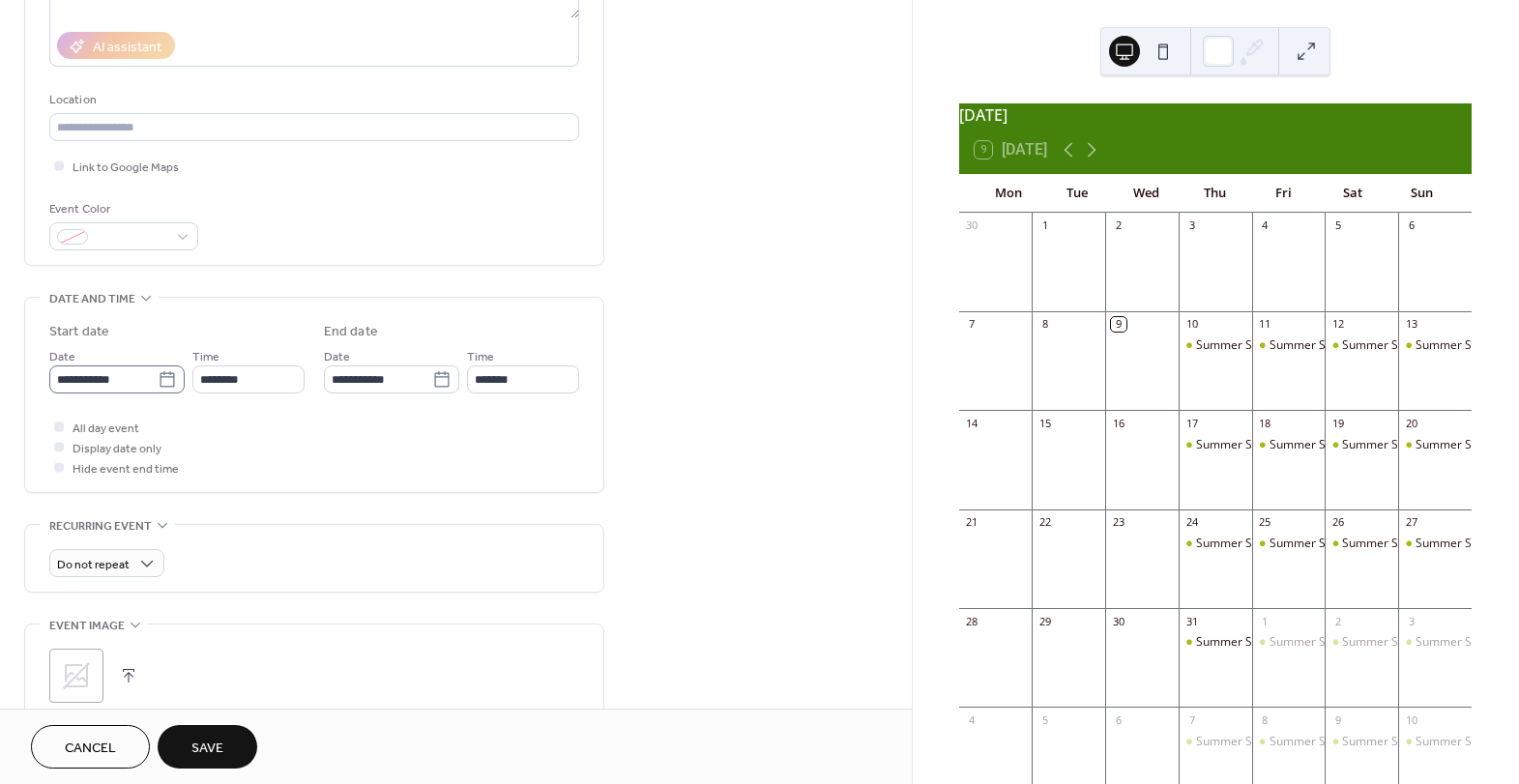 type on "**********" 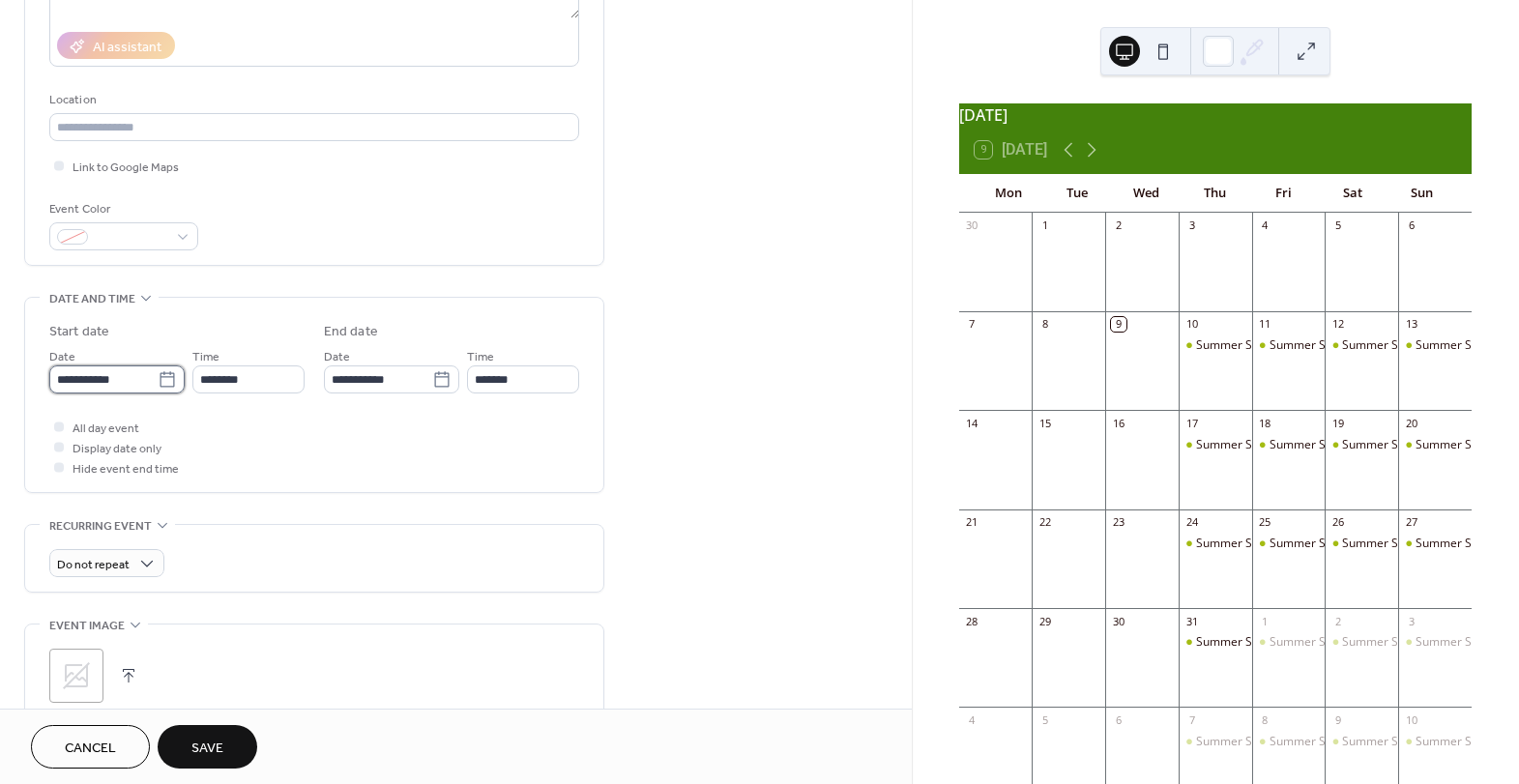 click on "**********" at bounding box center (103, 379) 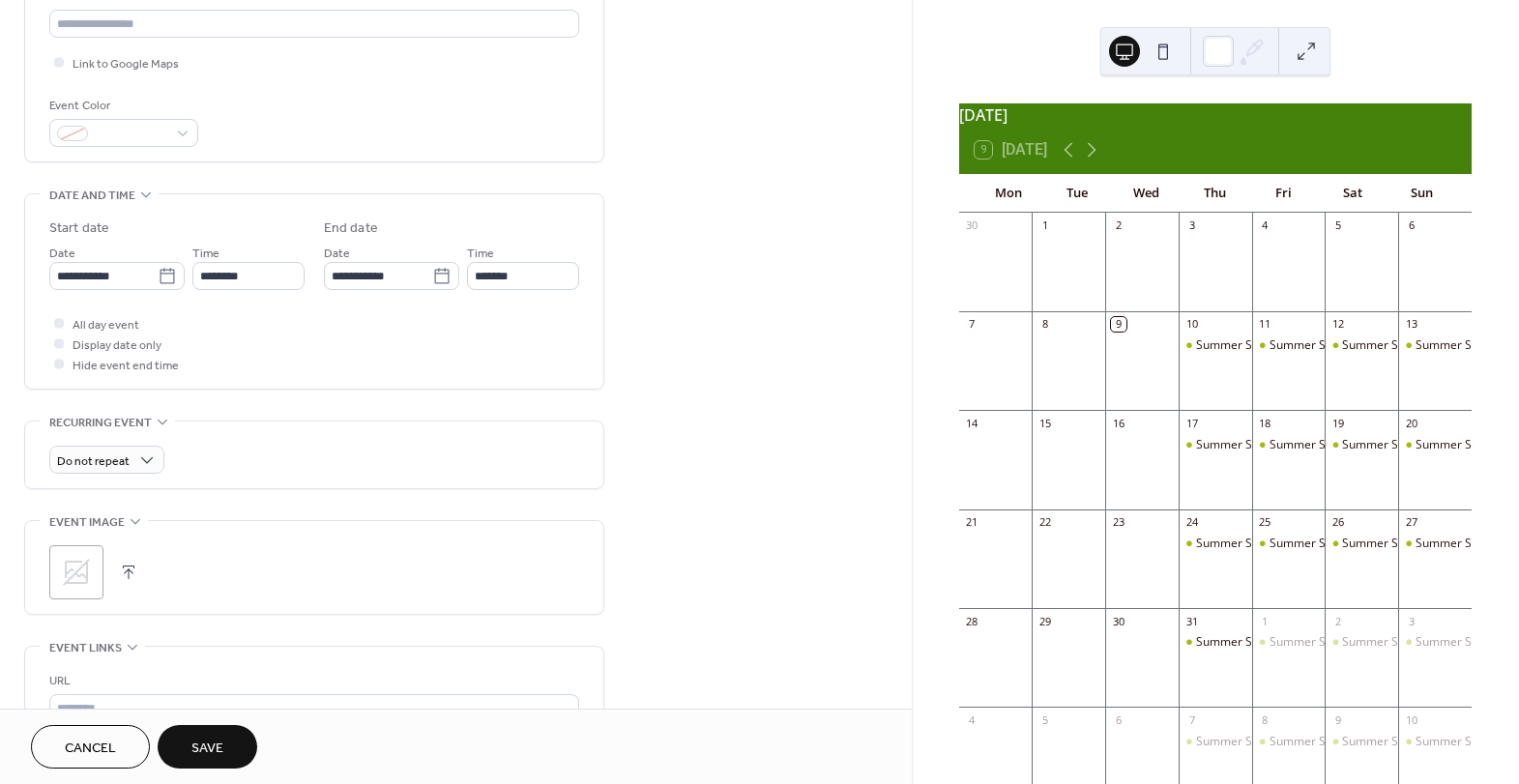 scroll, scrollTop: 452, scrollLeft: 0, axis: vertical 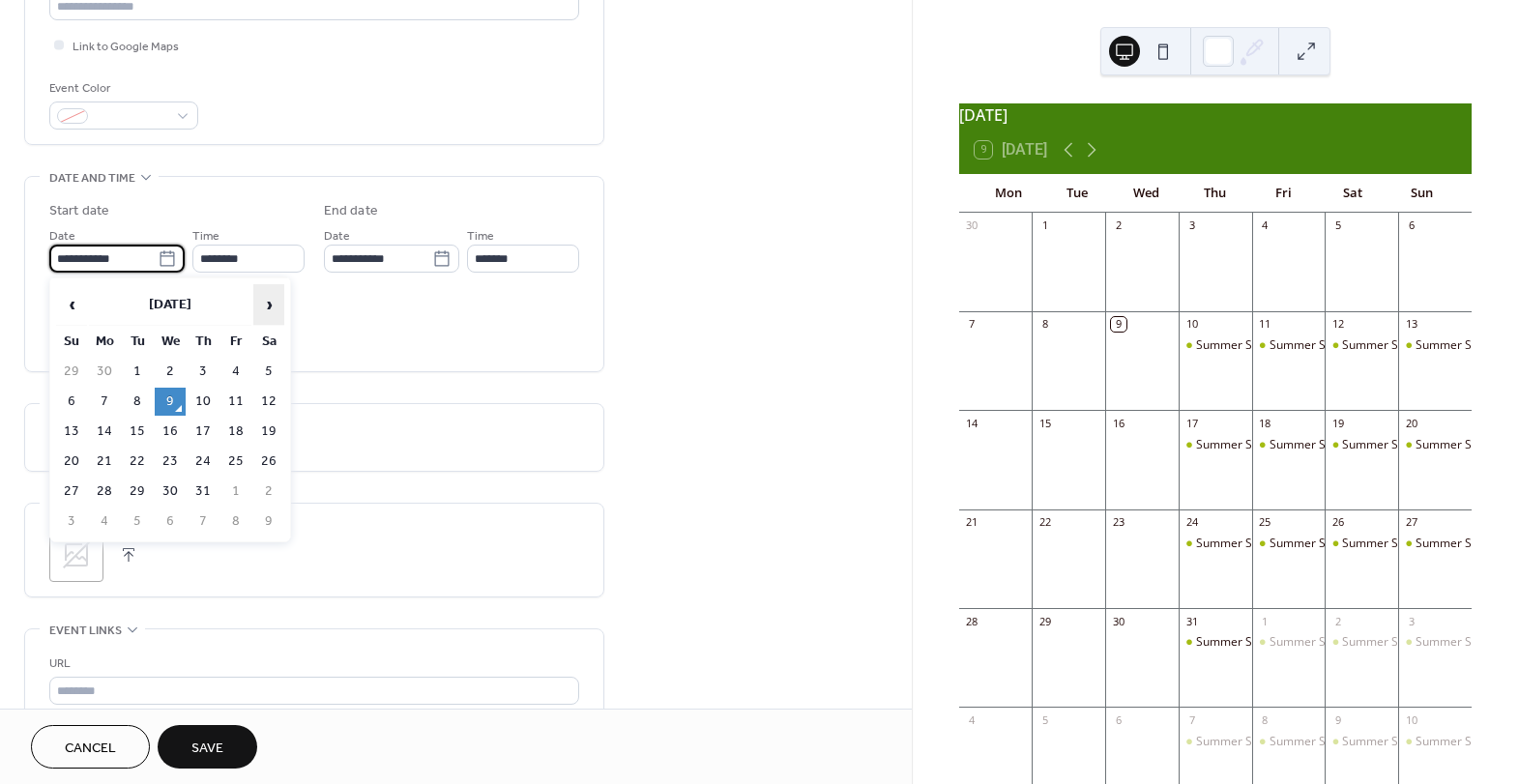 click on "›" at bounding box center (269, 305) 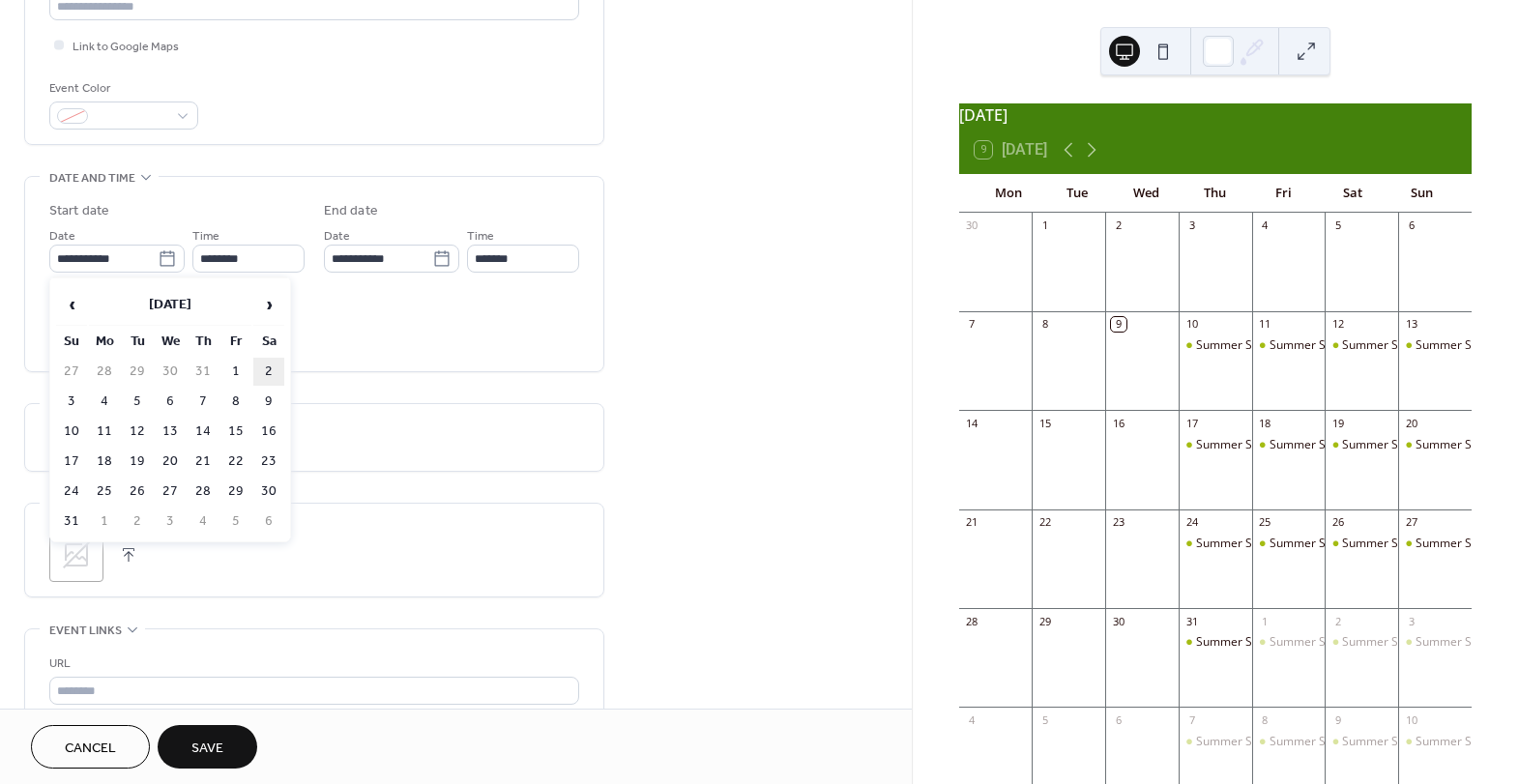 click on "2" at bounding box center (269, 371) 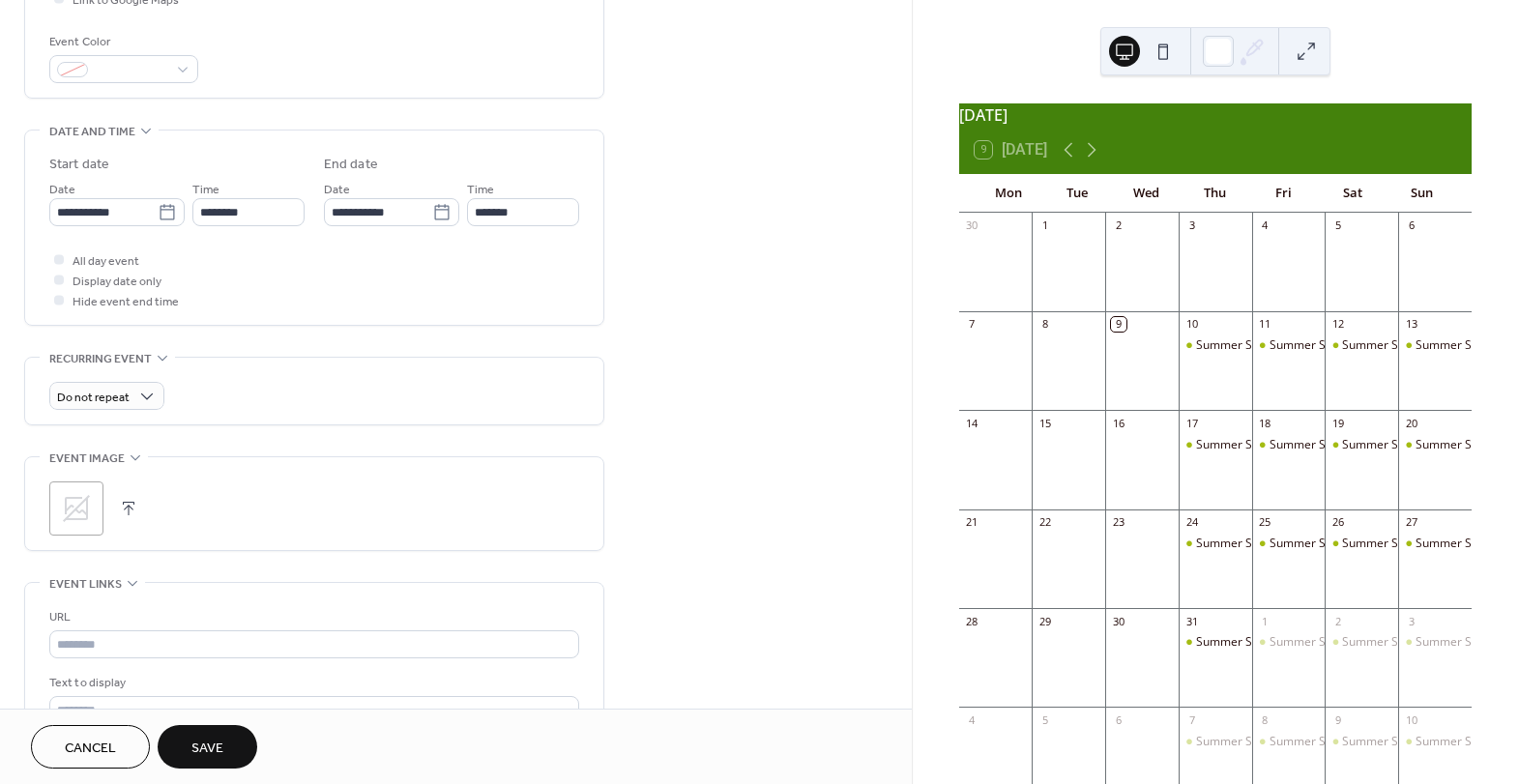 scroll, scrollTop: 540, scrollLeft: 0, axis: vertical 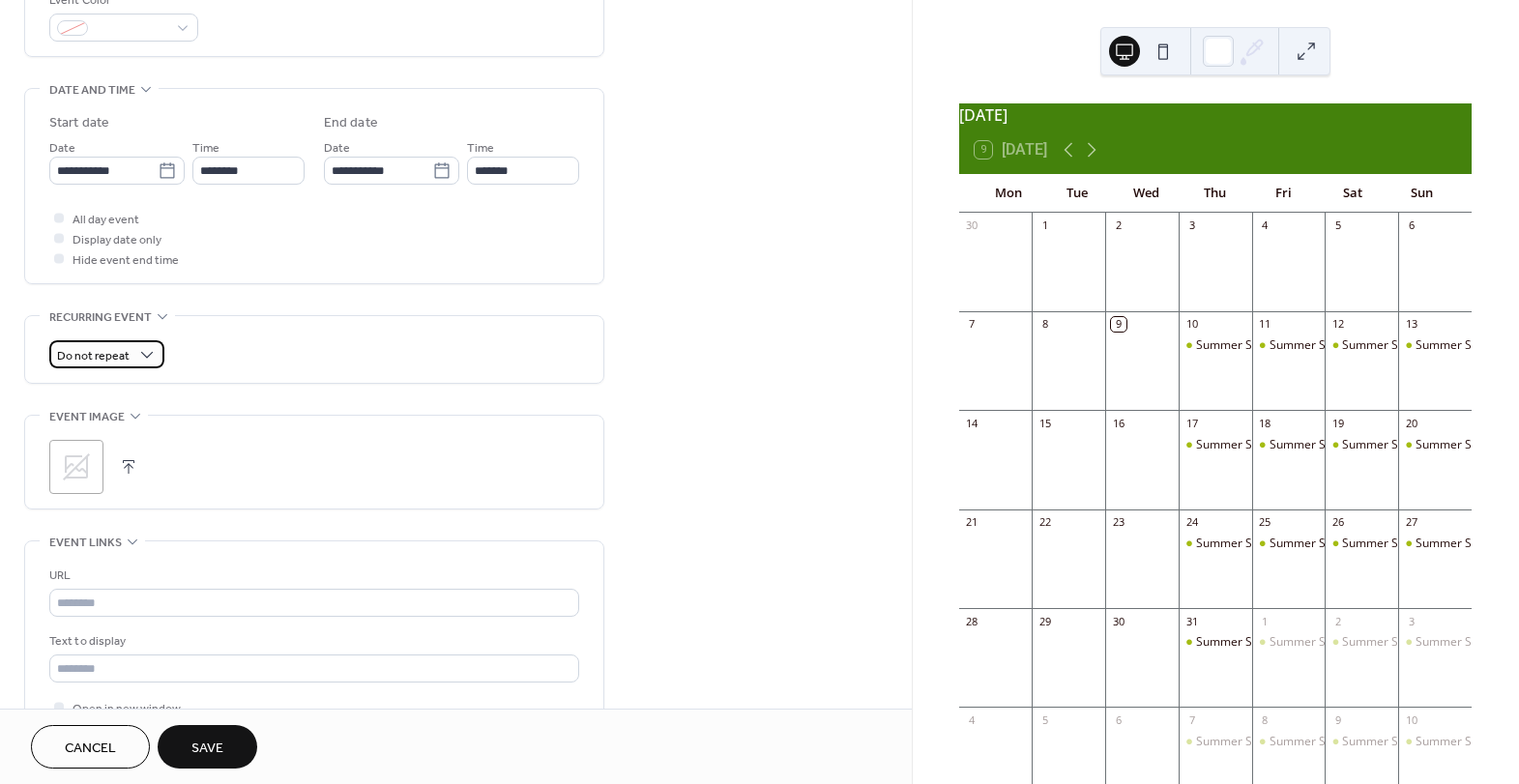 click on "Do not repeat" at bounding box center (106, 354) 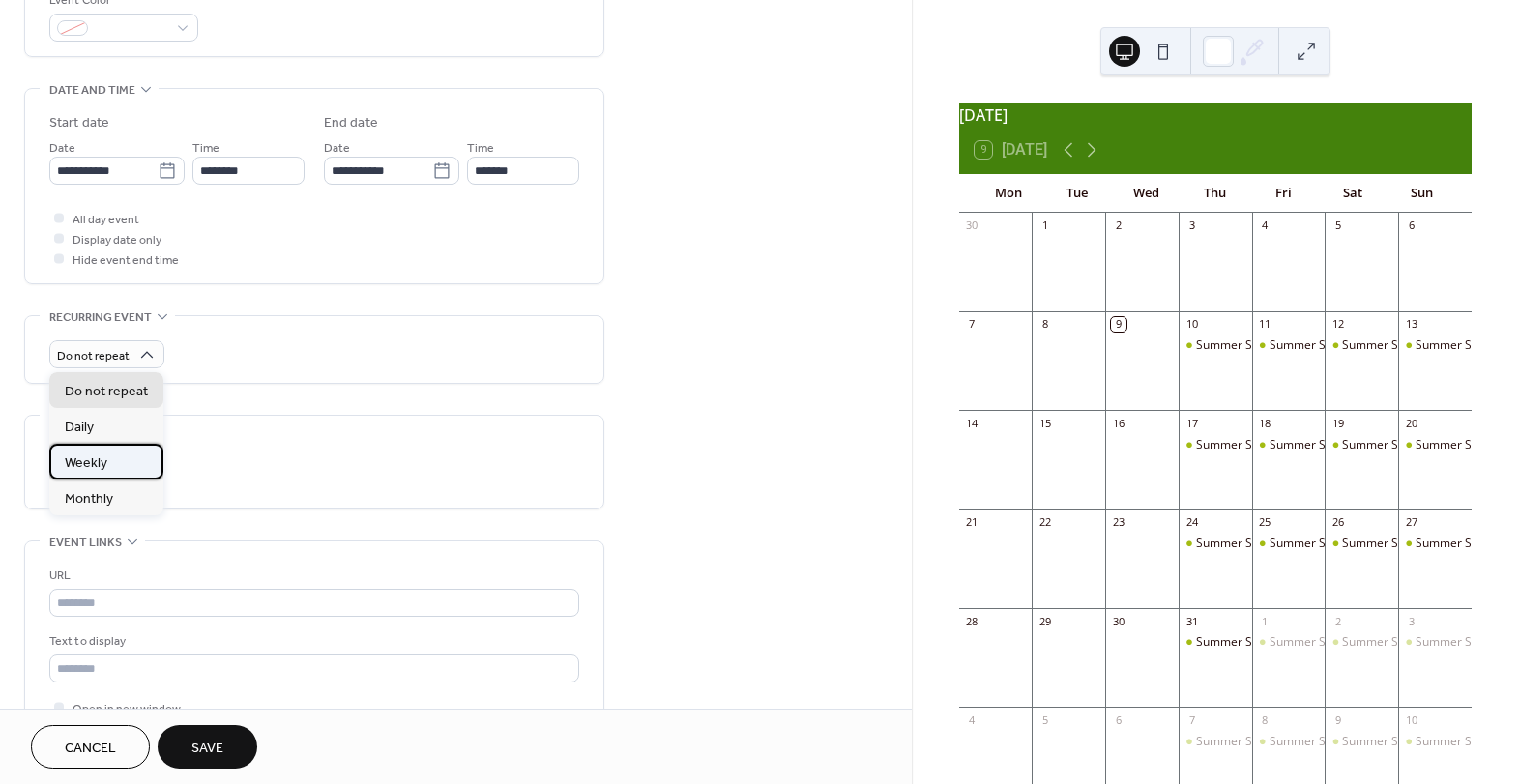 click on "Weekly" at bounding box center (106, 461) 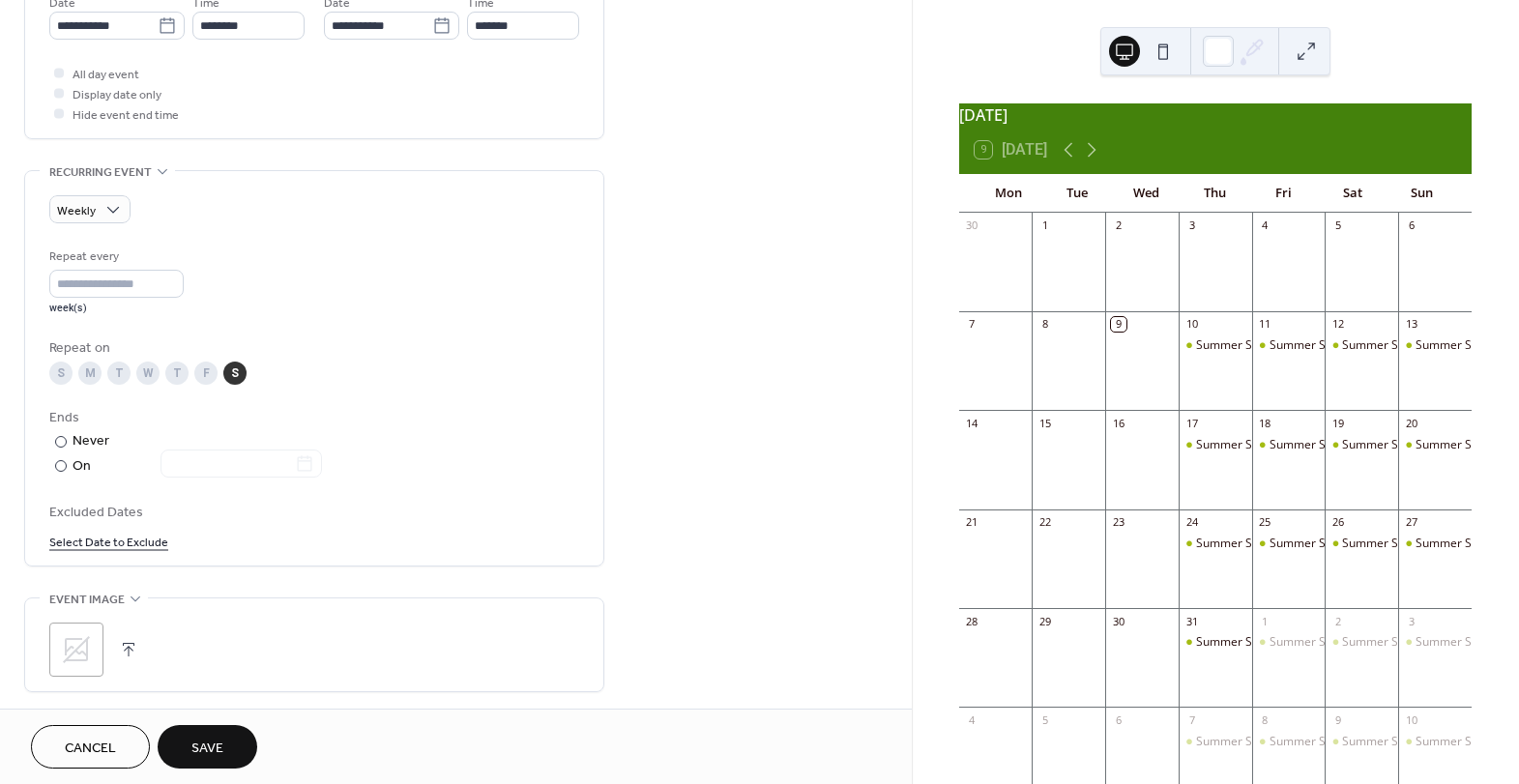 scroll, scrollTop: 689, scrollLeft: 0, axis: vertical 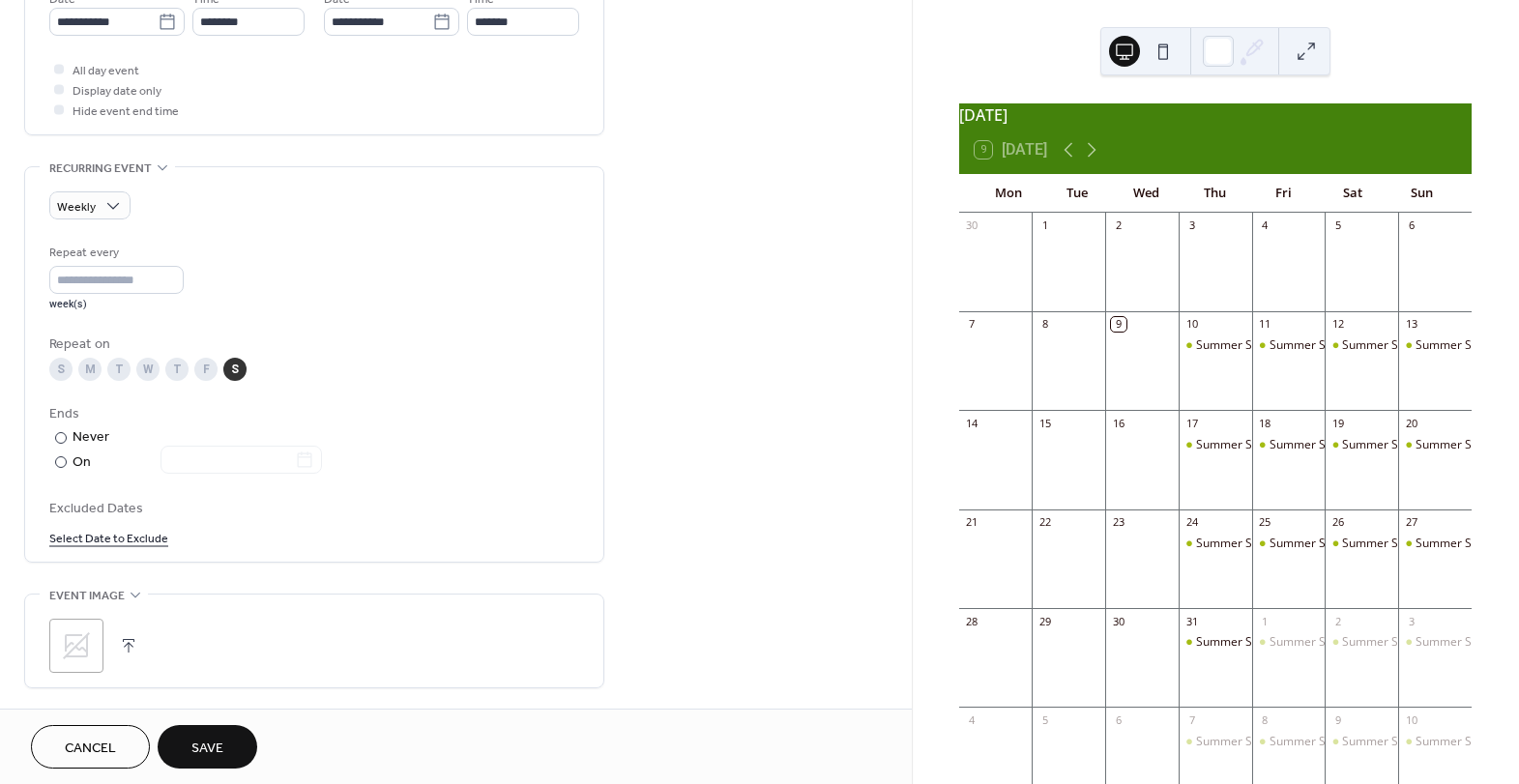 click on "S" at bounding box center [61, 369] 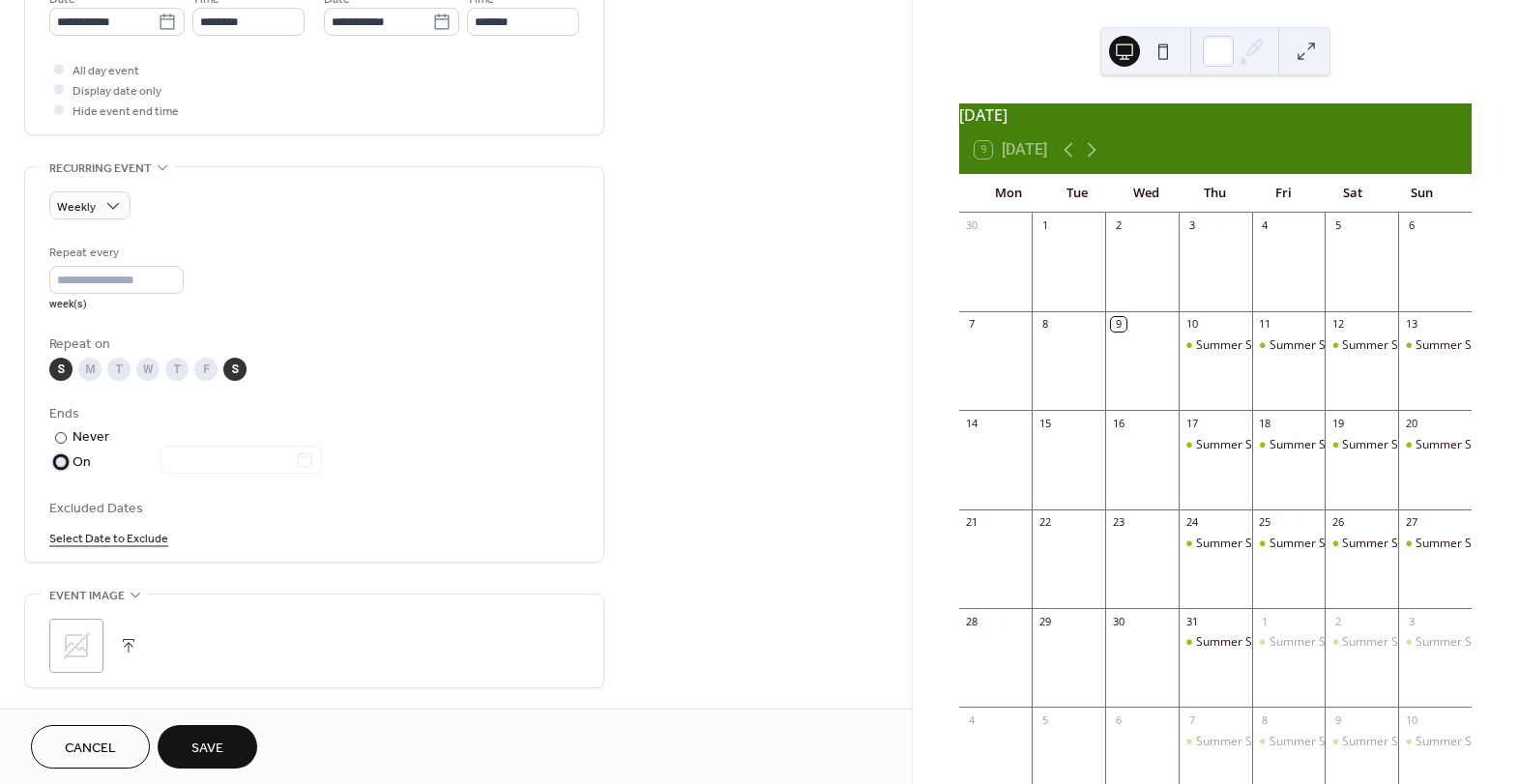 click on "On" at bounding box center (197, 462) 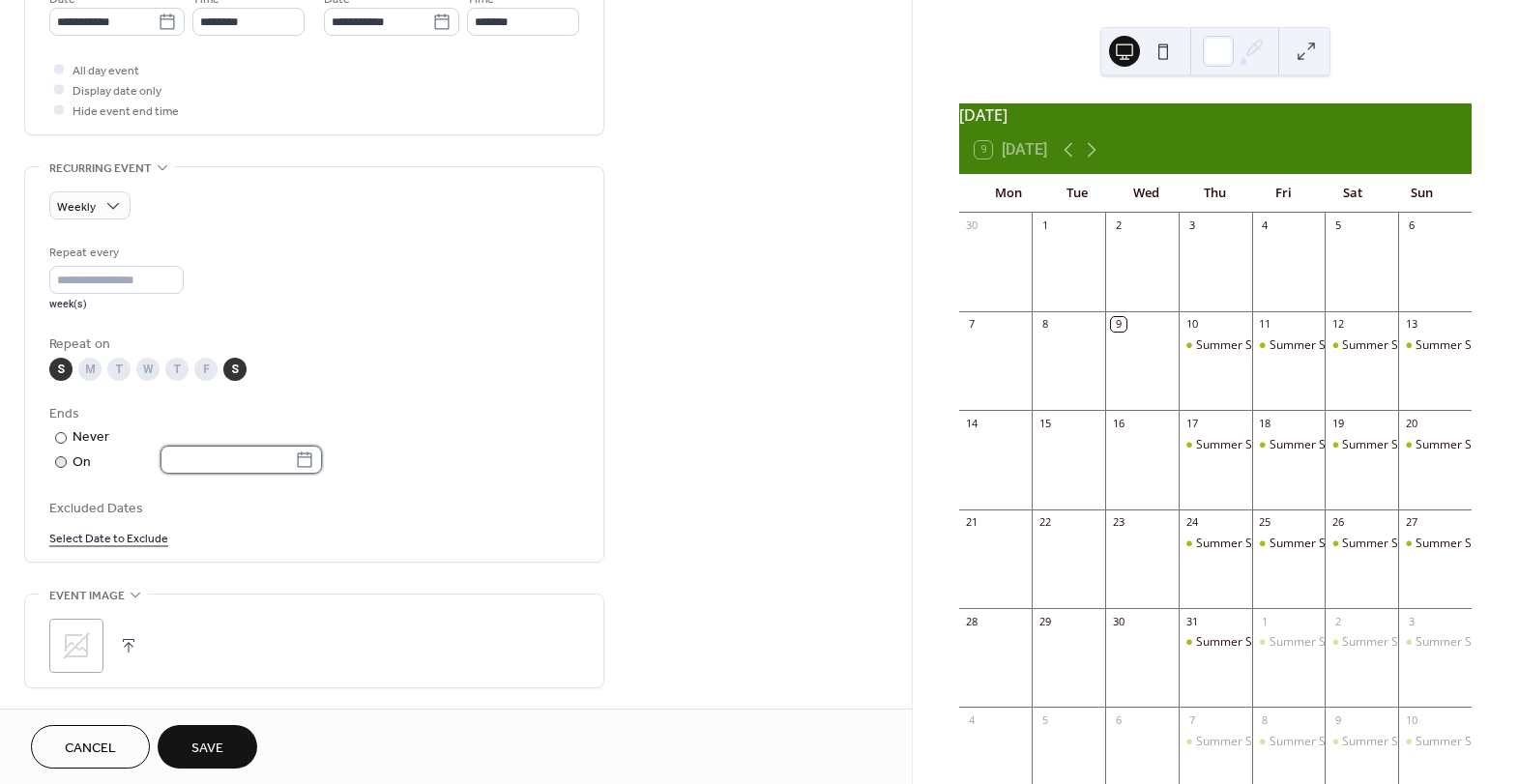 click at bounding box center (227, 459) 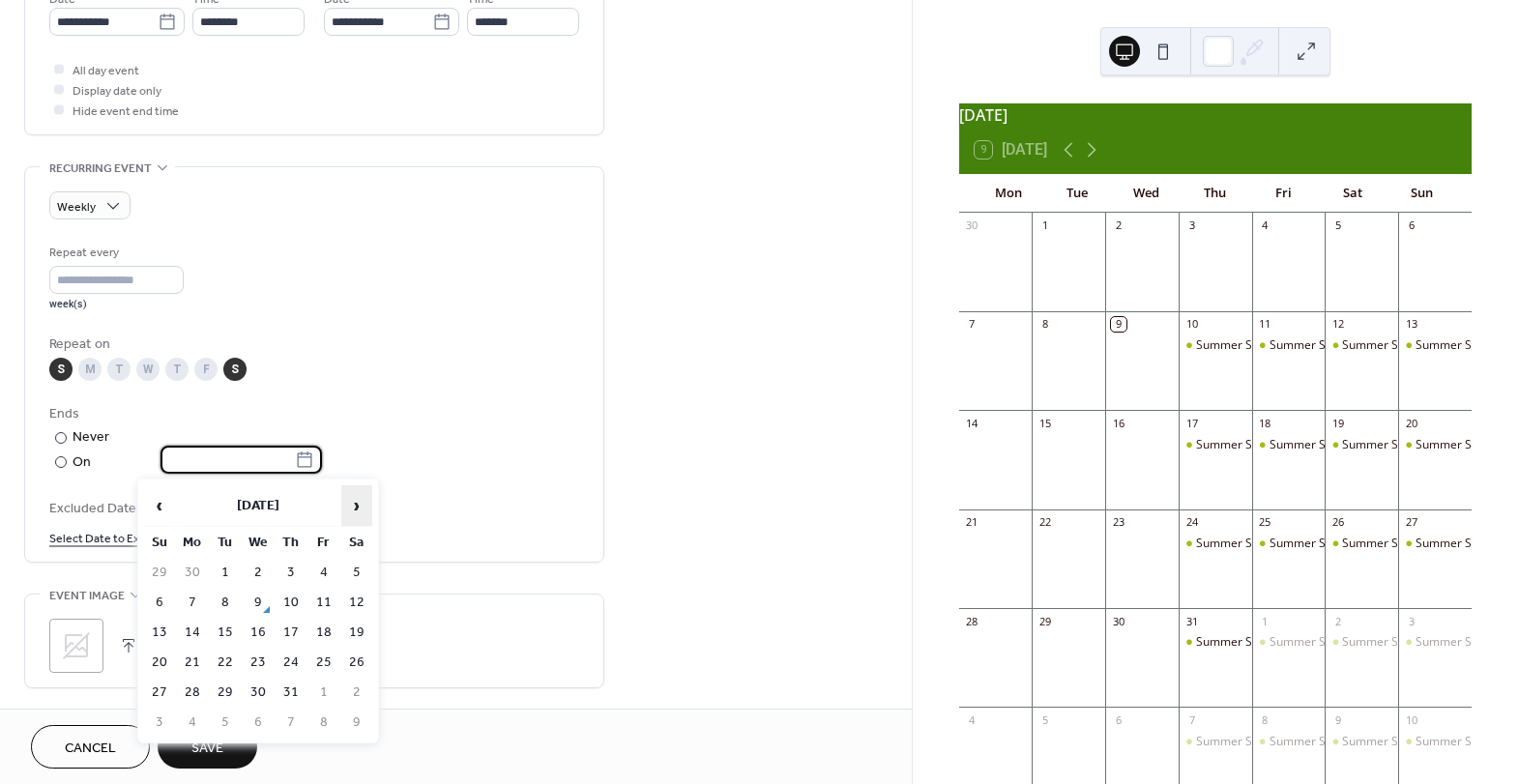 click on "›" at bounding box center (357, 506) 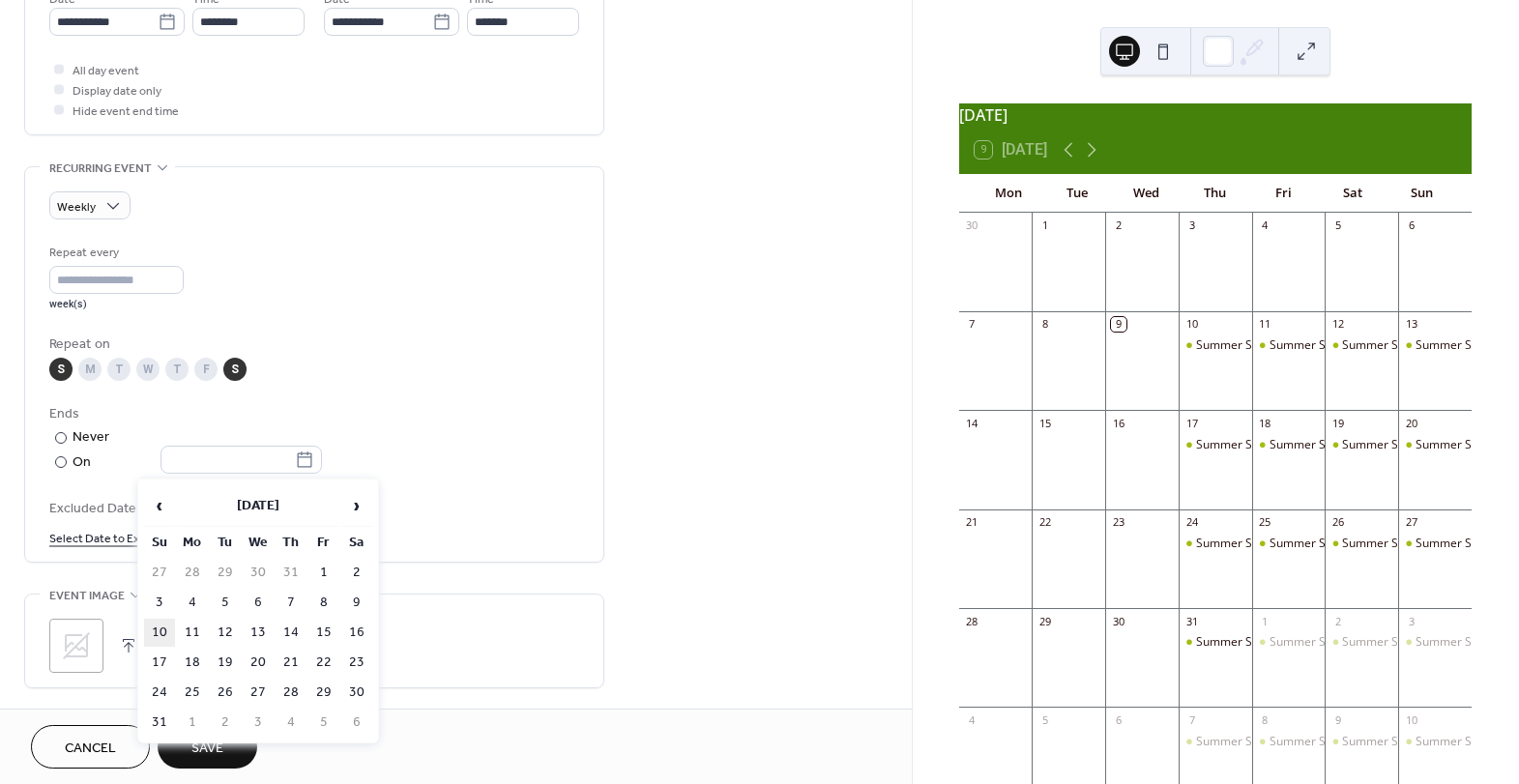 click on "10" at bounding box center [160, 632] 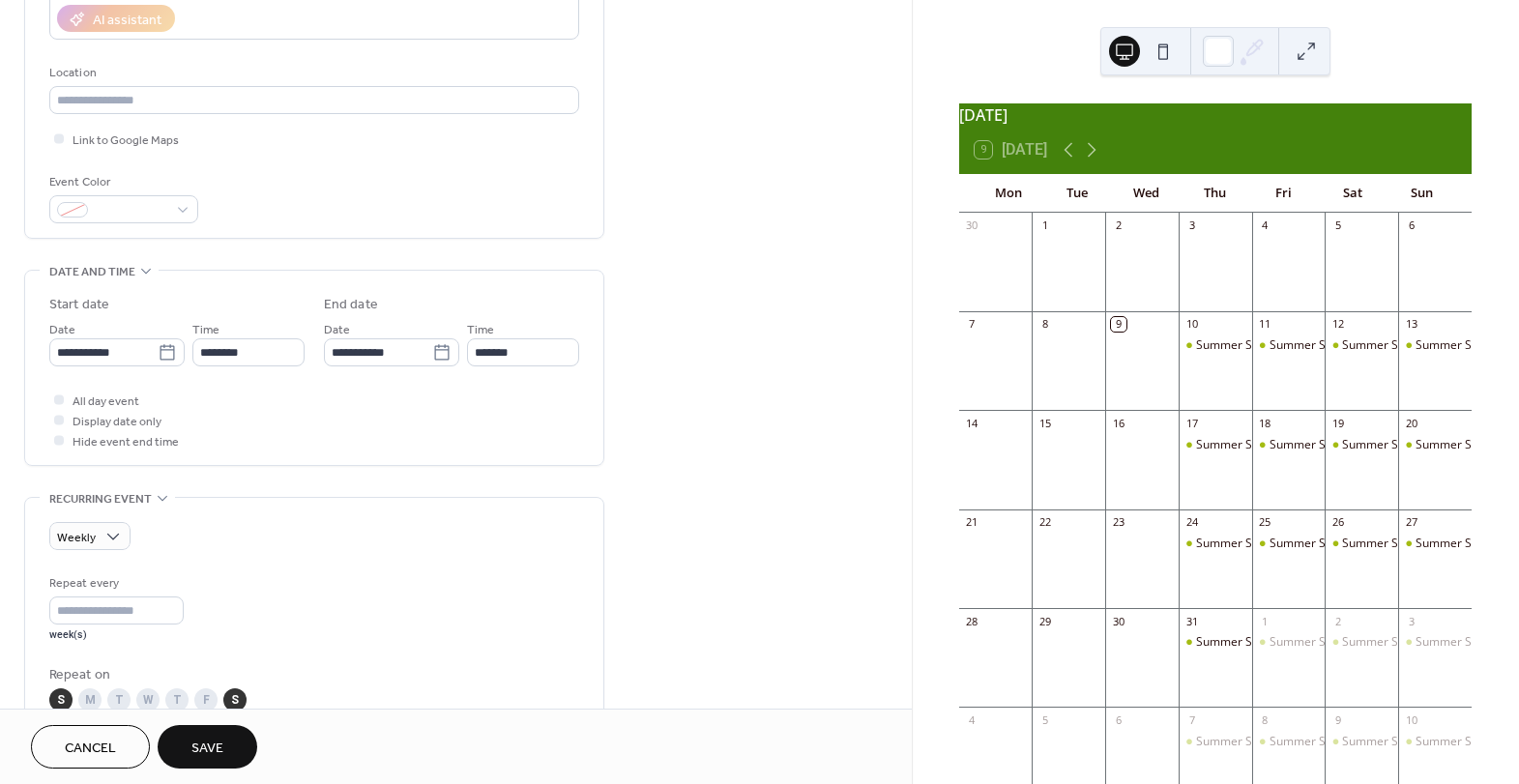 scroll, scrollTop: 0, scrollLeft: 0, axis: both 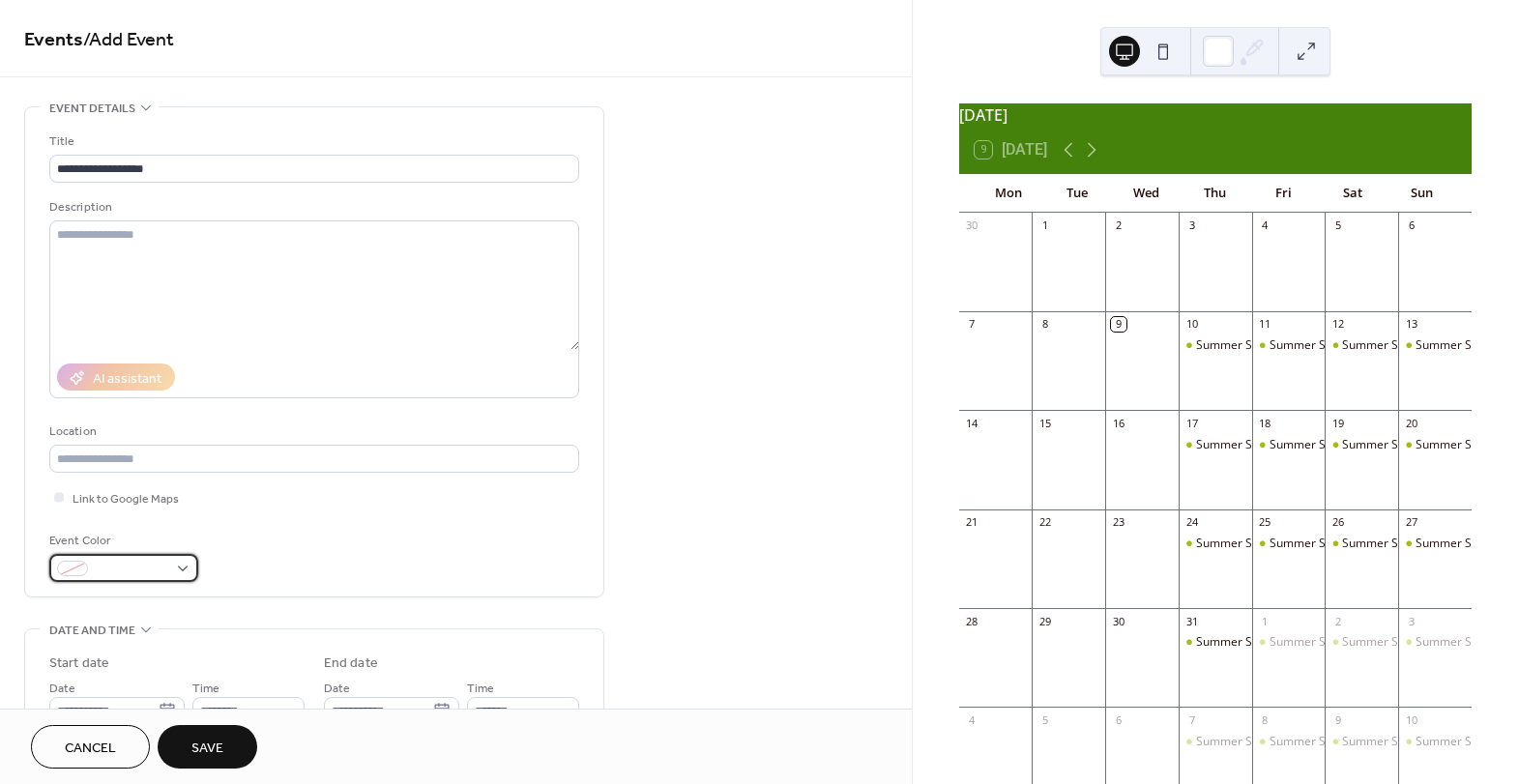 click at bounding box center (131, 569) 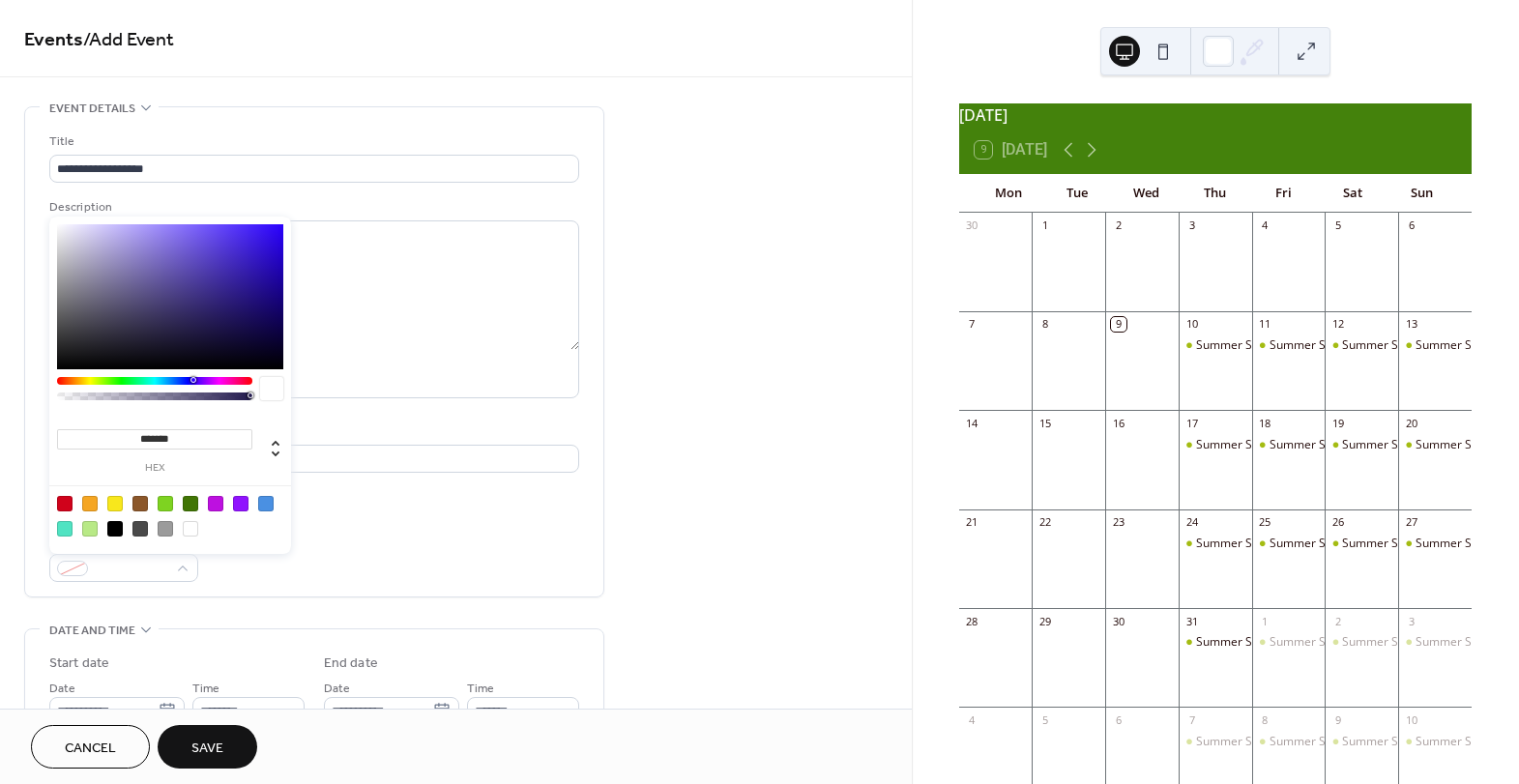 click at bounding box center [90, 504] 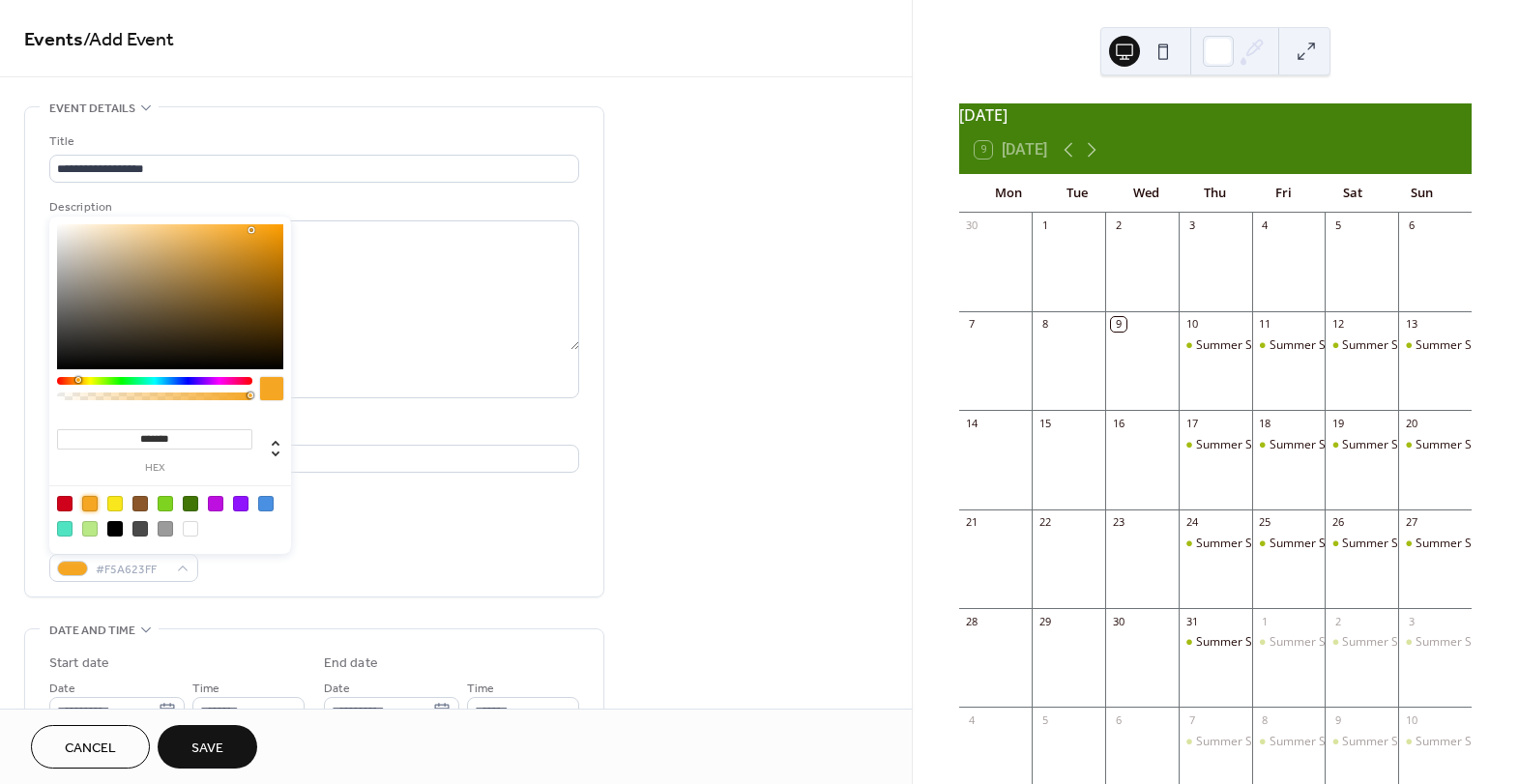 click on "Save" at bounding box center [207, 746] 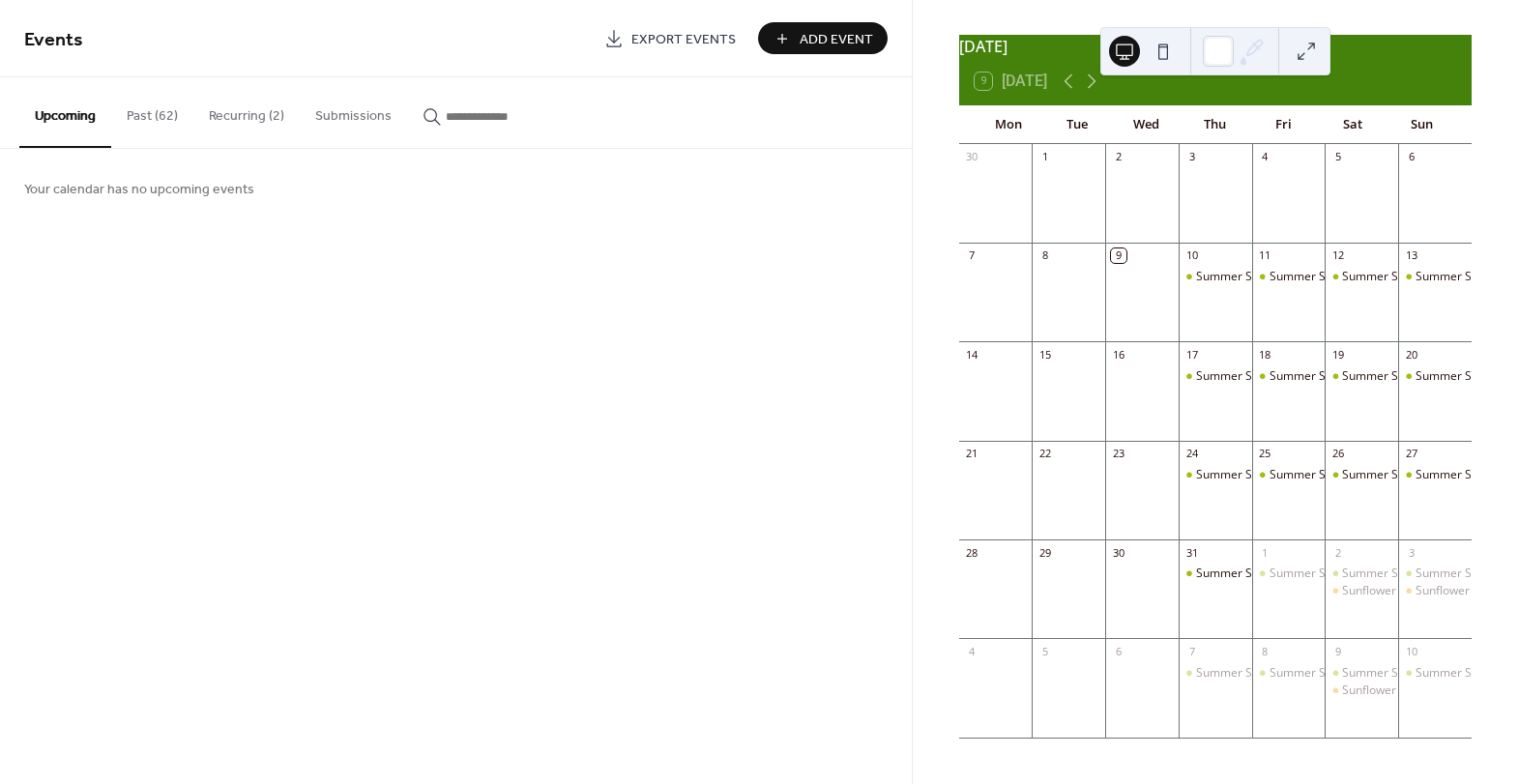 scroll, scrollTop: 80, scrollLeft: 0, axis: vertical 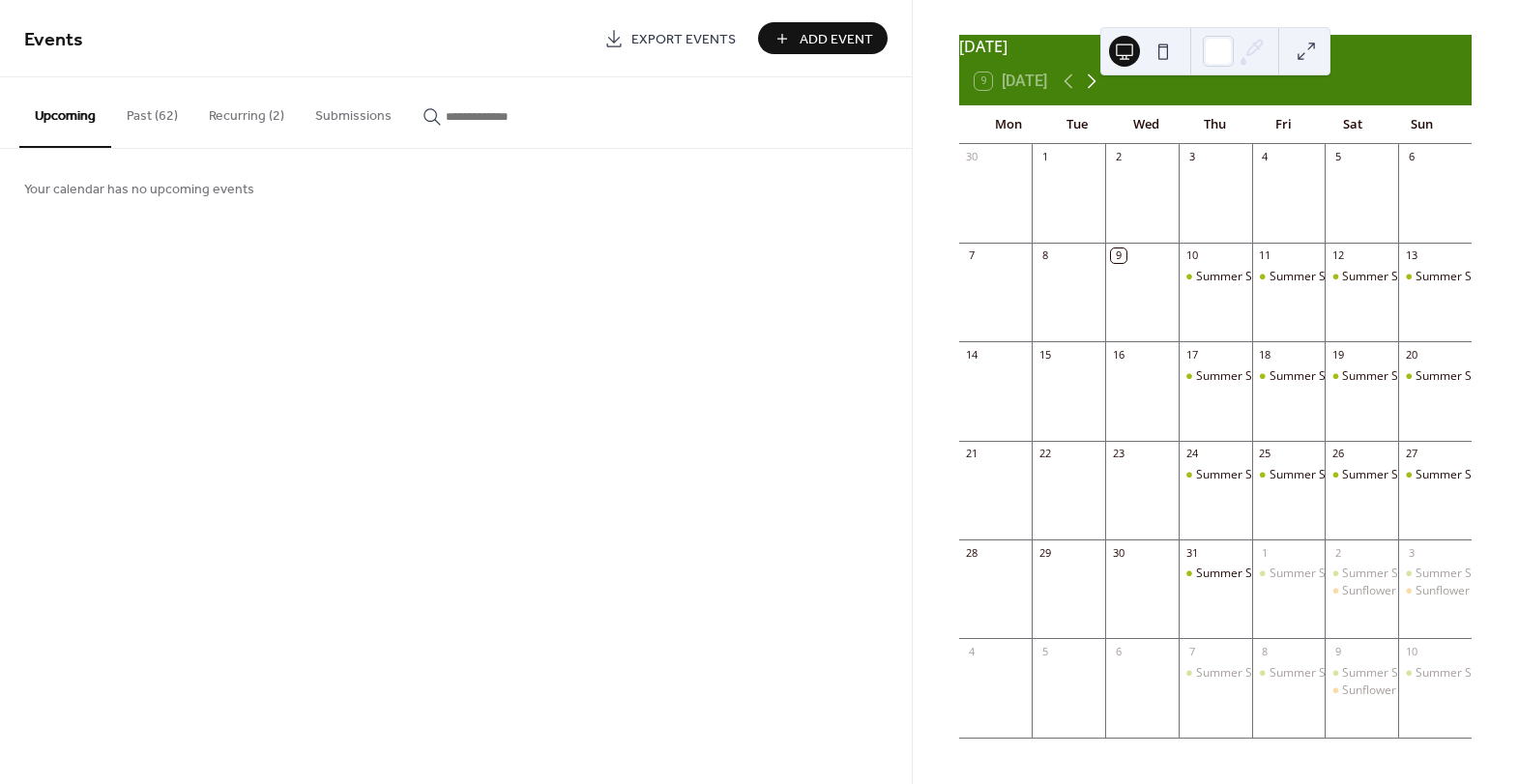 click 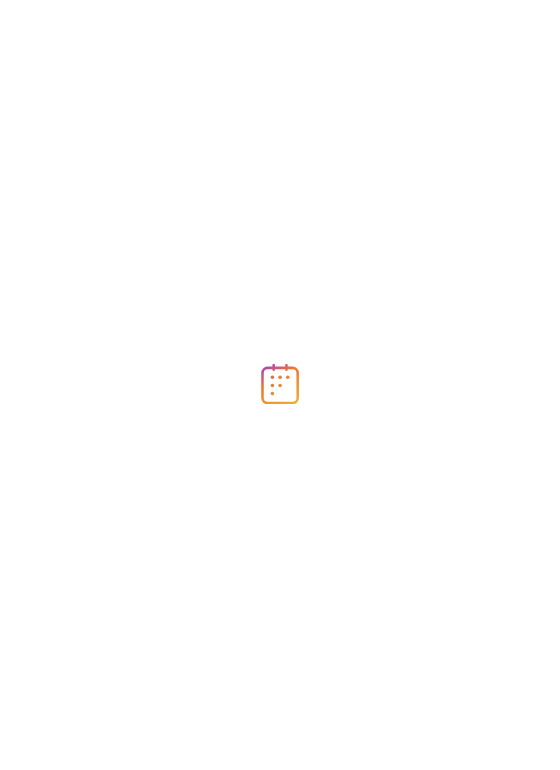 scroll, scrollTop: 0, scrollLeft: 0, axis: both 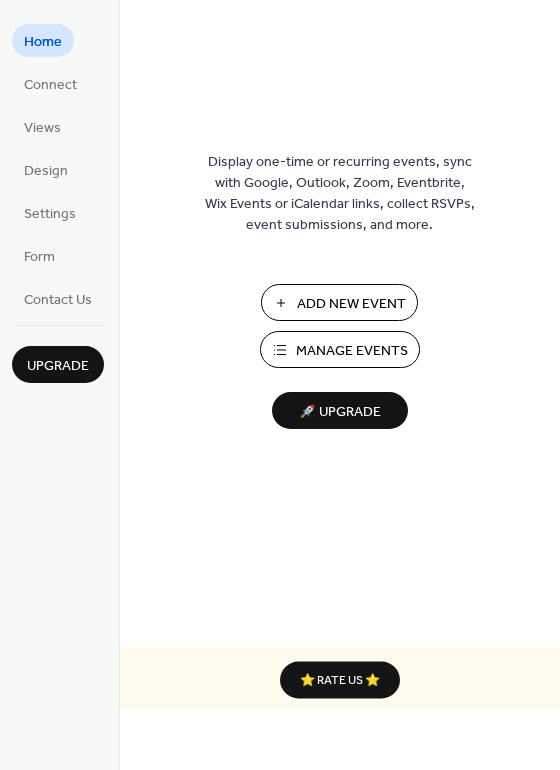 click on "Manage Events" at bounding box center [352, 351] 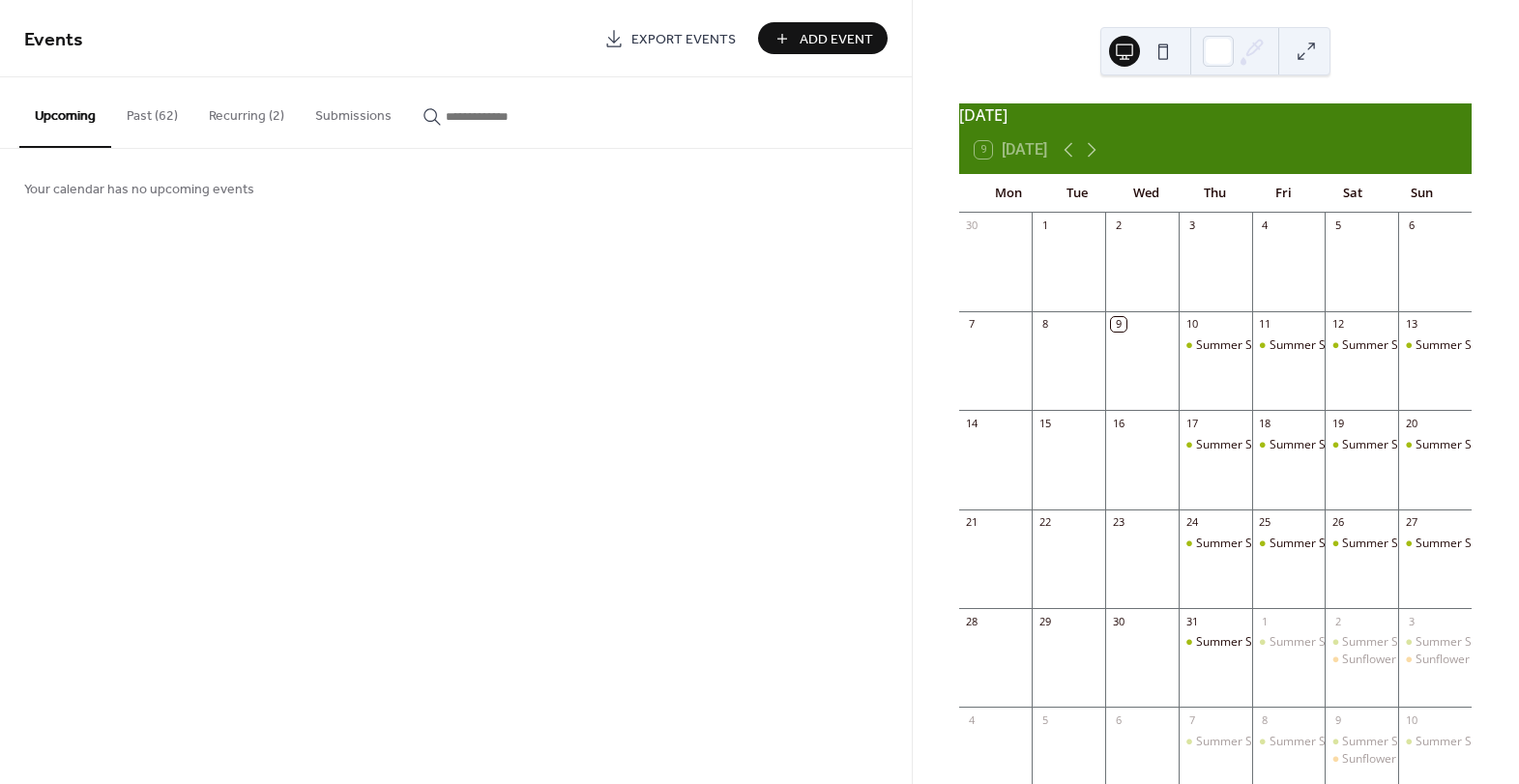 scroll, scrollTop: 0, scrollLeft: 0, axis: both 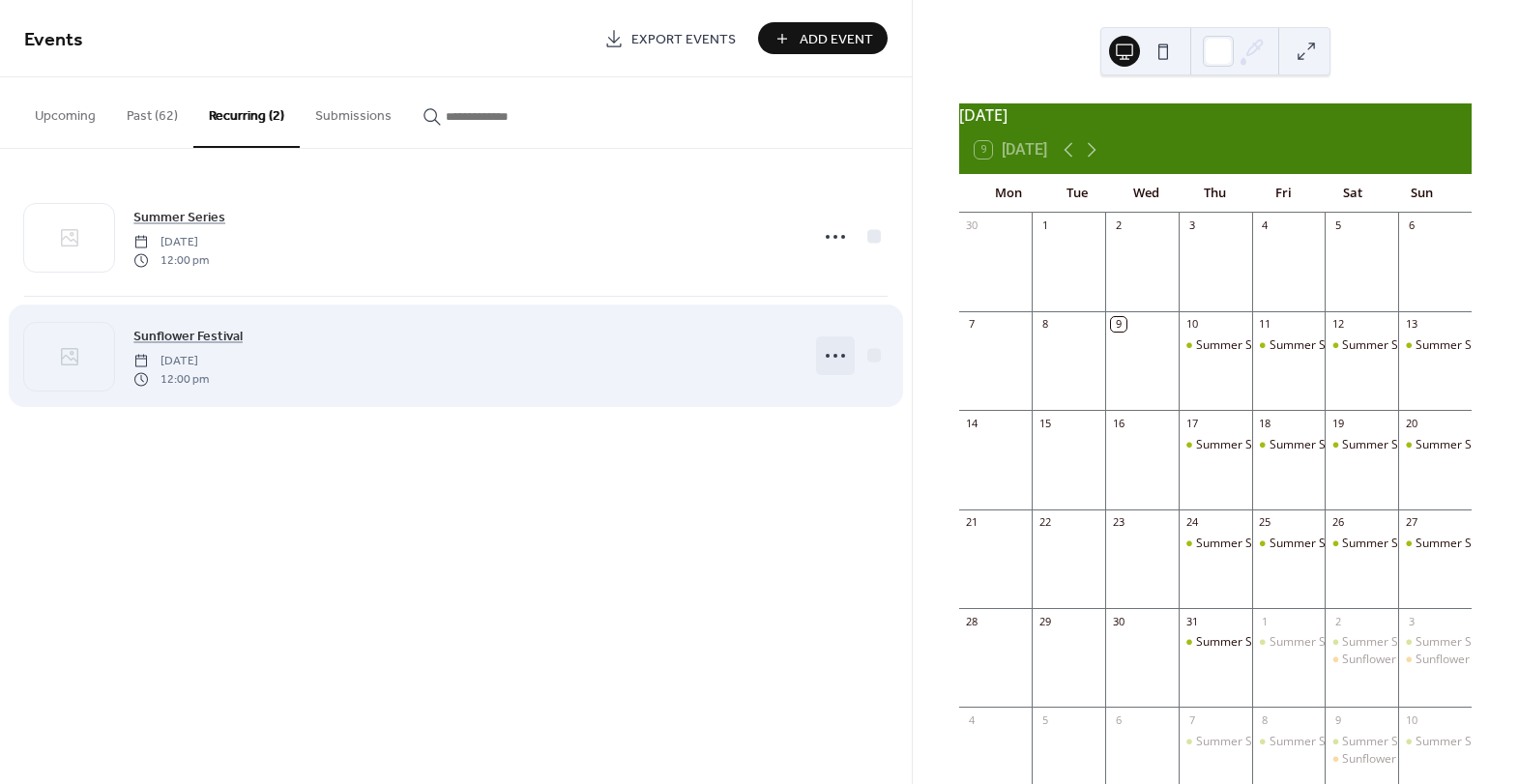 click 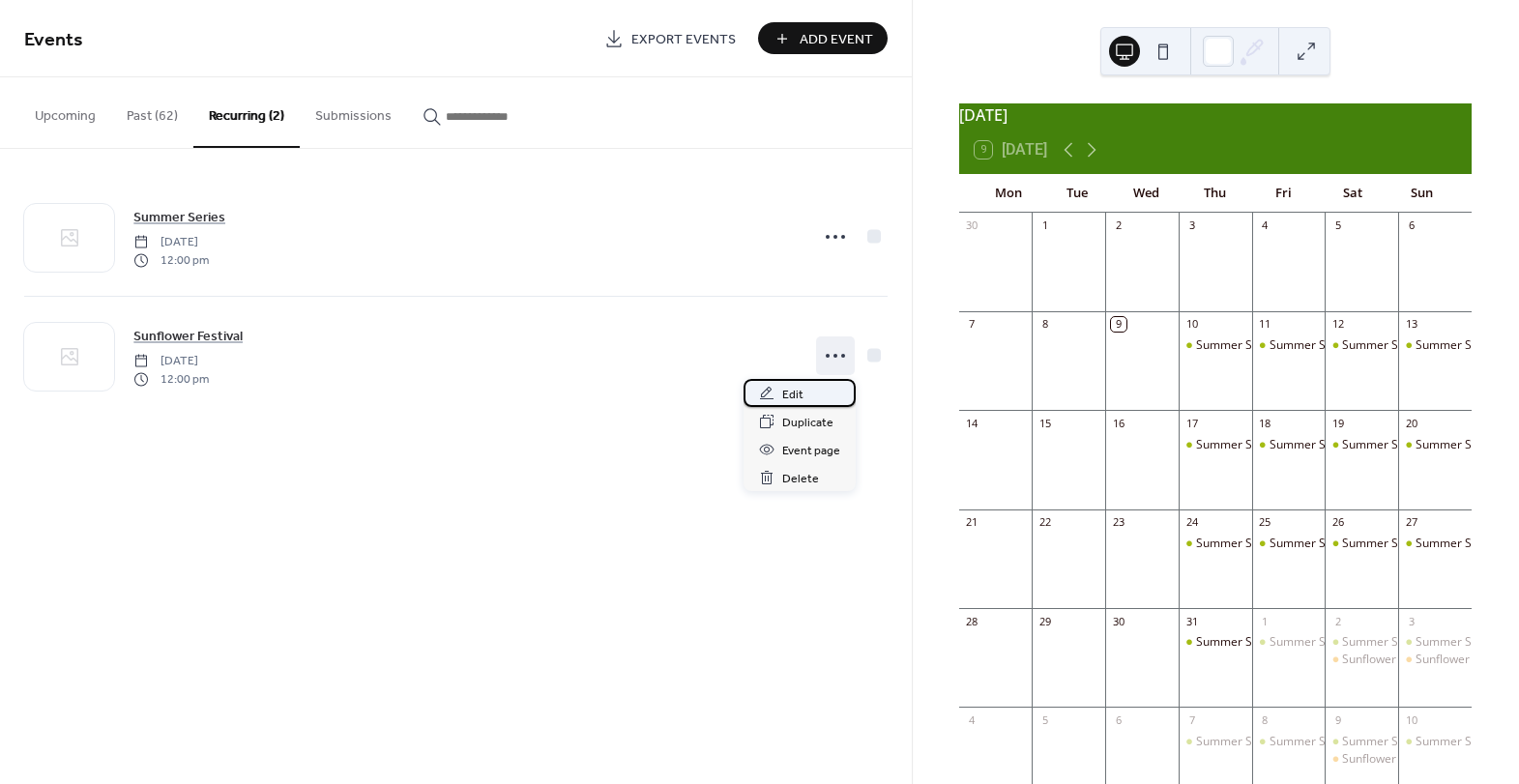 click on "Edit" at bounding box center [800, 392] 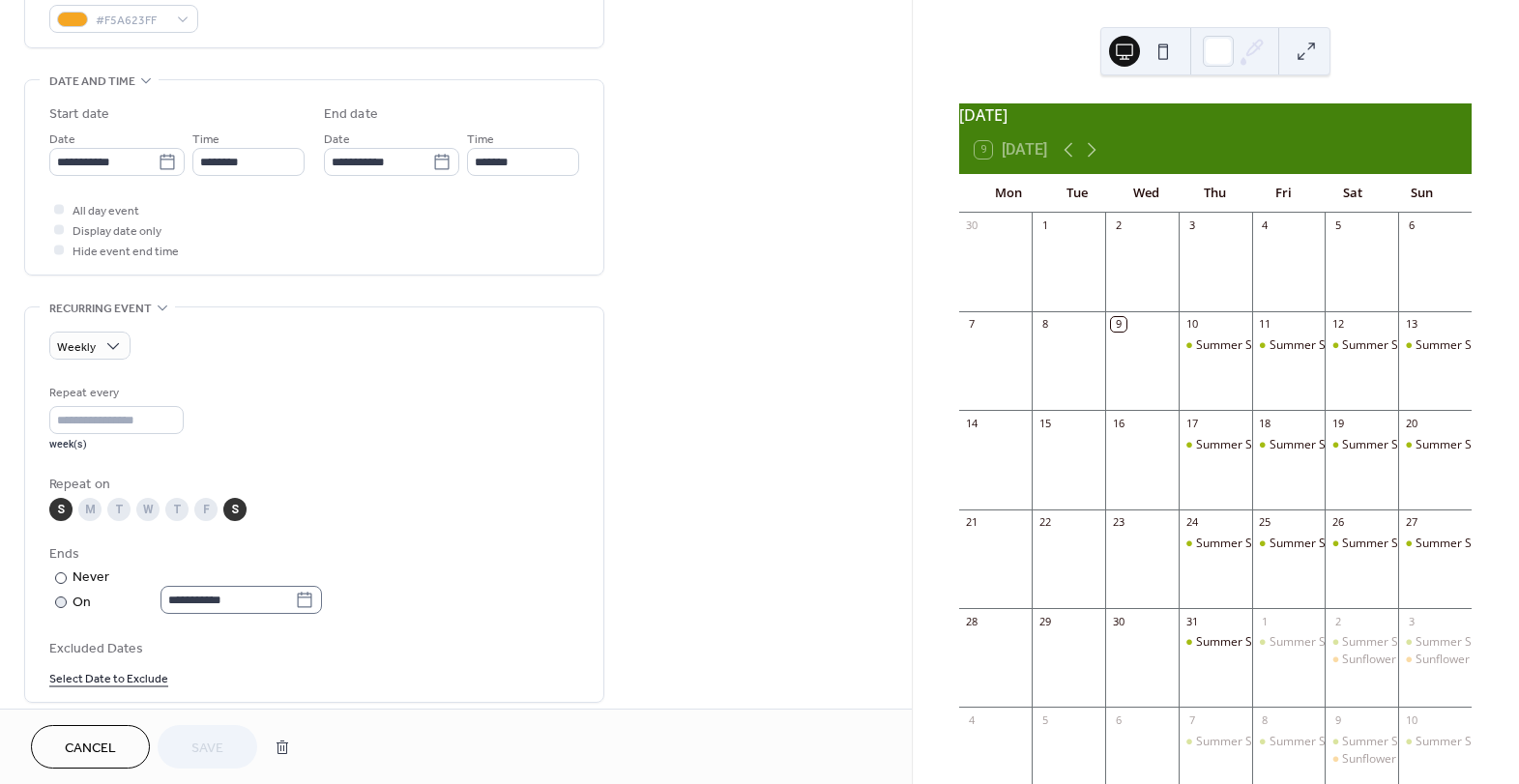 scroll, scrollTop: 556, scrollLeft: 0, axis: vertical 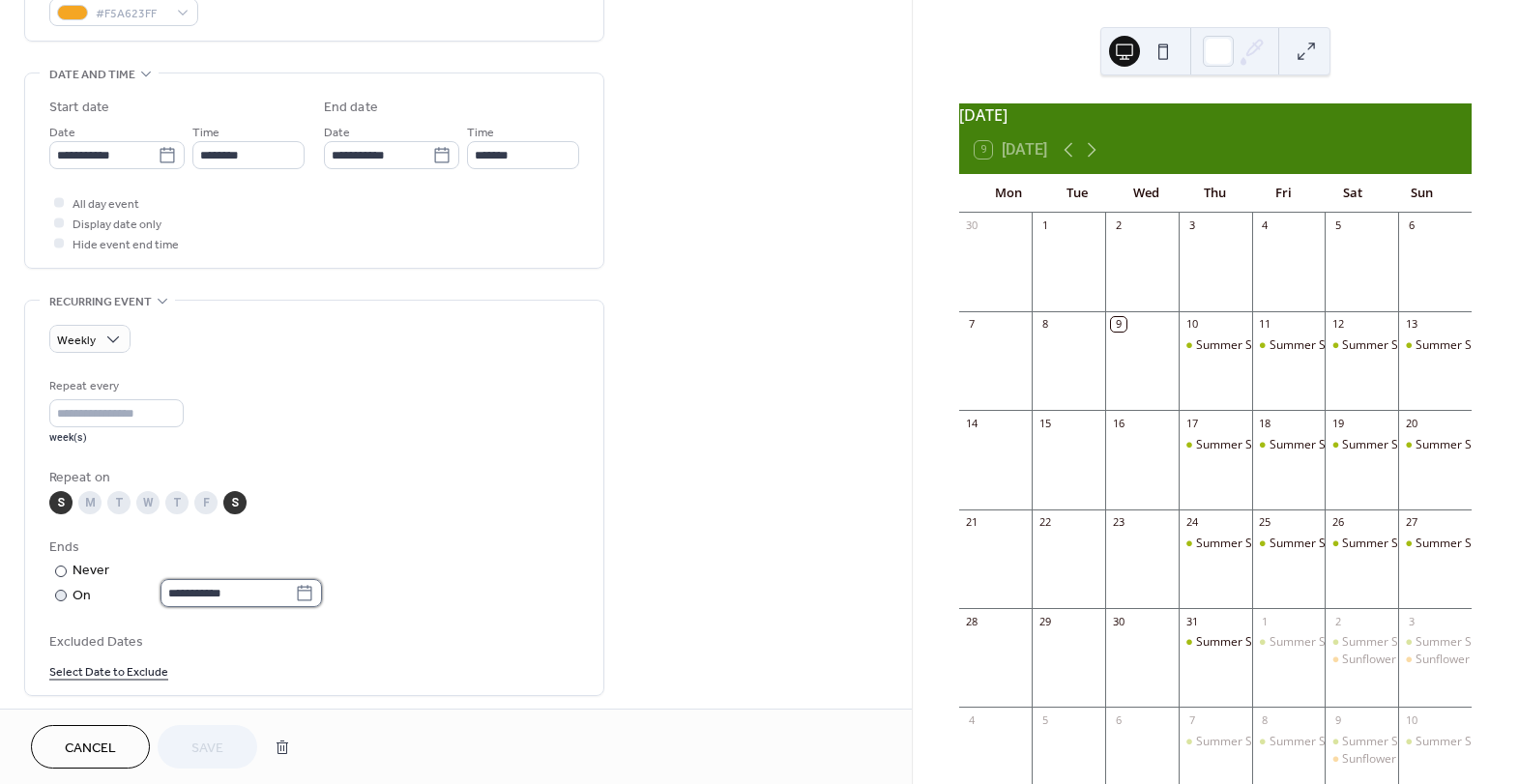 click on "**********" at bounding box center [227, 593] 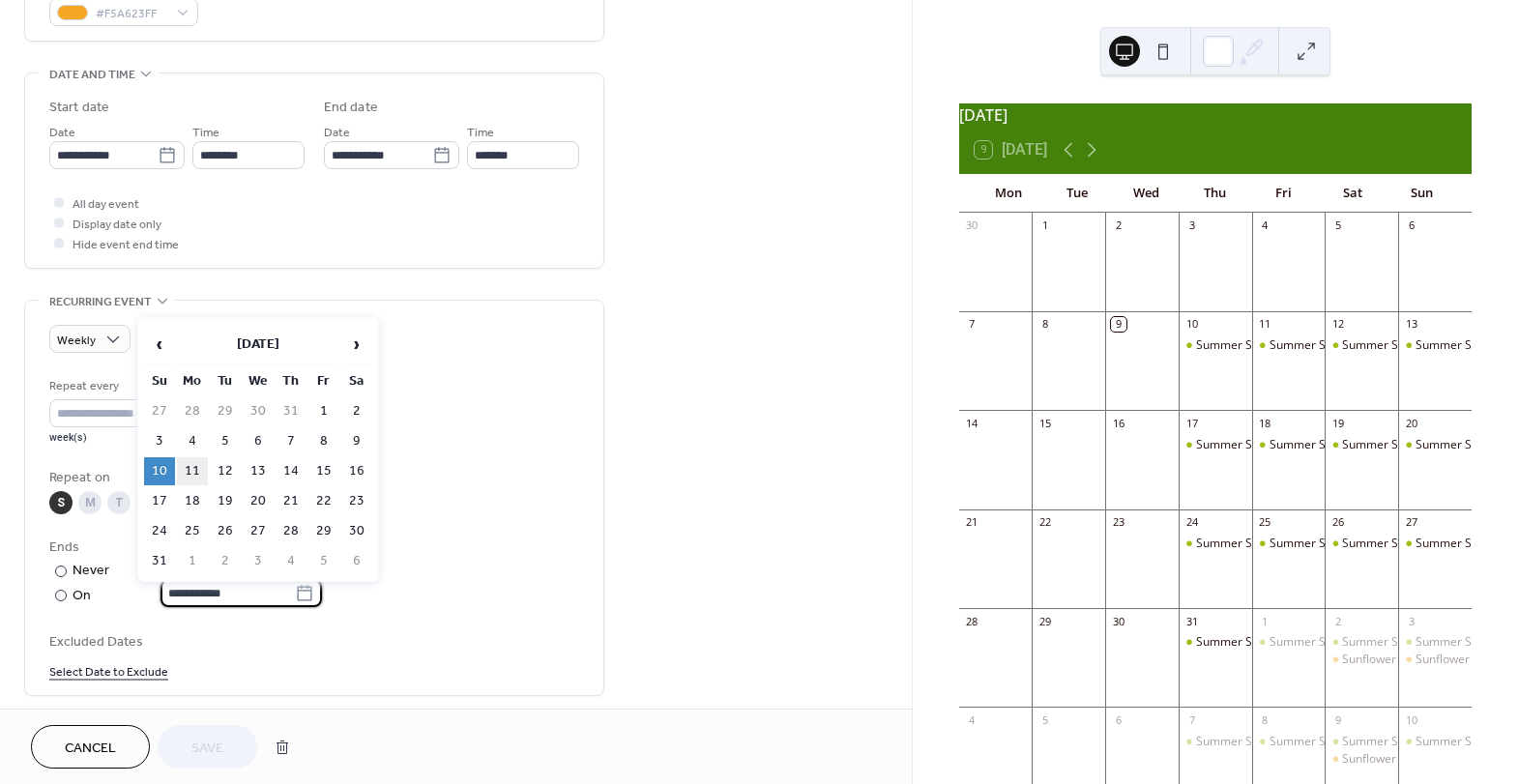 click on "11" at bounding box center (192, 471) 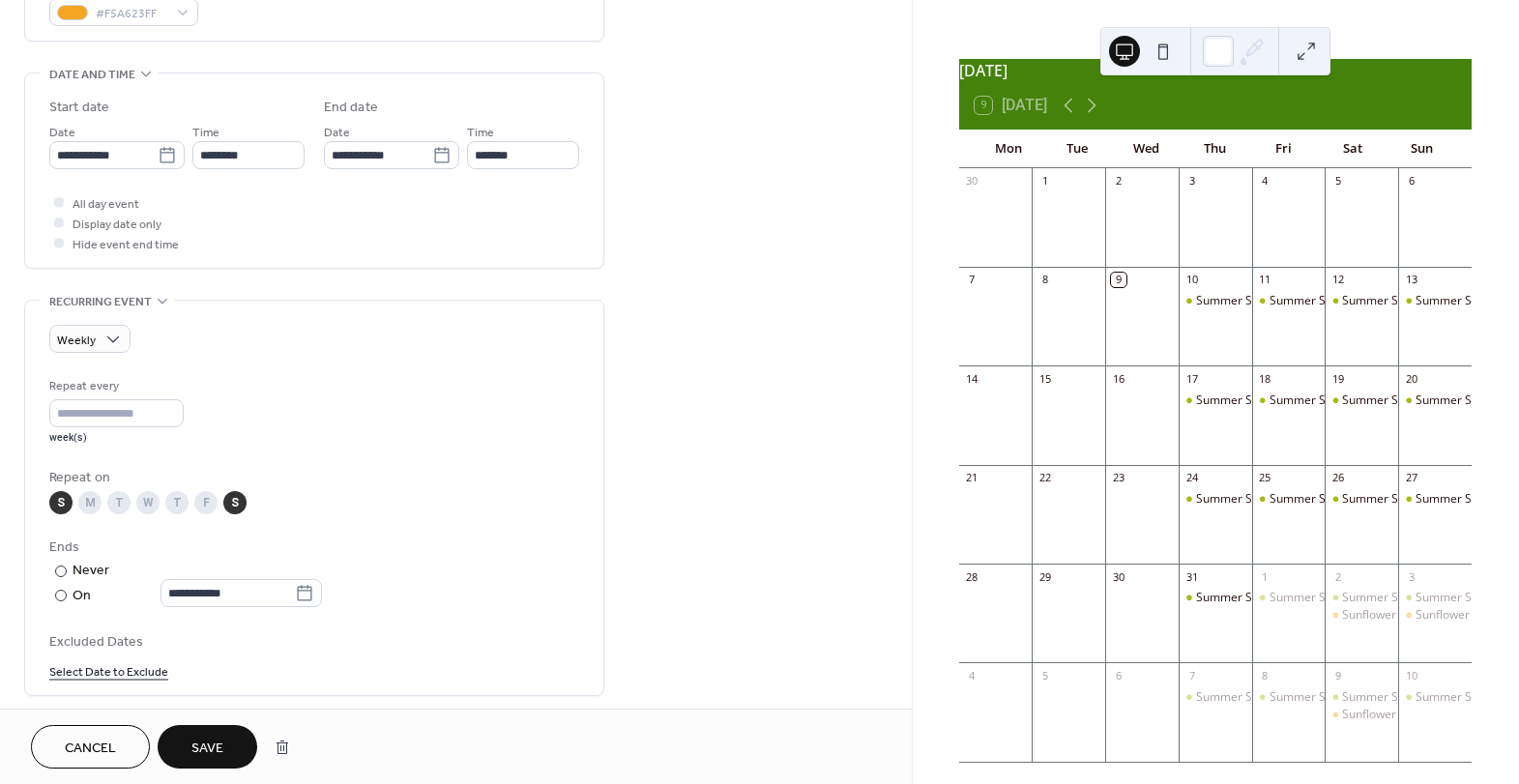 scroll, scrollTop: 80, scrollLeft: 0, axis: vertical 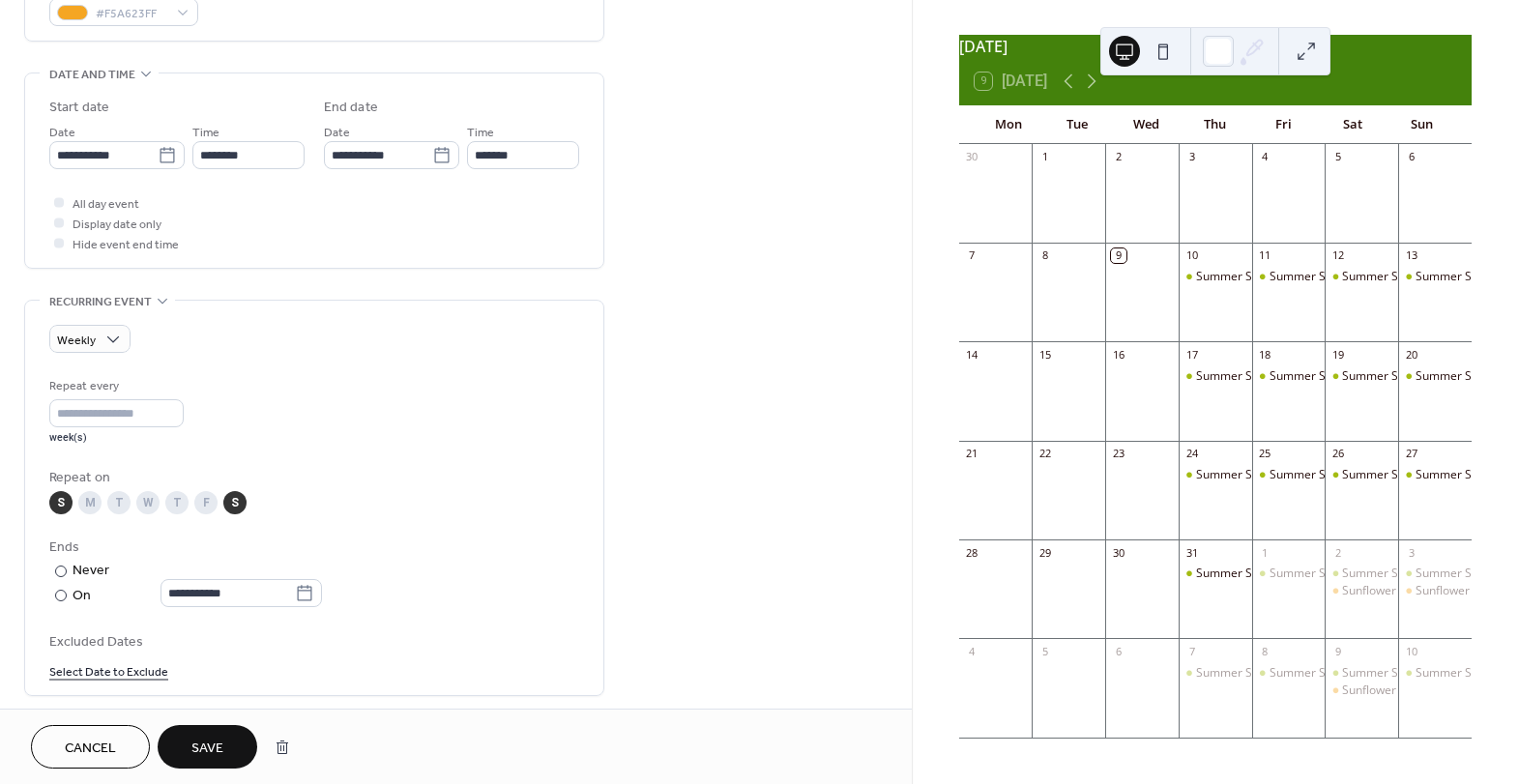 click on "Save" at bounding box center (207, 746) 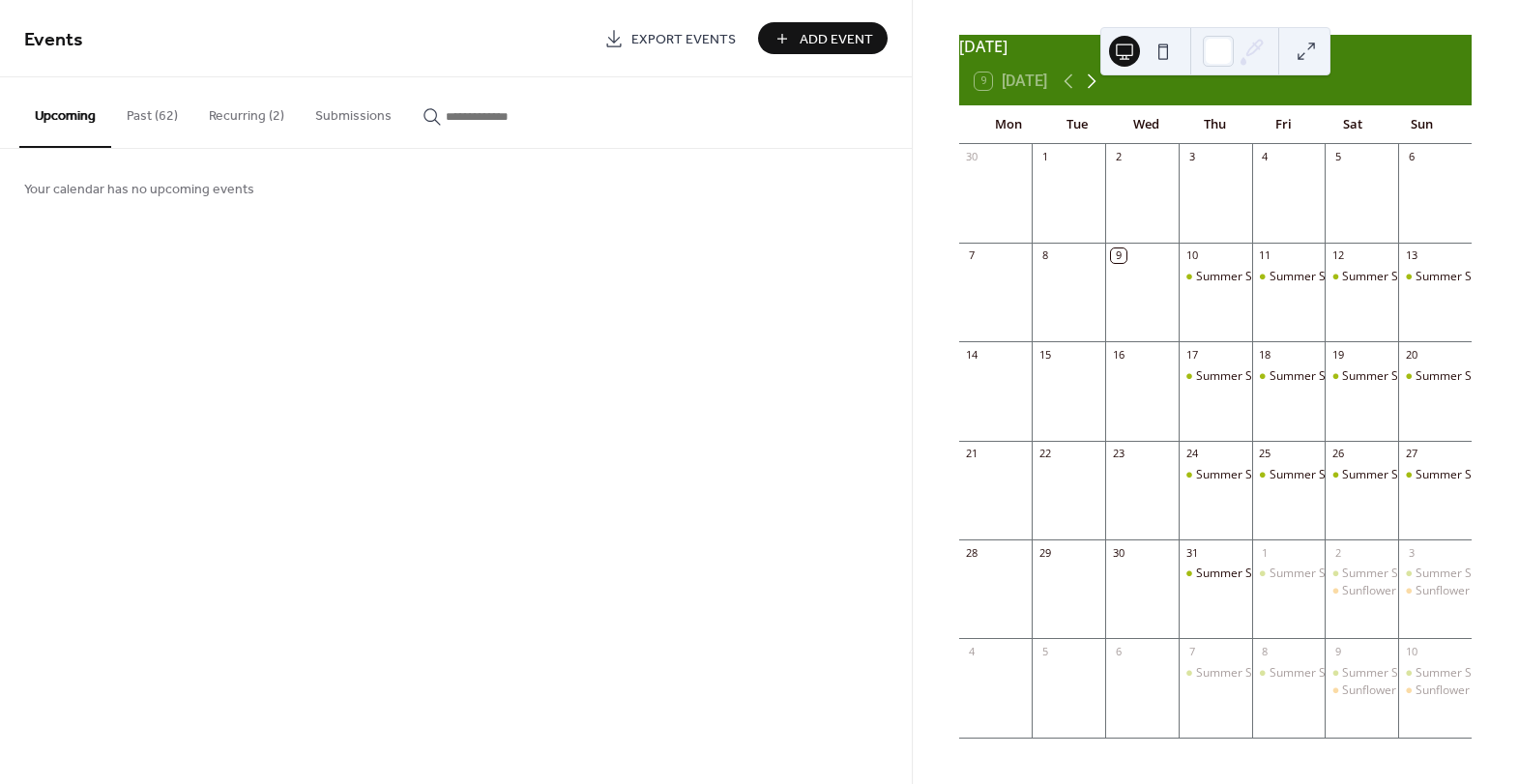 click 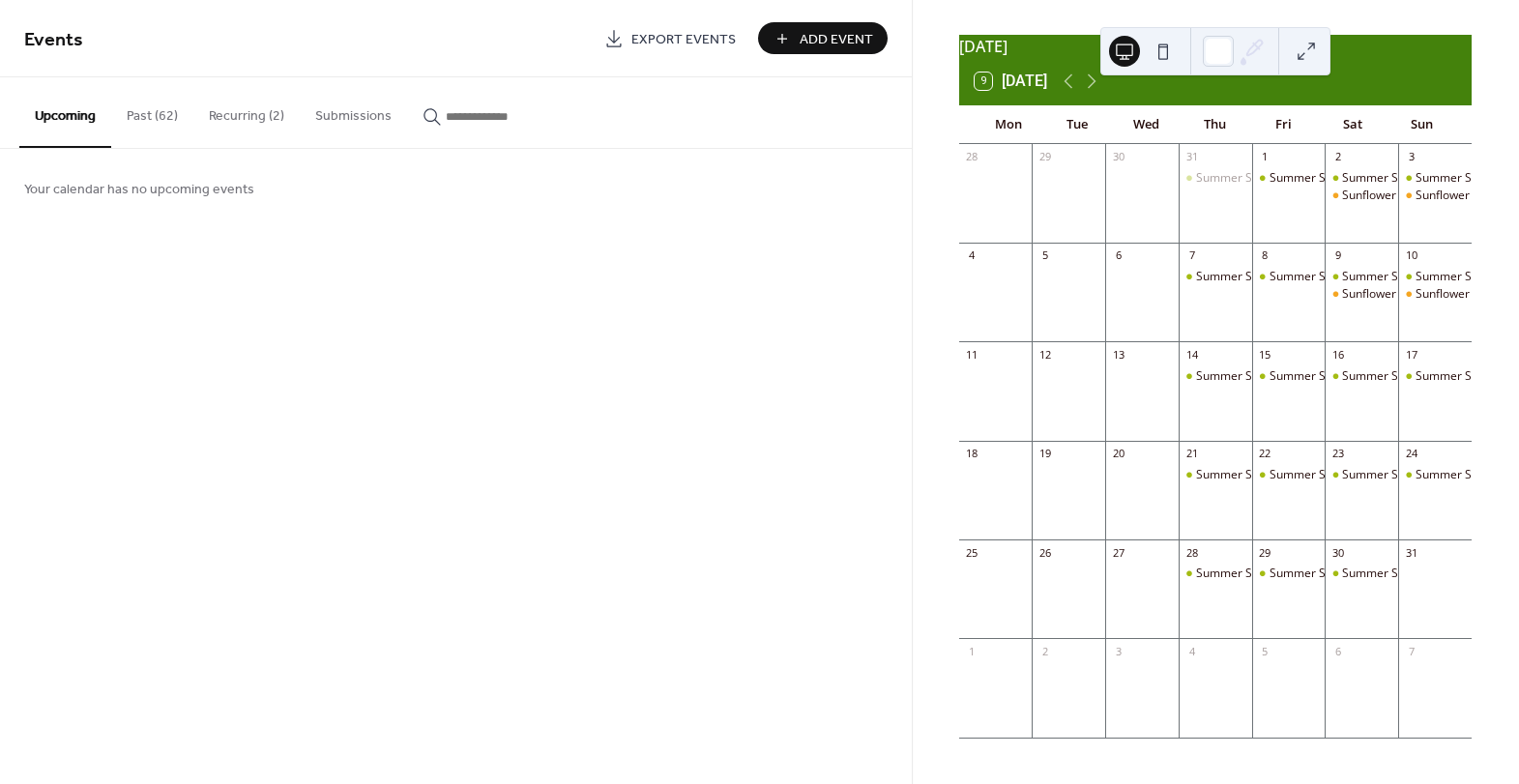 click on "Recurring  (2)" at bounding box center (247, 111) 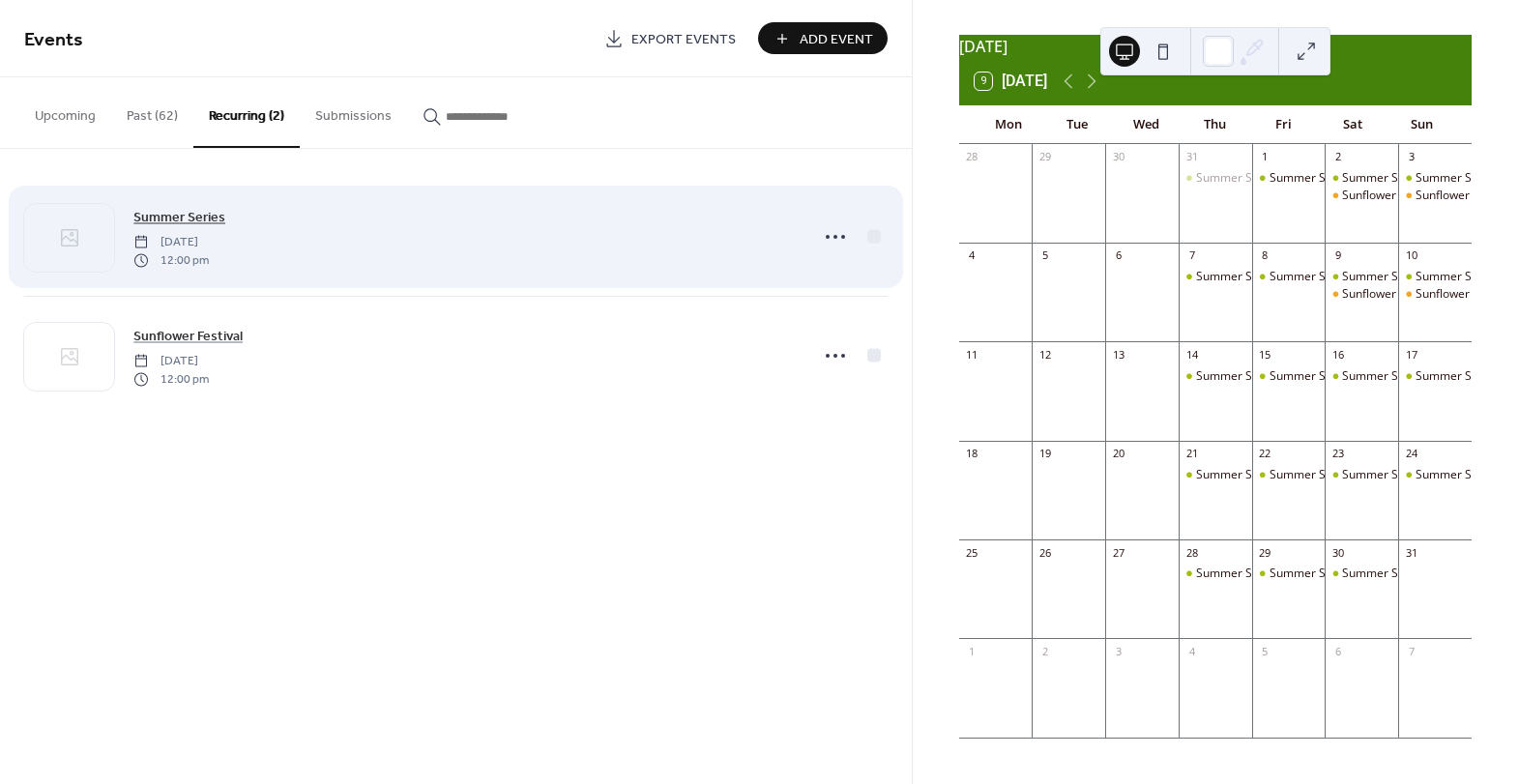 click on "Summer Series" at bounding box center (179, 218) 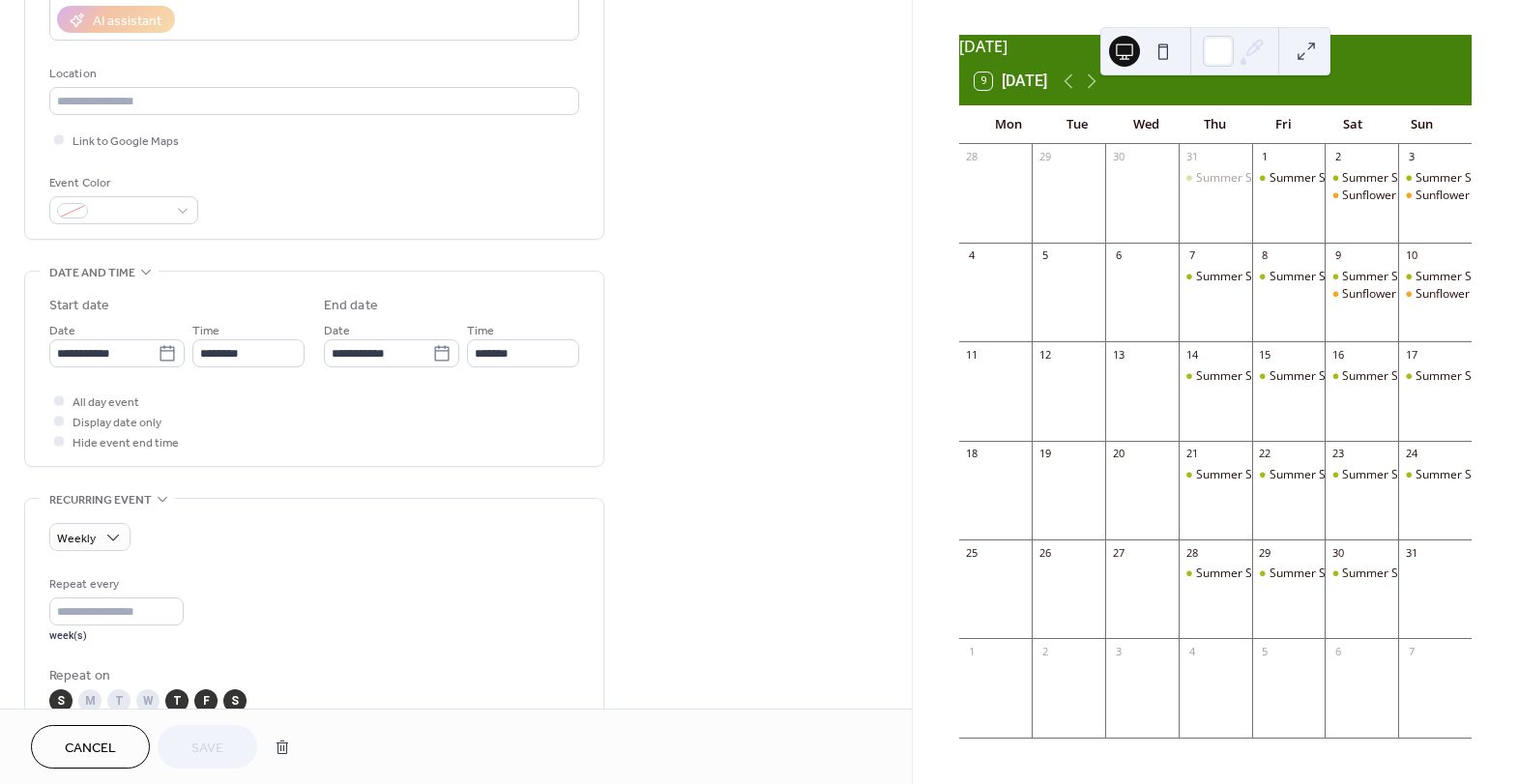 scroll, scrollTop: 577, scrollLeft: 0, axis: vertical 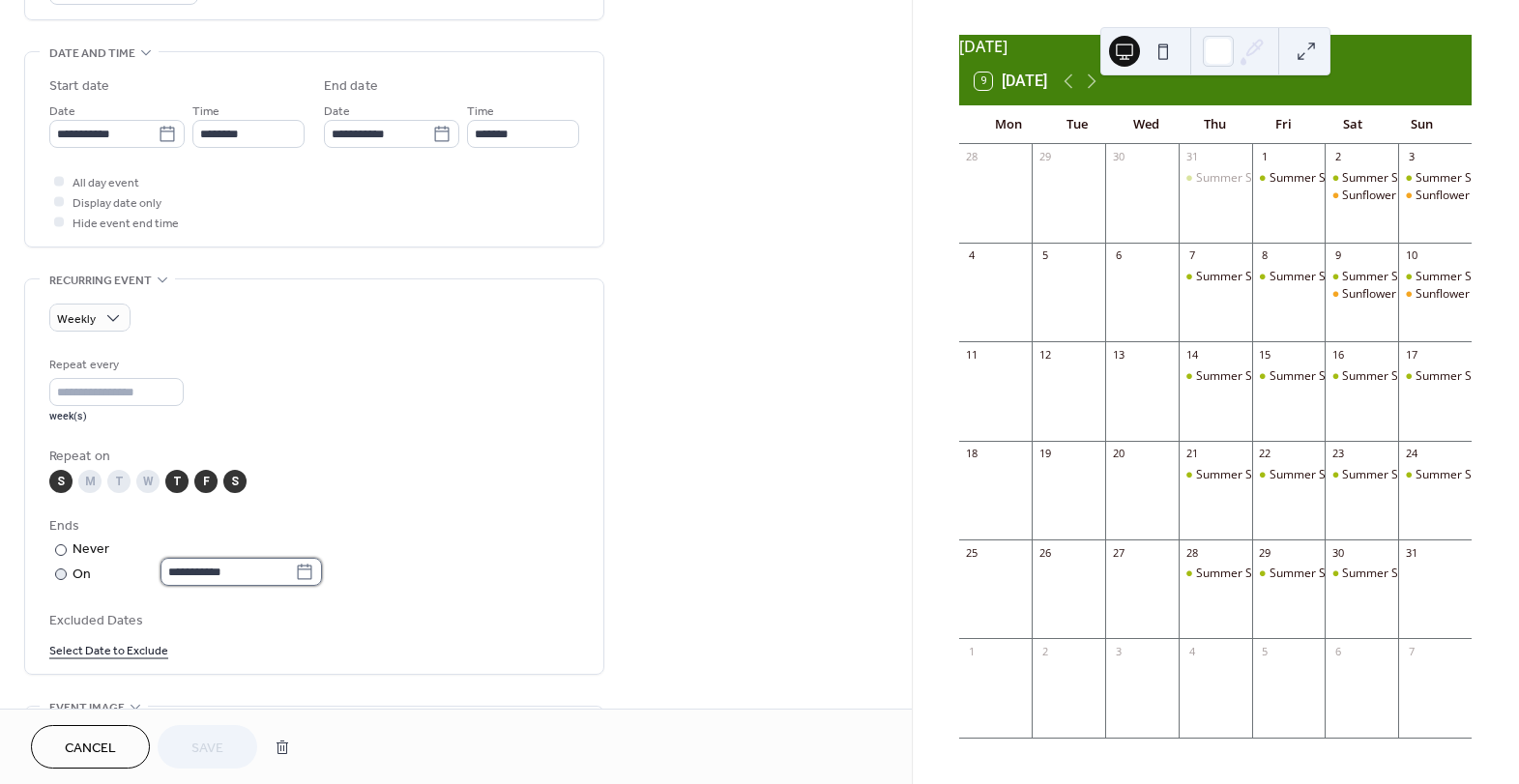 click on "**********" at bounding box center [227, 571] 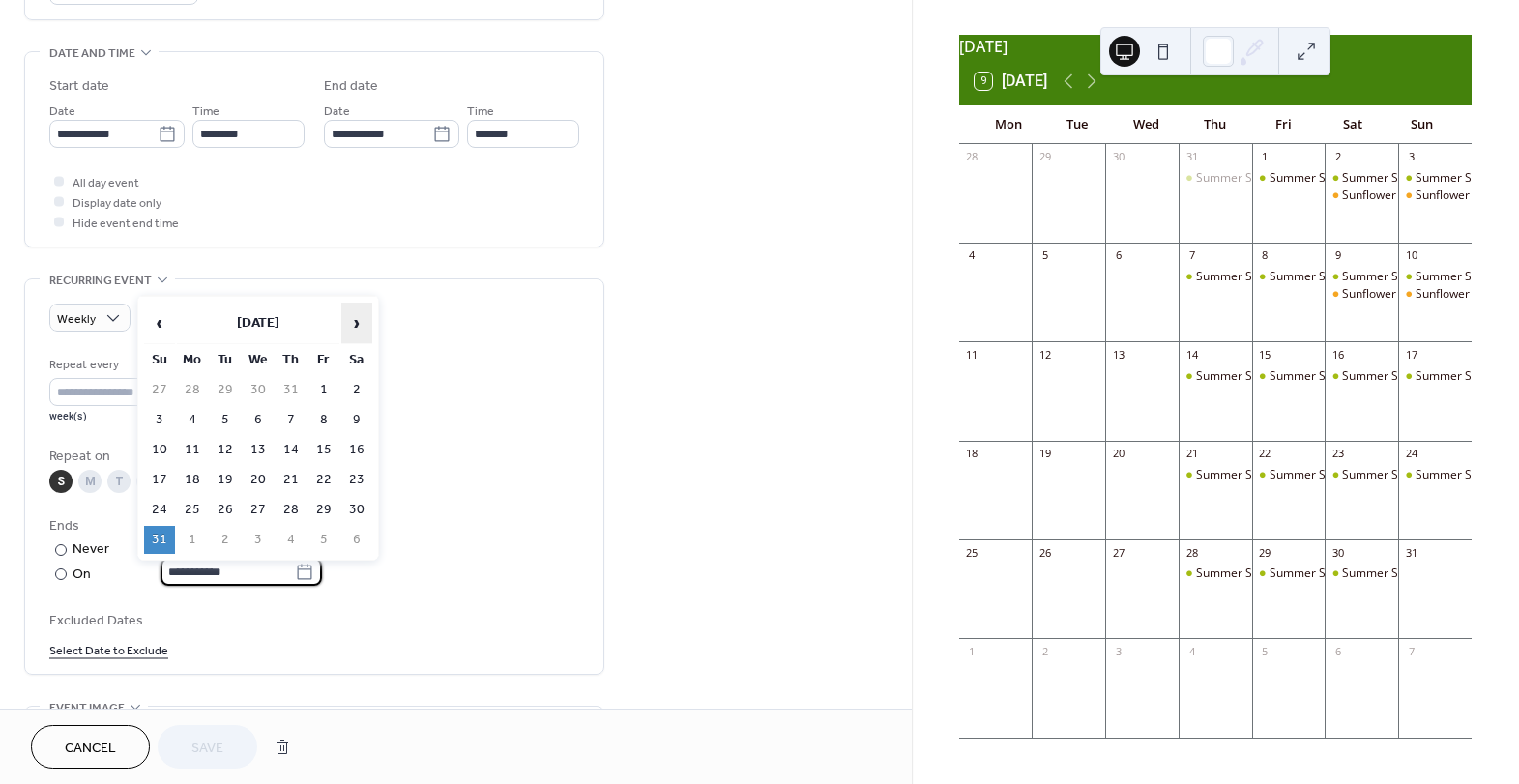 click on "›" at bounding box center (357, 323) 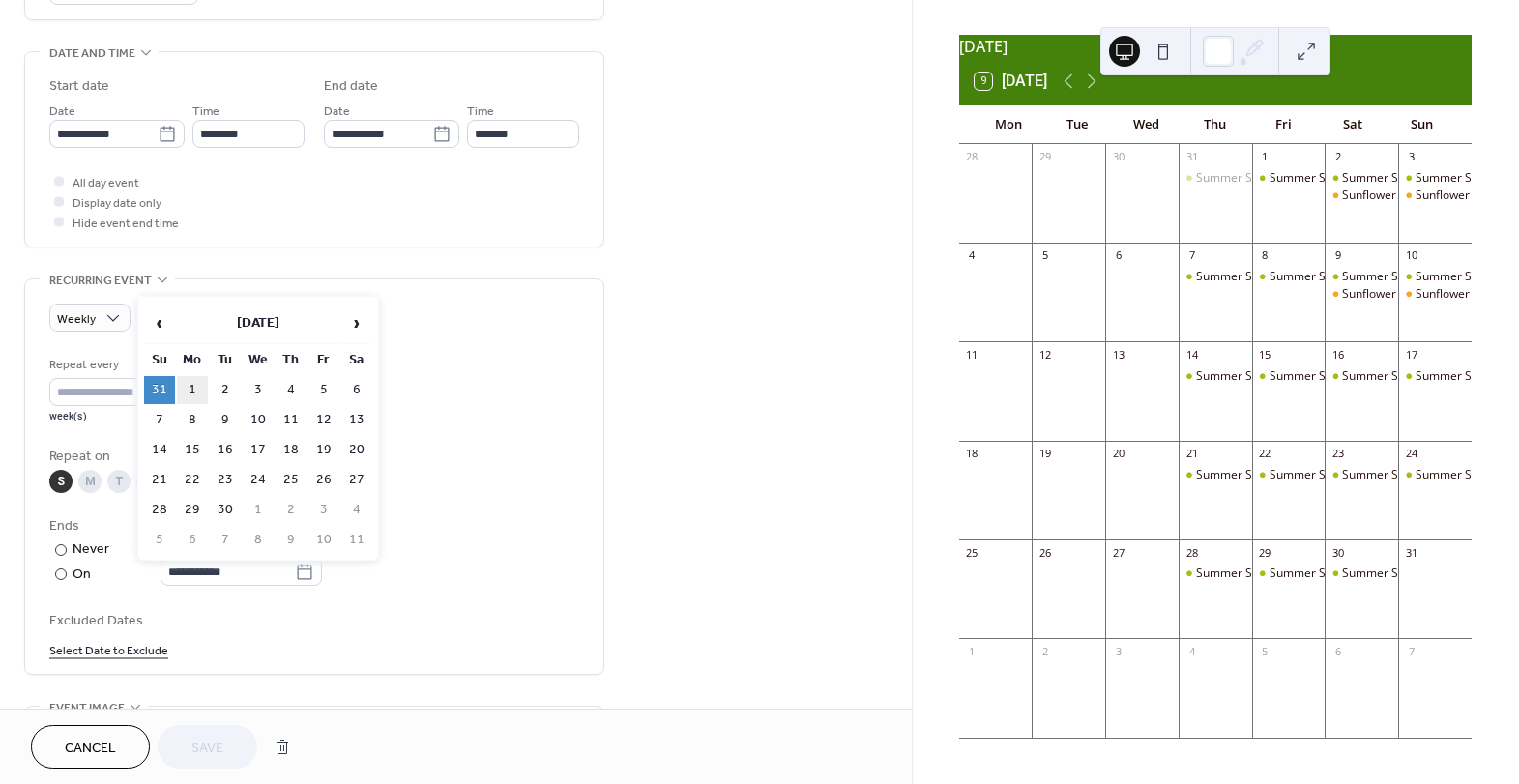 click on "1" at bounding box center (192, 390) 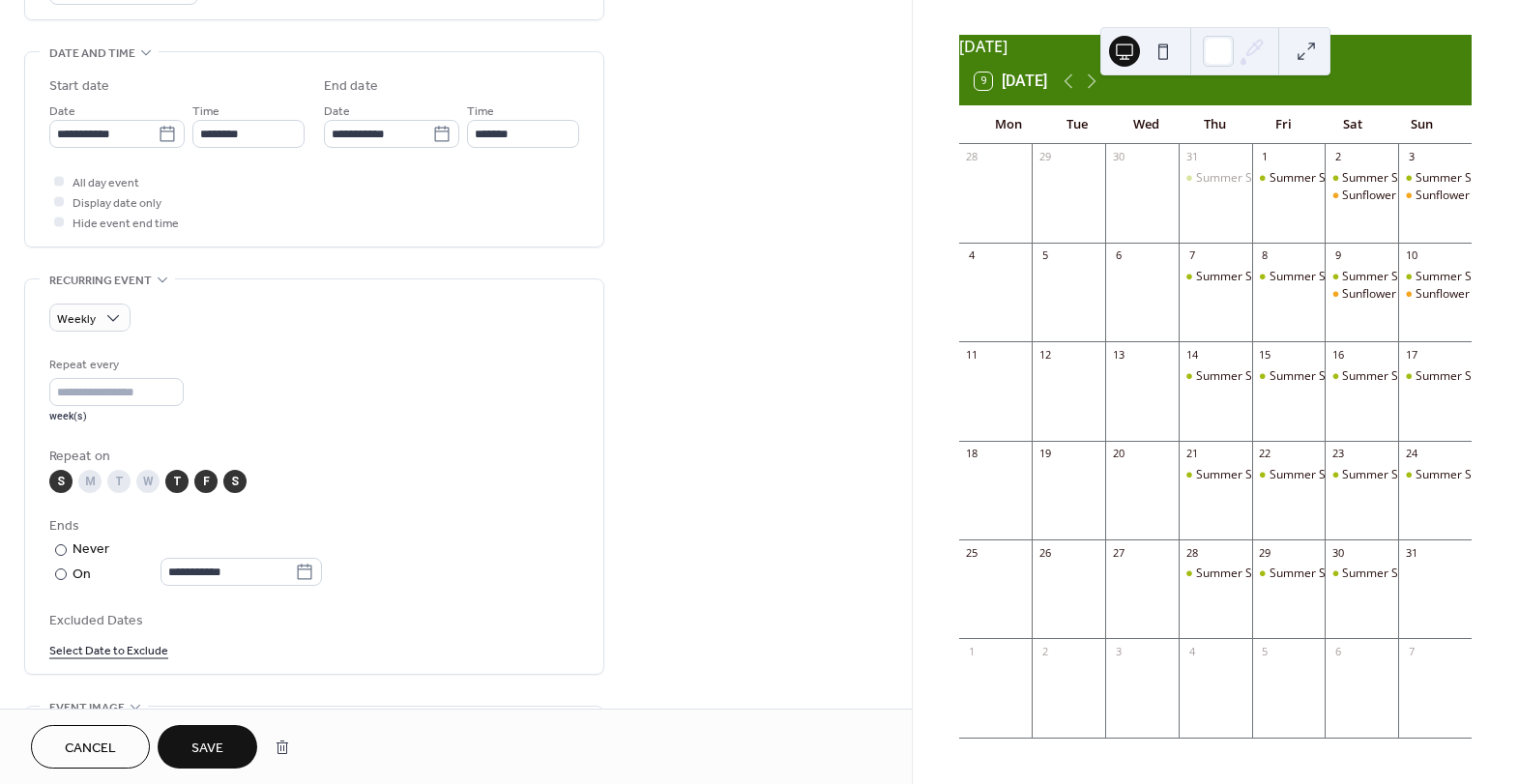 click on "Save" at bounding box center [207, 746] 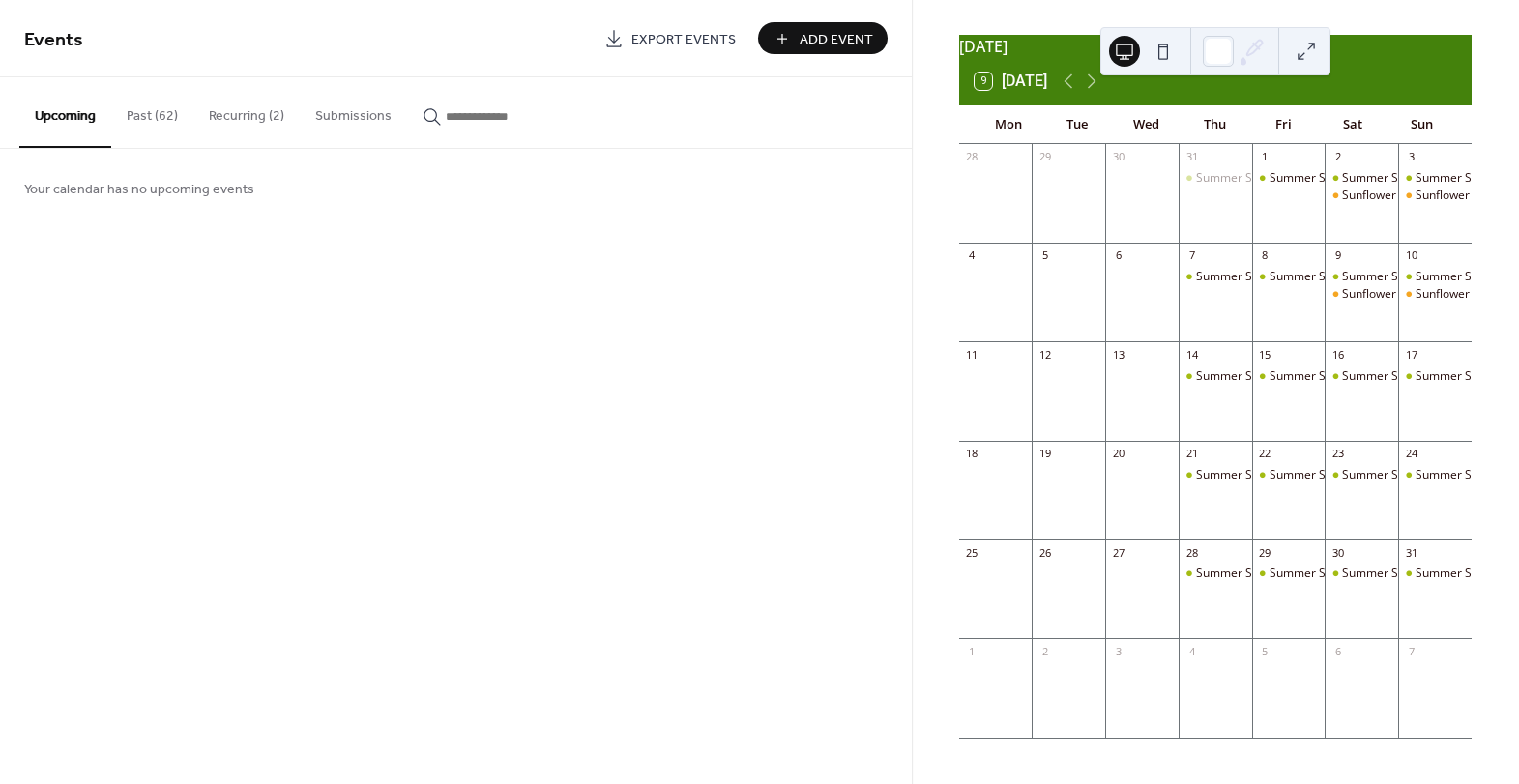 click on "Recurring  (2)" at bounding box center [247, 111] 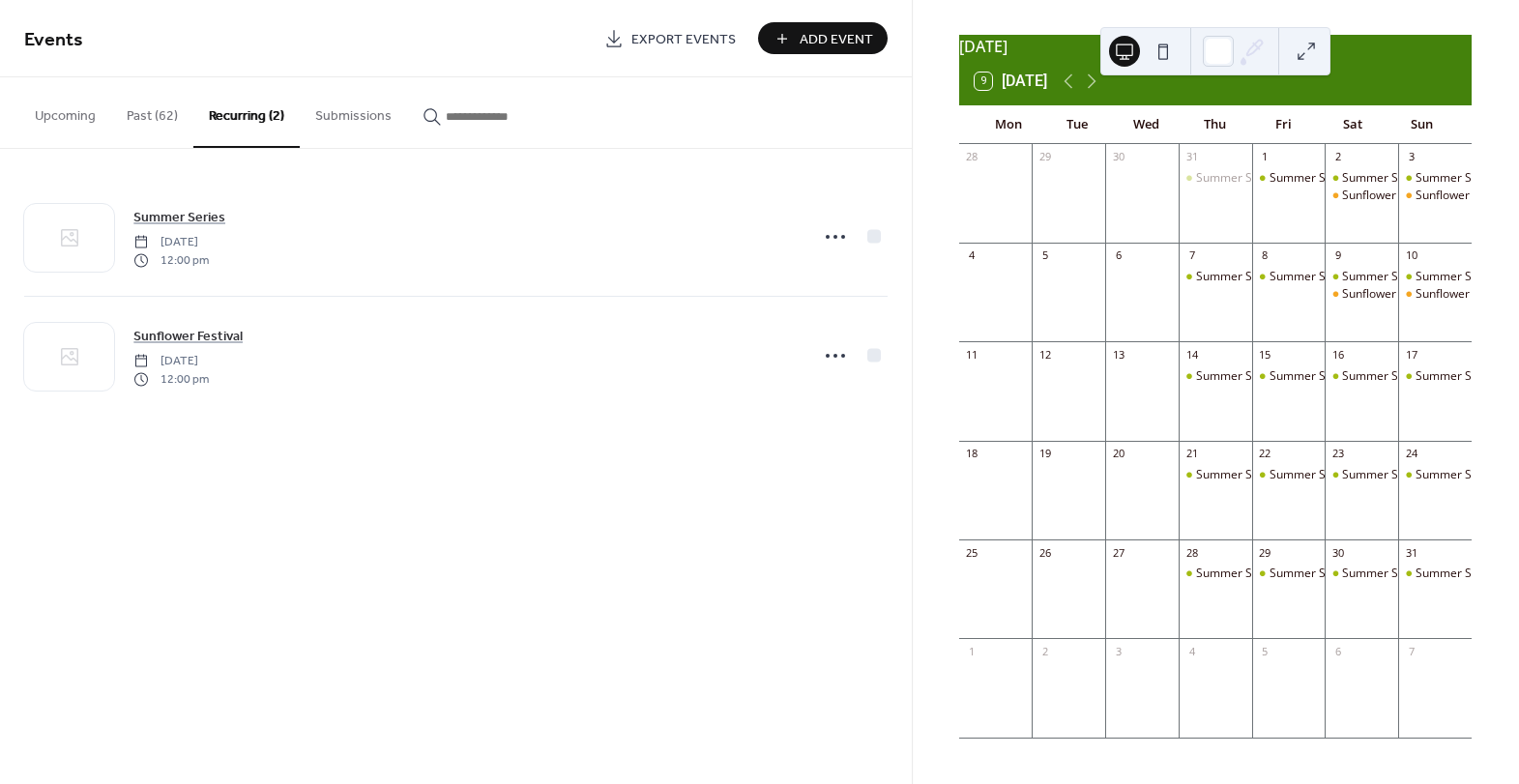 click on "Add Event" at bounding box center (836, 40) 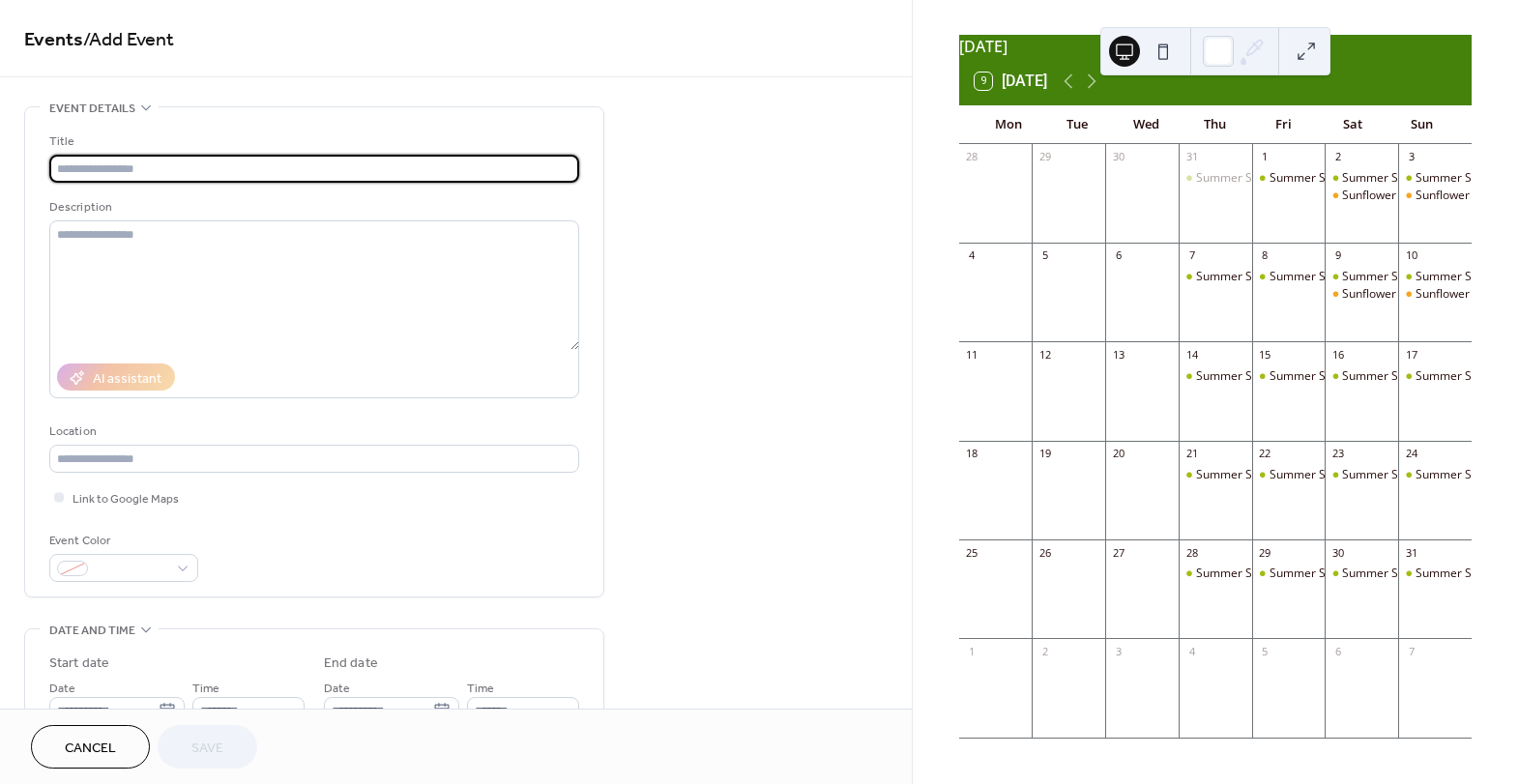 click at bounding box center (314, 168) 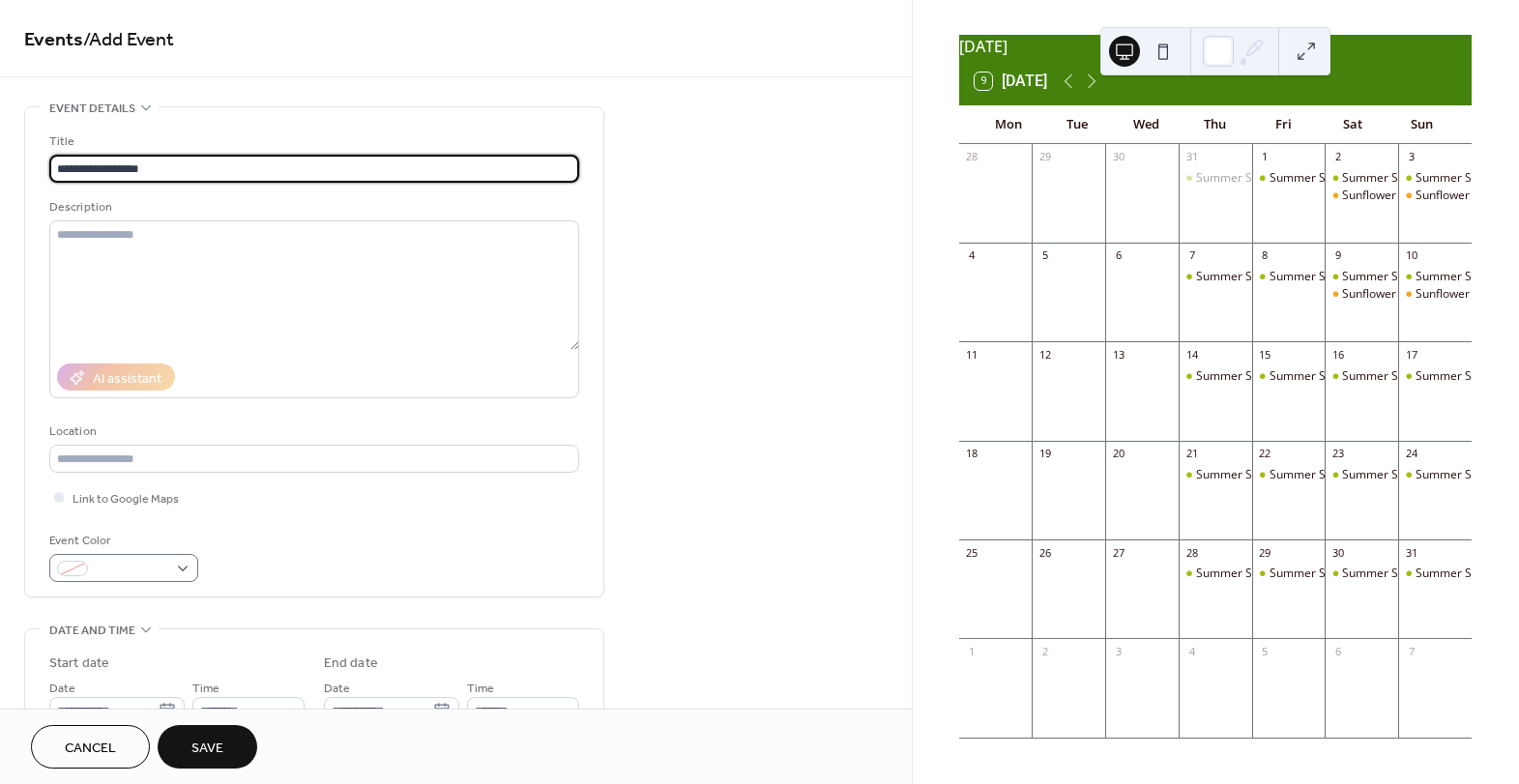 type on "**********" 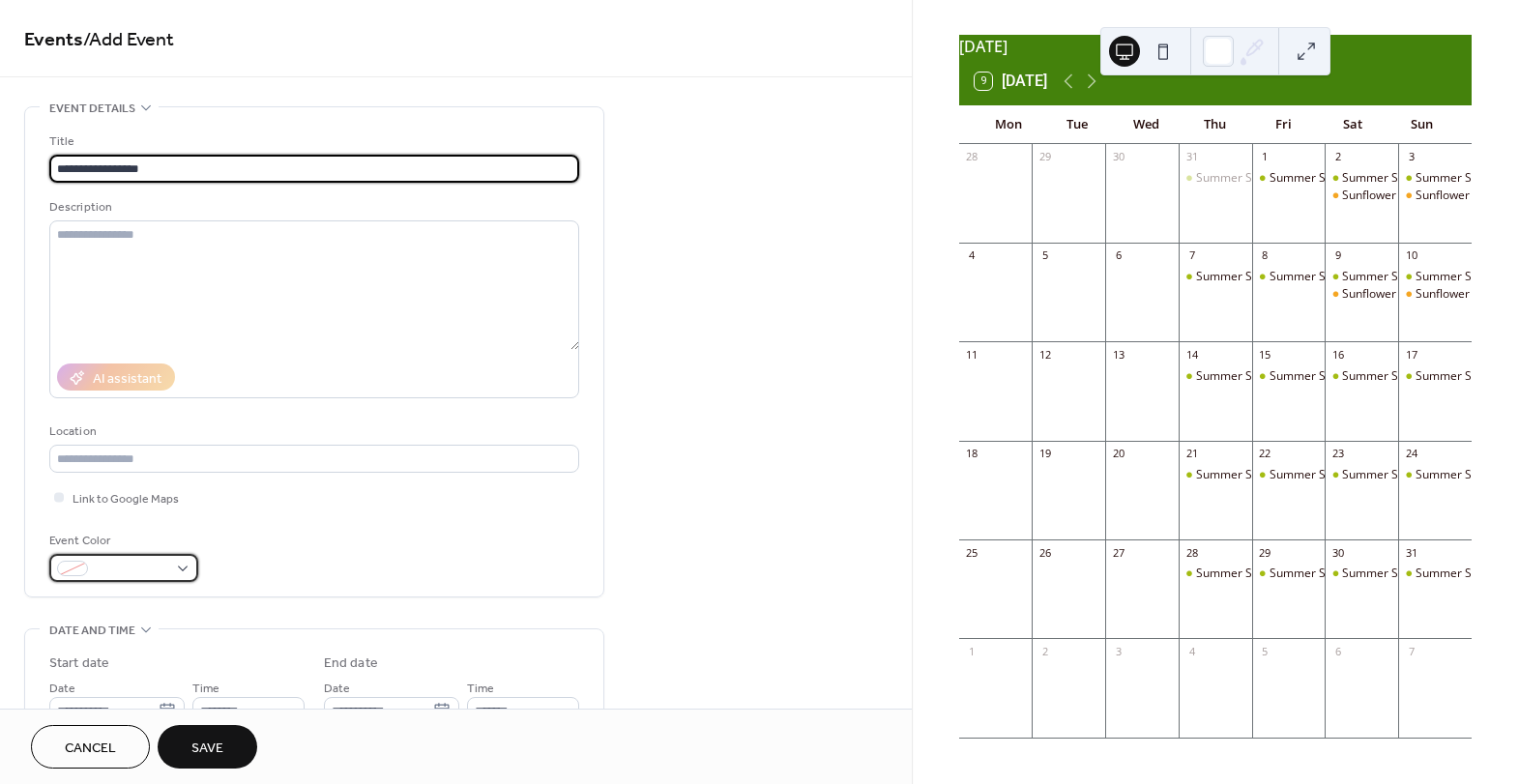 click at bounding box center (131, 569) 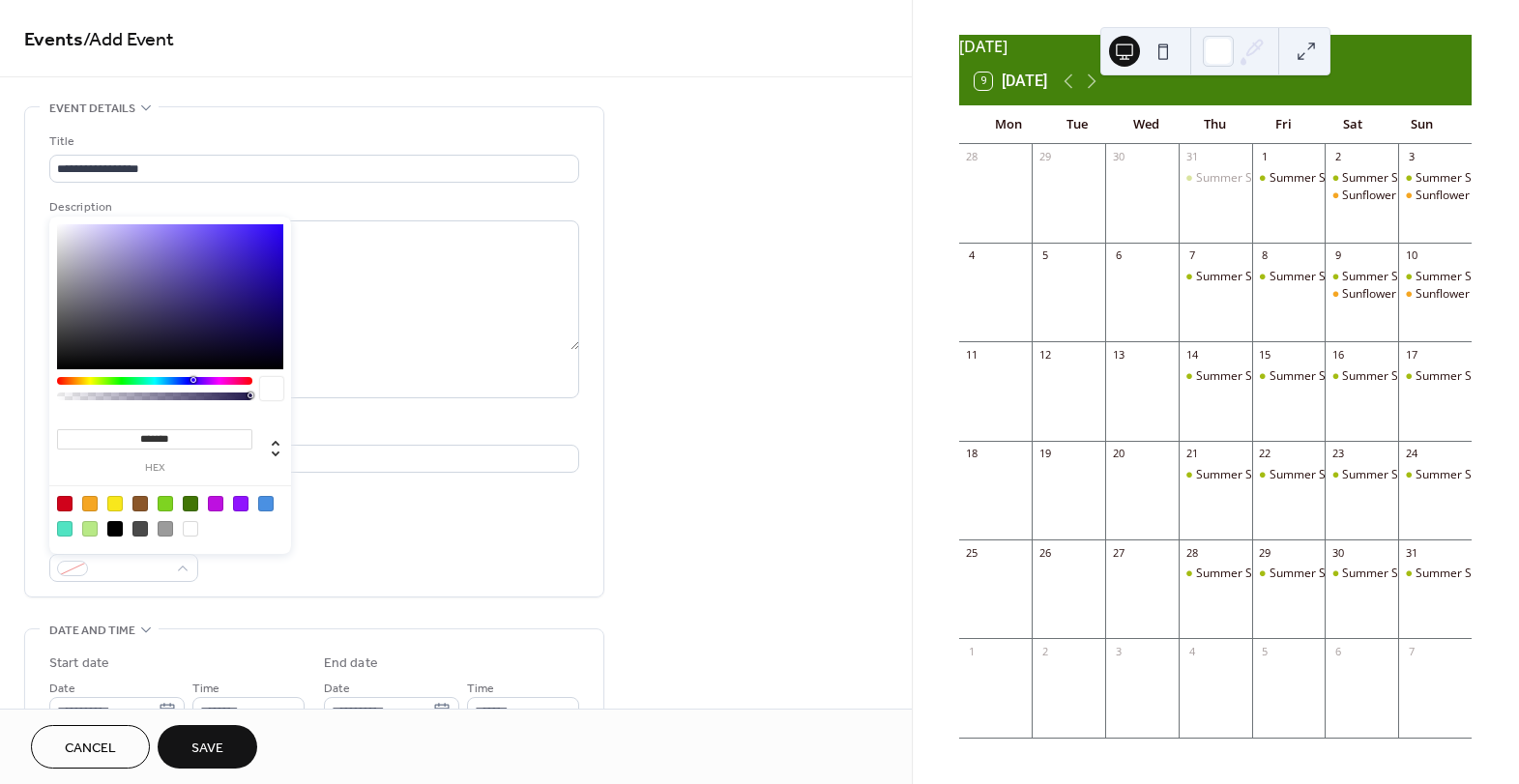 click at bounding box center (241, 504) 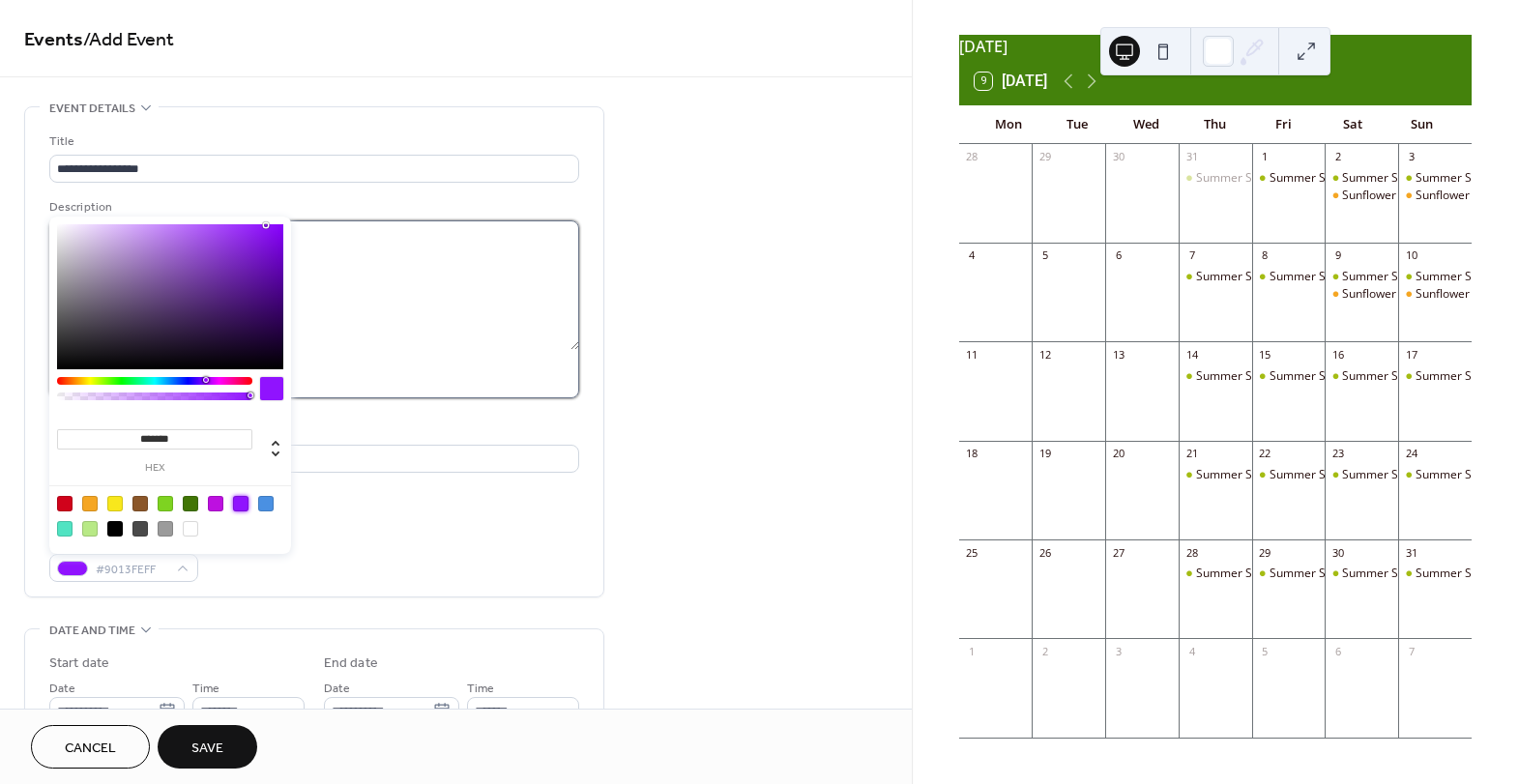 click at bounding box center [314, 285] 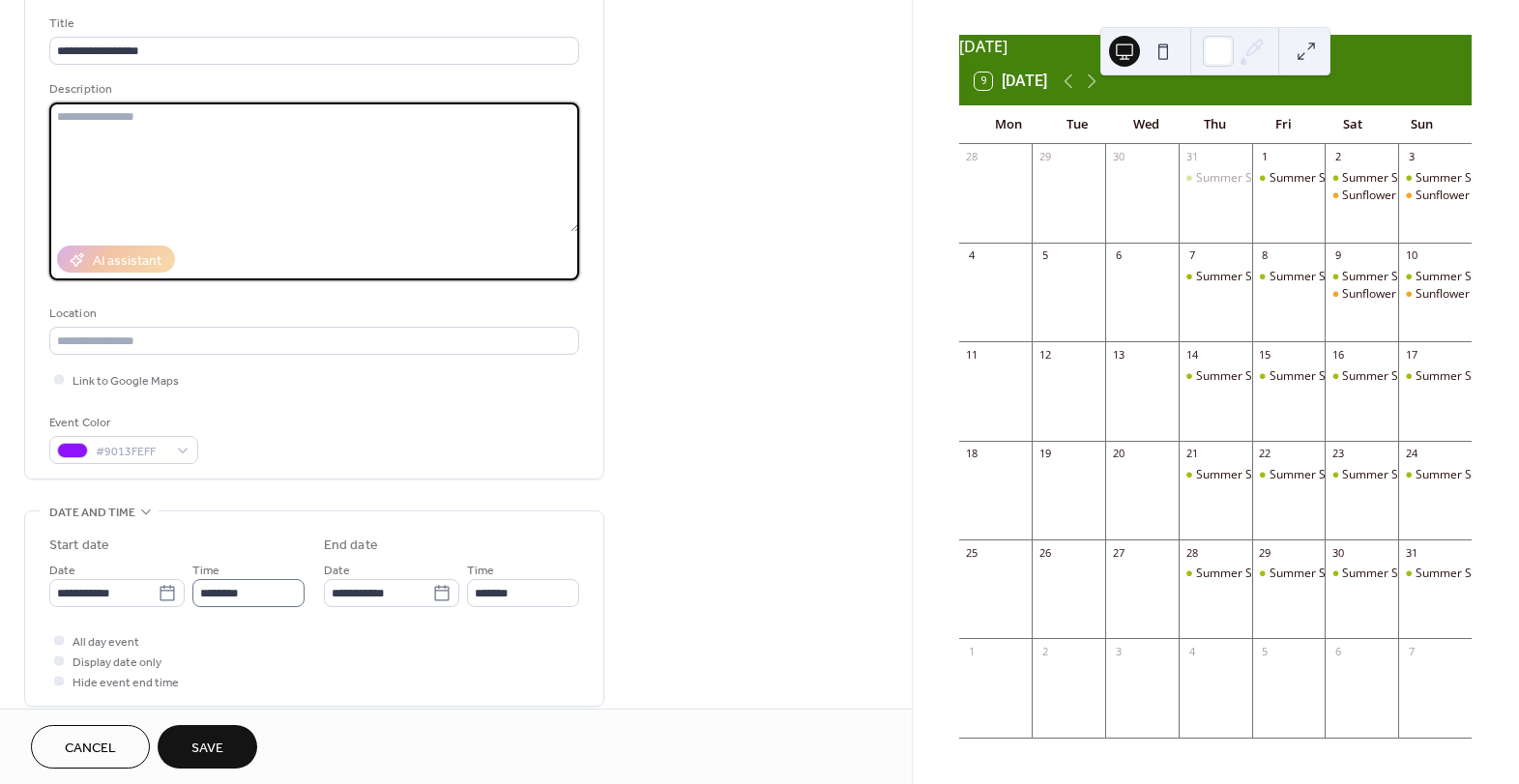 scroll, scrollTop: 154, scrollLeft: 0, axis: vertical 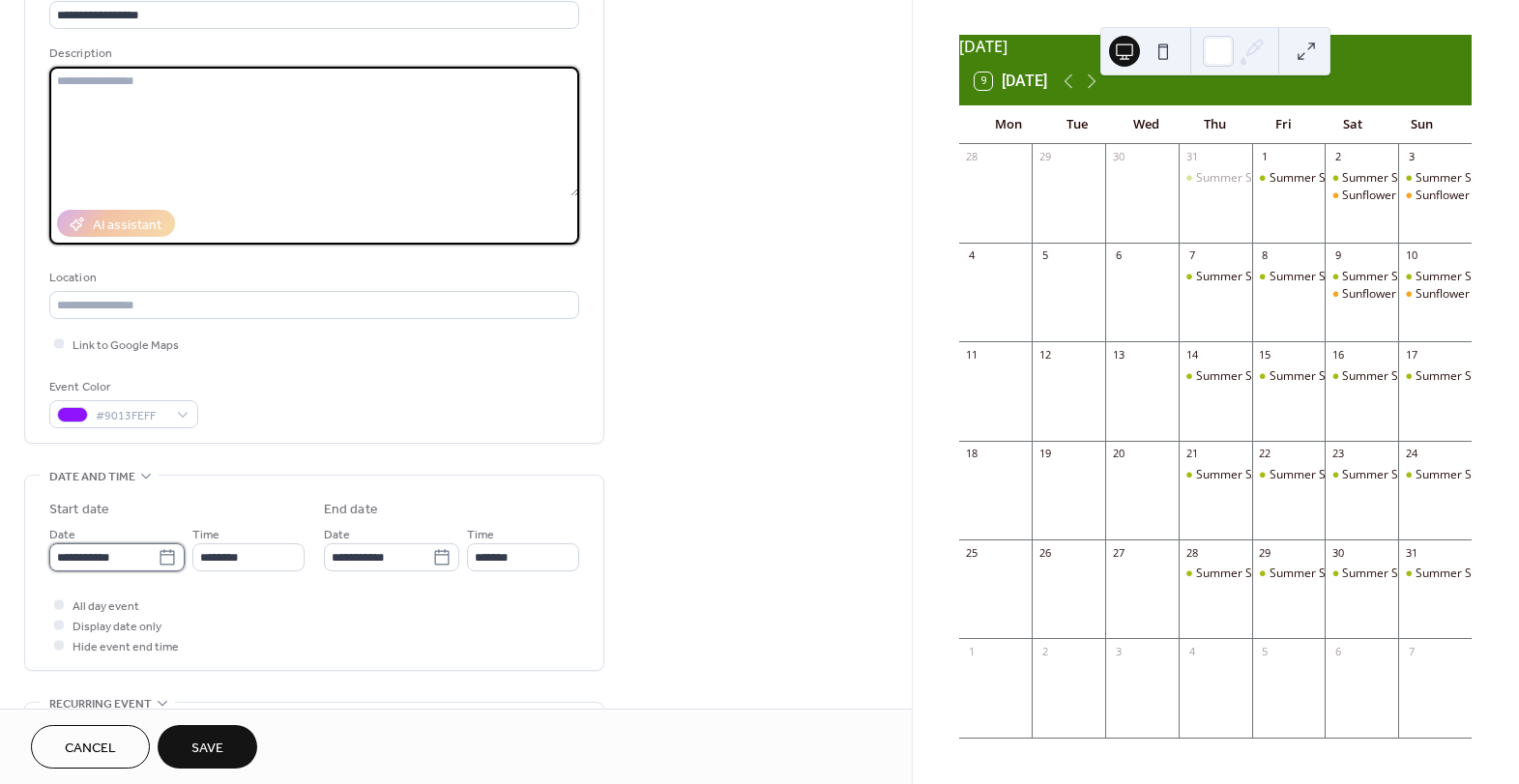 click on "**********" at bounding box center (103, 557) 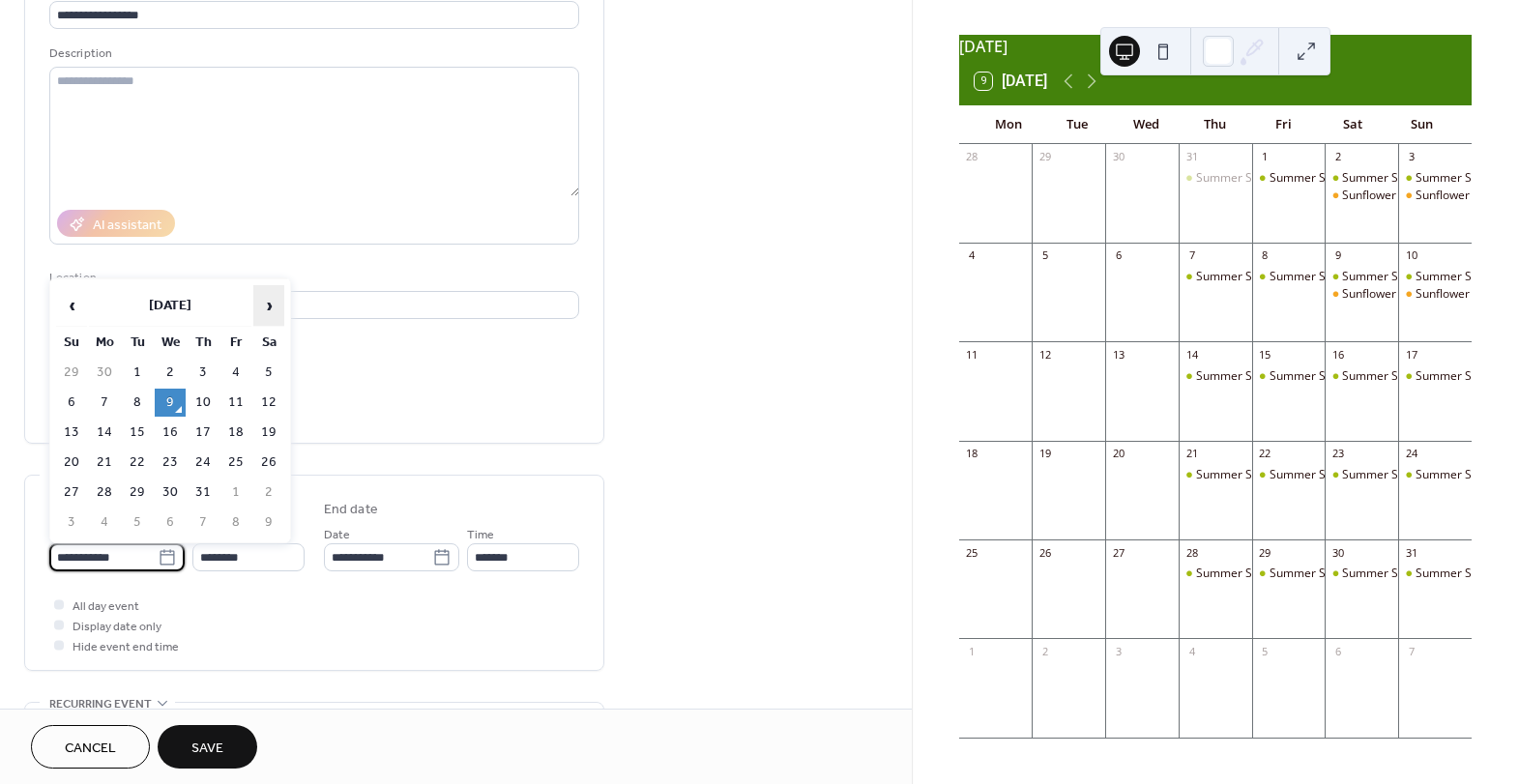 click on "›" at bounding box center (269, 305) 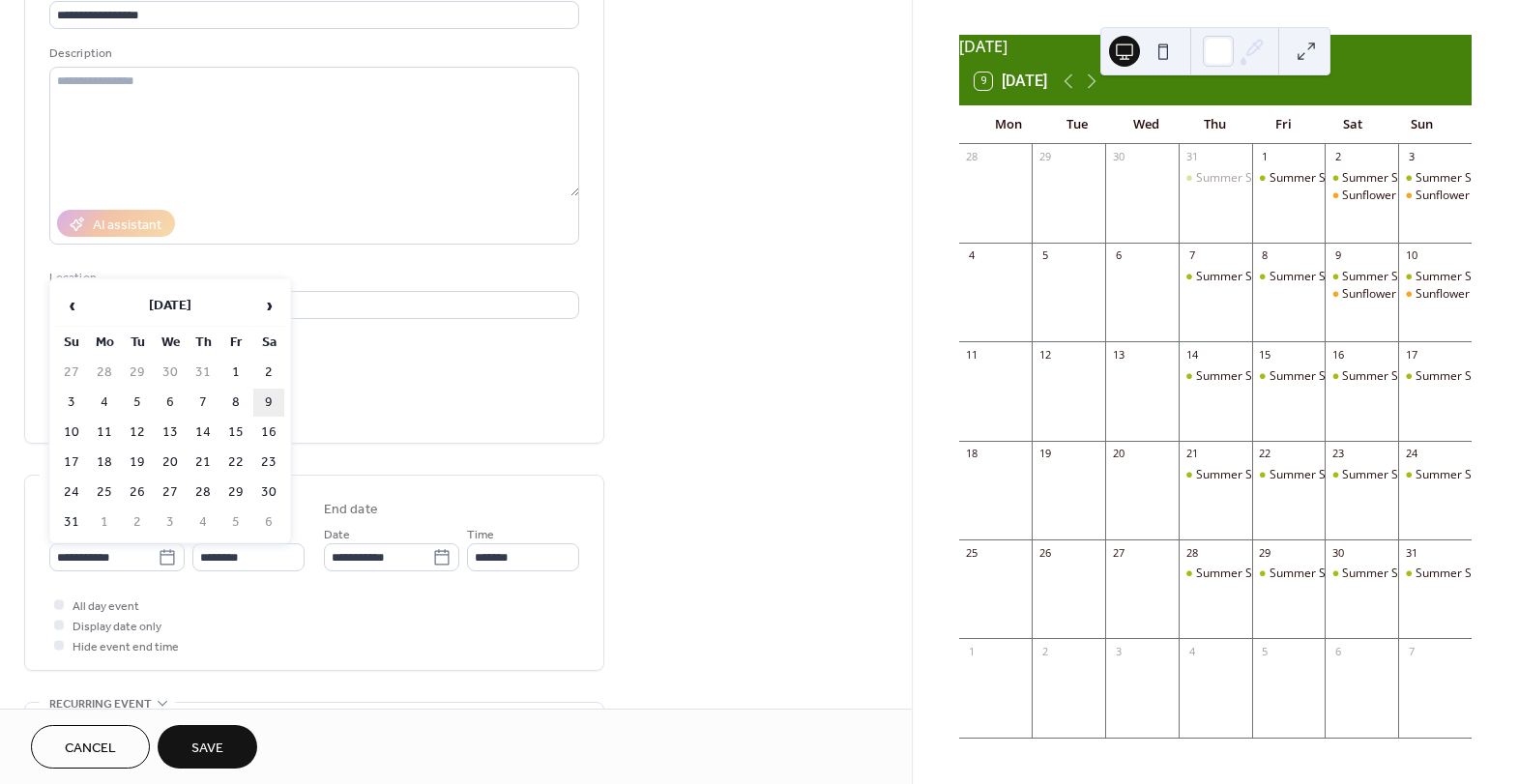 click on "9" at bounding box center [269, 402] 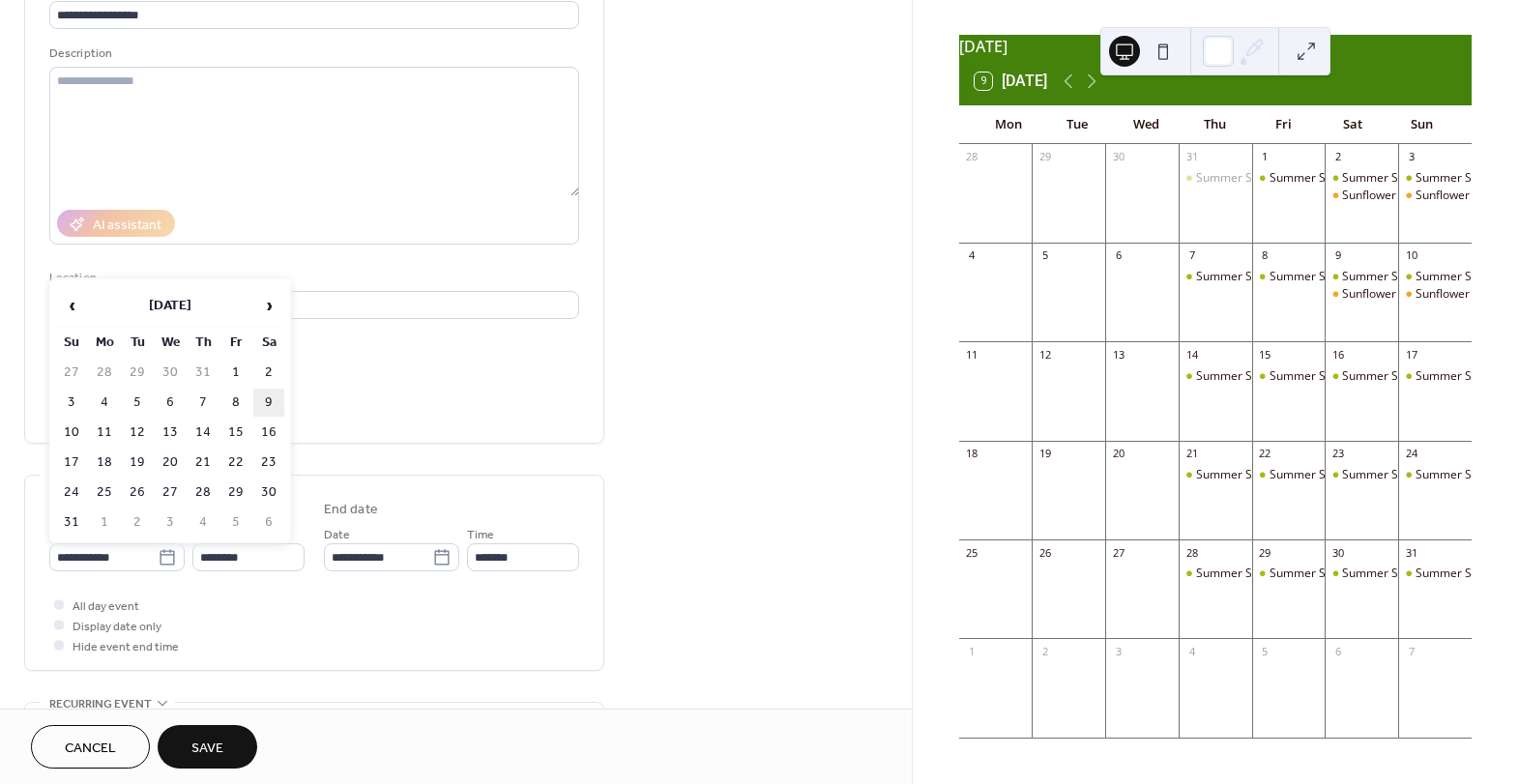type on "**********" 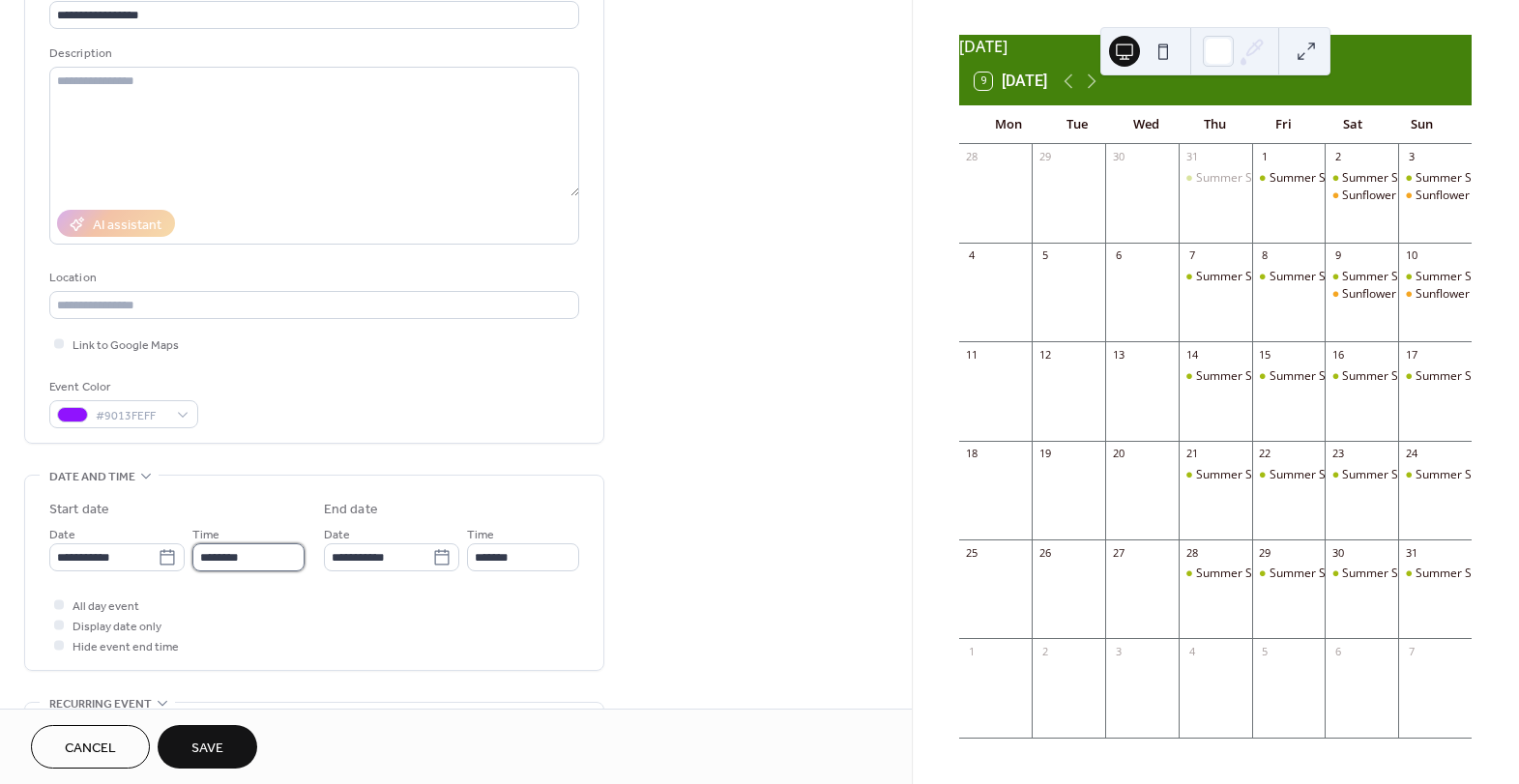 click on "********" at bounding box center (248, 557) 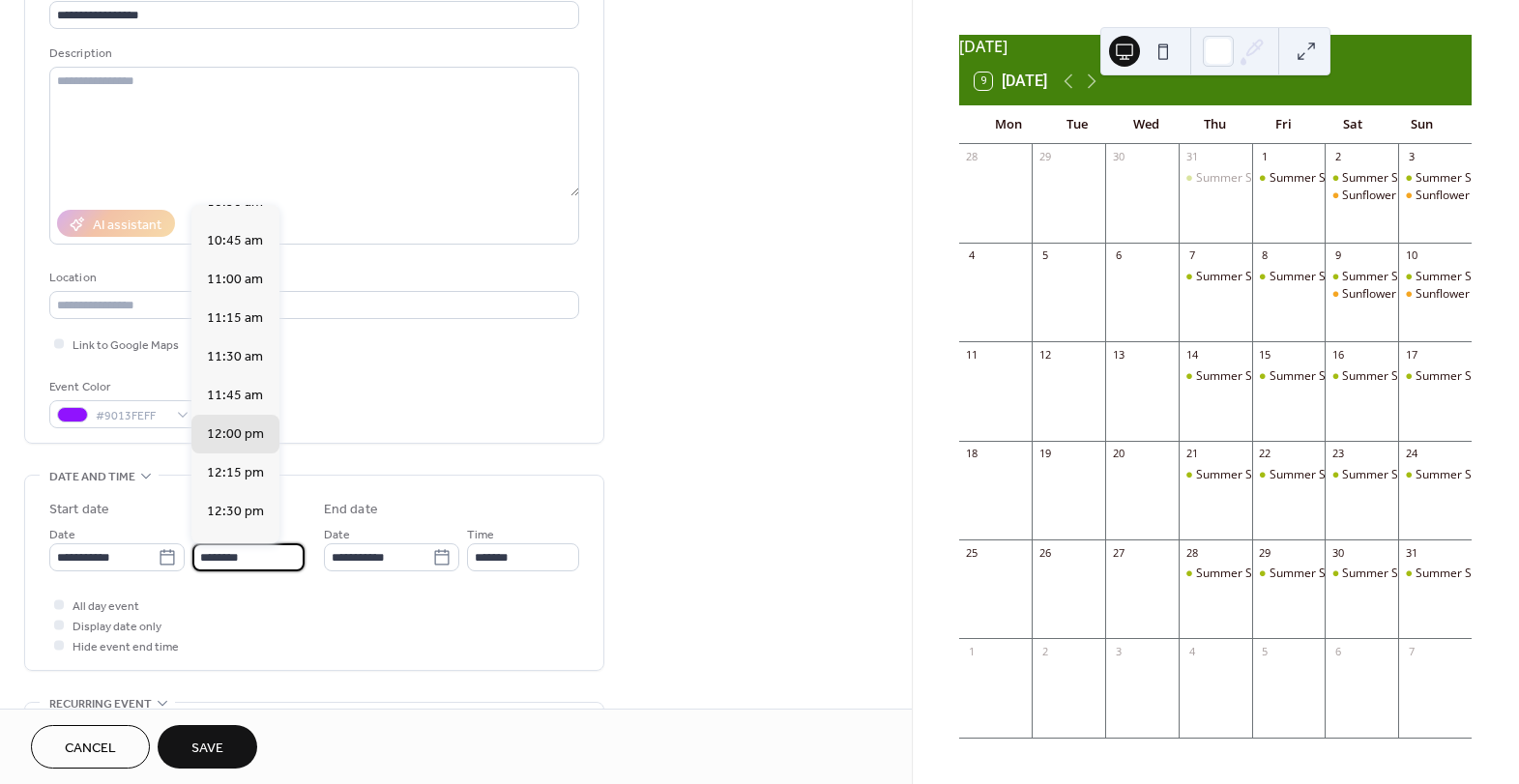 scroll, scrollTop: 1635, scrollLeft: 0, axis: vertical 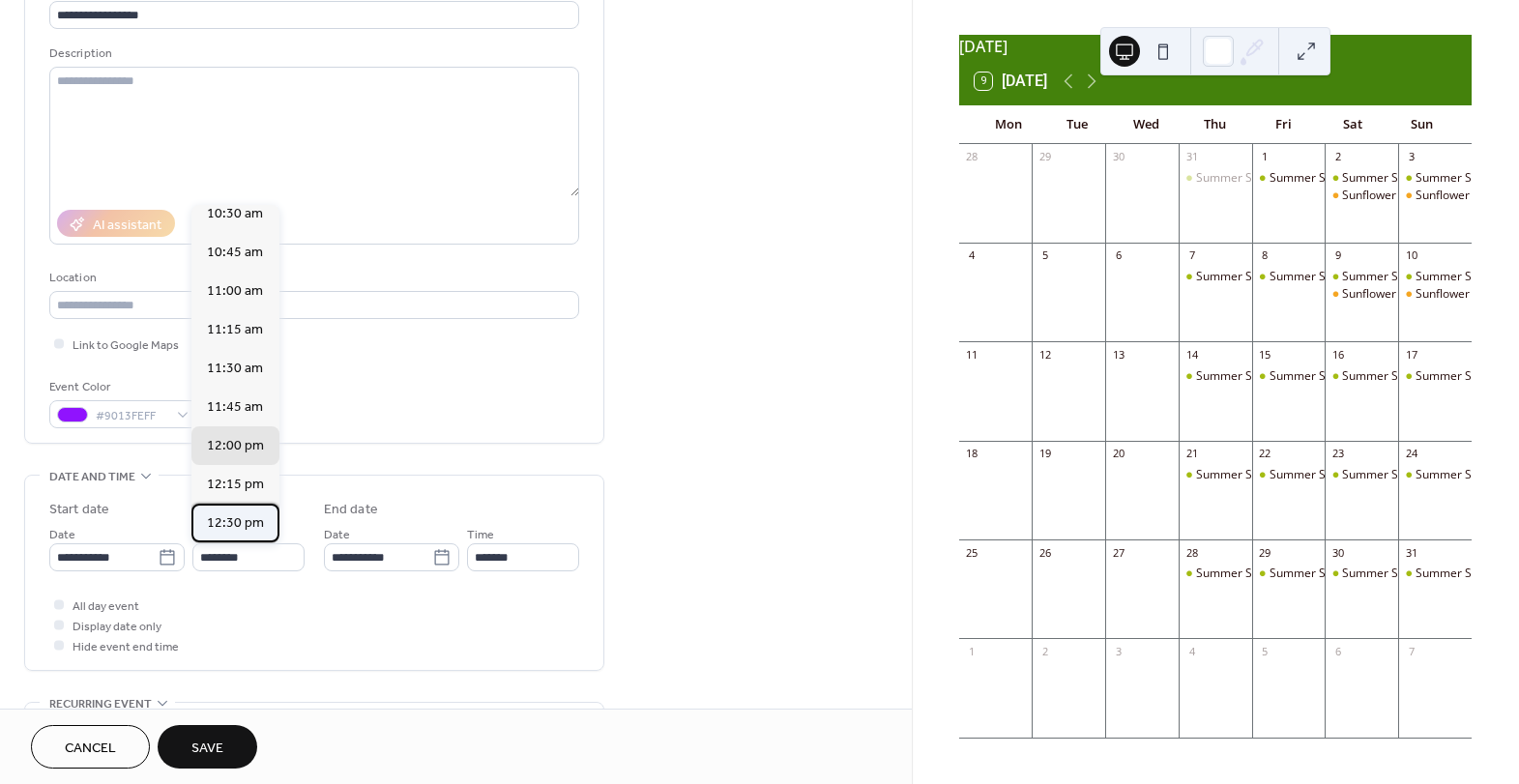 click on "12:30 pm" at bounding box center [235, 523] 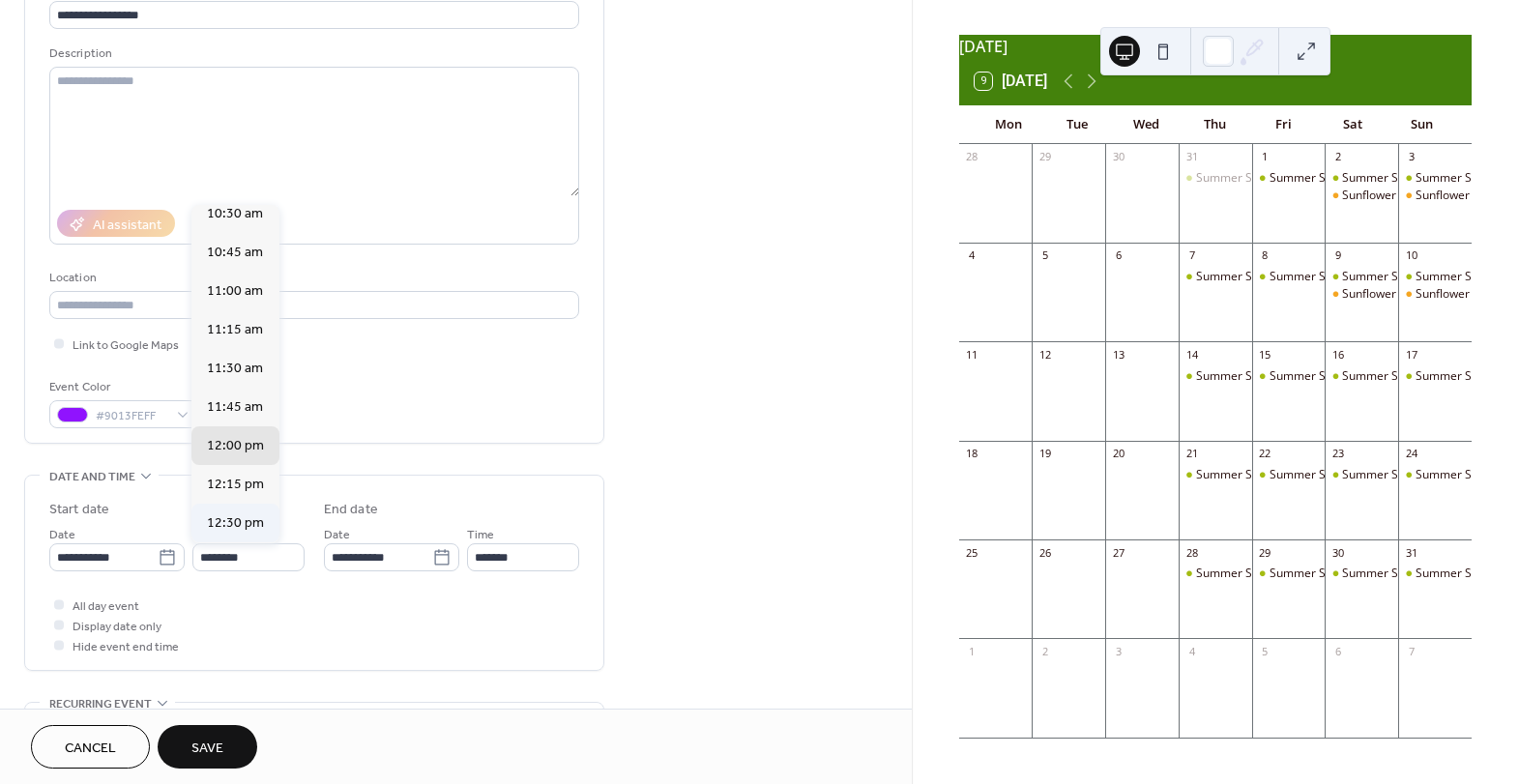 type on "********" 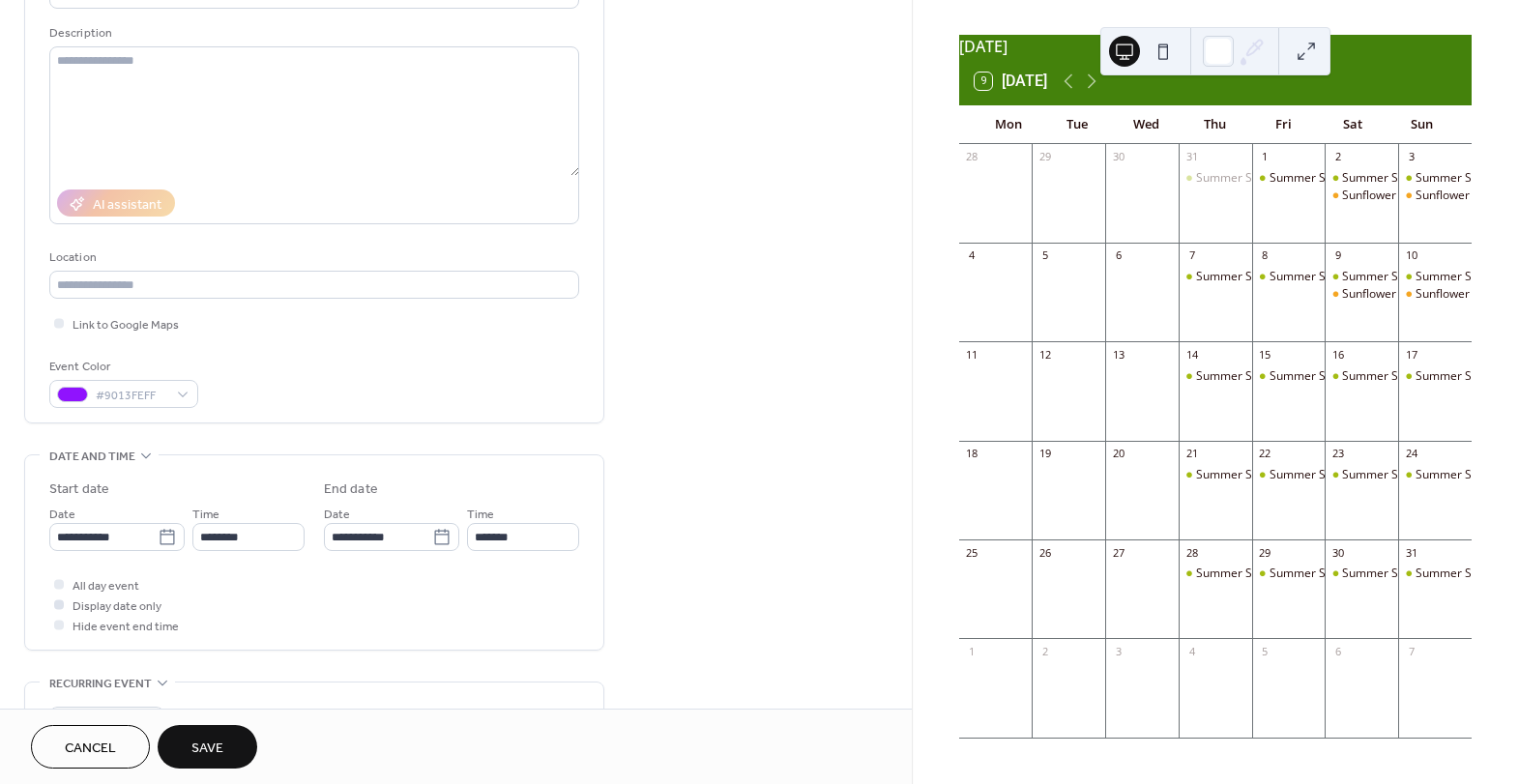 scroll, scrollTop: 184, scrollLeft: 0, axis: vertical 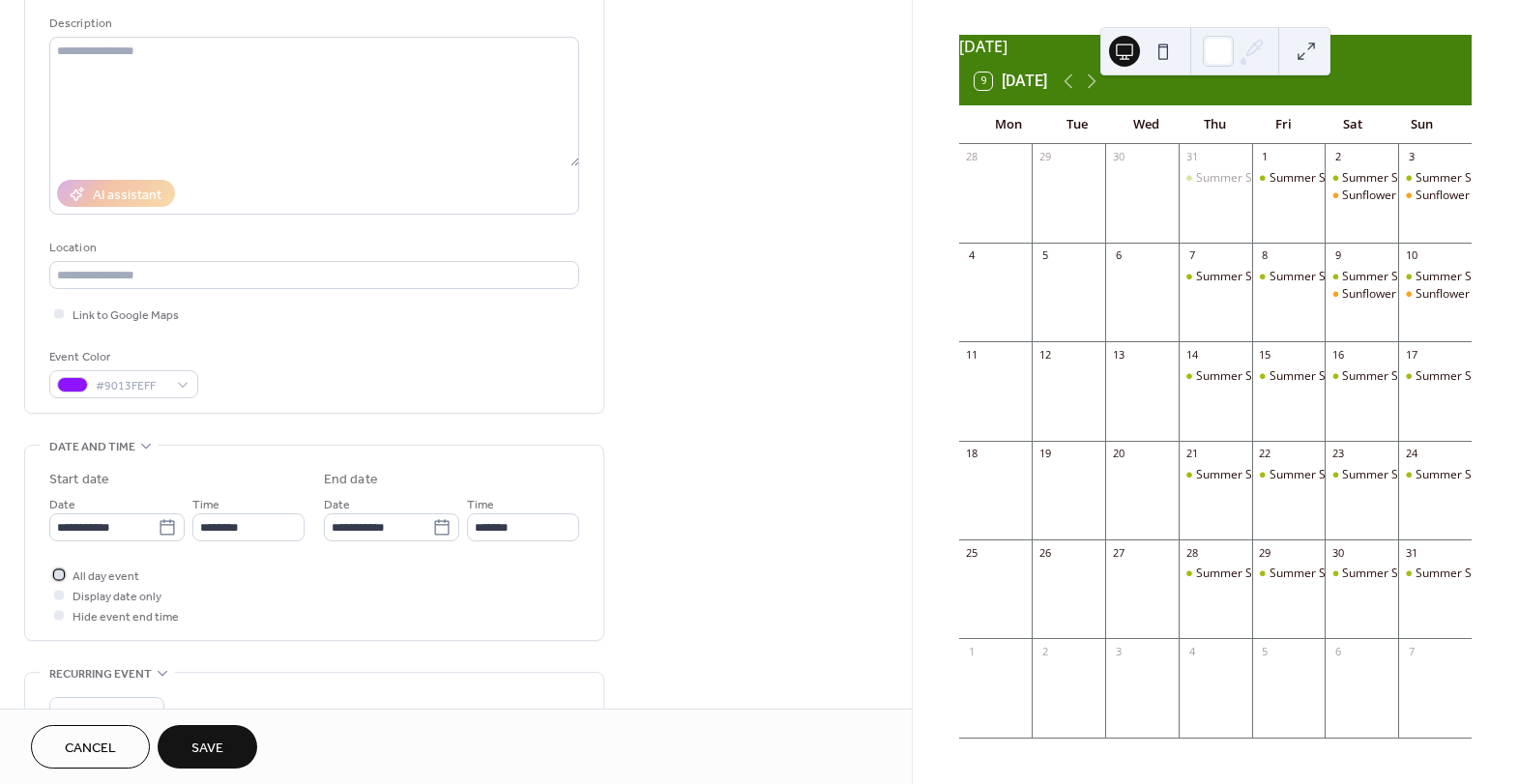 click at bounding box center [59, 574] 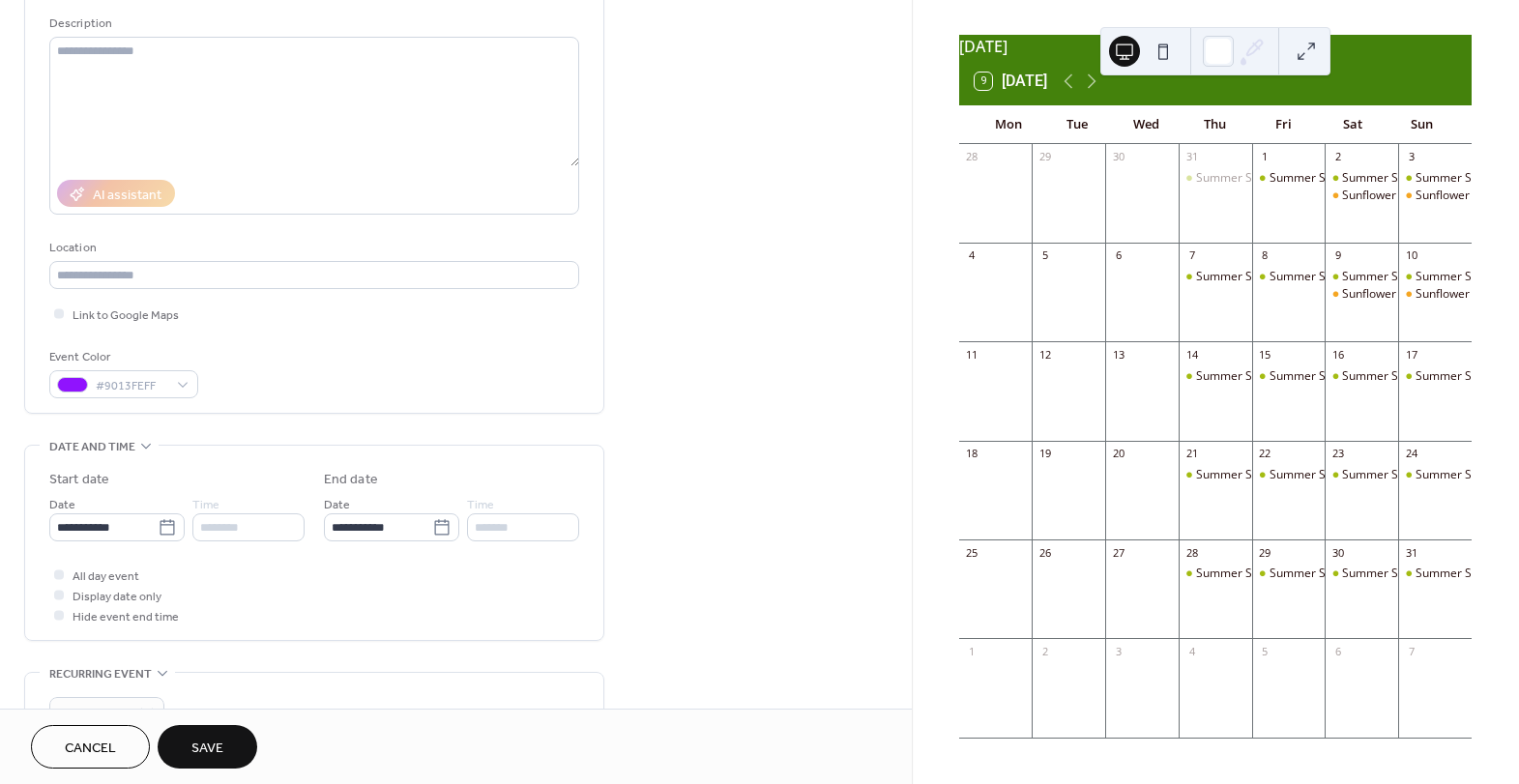 click on "********" at bounding box center [248, 527] 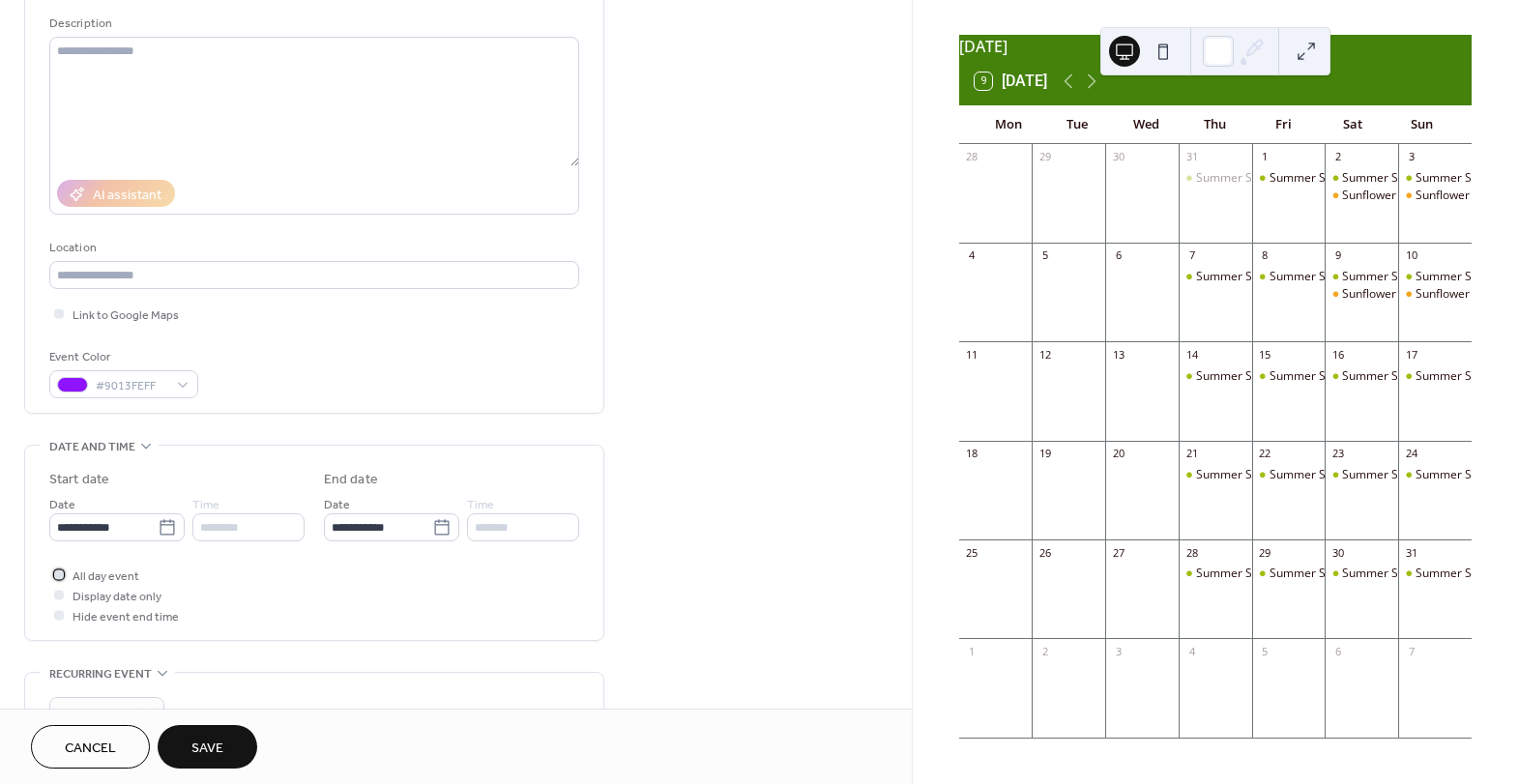 click 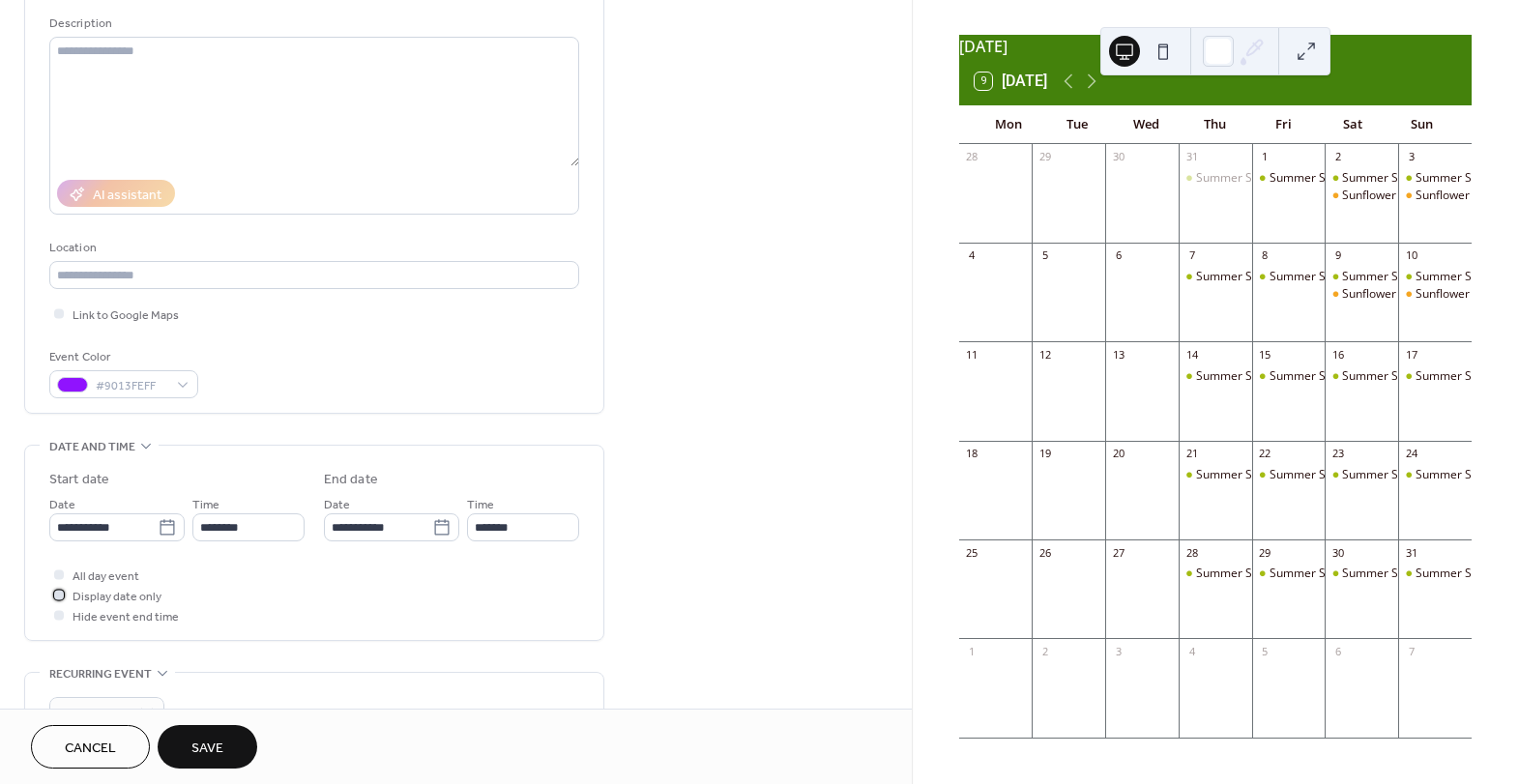 click at bounding box center (59, 595) 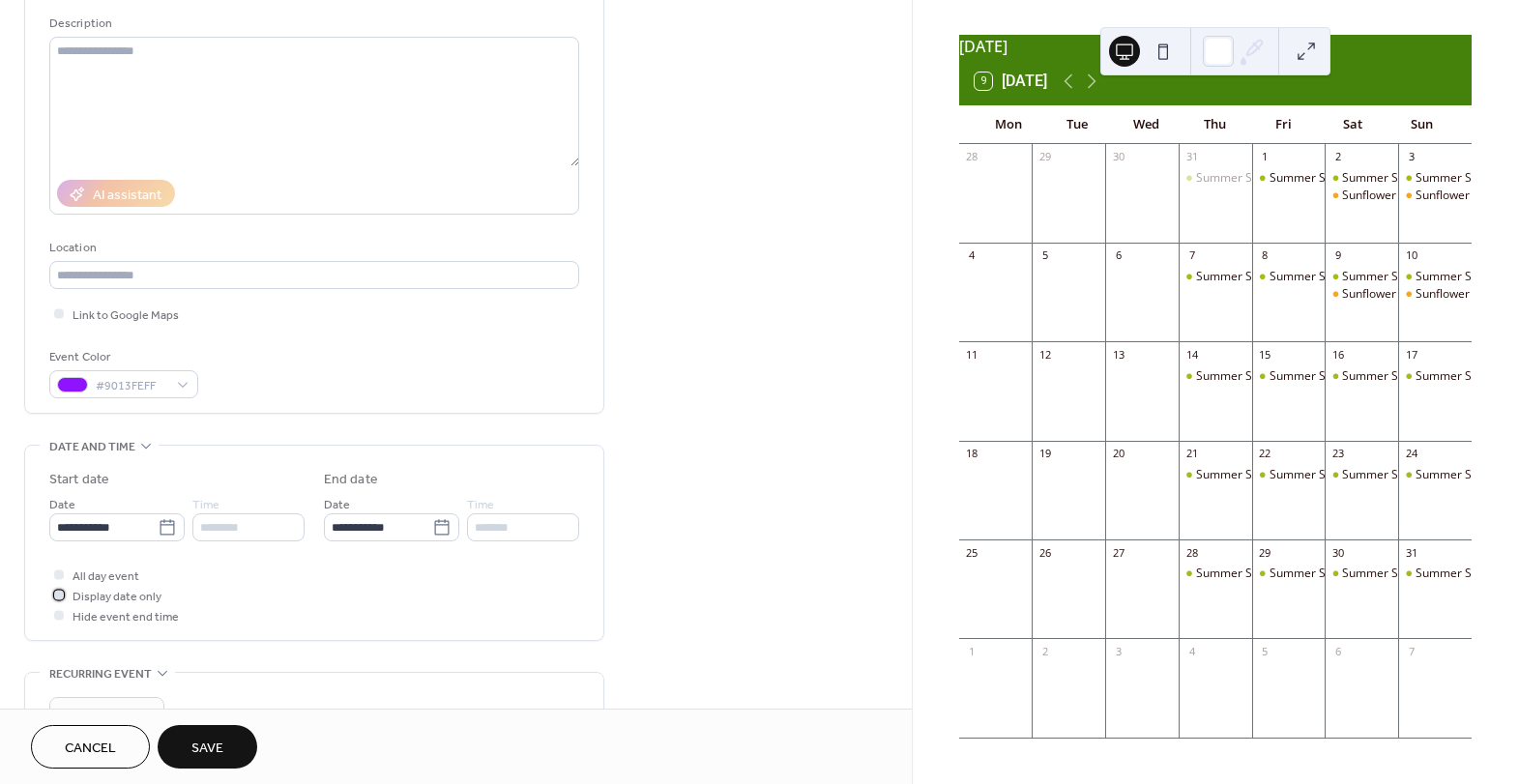 click at bounding box center [59, 595] 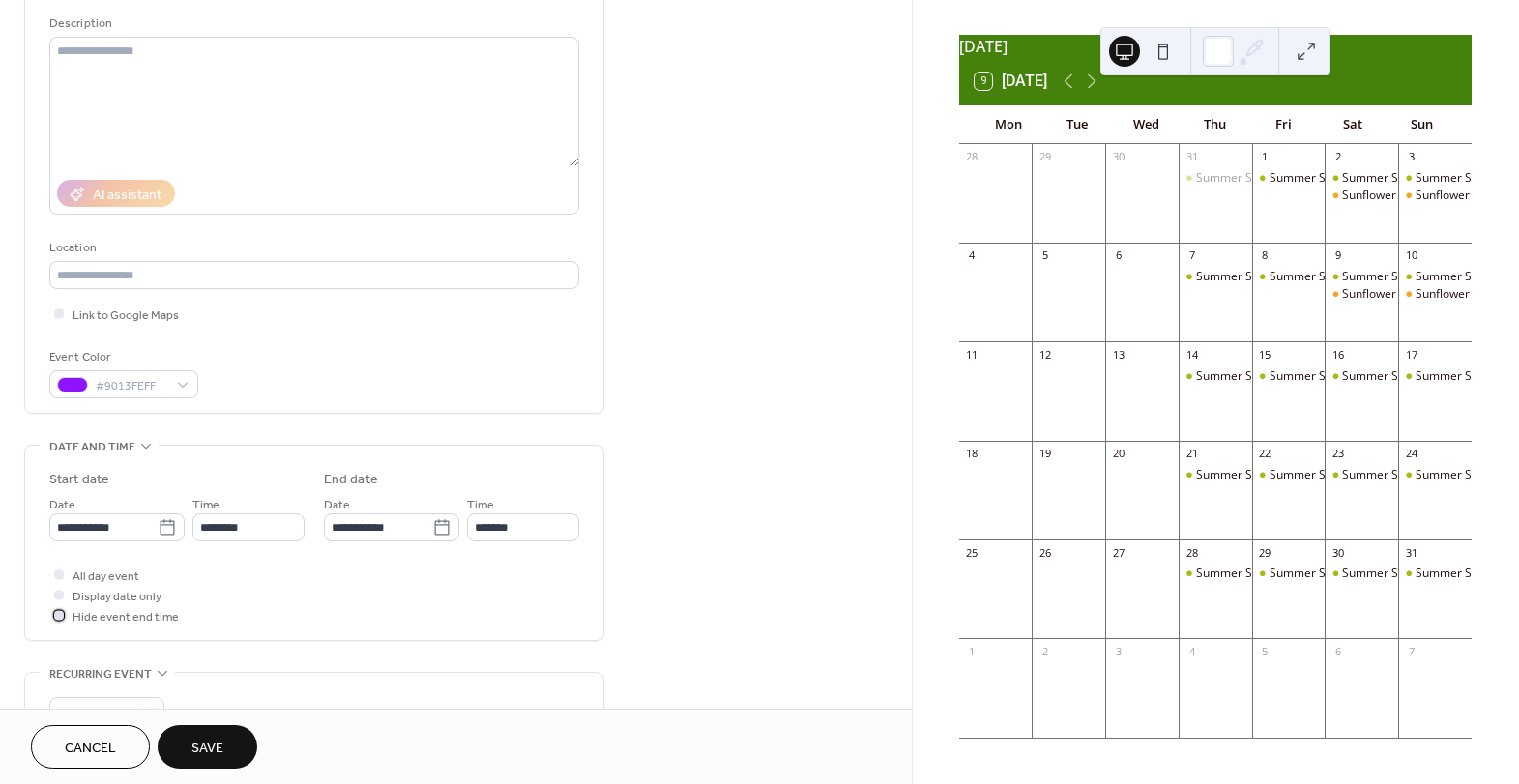 click at bounding box center (59, 615) 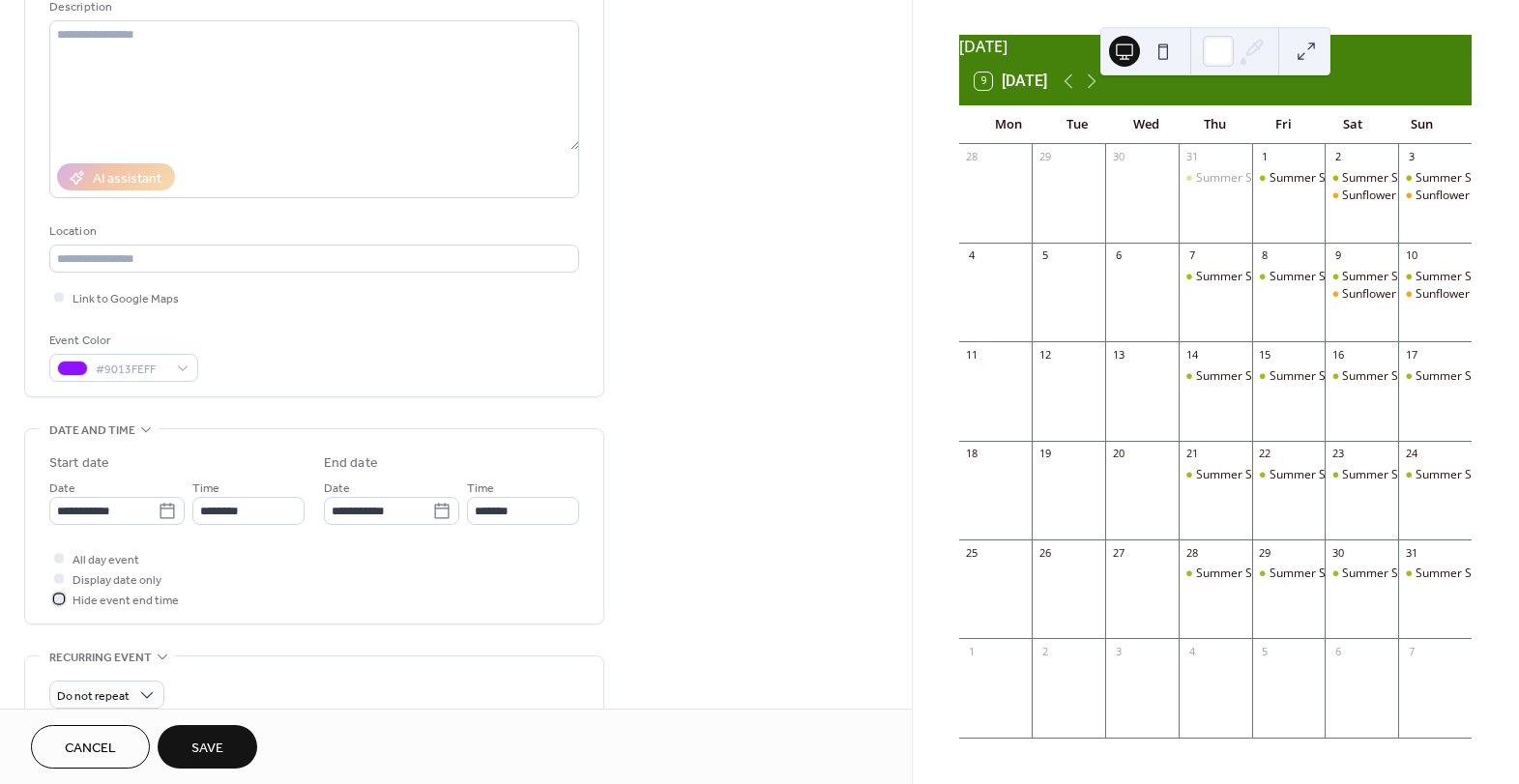 scroll, scrollTop: 0, scrollLeft: 0, axis: both 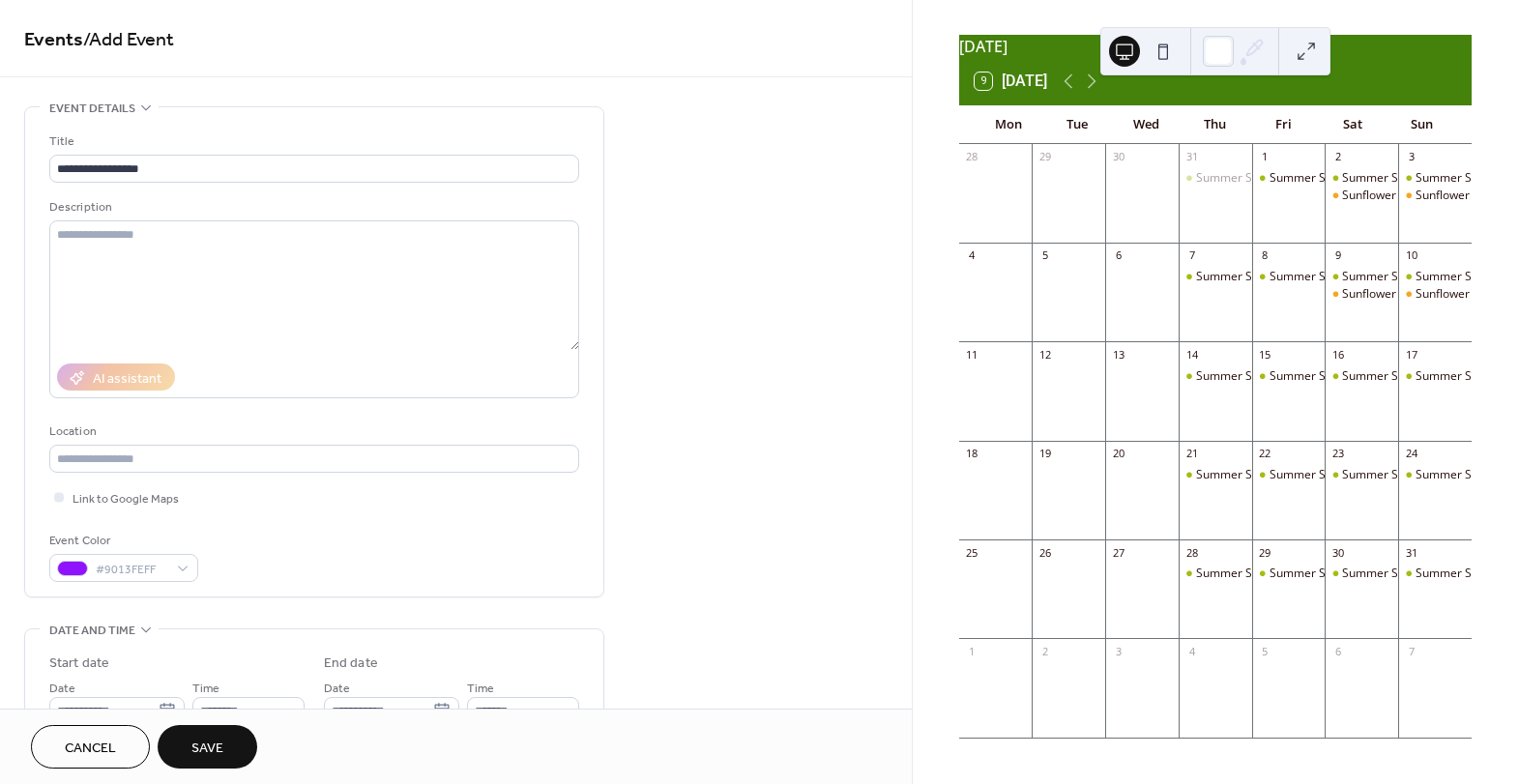 click on "Save" at bounding box center (207, 748) 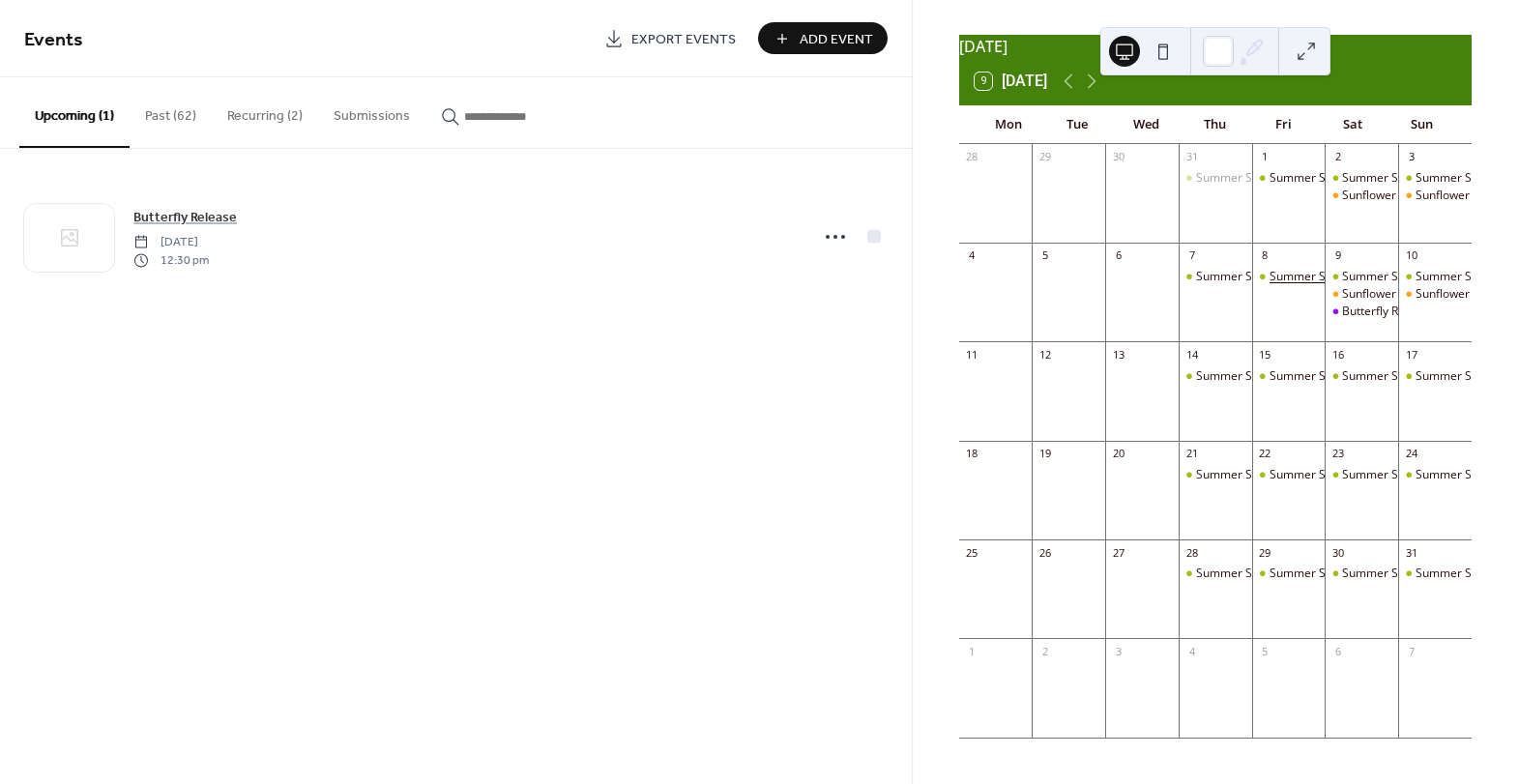 click on "Summer Series" at bounding box center (1311, 276) 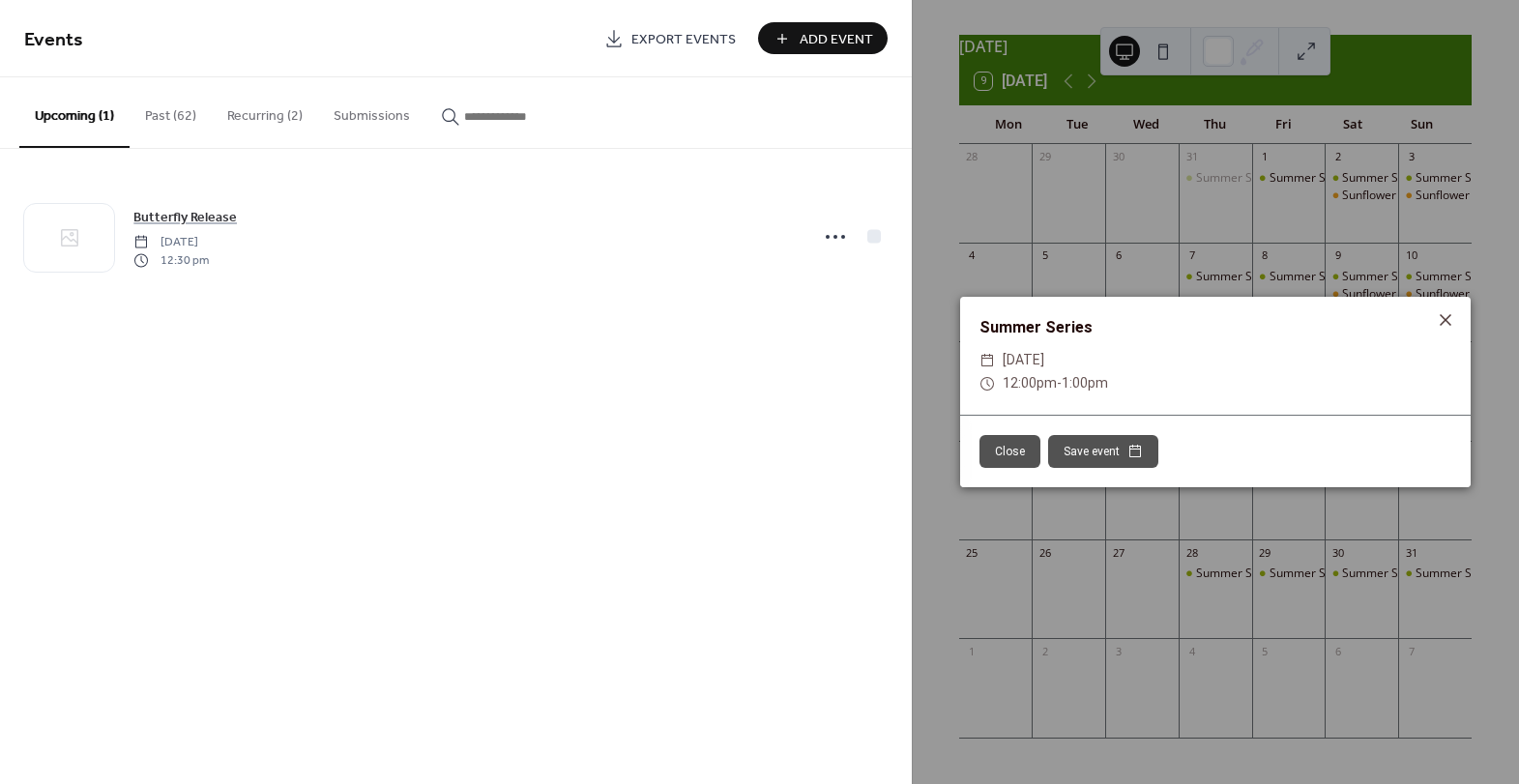 click on "12:00pm - 1:00pm" at bounding box center (1055, 384) 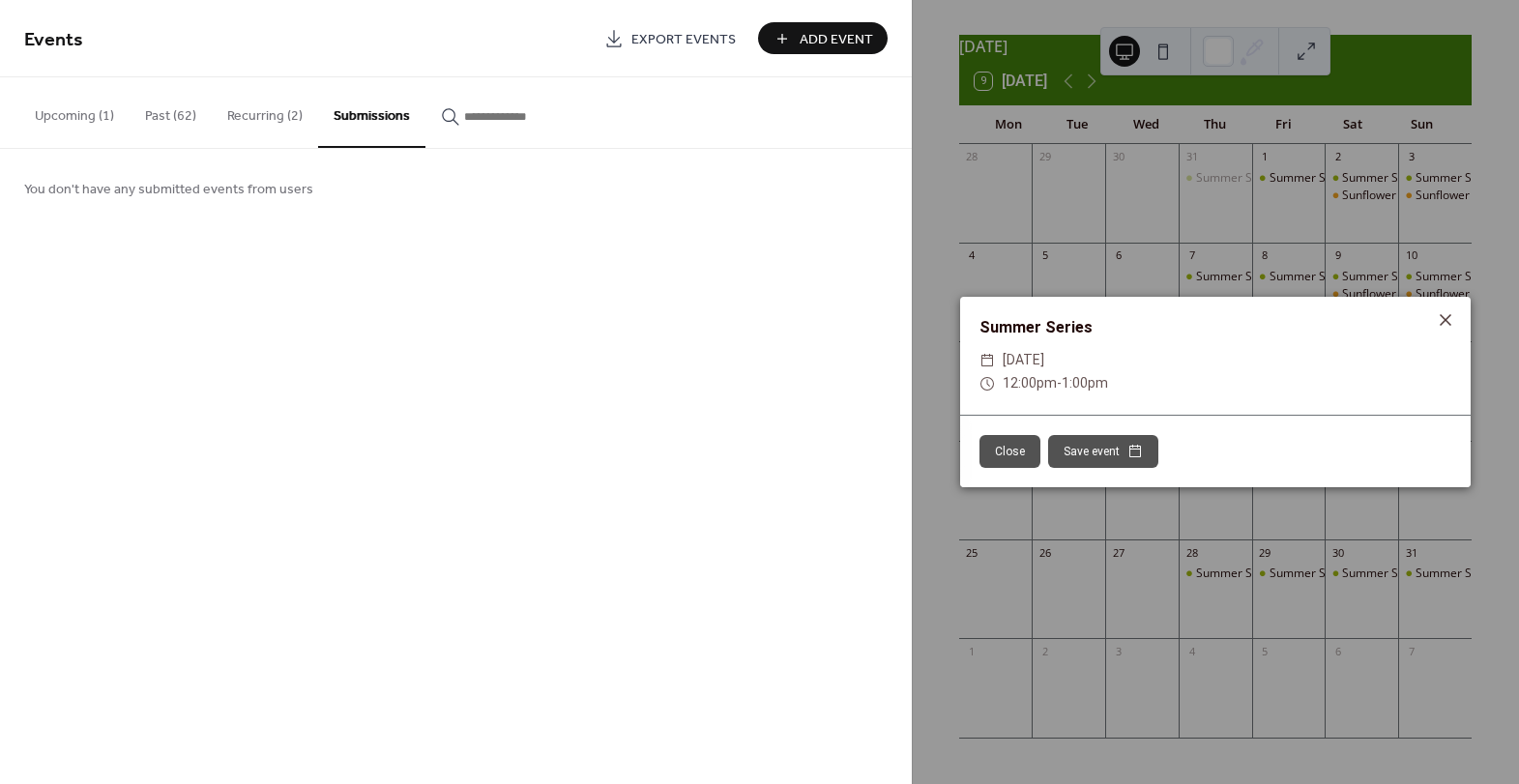 click on "Recurring  (2)" at bounding box center [265, 111] 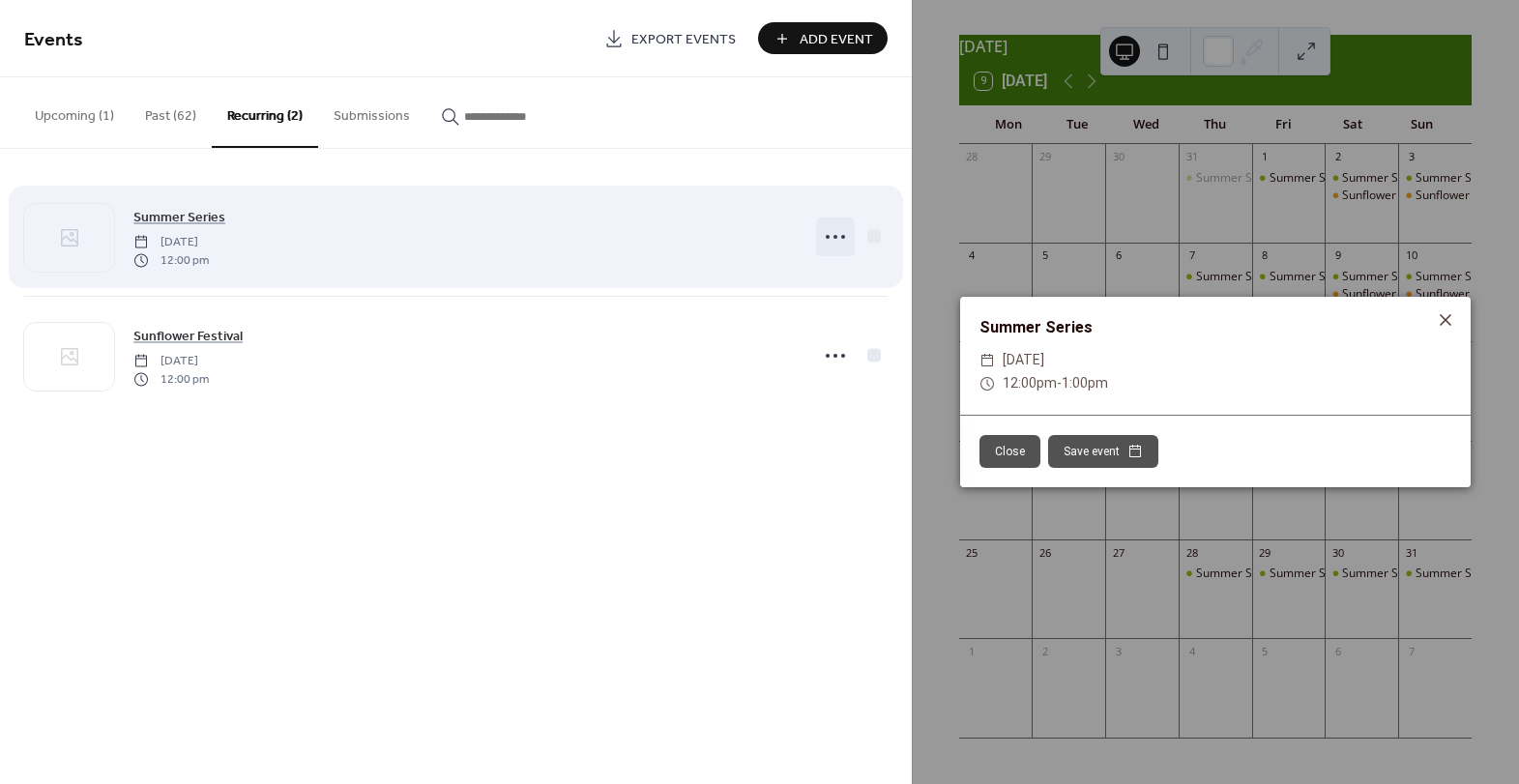 click 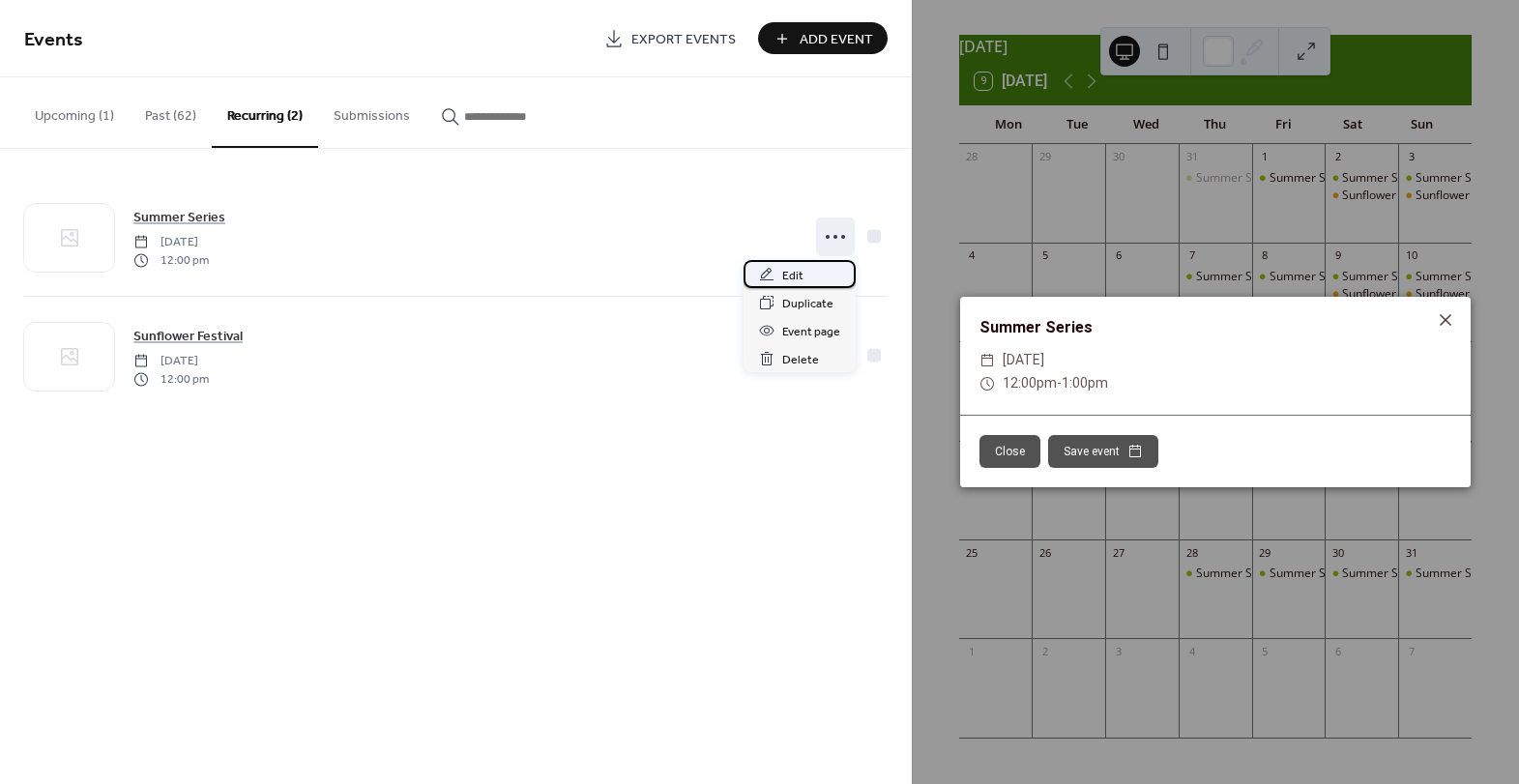 click on "Edit" at bounding box center [800, 274] 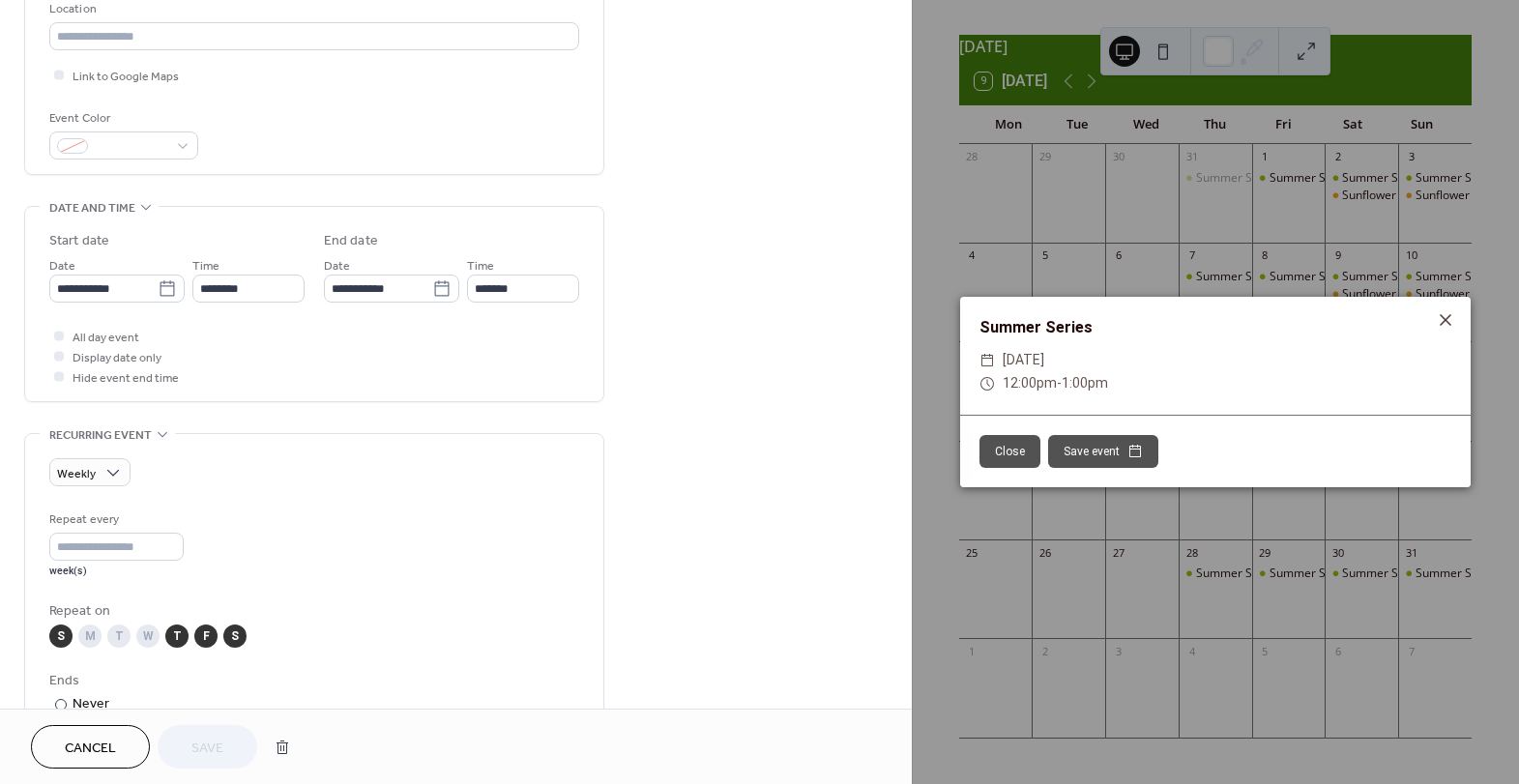 scroll, scrollTop: 587, scrollLeft: 0, axis: vertical 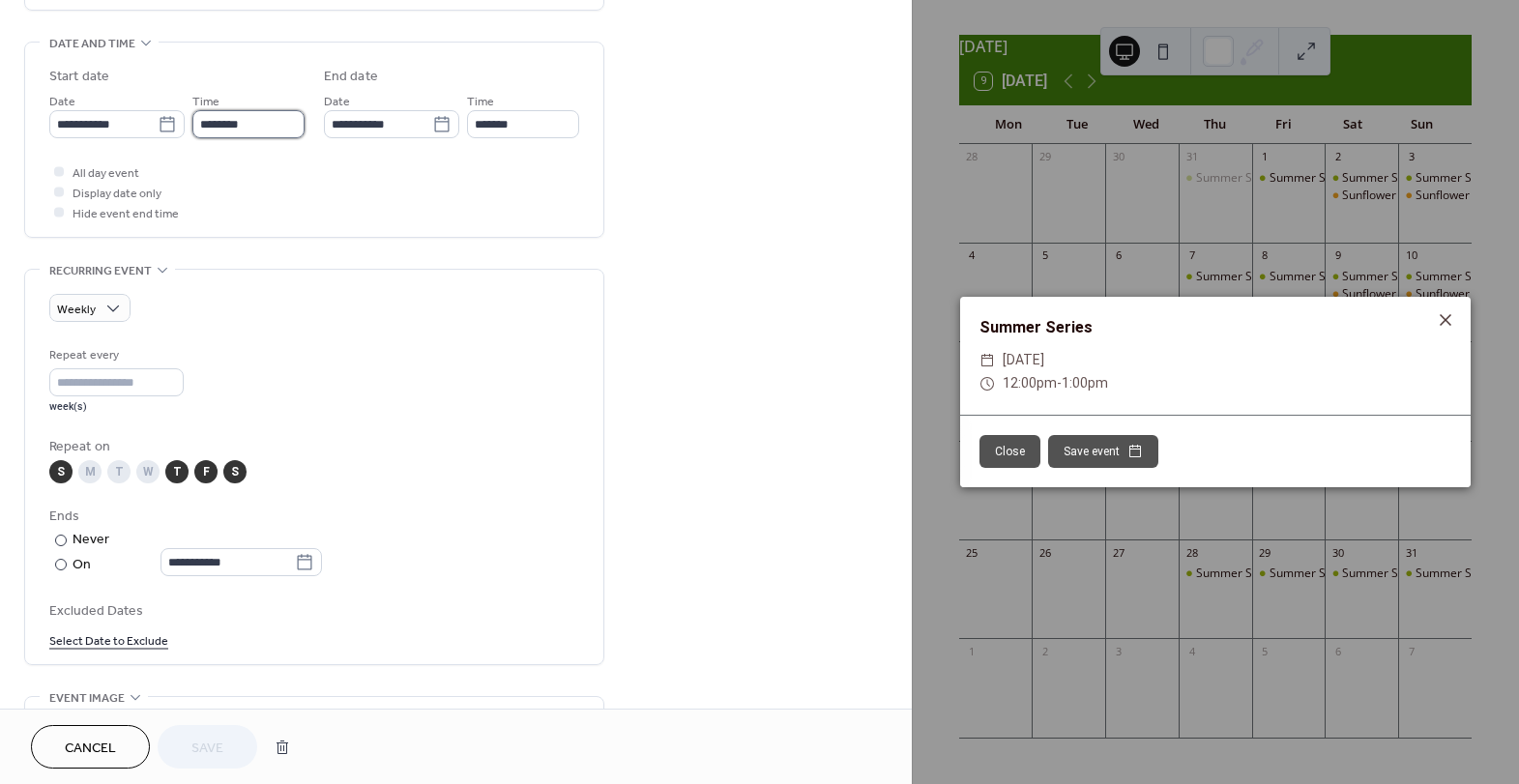 click on "********" at bounding box center [248, 124] 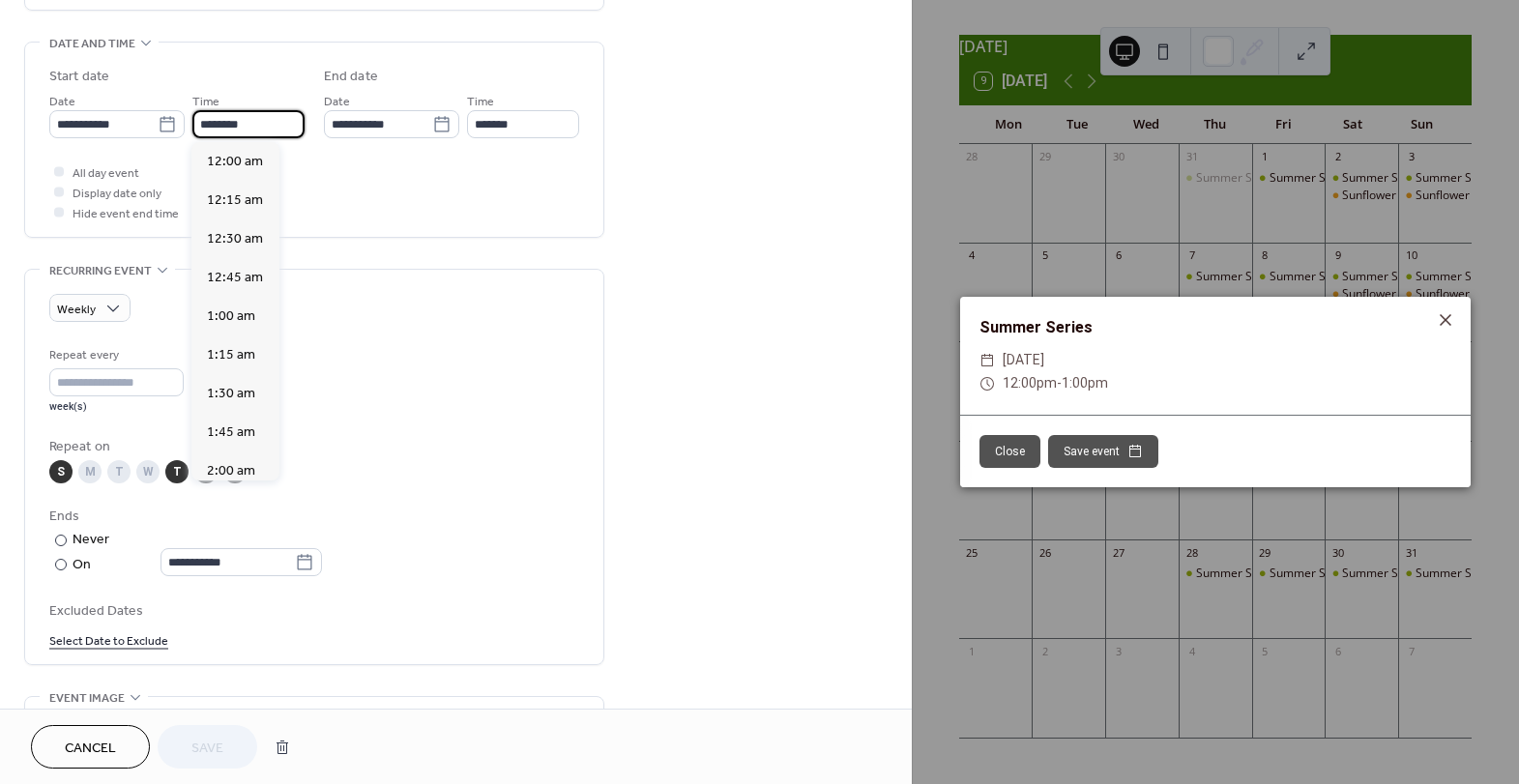 scroll, scrollTop: 1856, scrollLeft: 0, axis: vertical 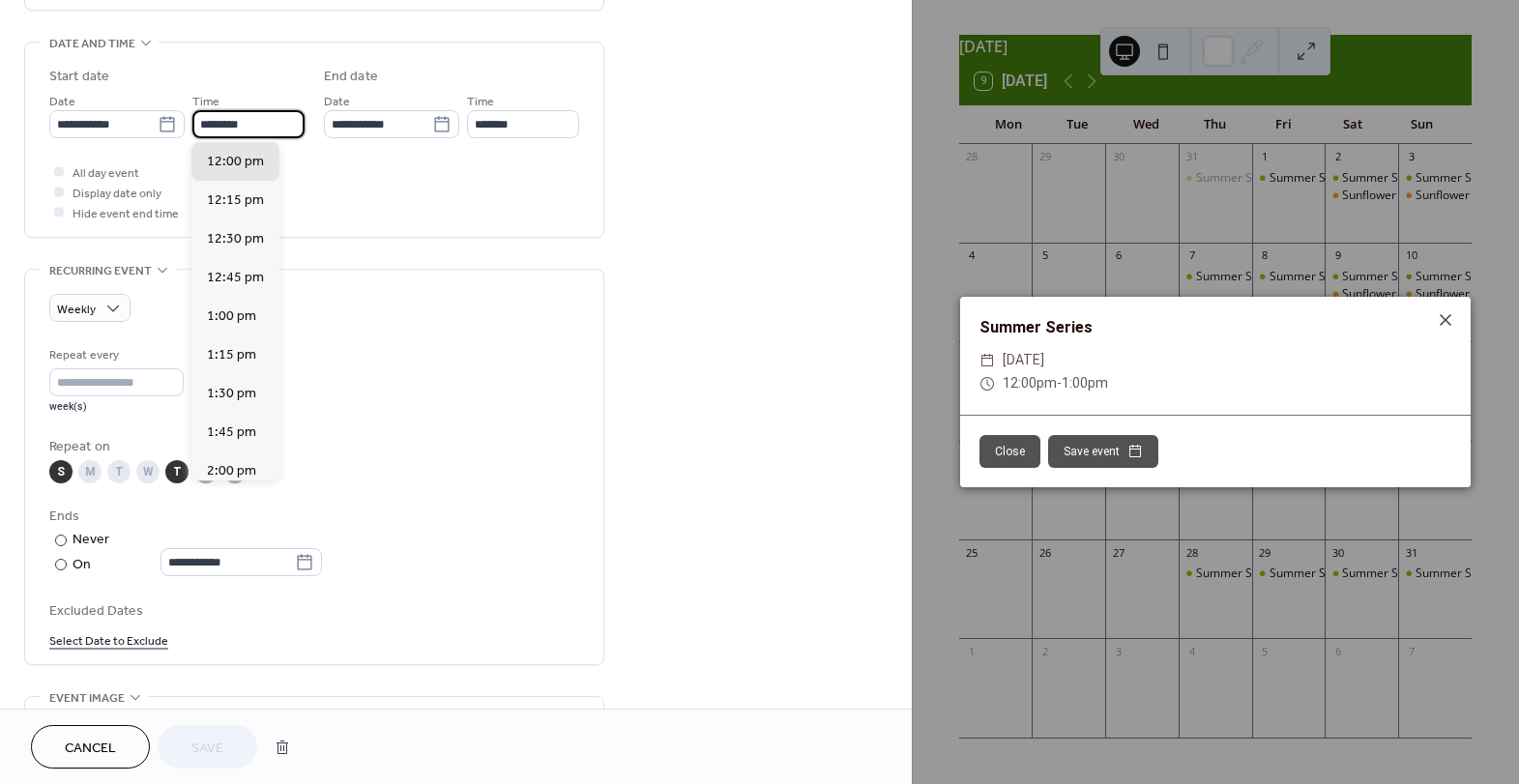 click on "********" at bounding box center [248, 124] 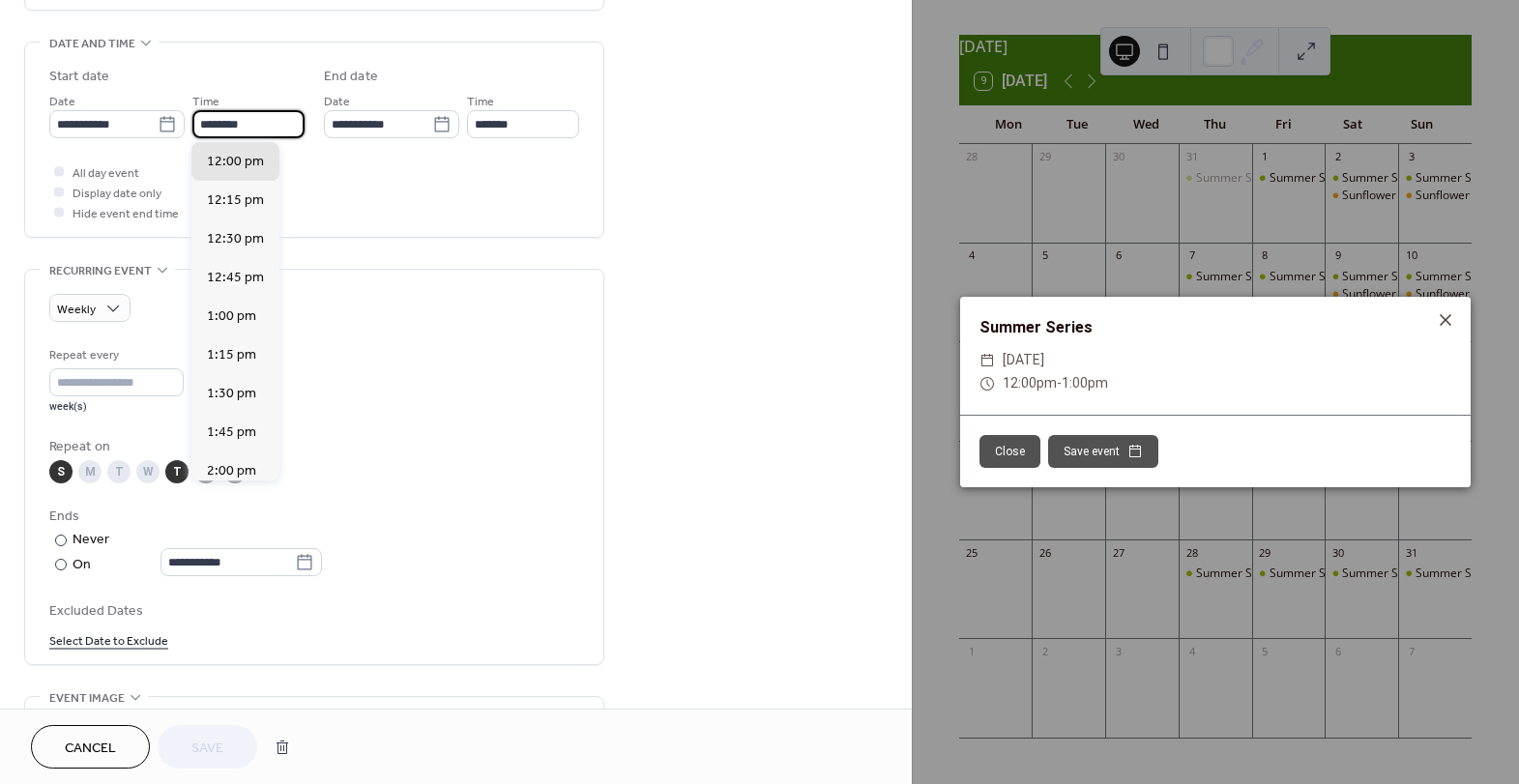 click on "********" at bounding box center (248, 124) 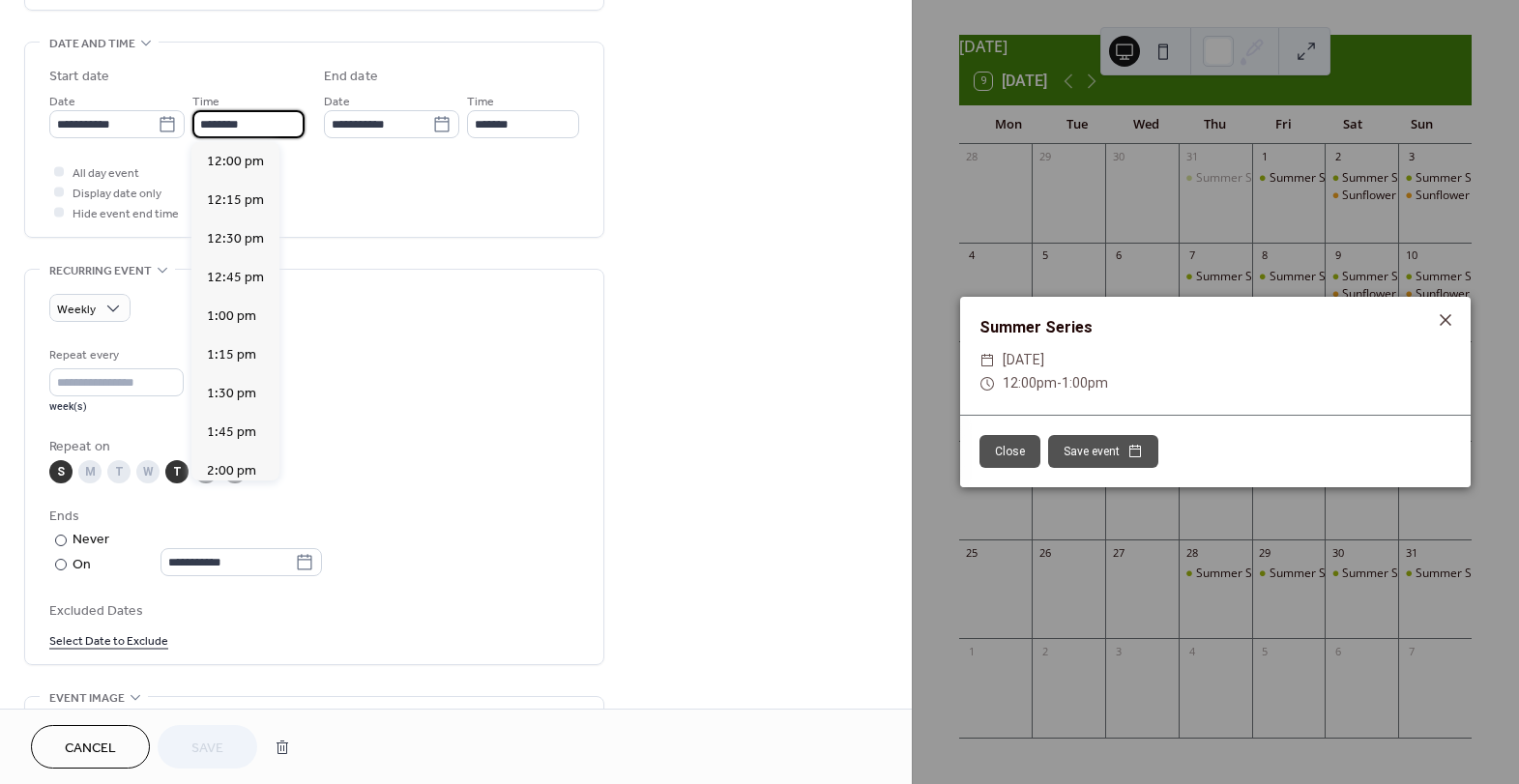 scroll, scrollTop: 3374, scrollLeft: 0, axis: vertical 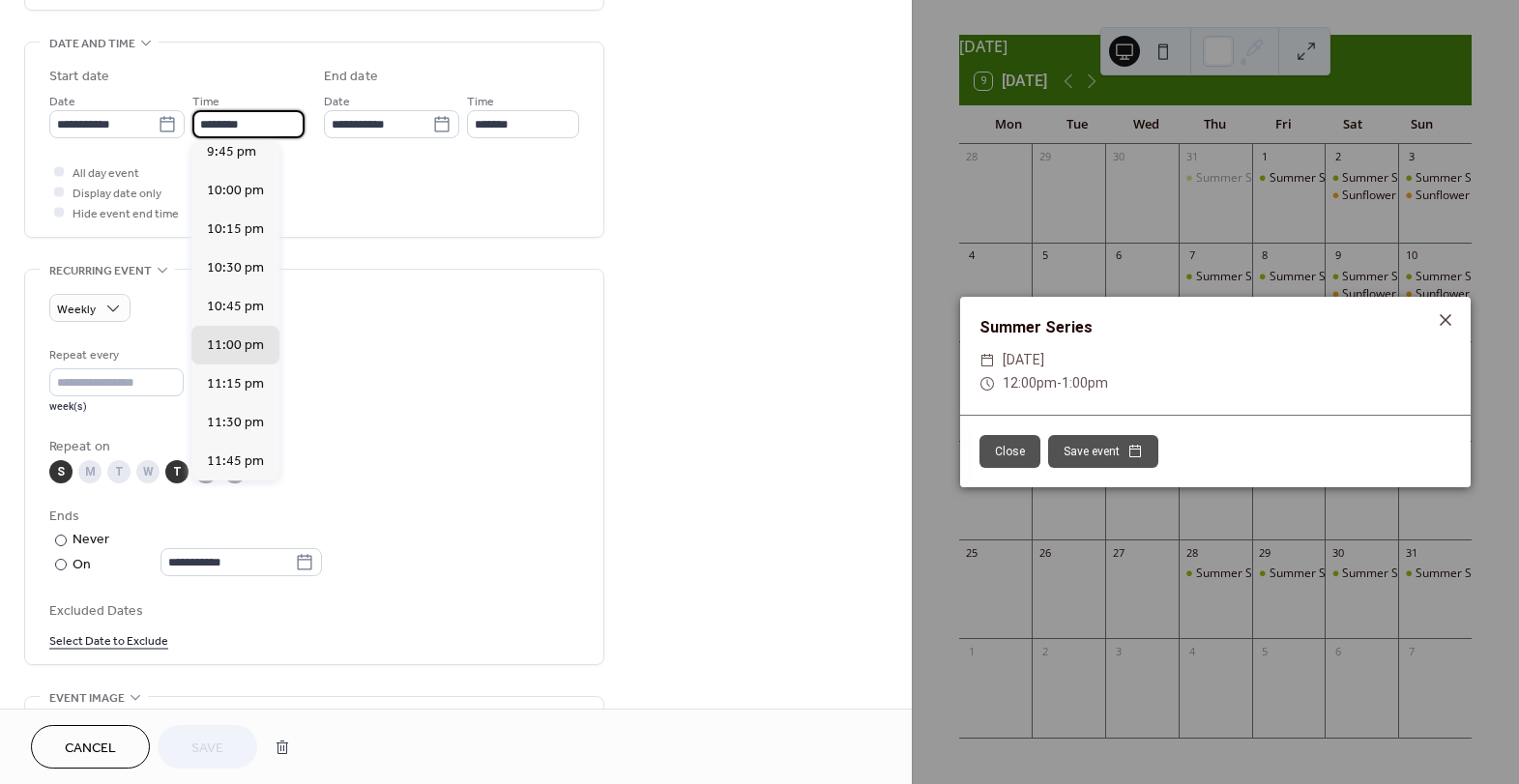 type on "********" 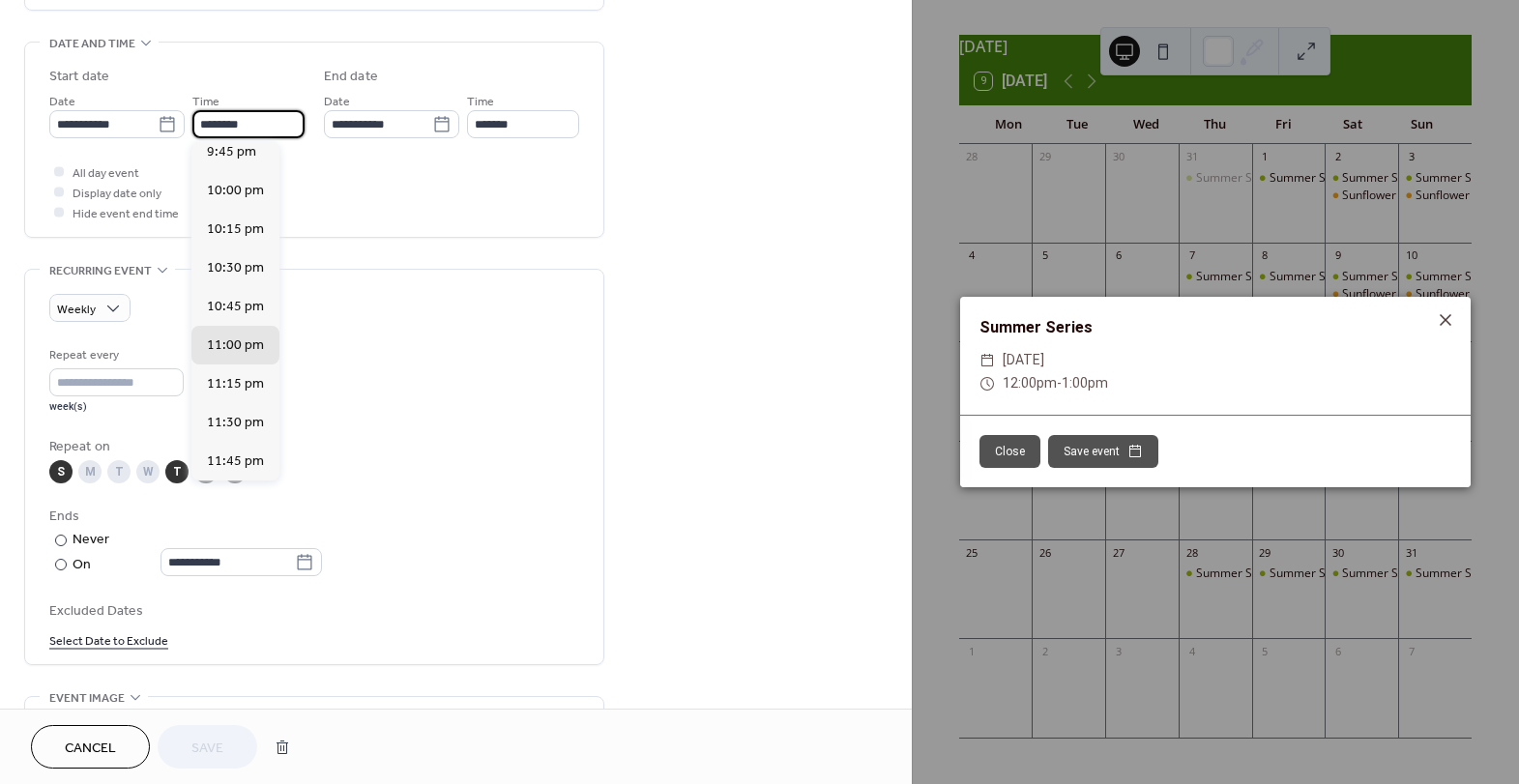 type on "**********" 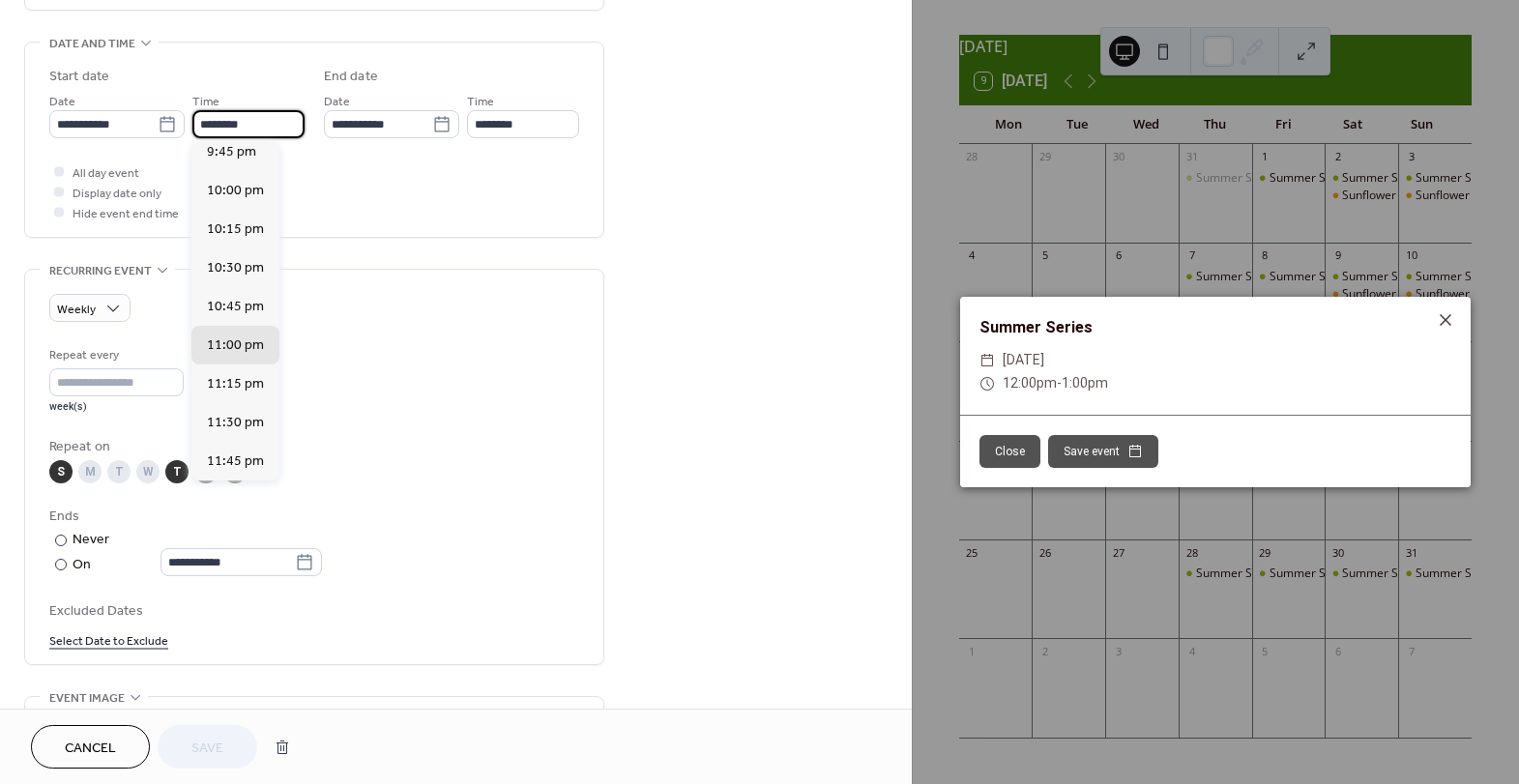 click on "**********" at bounding box center (314, 144) 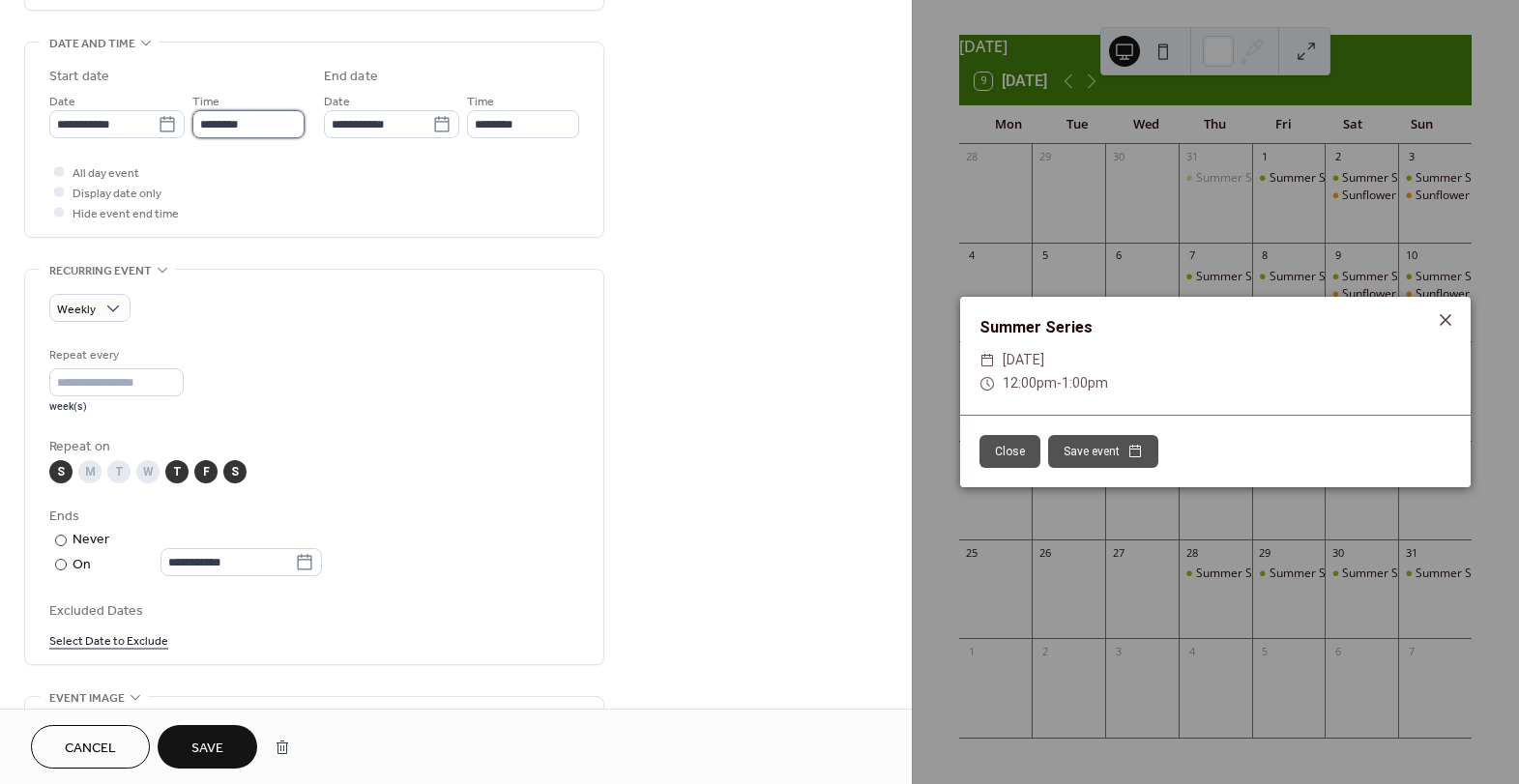 click on "********" at bounding box center (248, 124) 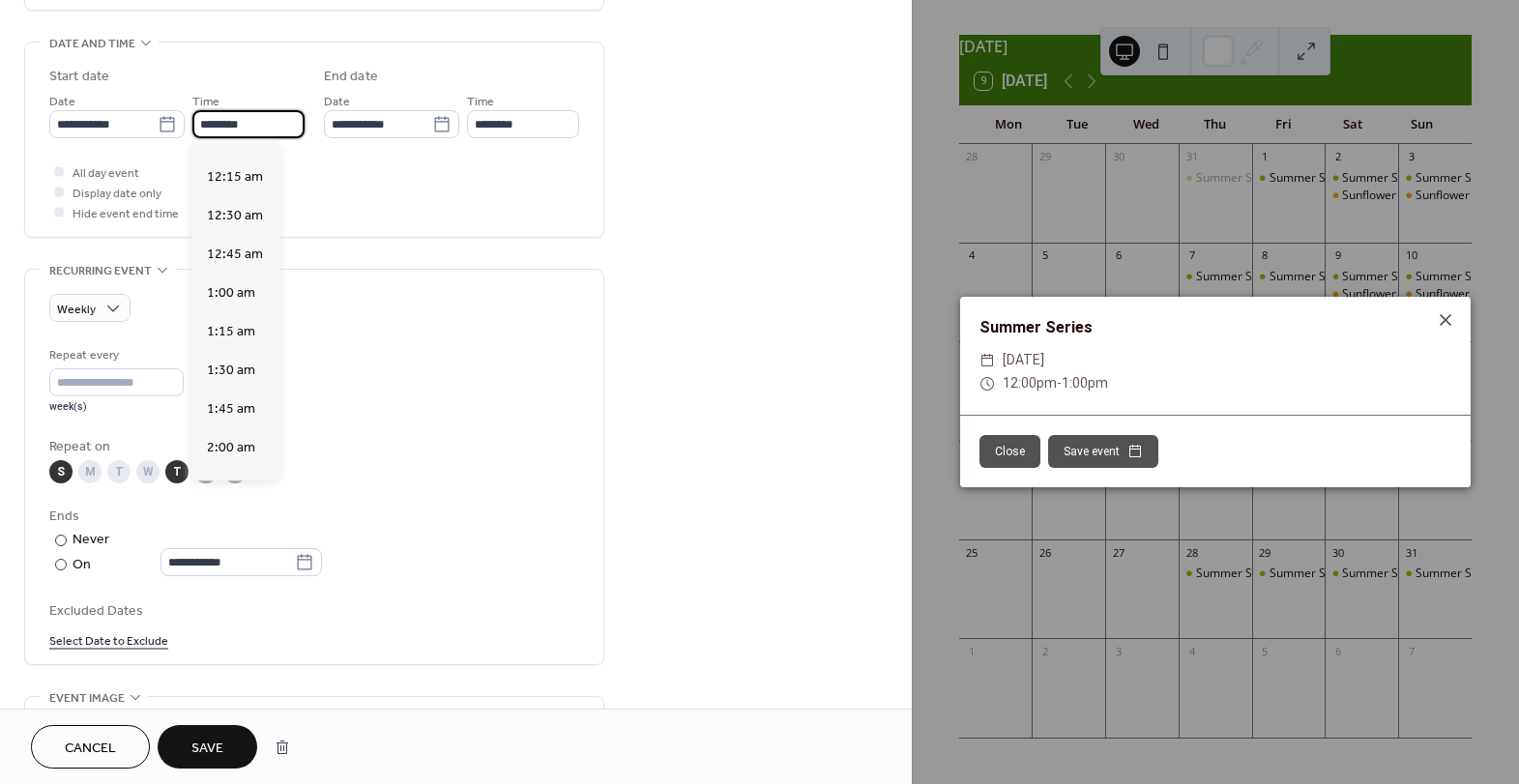 scroll, scrollTop: 0, scrollLeft: 0, axis: both 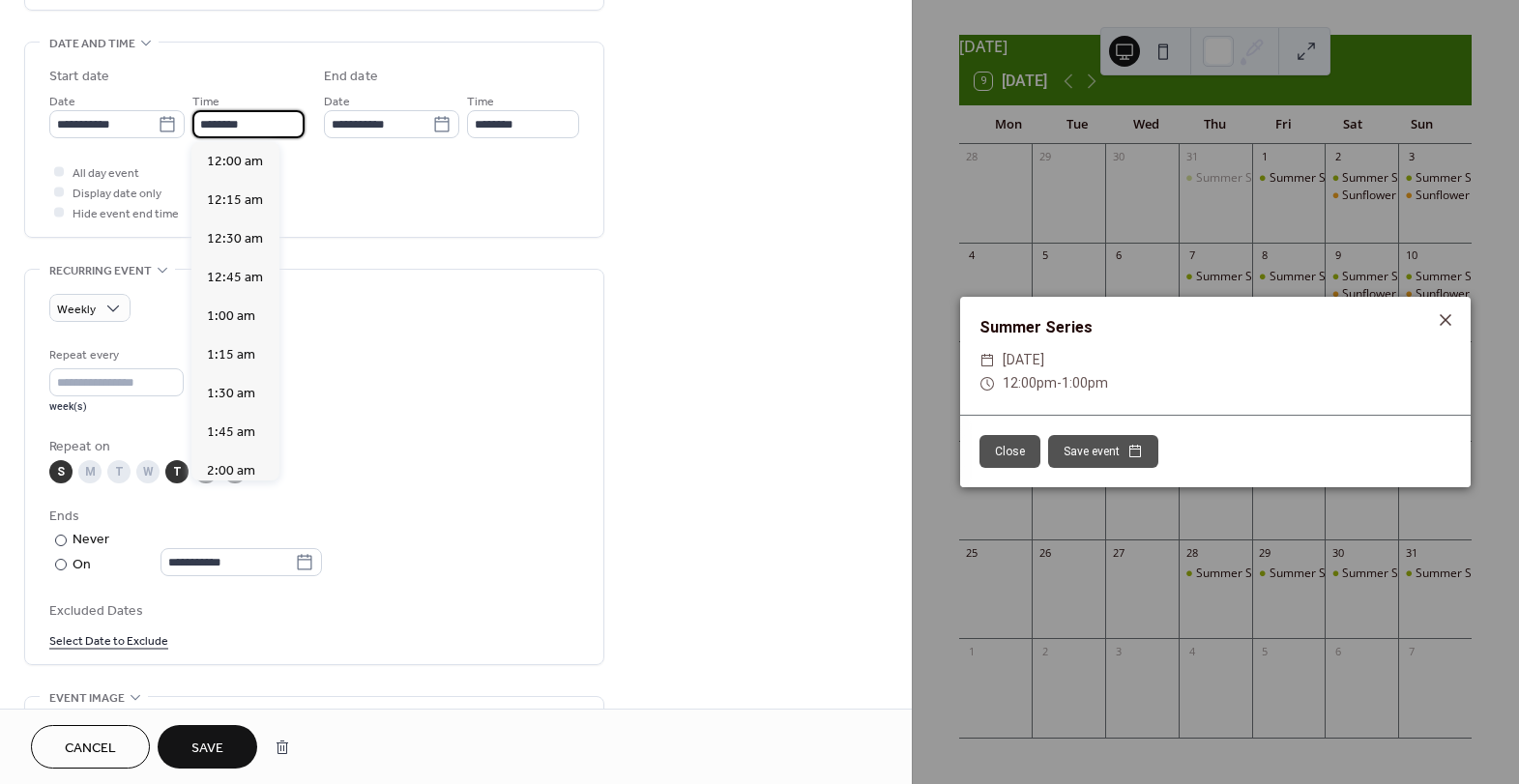 click on "********" at bounding box center (248, 124) 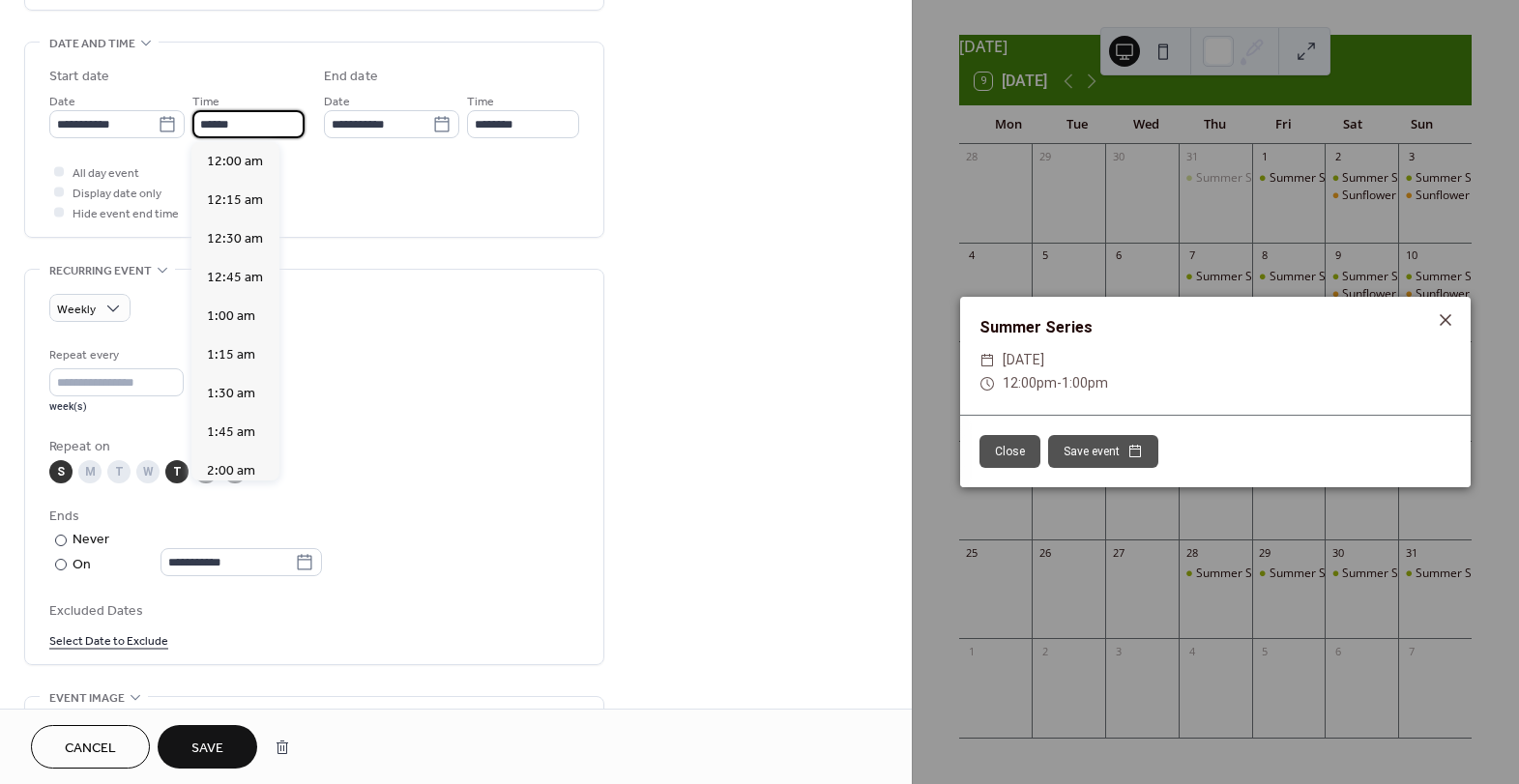 scroll, scrollTop: 1701, scrollLeft: 0, axis: vertical 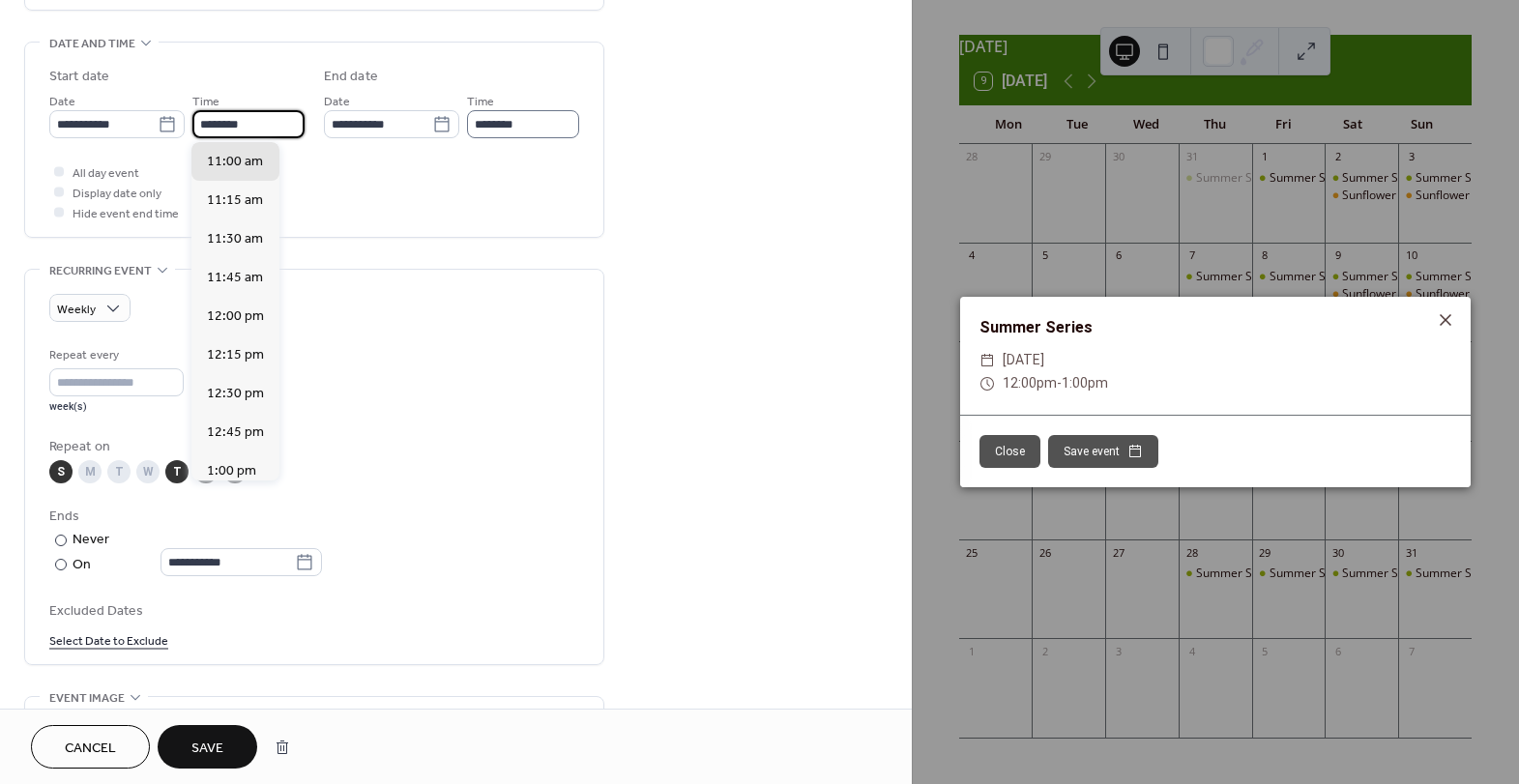 type on "********" 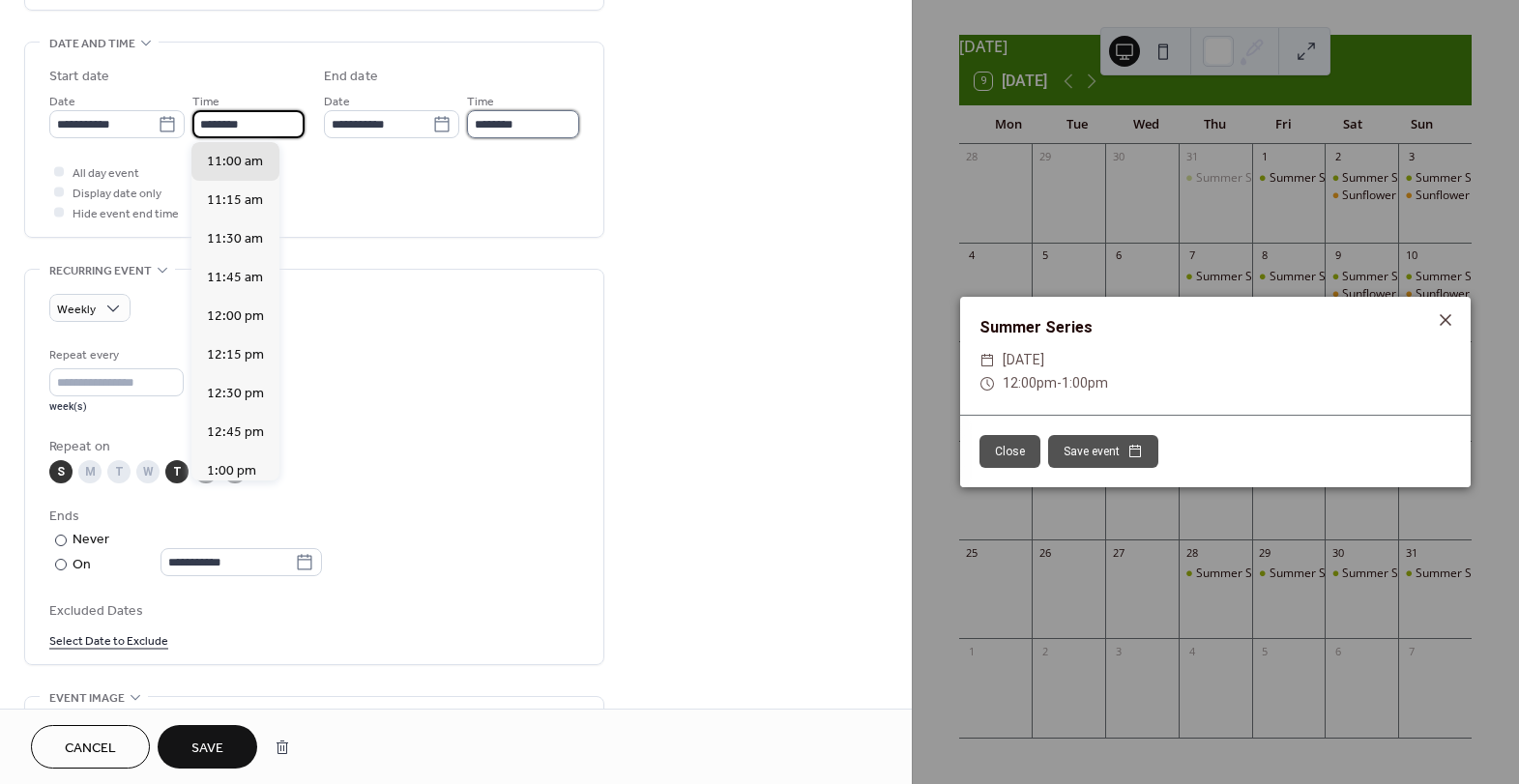 type on "**********" 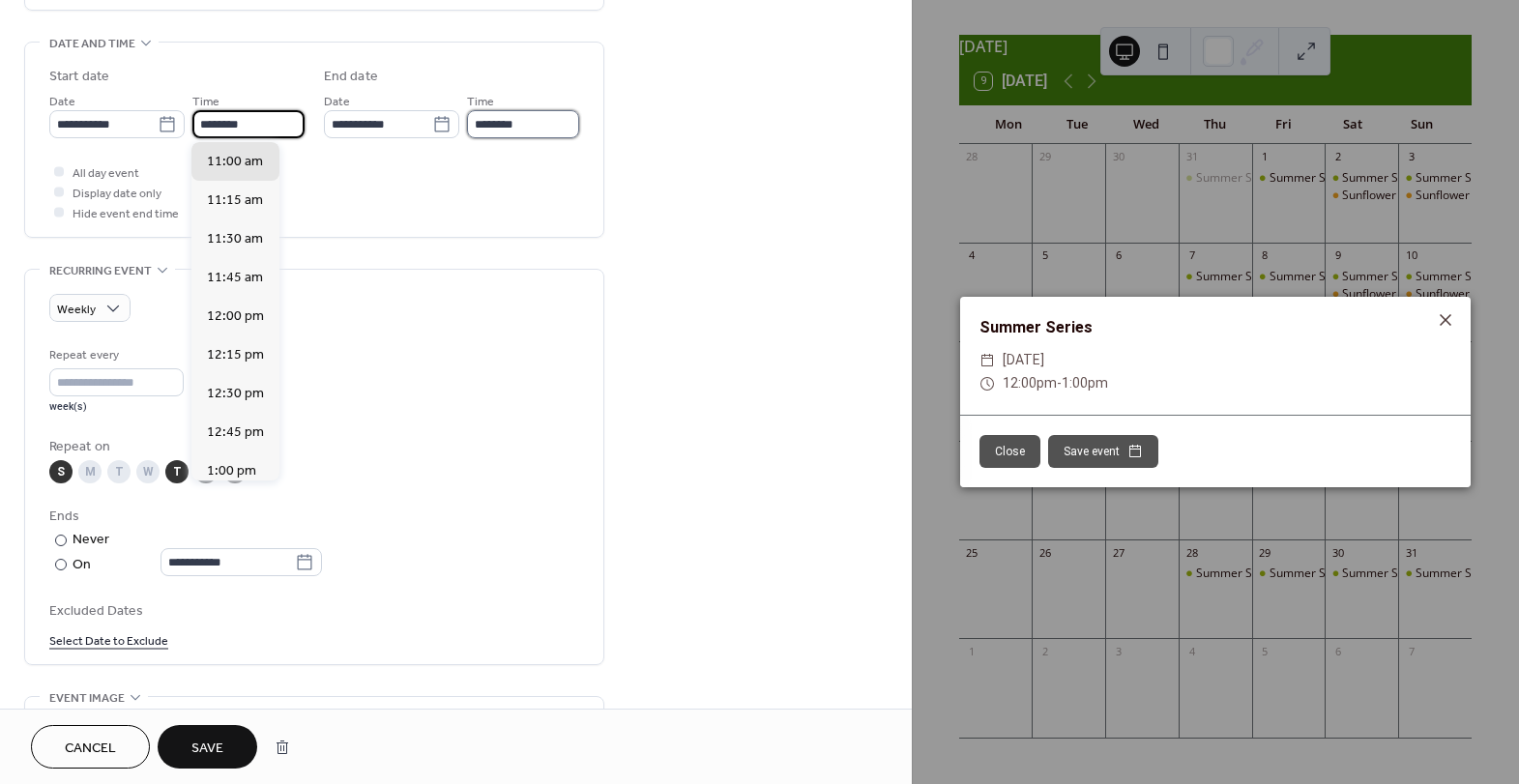 click on "********" at bounding box center [523, 124] 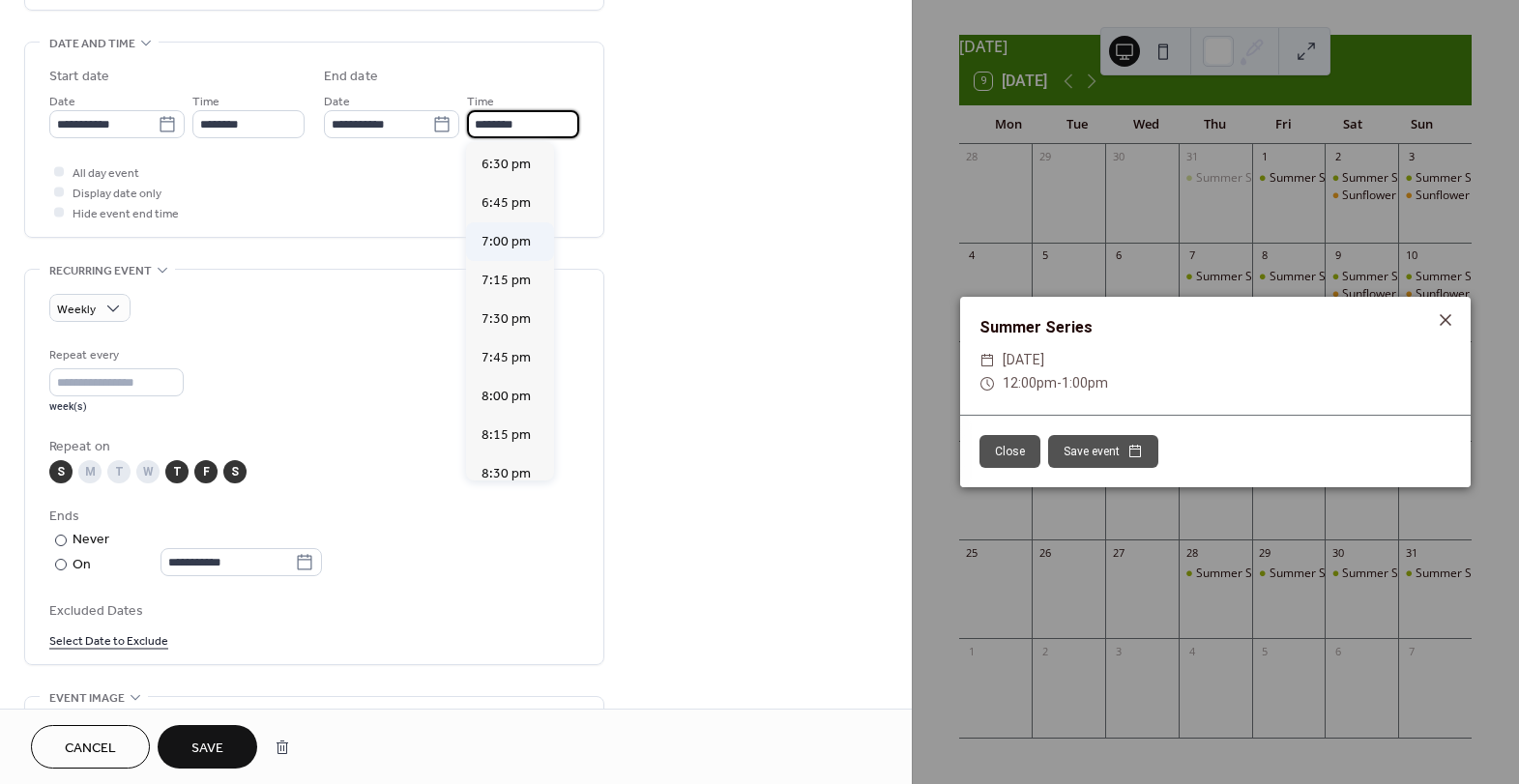 scroll, scrollTop: 1269, scrollLeft: 0, axis: vertical 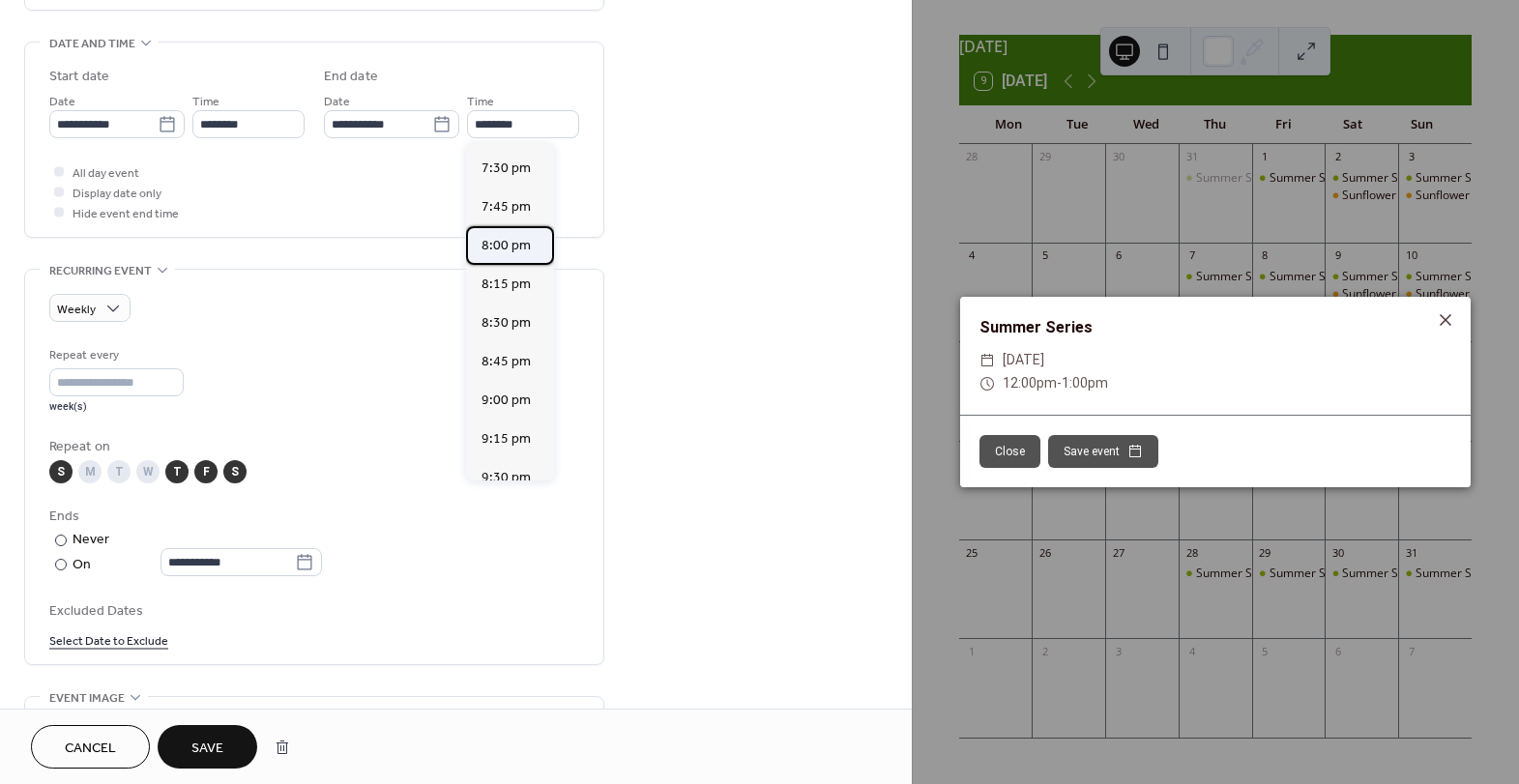 click on "8:00 pm" at bounding box center [506, 246] 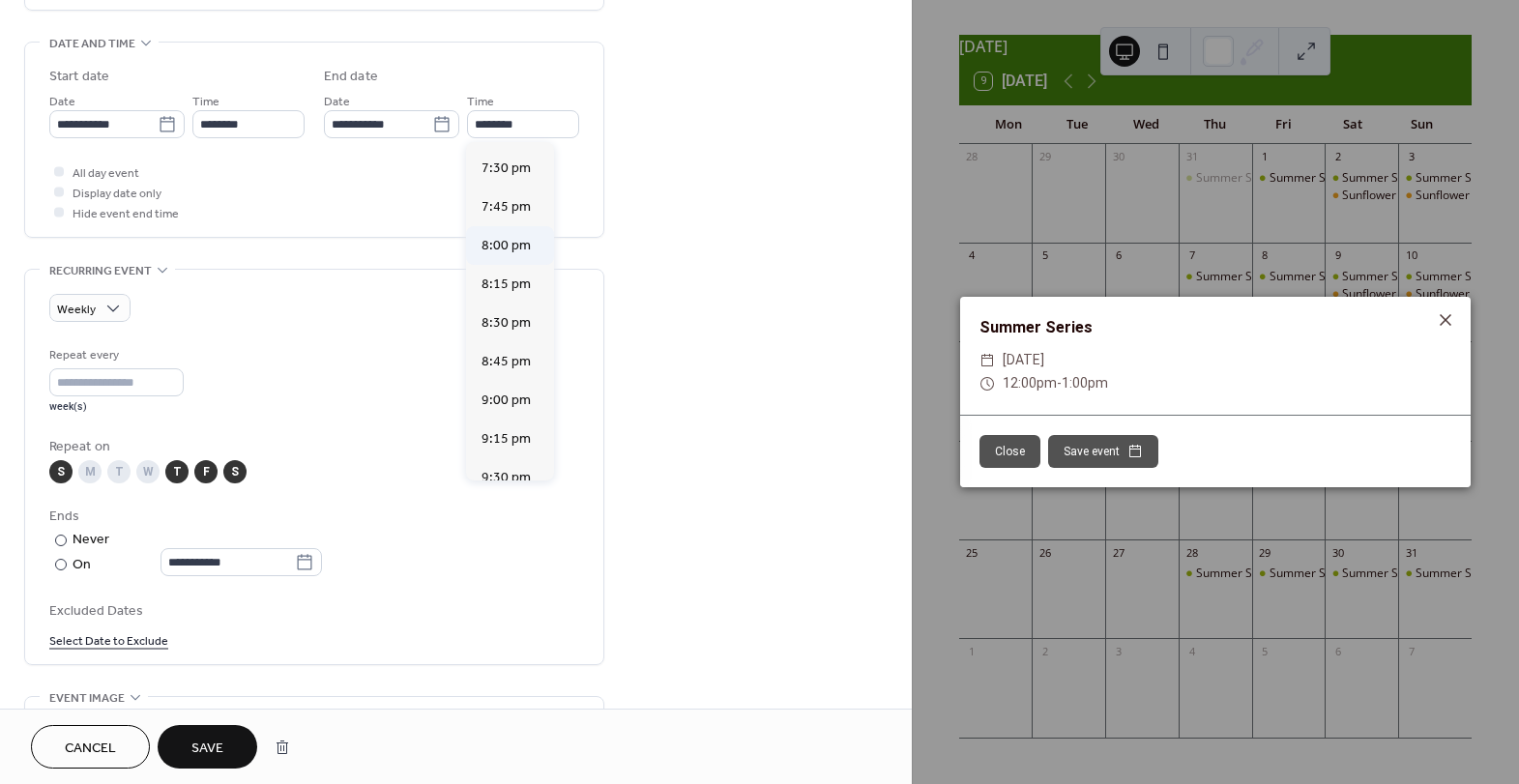 type on "*******" 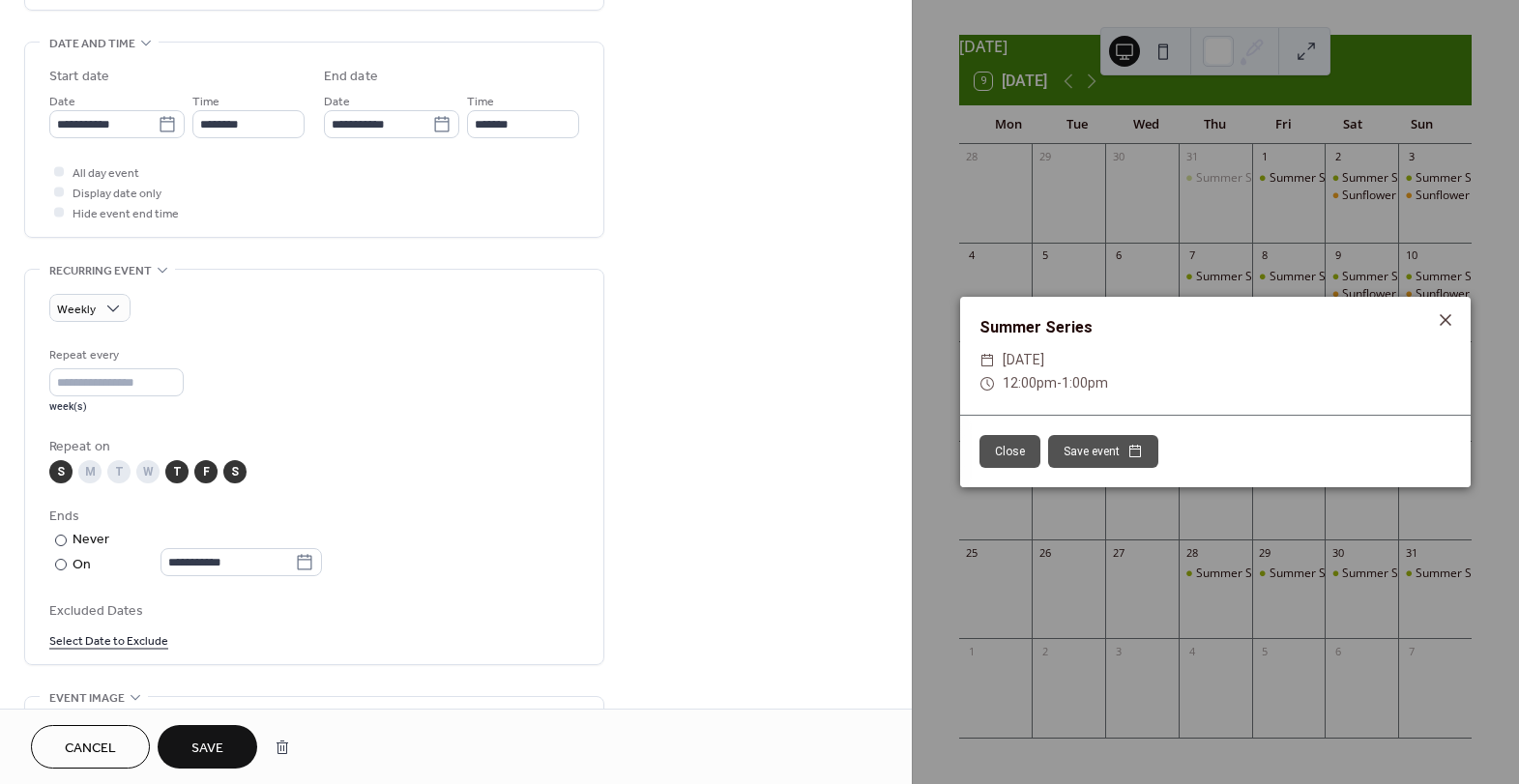 click on "Save" at bounding box center [207, 748] 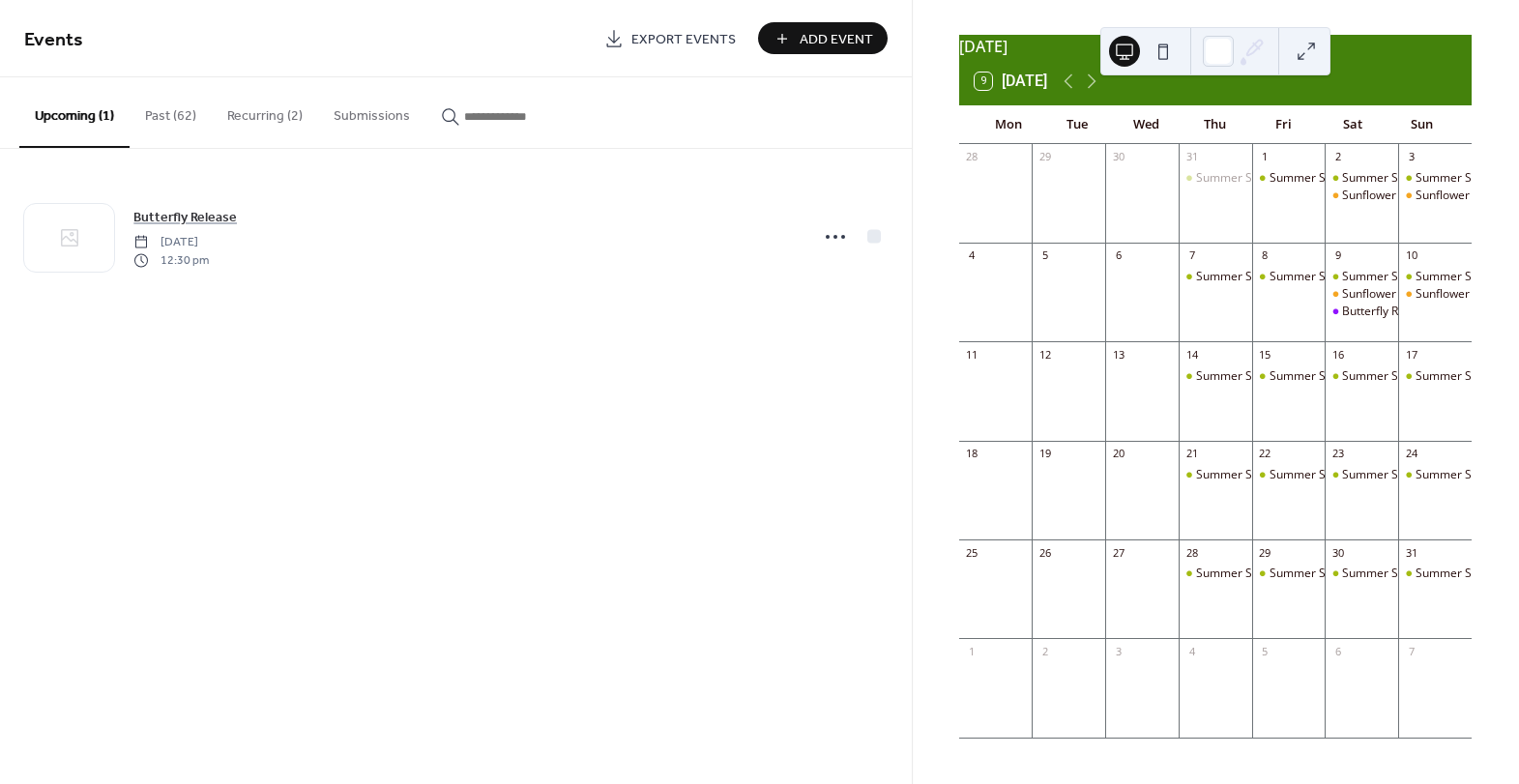 click on "Recurring  (2)" at bounding box center [265, 111] 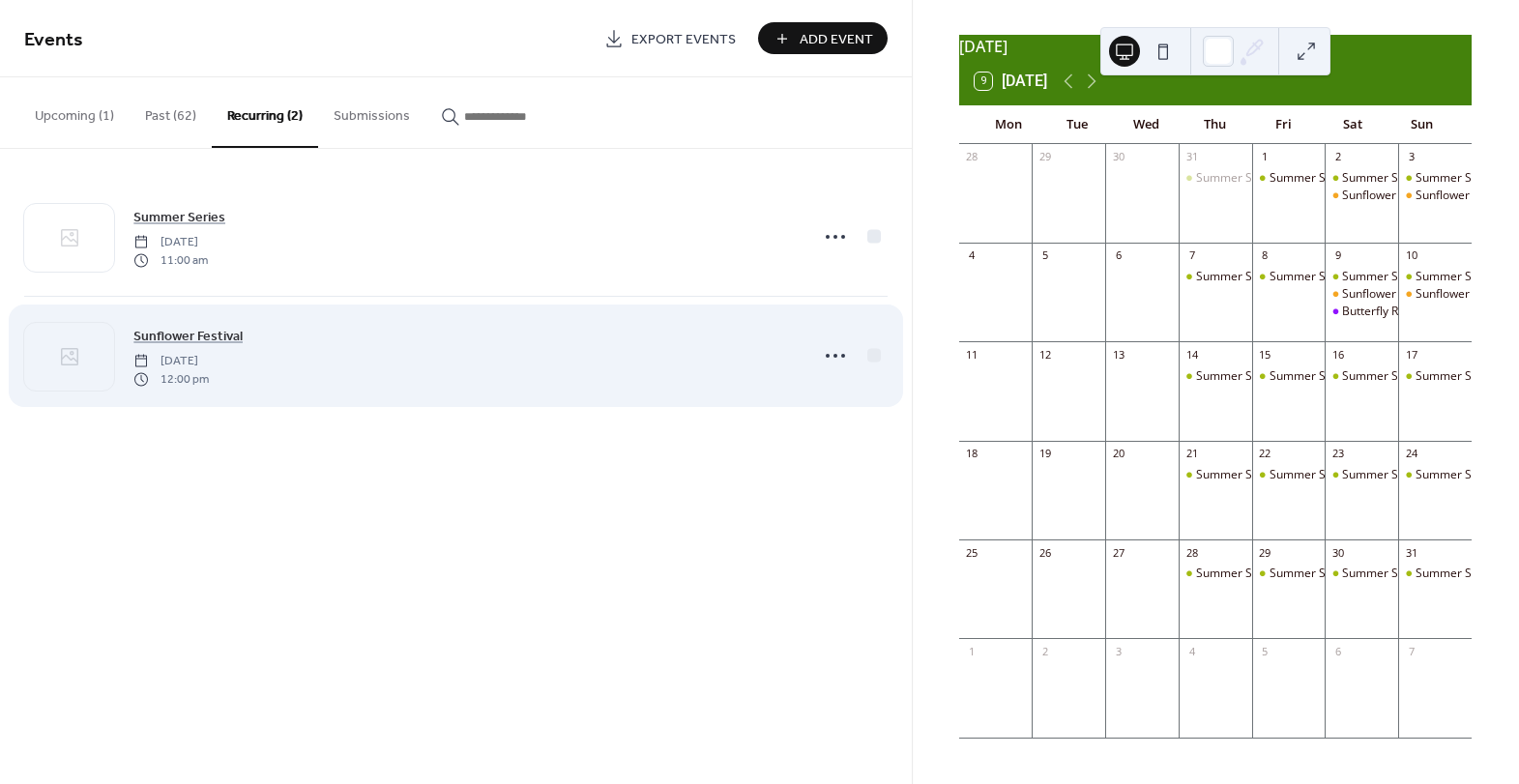 click on "Sunflower Festival Saturday, August 2, 2025 12:00 pm" at bounding box center [464, 356] 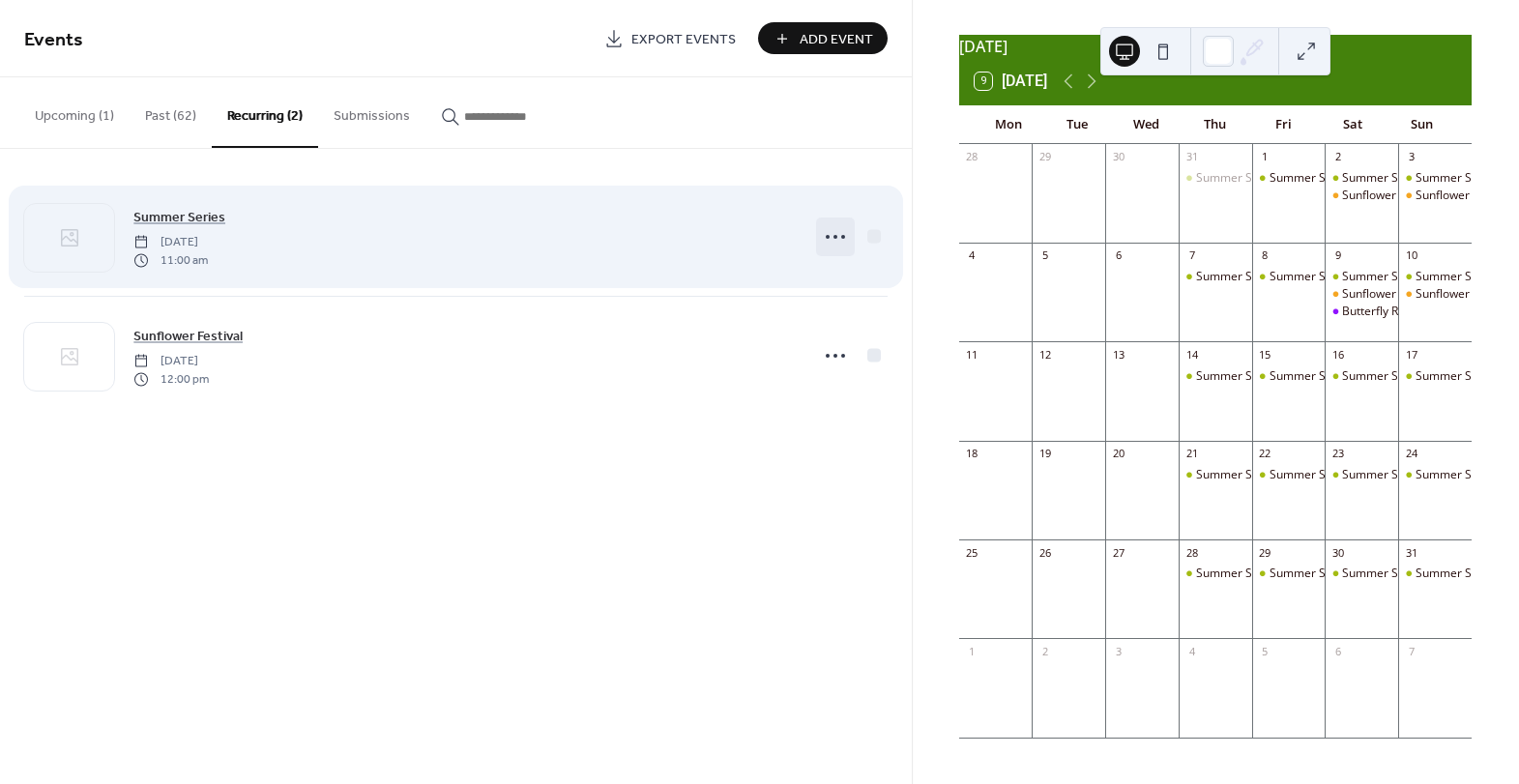 click 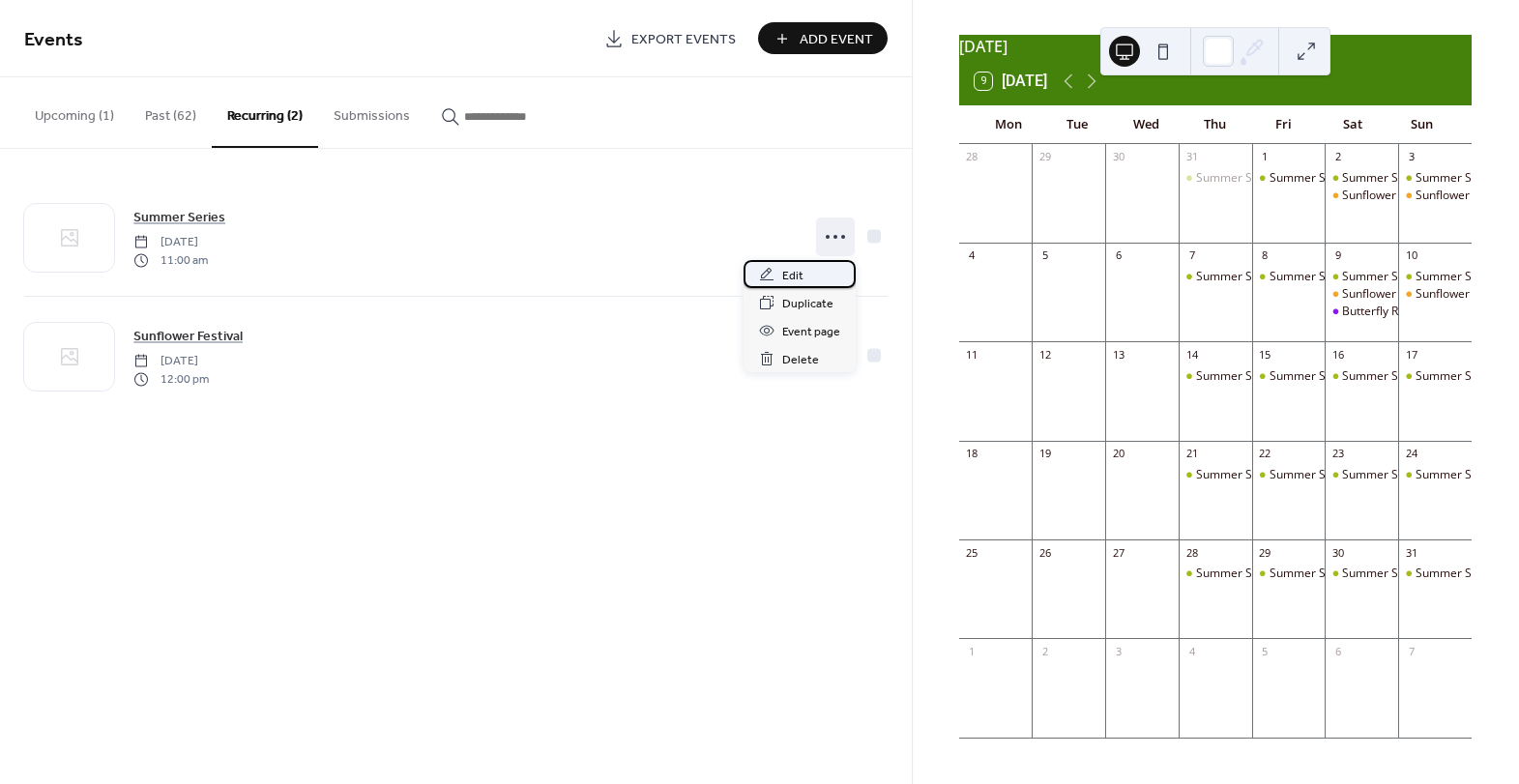 click on "Edit" at bounding box center [800, 274] 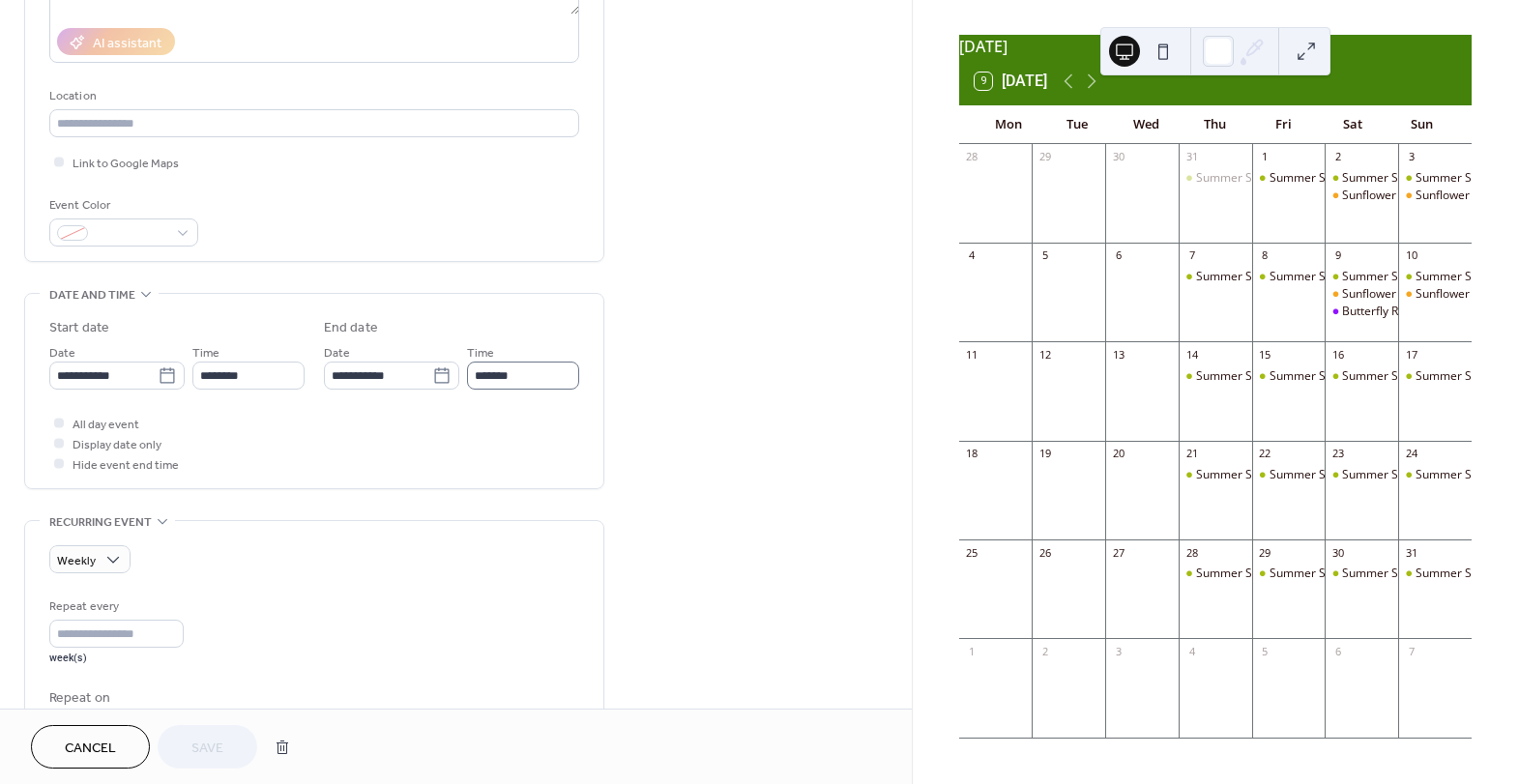 scroll, scrollTop: 0, scrollLeft: 0, axis: both 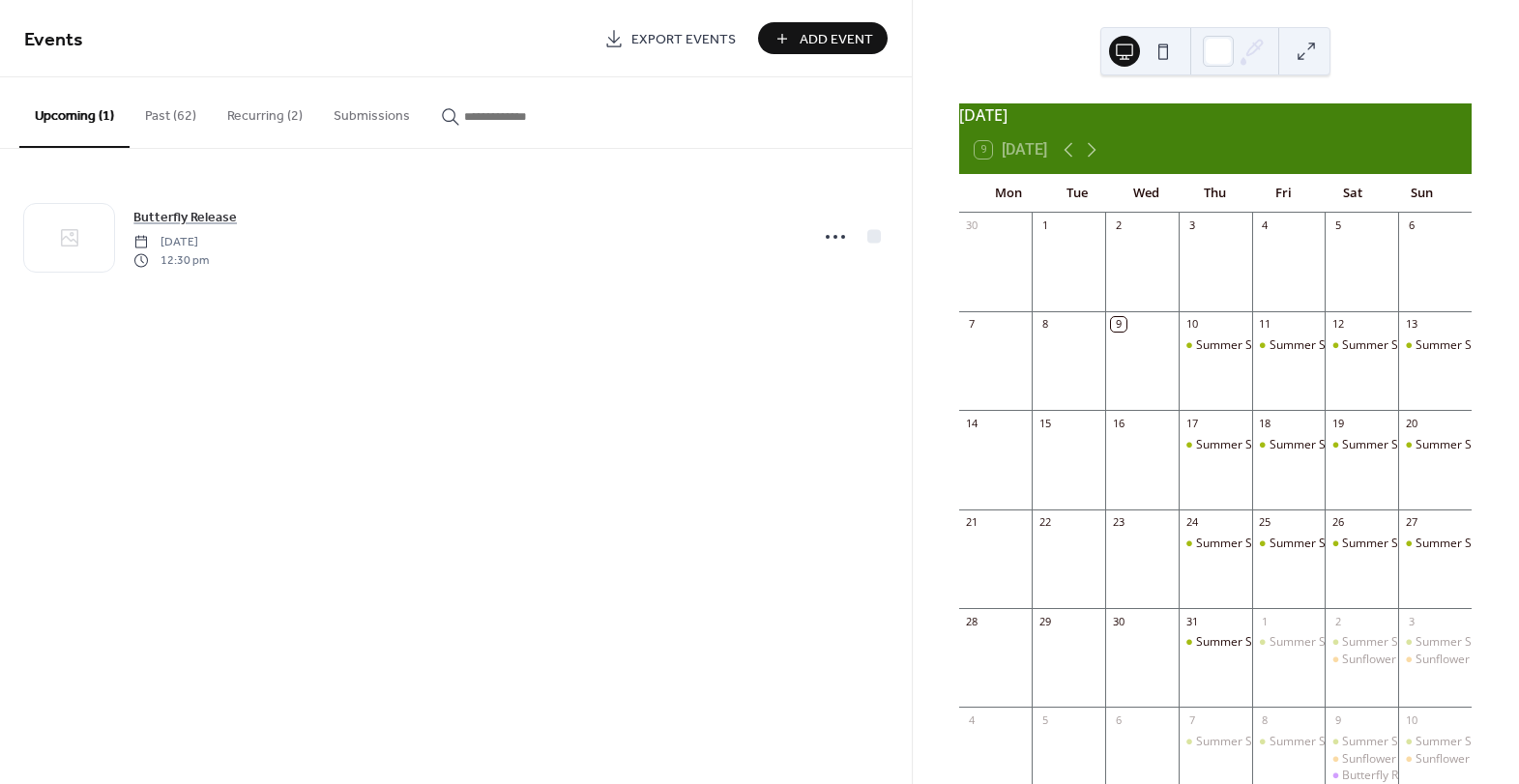 click on "Recurring  (2)" at bounding box center [265, 111] 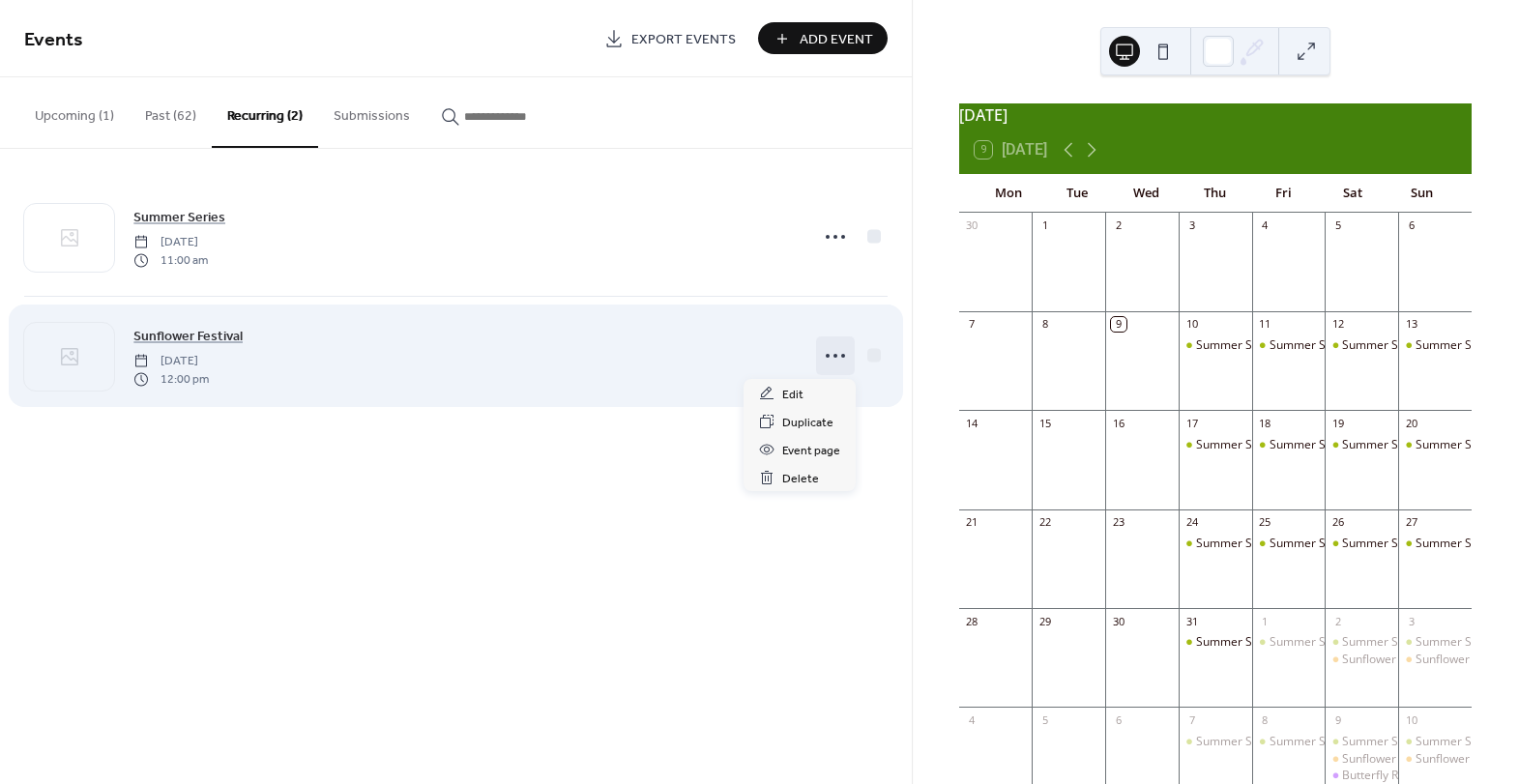 click 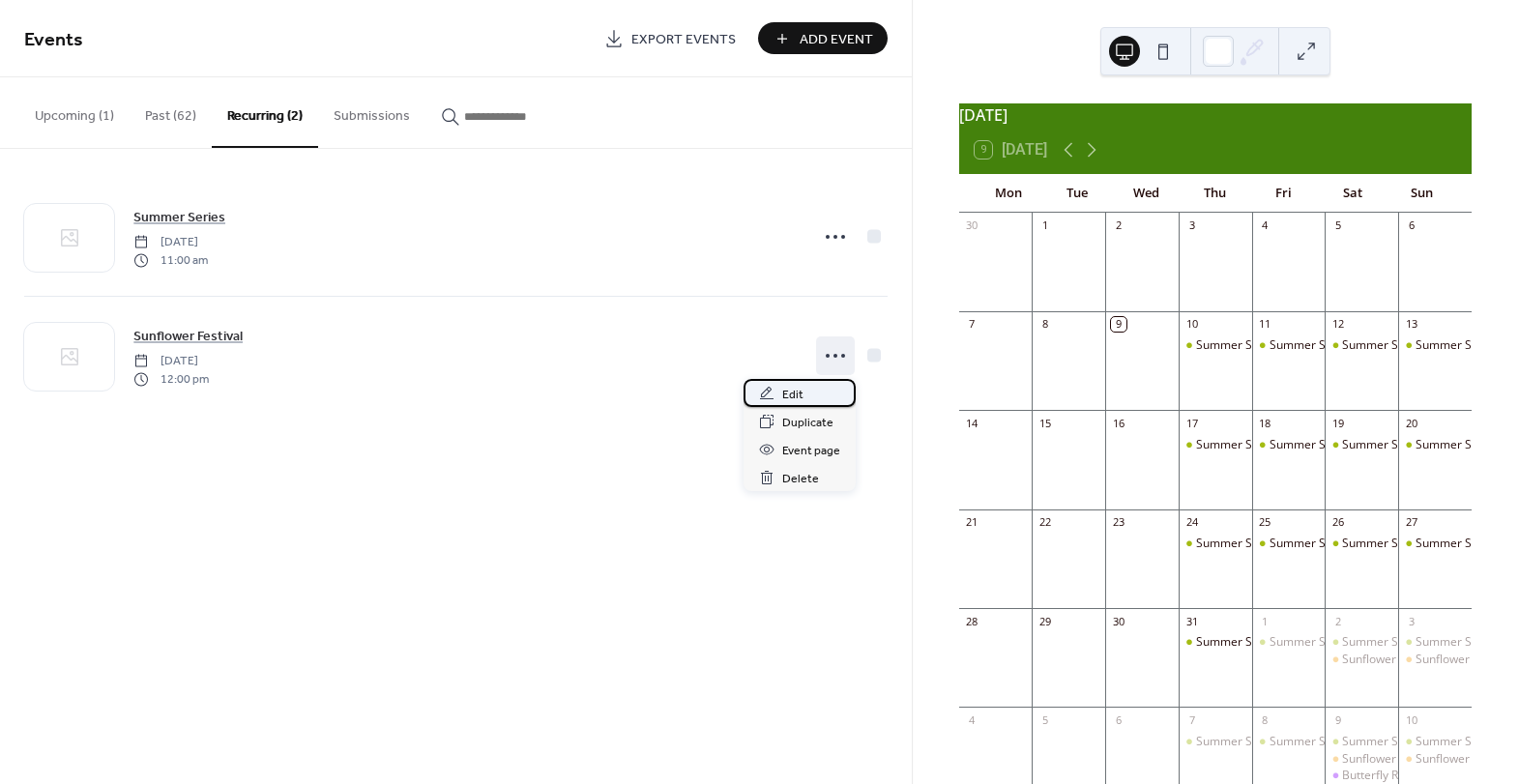 click on "Edit" at bounding box center (800, 392) 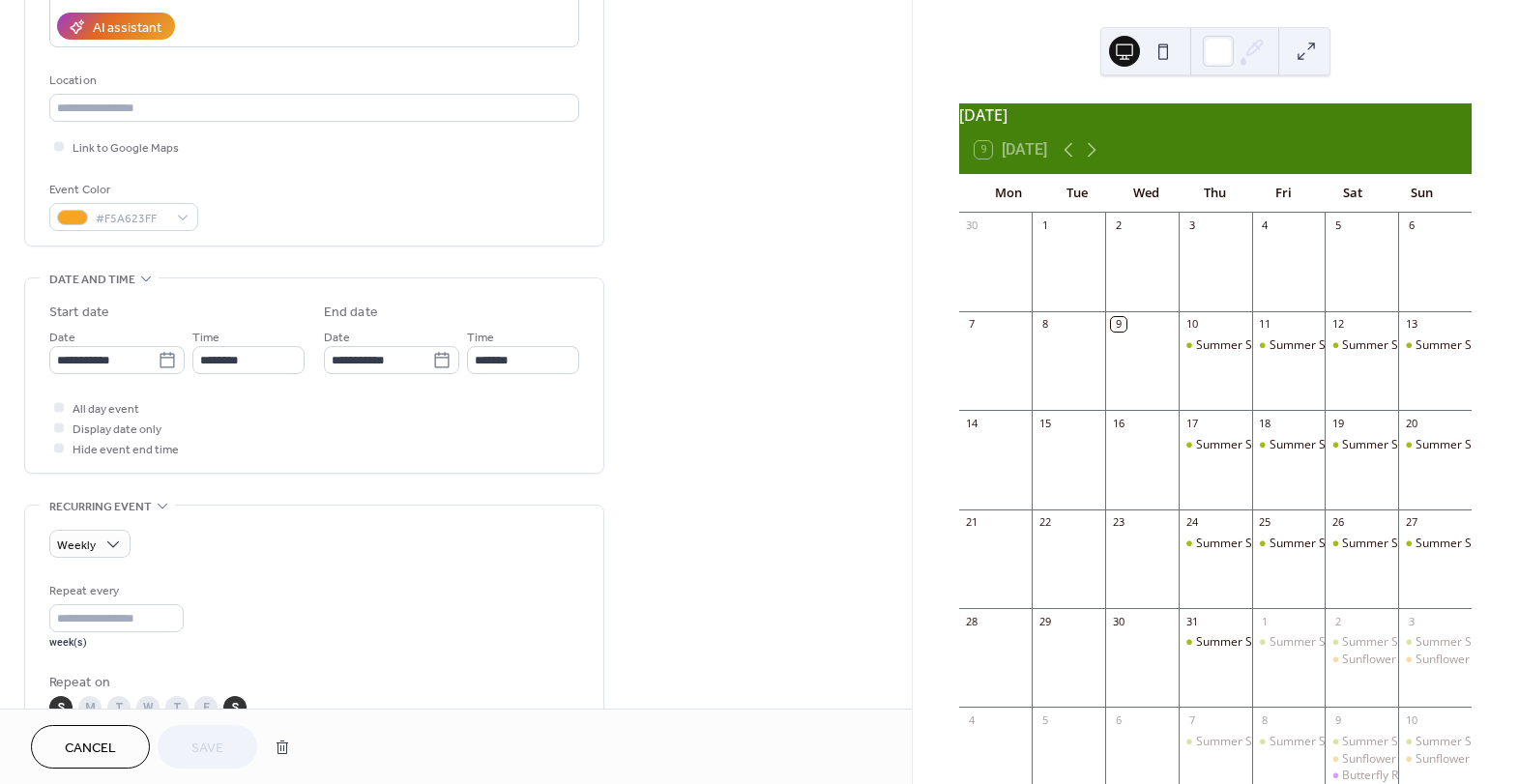 scroll, scrollTop: 375, scrollLeft: 0, axis: vertical 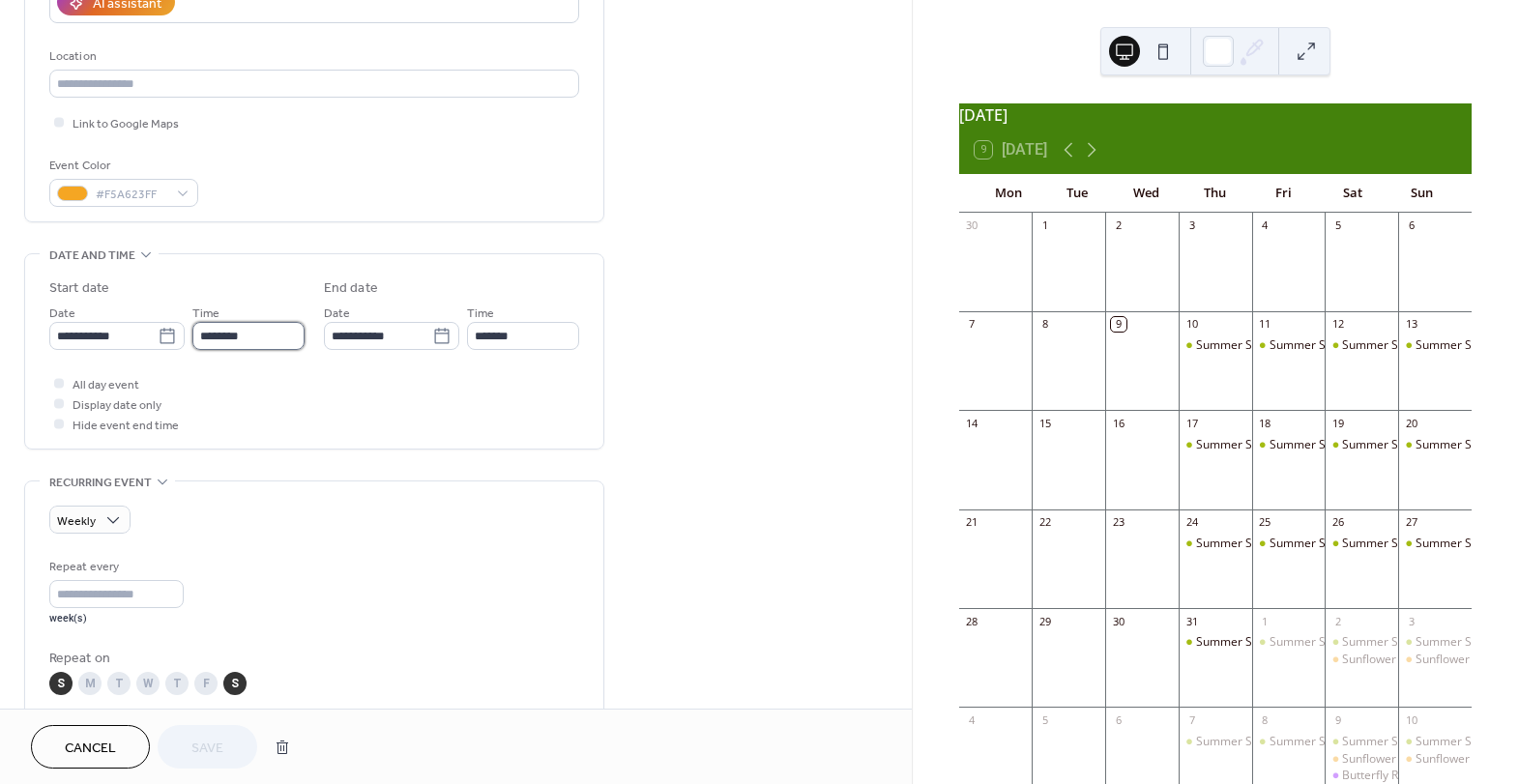 click on "********" at bounding box center (248, 335) 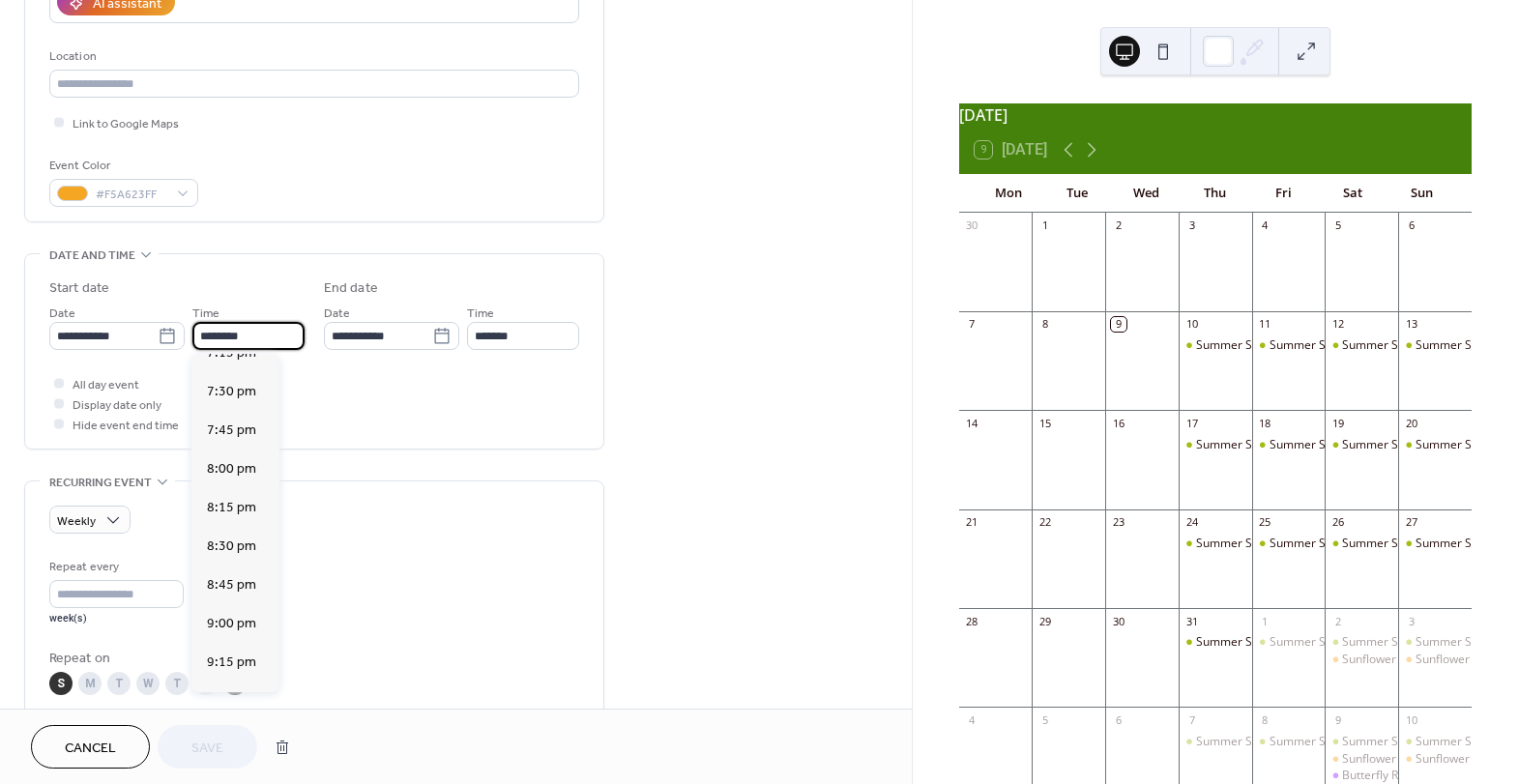 scroll, scrollTop: 3374, scrollLeft: 0, axis: vertical 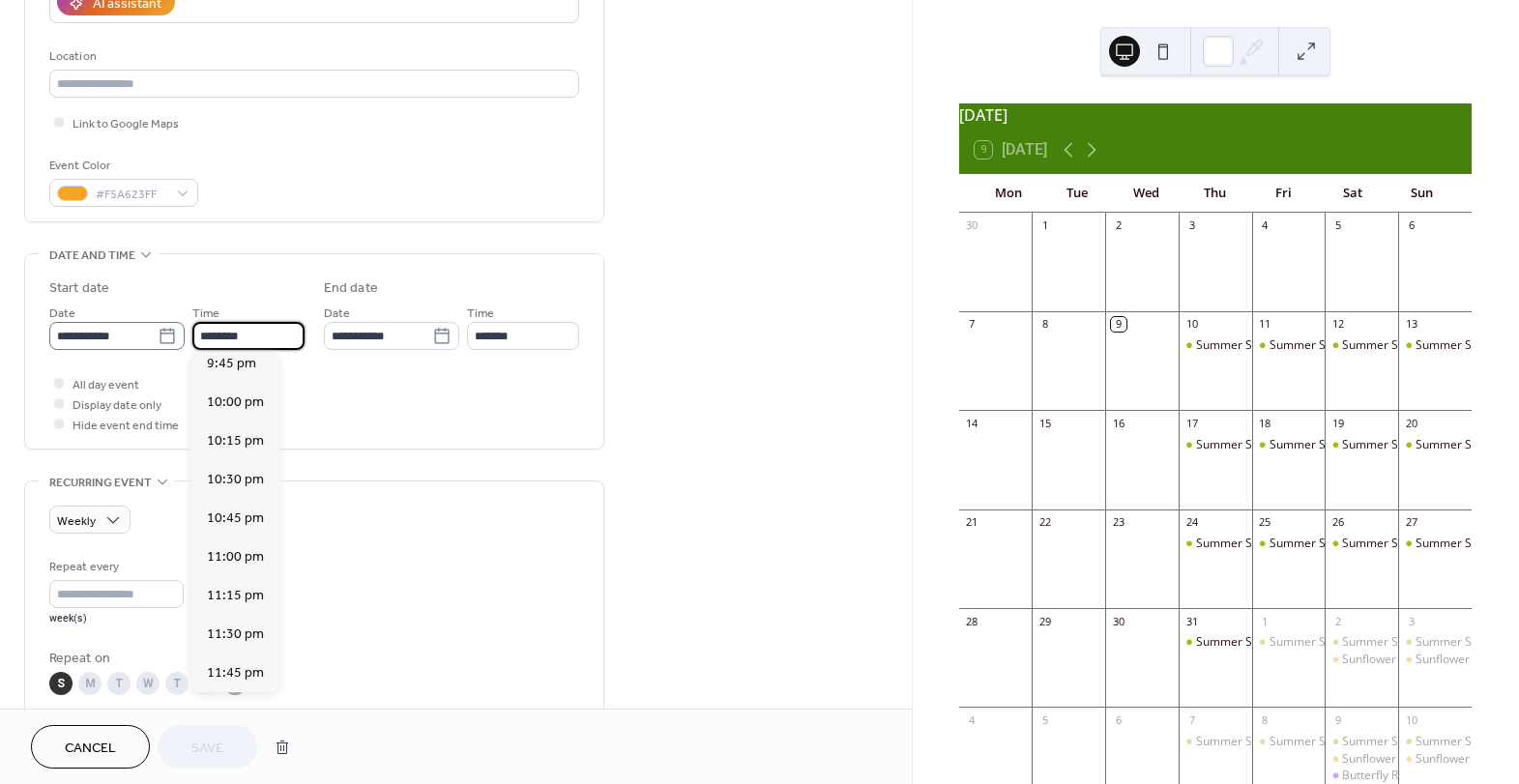 drag, startPoint x: 255, startPoint y: 337, endPoint x: 147, endPoint y: 326, distance: 108.55874 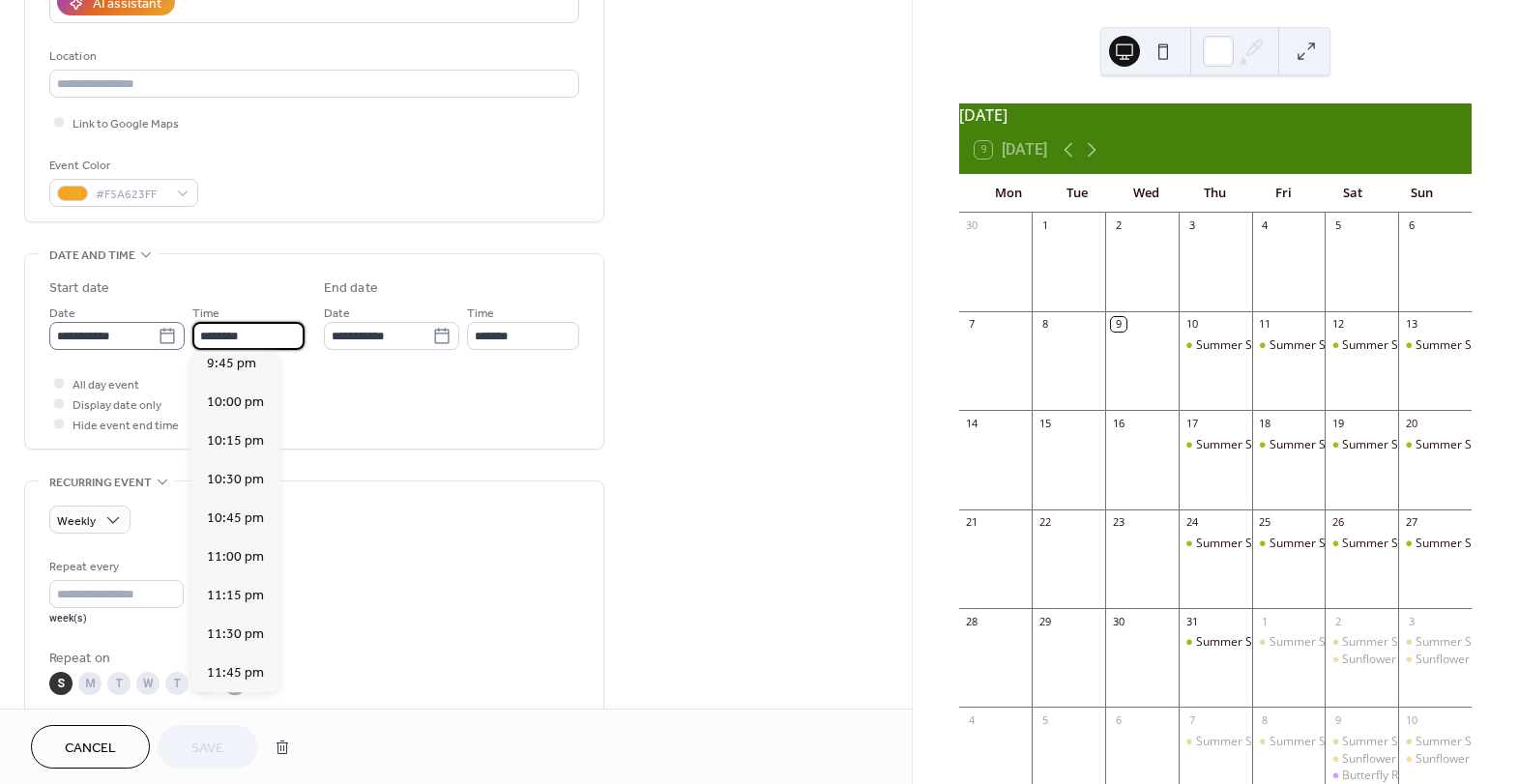 click on "**********" at bounding box center [177, 326] 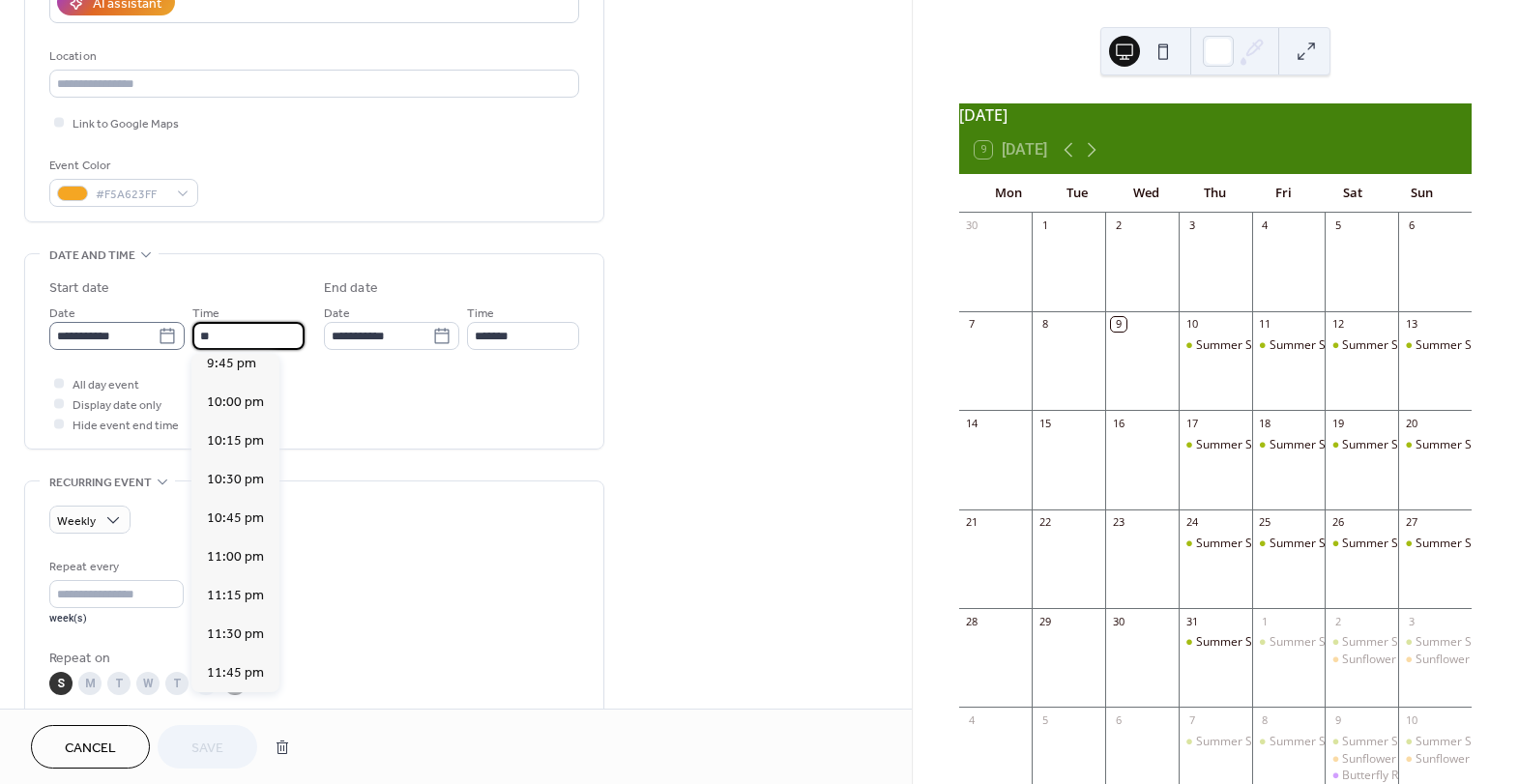 scroll, scrollTop: 1547, scrollLeft: 0, axis: vertical 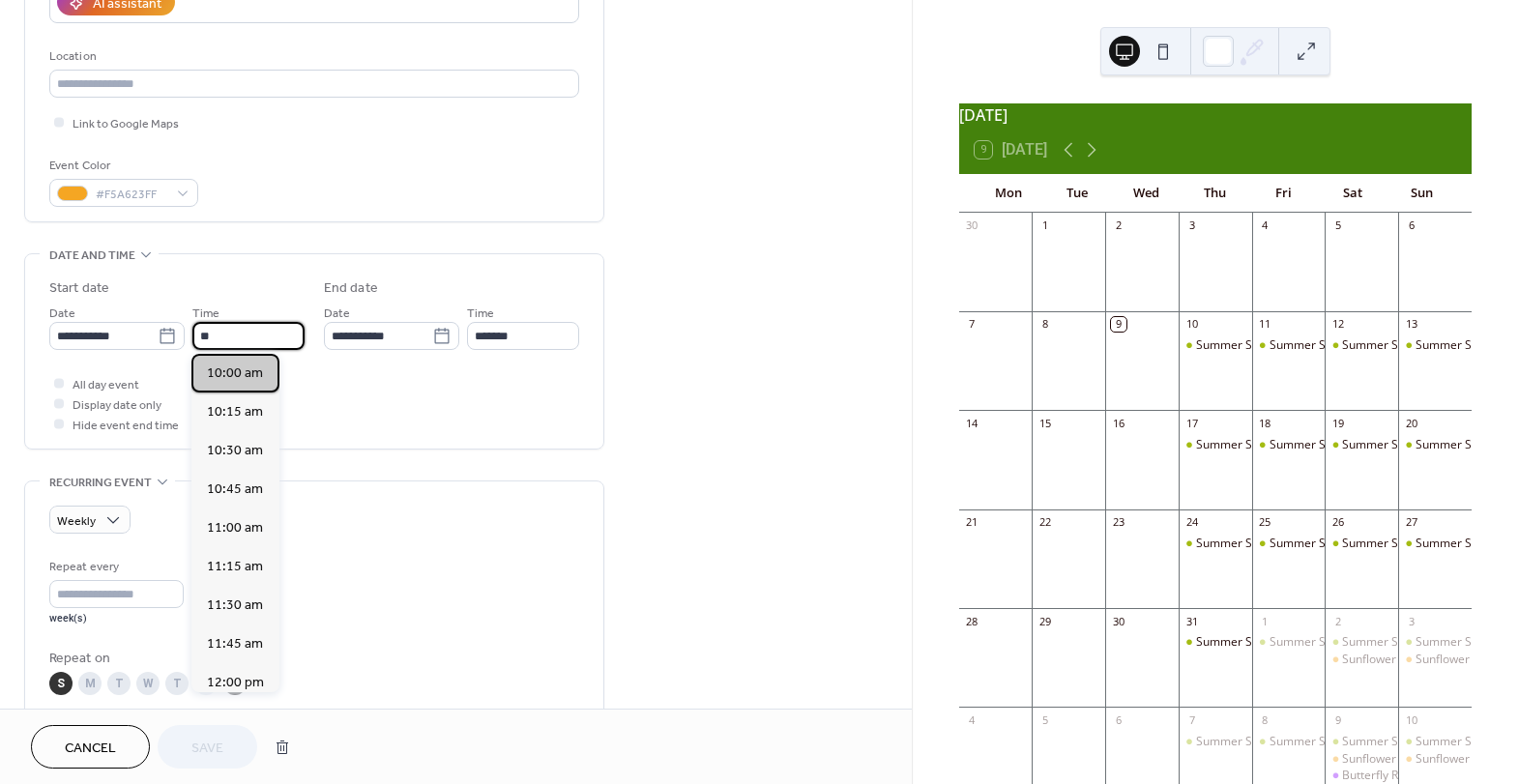 click on "10:00 am" at bounding box center [235, 373] 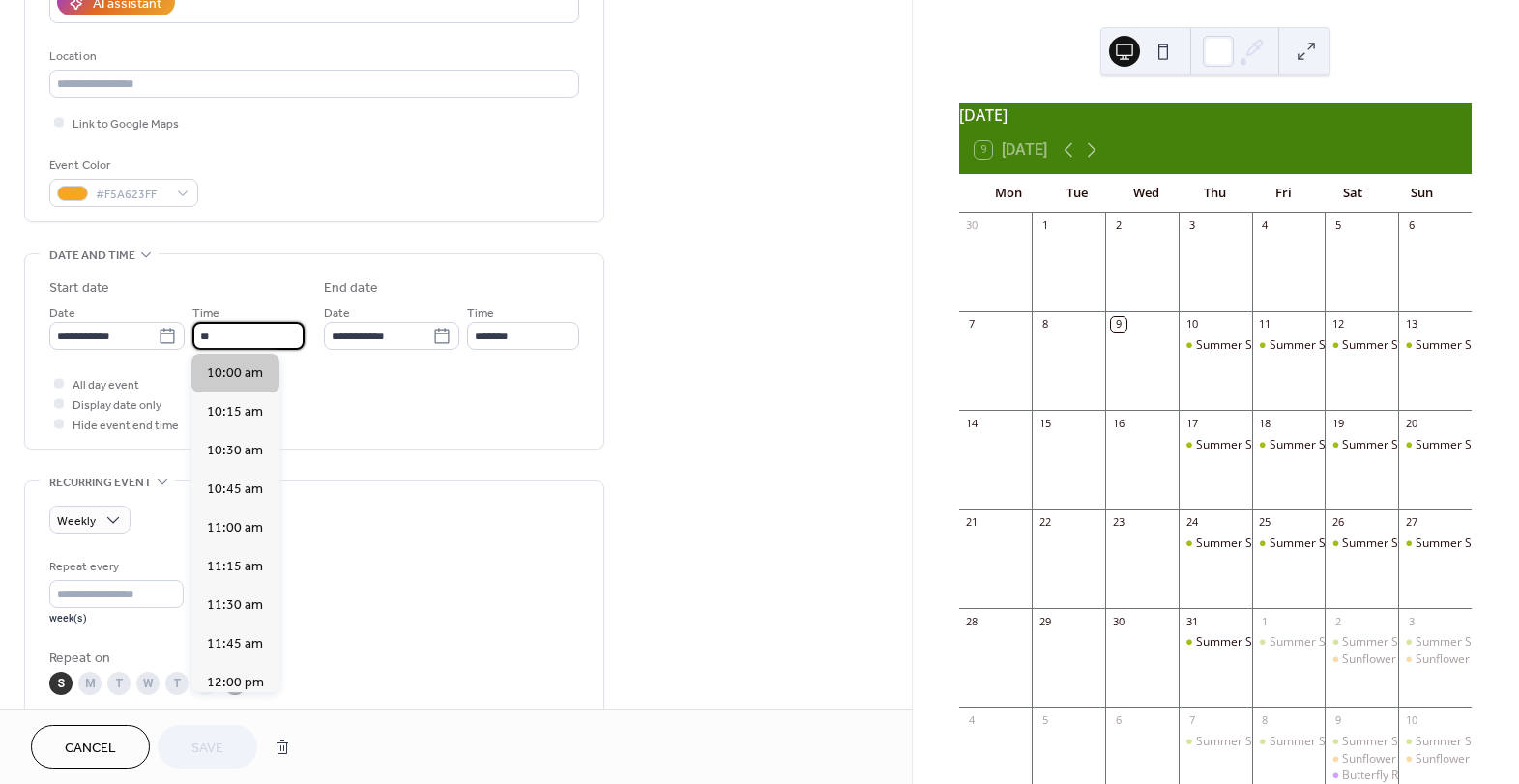 type on "********" 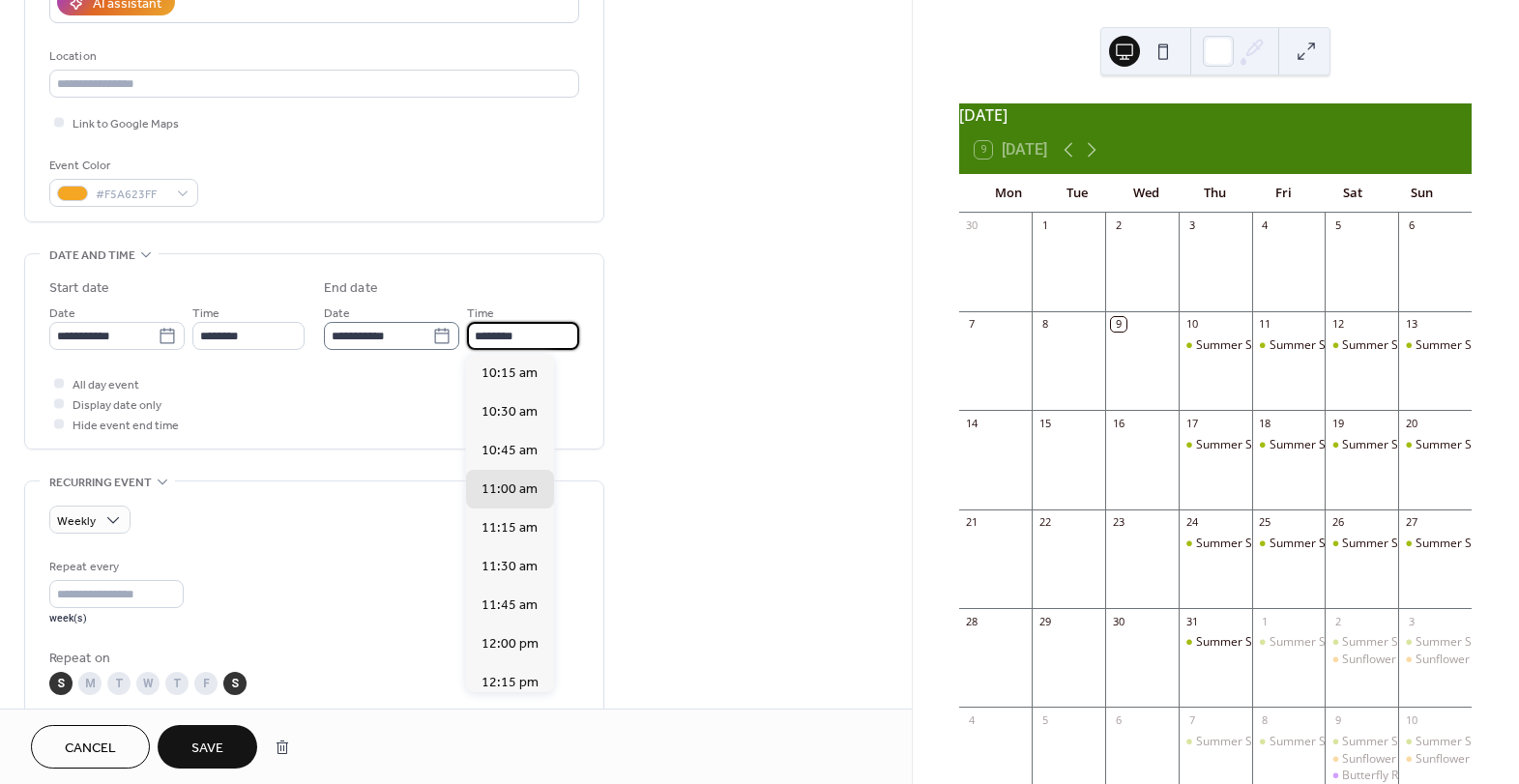 drag, startPoint x: 535, startPoint y: 337, endPoint x: 454, endPoint y: 334, distance: 81.05554 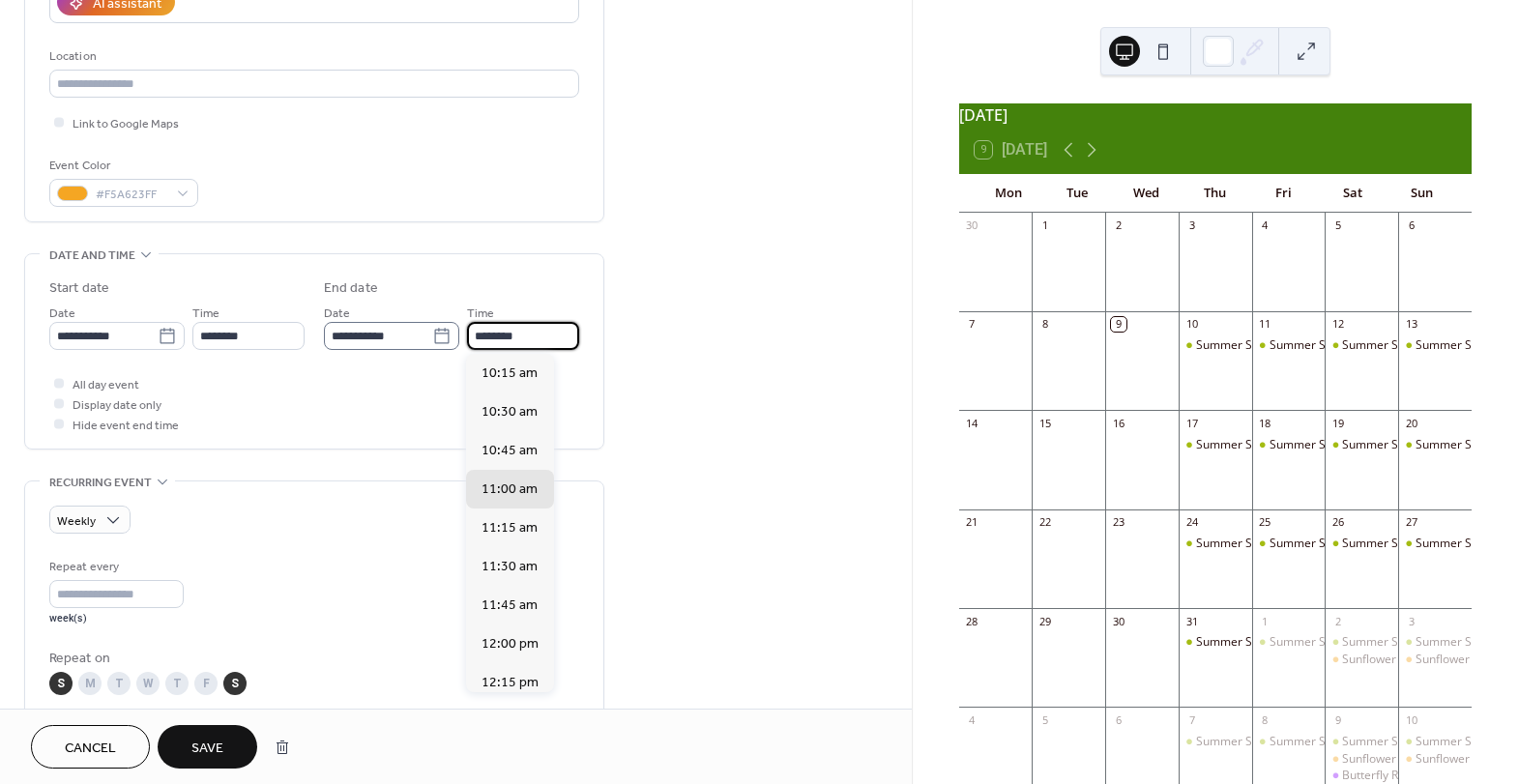 click on "**********" at bounding box center (452, 326) 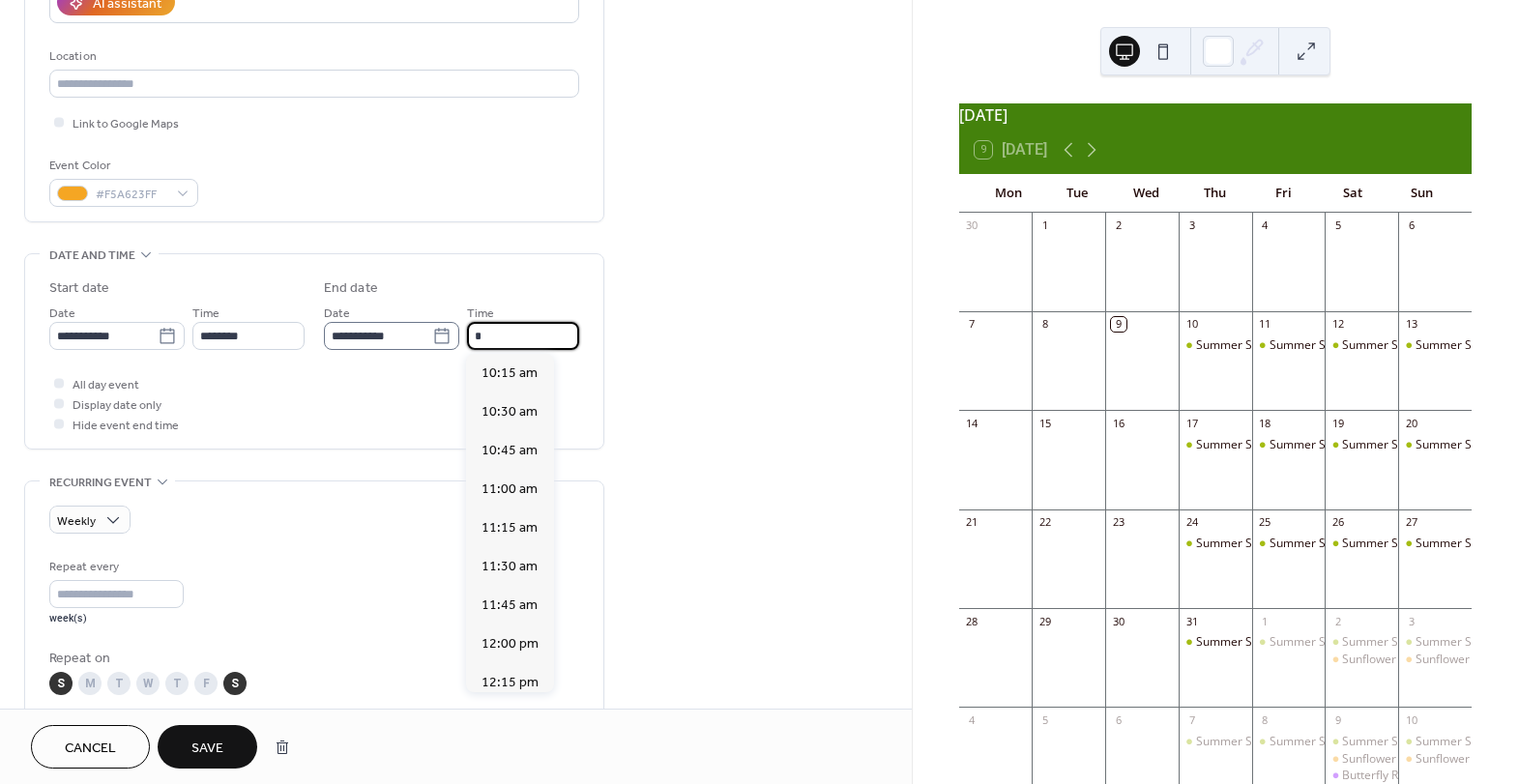 scroll, scrollTop: 1199, scrollLeft: 0, axis: vertical 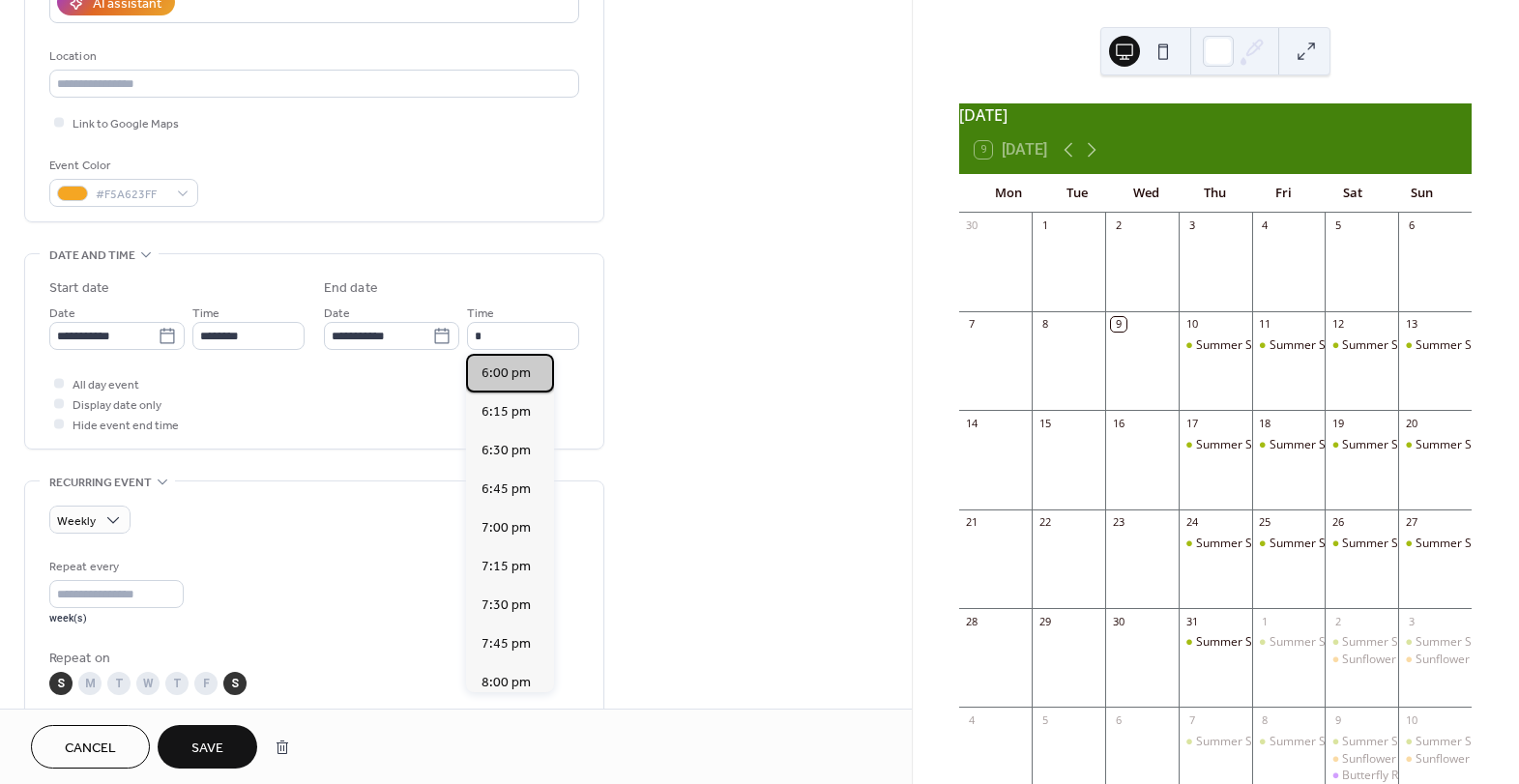 click on "6:00 pm" at bounding box center (510, 373) 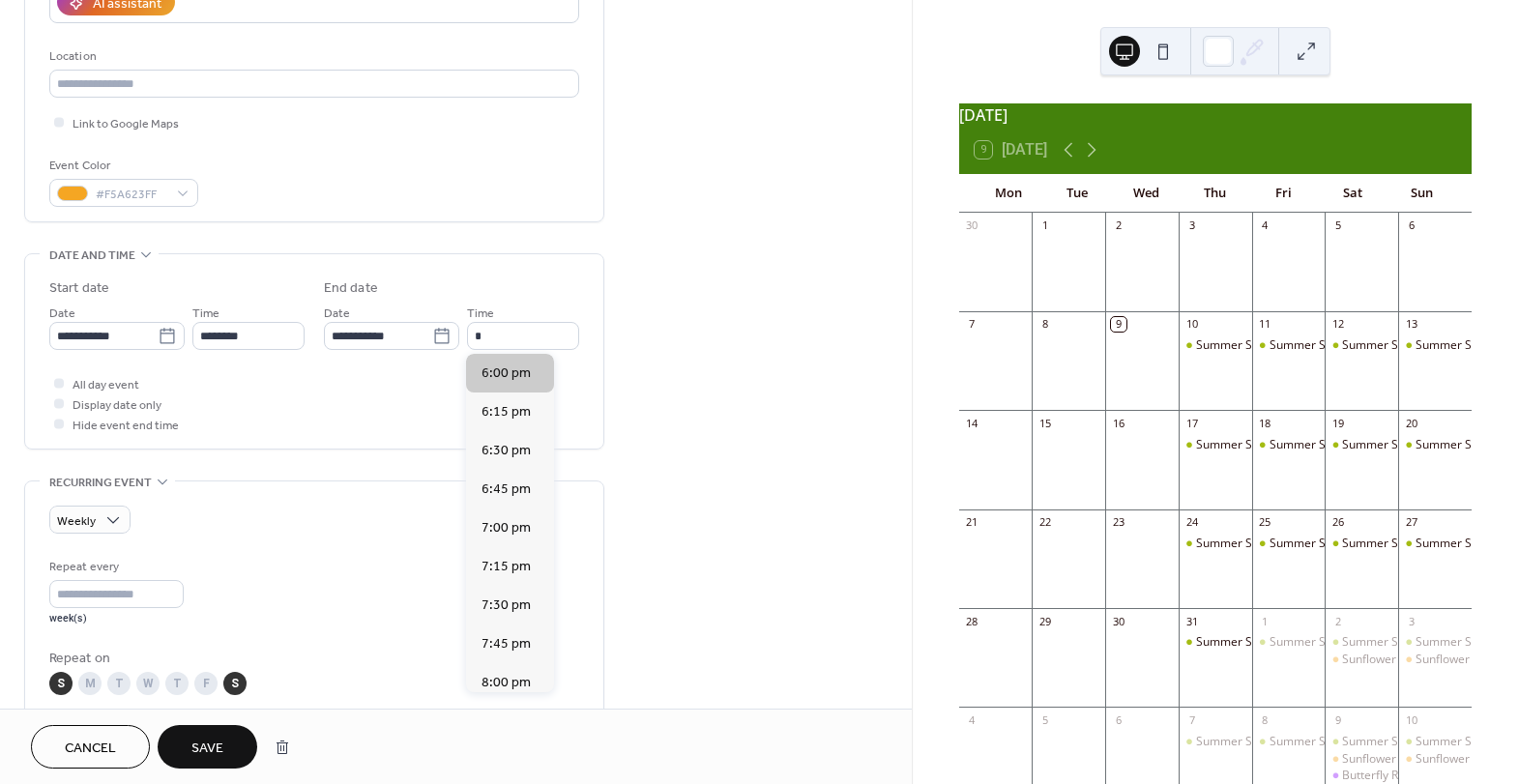 type on "*******" 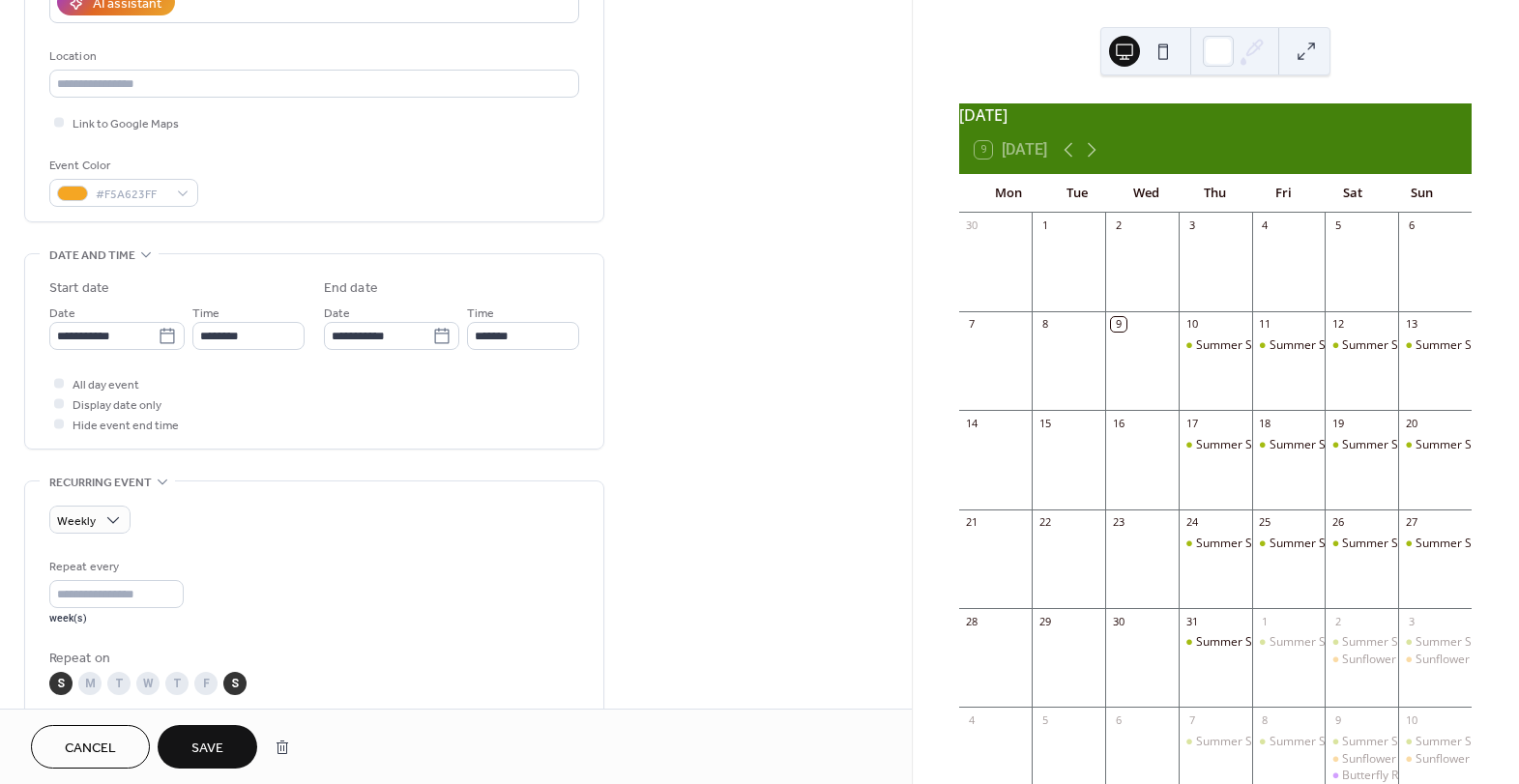 click on "Save" at bounding box center (207, 746) 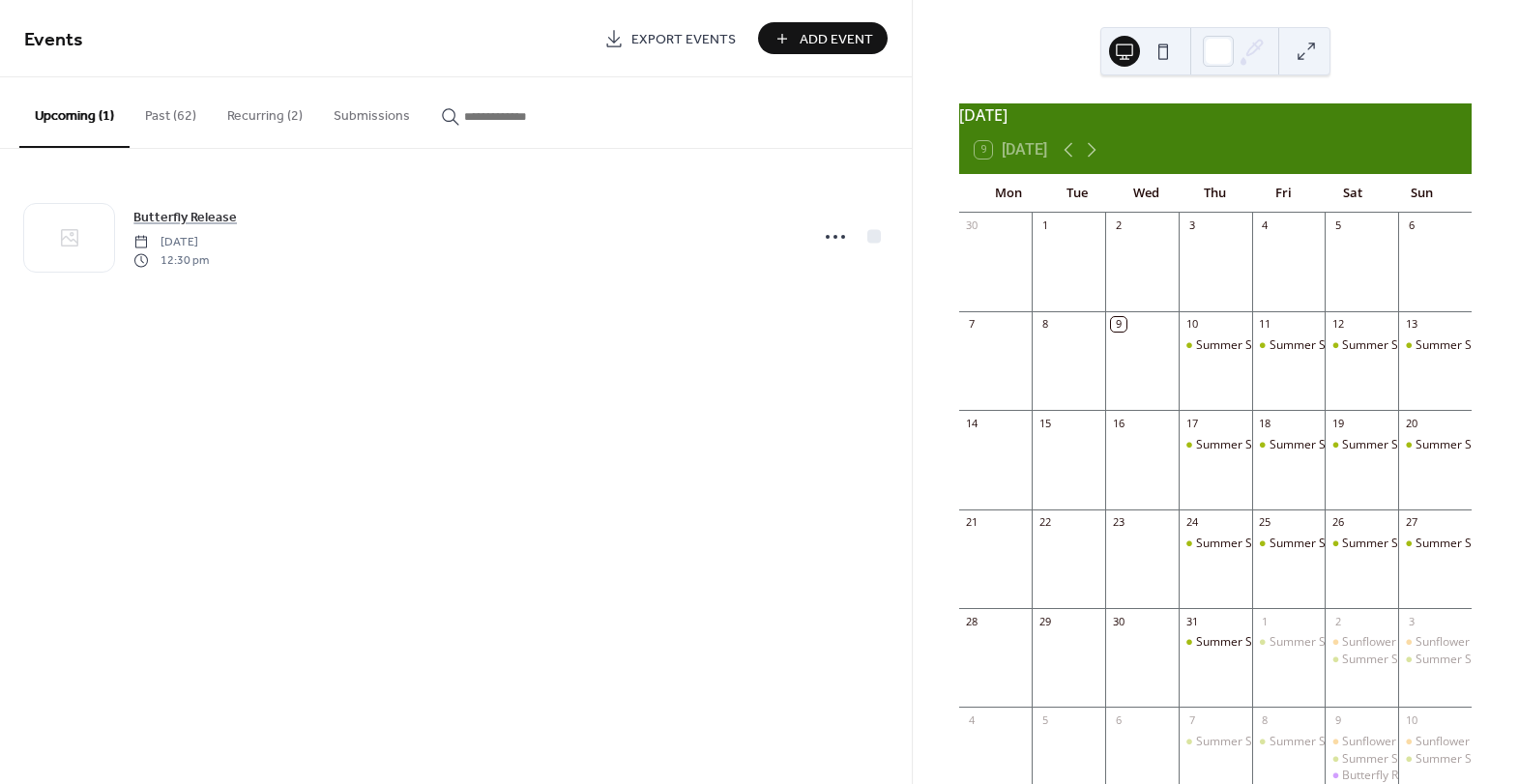 click on "Recurring  (2)" at bounding box center [265, 111] 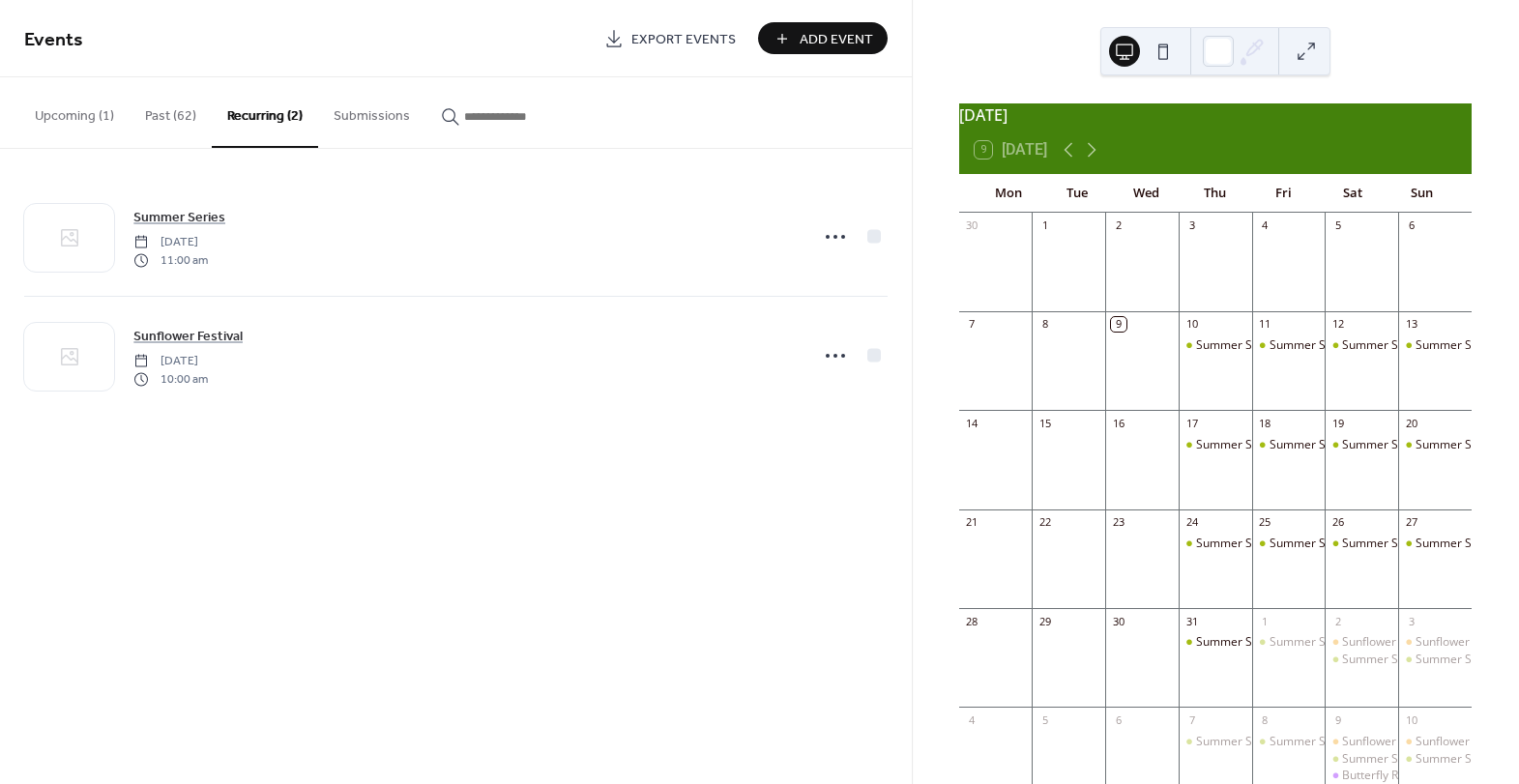 click on "Add Event" at bounding box center [836, 40] 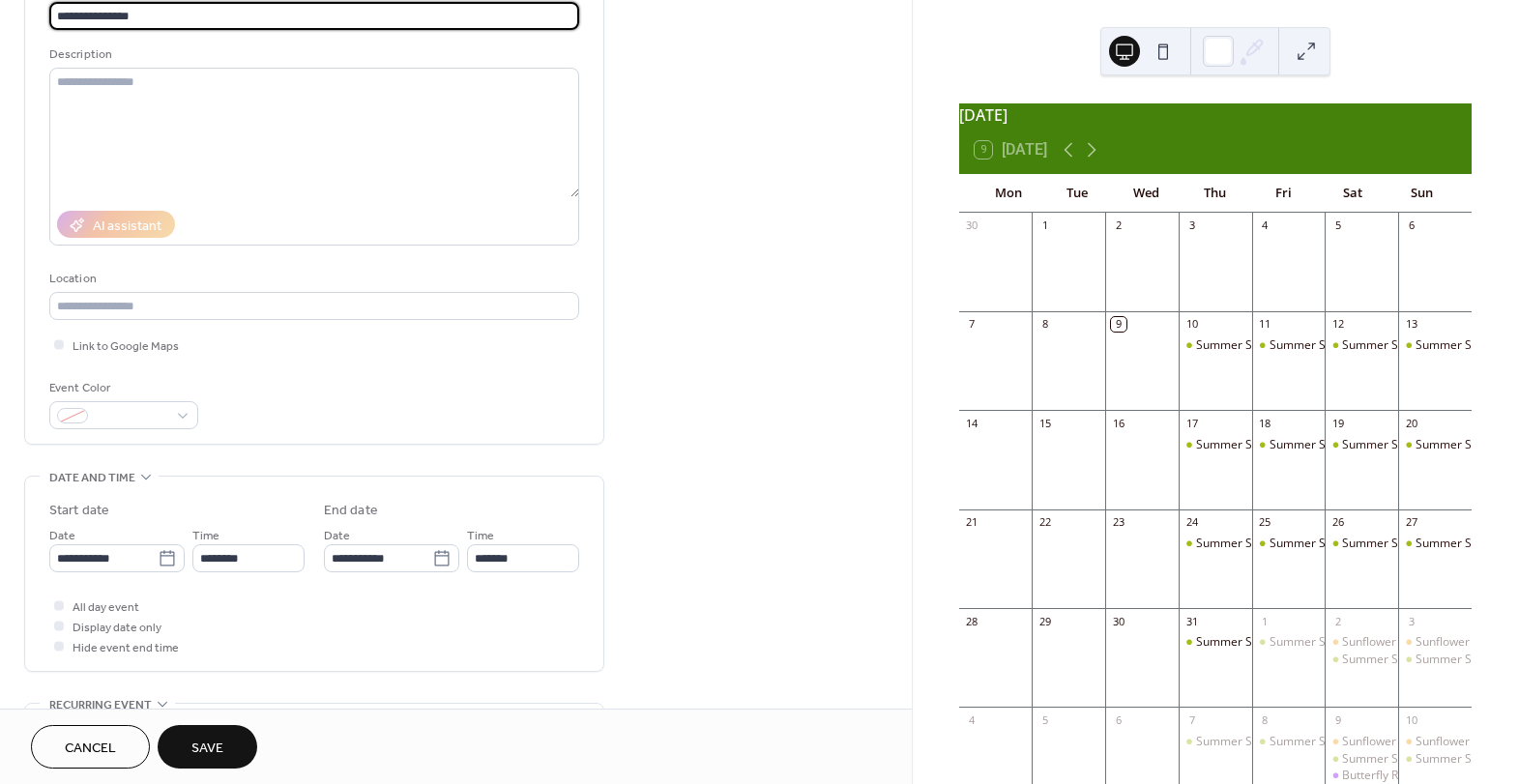 scroll, scrollTop: 172, scrollLeft: 0, axis: vertical 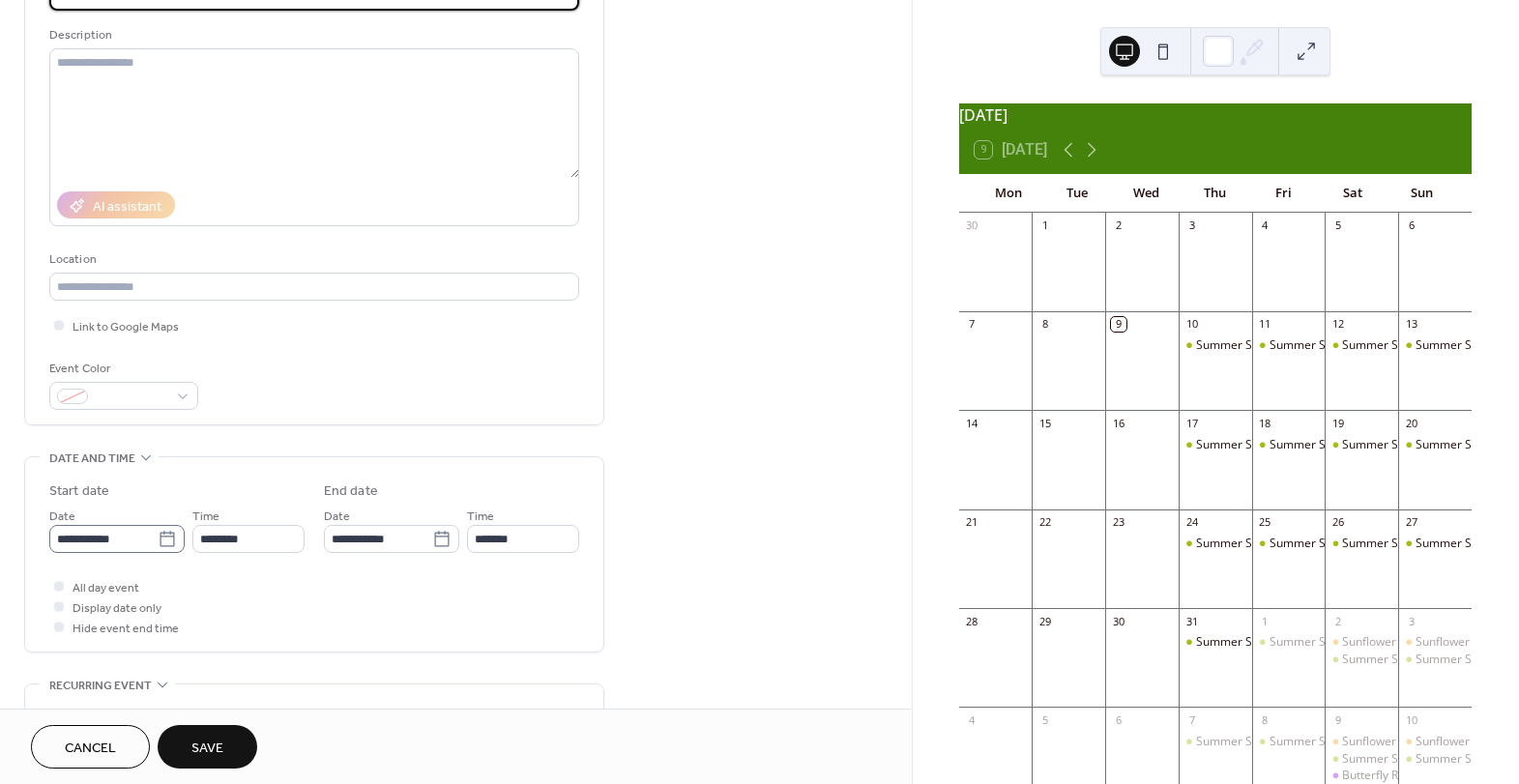 type on "**********" 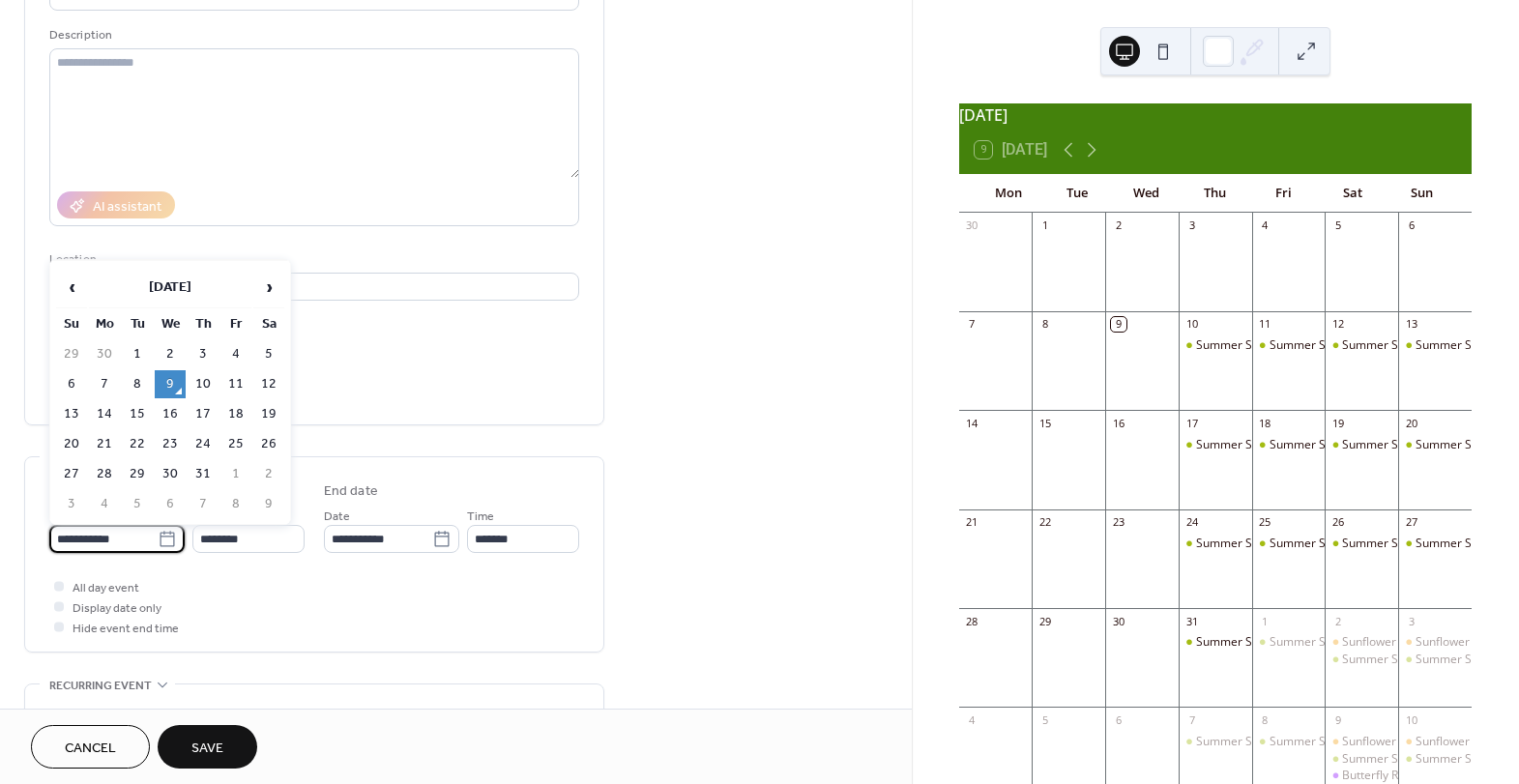 click on "**********" at bounding box center (103, 538) 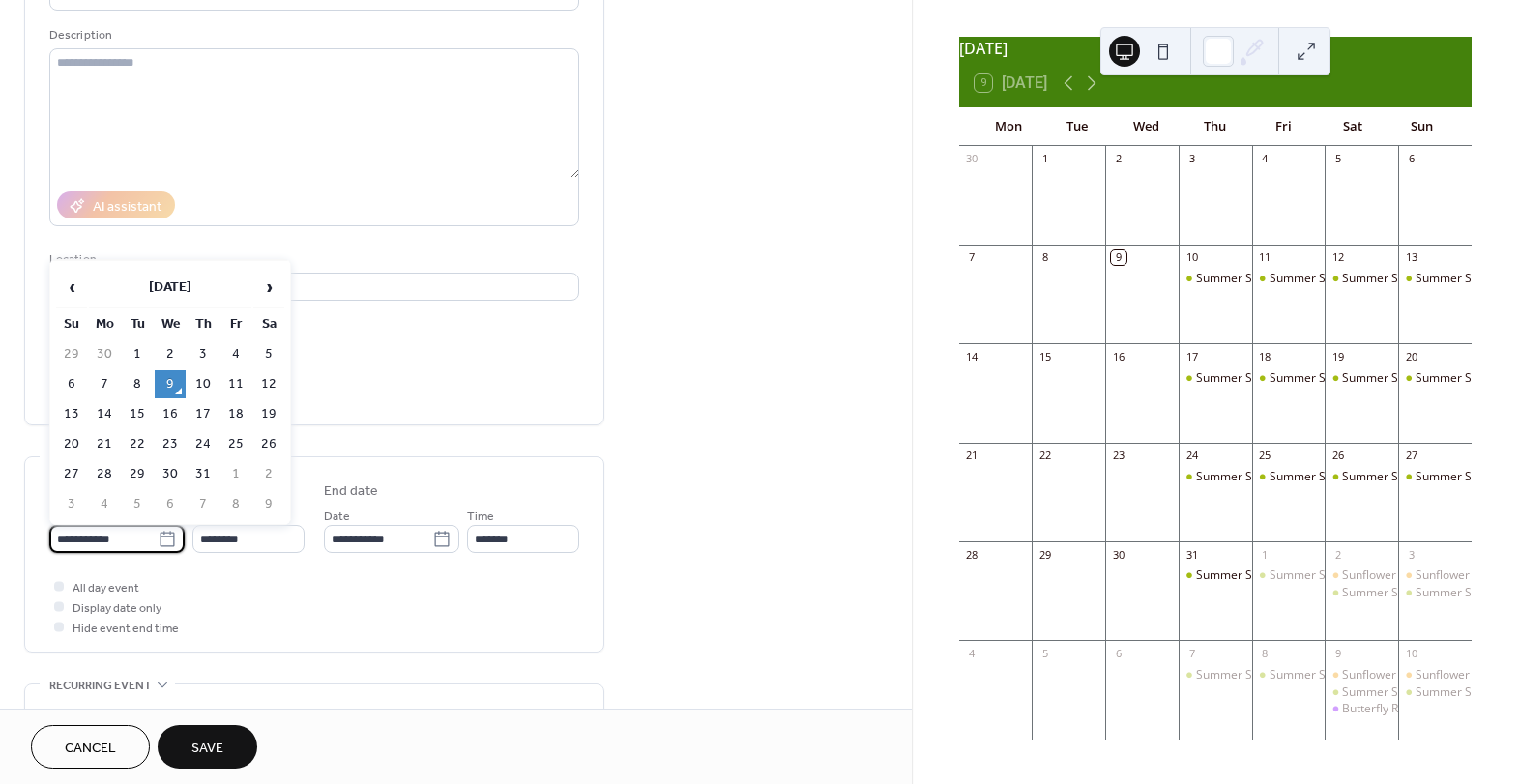scroll, scrollTop: 80, scrollLeft: 0, axis: vertical 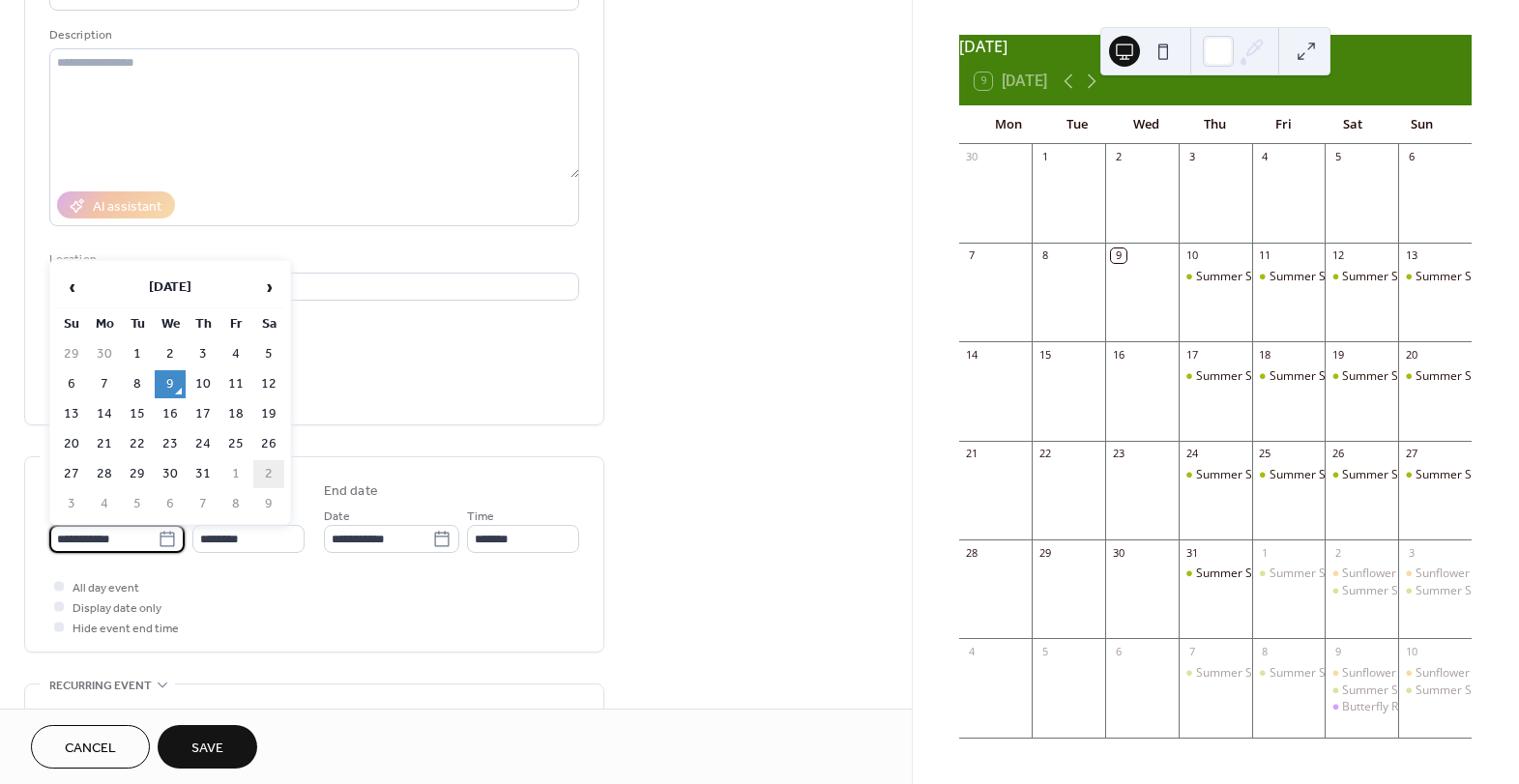 click on "2" at bounding box center (269, 474) 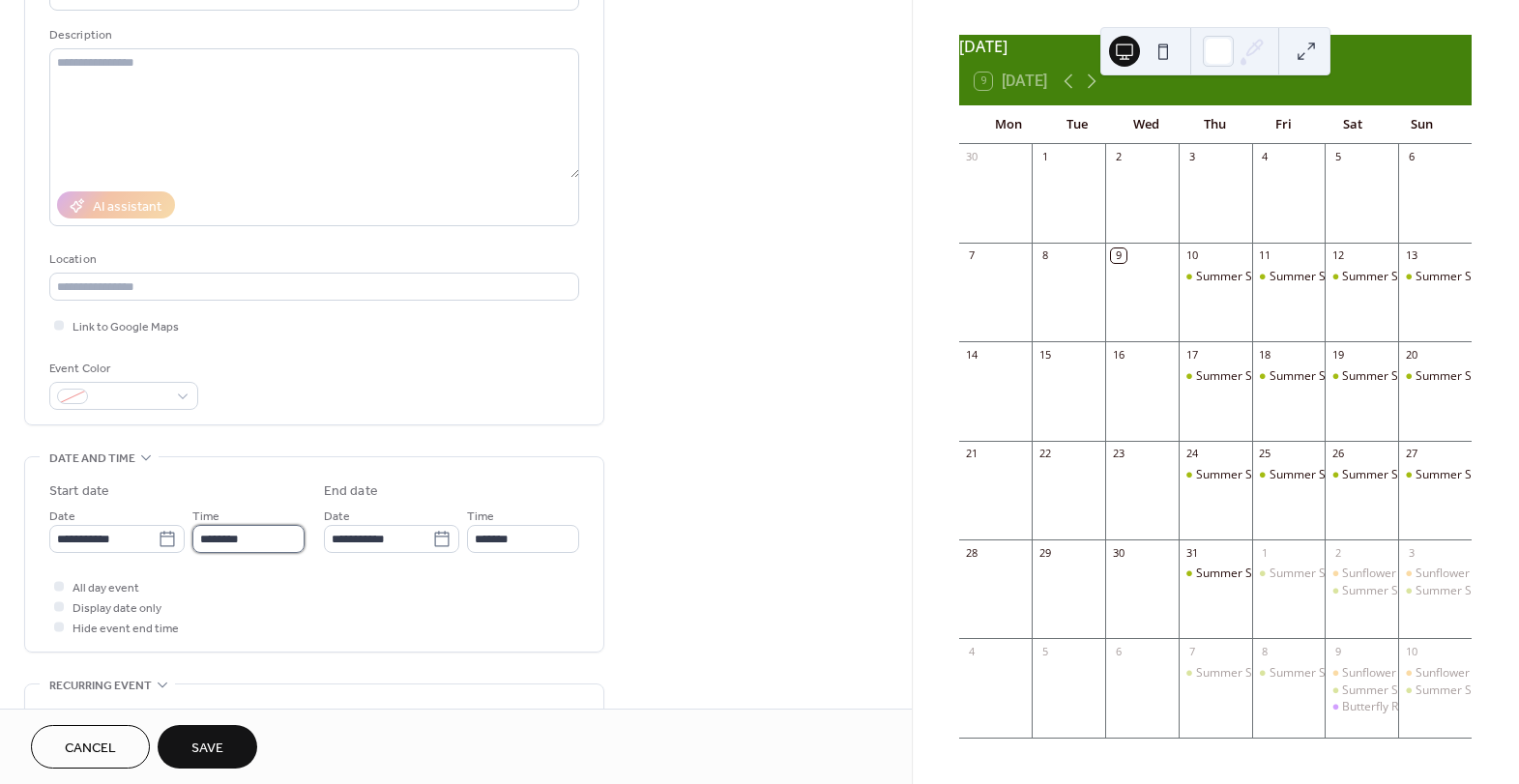 click on "********" at bounding box center [248, 538] 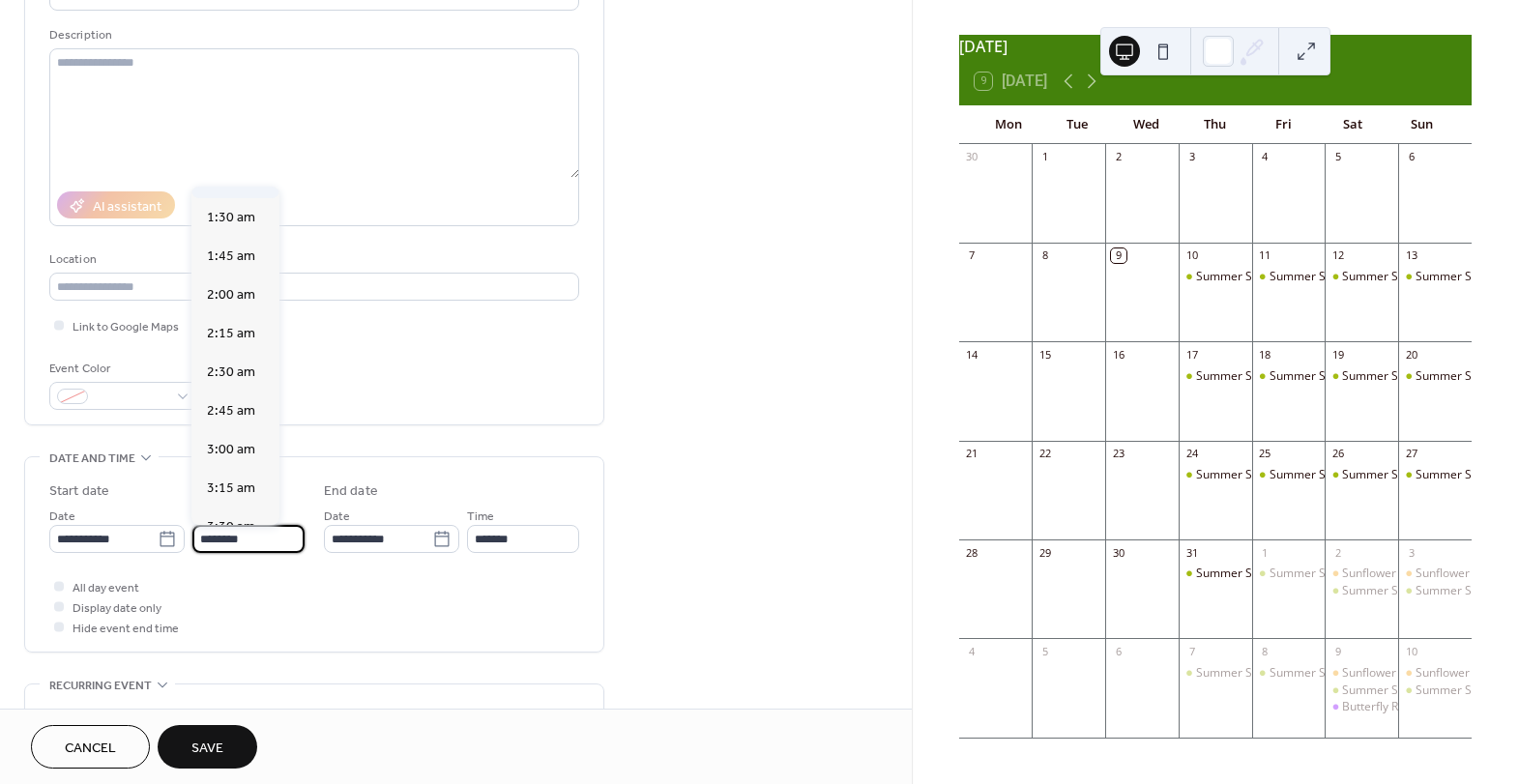 scroll, scrollTop: 0, scrollLeft: 0, axis: both 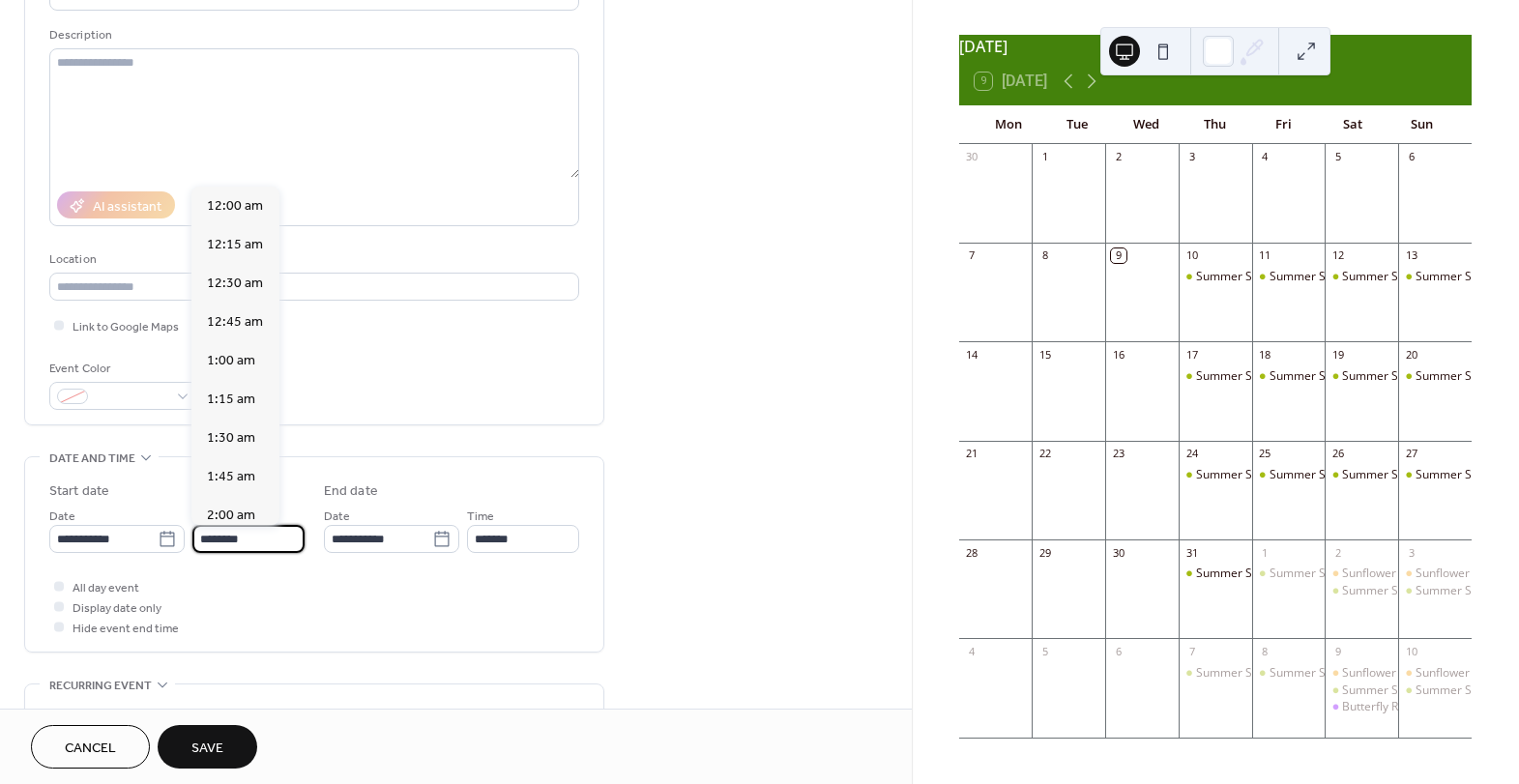drag, startPoint x: 214, startPoint y: 538, endPoint x: 192, endPoint y: 542, distance: 22.36068 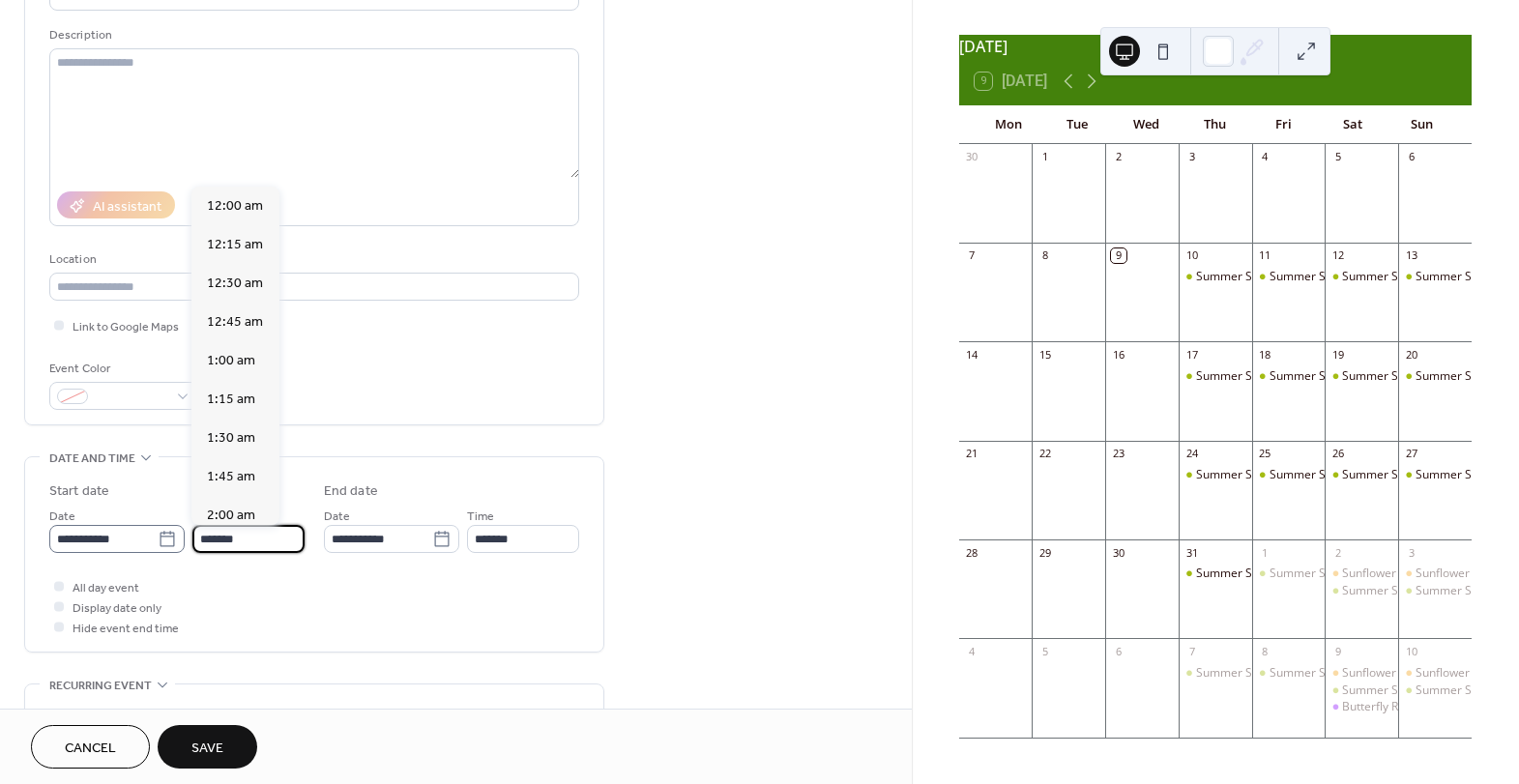 scroll, scrollTop: 3374, scrollLeft: 0, axis: vertical 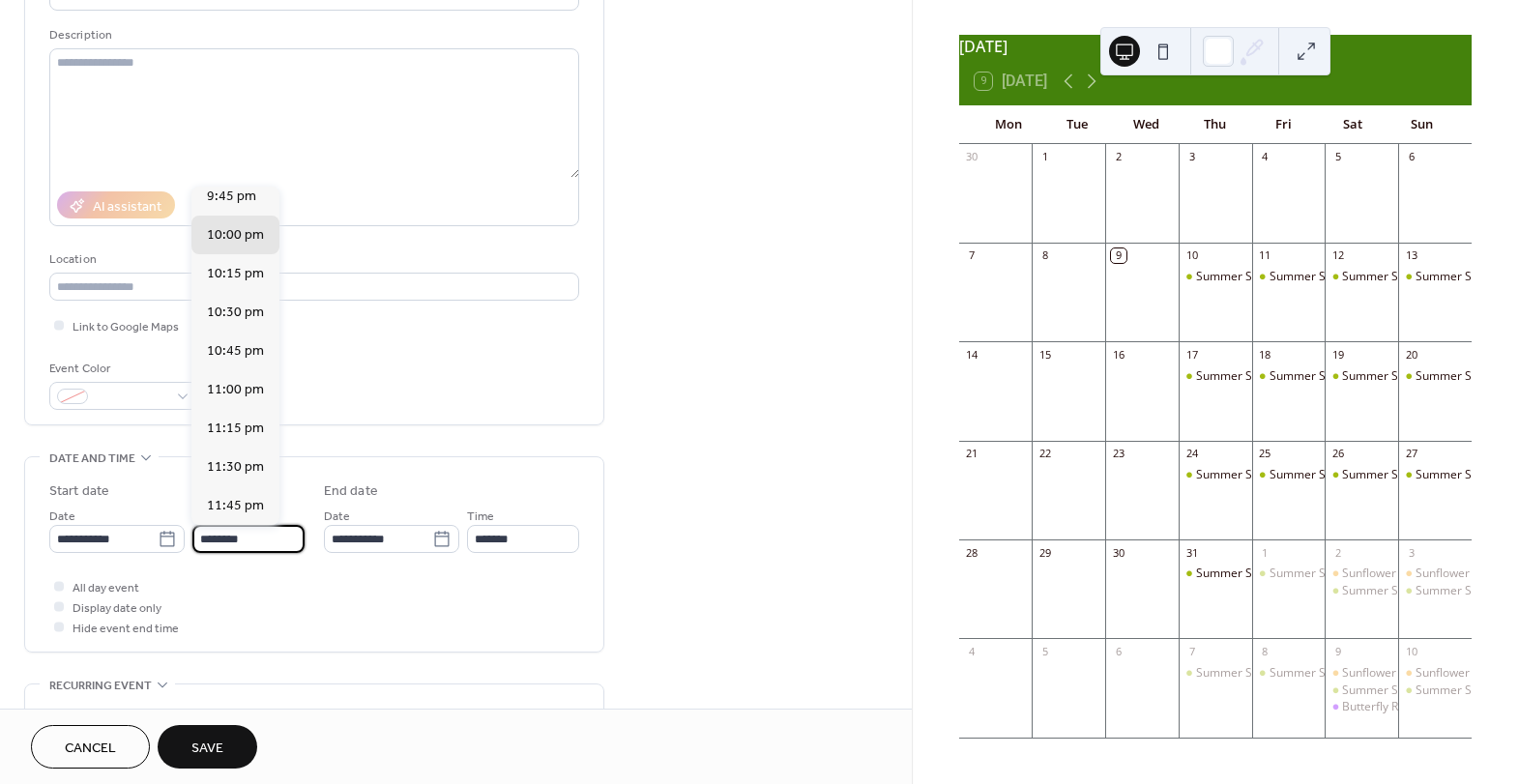 click on "********" at bounding box center [248, 538] 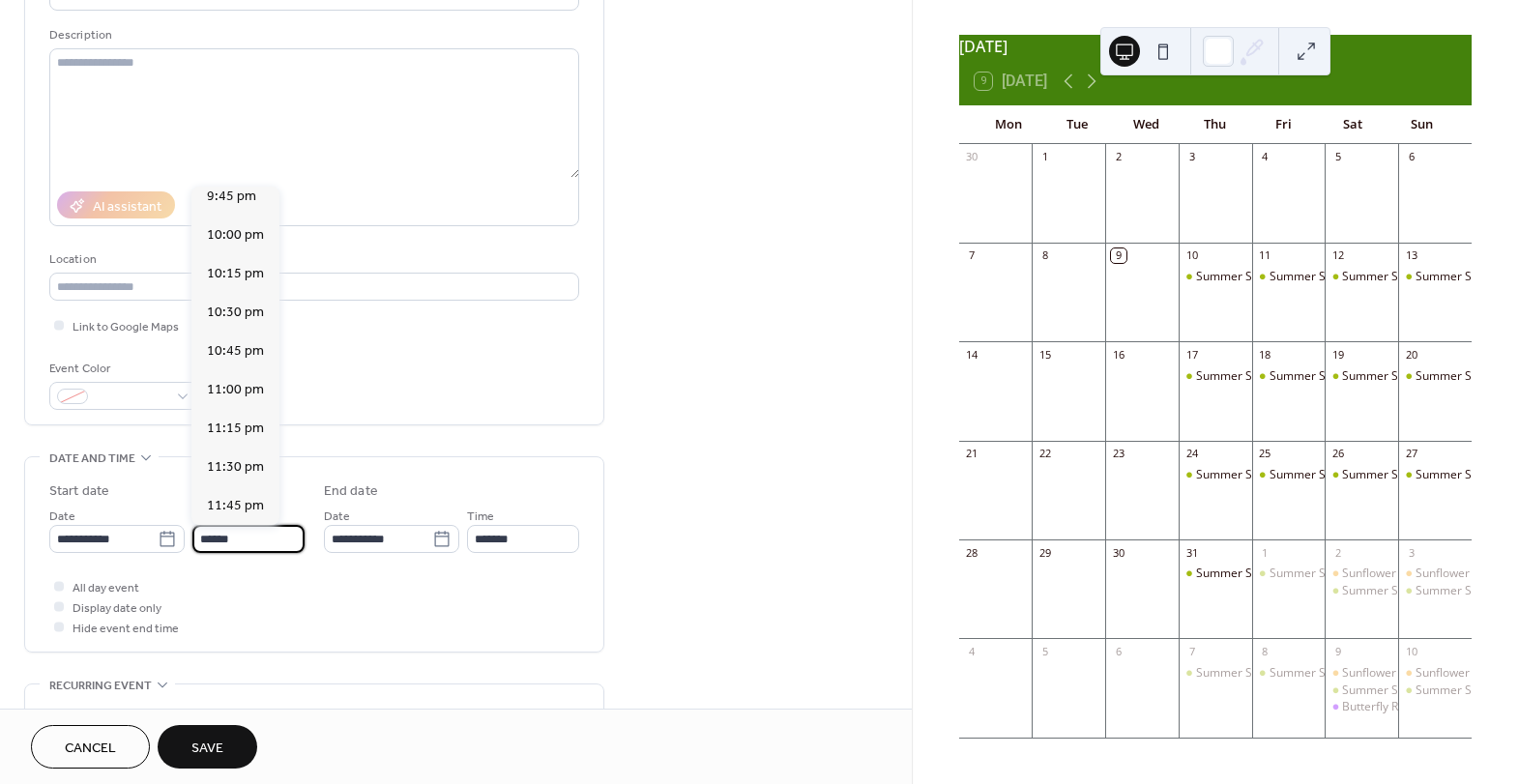 scroll, scrollTop: 1547, scrollLeft: 0, axis: vertical 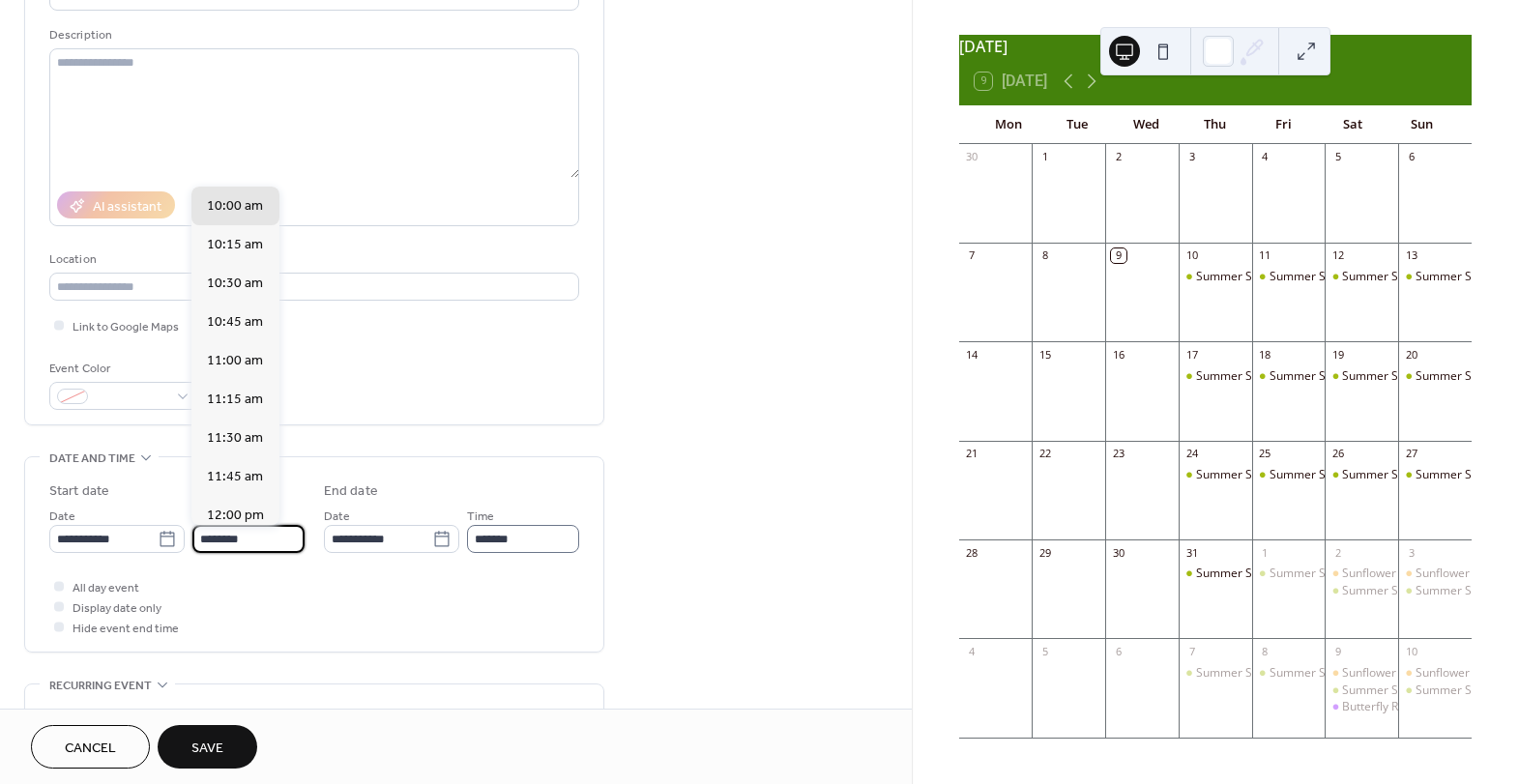 type on "********" 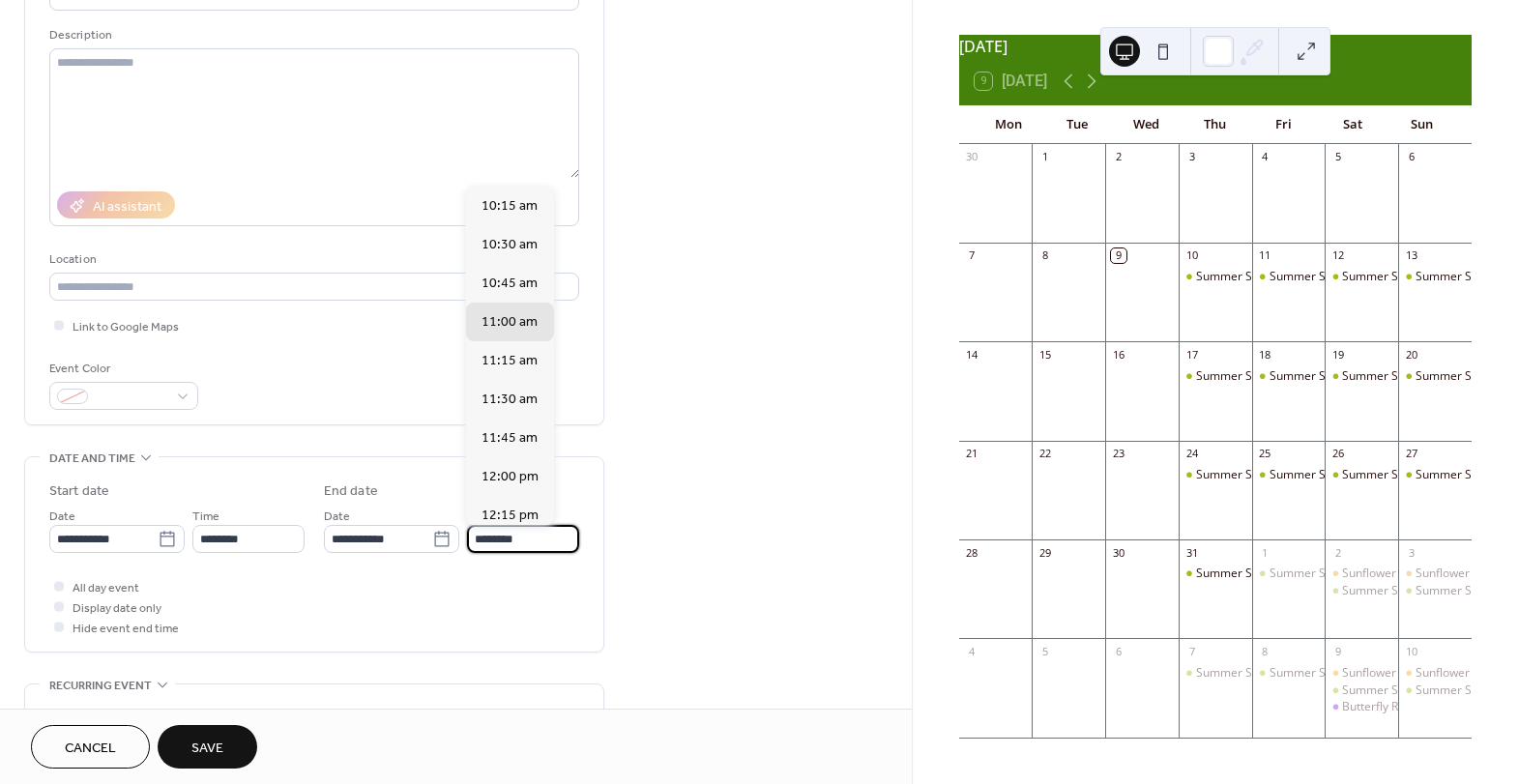drag, startPoint x: 516, startPoint y: 541, endPoint x: 472, endPoint y: 538, distance: 44.10215 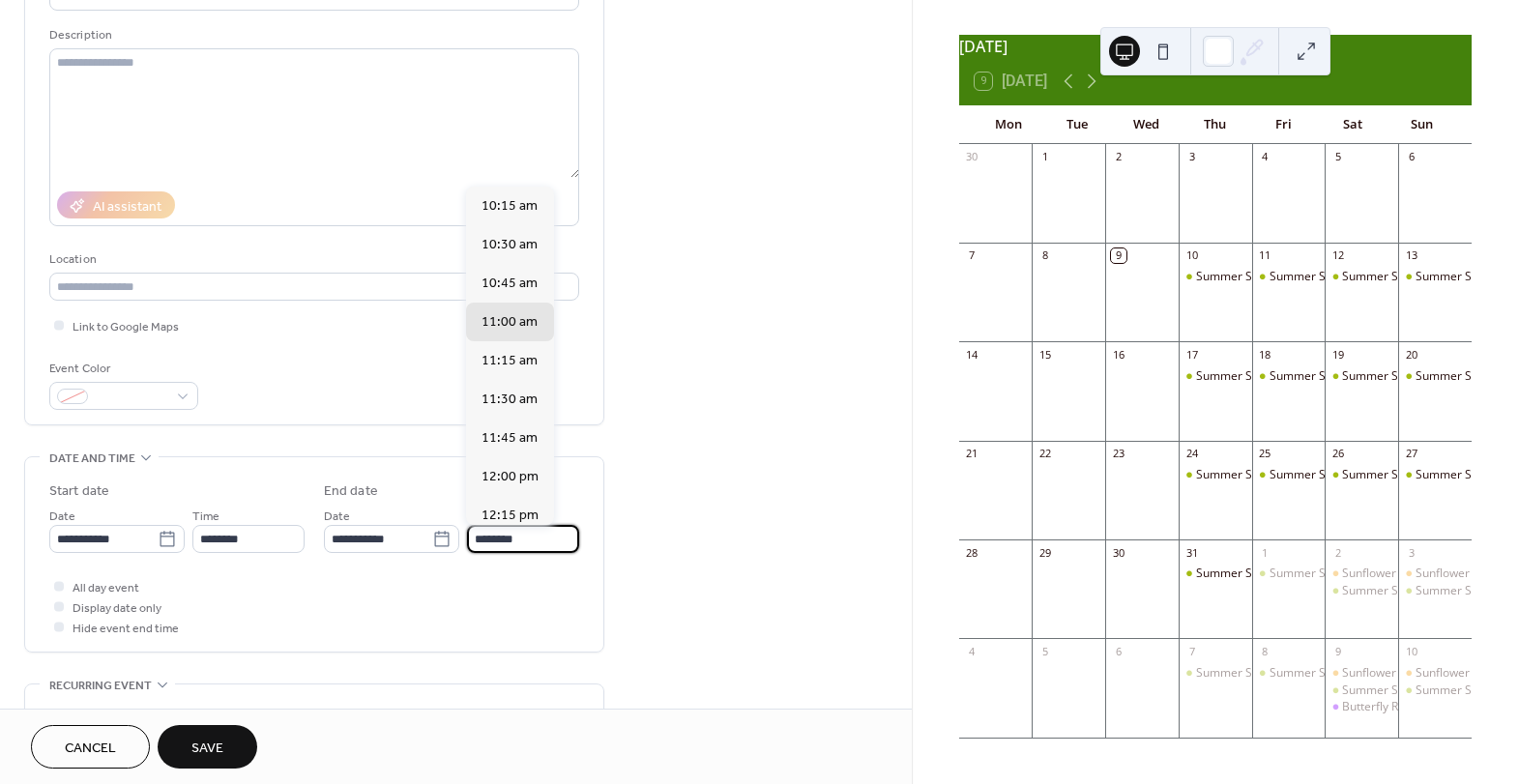 click on "********" at bounding box center (523, 538) 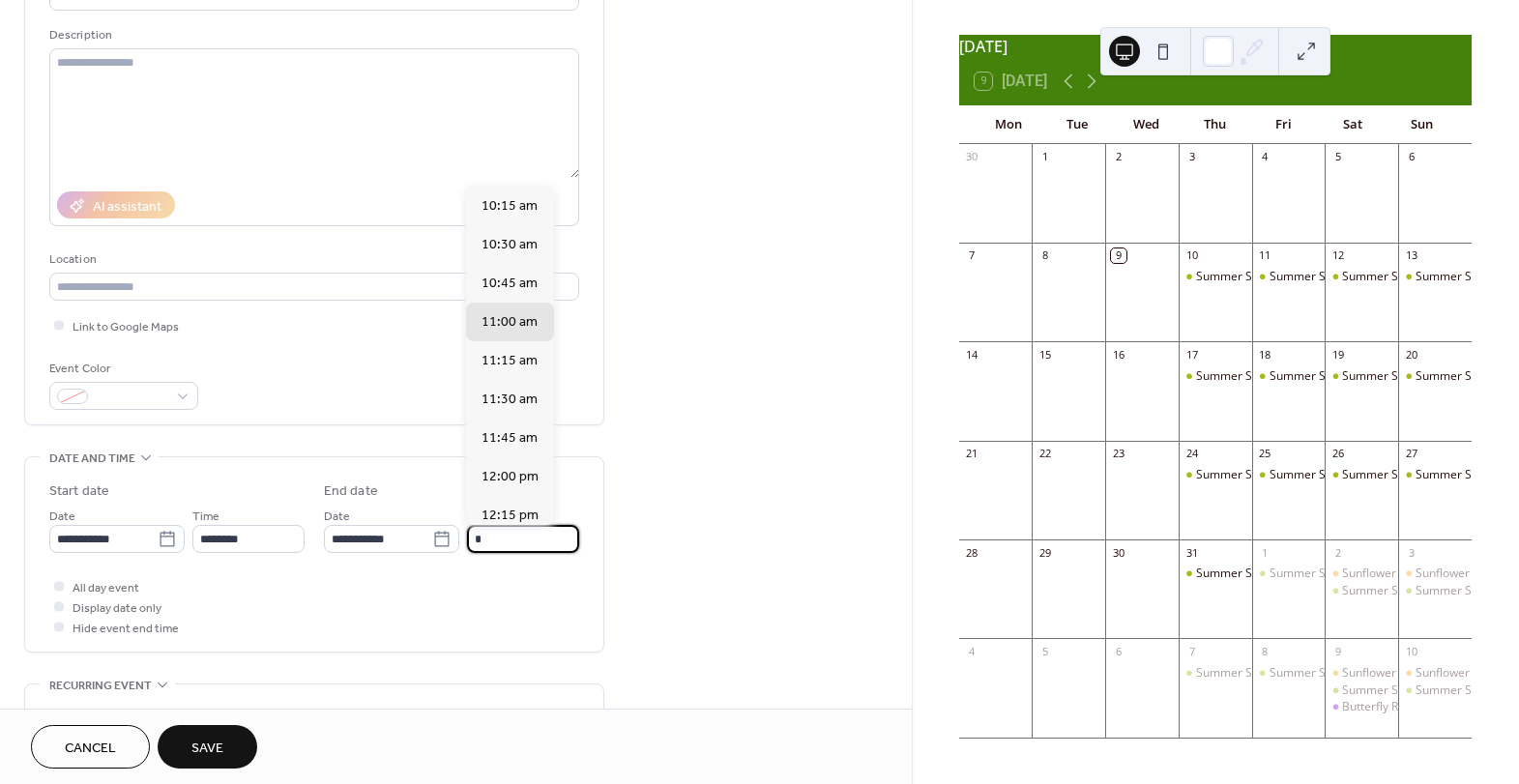 scroll, scrollTop: 1199, scrollLeft: 0, axis: vertical 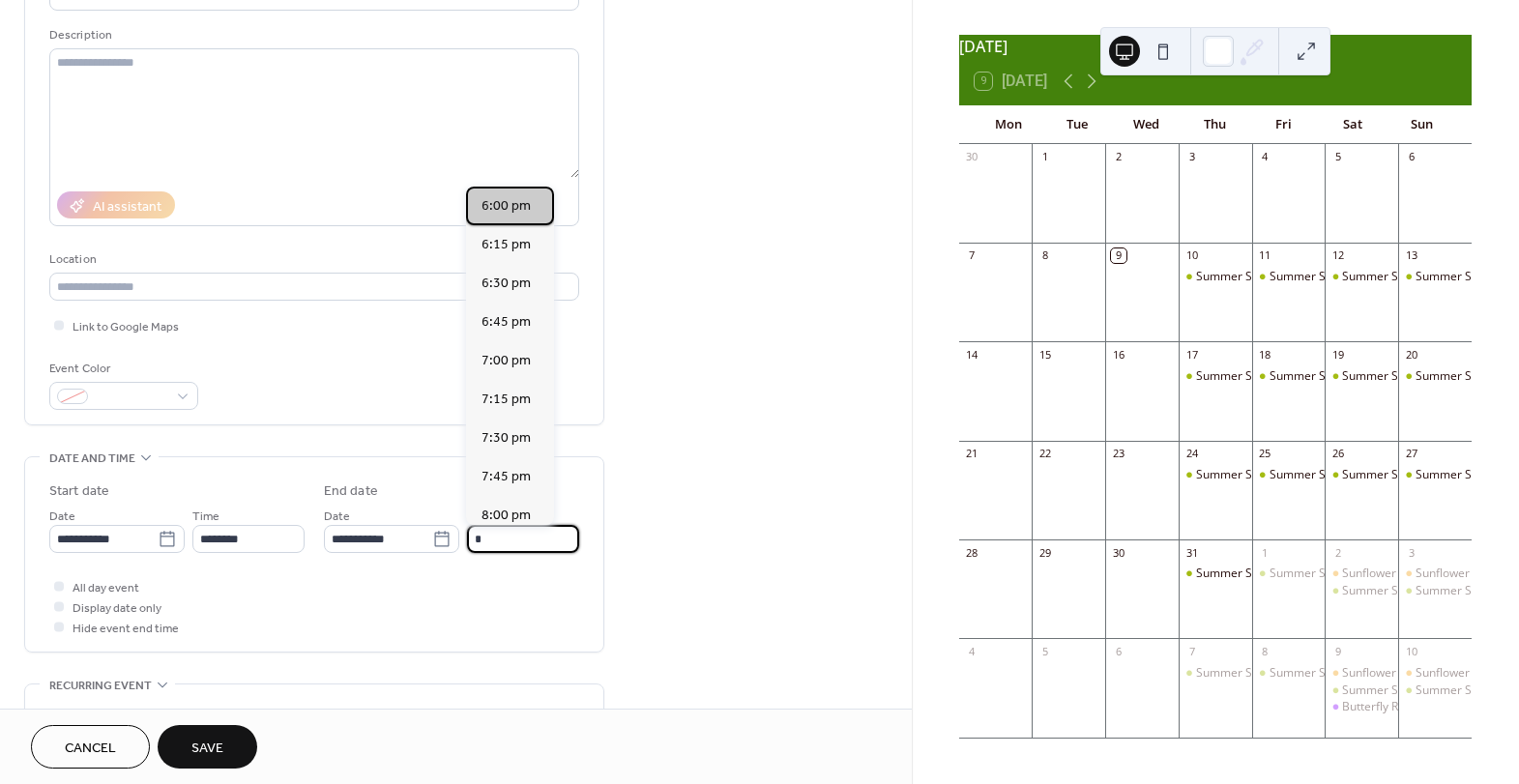 click on "6:00 pm" at bounding box center [506, 206] 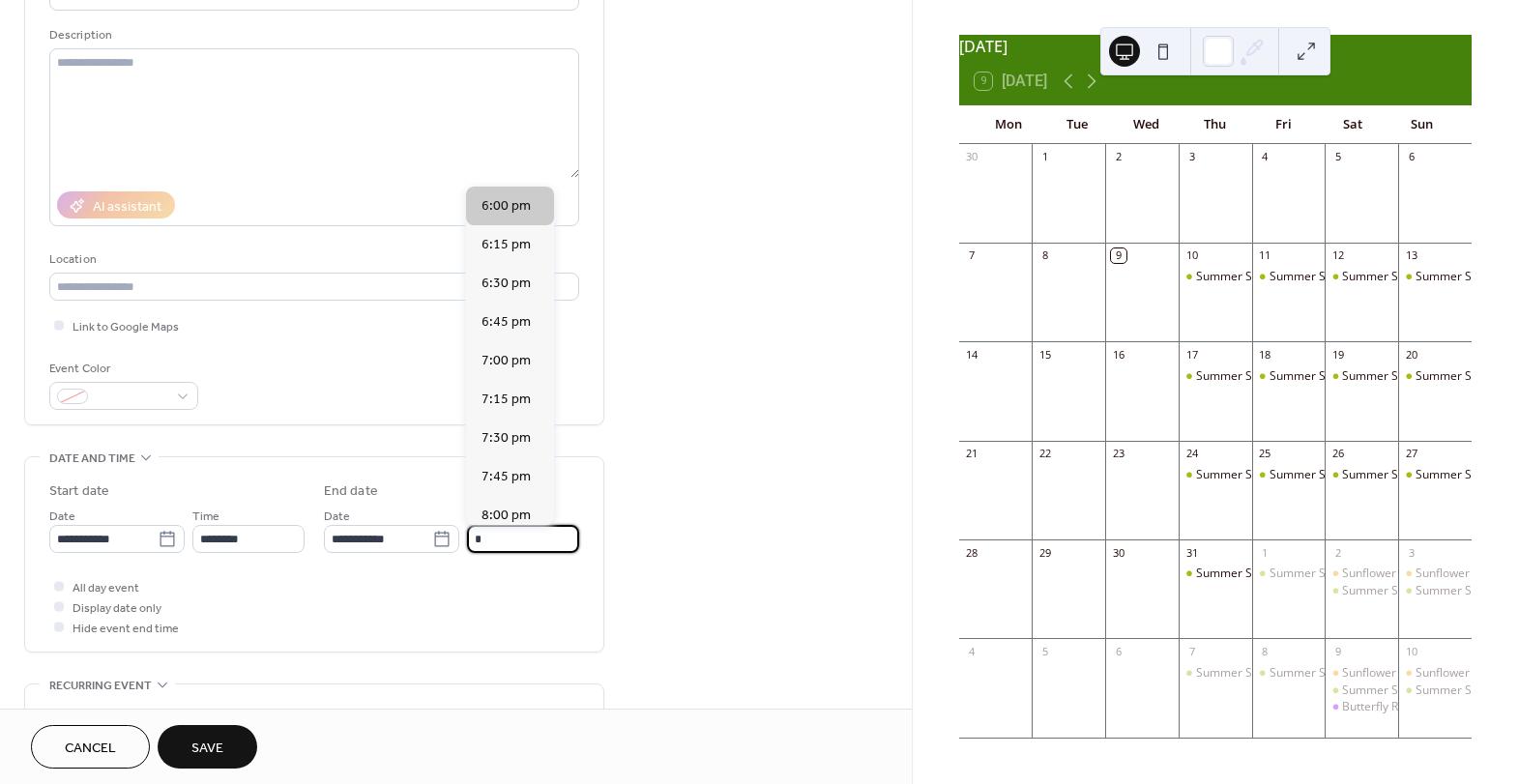 type on "*******" 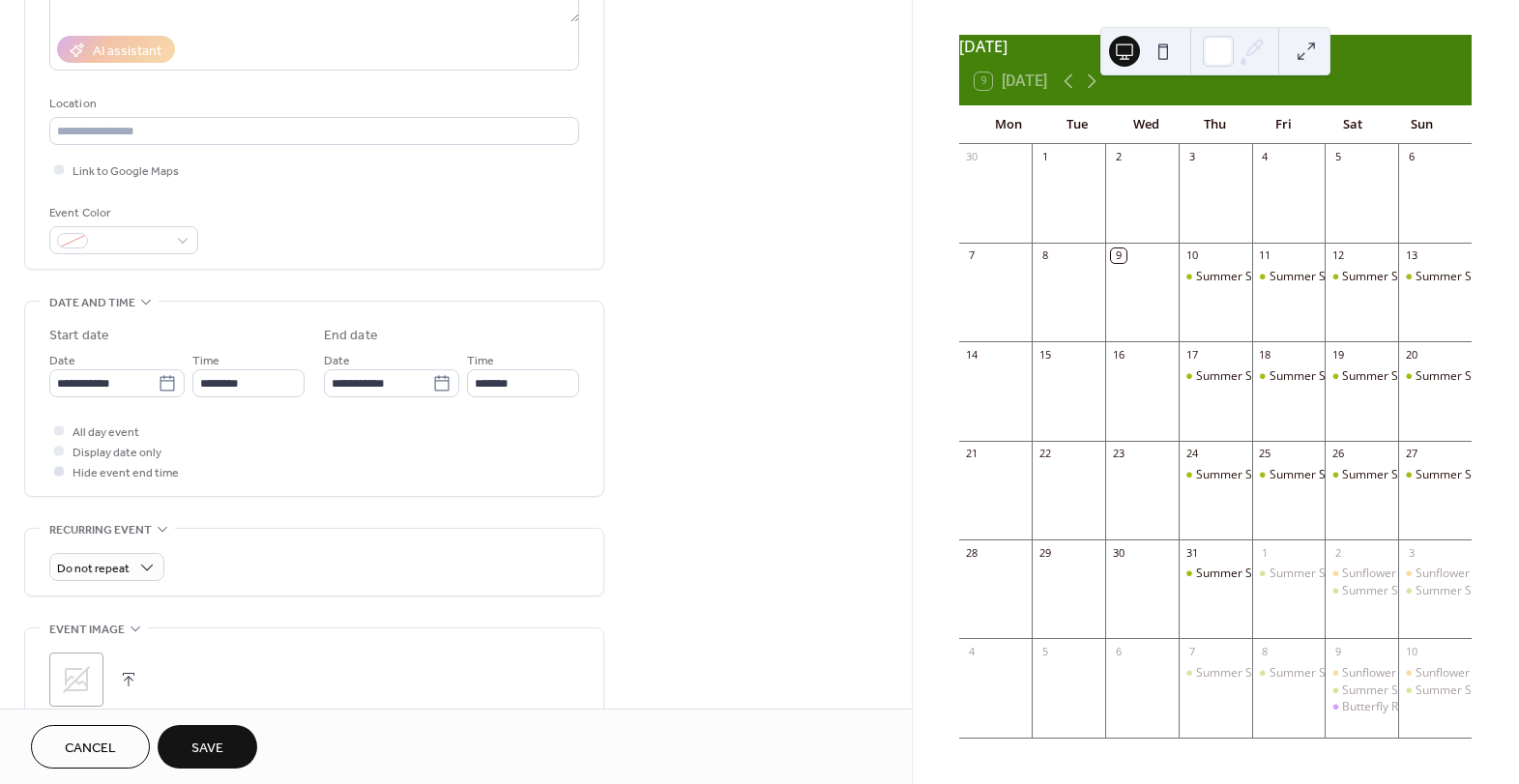 scroll, scrollTop: 458, scrollLeft: 0, axis: vertical 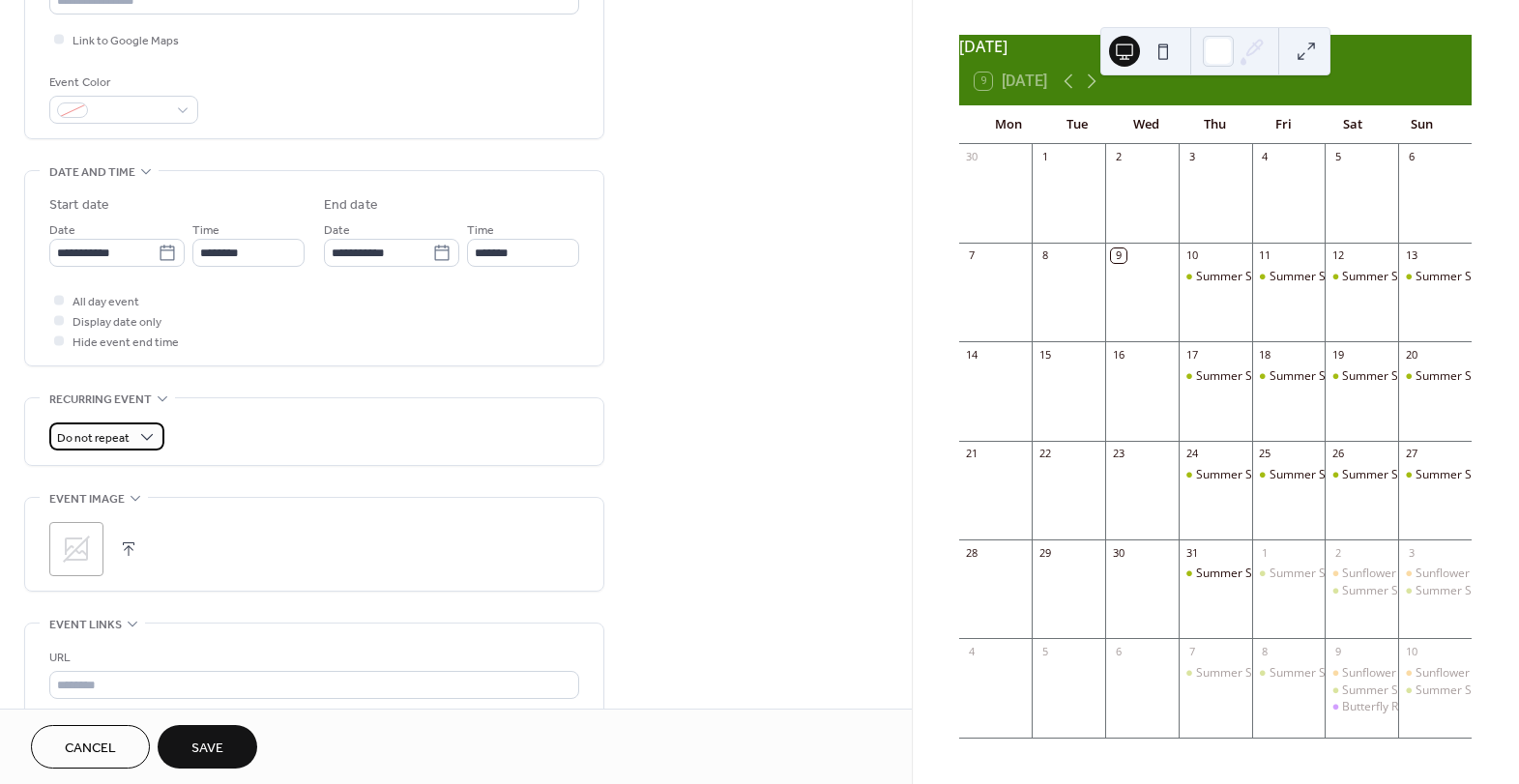 click on "Do not repeat" at bounding box center (106, 436) 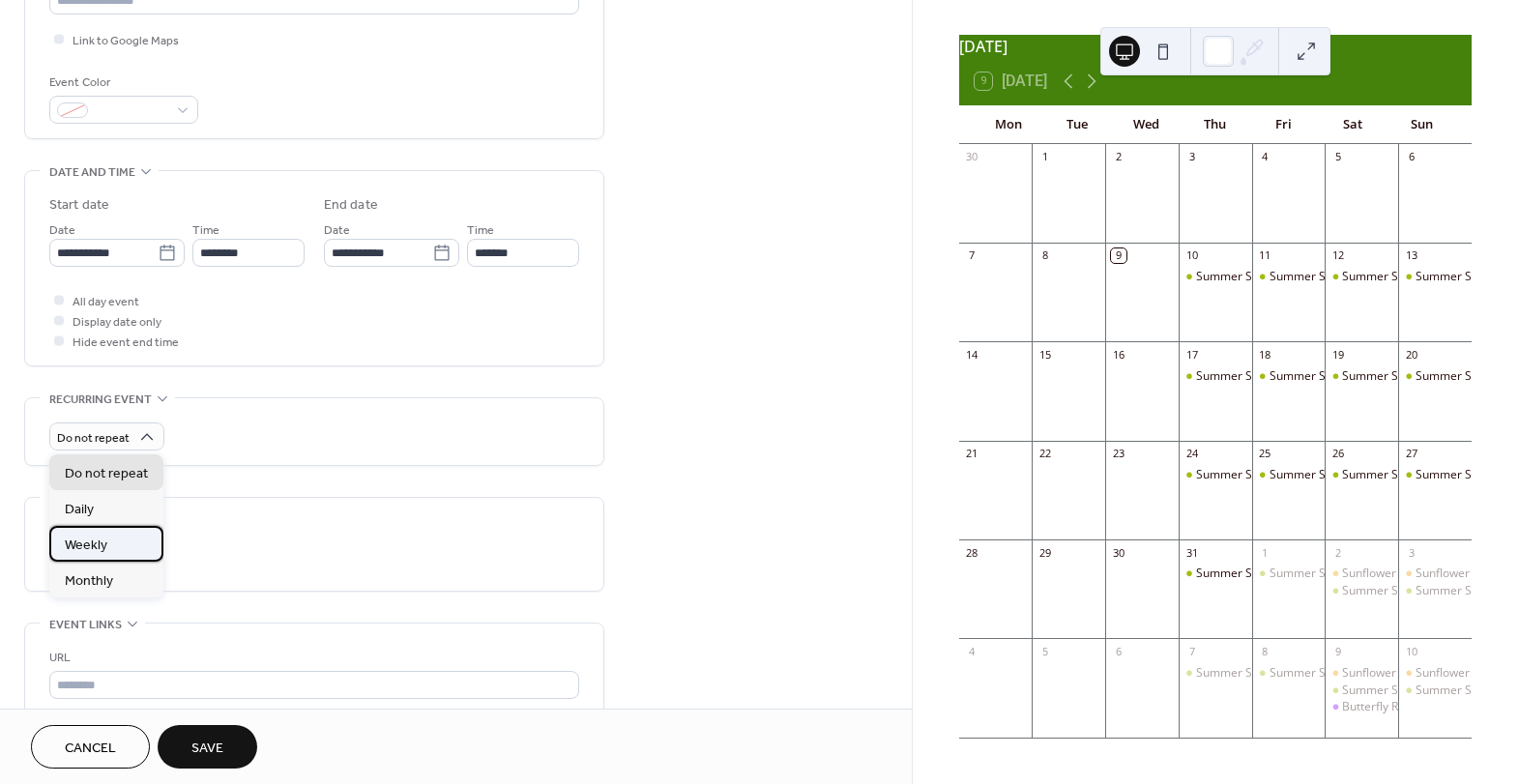 click on "Weekly" at bounding box center [106, 543] 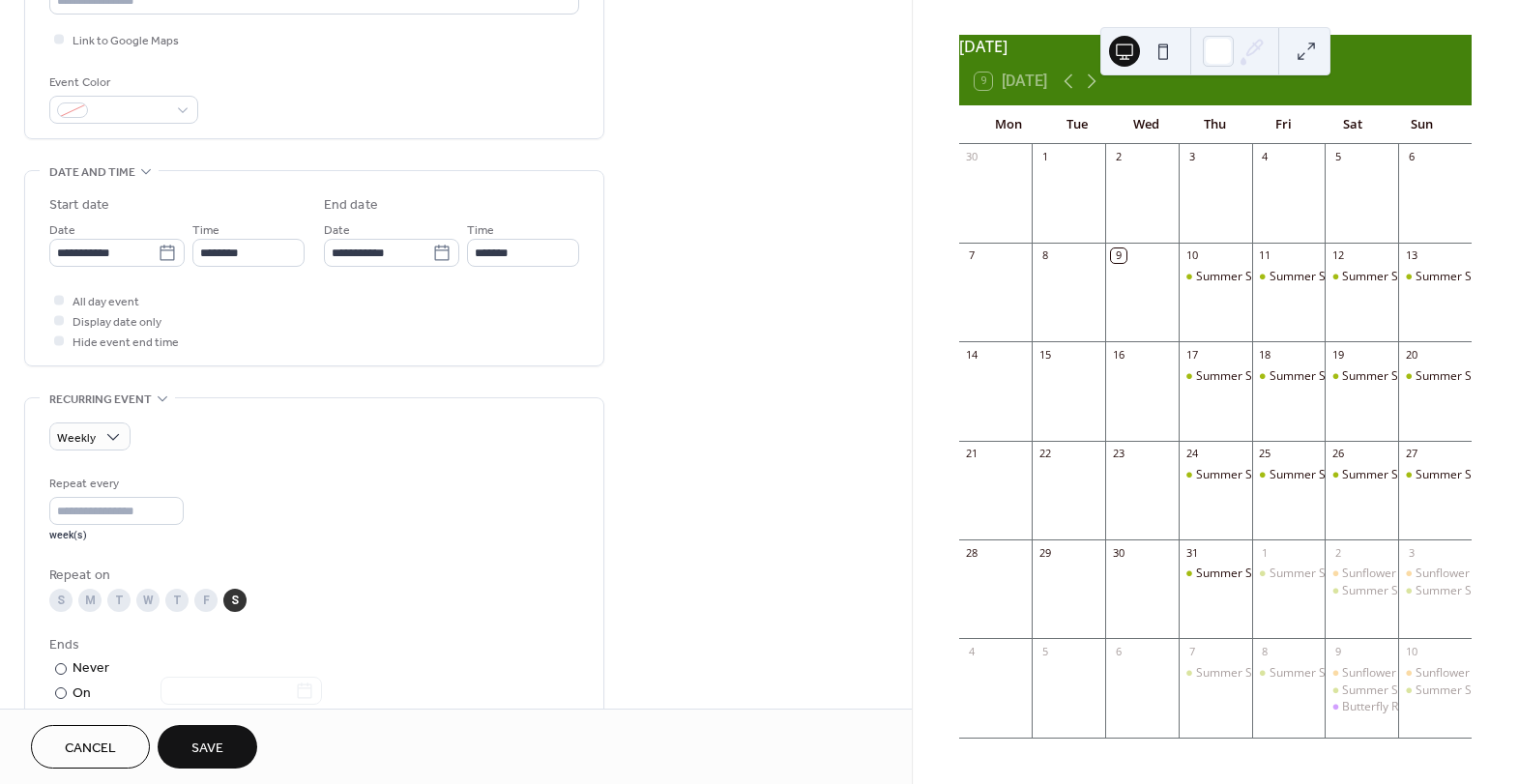 click on "S" at bounding box center [61, 600] 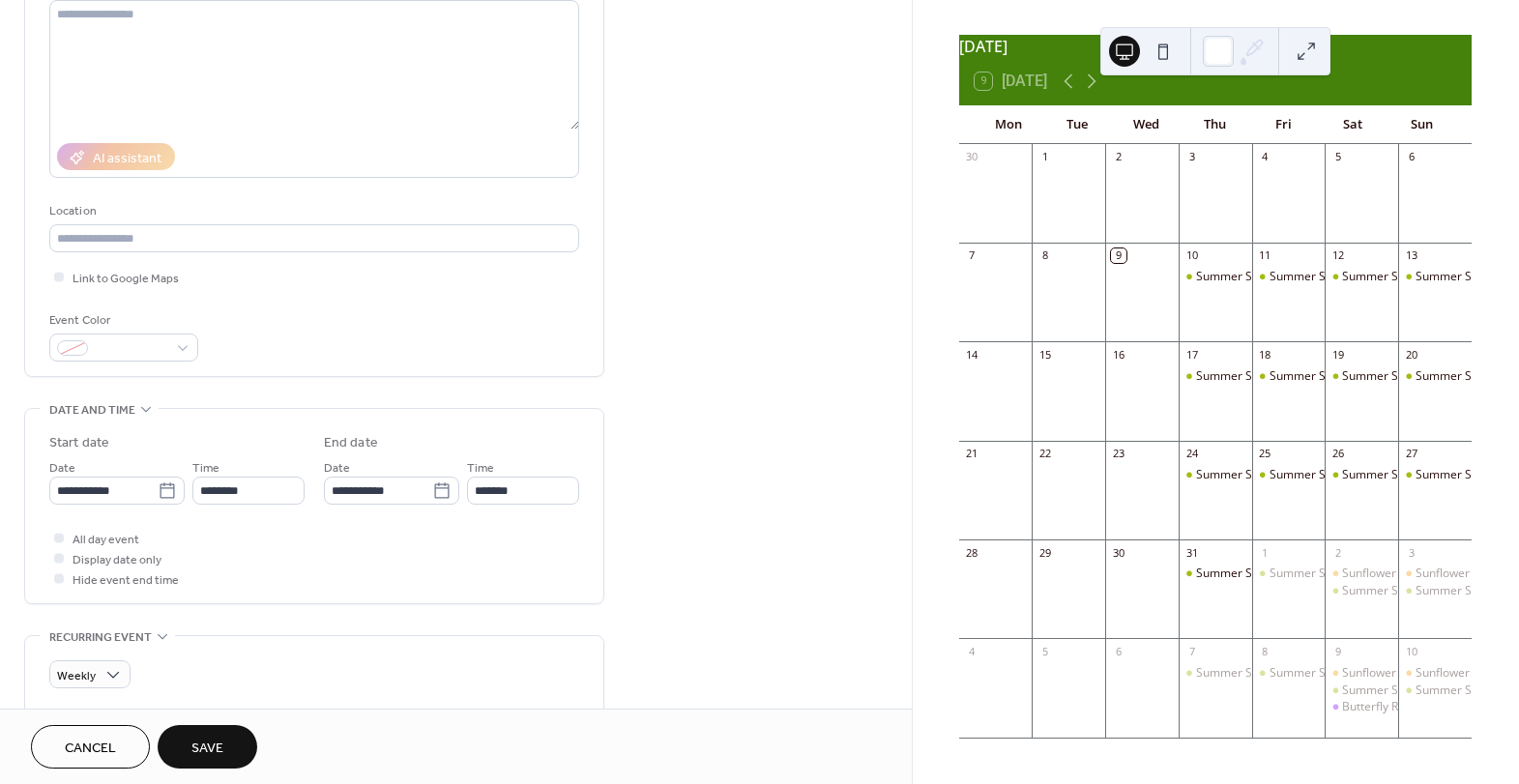 scroll, scrollTop: 0, scrollLeft: 0, axis: both 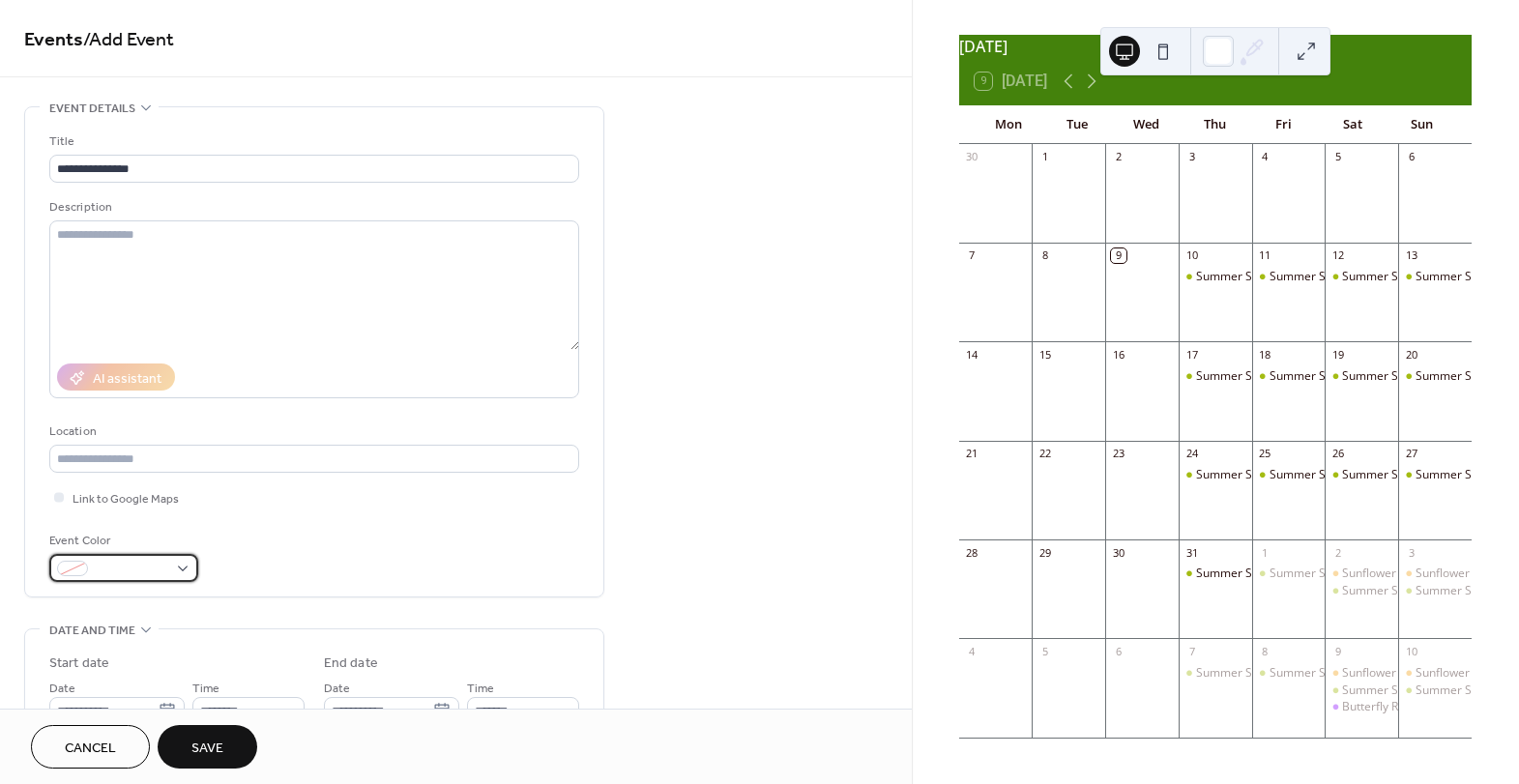 click at bounding box center (131, 569) 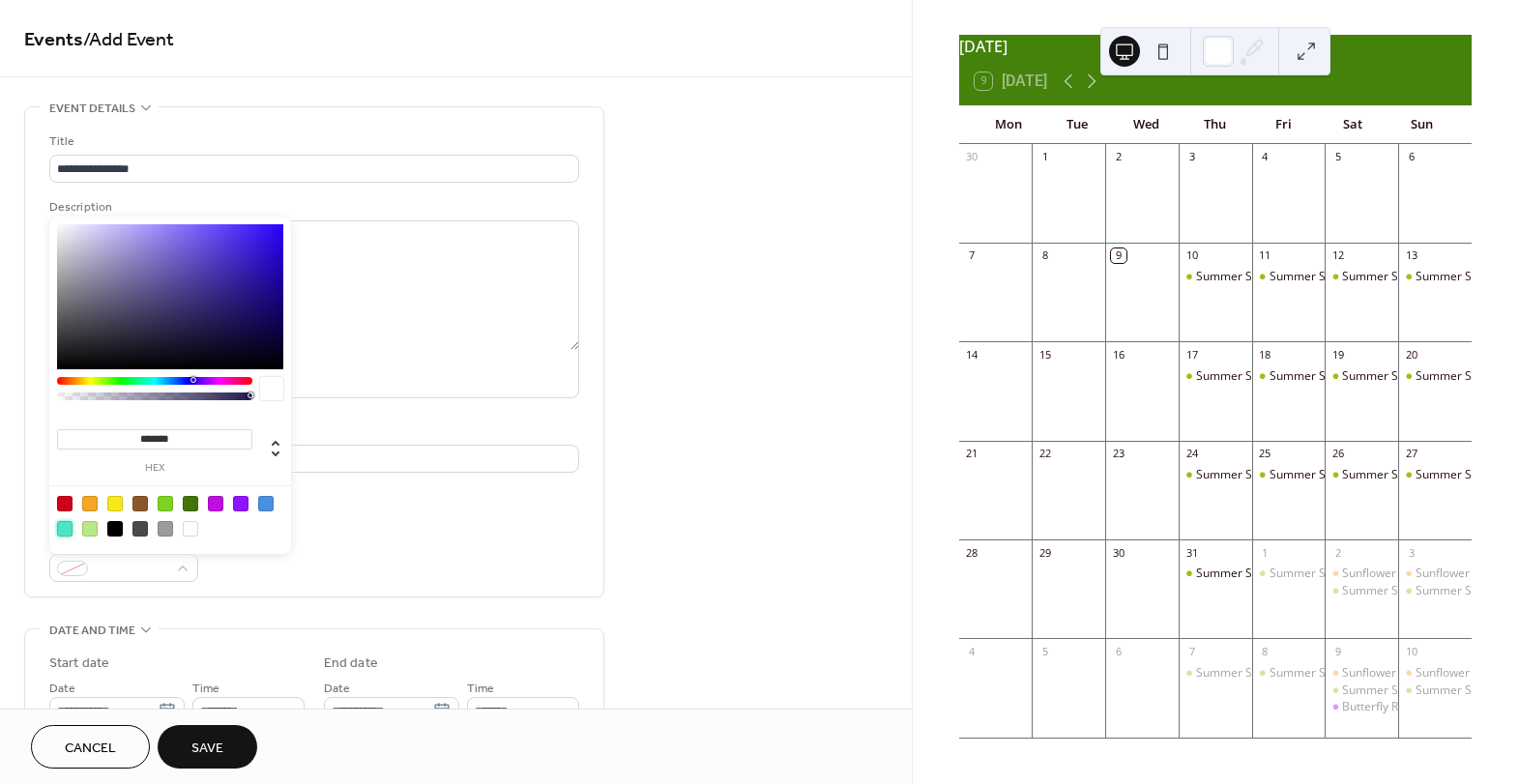 click at bounding box center (65, 529) 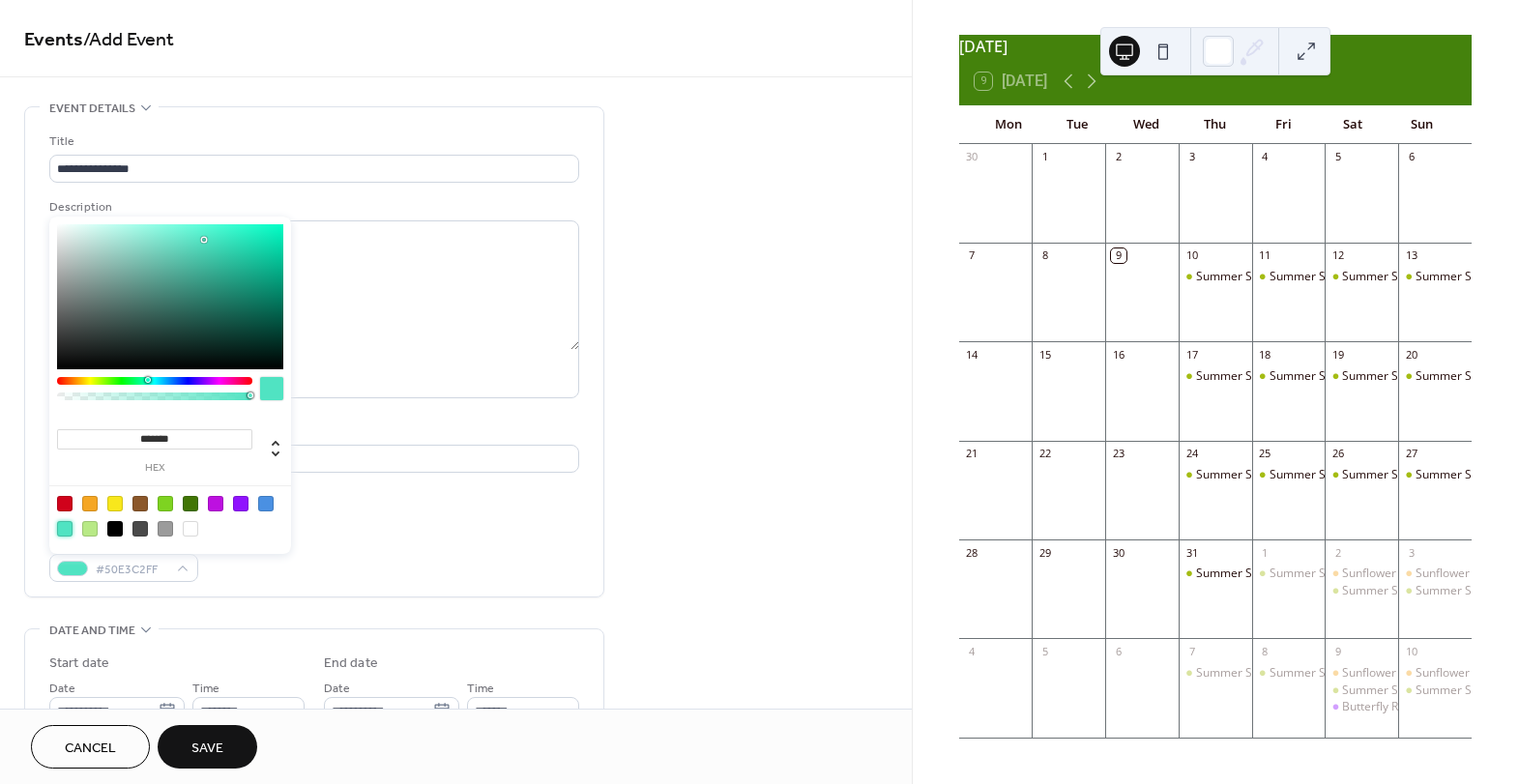 click at bounding box center [170, 515] 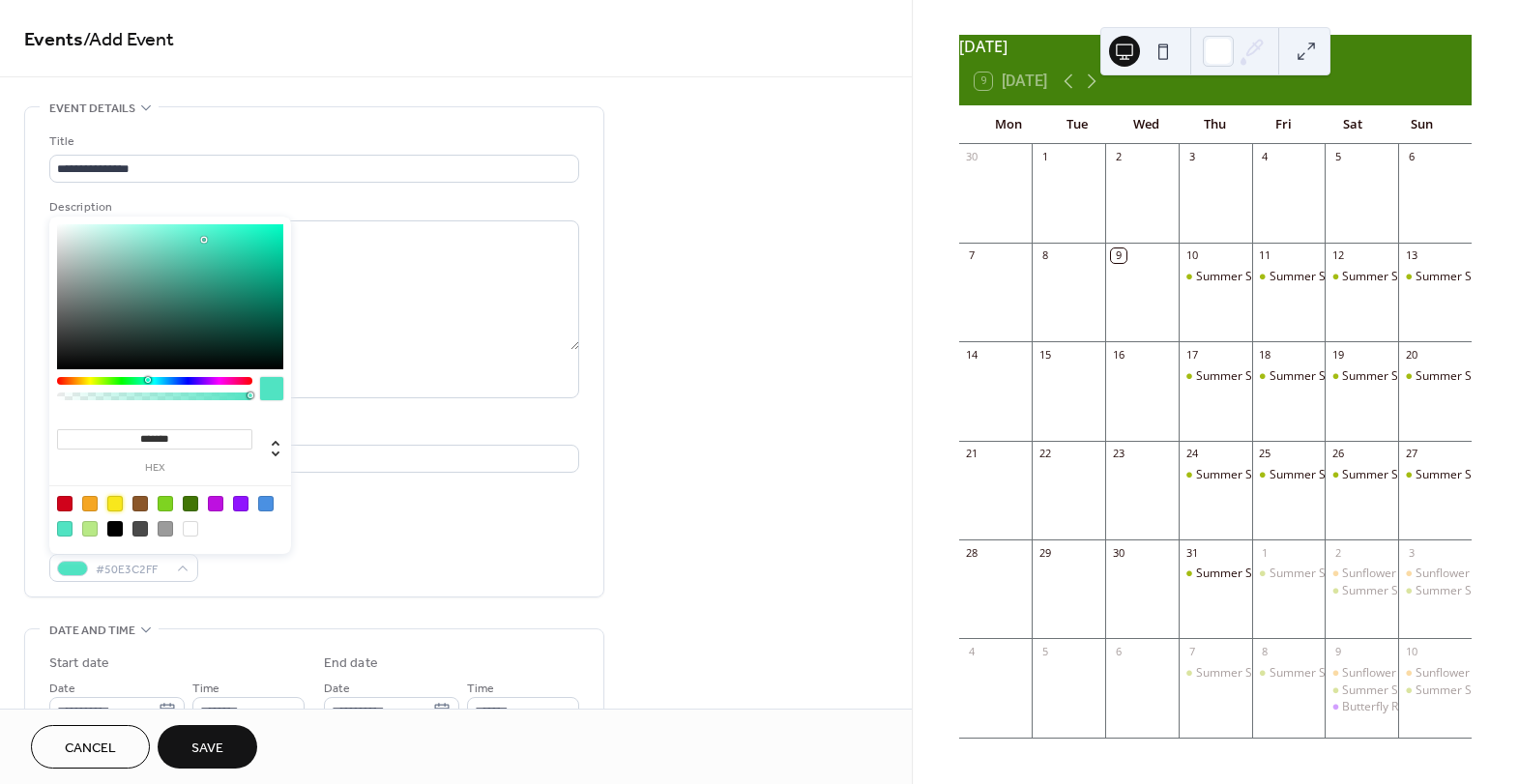 click at bounding box center (115, 504) 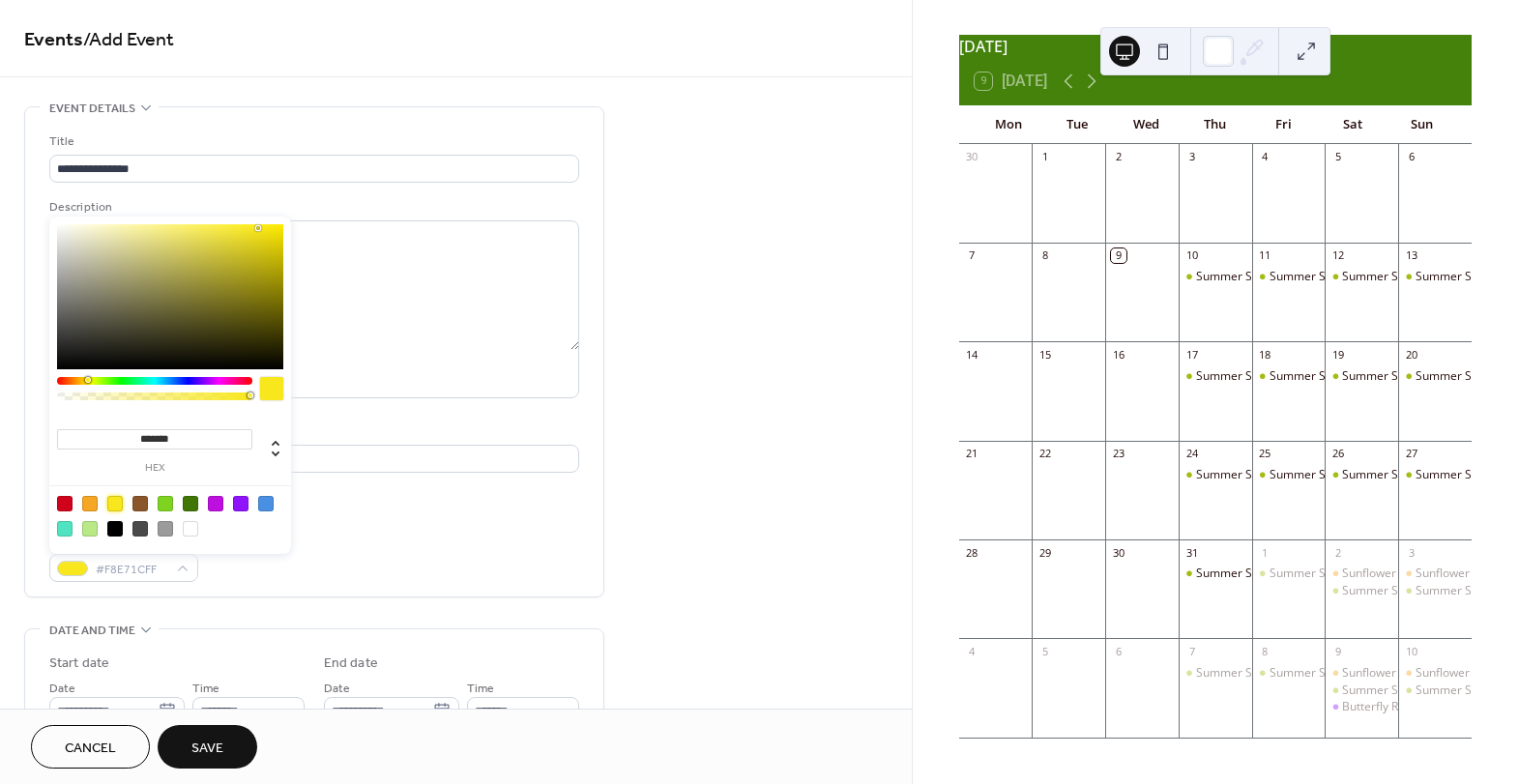 click on "Save" at bounding box center (207, 748) 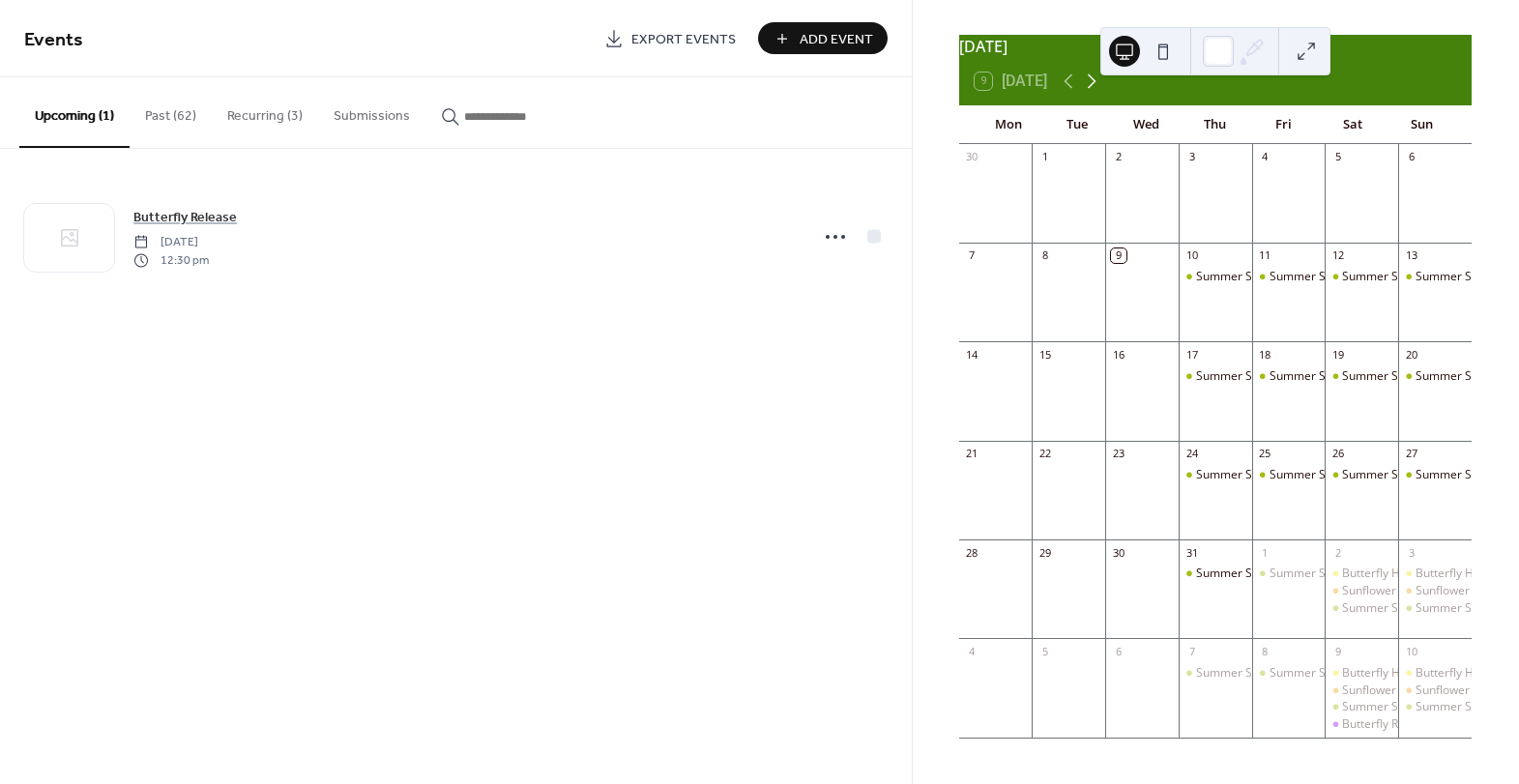 click 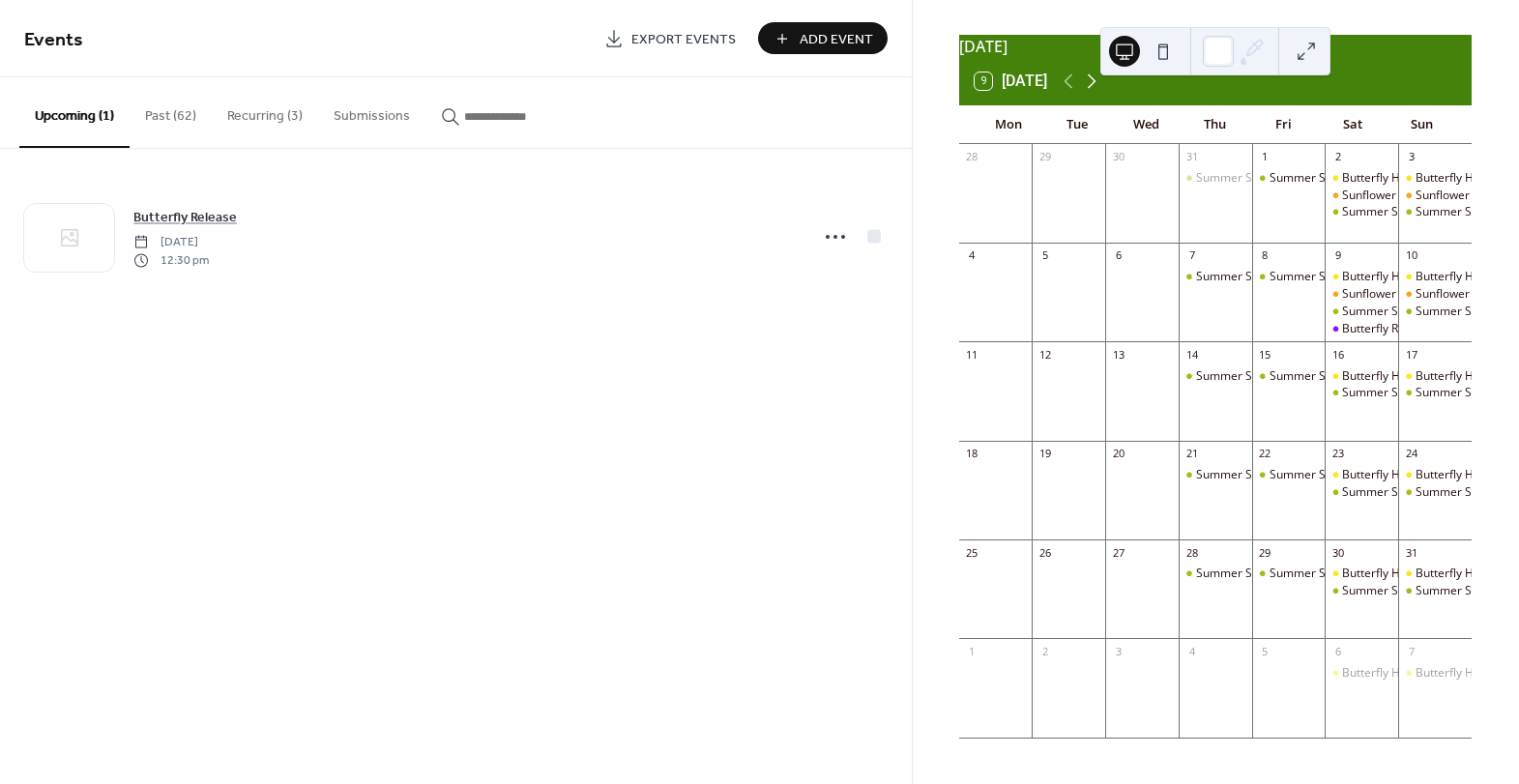 click 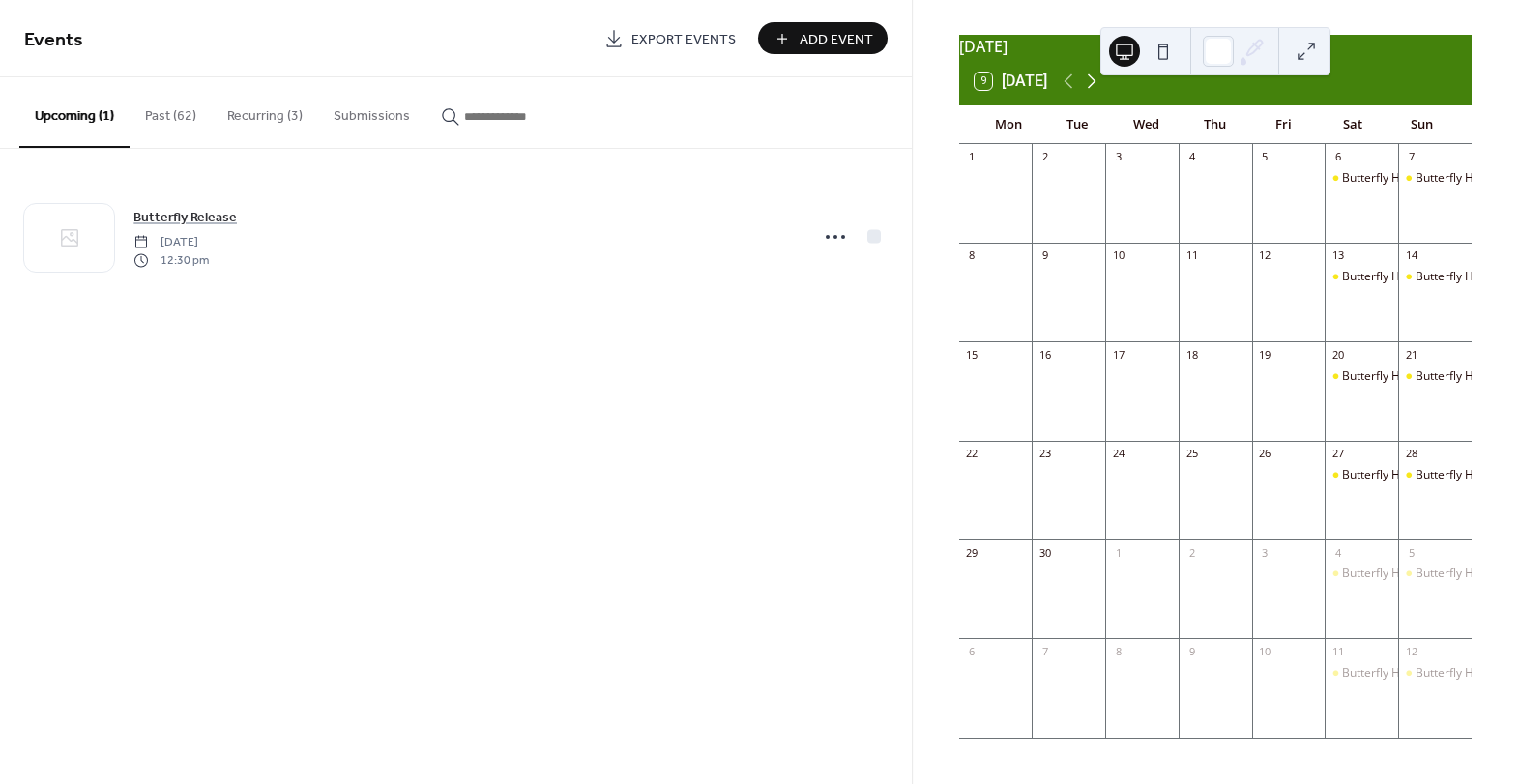click 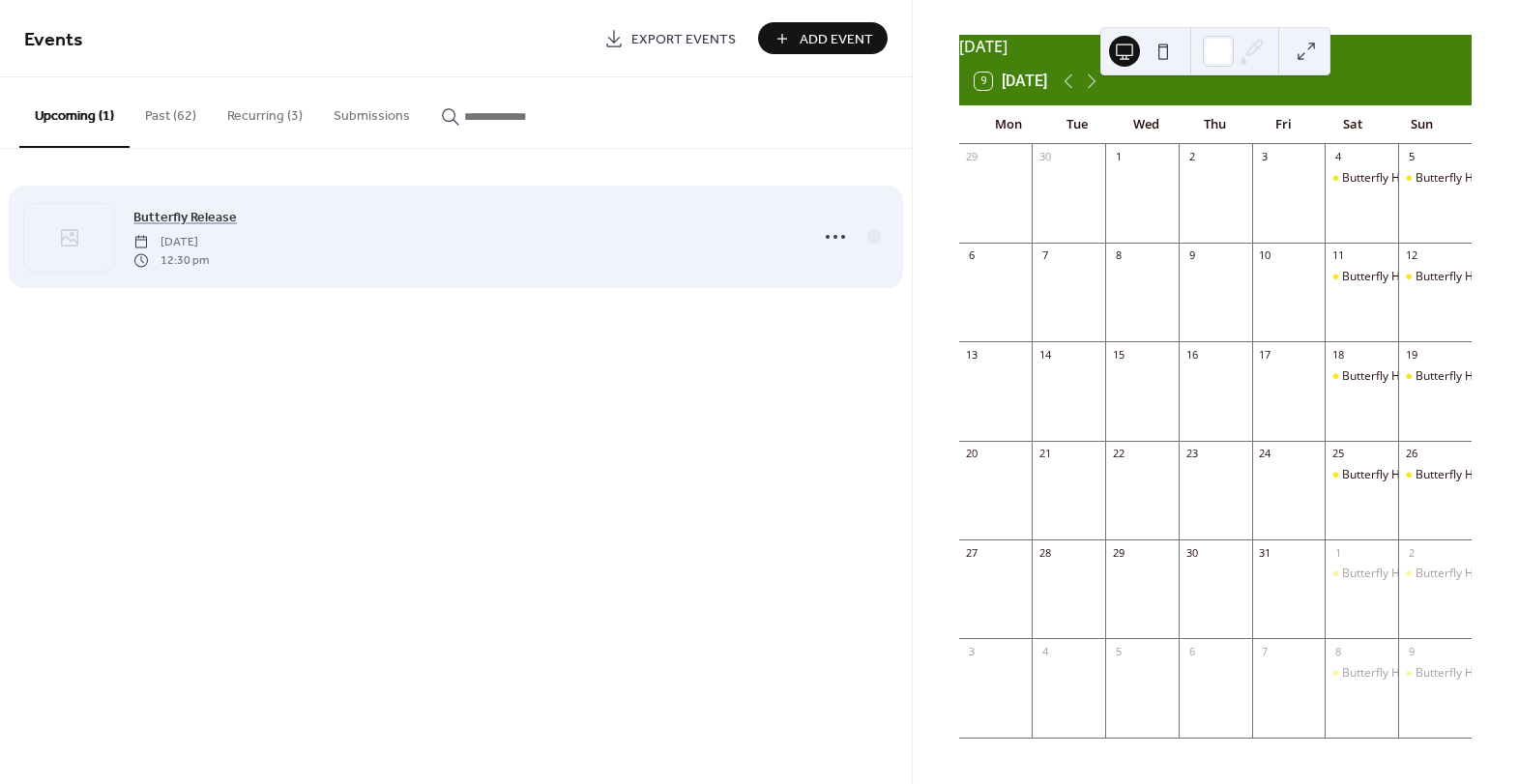 click on "Butterfly Release Saturday, August 9, 2025 12:30 pm" at bounding box center [464, 237] 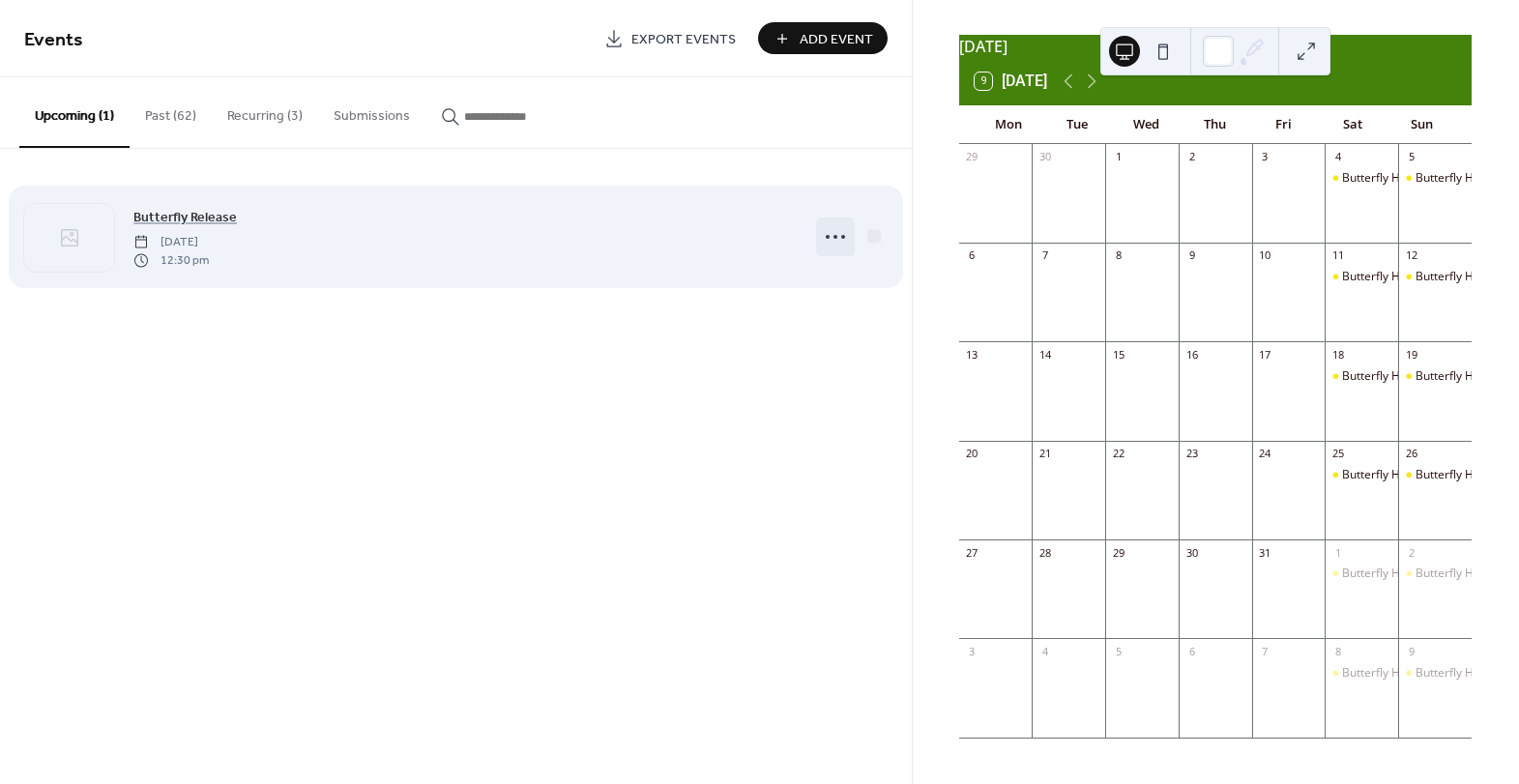 click 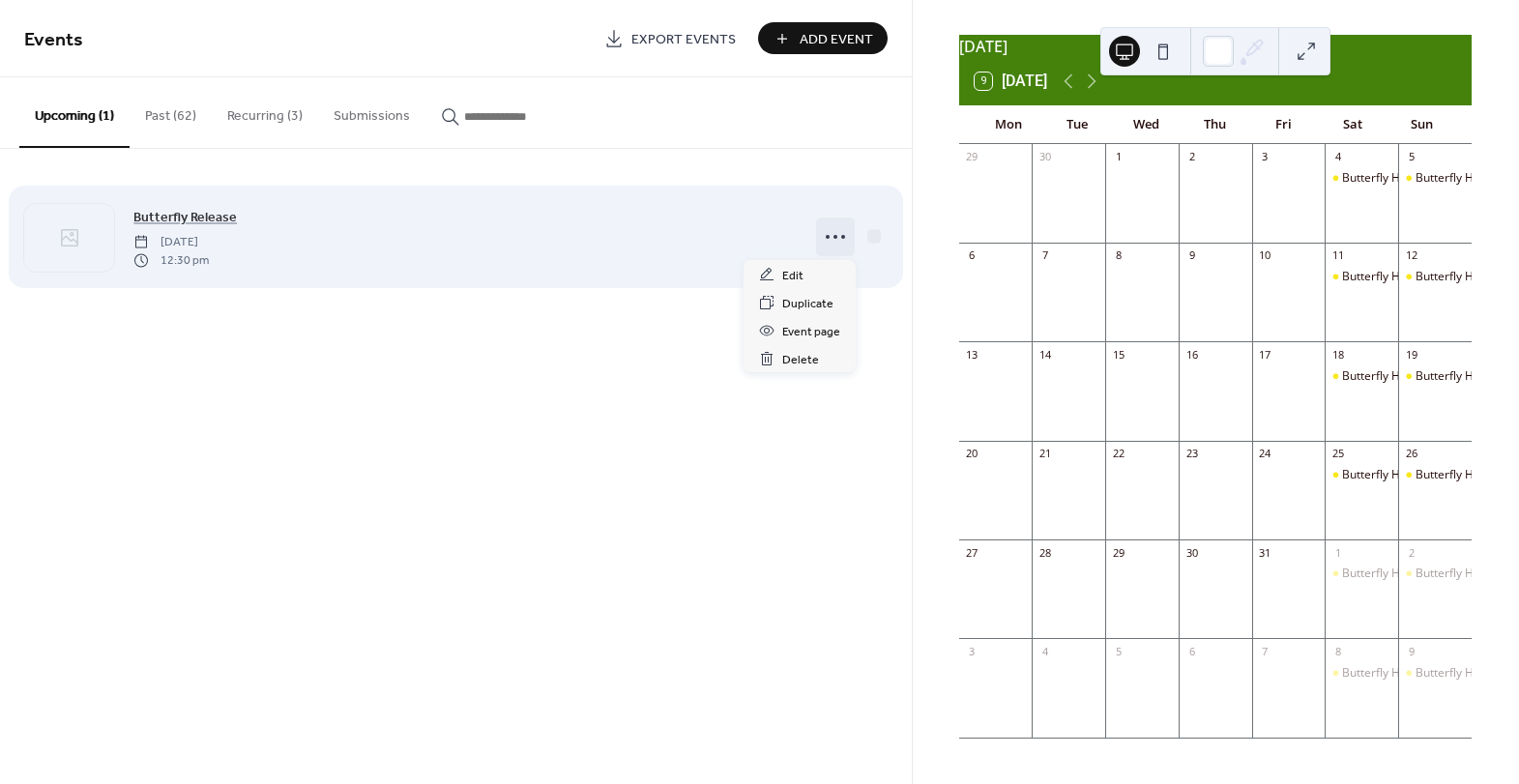 click on "Butterfly Release Saturday, August 9, 2025 12:30 pm" at bounding box center [464, 237] 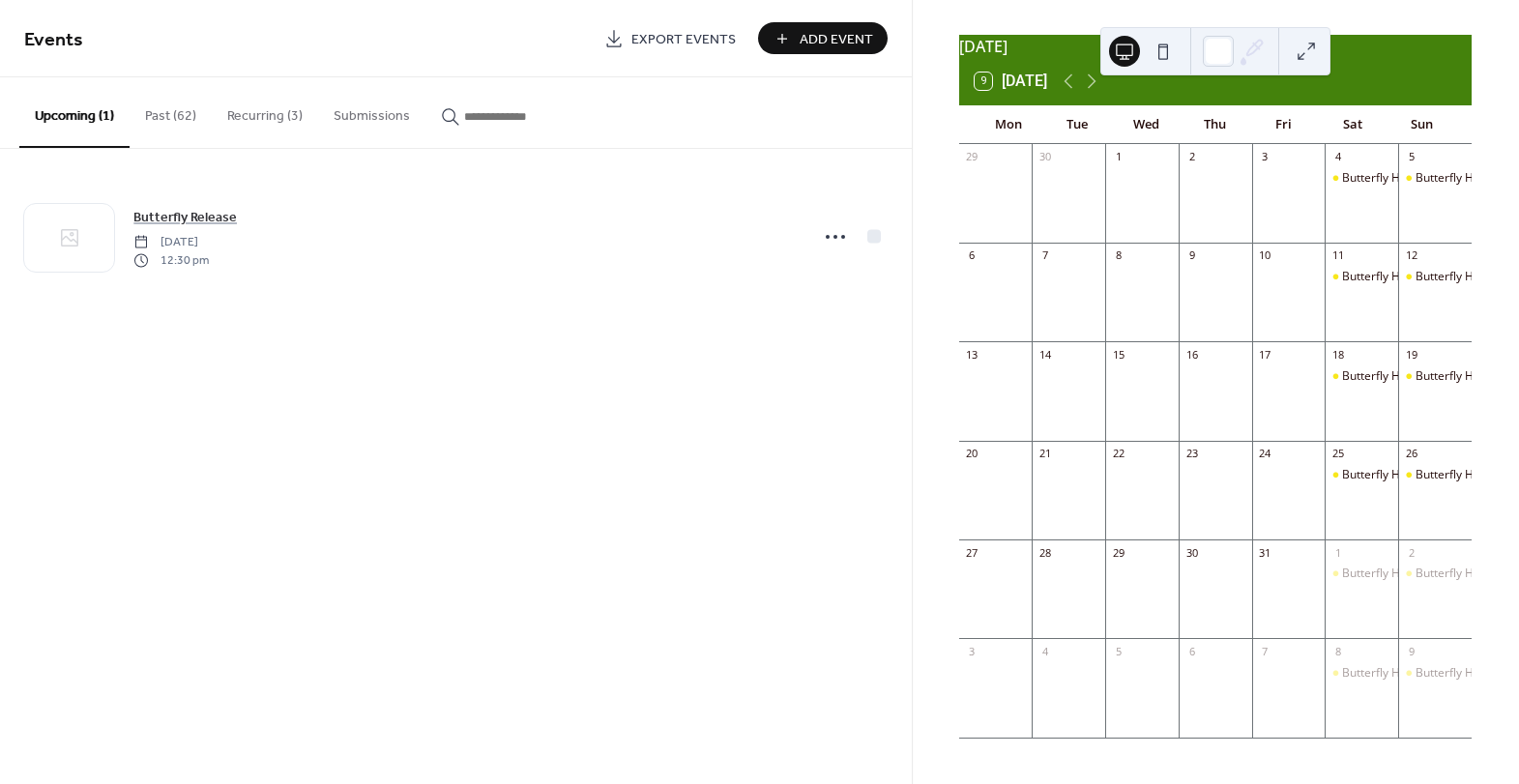 click on "Recurring  (3)" at bounding box center [265, 111] 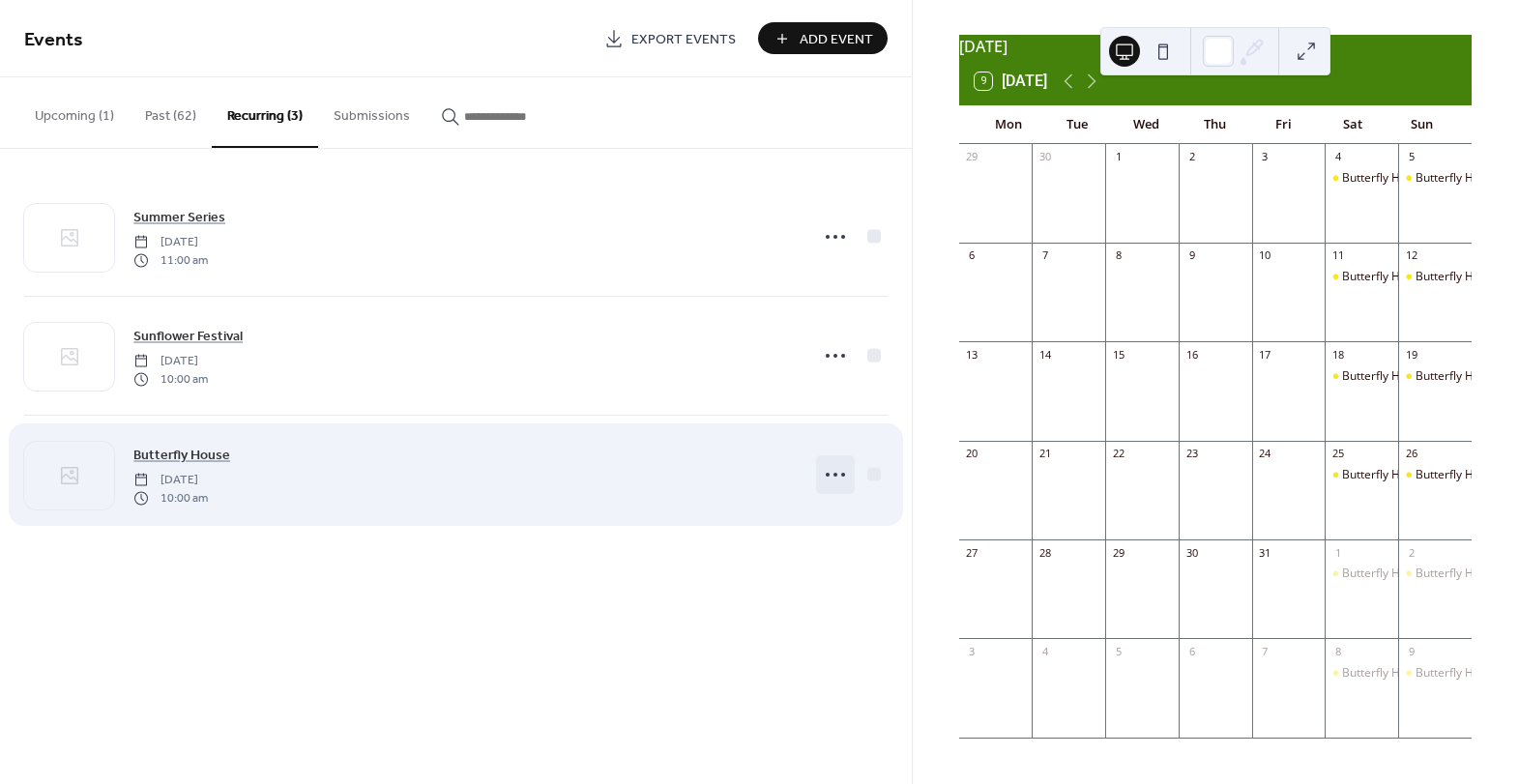 click 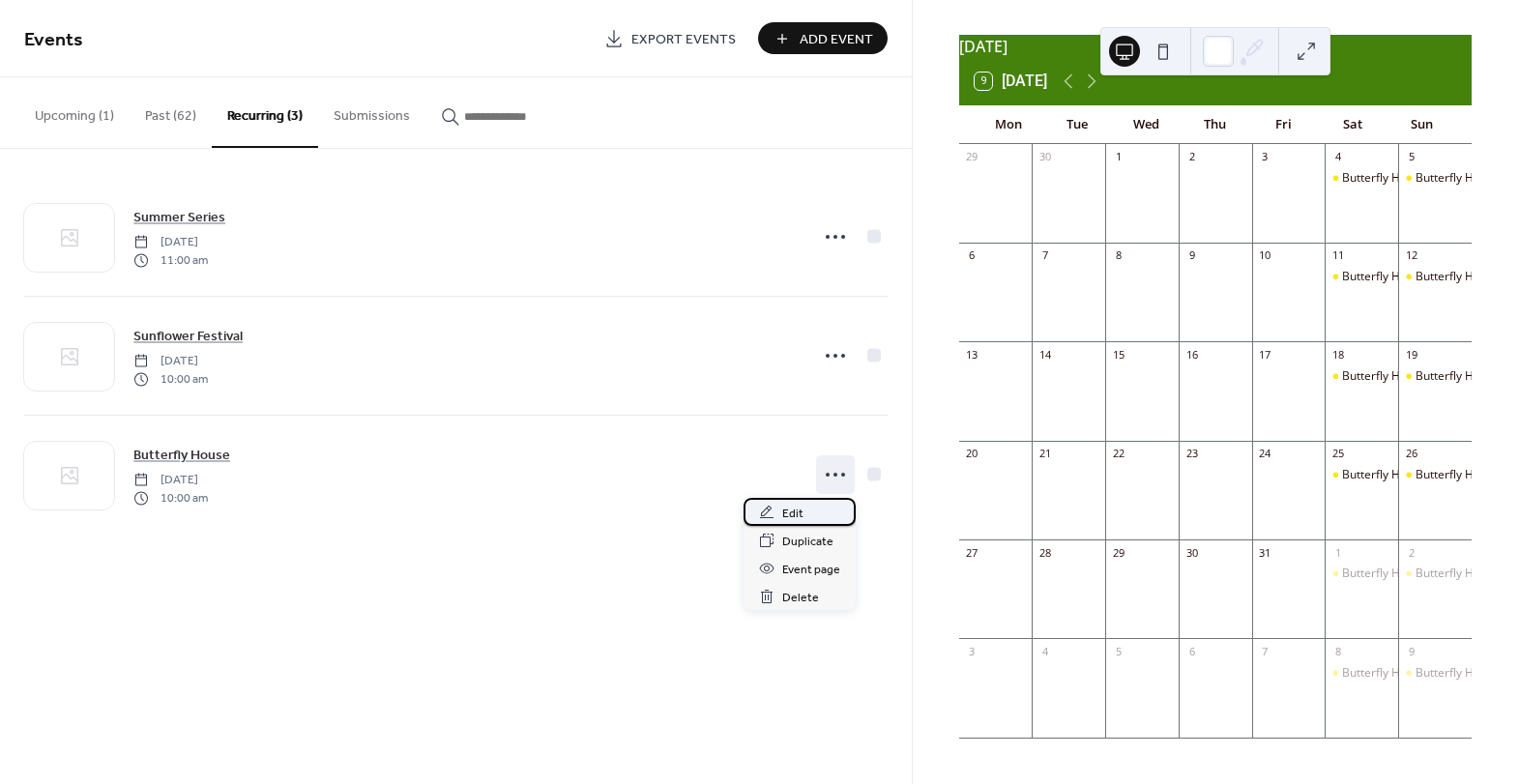 click on "Edit" at bounding box center [800, 511] 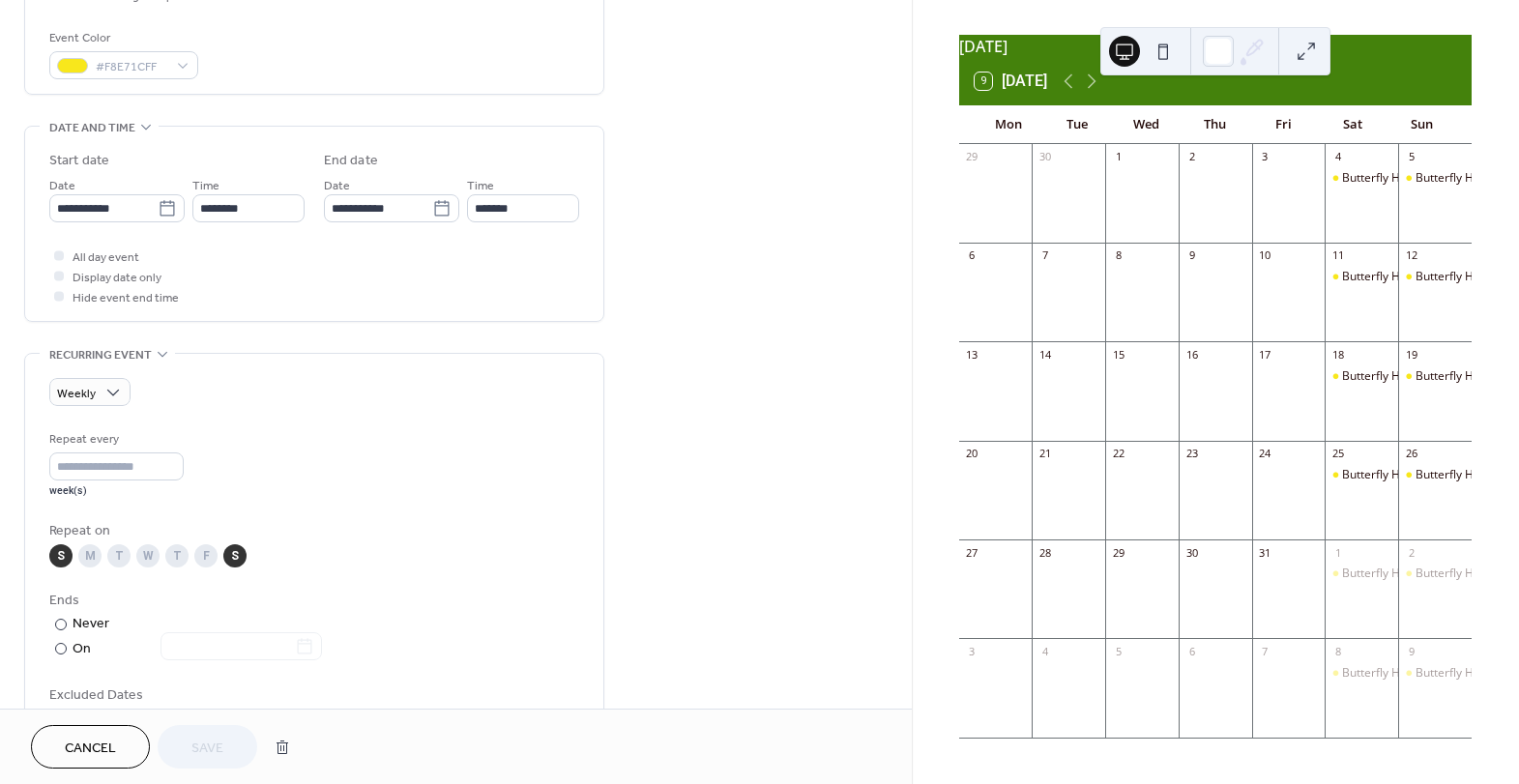 scroll, scrollTop: 525, scrollLeft: 0, axis: vertical 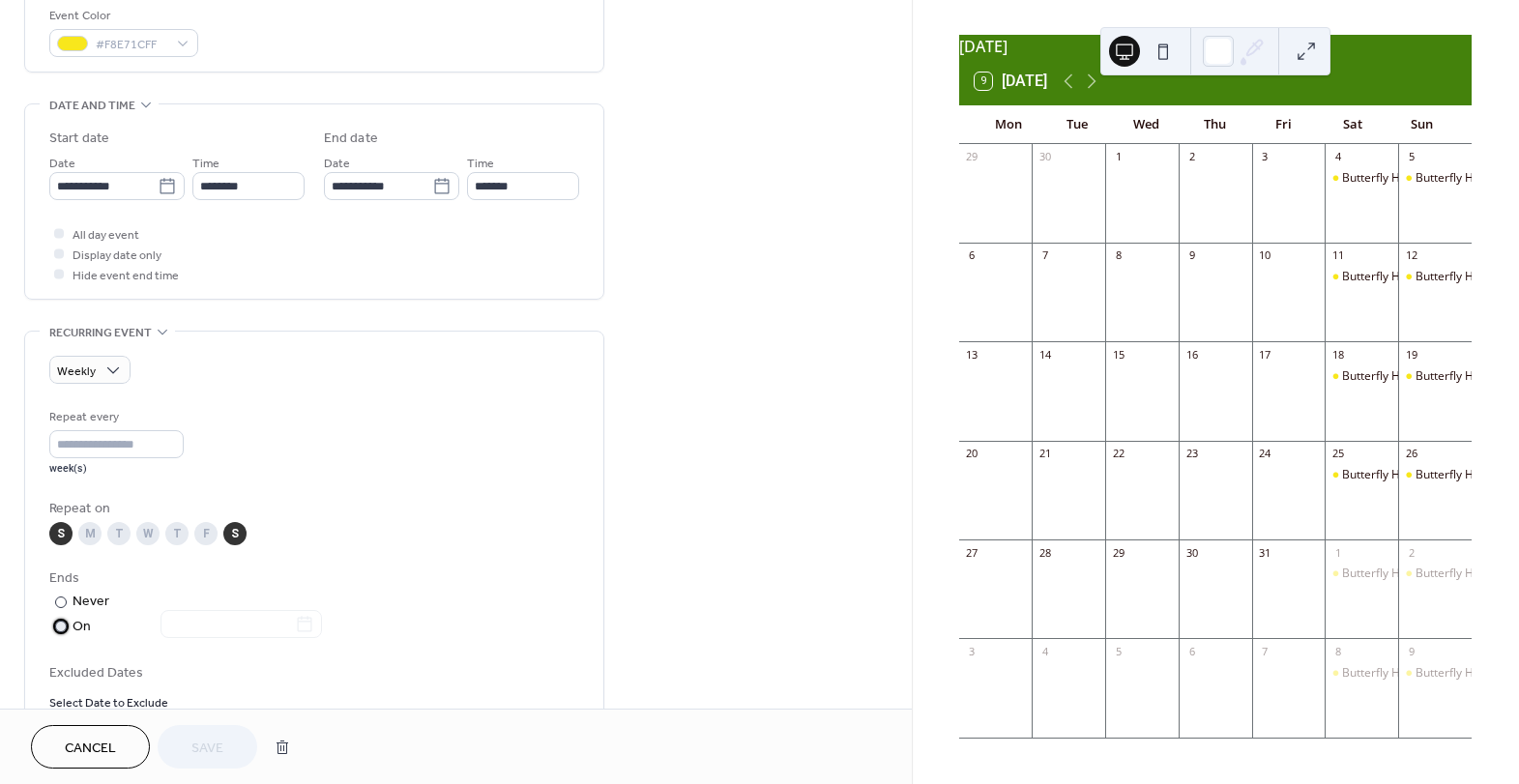 click on "On" at bounding box center (197, 626) 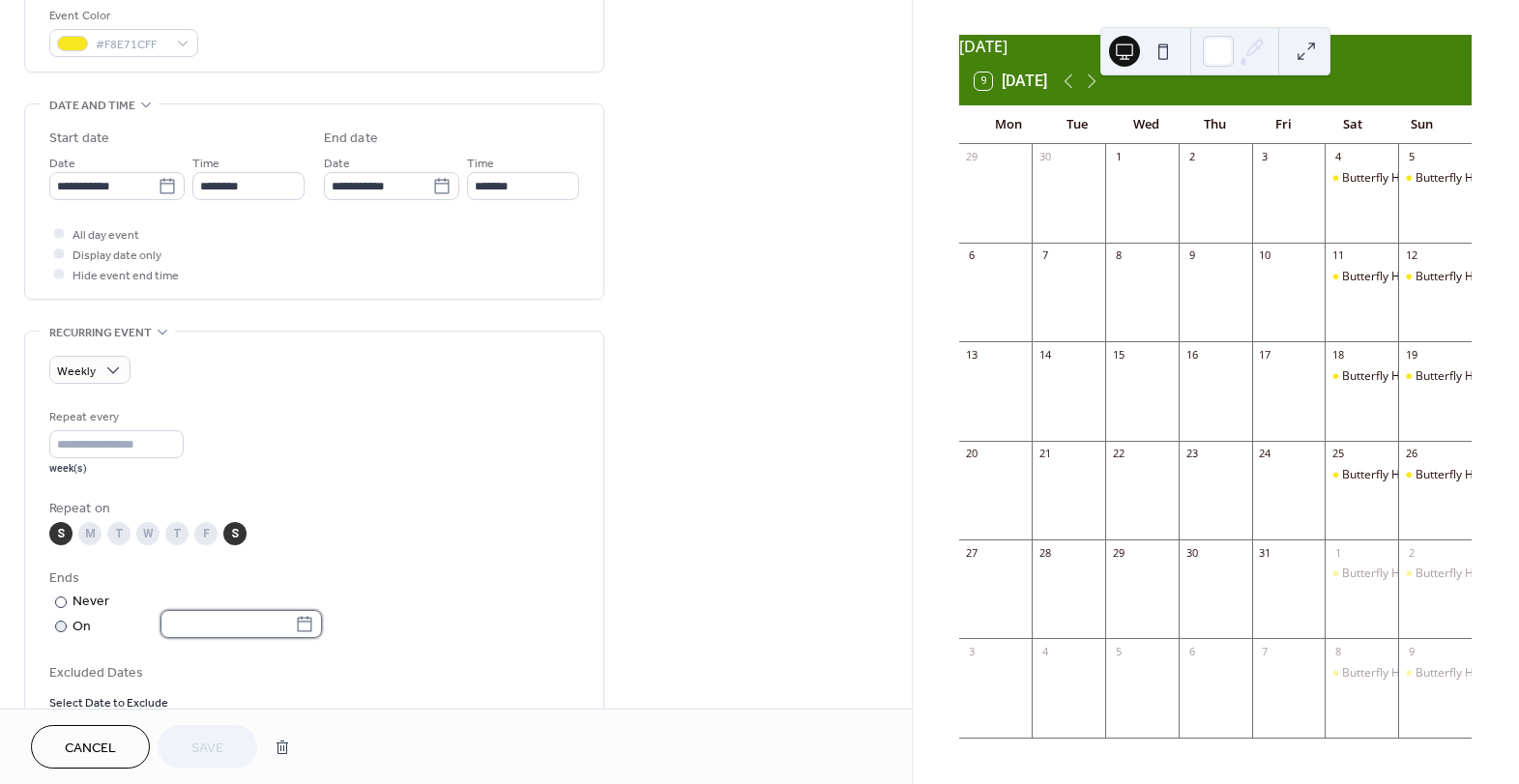 click at bounding box center [227, 624] 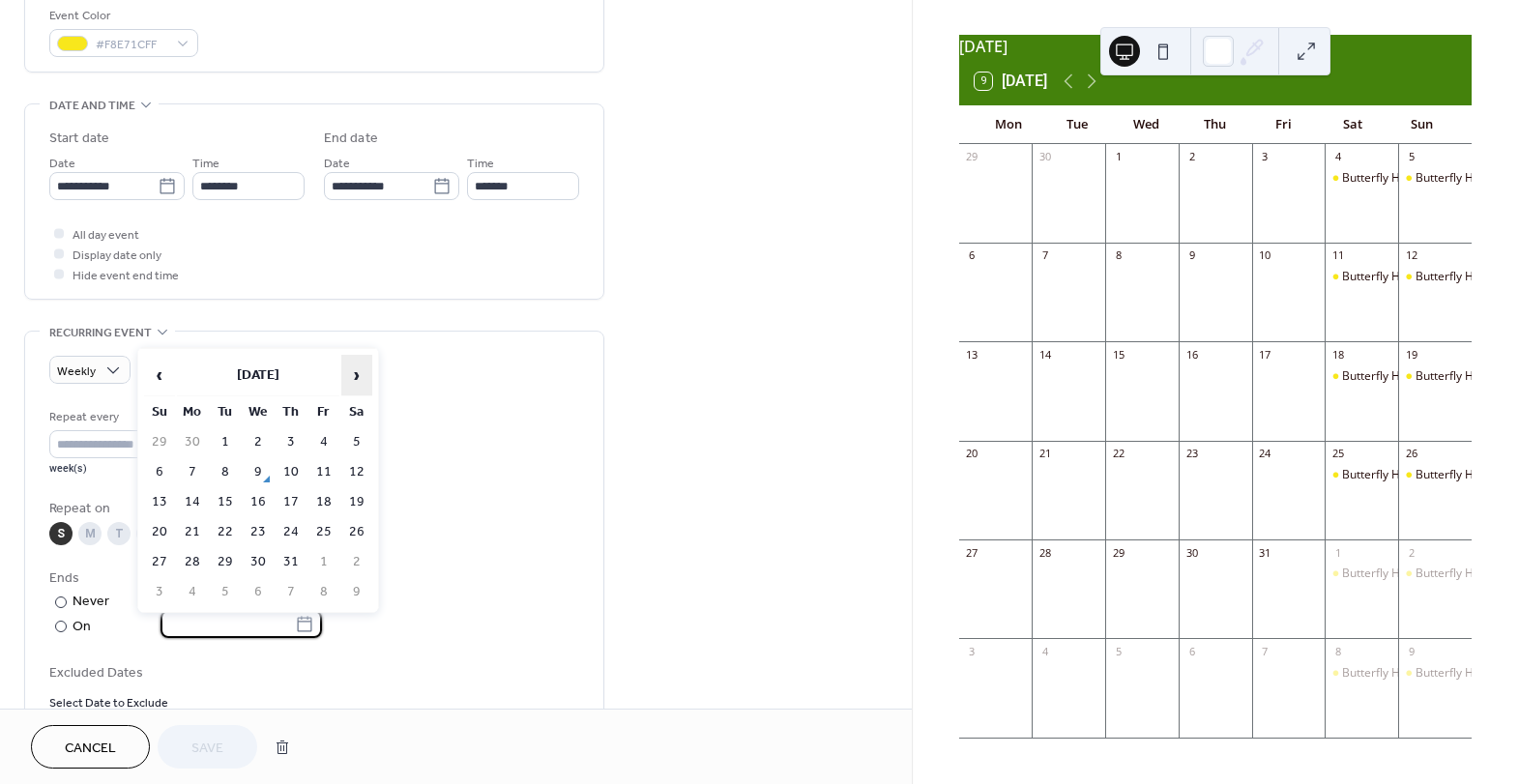 click on "›" at bounding box center [357, 375] 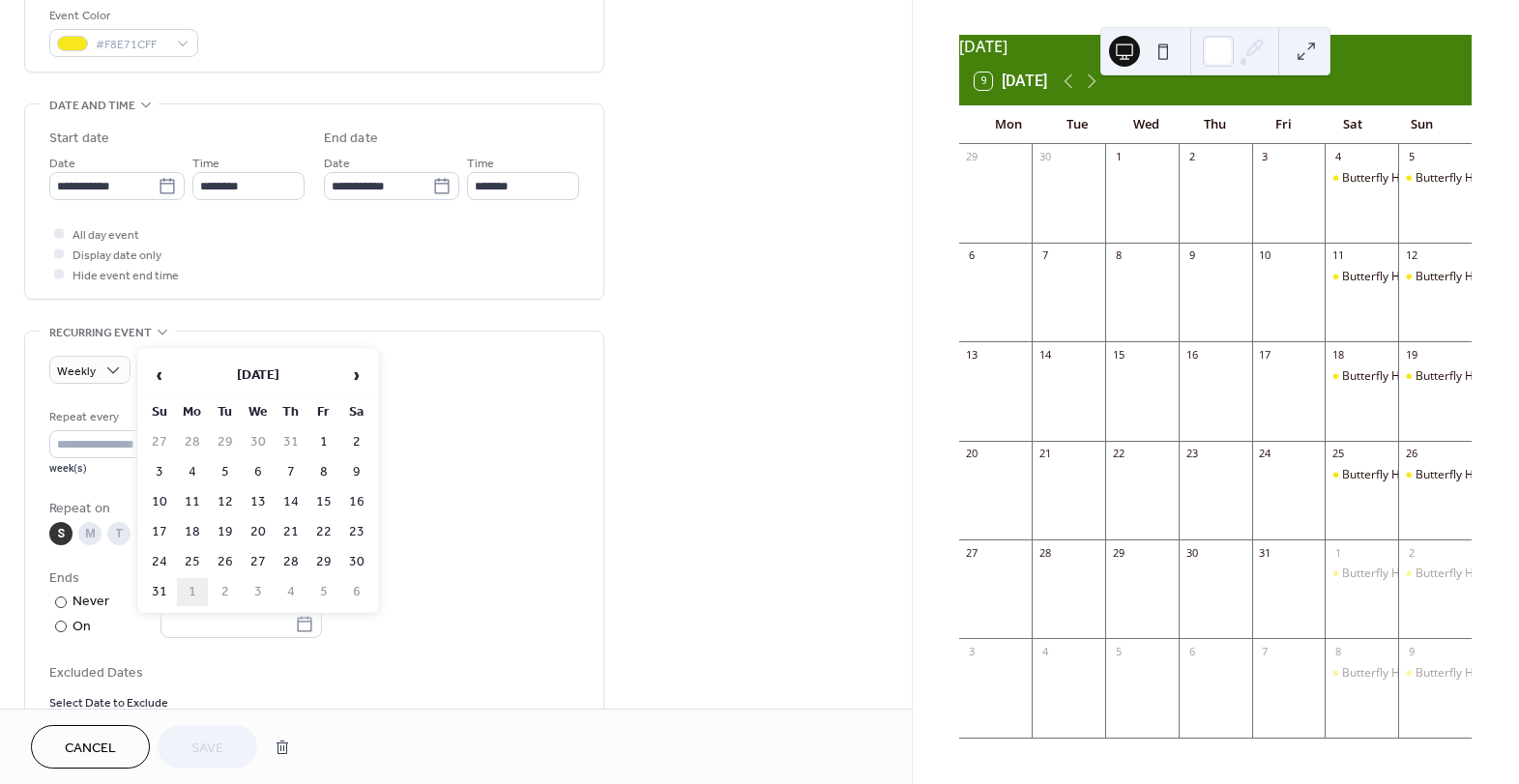 click on "1" at bounding box center (192, 592) 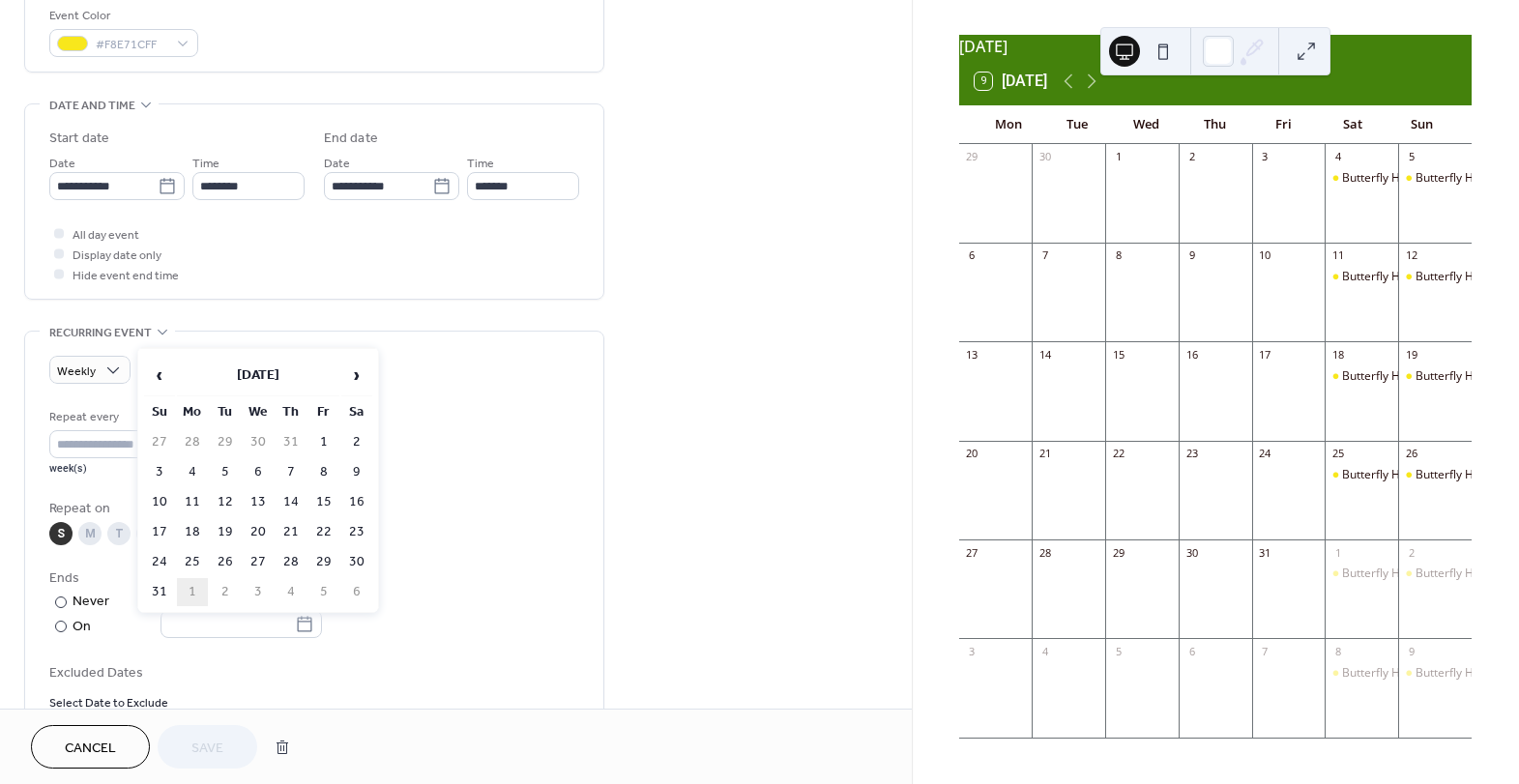 type on "**********" 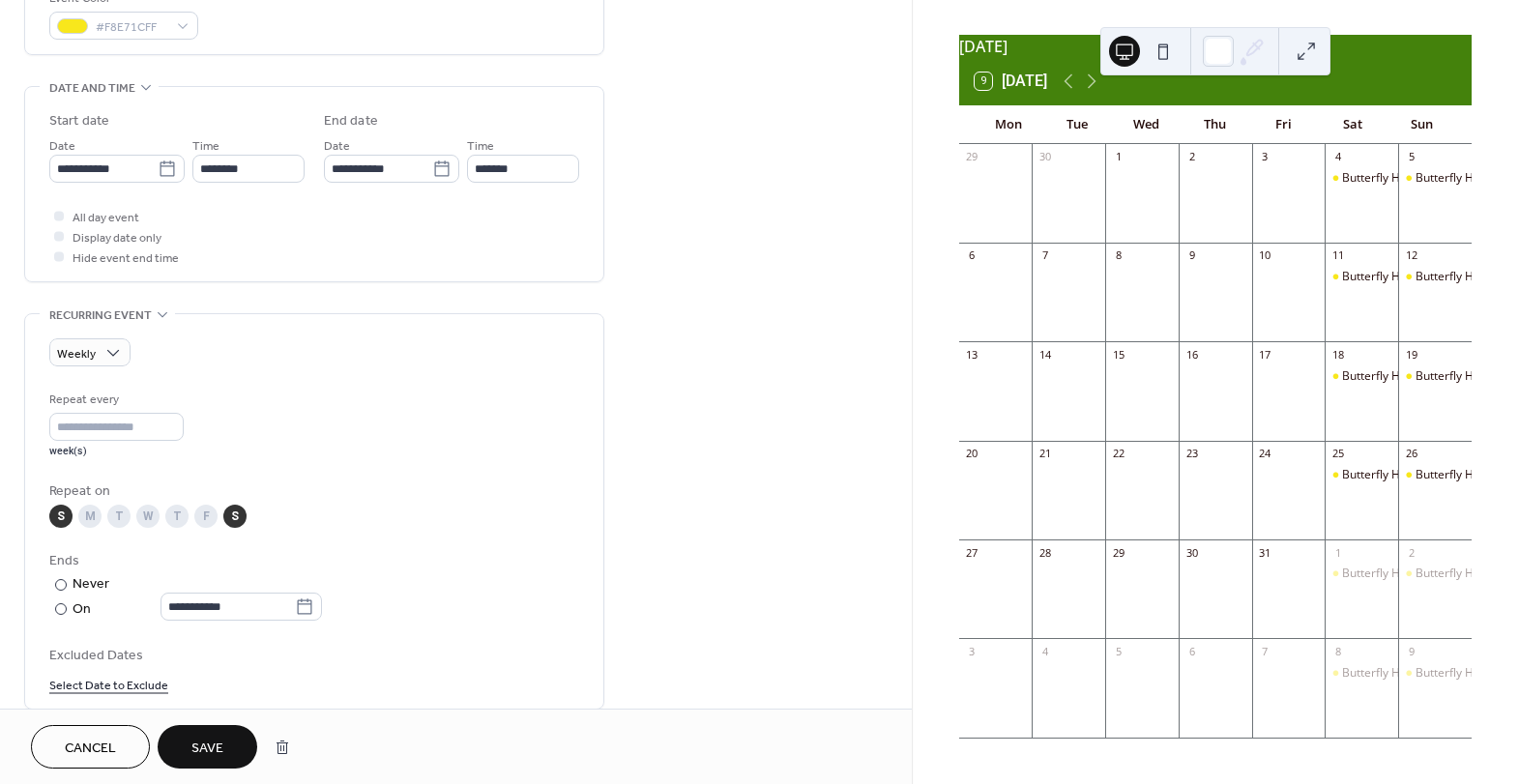 scroll, scrollTop: 546, scrollLeft: 0, axis: vertical 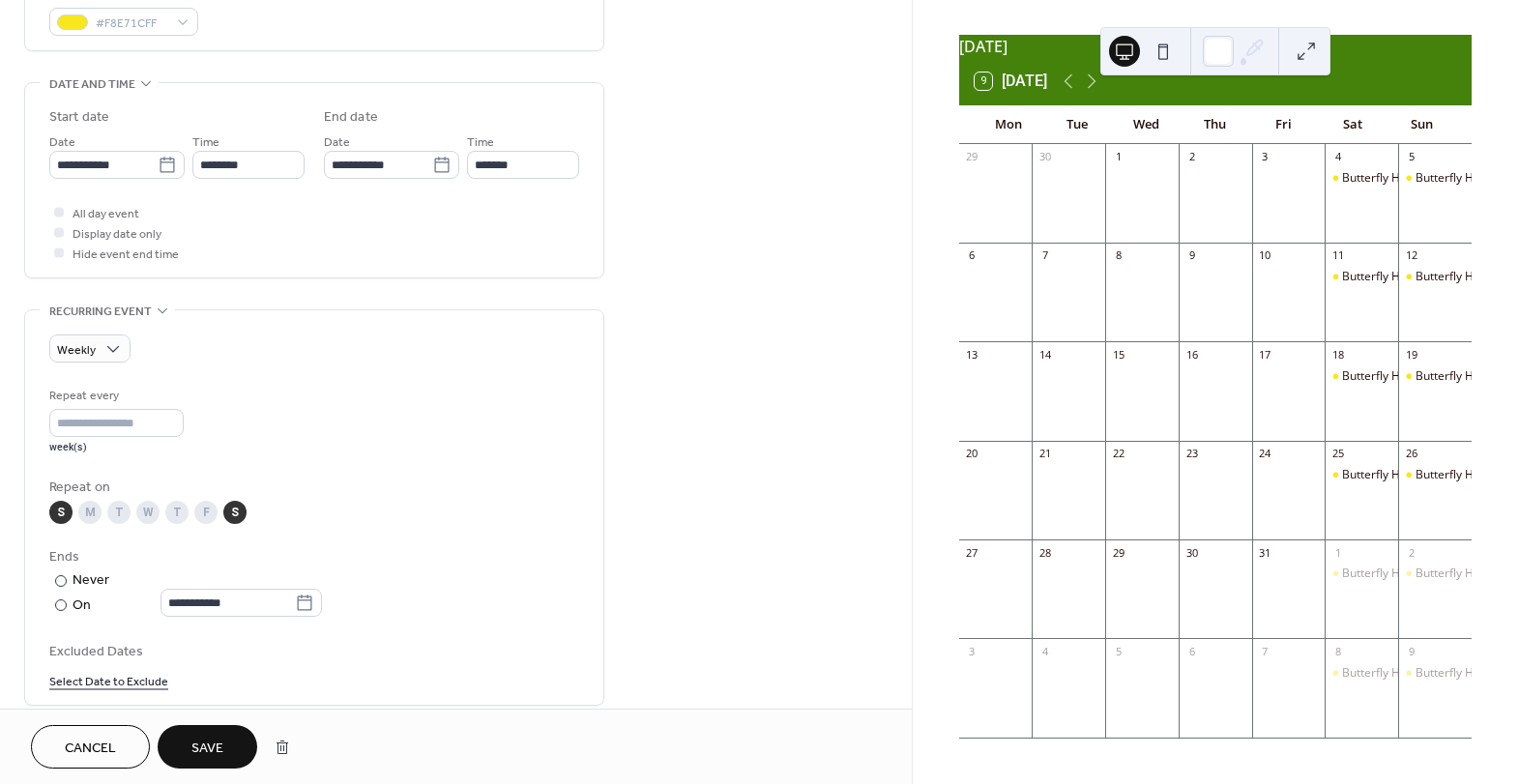 click on "Save" at bounding box center (207, 748) 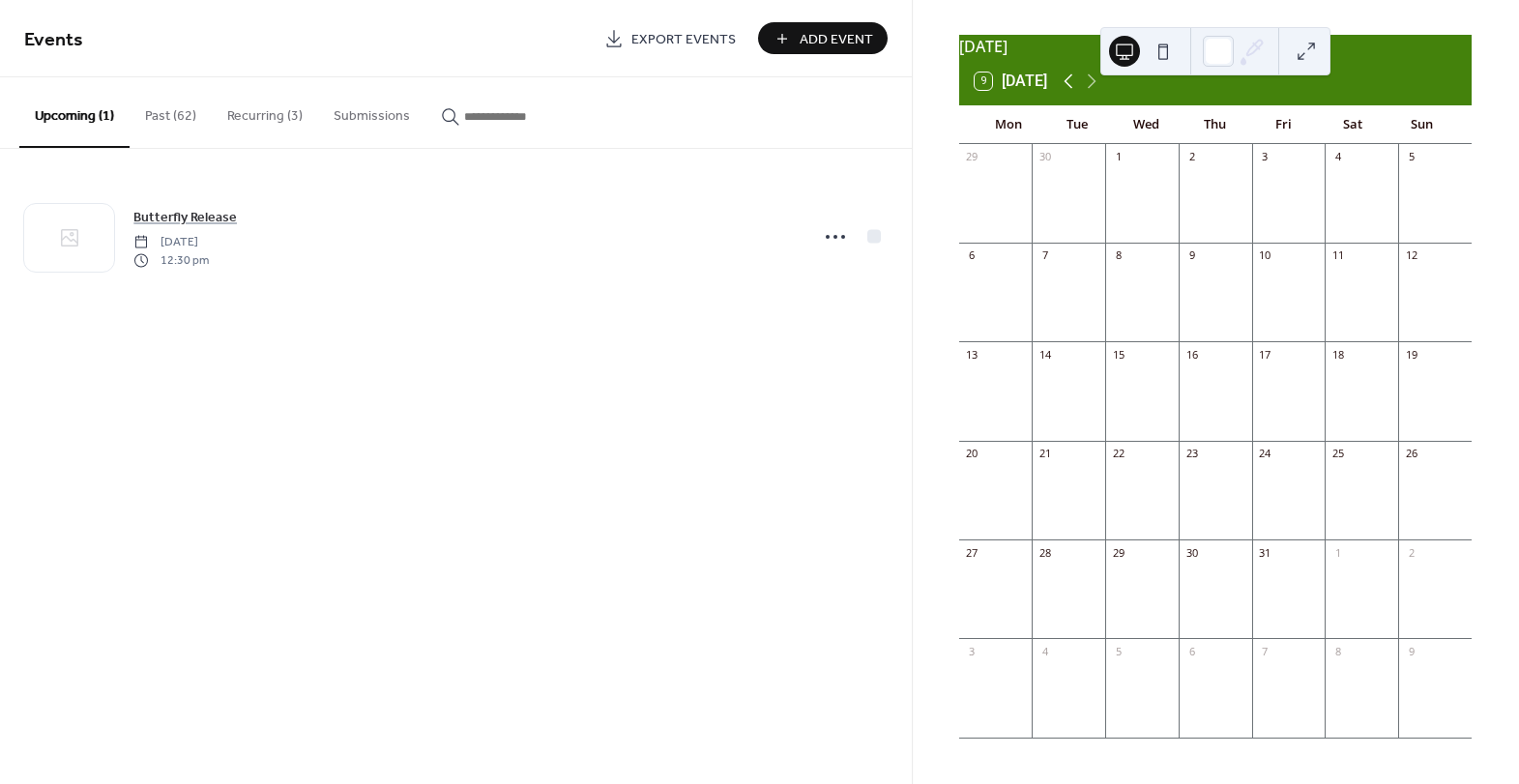 click 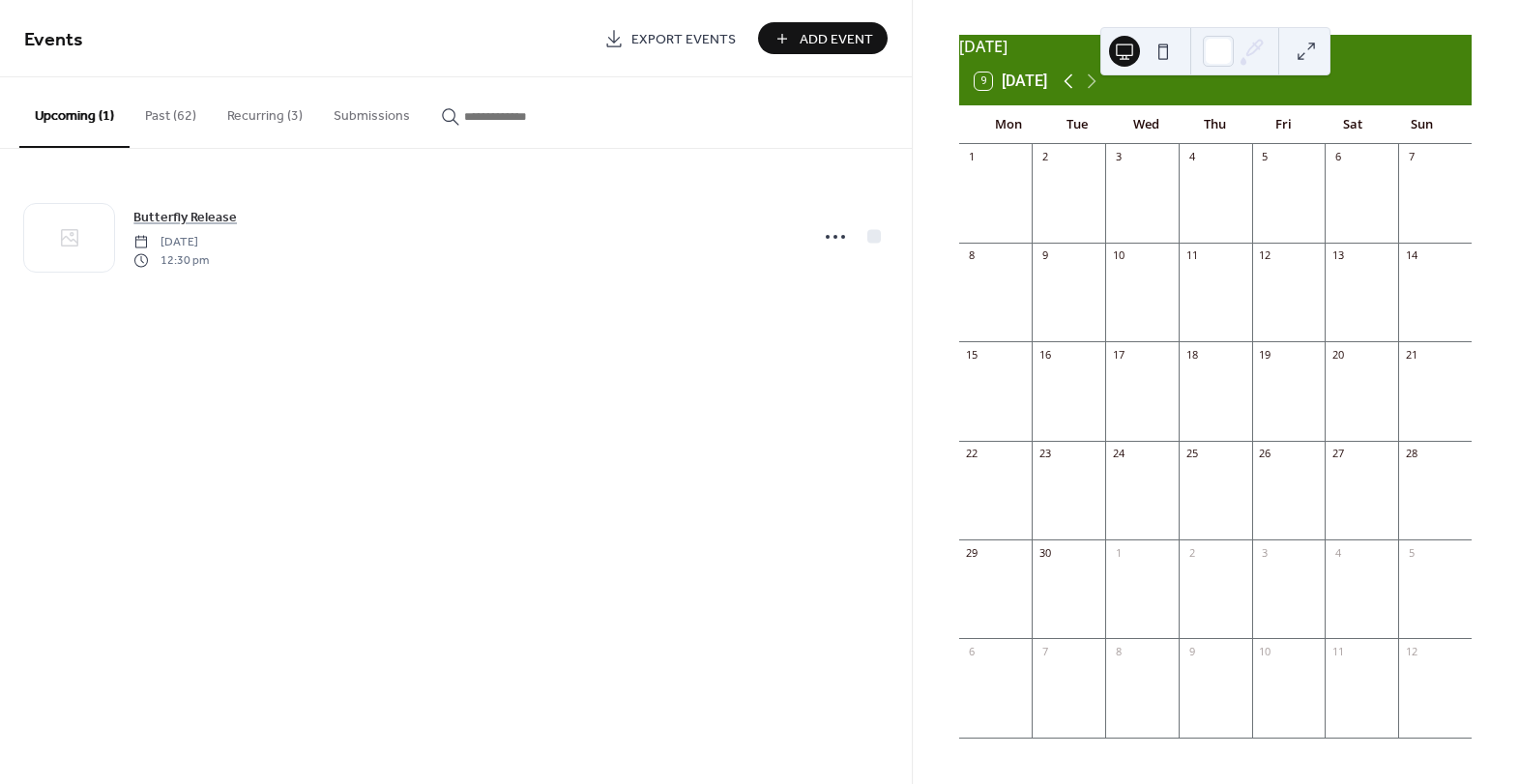 click 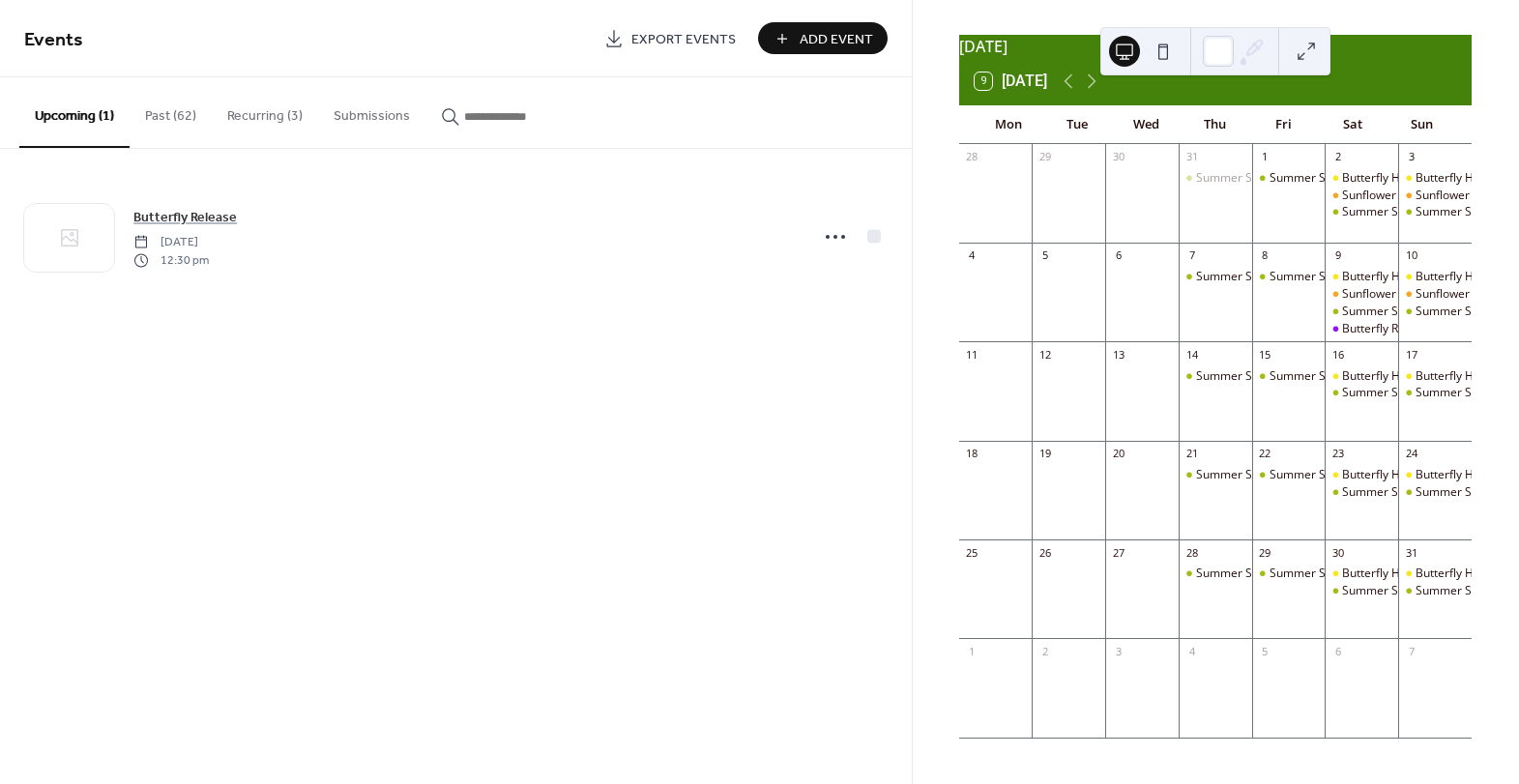click on "Recurring  (3)" at bounding box center [265, 111] 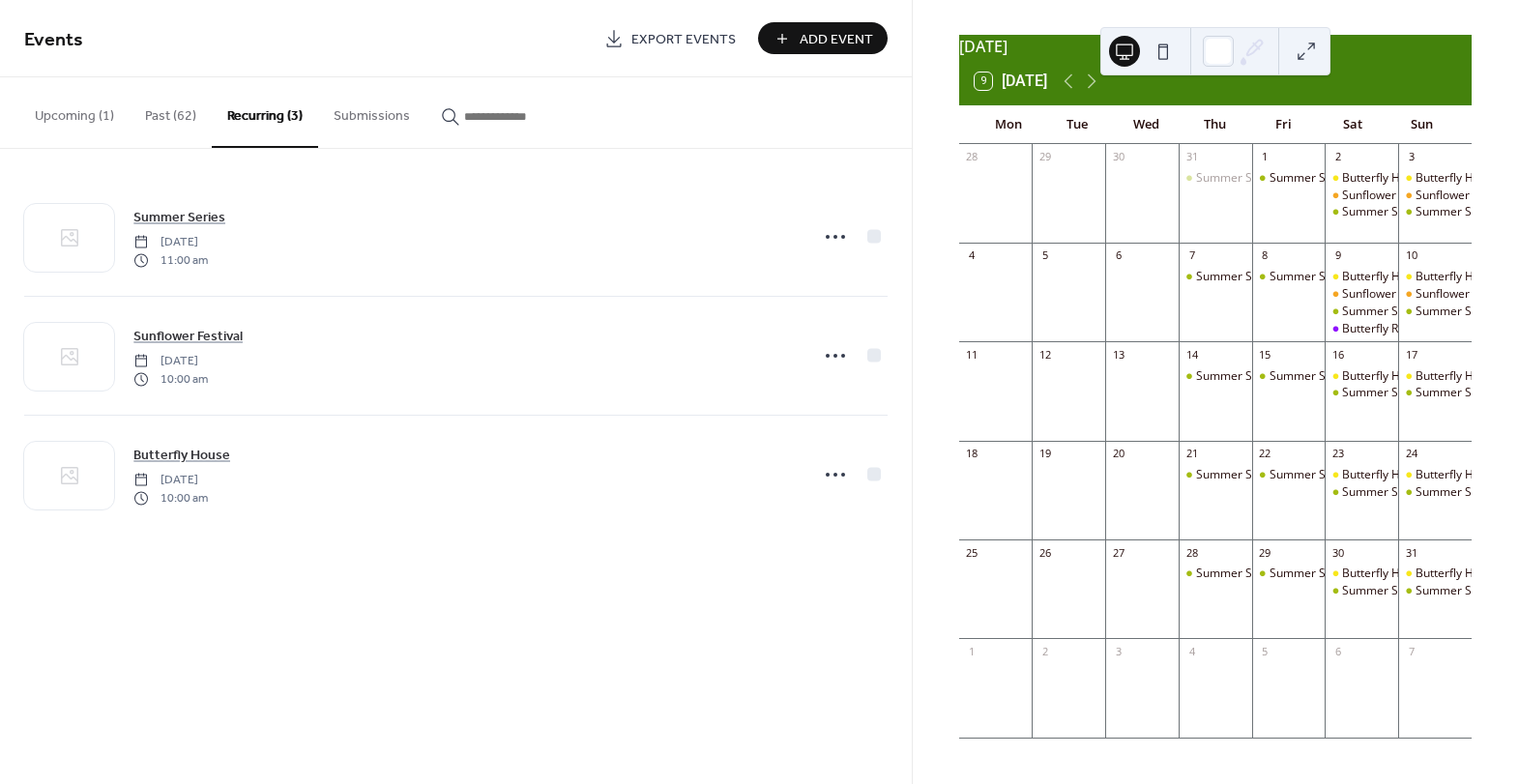 click on "Add Event" at bounding box center (836, 40) 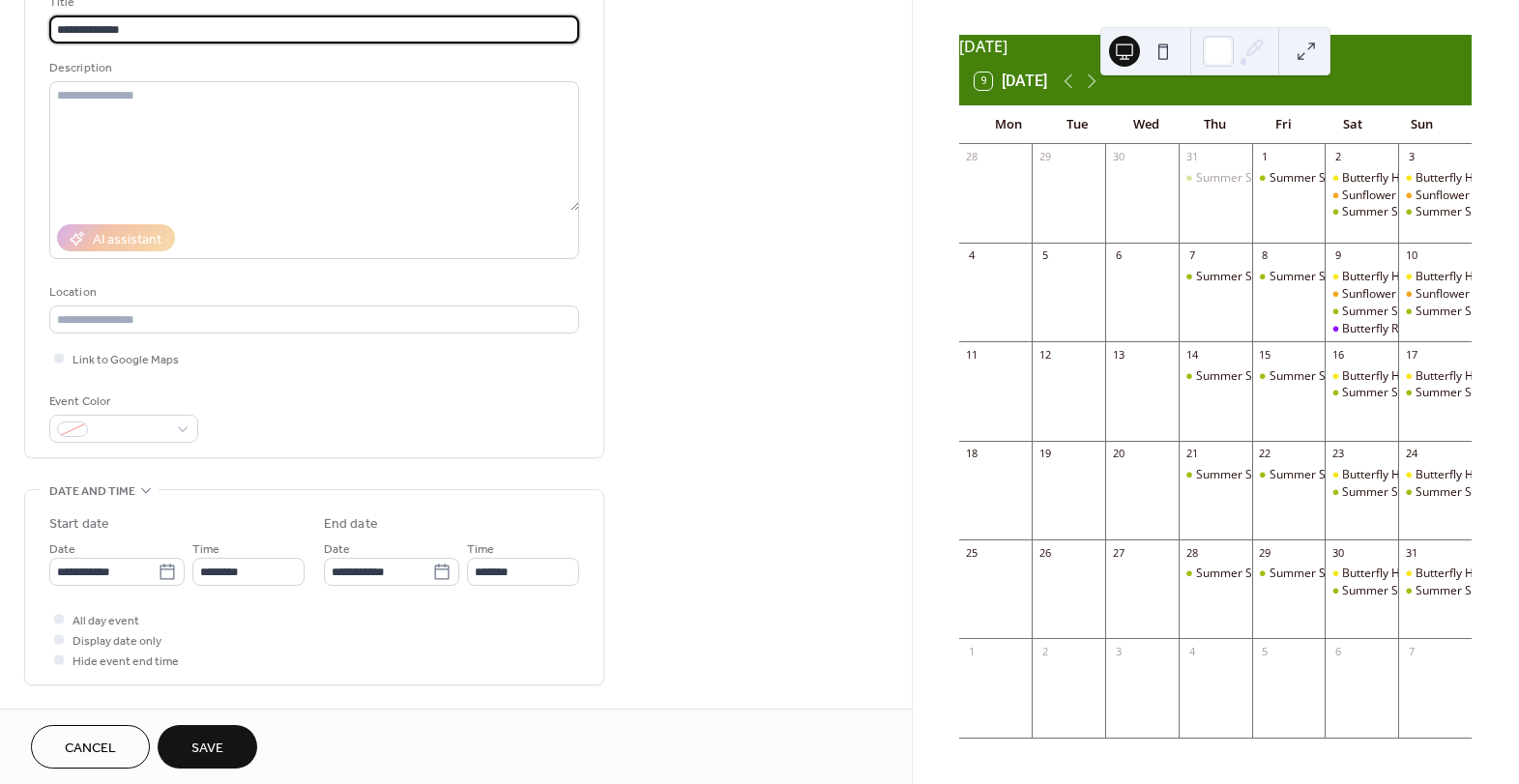 scroll, scrollTop: 152, scrollLeft: 0, axis: vertical 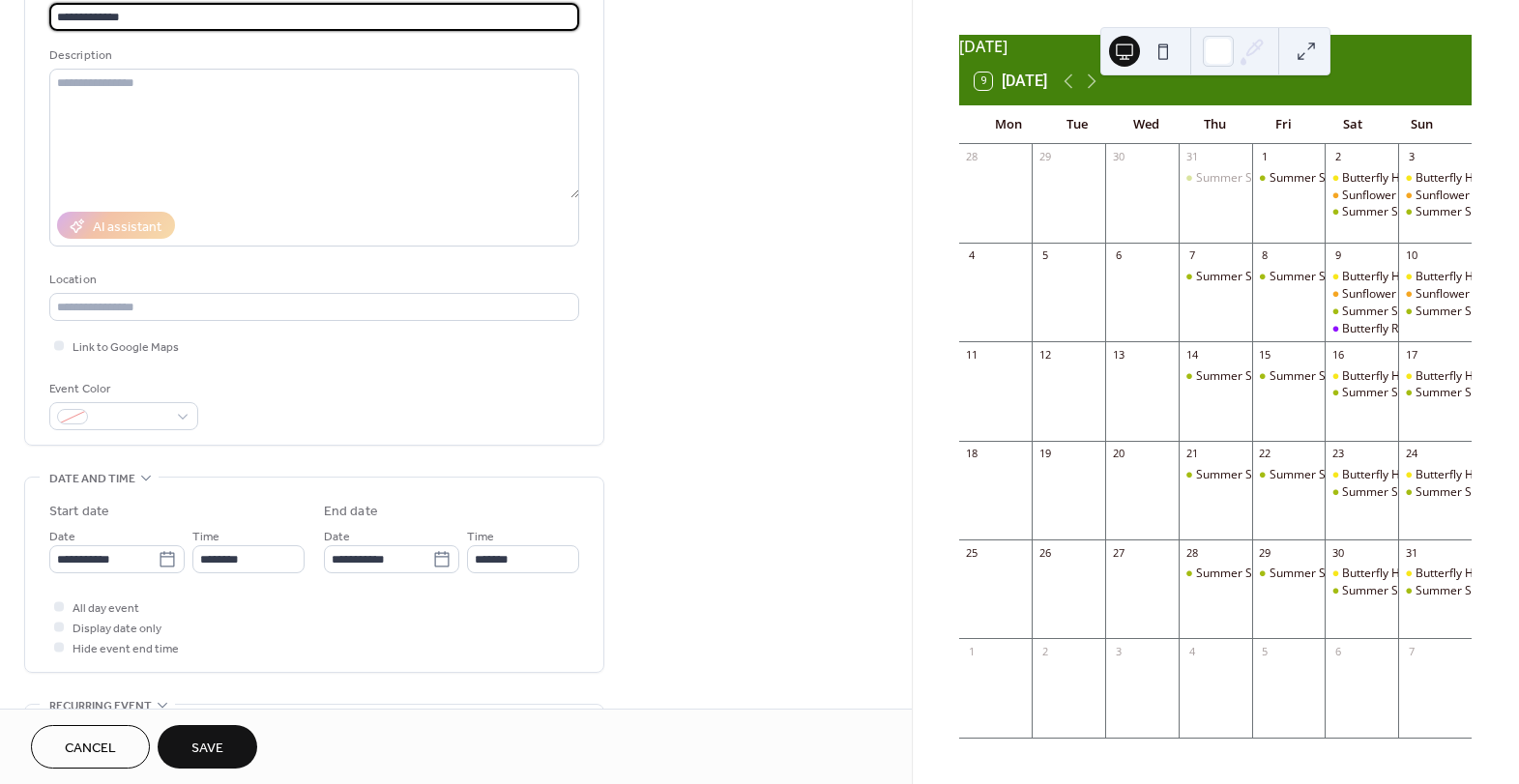 type on "**********" 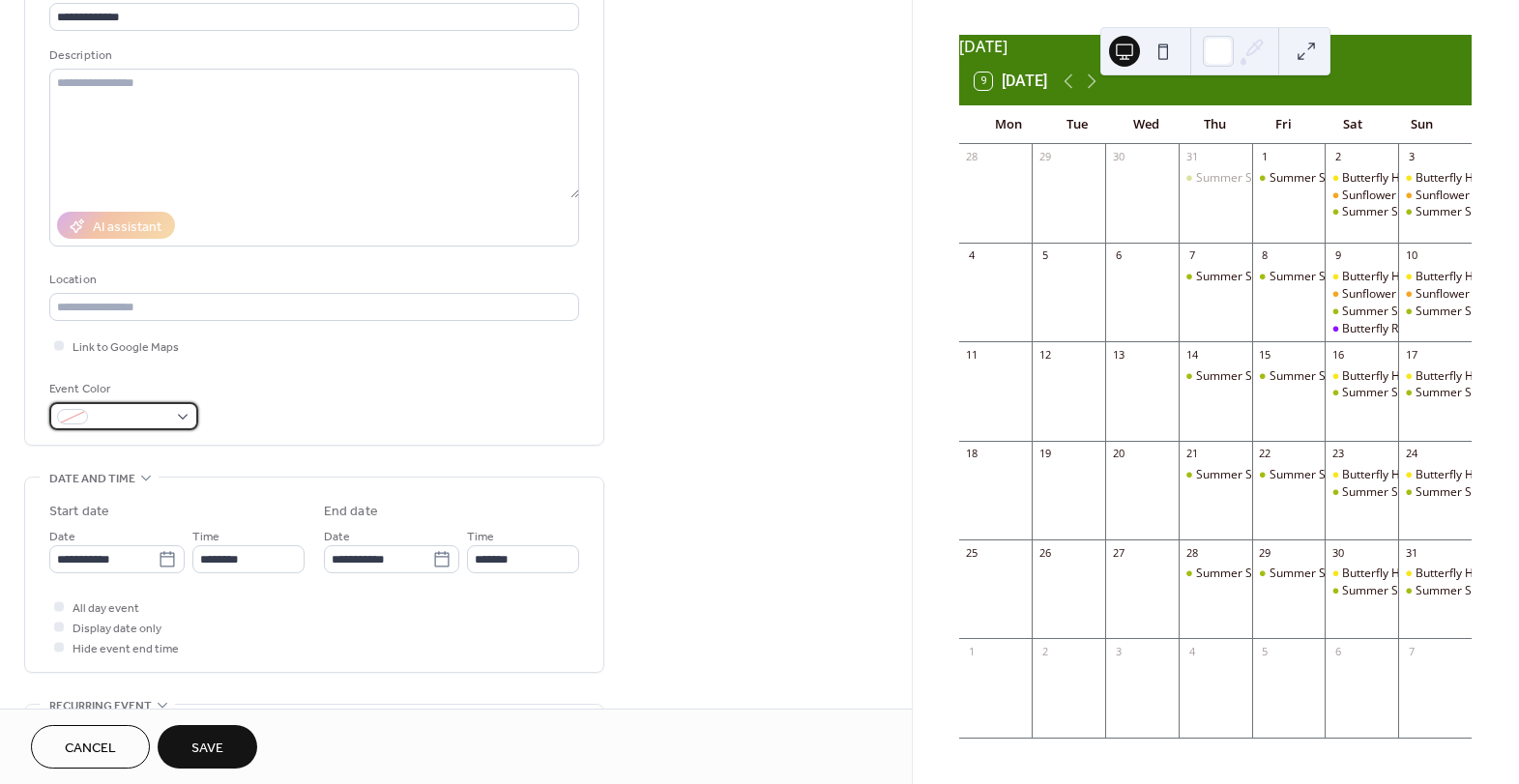 click at bounding box center (124, 416) 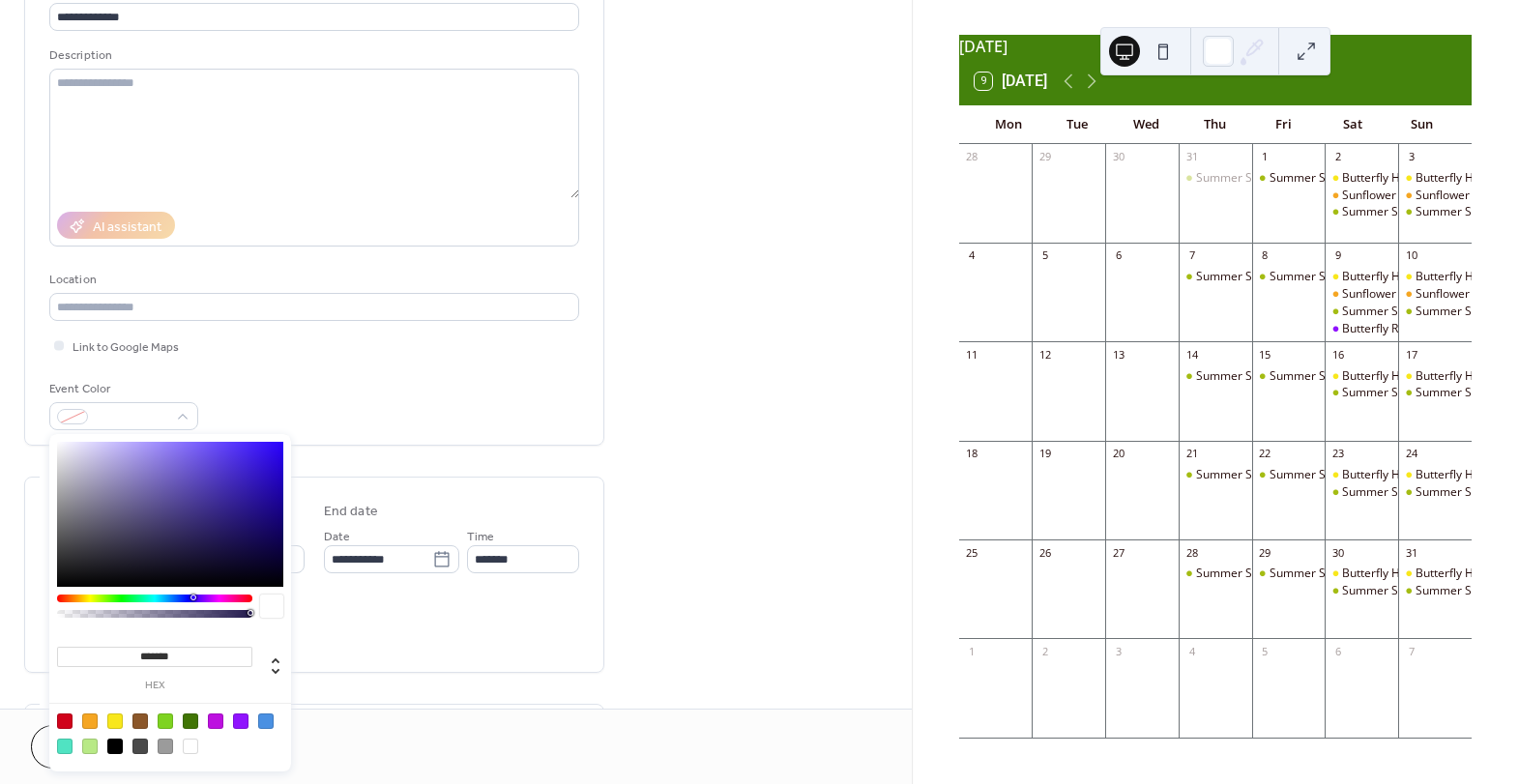 click at bounding box center (65, 721) 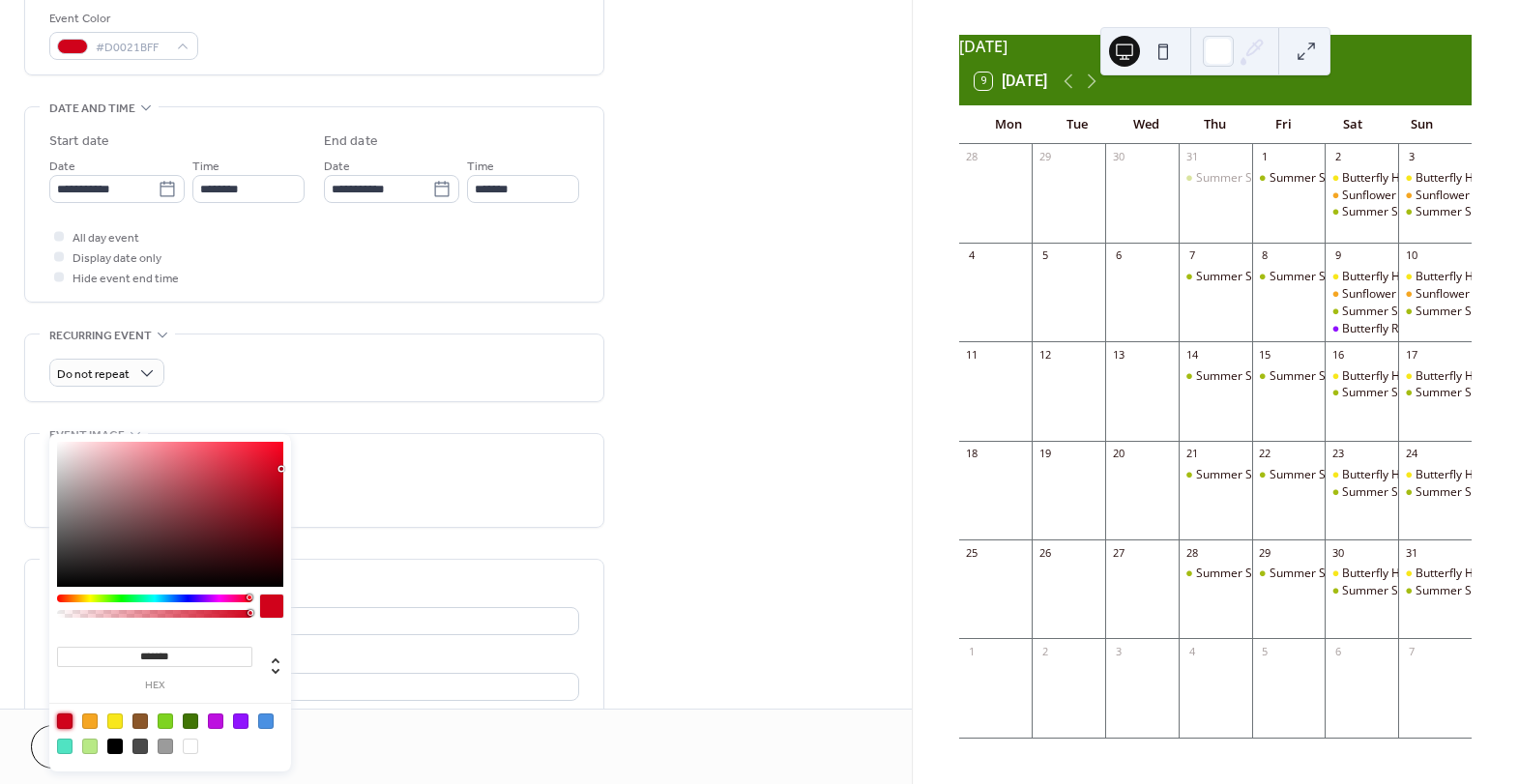 scroll, scrollTop: 529, scrollLeft: 0, axis: vertical 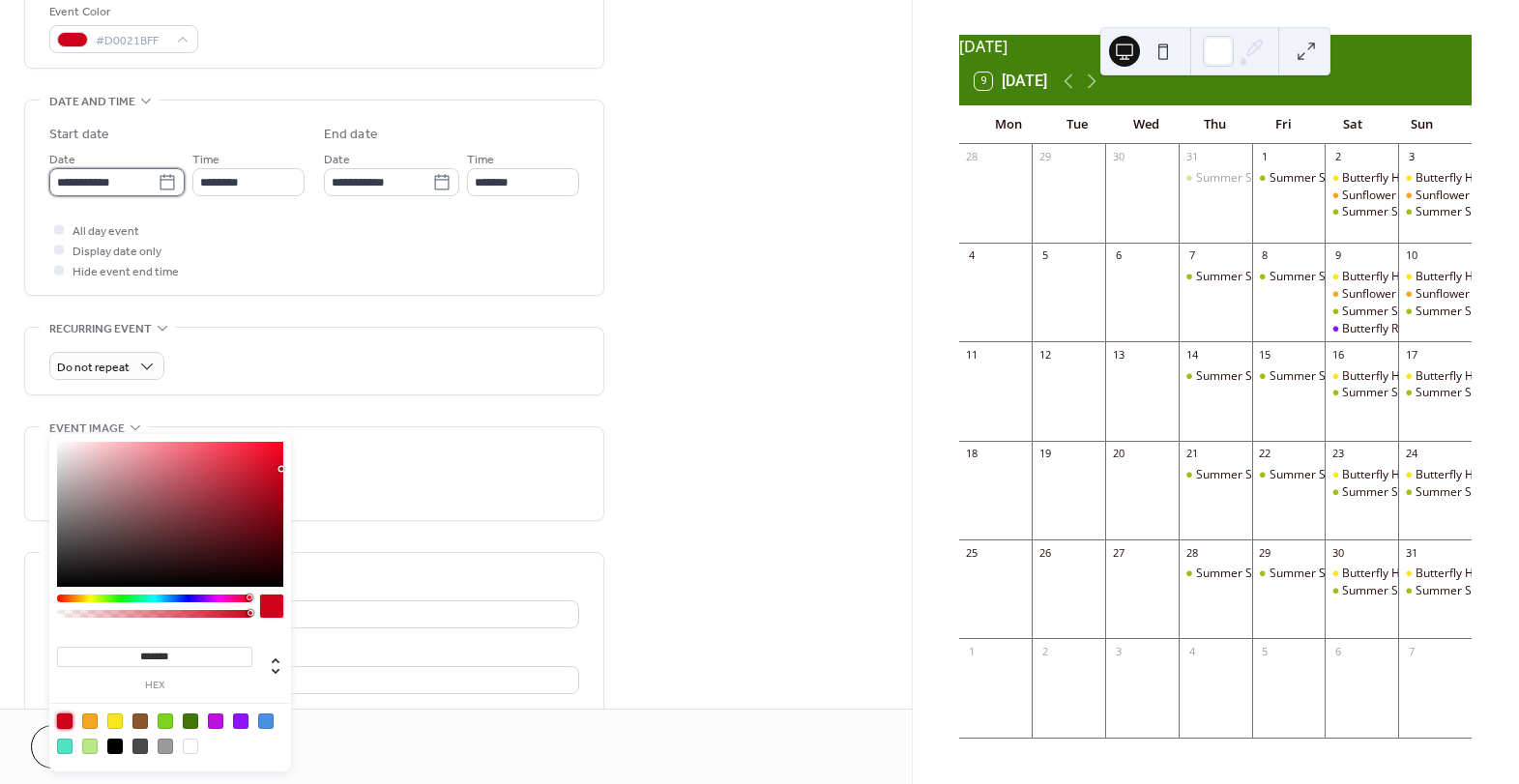 click on "**********" at bounding box center [103, 182] 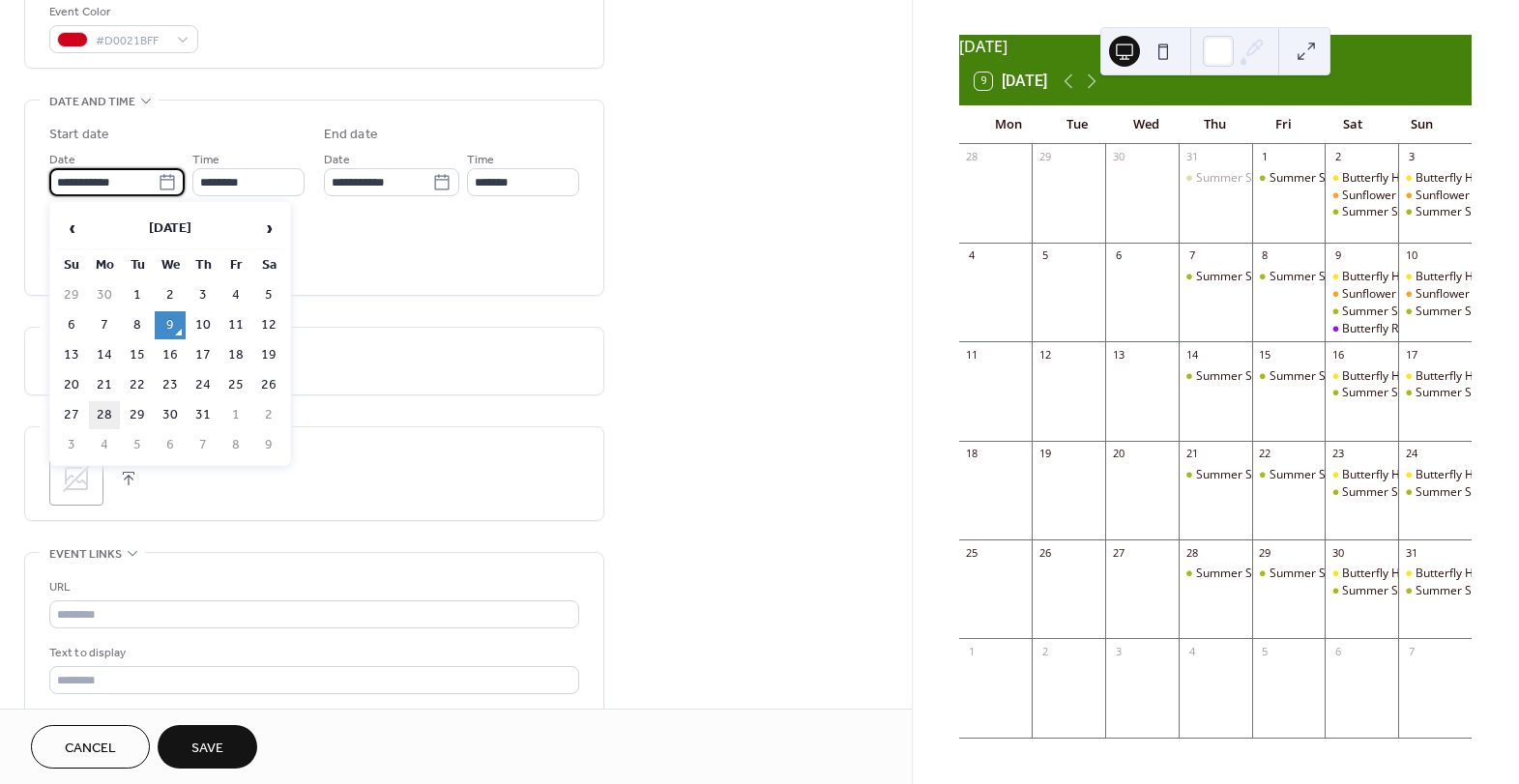 click on "28" at bounding box center (104, 415) 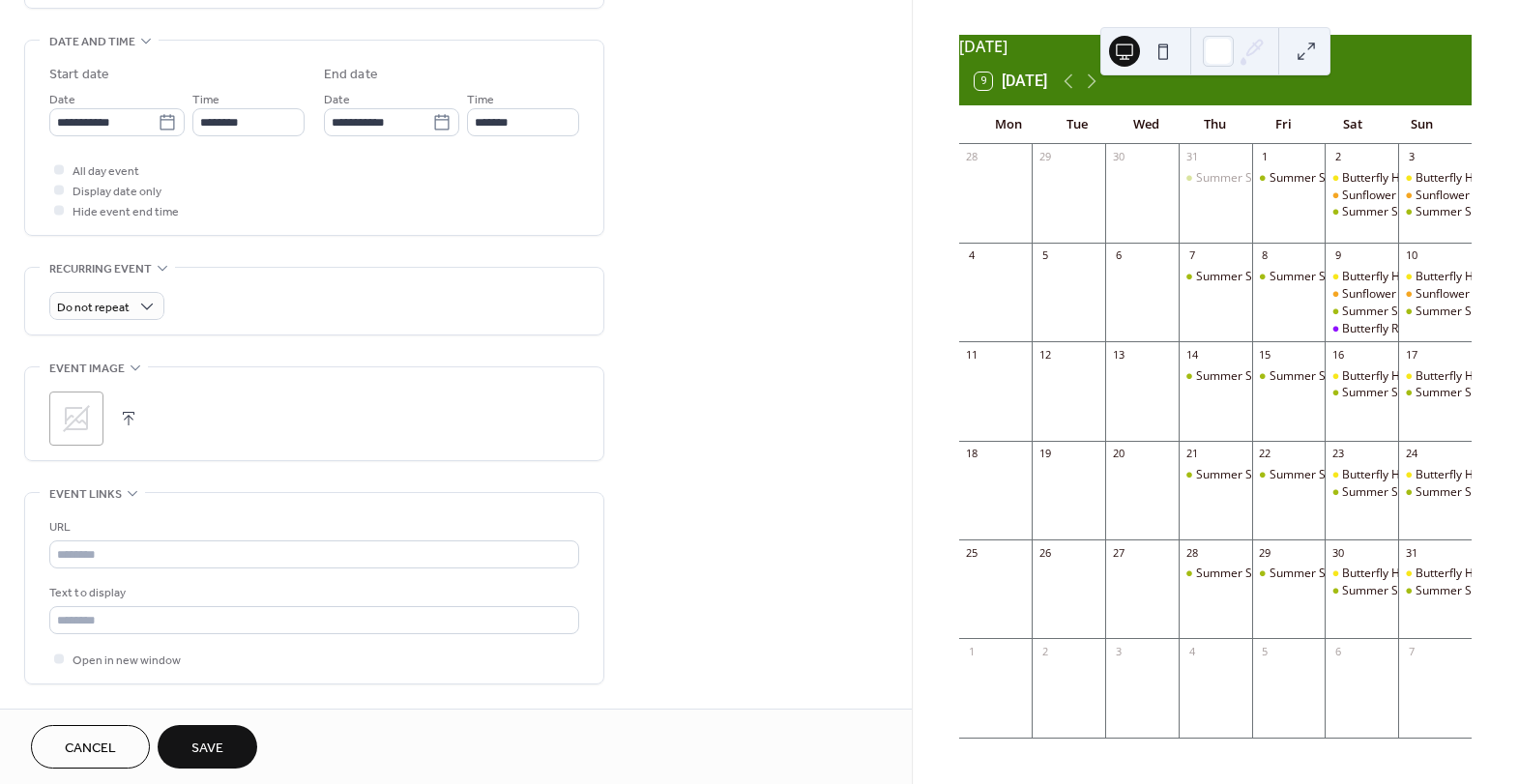 scroll, scrollTop: 590, scrollLeft: 0, axis: vertical 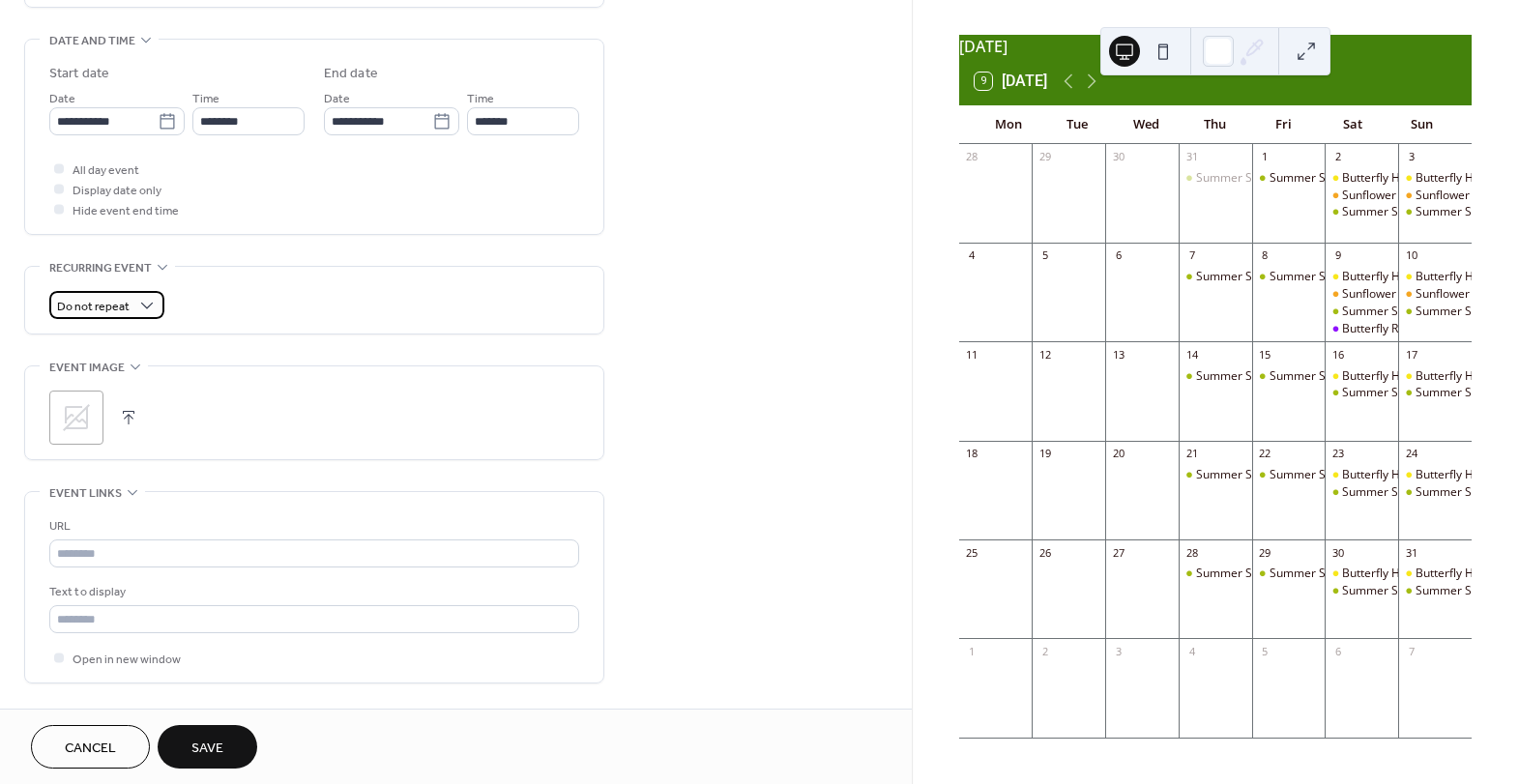 click on "Do not repeat" at bounding box center (93, 306) 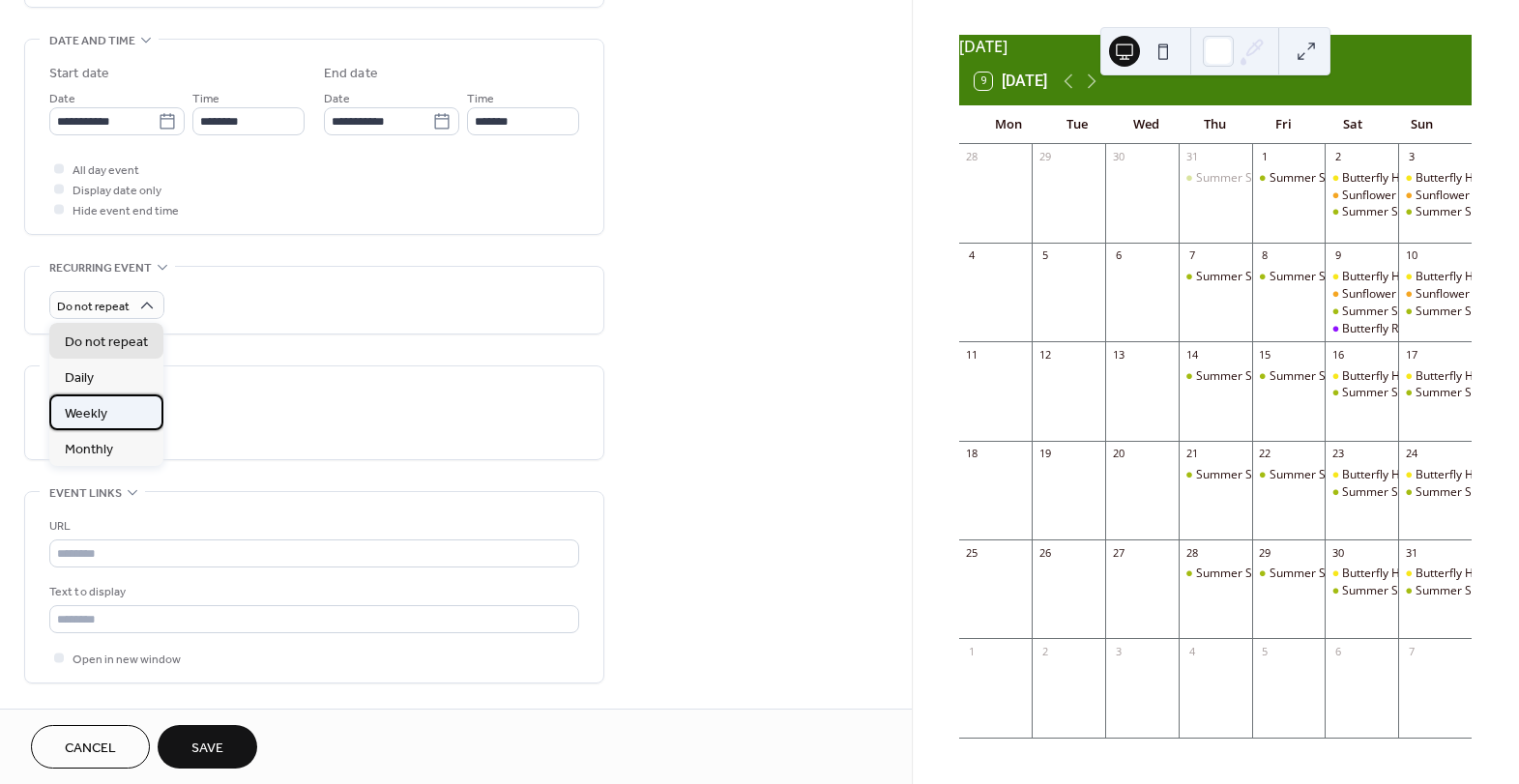 click on "Weekly" at bounding box center [106, 412] 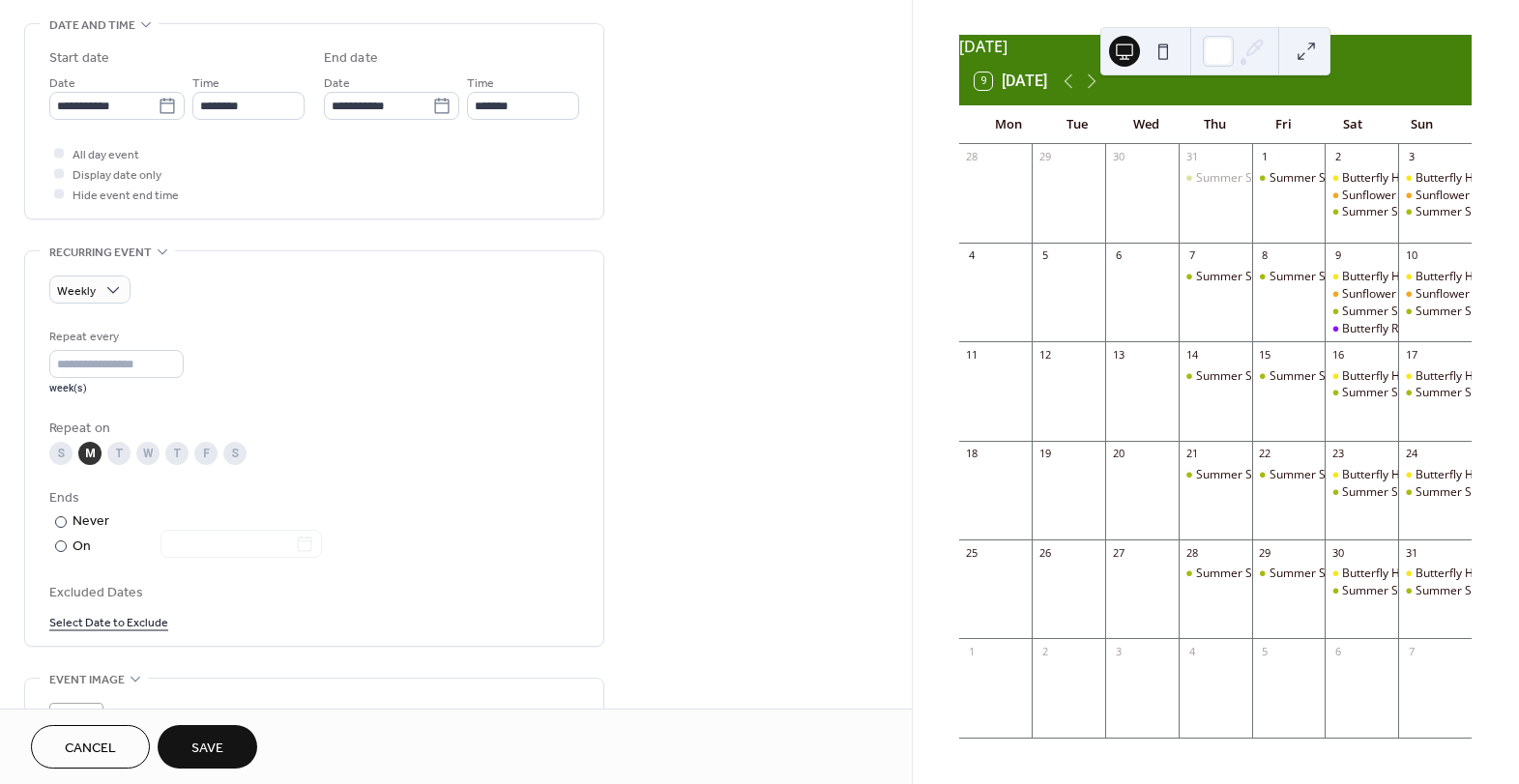scroll, scrollTop: 611, scrollLeft: 0, axis: vertical 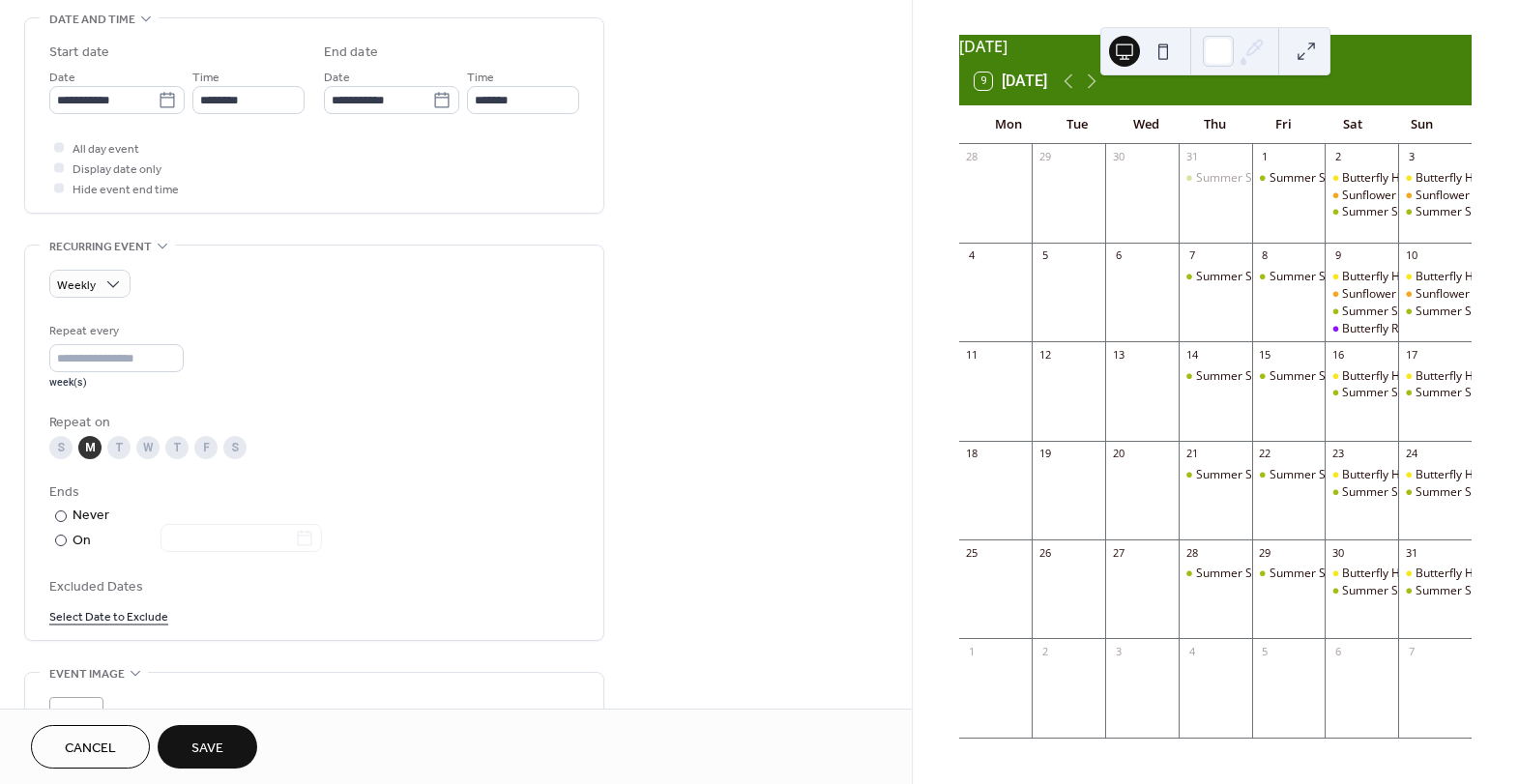 click on "T" at bounding box center (119, 448) 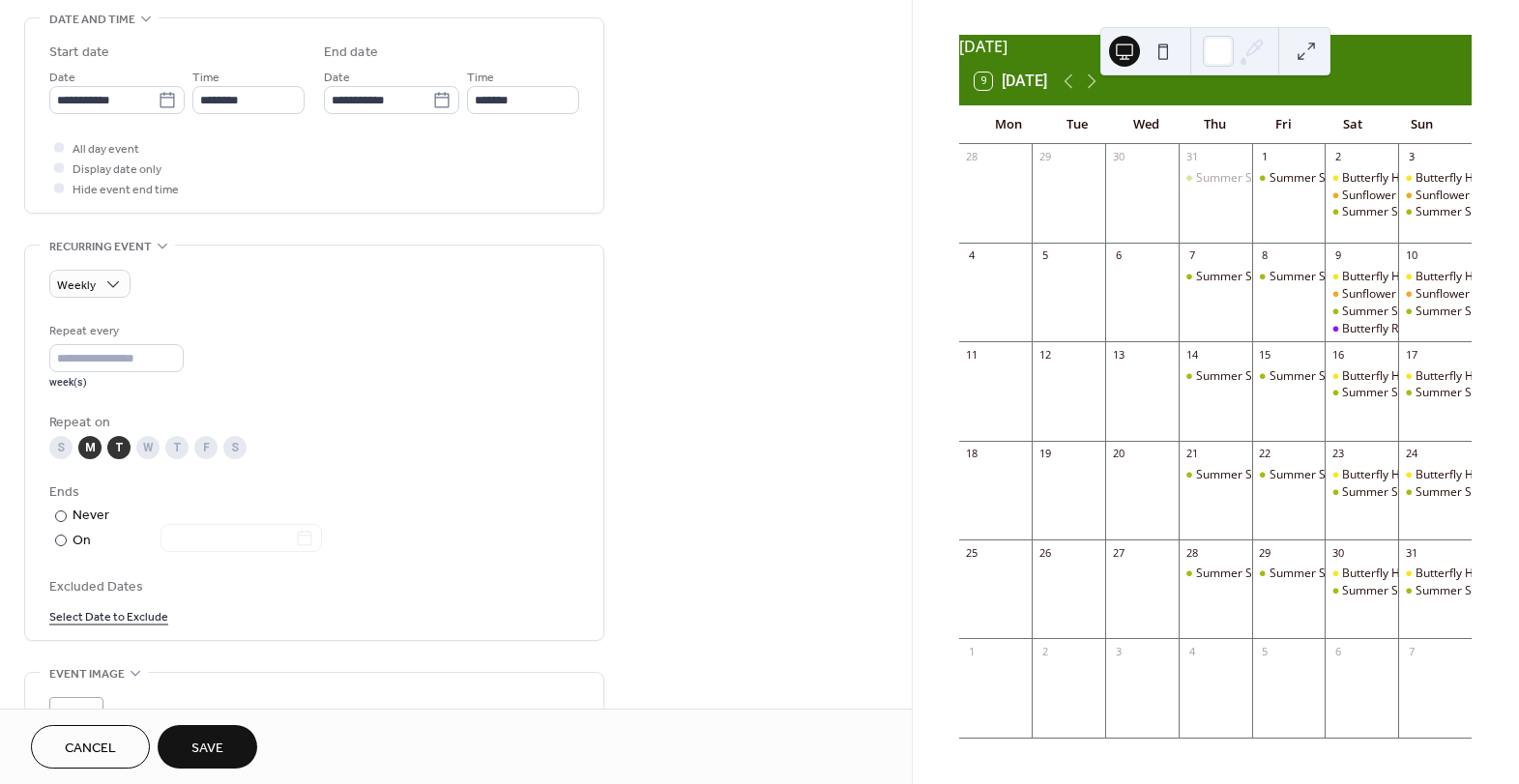 click on "W" at bounding box center (148, 448) 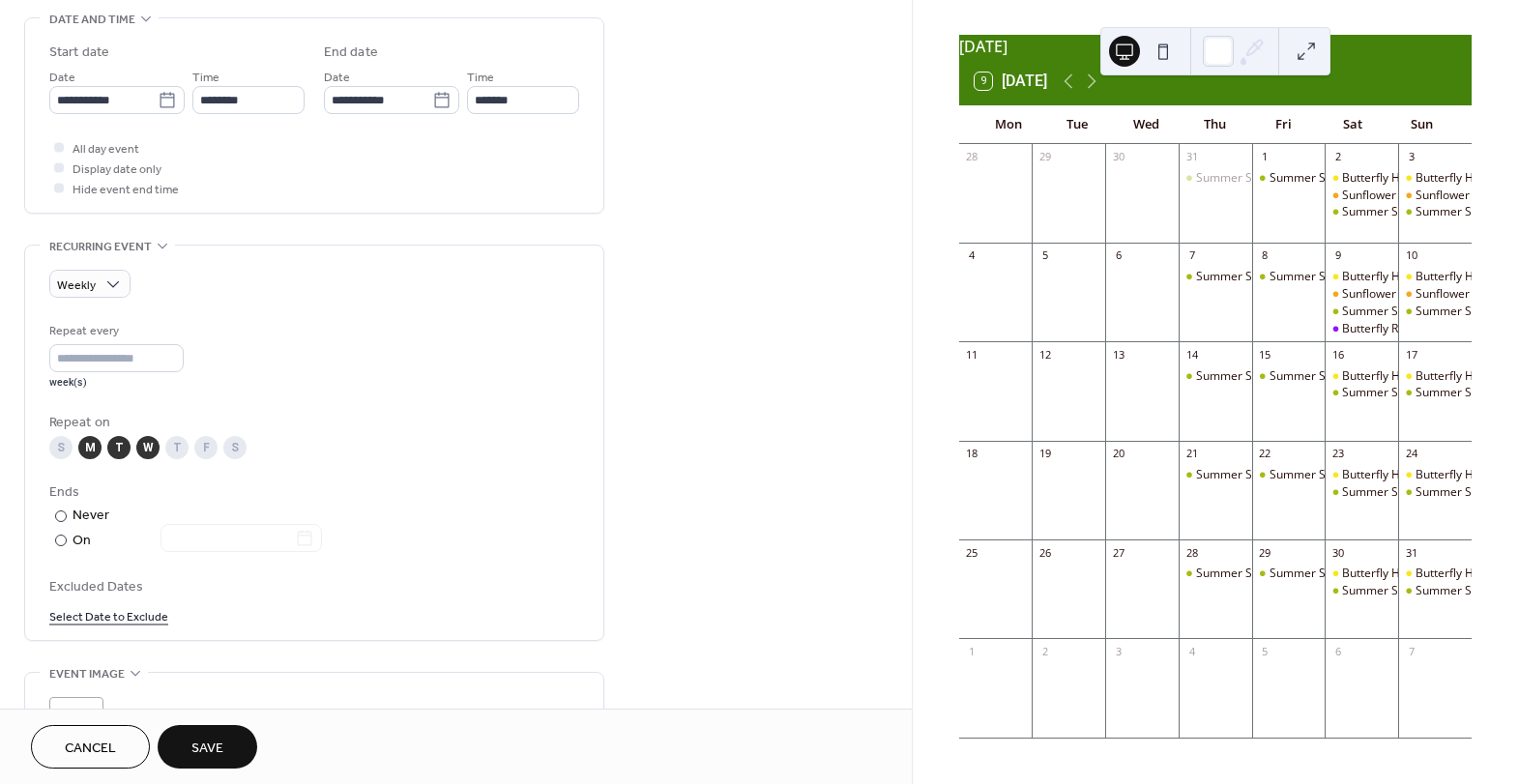 click on "T" at bounding box center [177, 448] 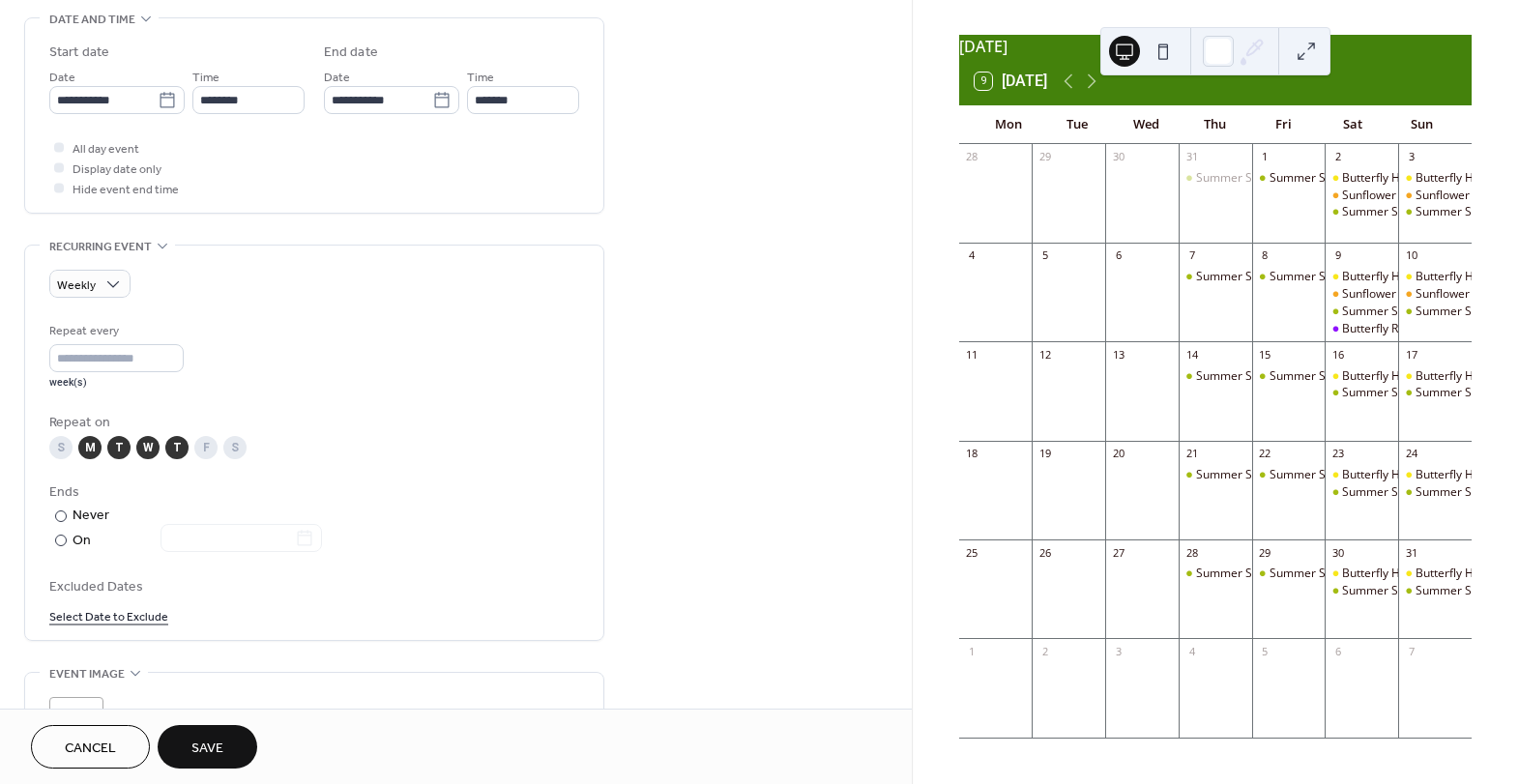 click on "F" at bounding box center (206, 448) 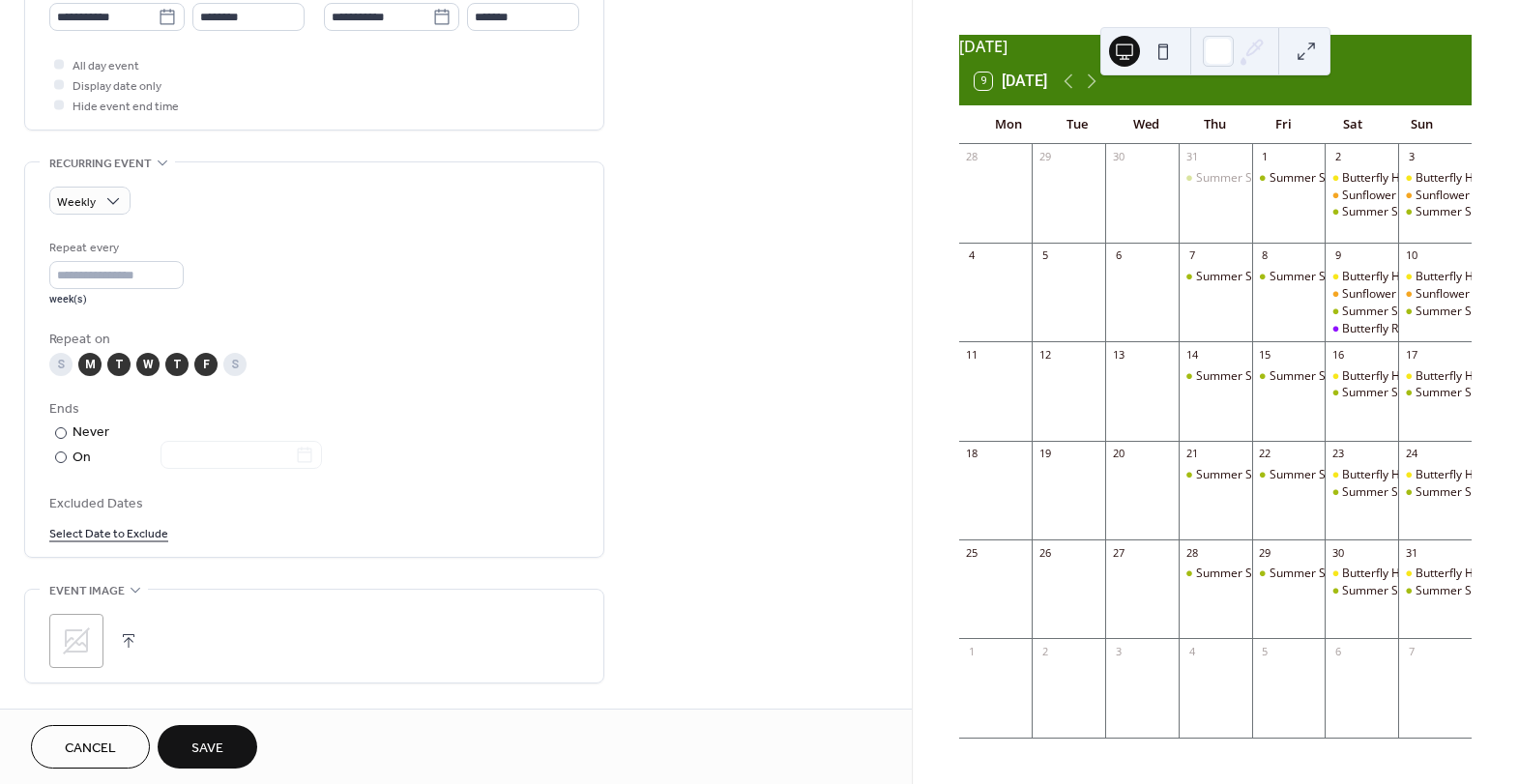 scroll, scrollTop: 744, scrollLeft: 0, axis: vertical 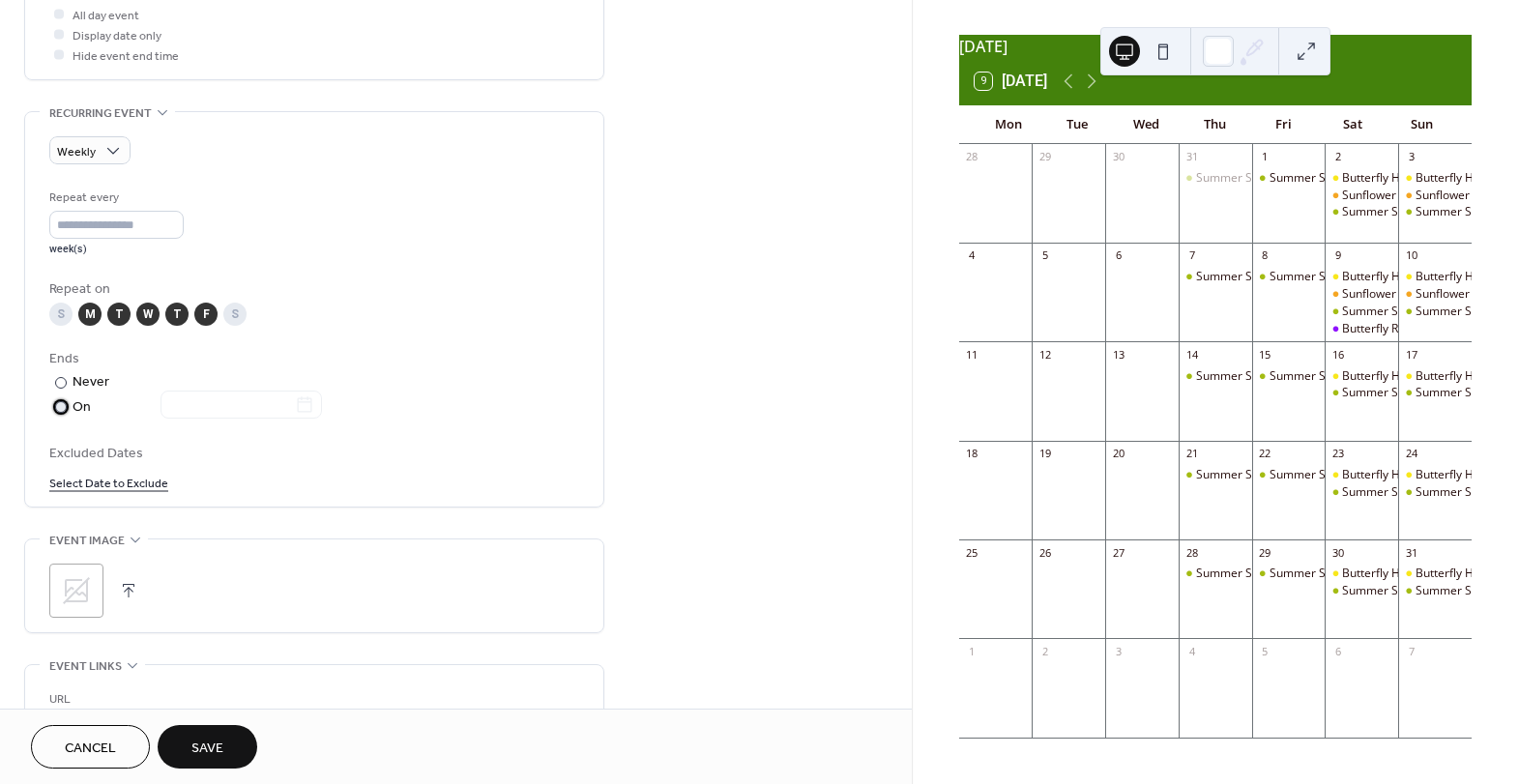 click on "​" at bounding box center (59, 406) 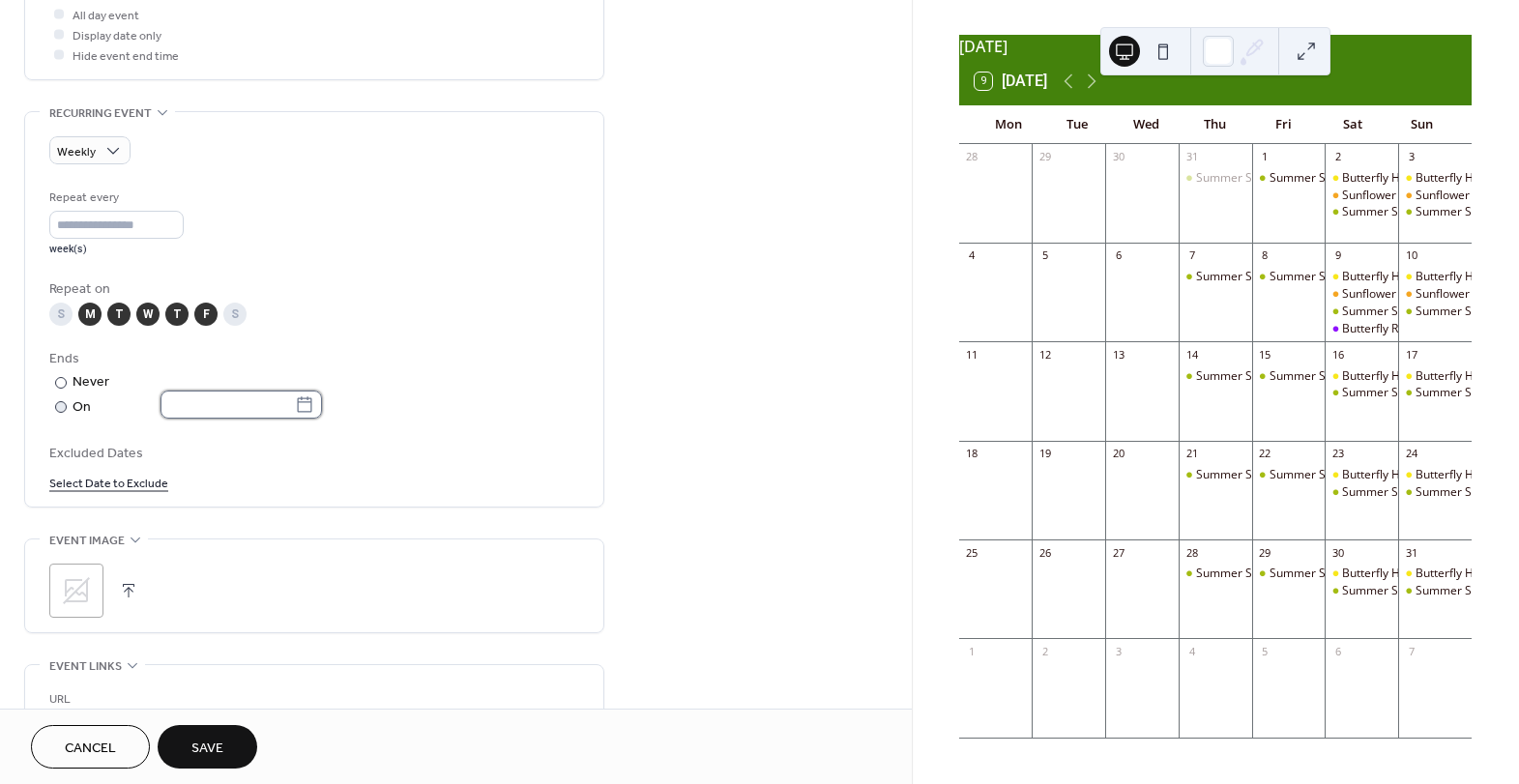 click at bounding box center (227, 404) 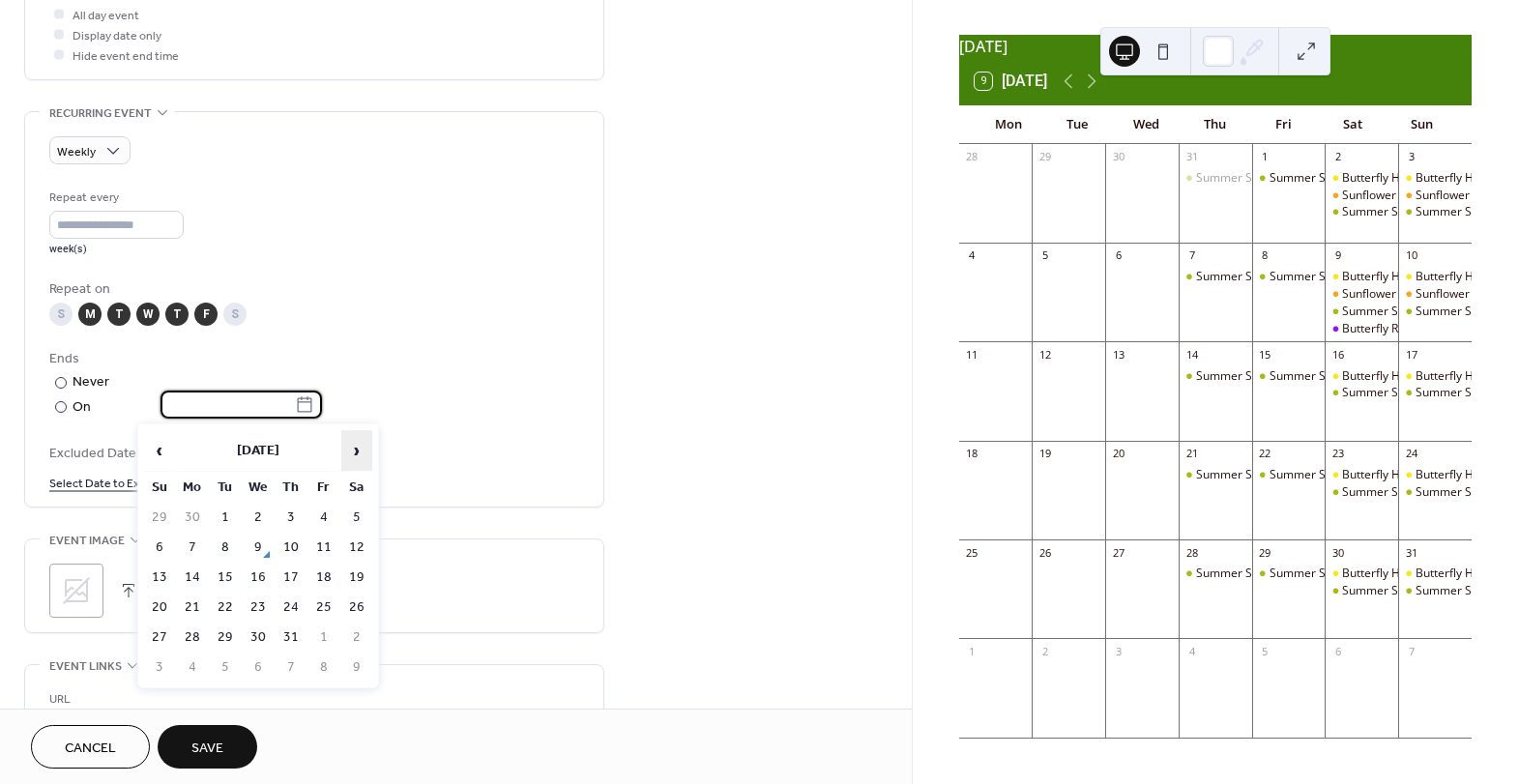 click on "›" at bounding box center [357, 450] 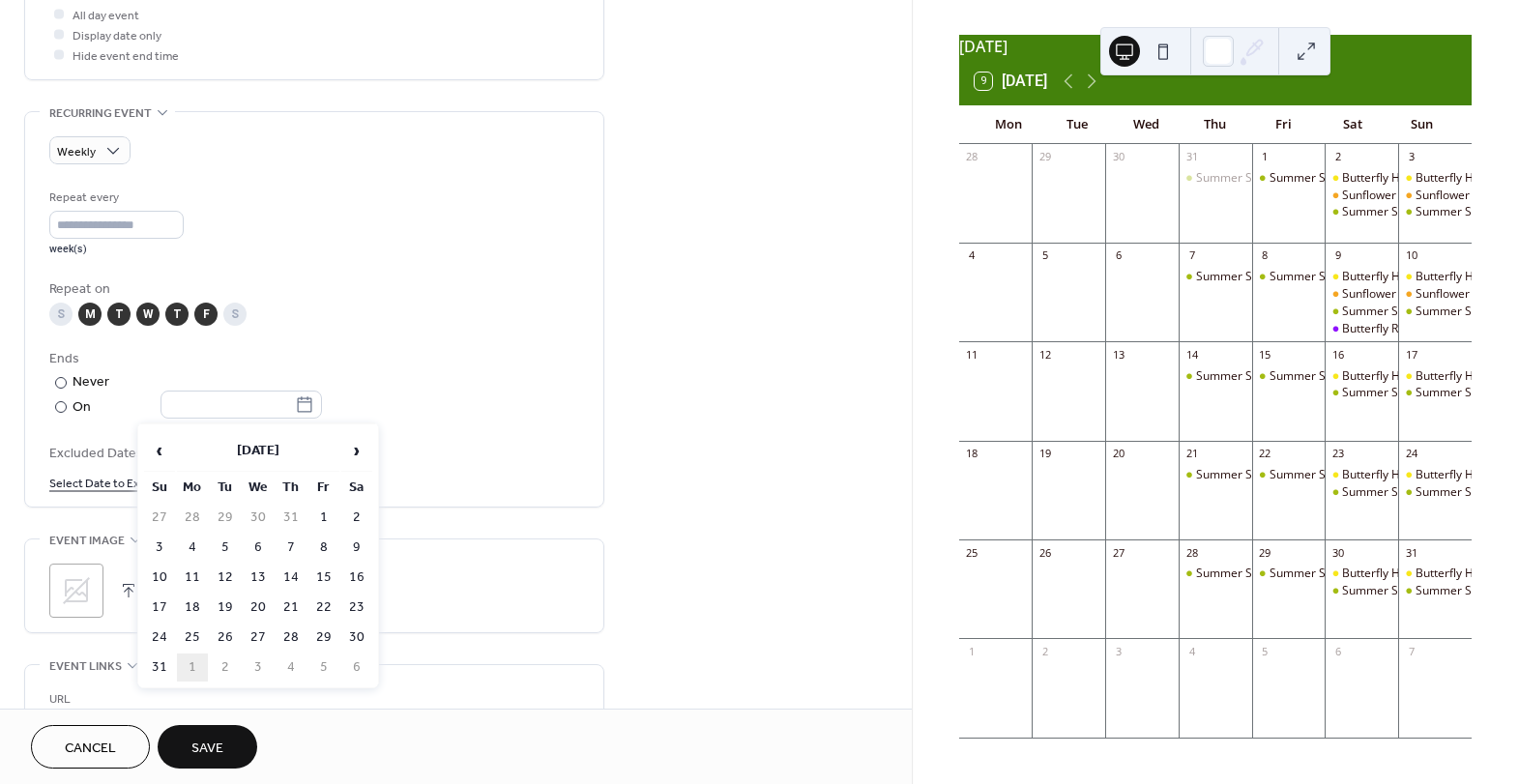 click on "1" at bounding box center (192, 667) 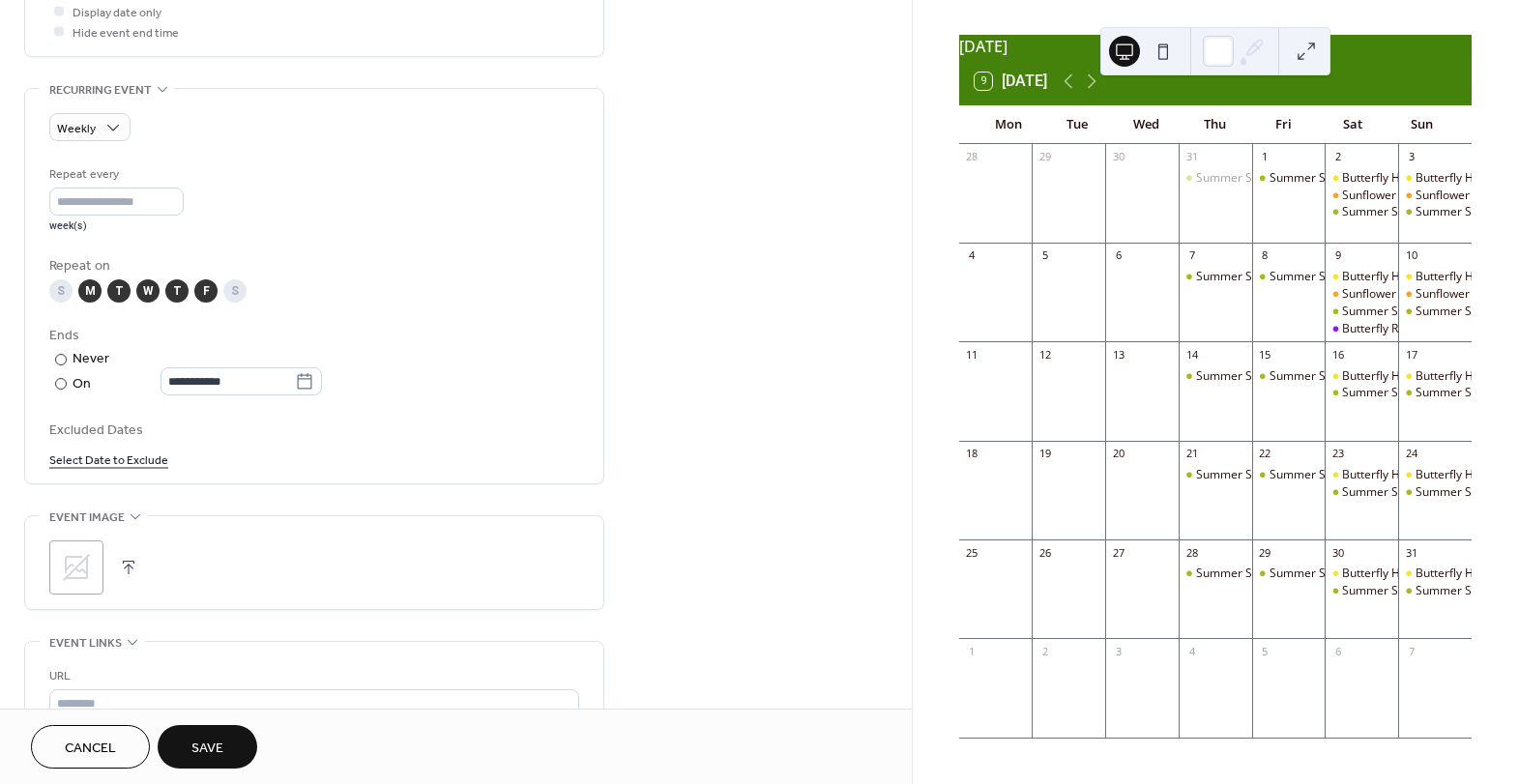 scroll, scrollTop: 796, scrollLeft: 0, axis: vertical 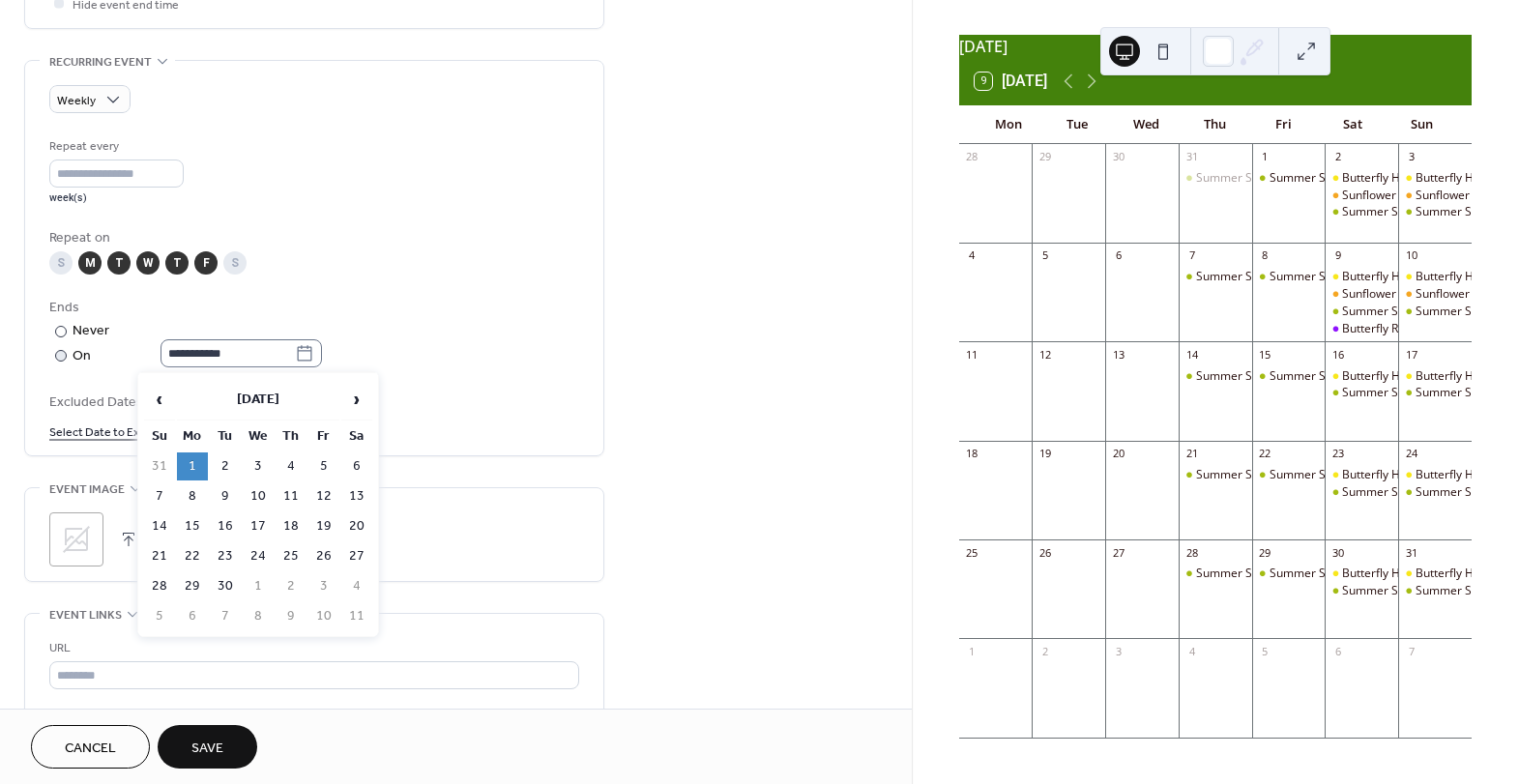 click 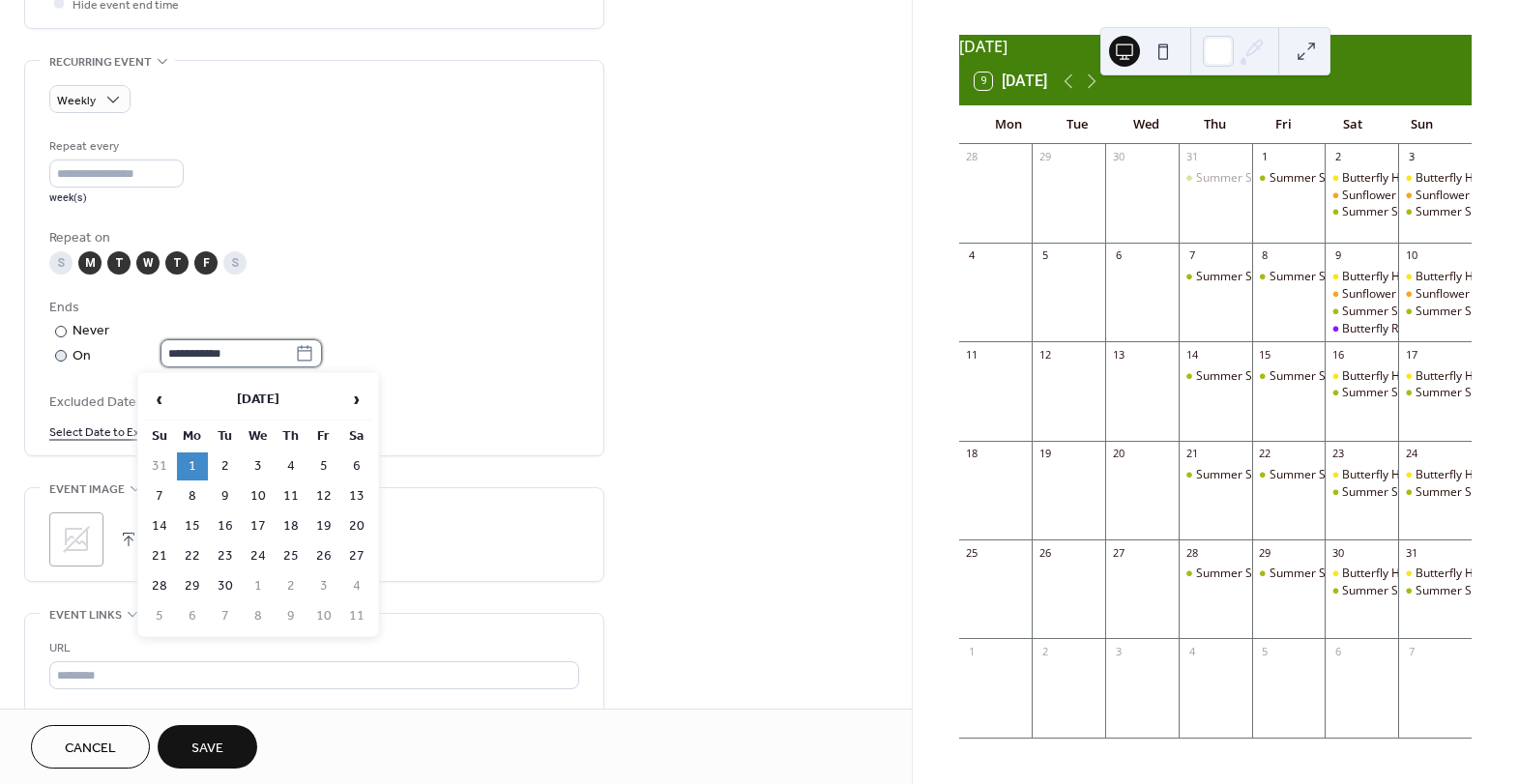 click on "**********" at bounding box center [227, 353] 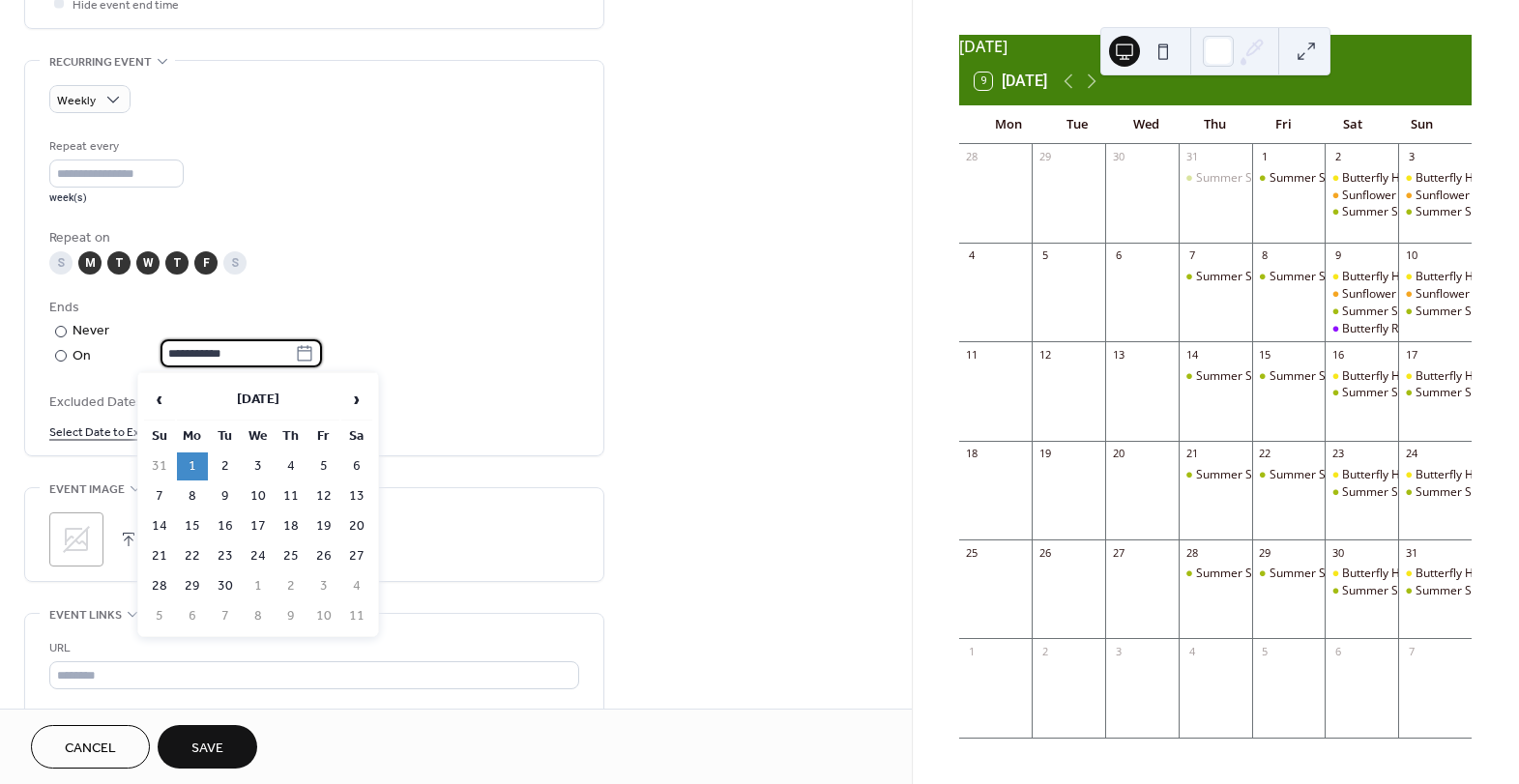 click on "**********" at bounding box center [314, 288] 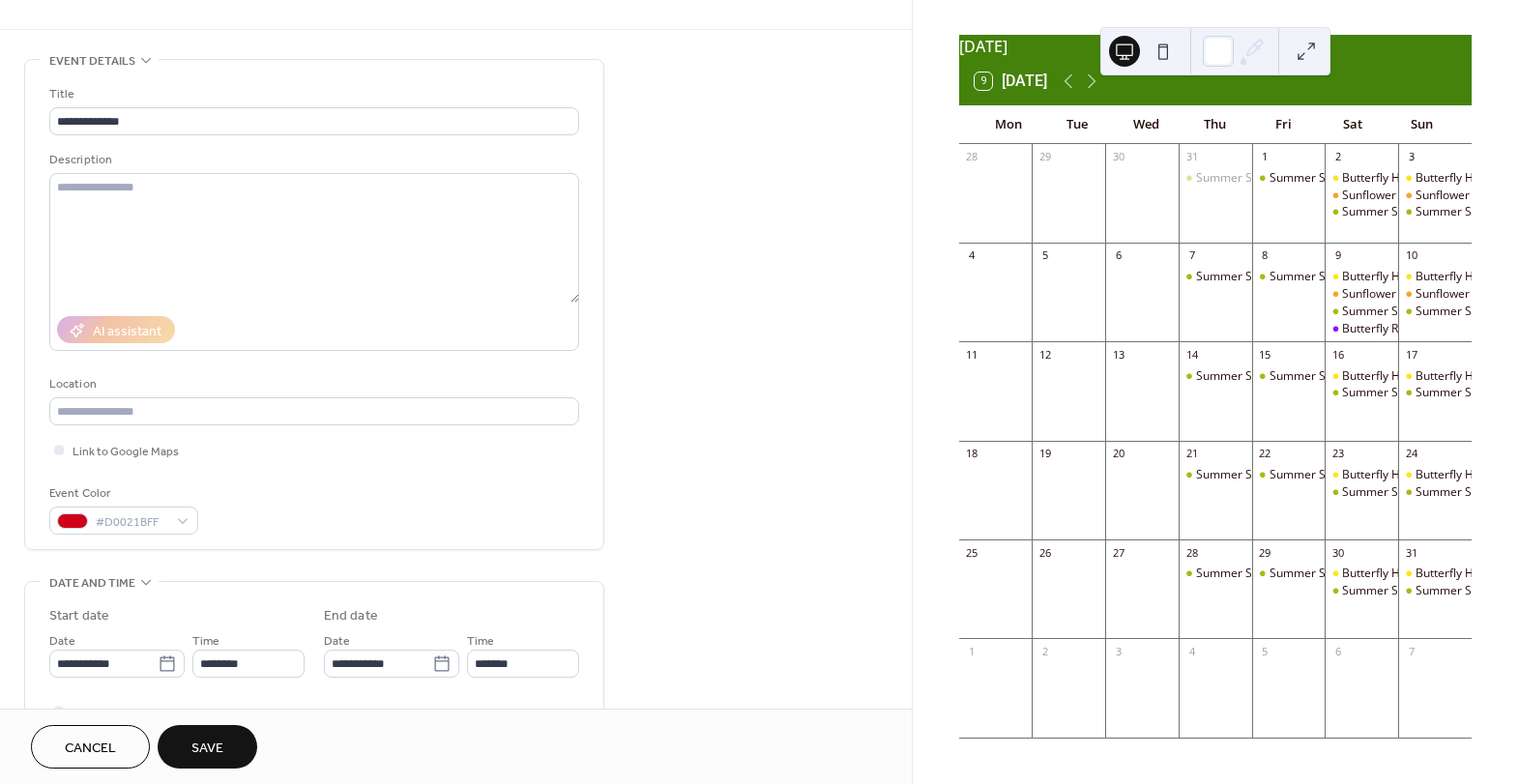 scroll, scrollTop: 0, scrollLeft: 0, axis: both 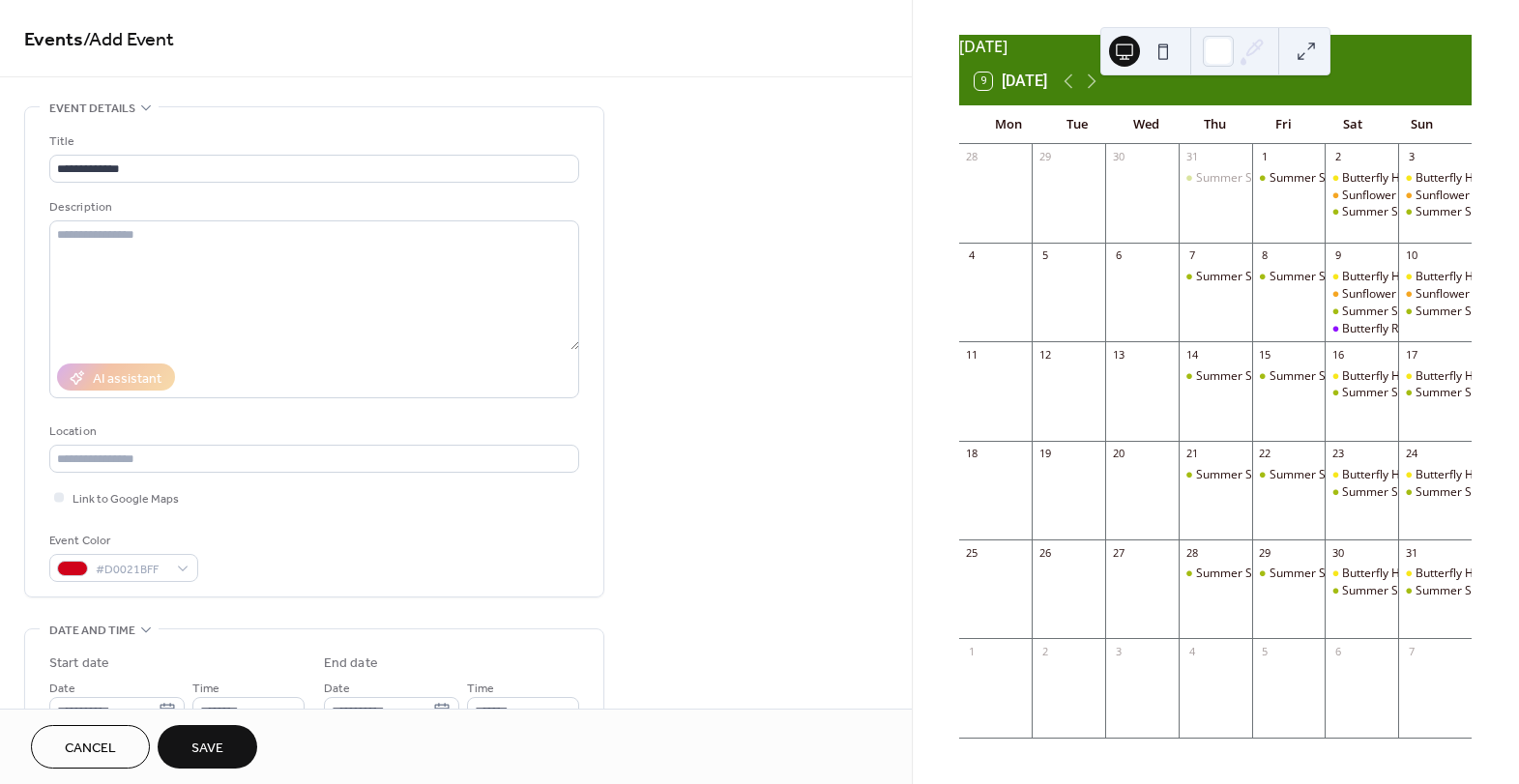 click on "Save" at bounding box center (207, 748) 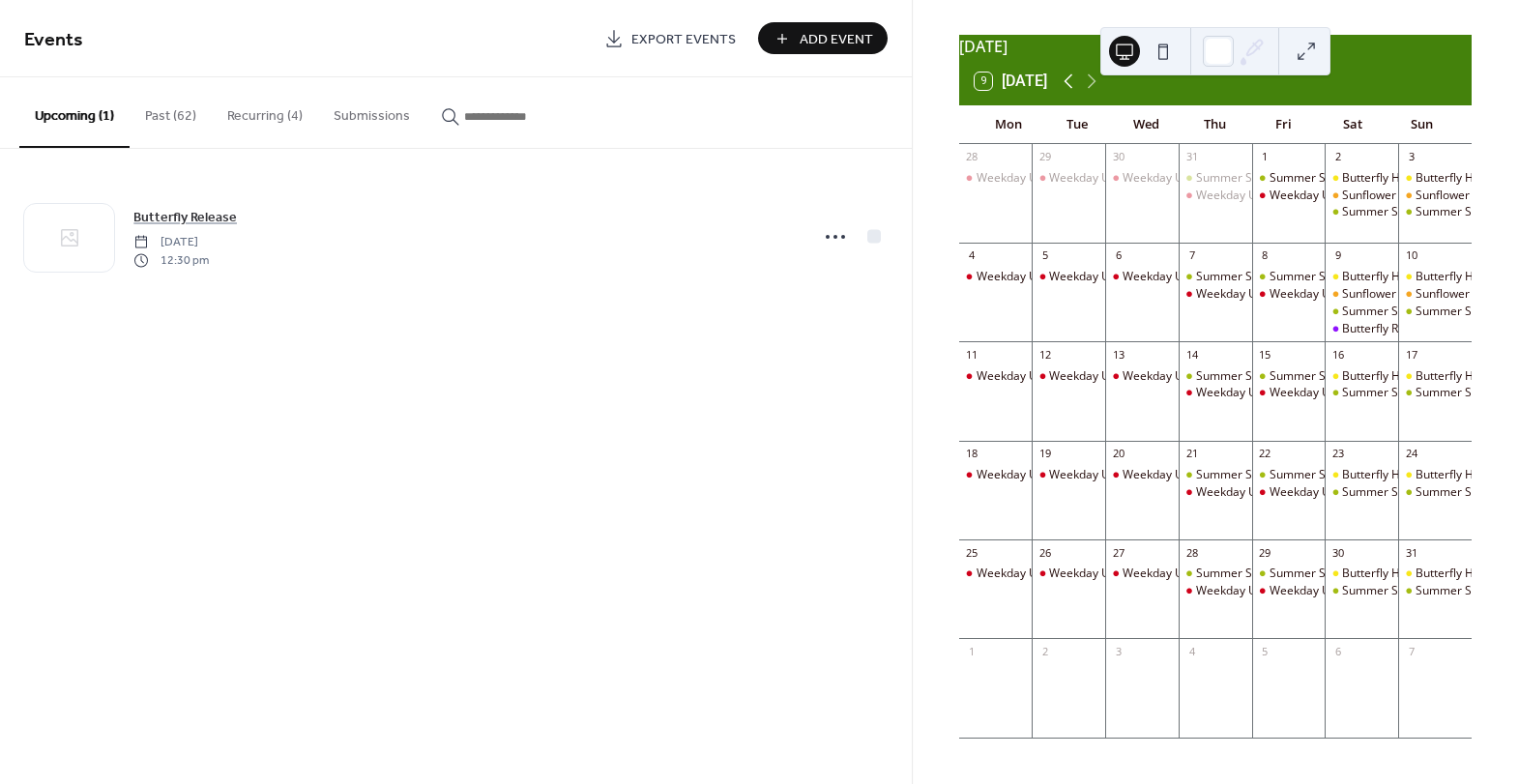 click 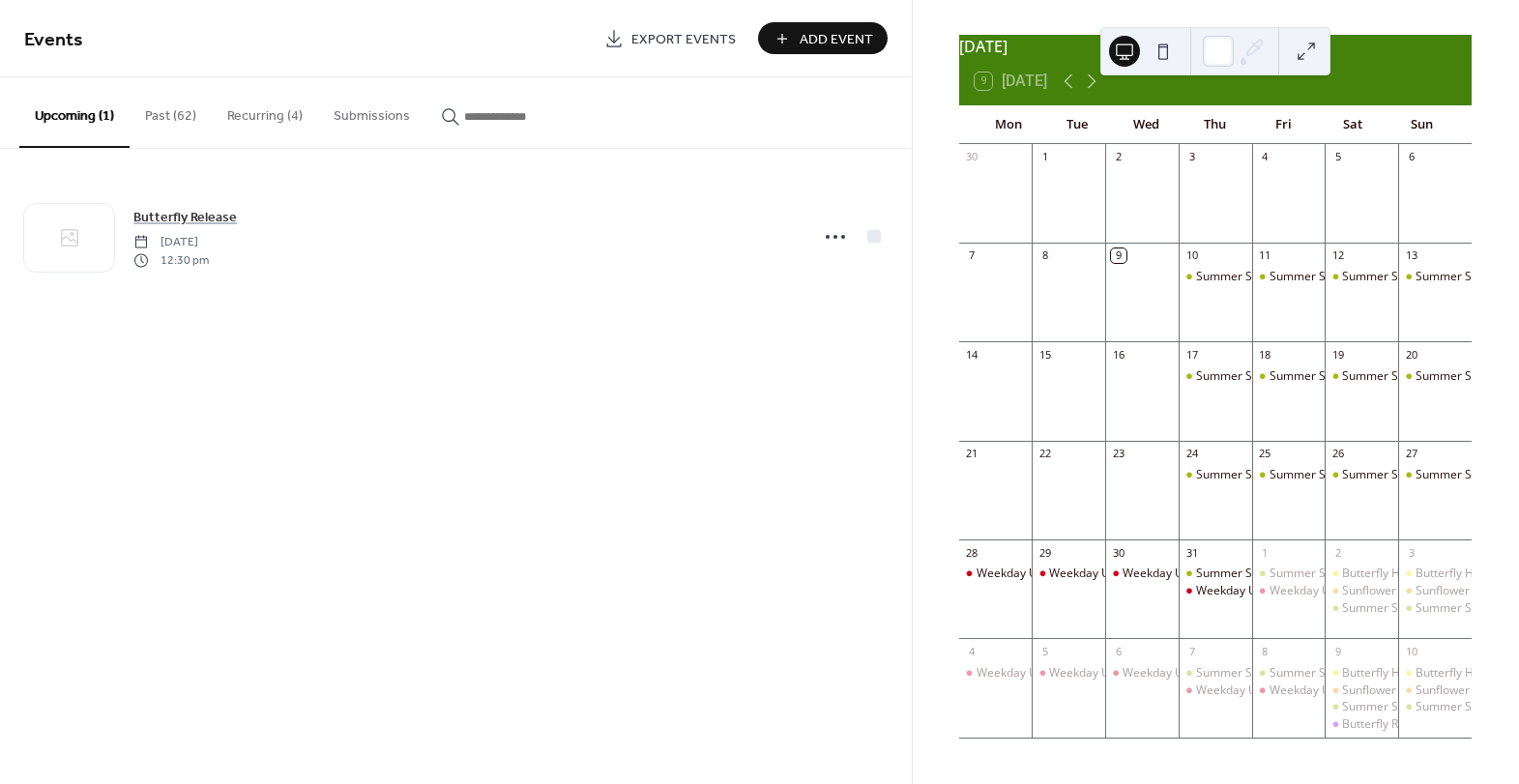 click on "Add Event" at bounding box center [836, 40] 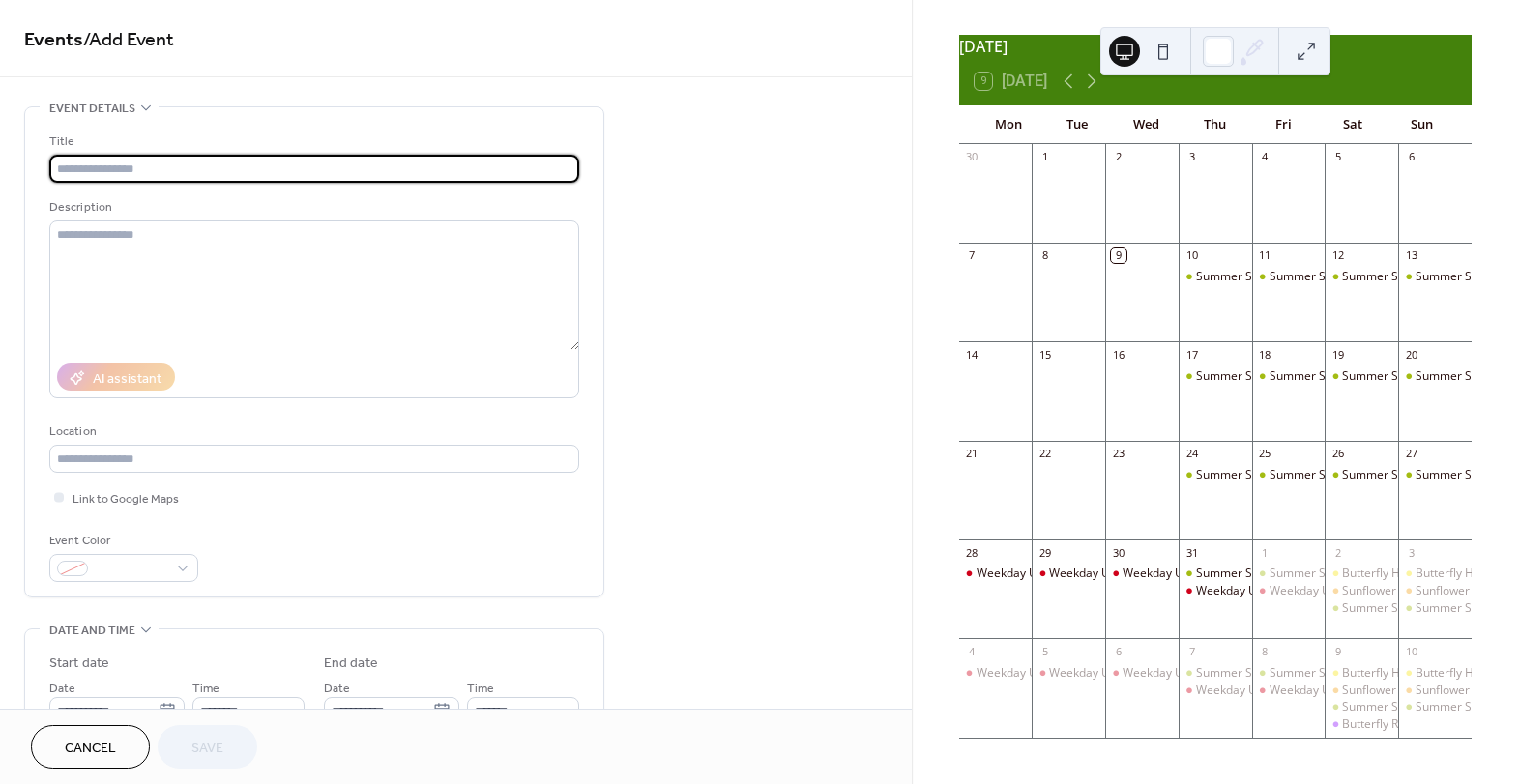 click at bounding box center (314, 168) 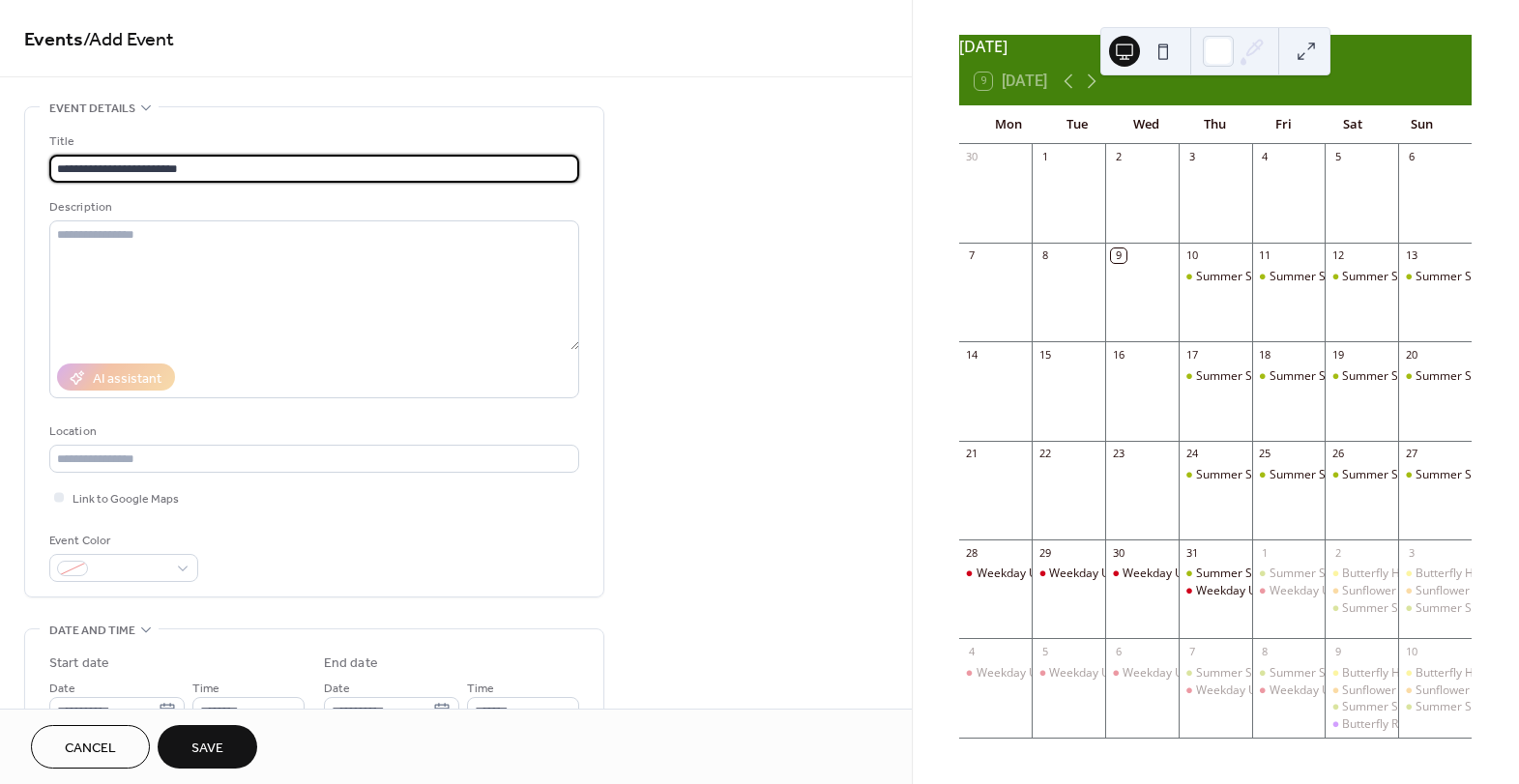 drag, startPoint x: 98, startPoint y: 166, endPoint x: 138, endPoint y: 171, distance: 40.311289 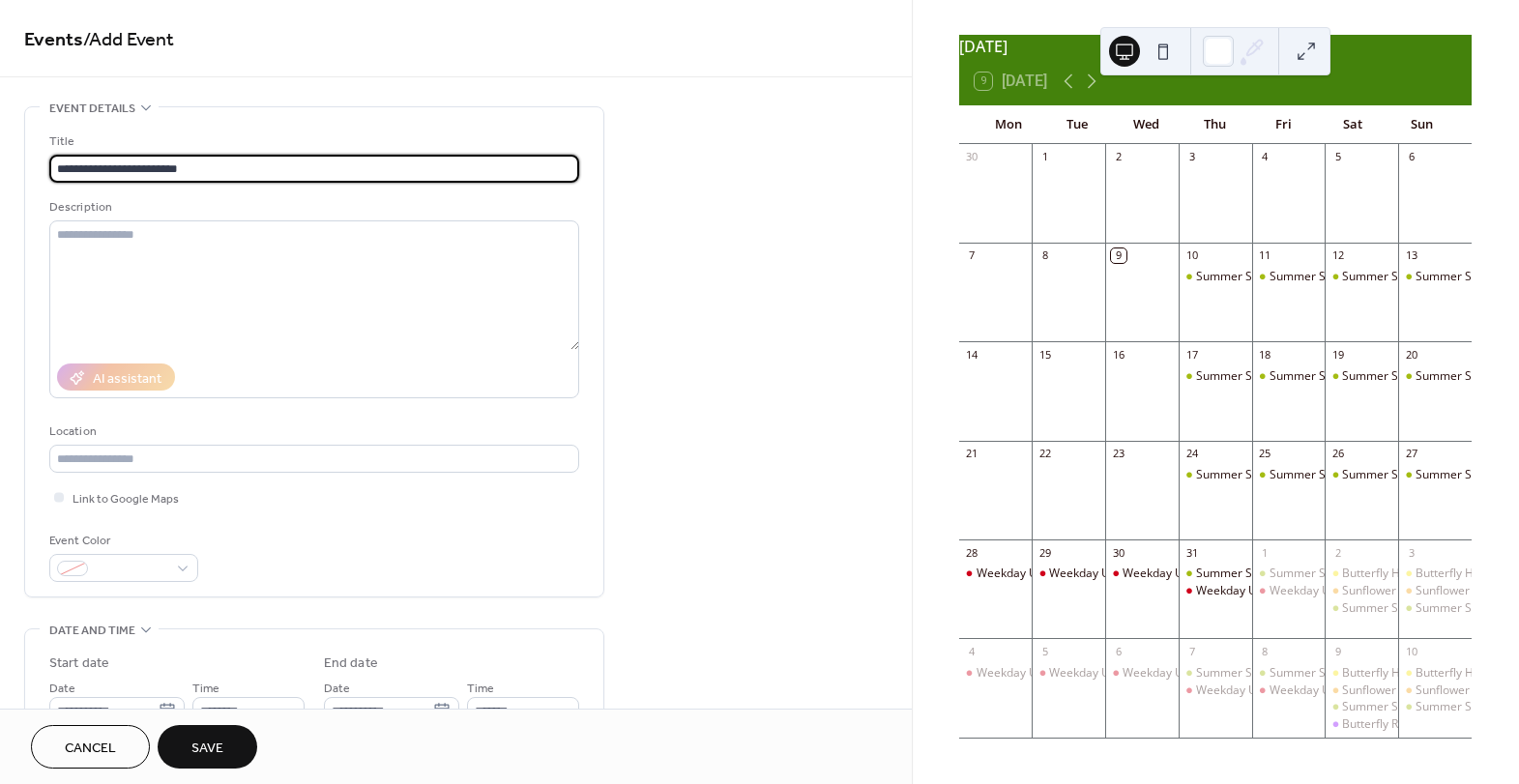 click on "**********" at bounding box center (314, 168) 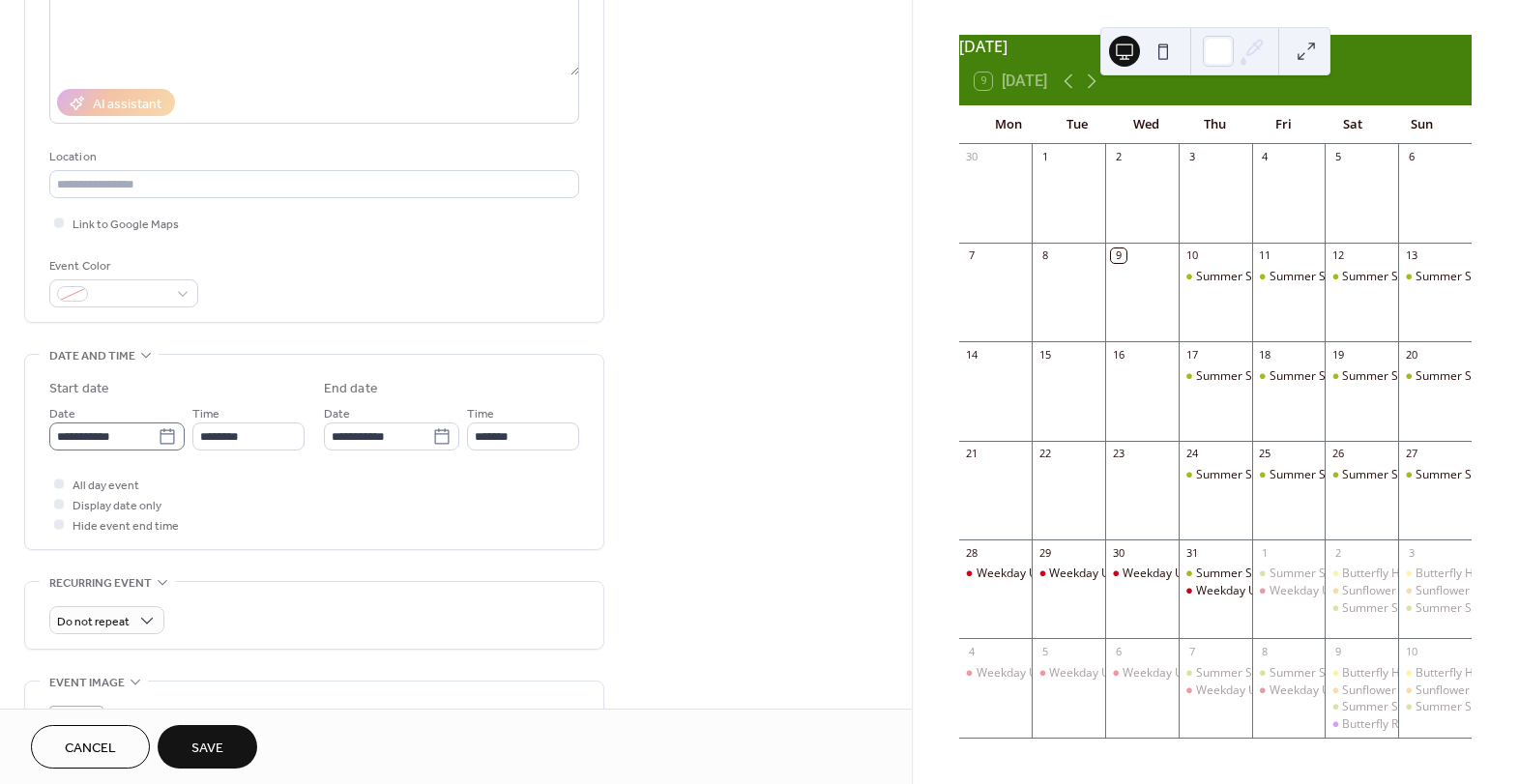 scroll, scrollTop: 276, scrollLeft: 0, axis: vertical 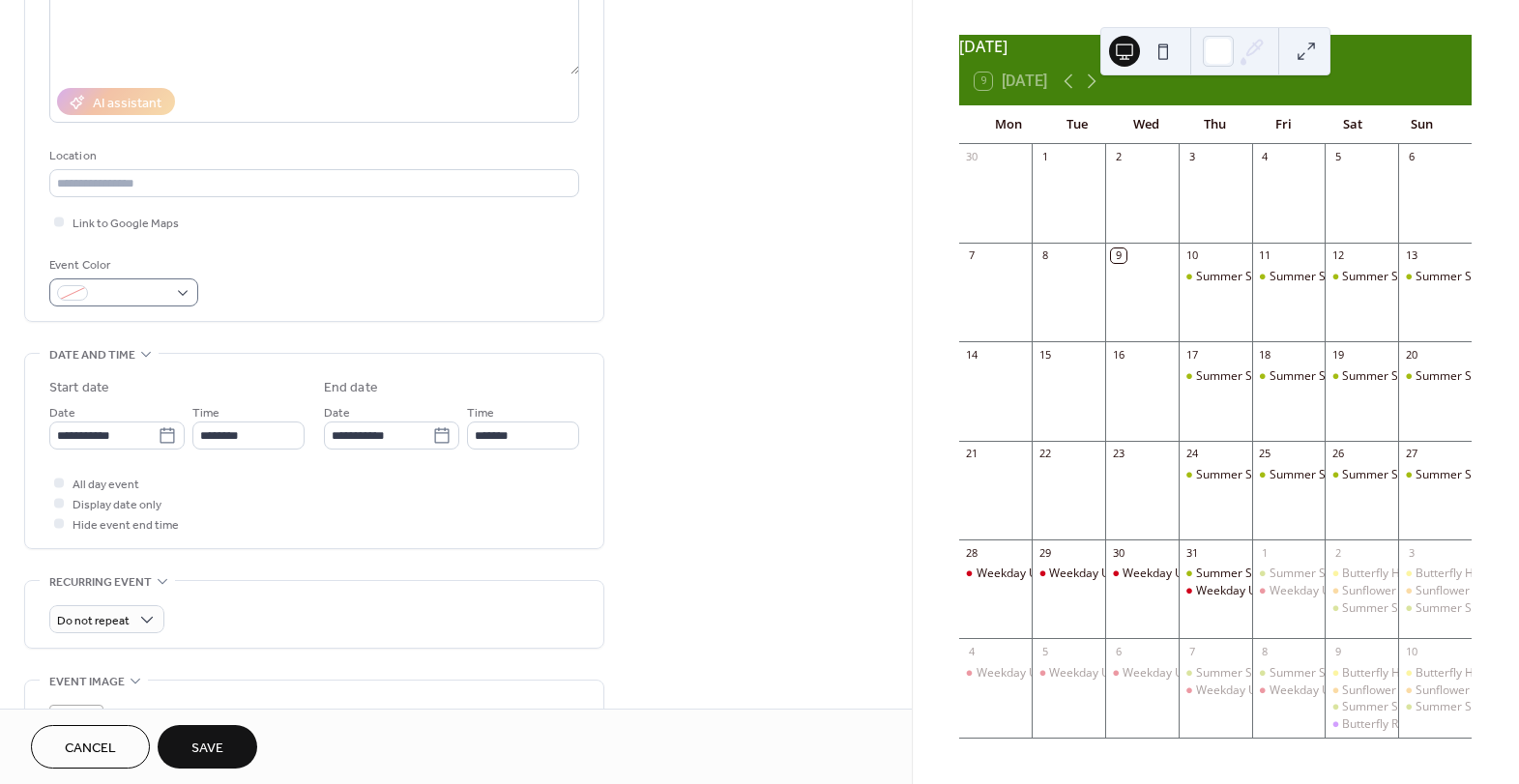 type on "**********" 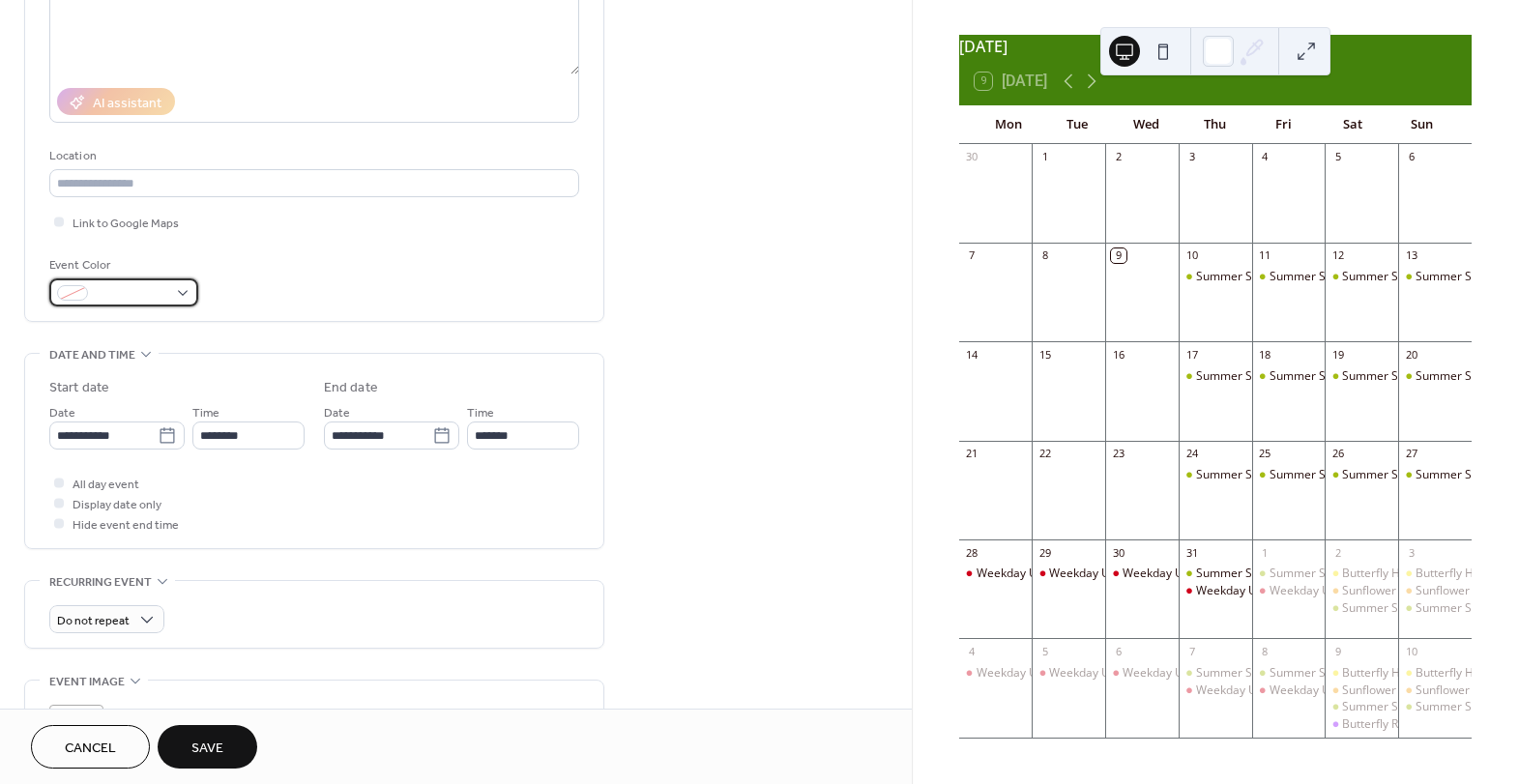 click at bounding box center (131, 294) 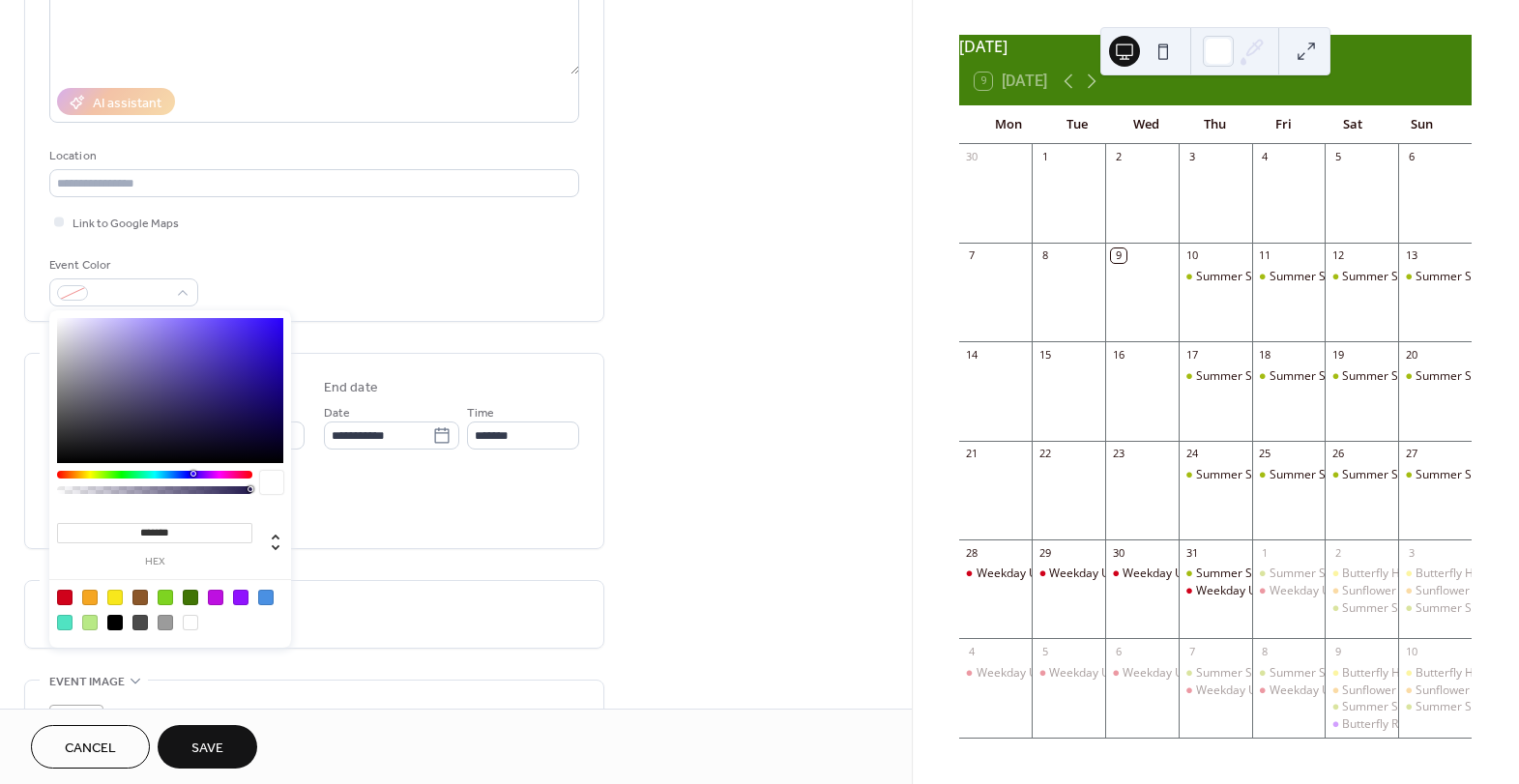 click at bounding box center (115, 623) 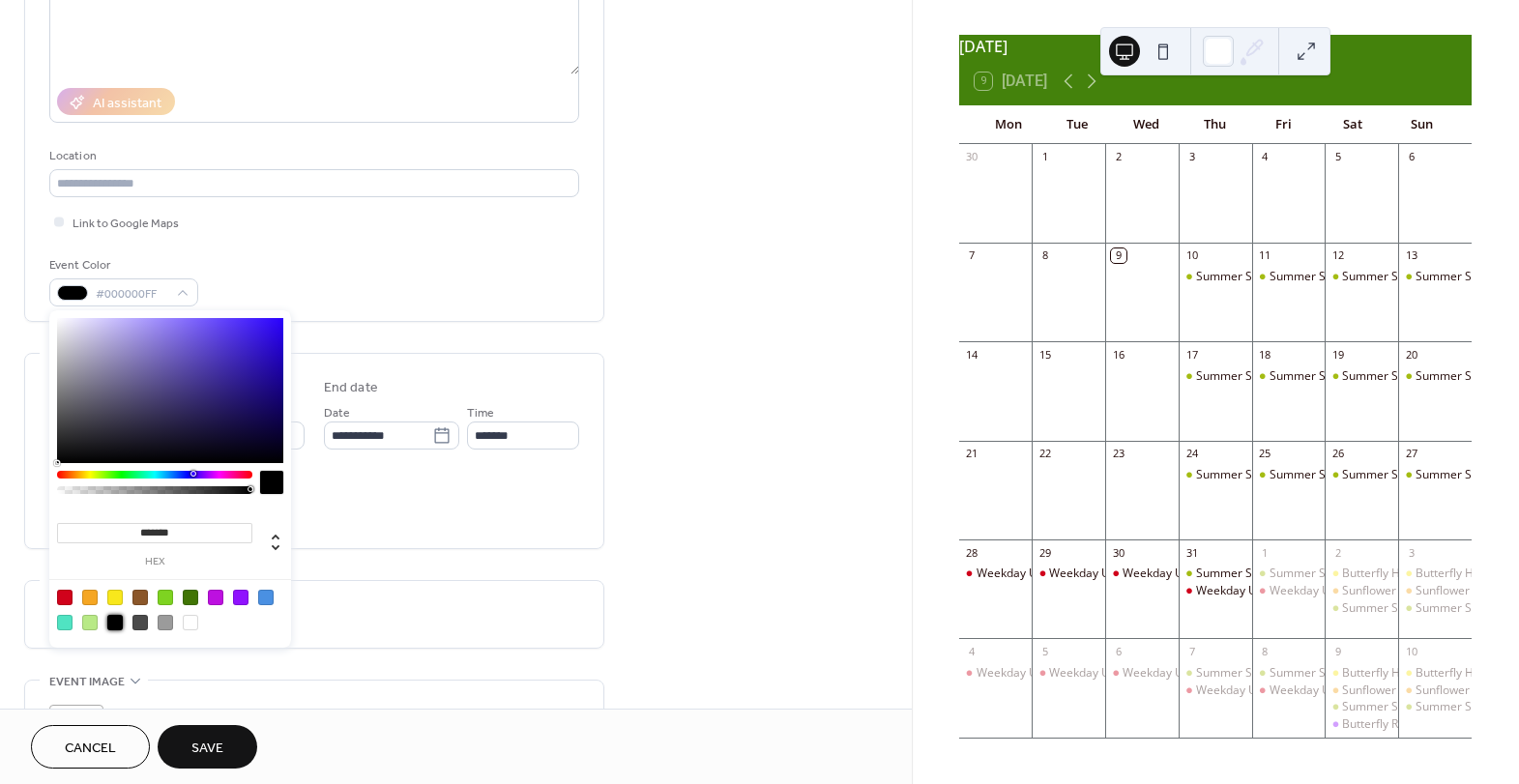 click on "**********" at bounding box center [314, 76] 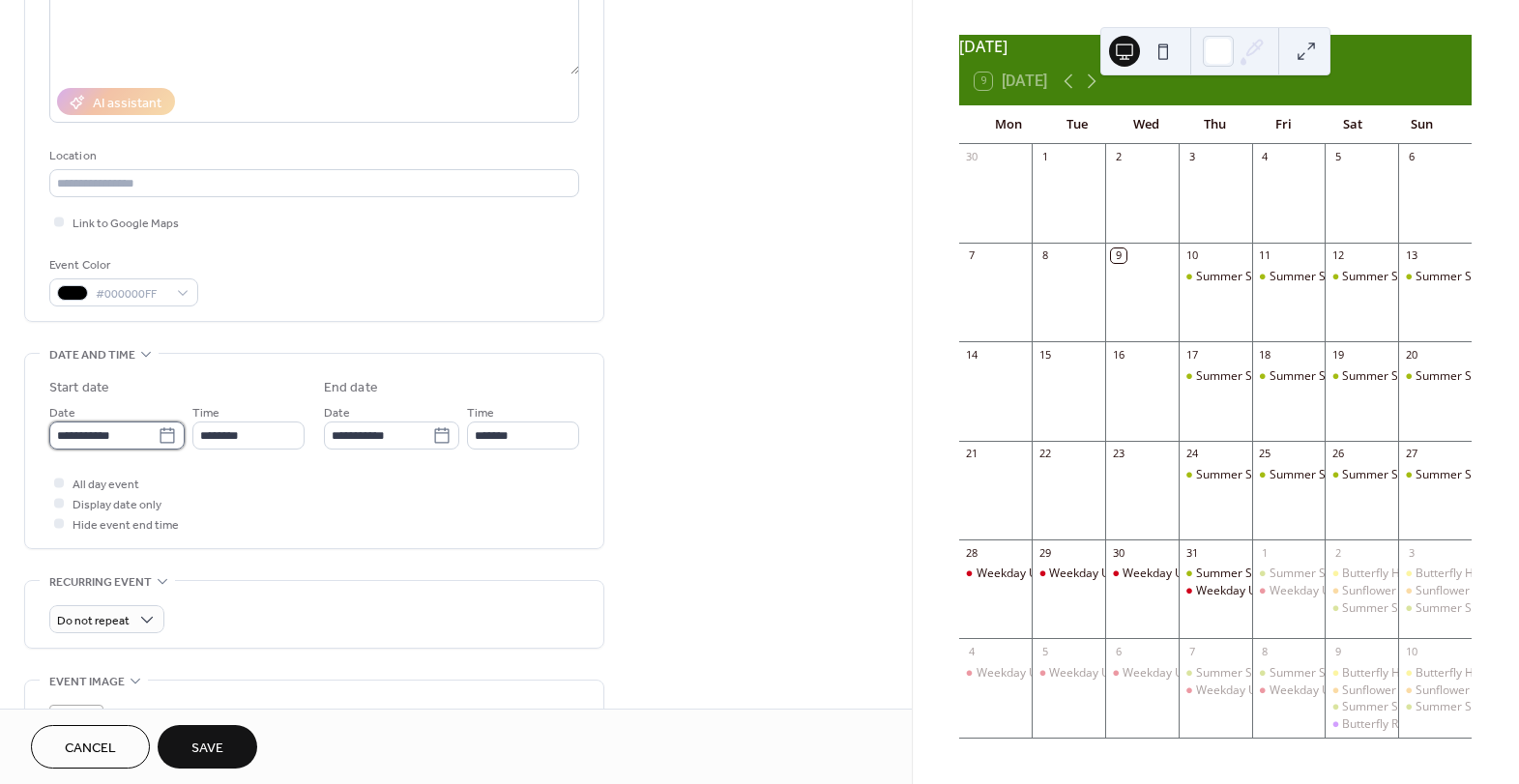 click on "**********" at bounding box center (103, 435) 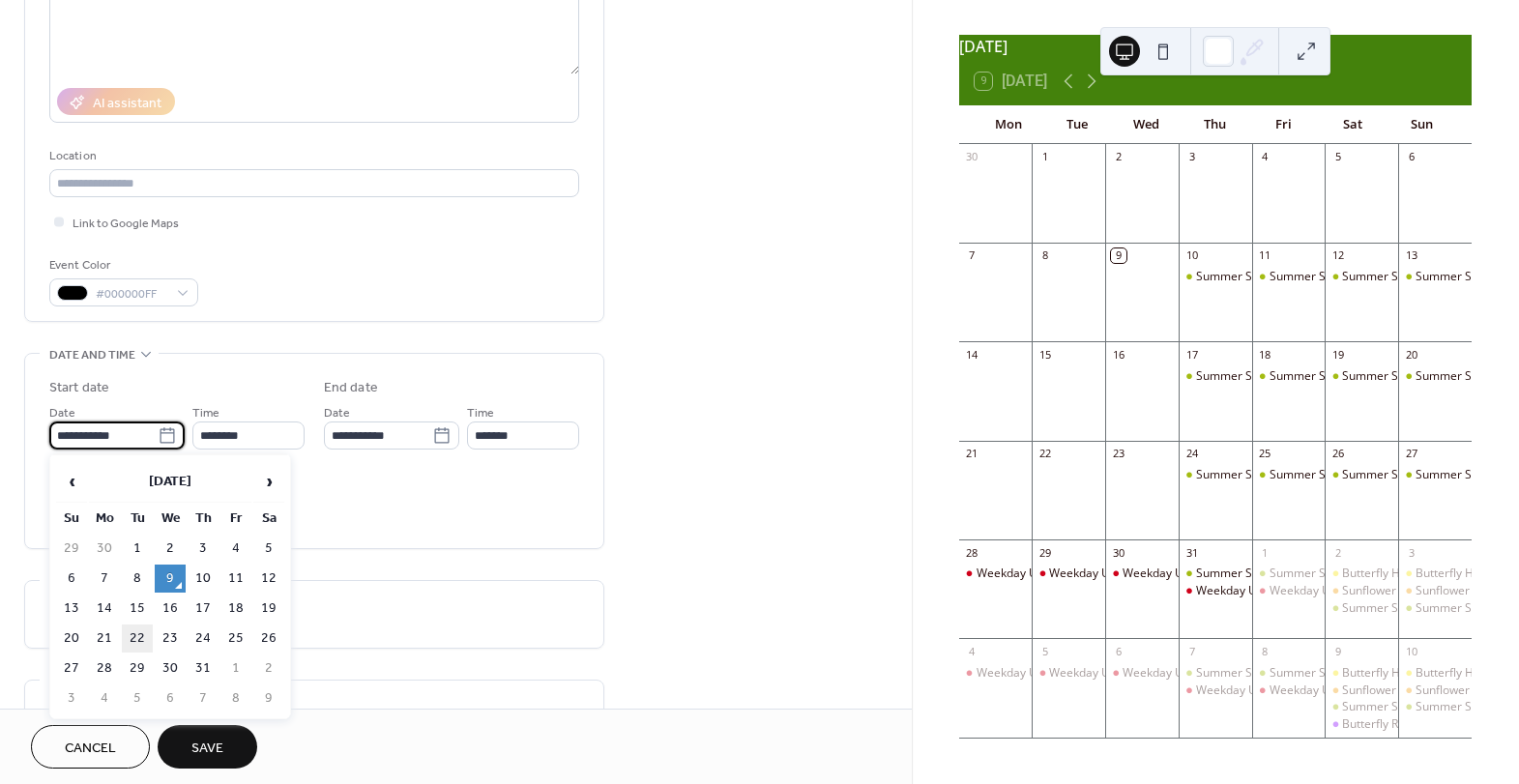 click on "22" at bounding box center [137, 638] 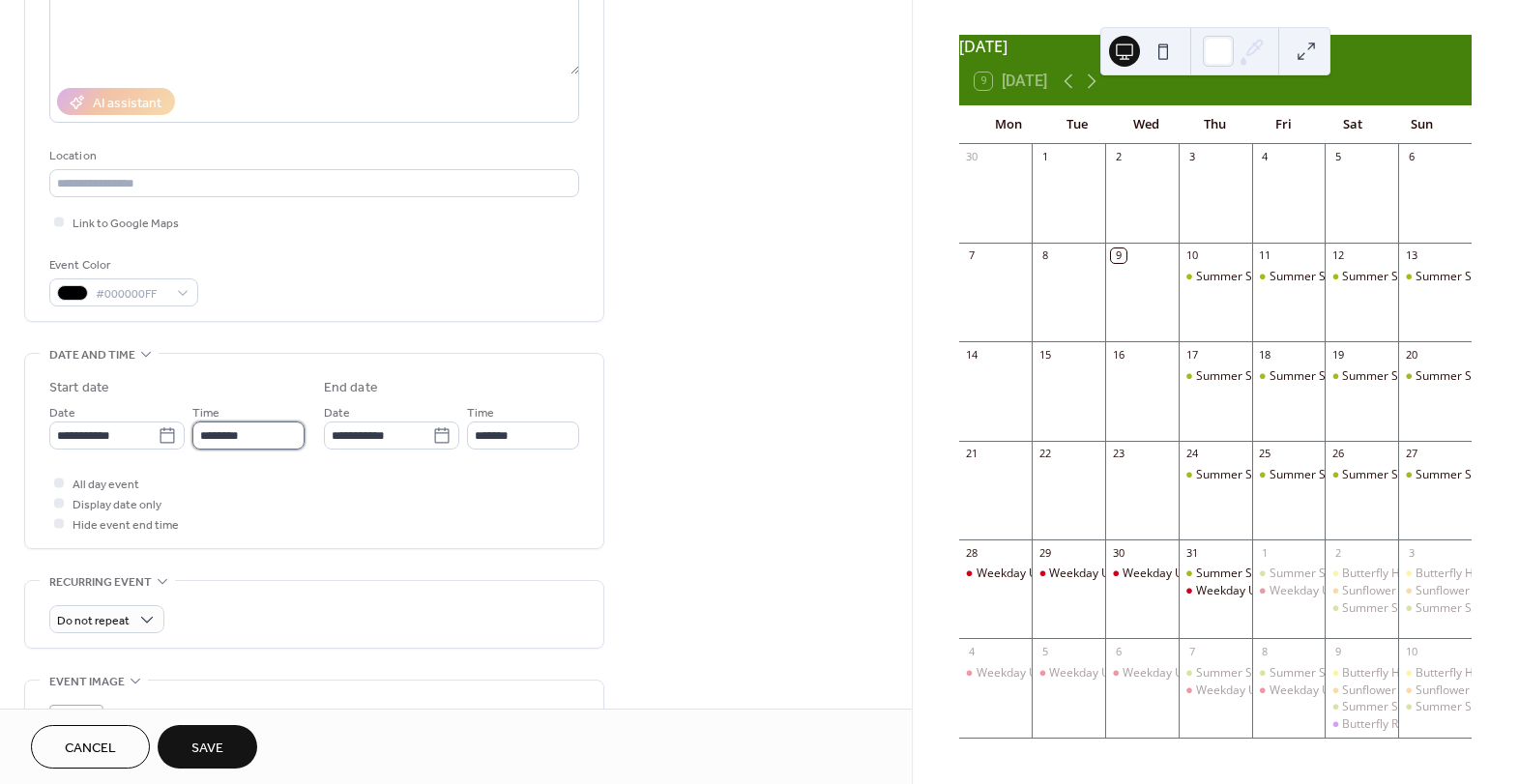 click on "********" at bounding box center [248, 435] 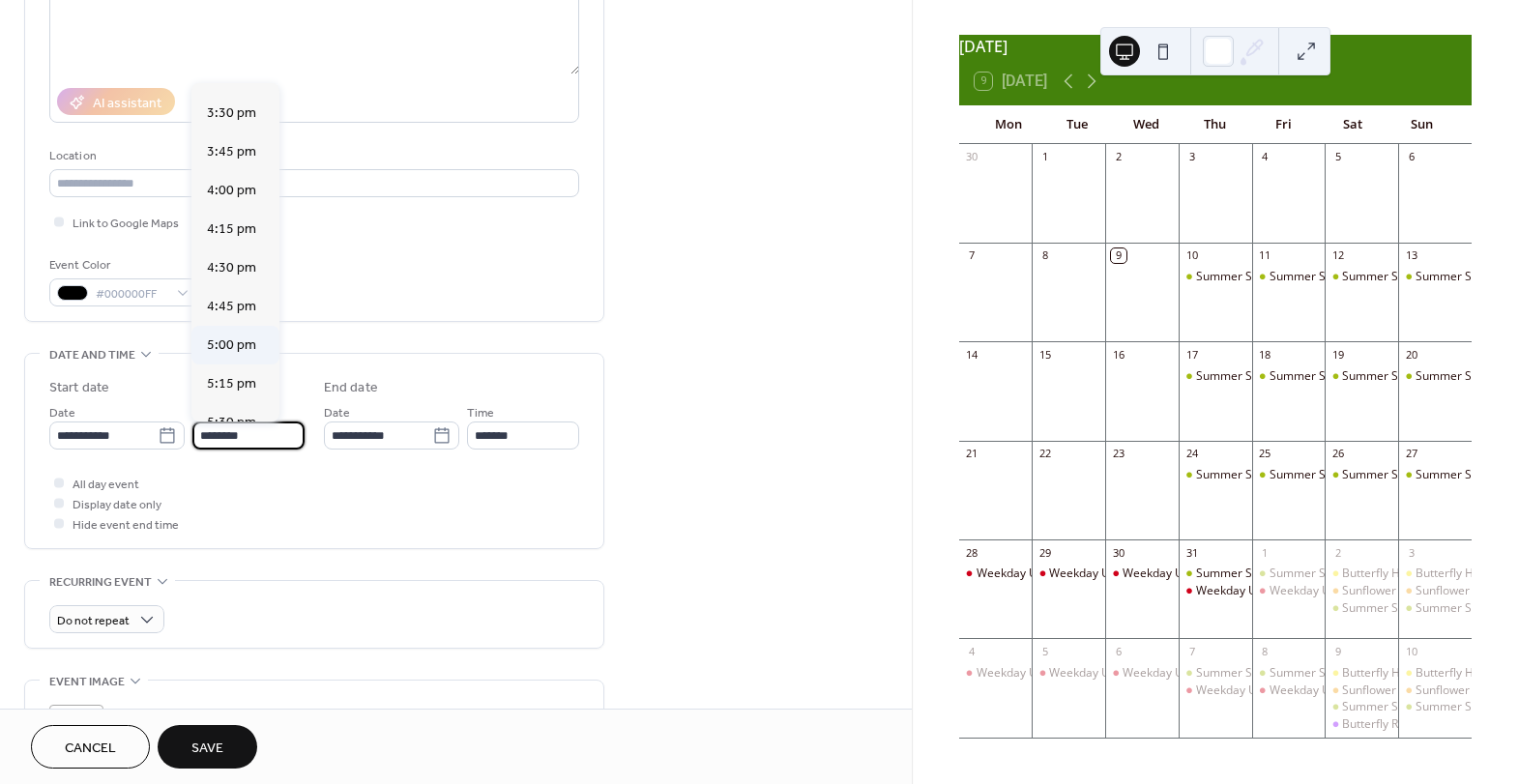 scroll, scrollTop: 2390, scrollLeft: 0, axis: vertical 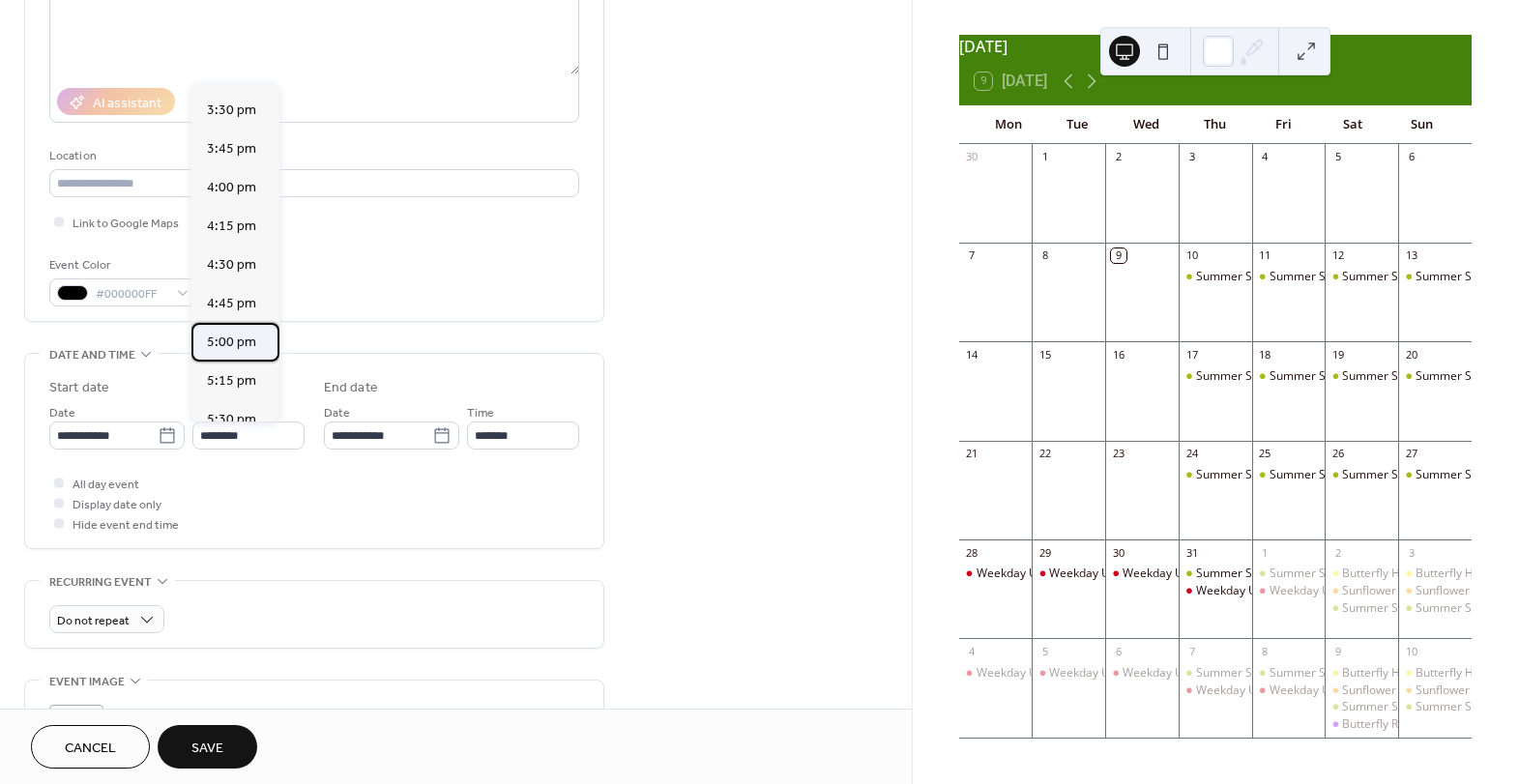 click on "5:00 pm" at bounding box center [231, 342] 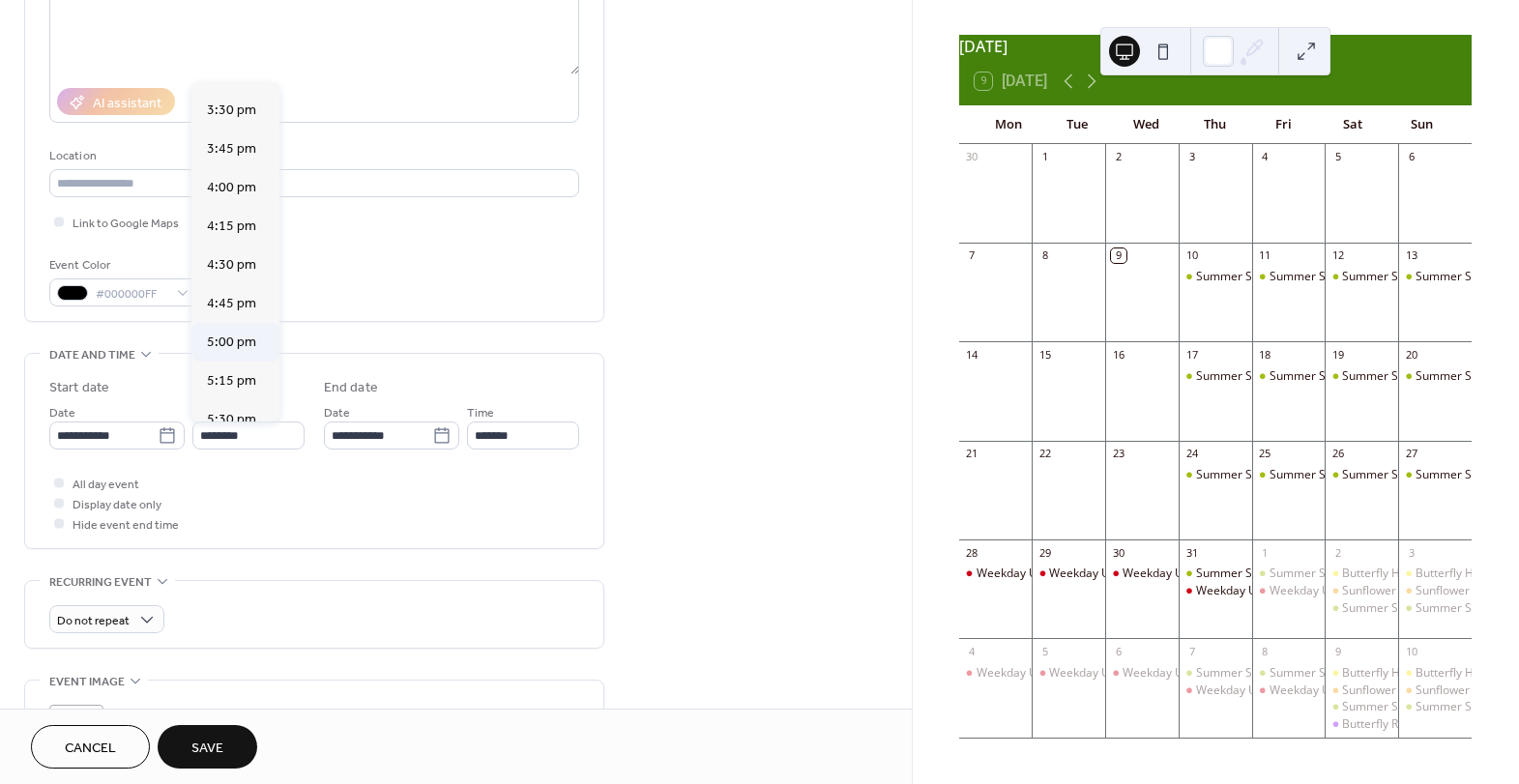 type on "*******" 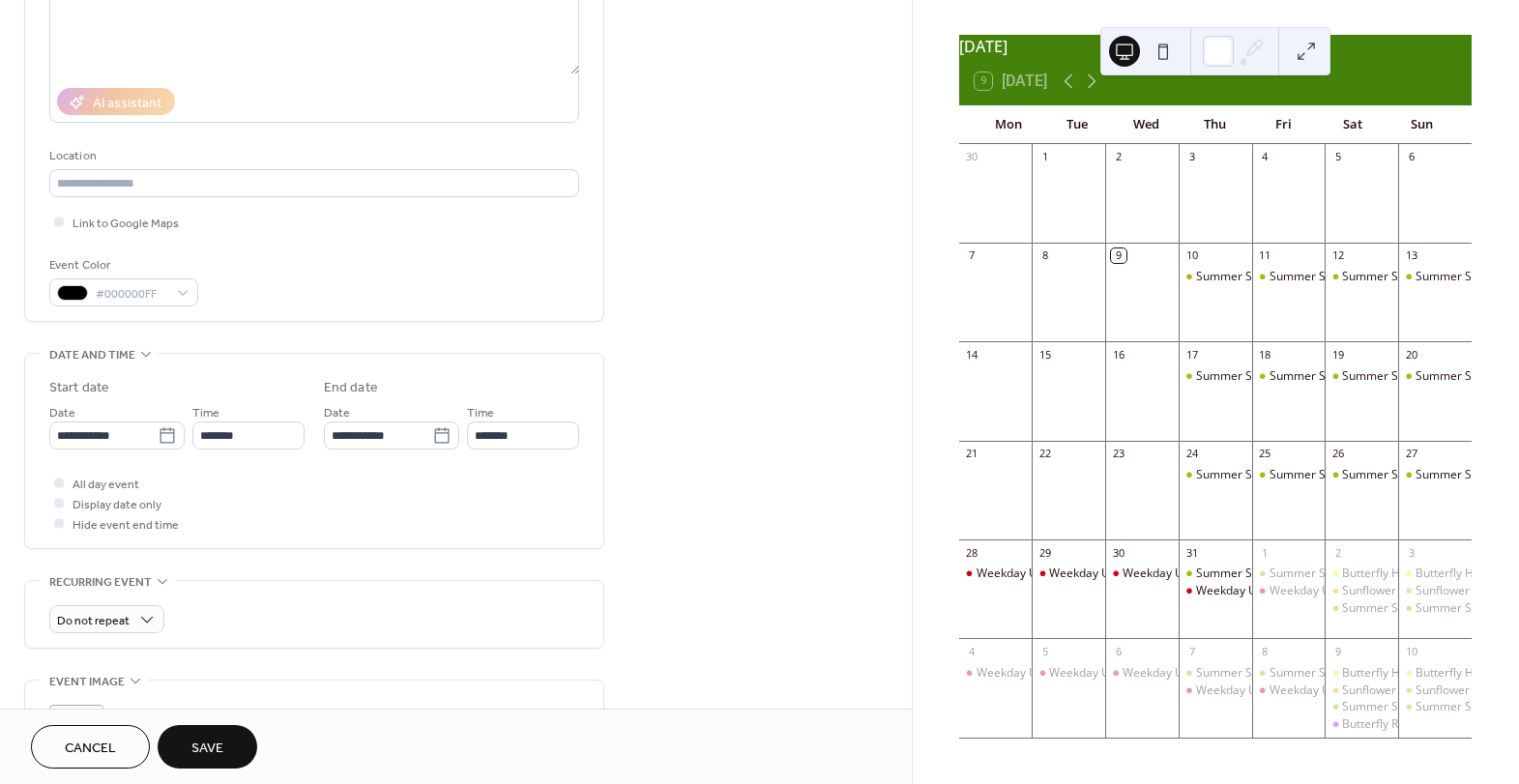 click on "**********" at bounding box center (314, 450) 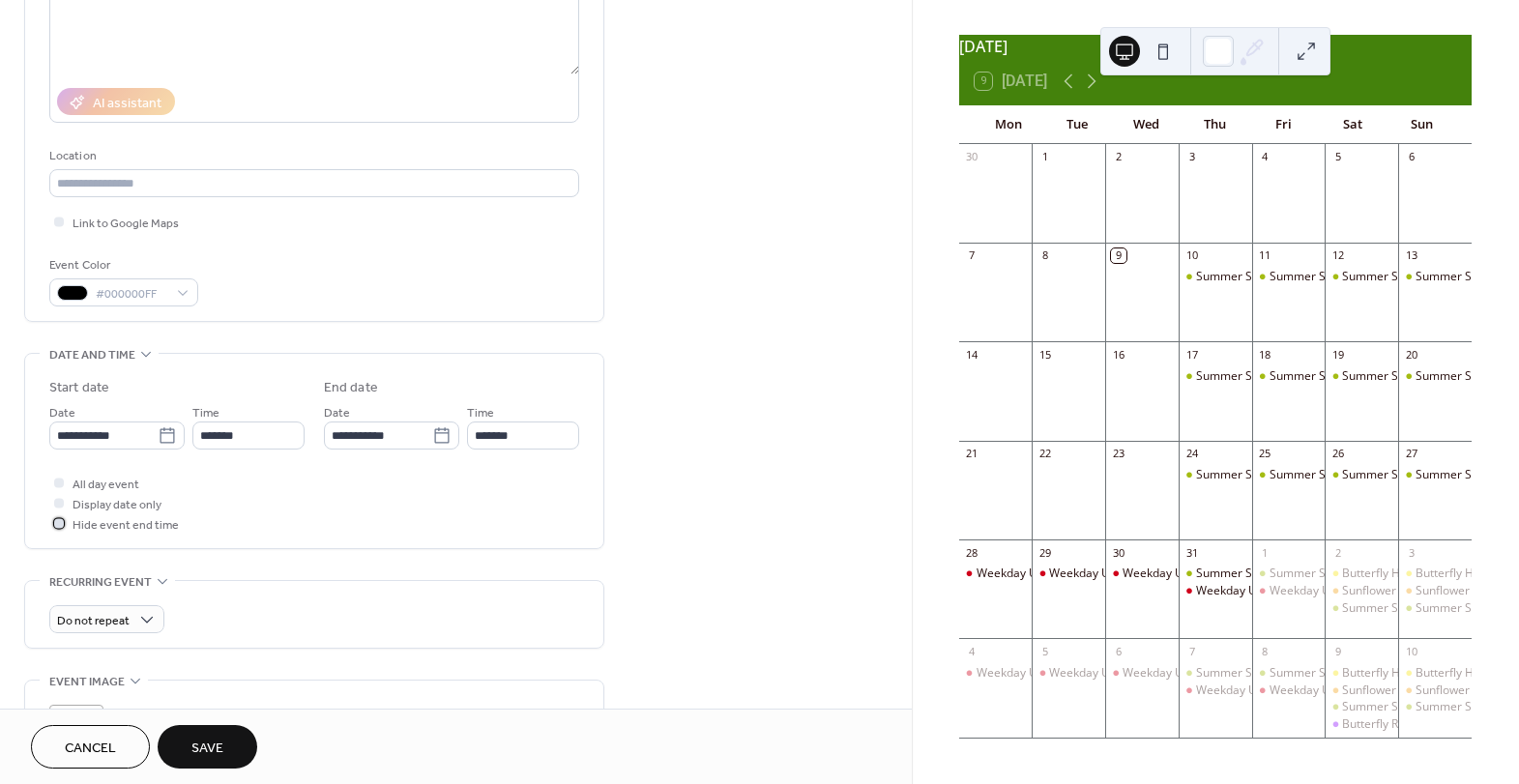 click on "Hide event end time" at bounding box center [114, 523] 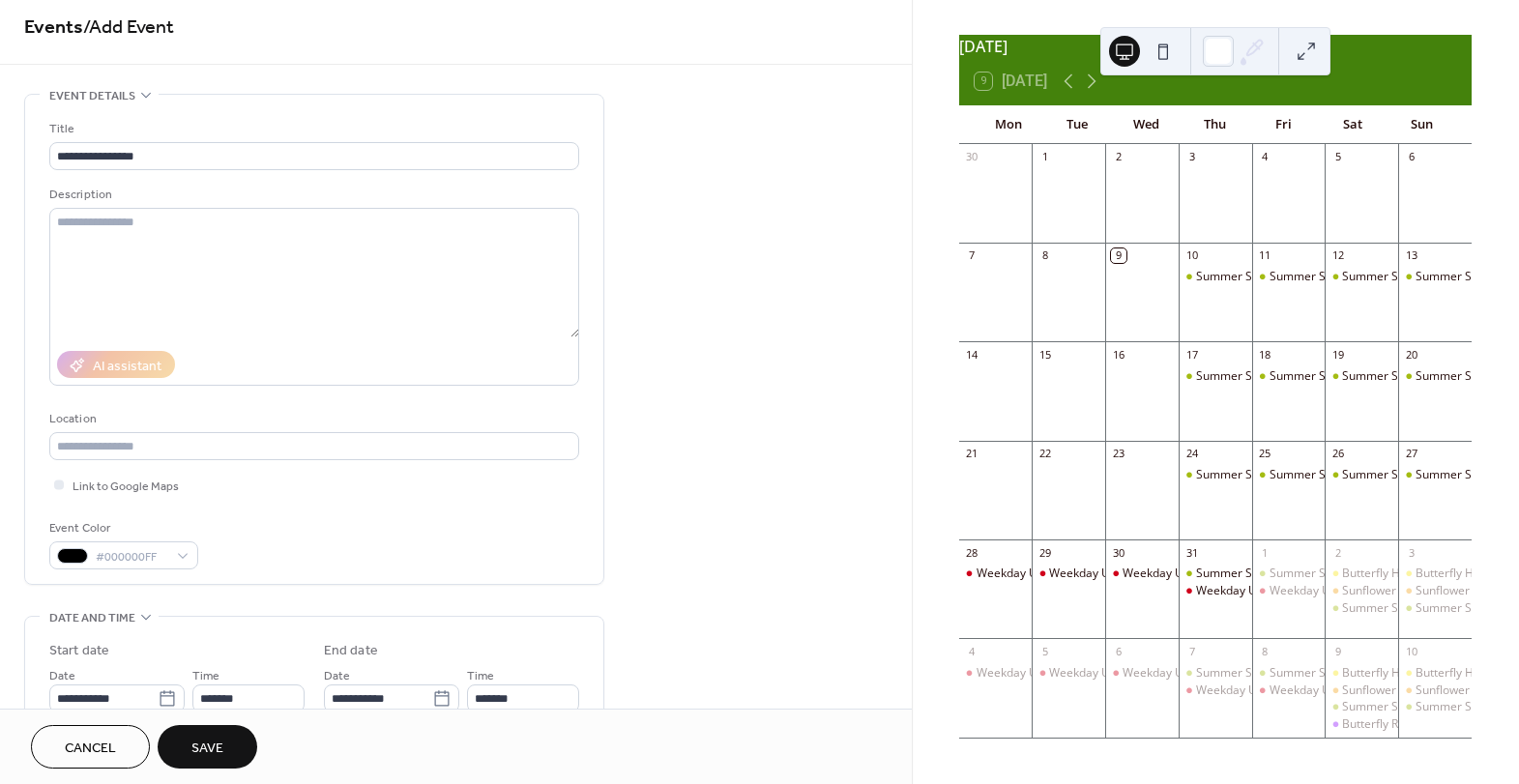 scroll, scrollTop: 0, scrollLeft: 0, axis: both 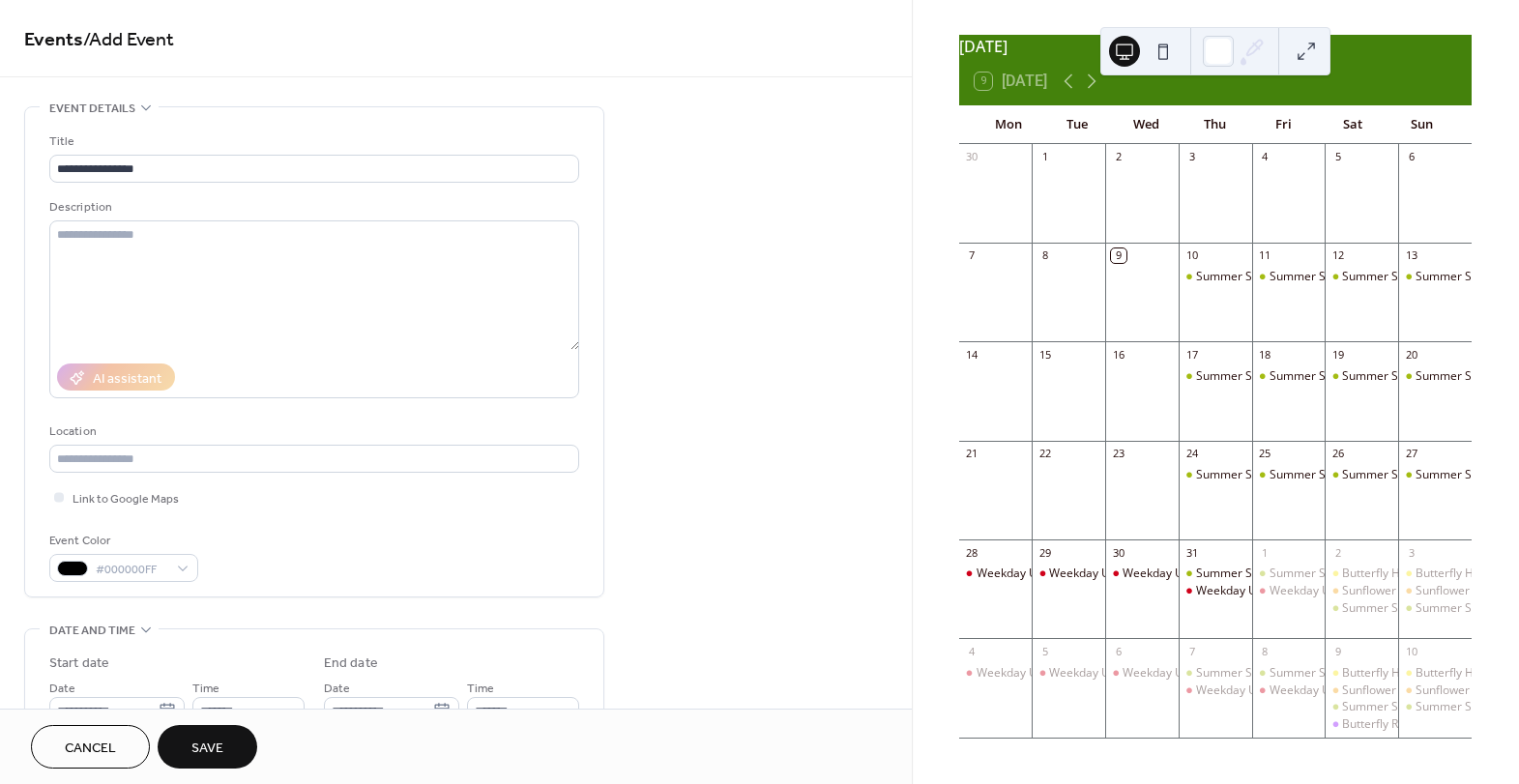 click on "Save" at bounding box center [207, 748] 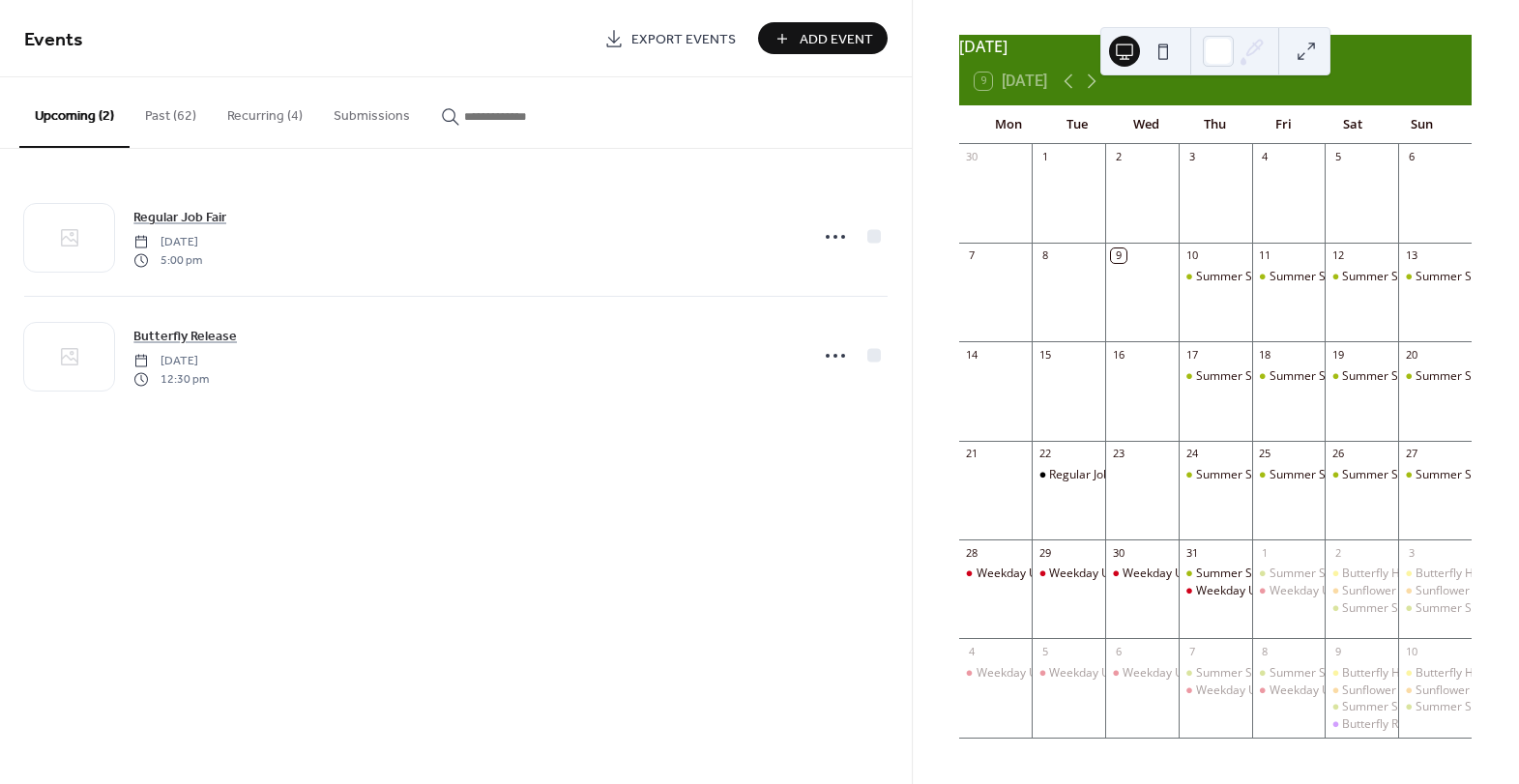 click on "Add Event" at bounding box center [836, 40] 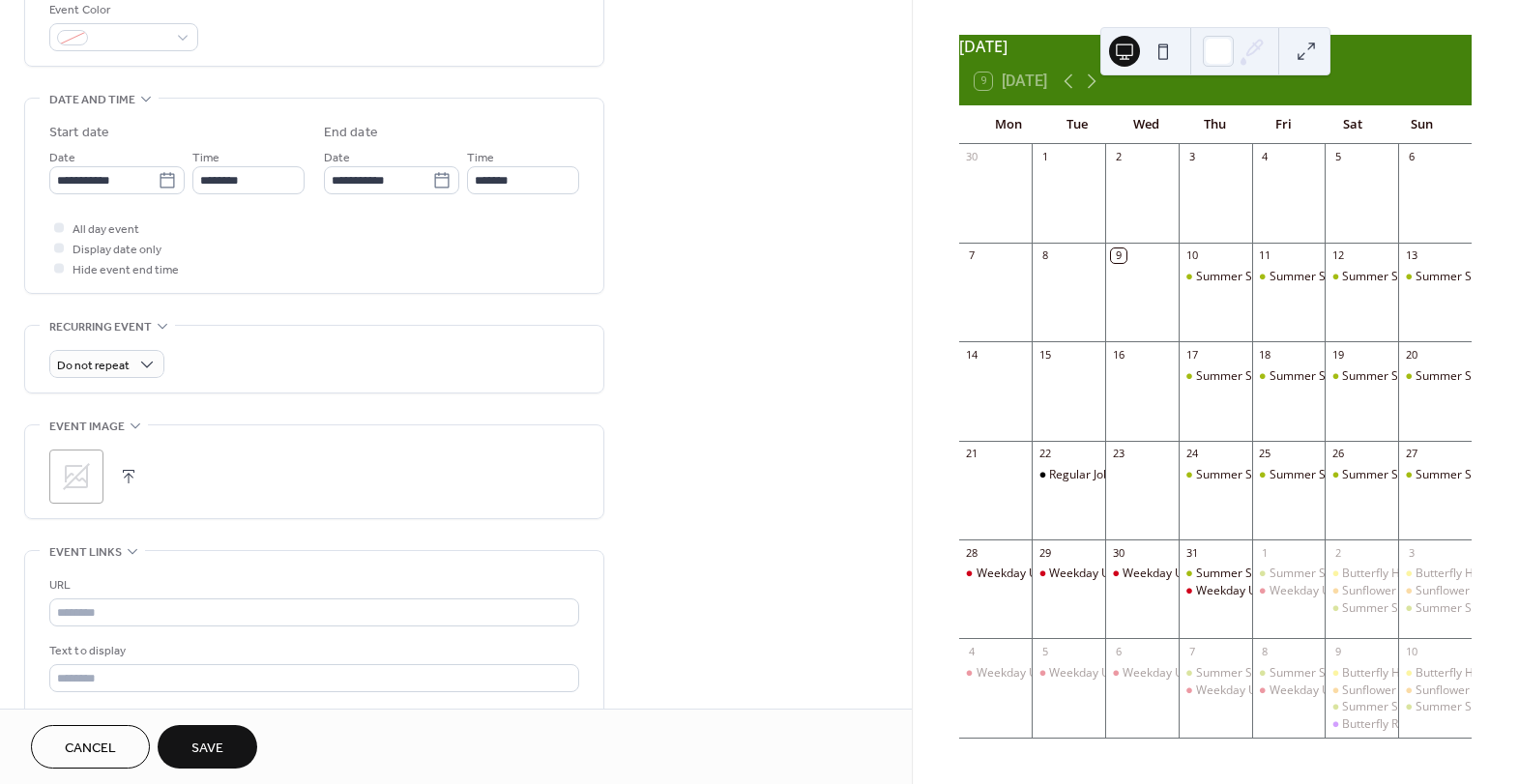 scroll, scrollTop: 322, scrollLeft: 0, axis: vertical 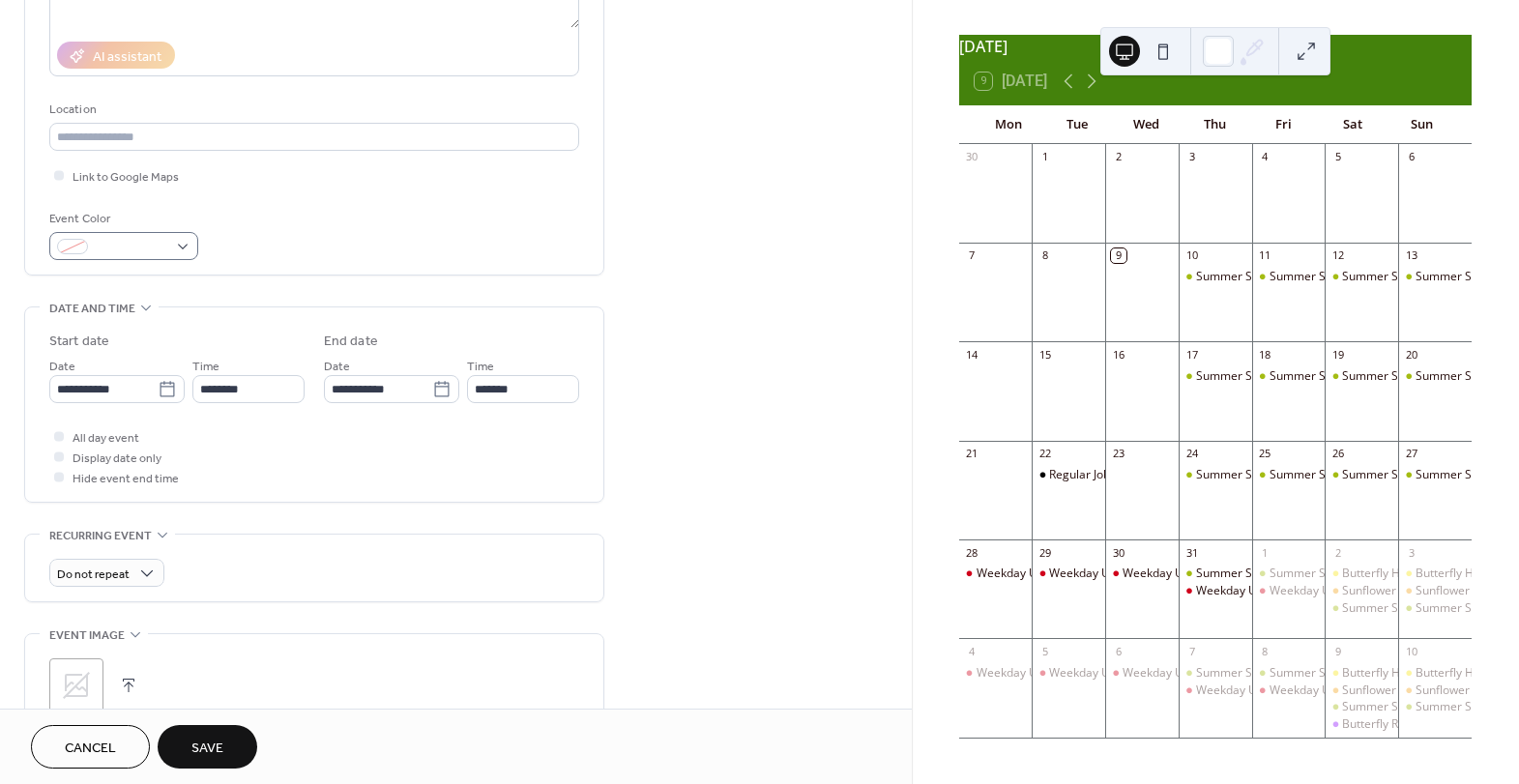 type on "**********" 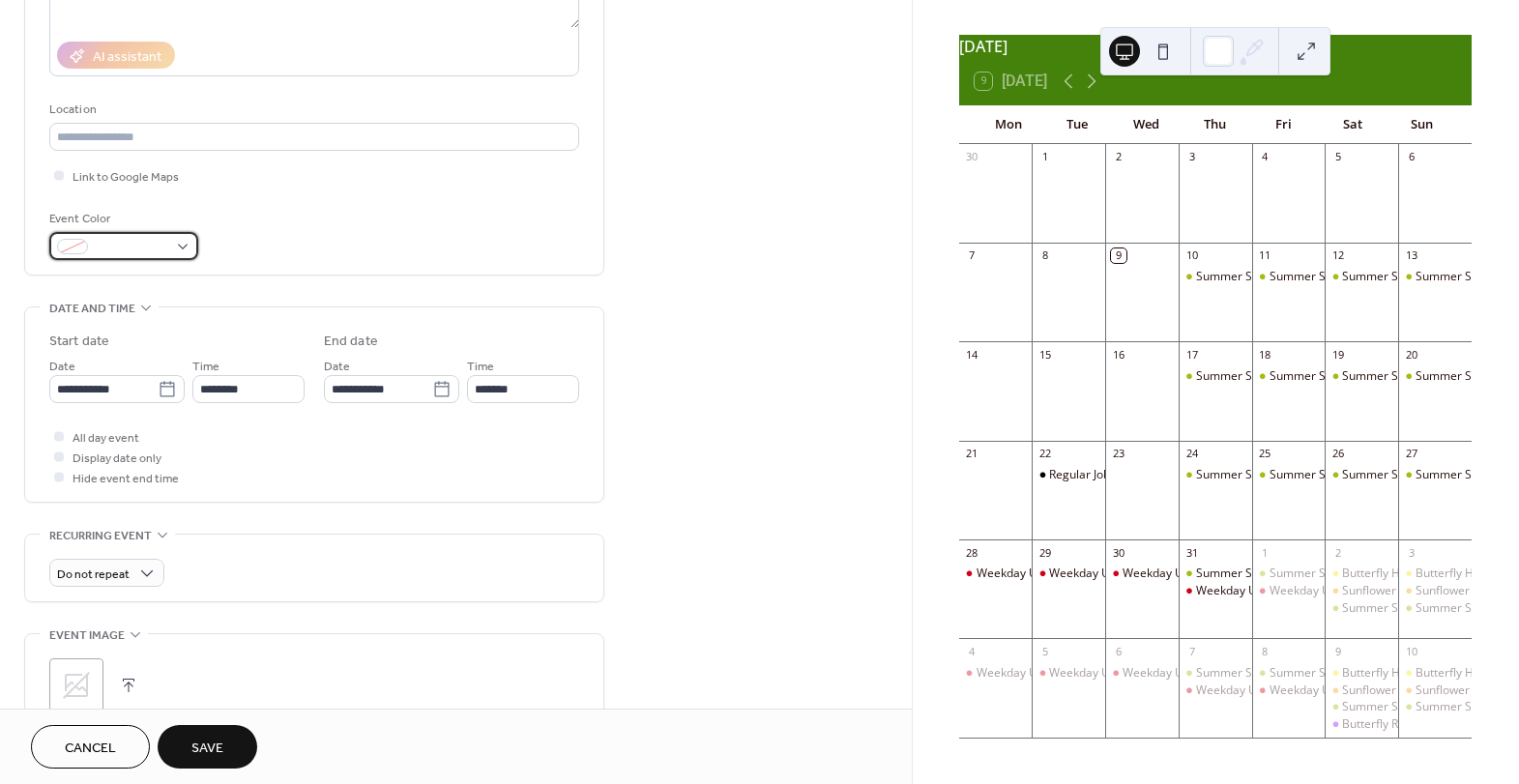 click at bounding box center [131, 247] 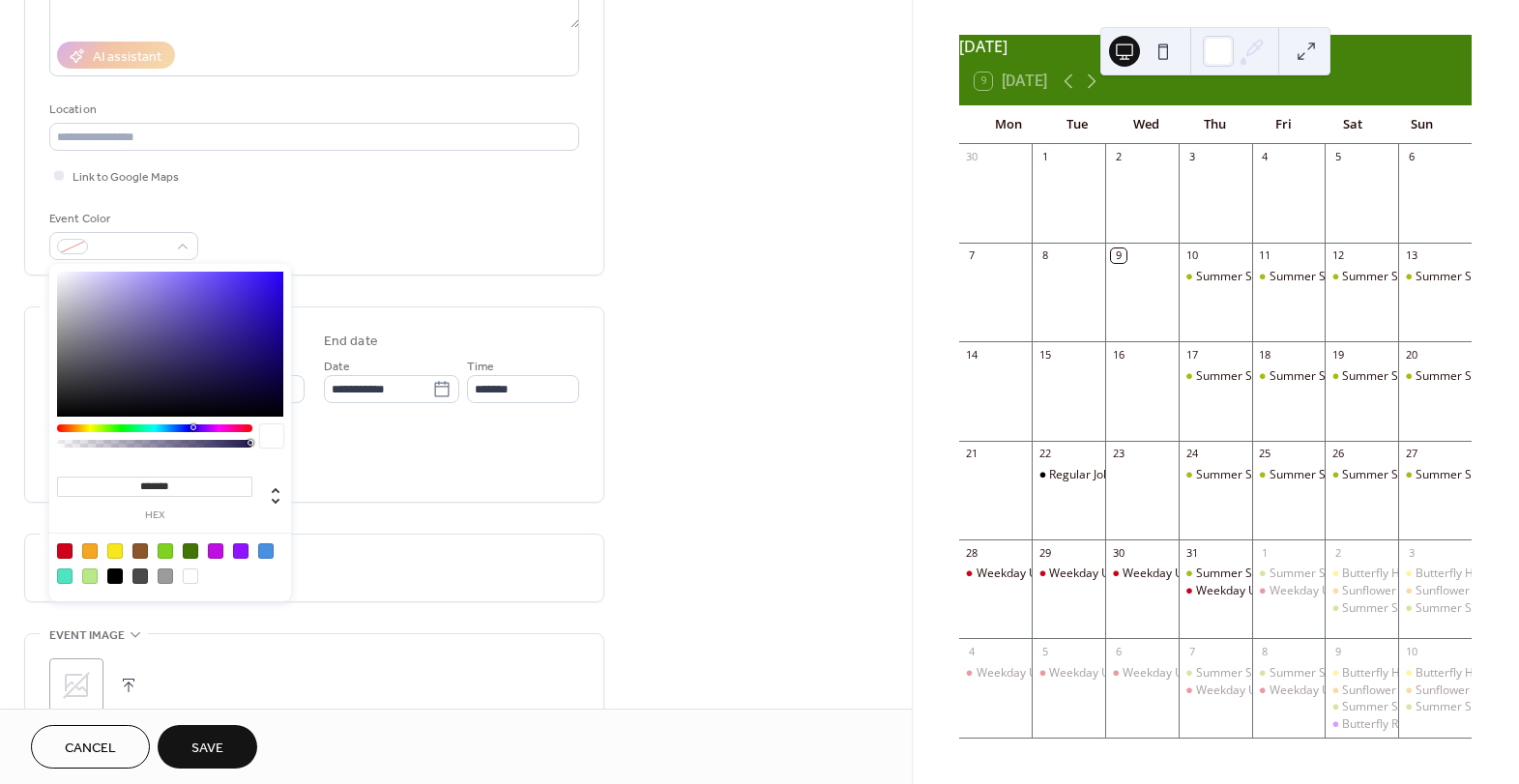 click at bounding box center (115, 576) 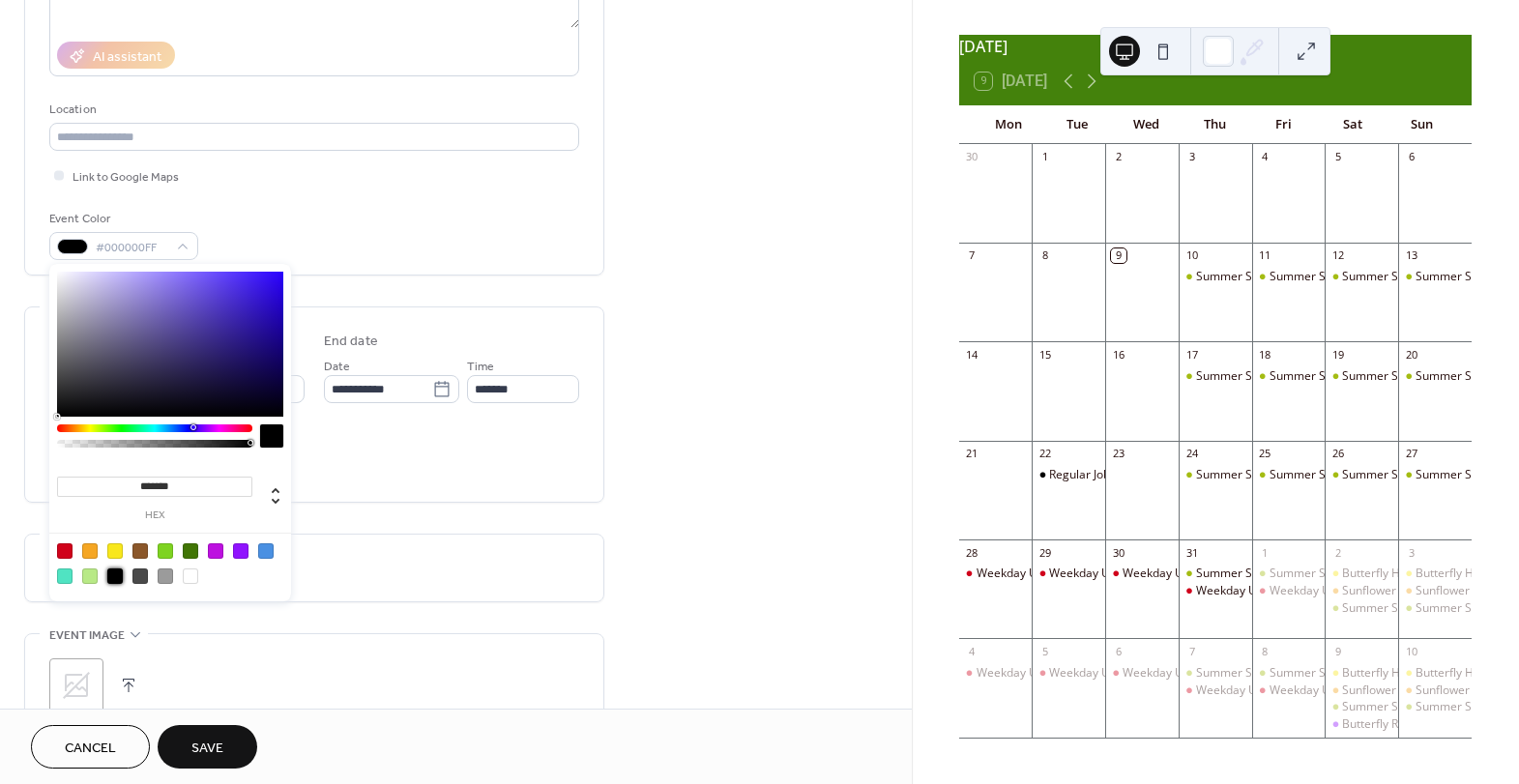 click on "**********" at bounding box center [314, 439] 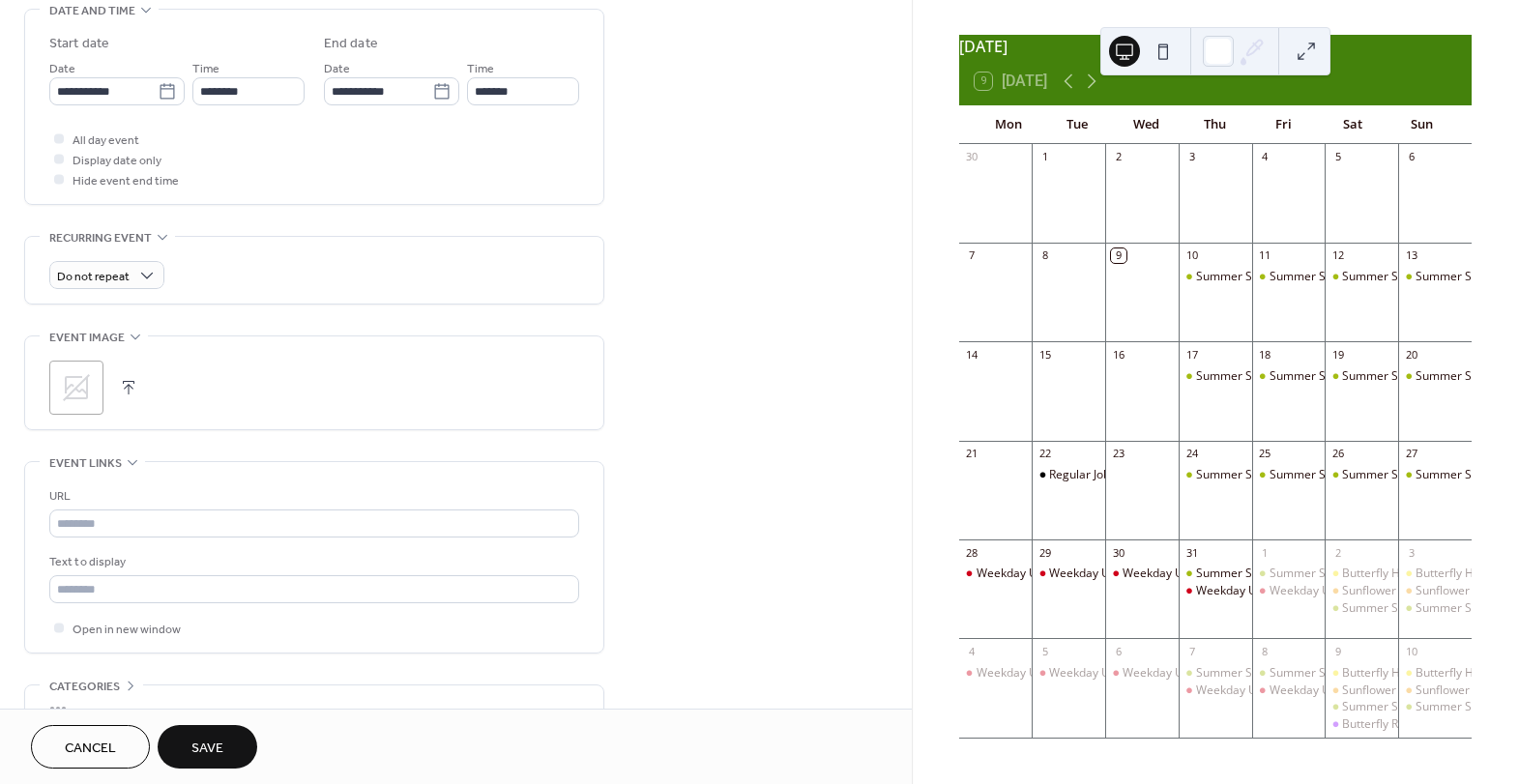 scroll, scrollTop: 315, scrollLeft: 0, axis: vertical 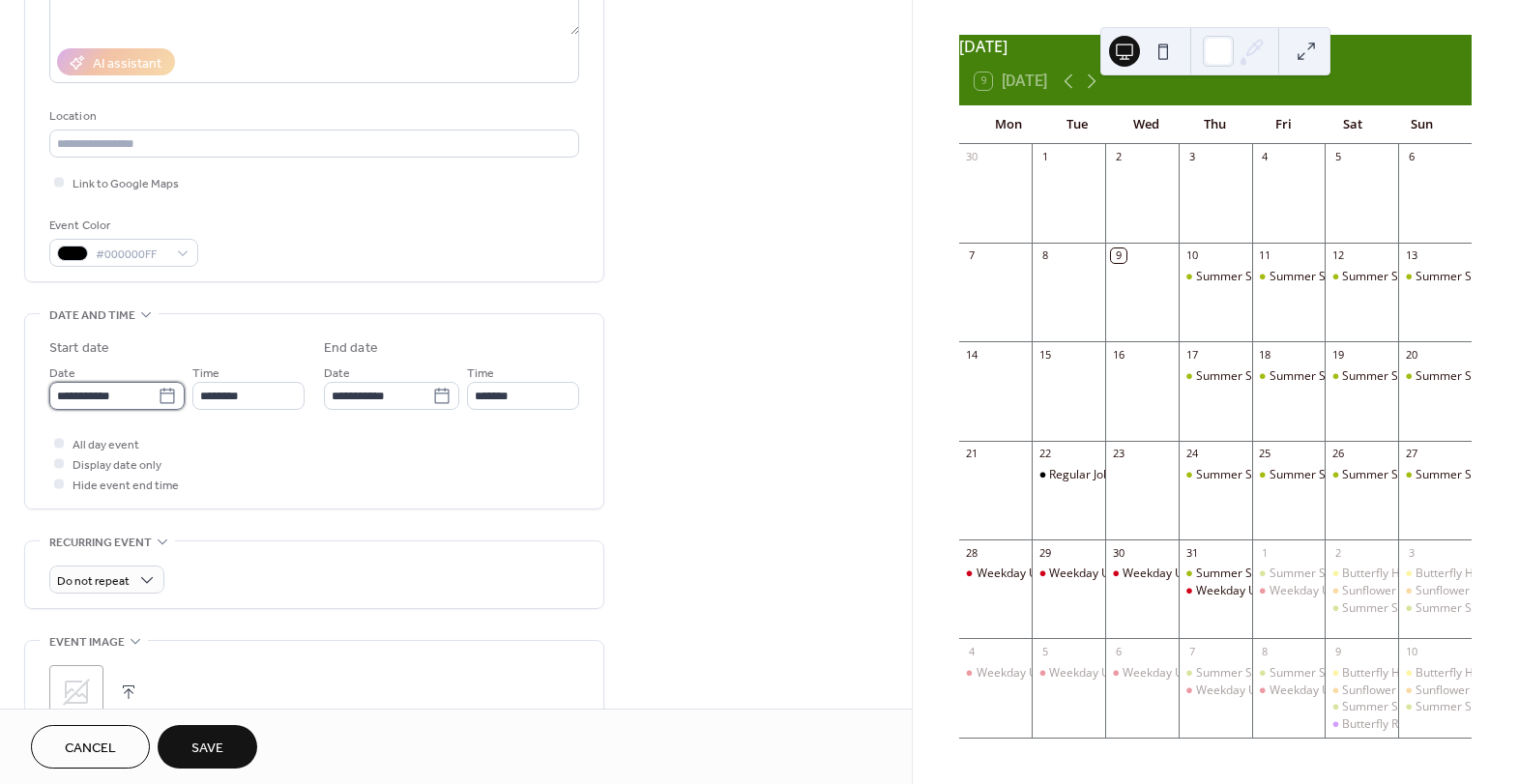 click on "**********" at bounding box center (103, 395) 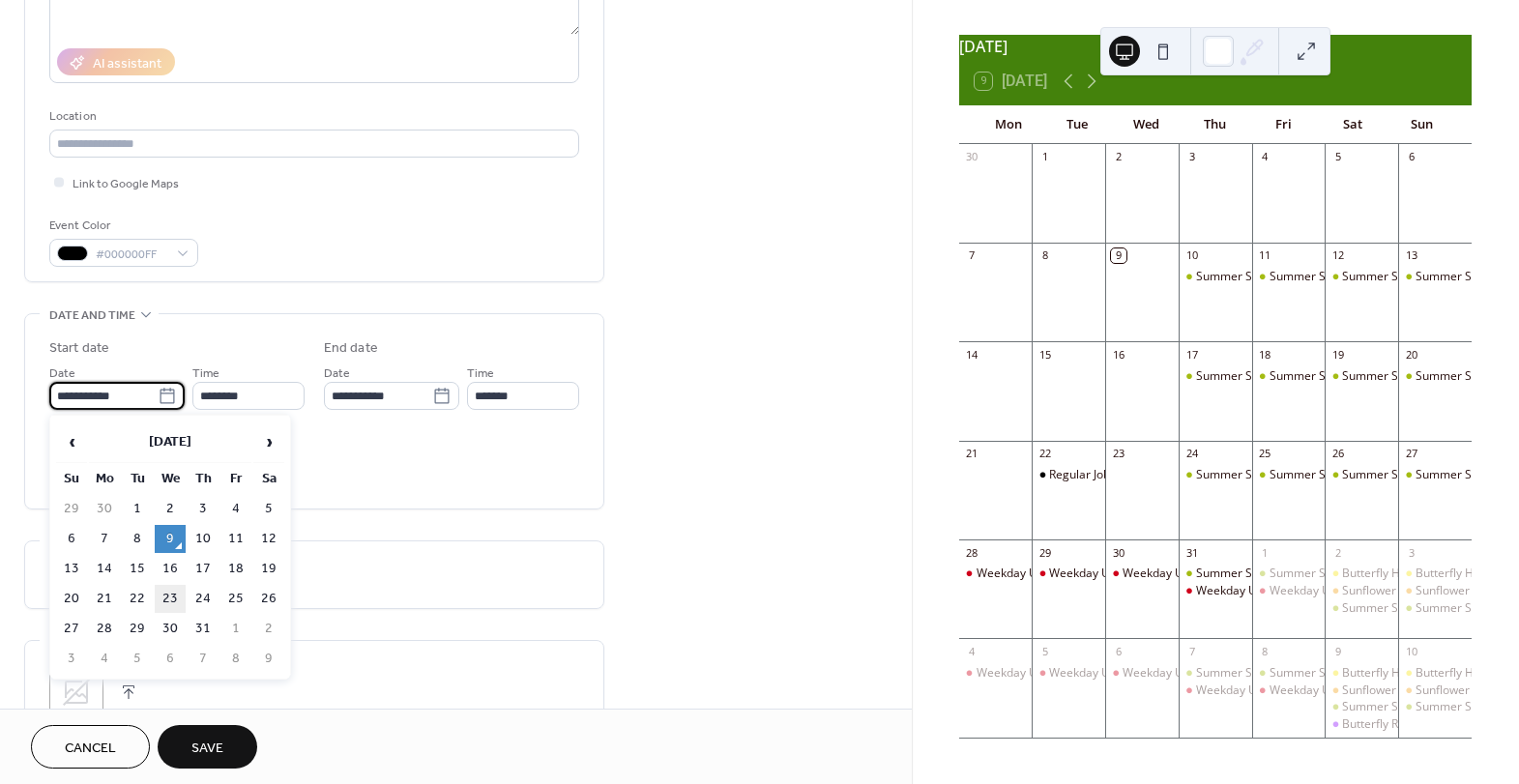 click on "23" at bounding box center (170, 598) 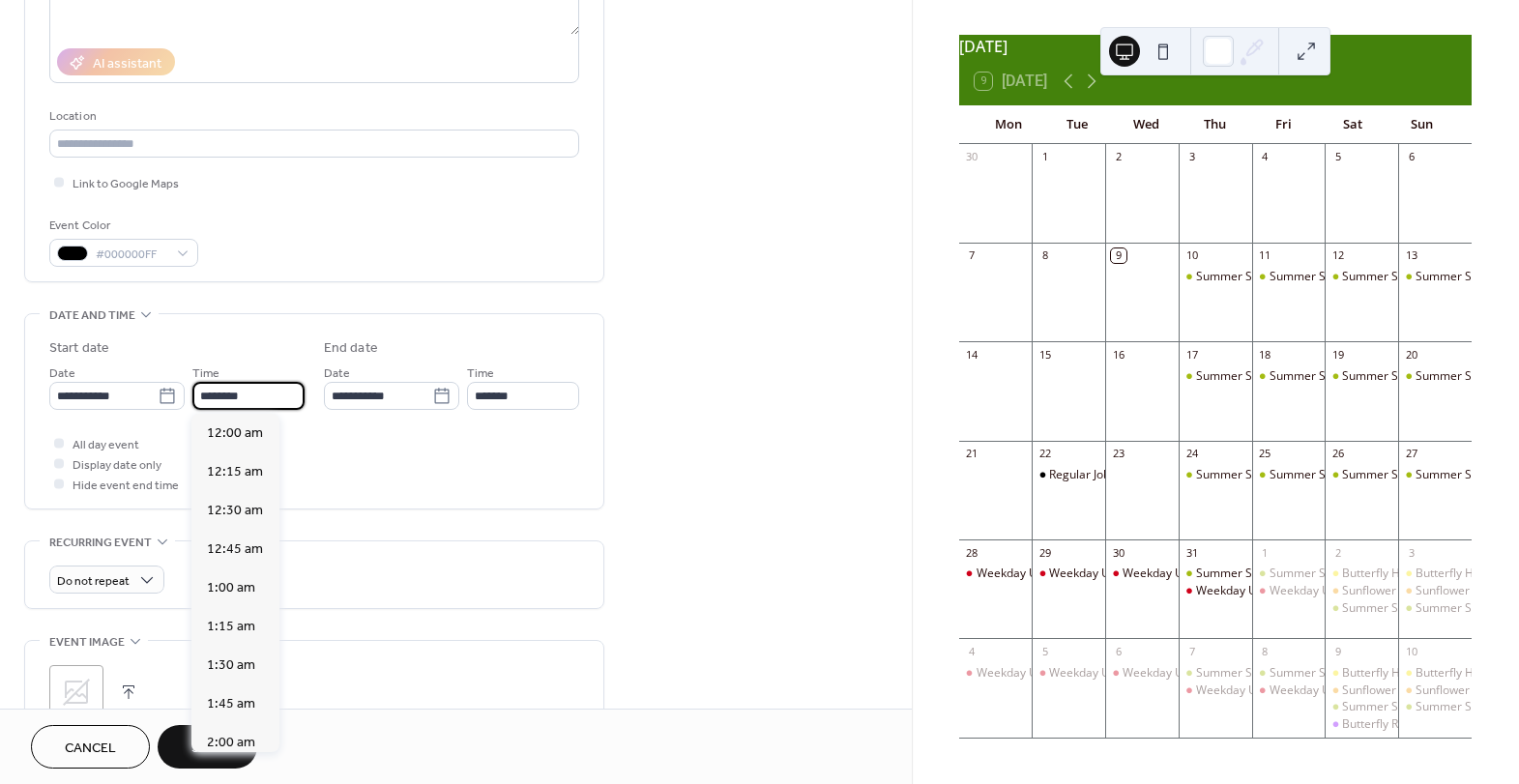 click on "********" at bounding box center (248, 395) 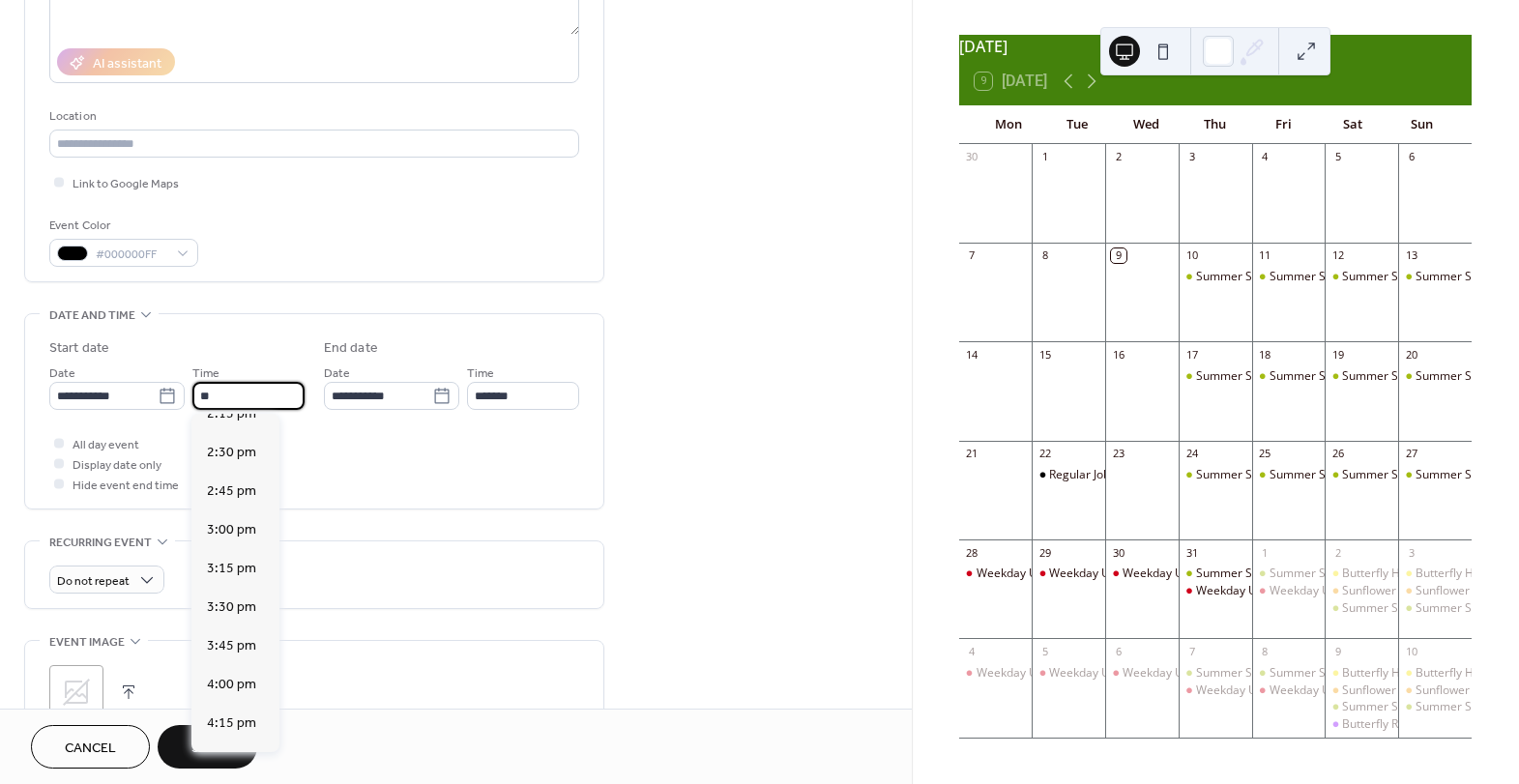 scroll, scrollTop: 2570, scrollLeft: 0, axis: vertical 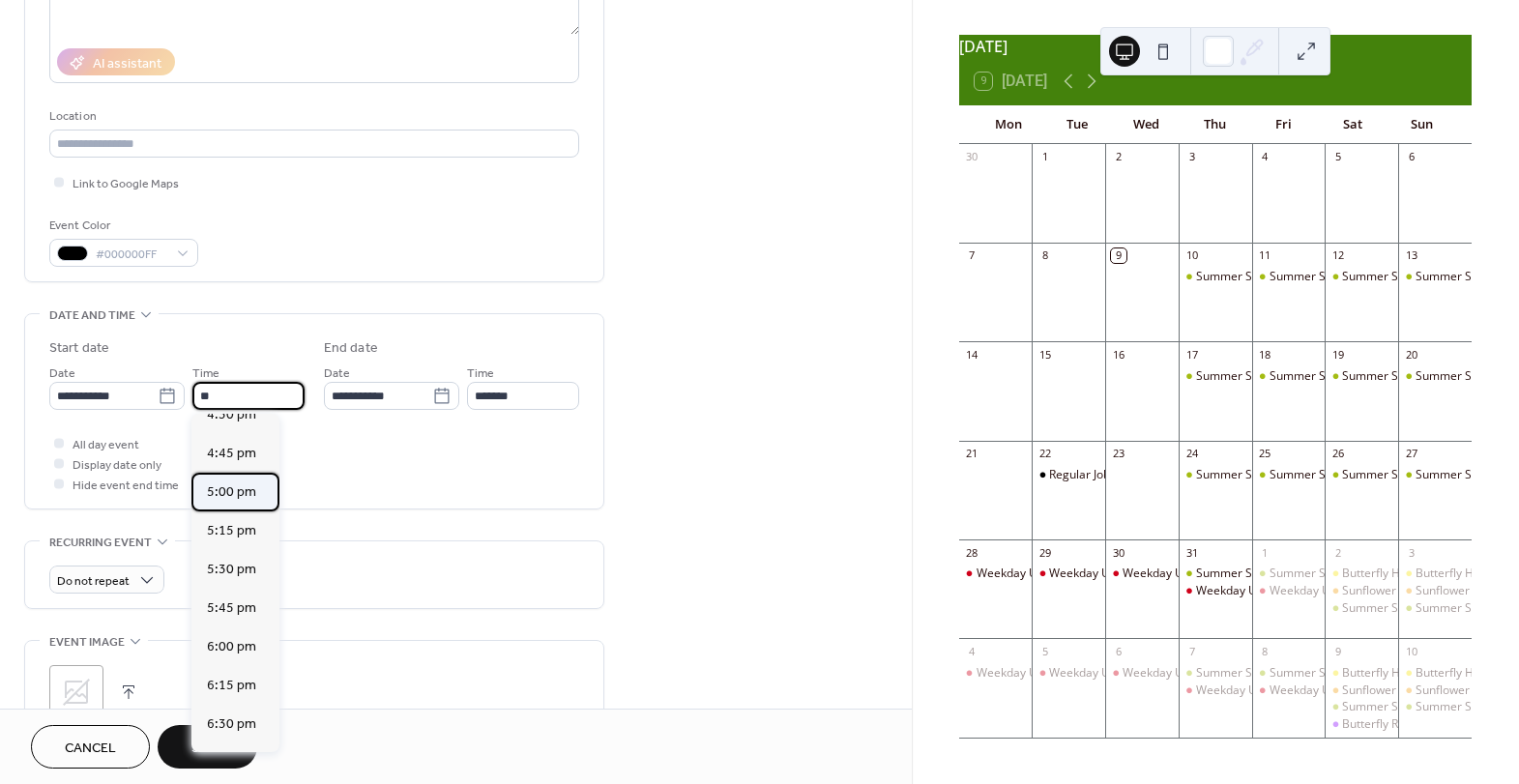 click on "5:00 pm" at bounding box center [231, 492] 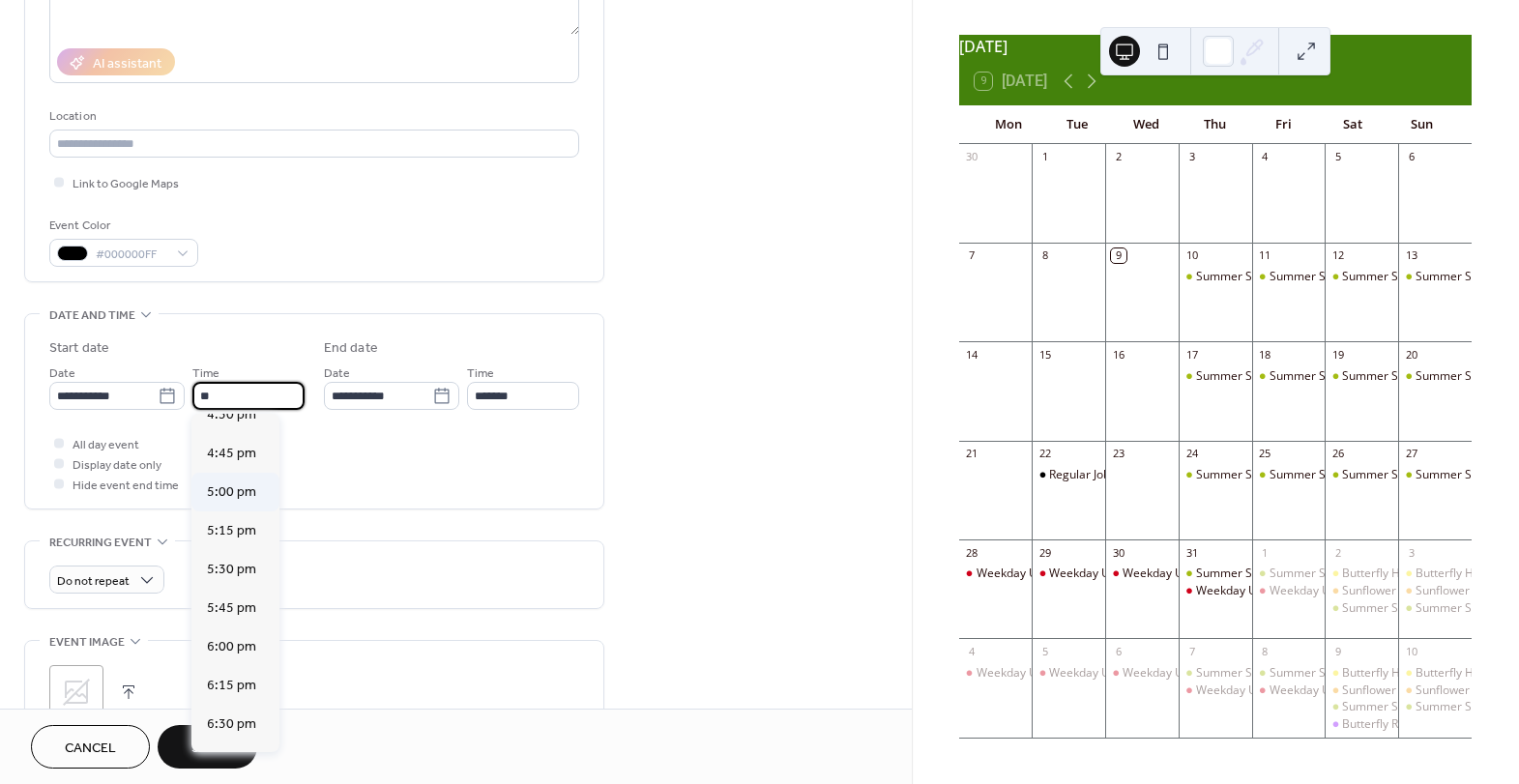 type on "*******" 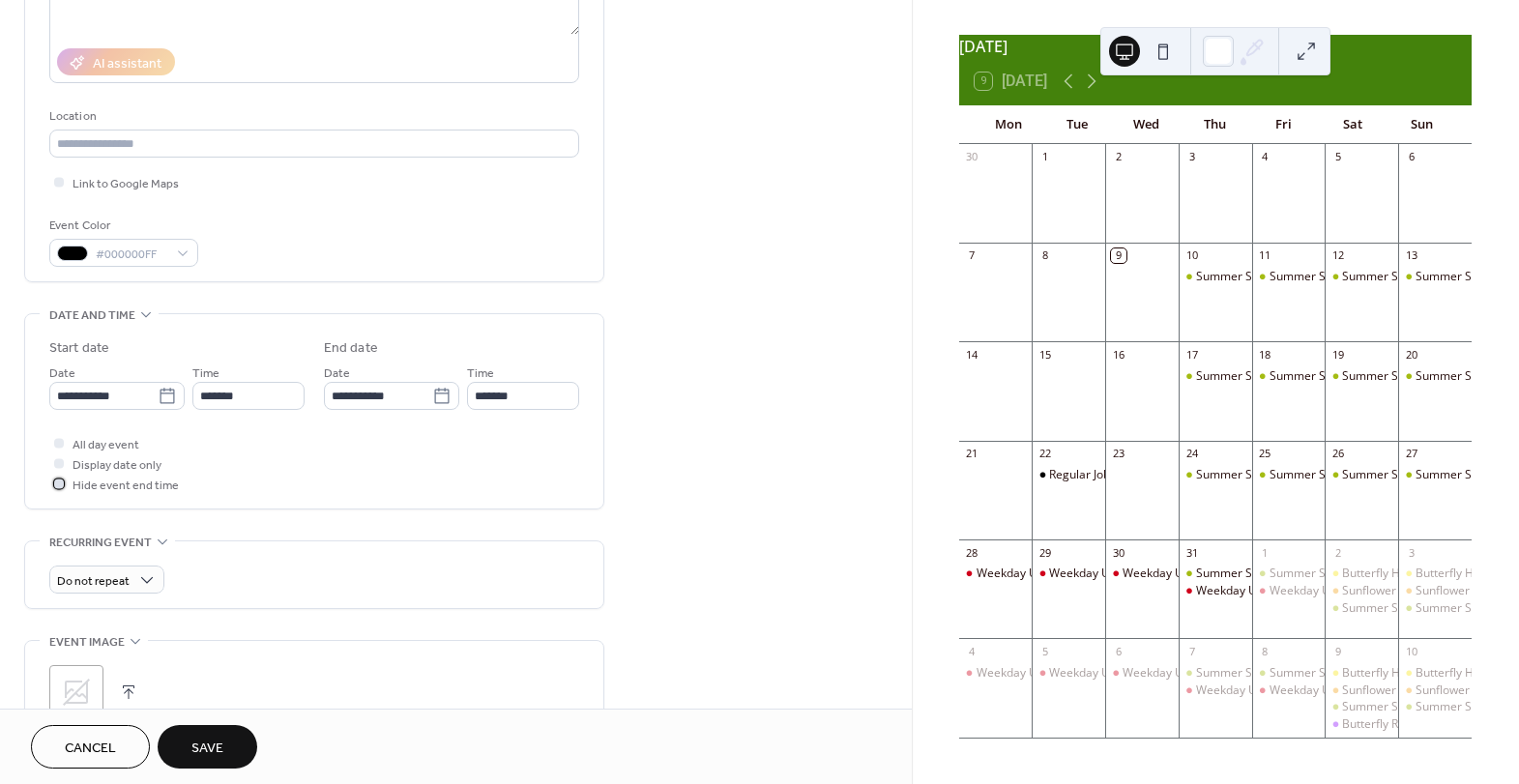 click on "Hide event end time" at bounding box center (114, 483) 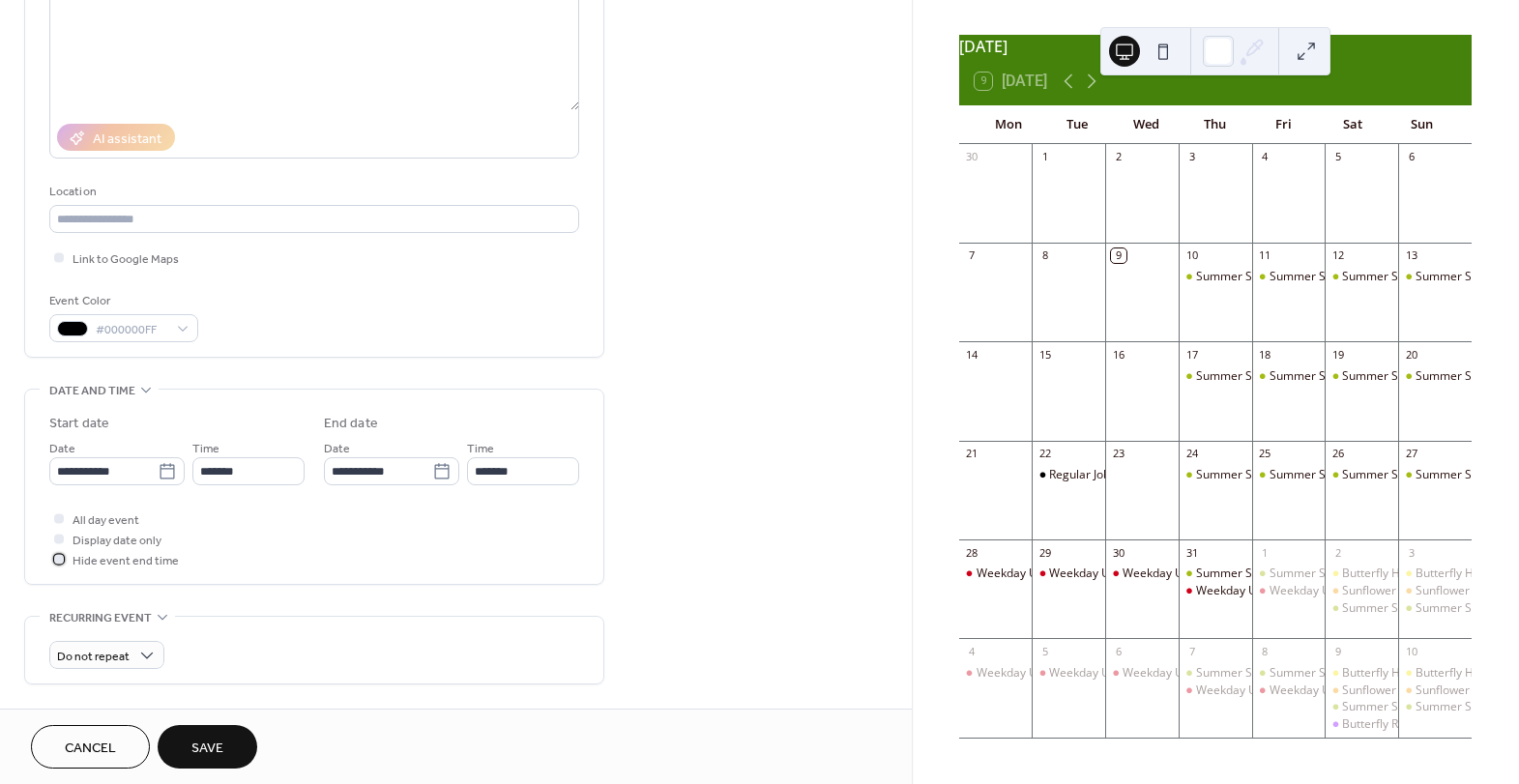 scroll, scrollTop: 304, scrollLeft: 0, axis: vertical 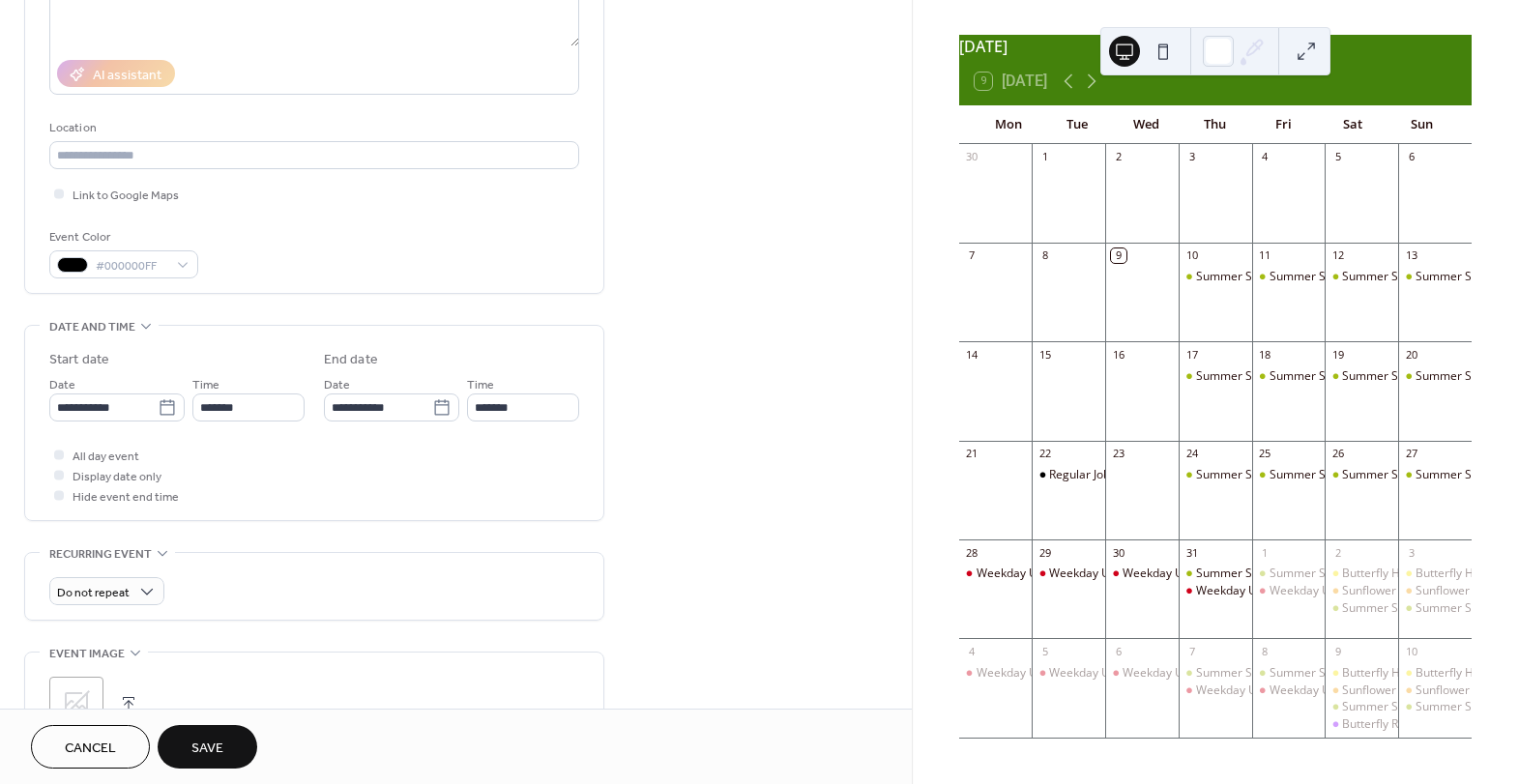 click on "Save" at bounding box center [207, 748] 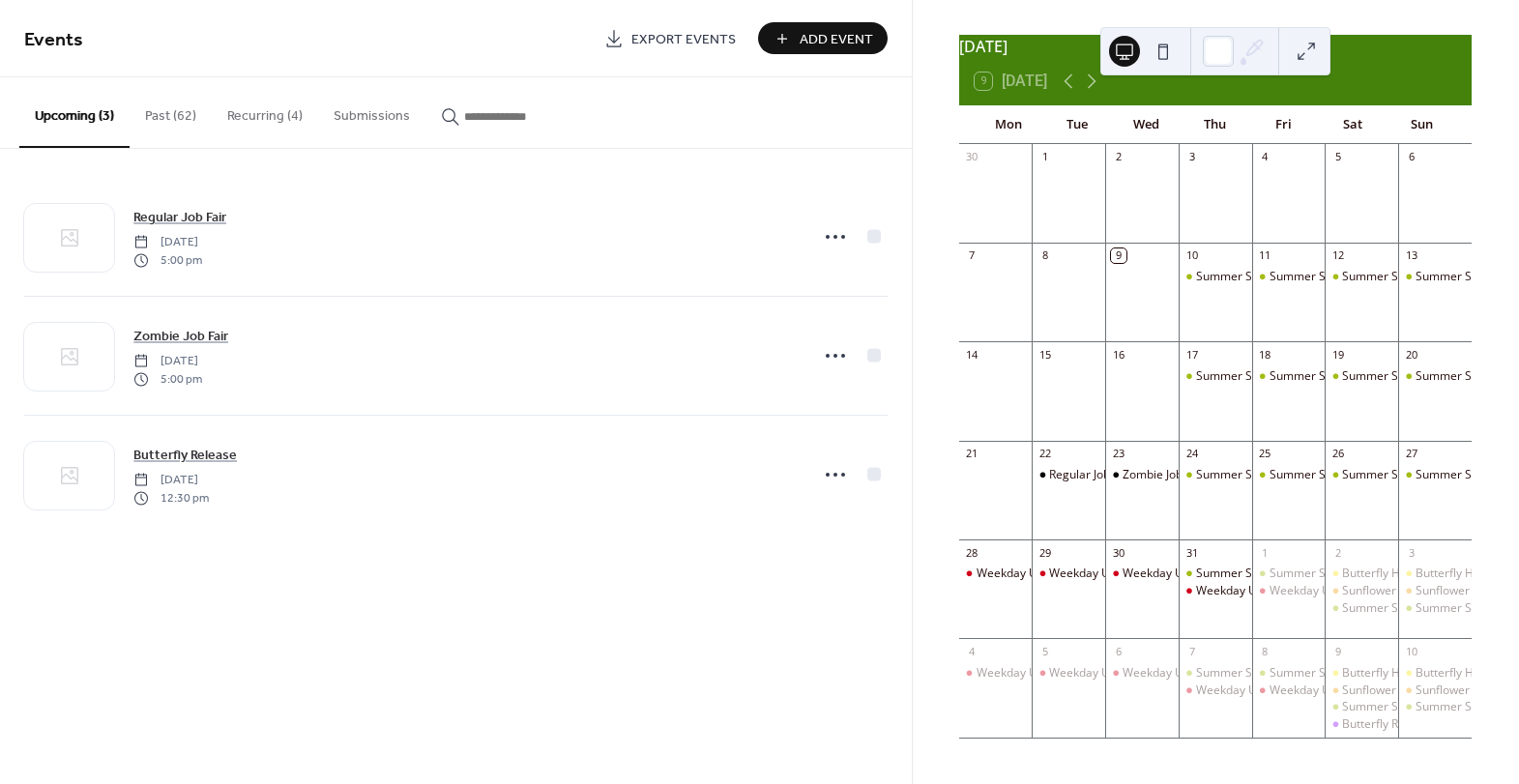 click on "Add Event" at bounding box center [836, 40] 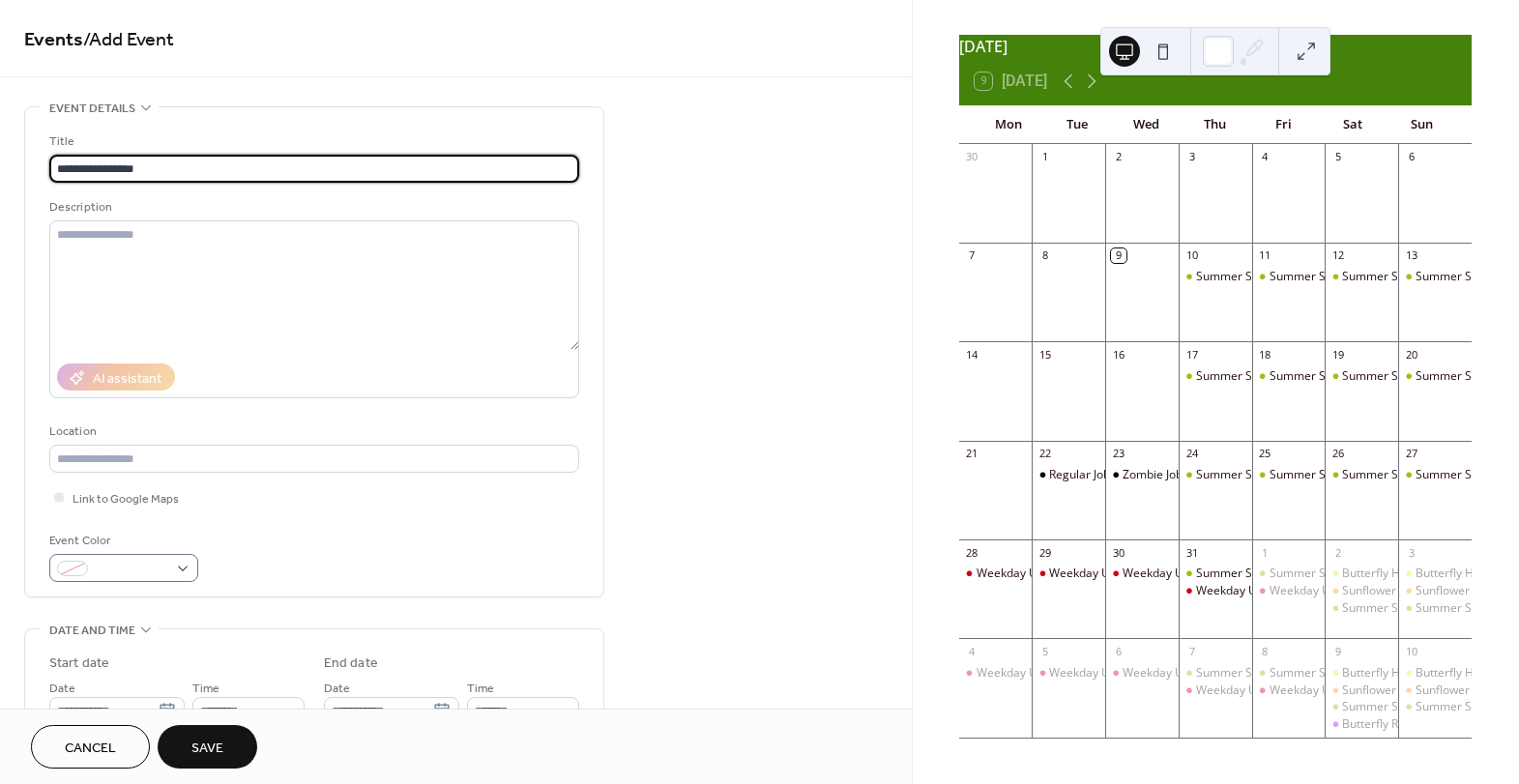type on "**********" 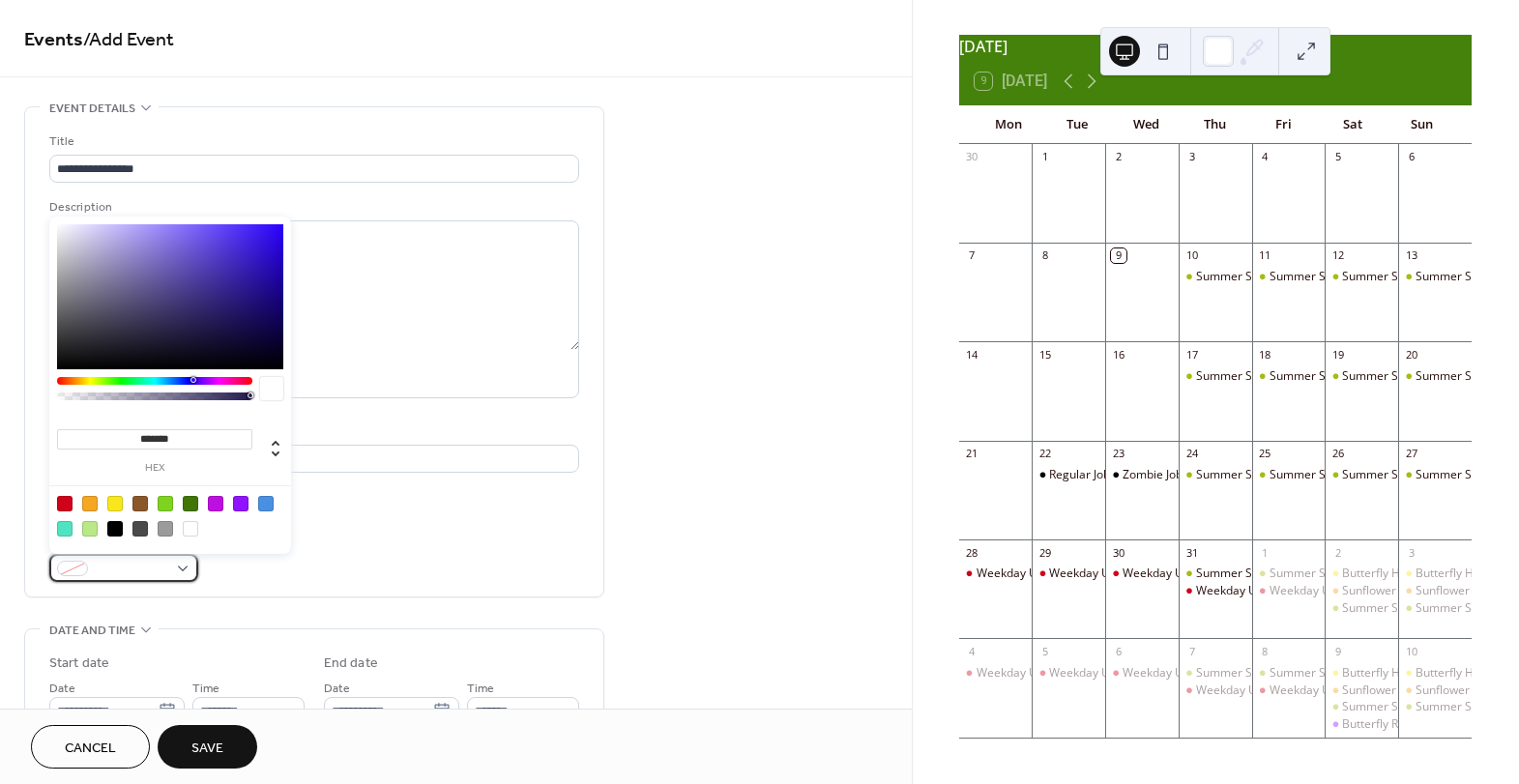 click at bounding box center (131, 569) 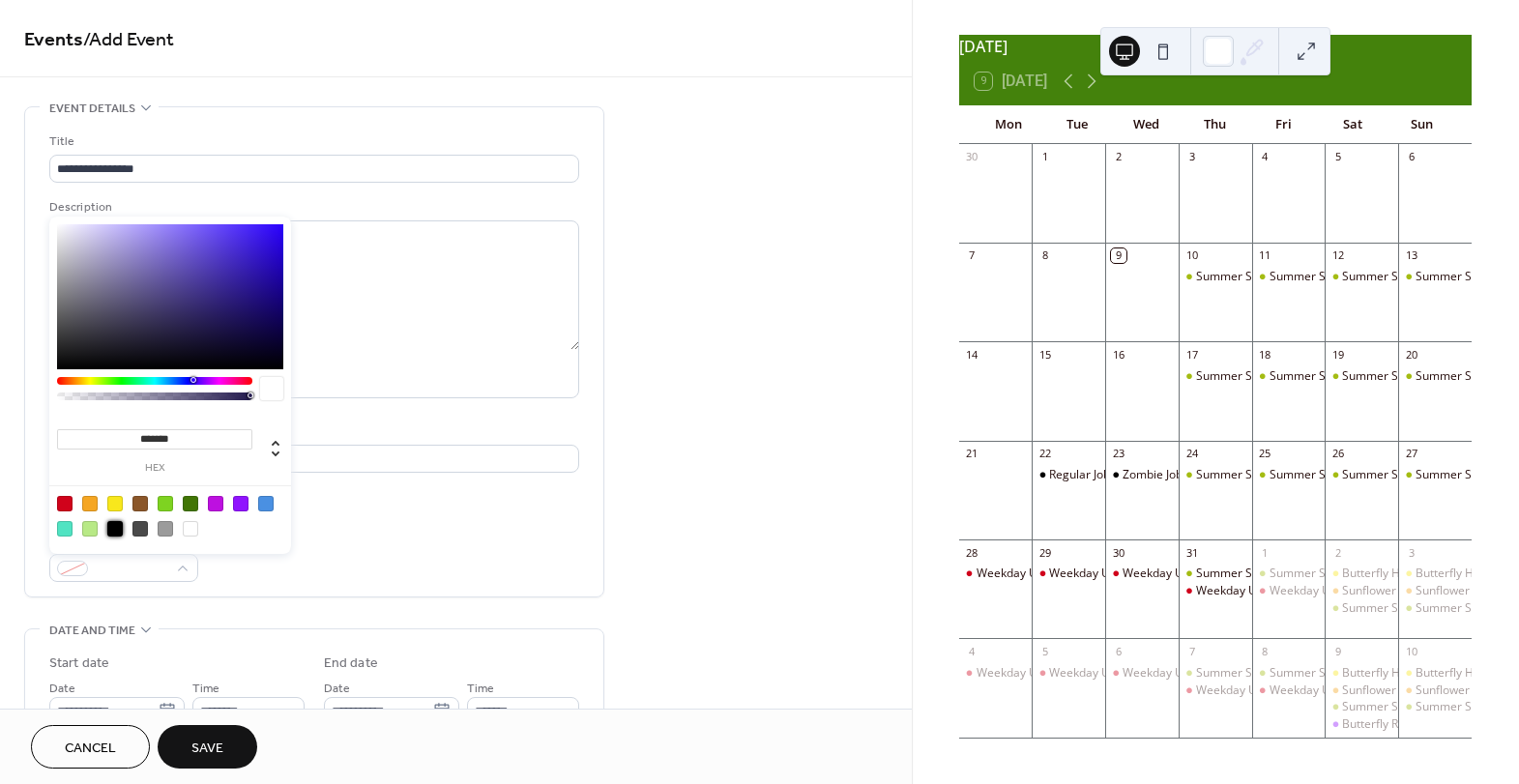 click at bounding box center (115, 529) 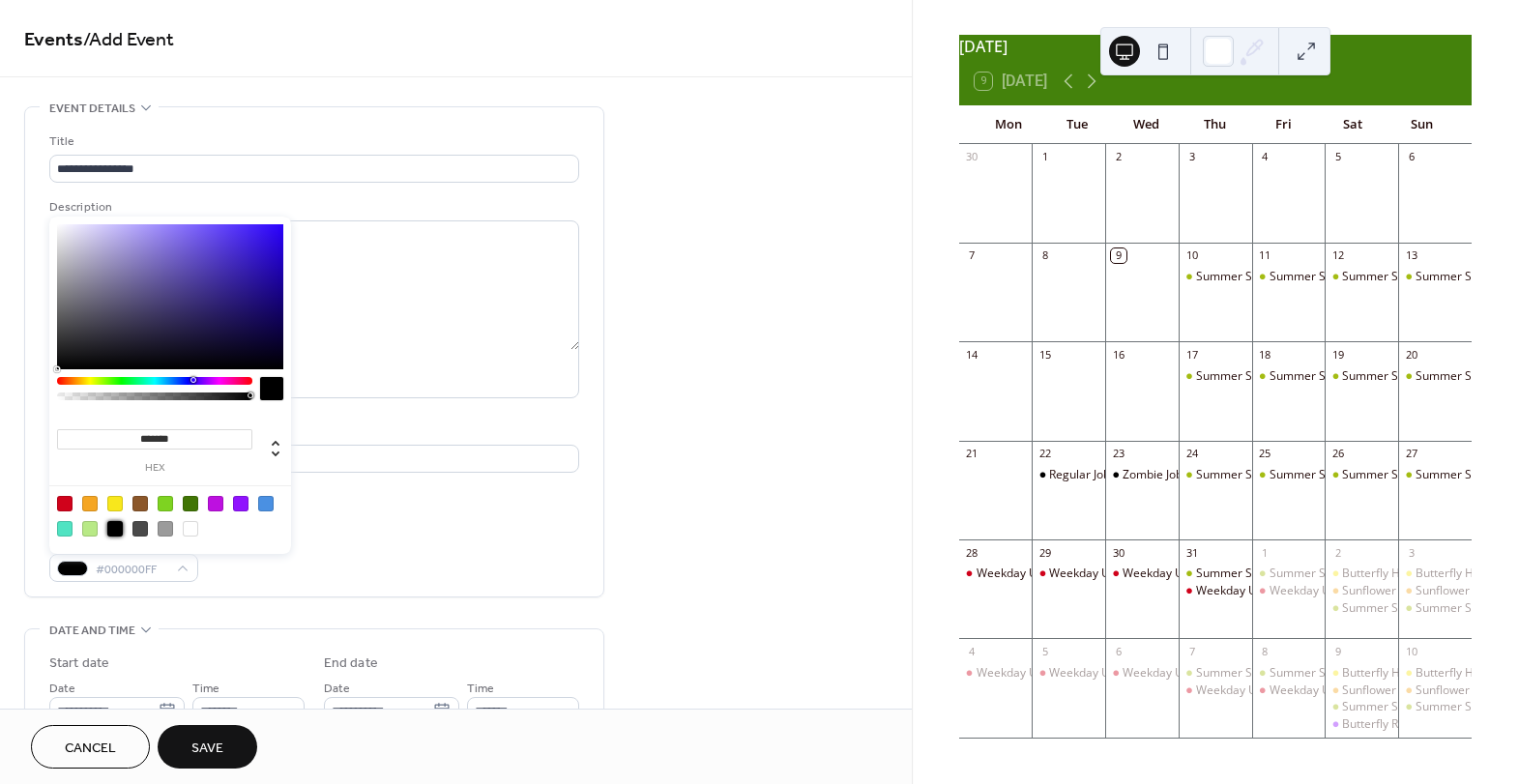 click on "Cancel" at bounding box center (90, 746) 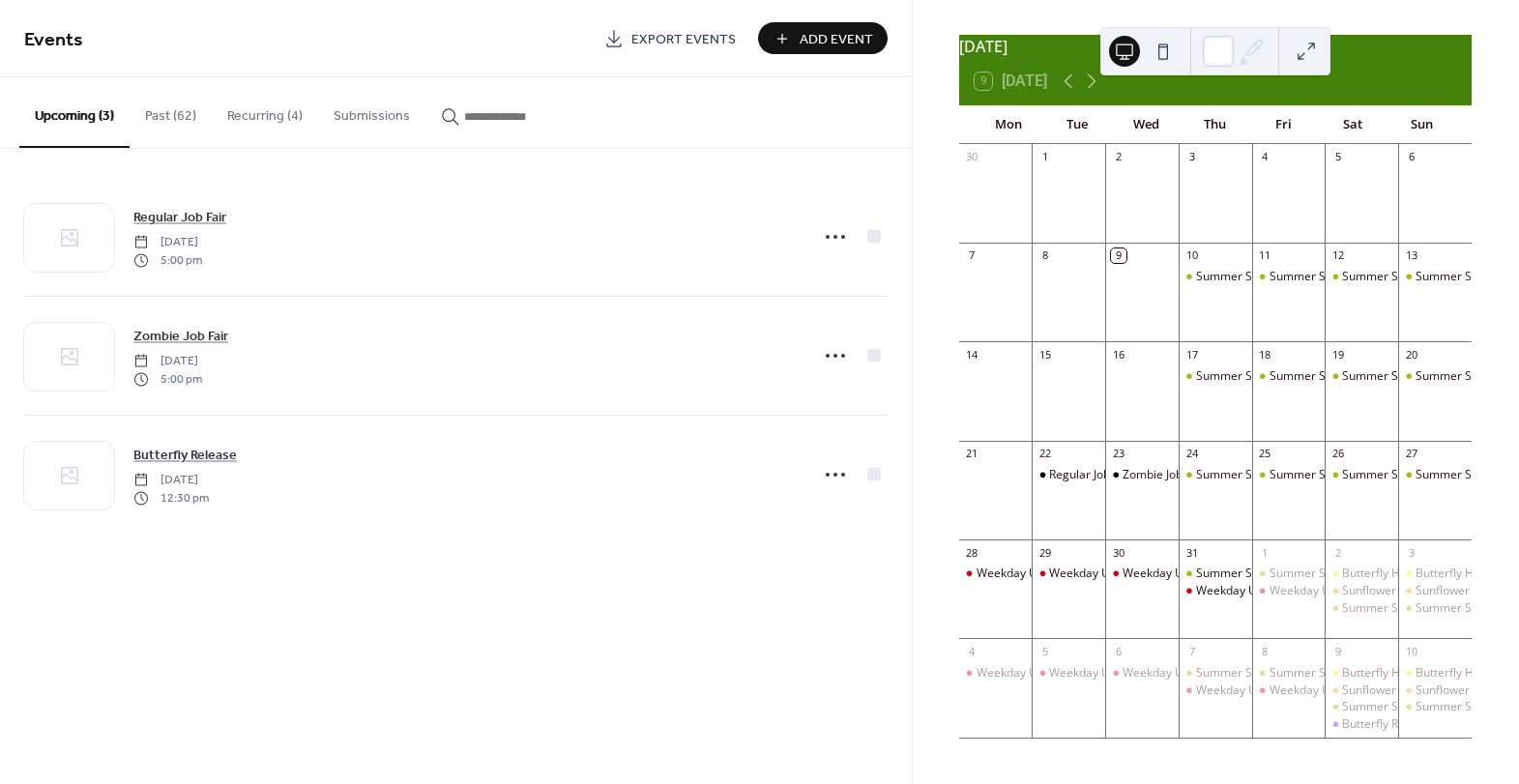 click on "Add Event" at bounding box center [836, 40] 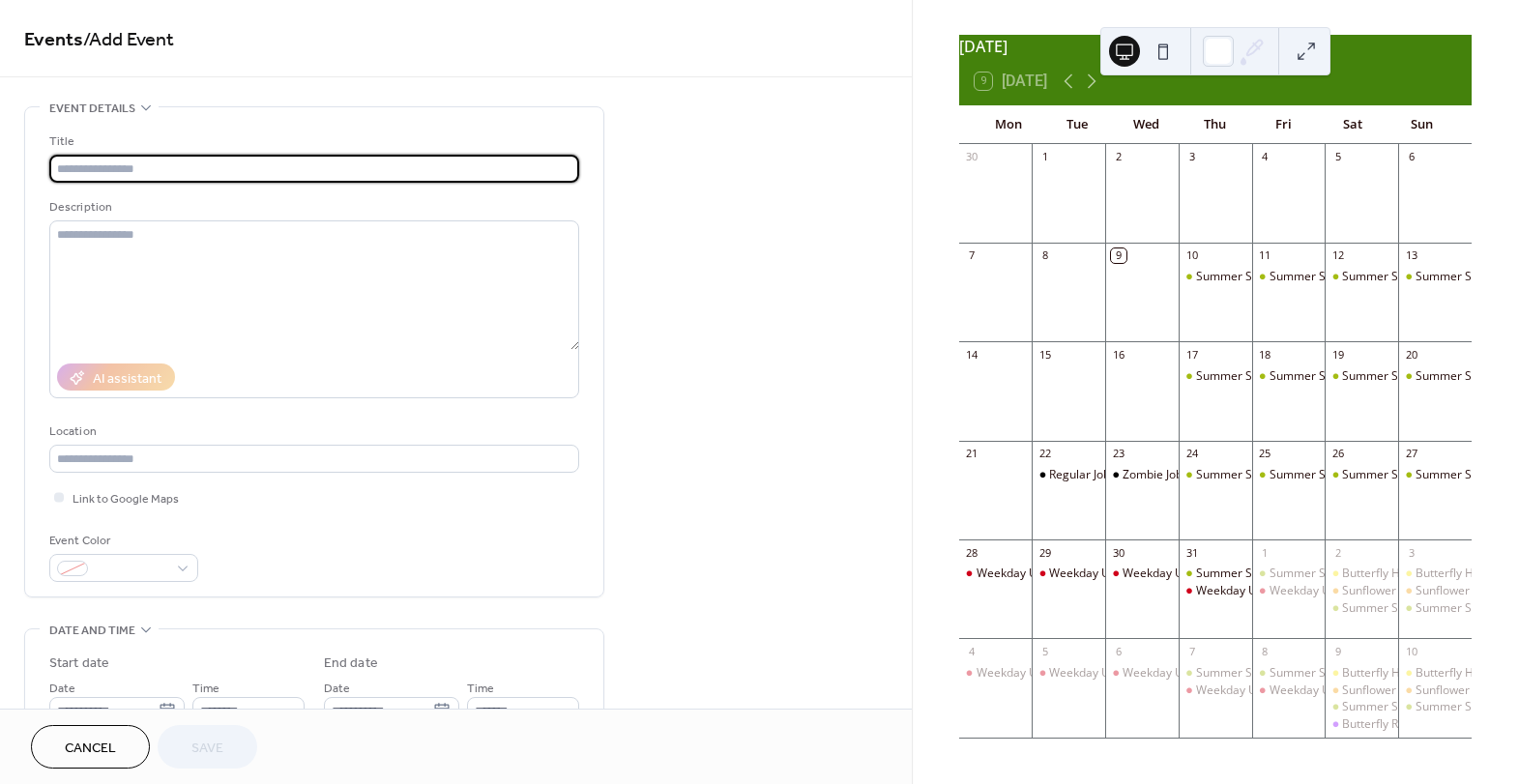 click at bounding box center [314, 168] 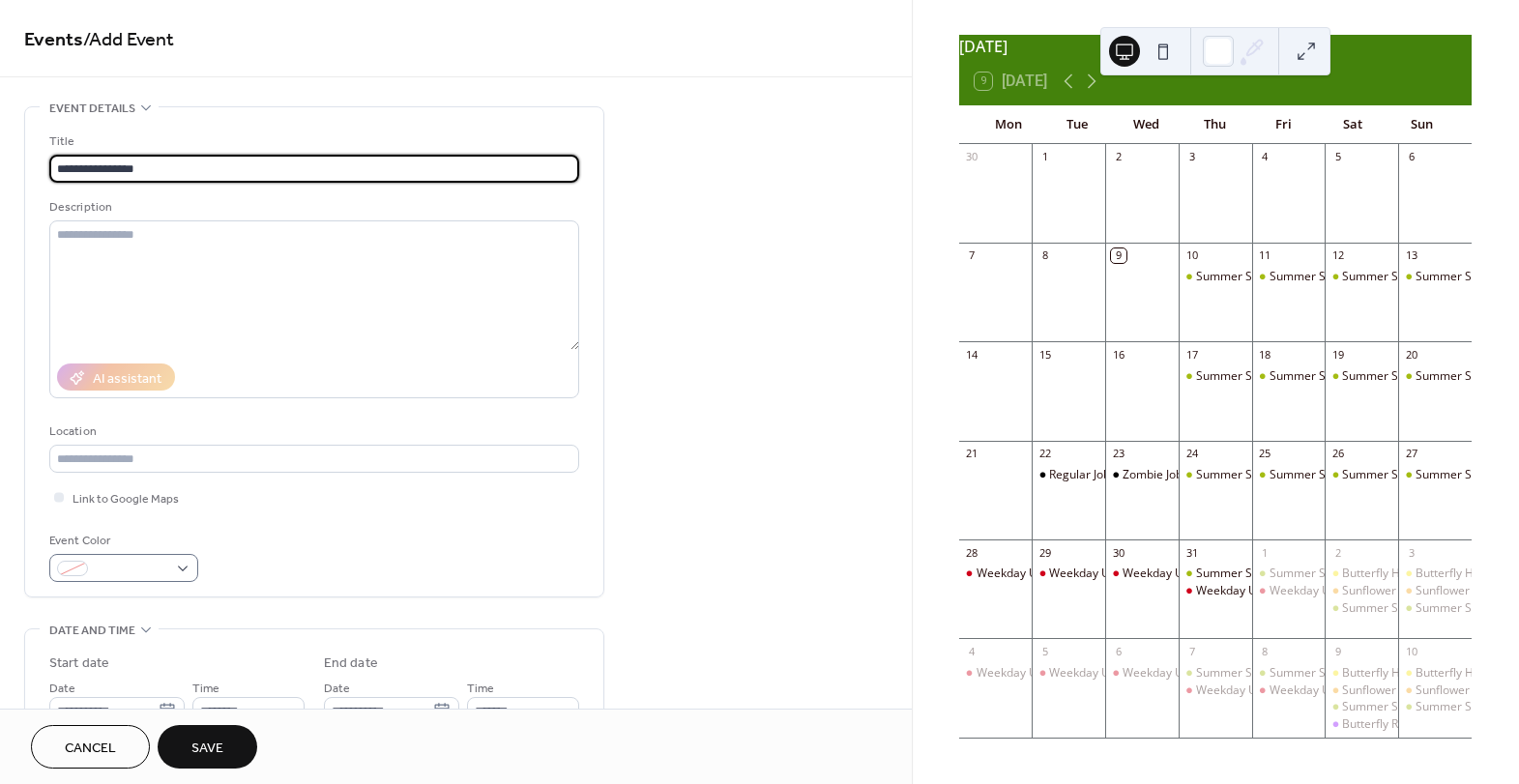 type on "**********" 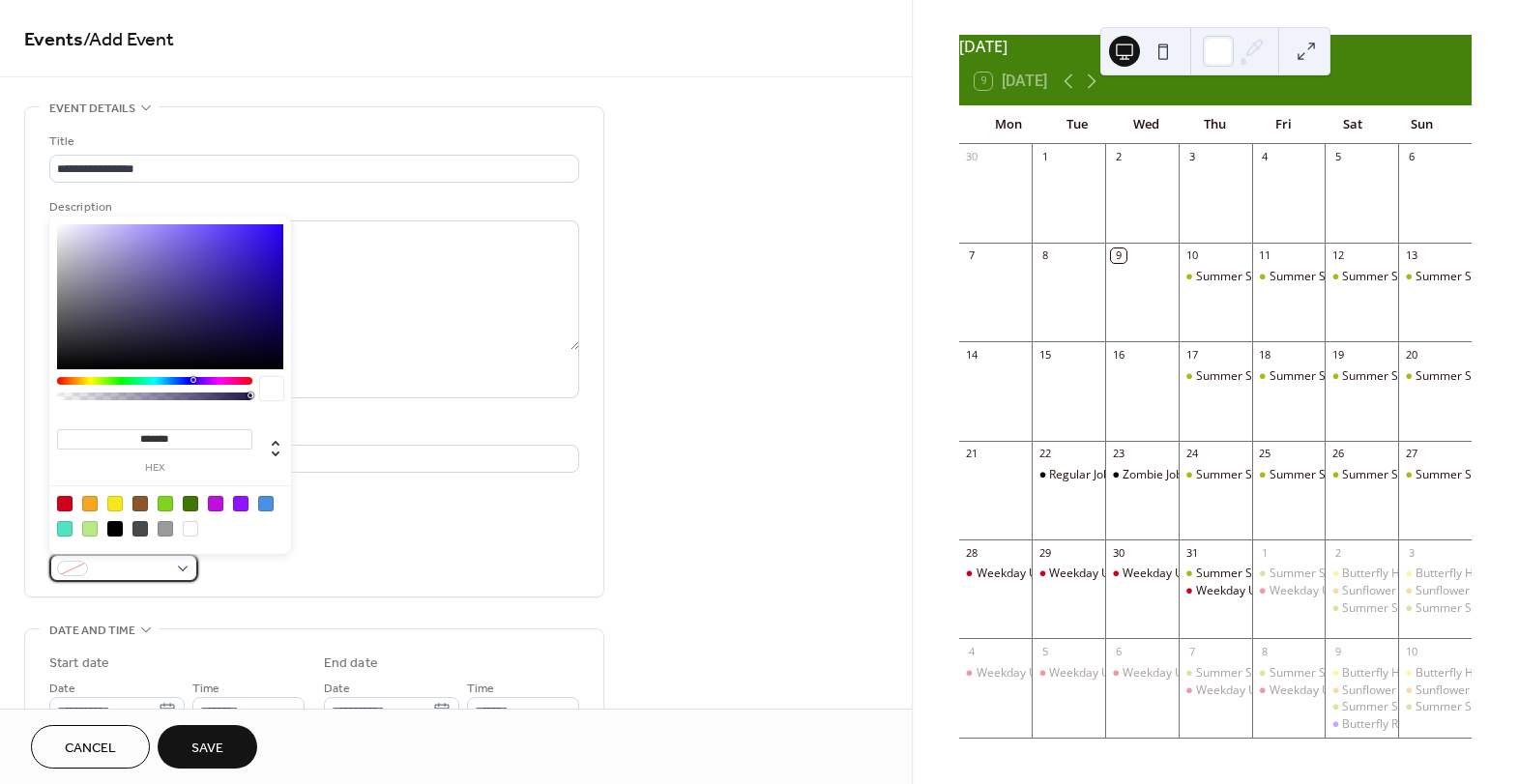 click at bounding box center (124, 567) 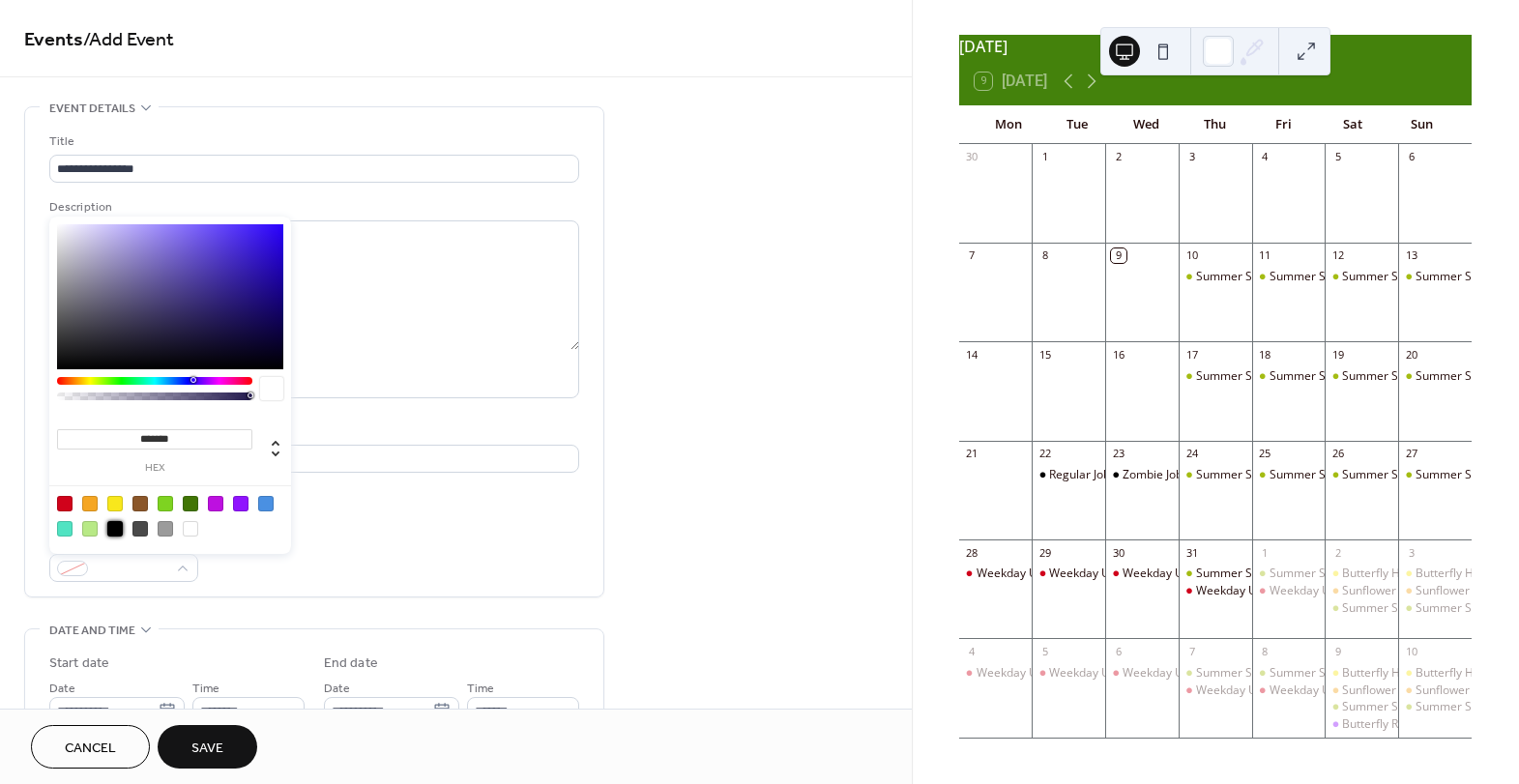 click at bounding box center (115, 529) 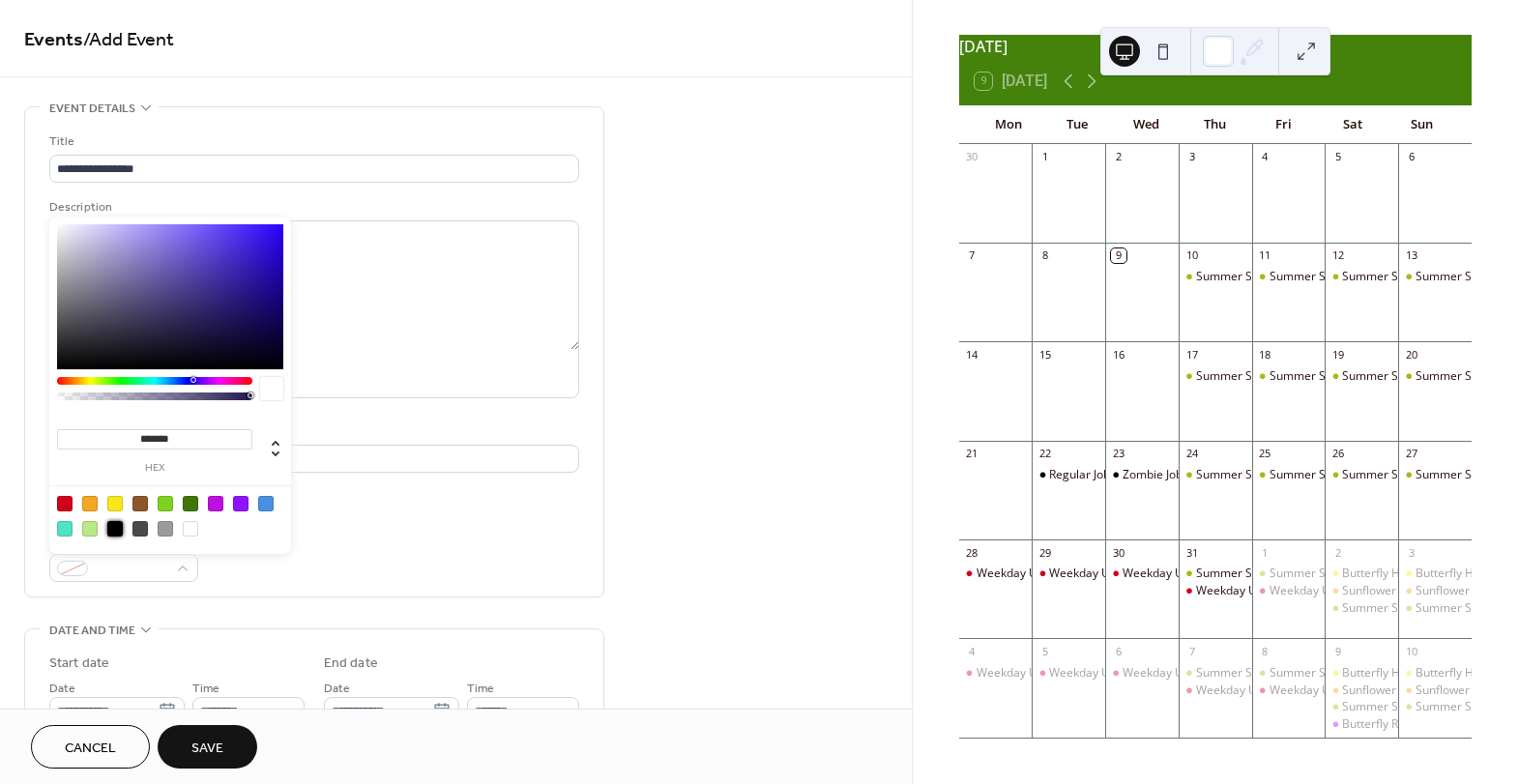 type on "*******" 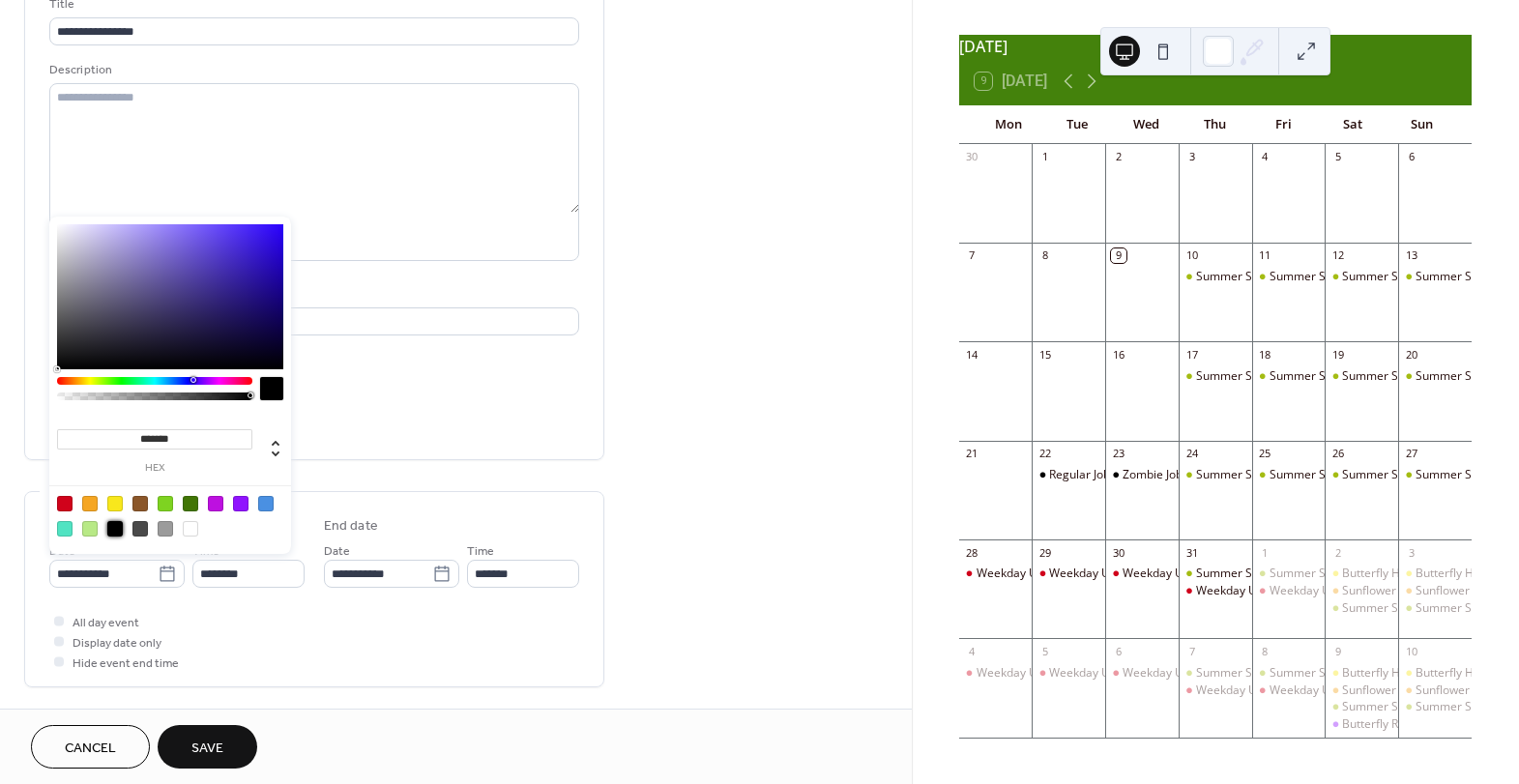 scroll, scrollTop: 160, scrollLeft: 0, axis: vertical 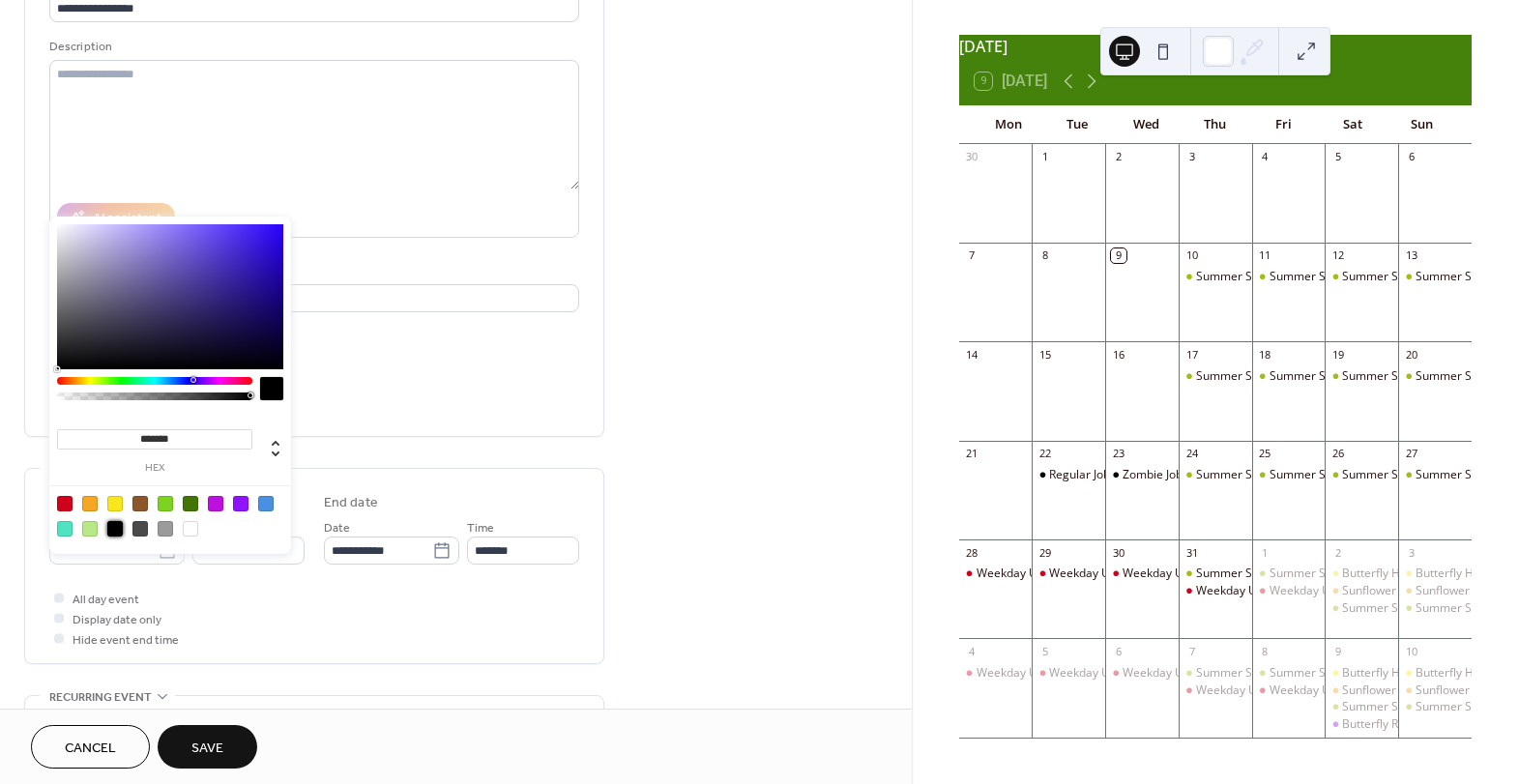 click on "All day event Display date only Hide event end time" at bounding box center [314, 618] 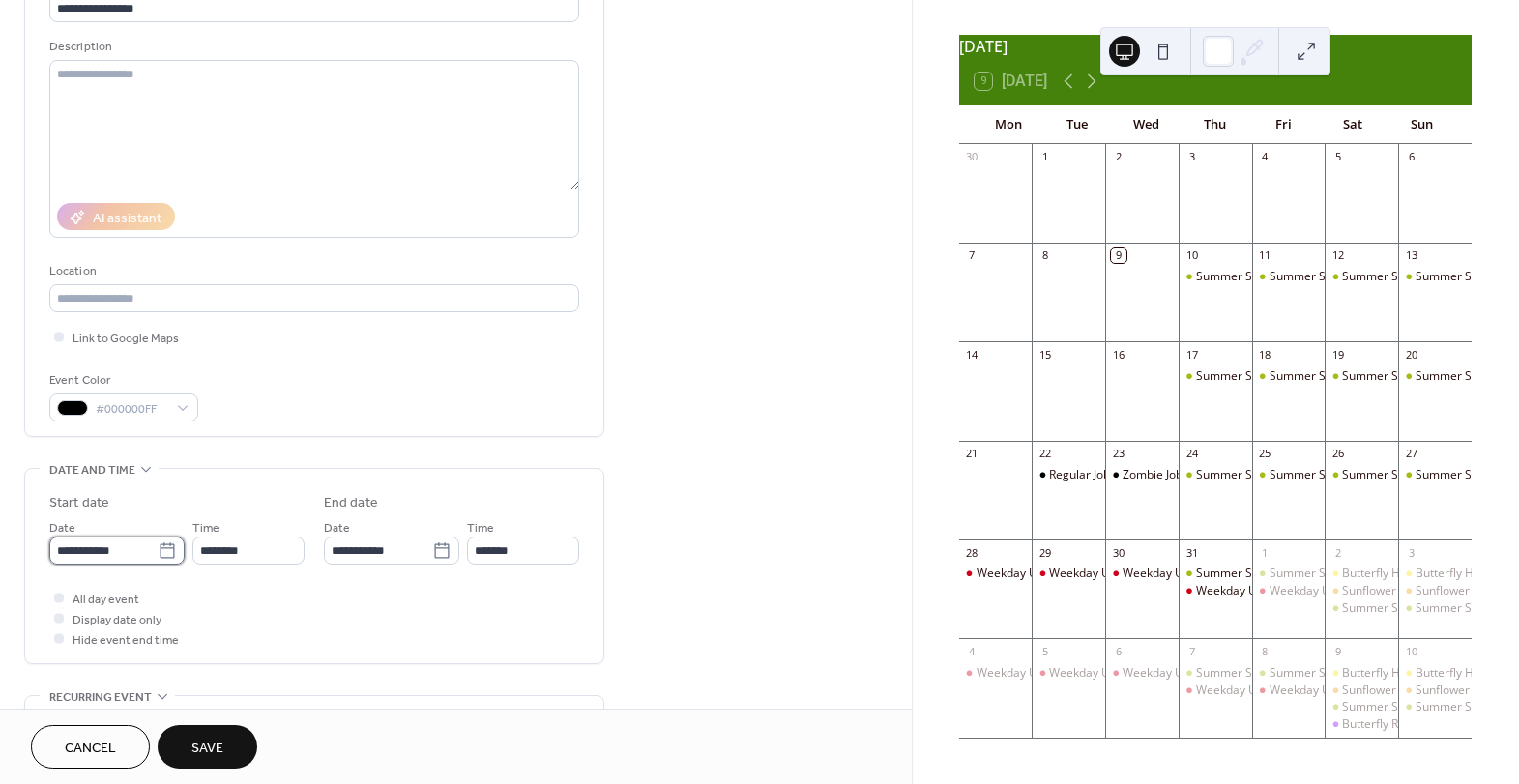 click on "**********" at bounding box center [103, 550] 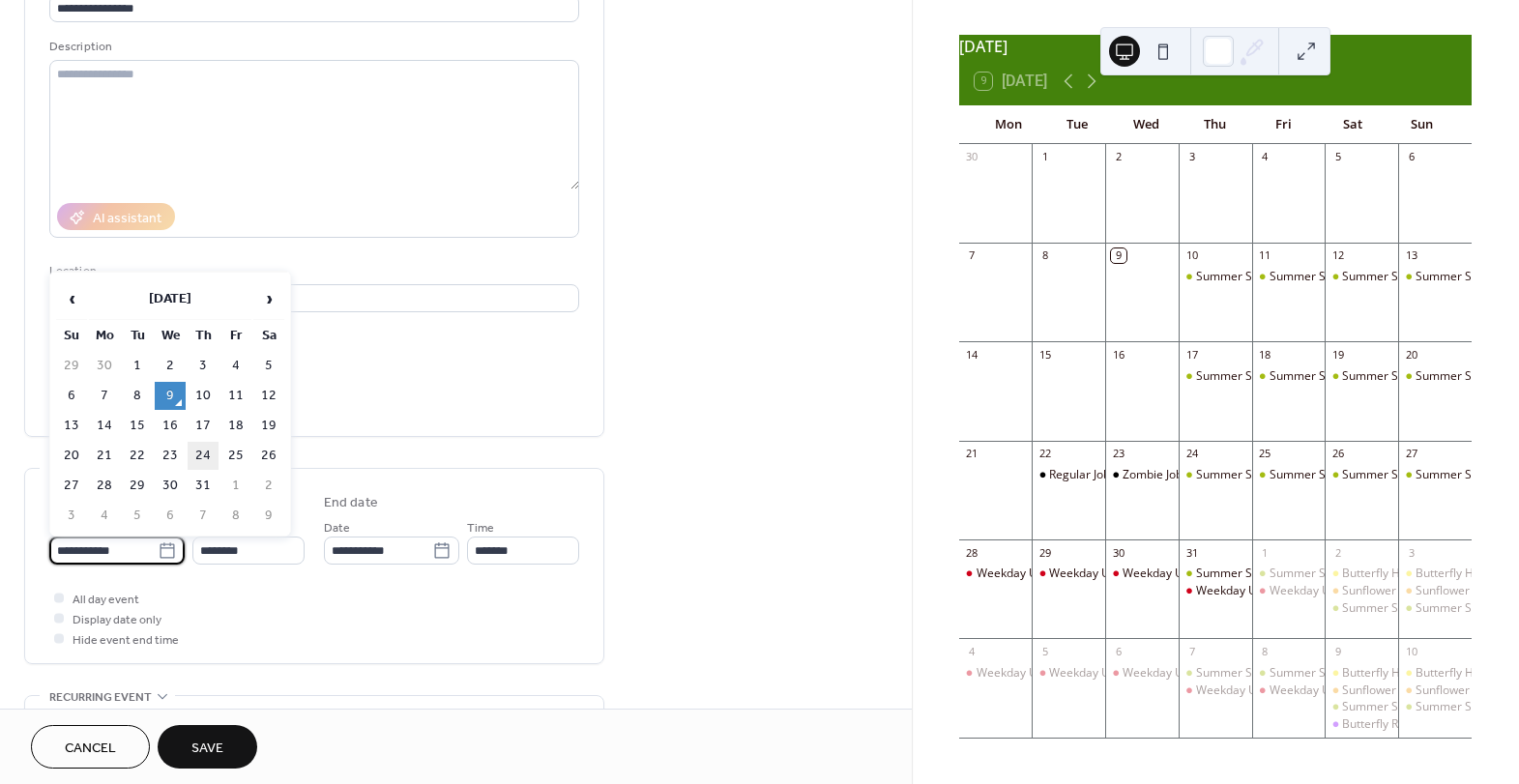 click on "24" at bounding box center (203, 455) 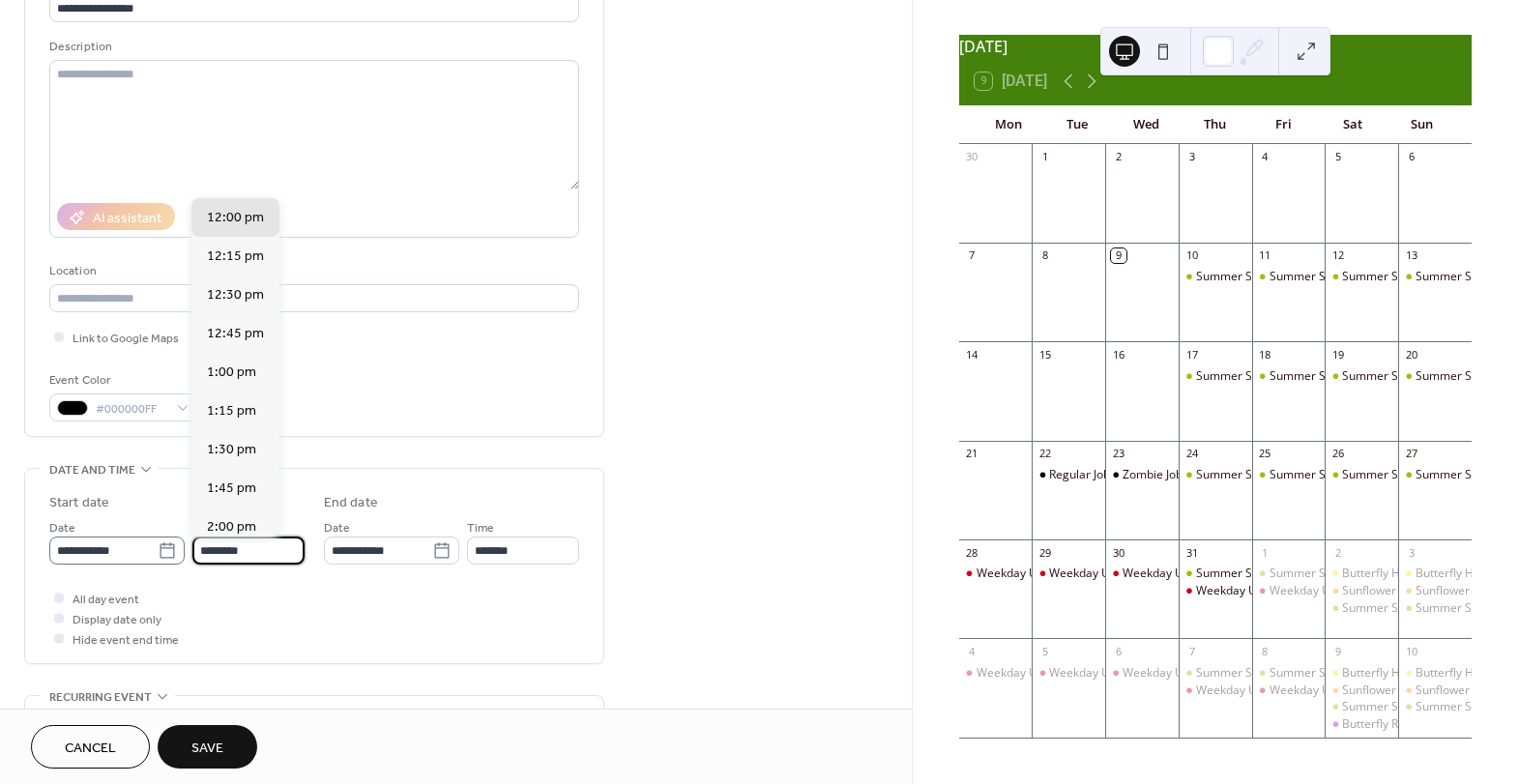 drag, startPoint x: 246, startPoint y: 556, endPoint x: 170, endPoint y: 551, distance: 76.164296 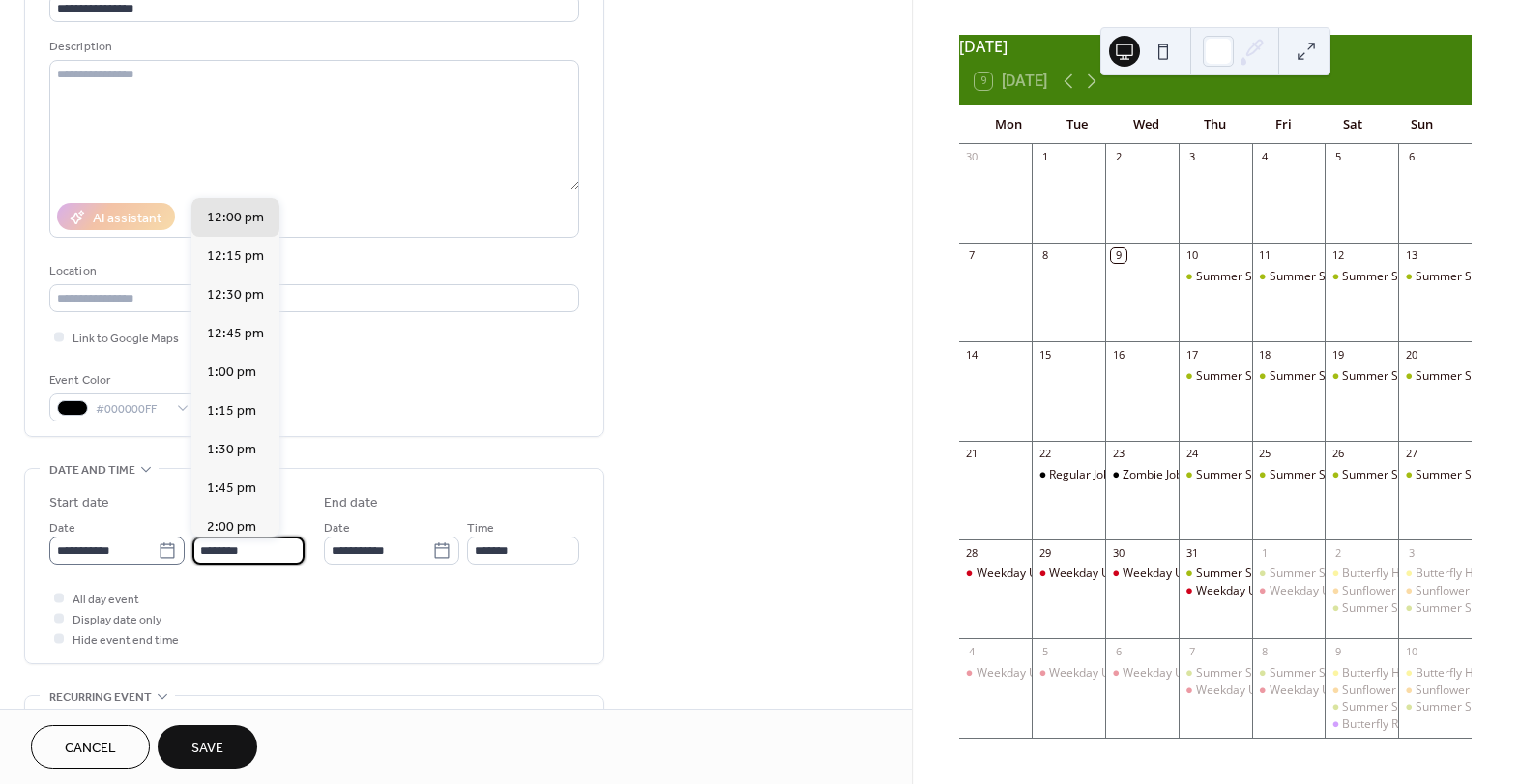 click on "**********" at bounding box center (177, 540) 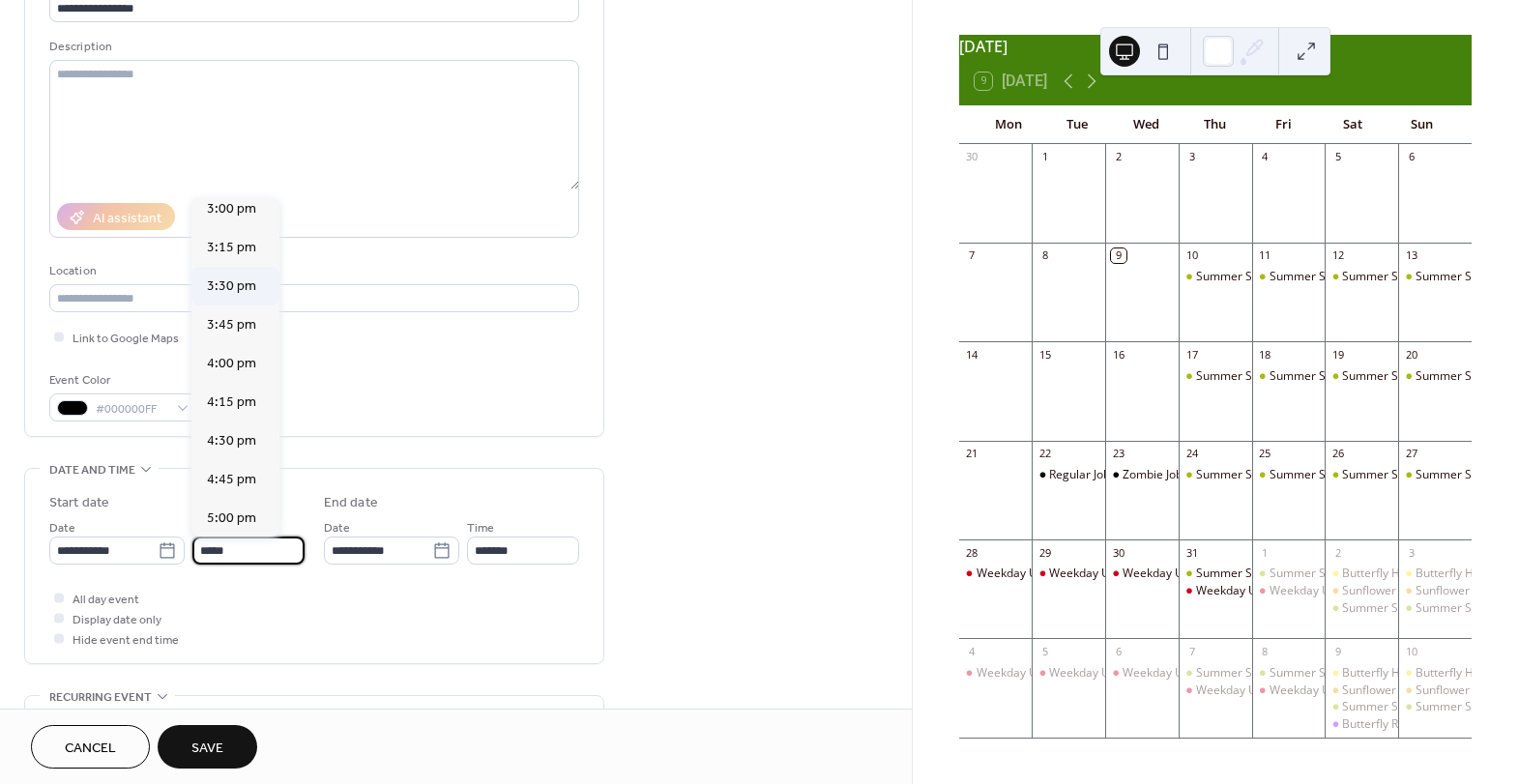scroll, scrollTop: 2333, scrollLeft: 0, axis: vertical 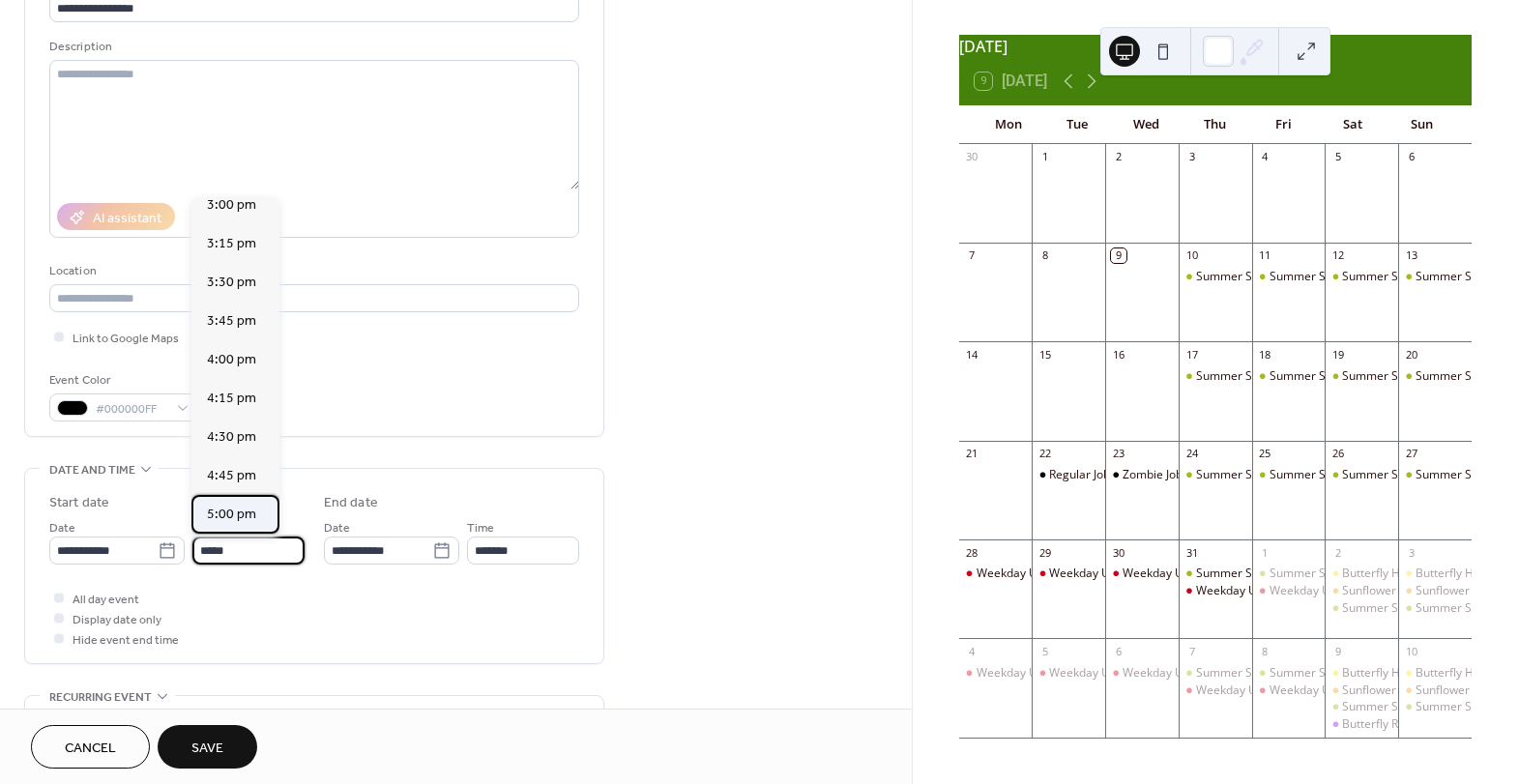 click on "5:00 pm" at bounding box center (231, 514) 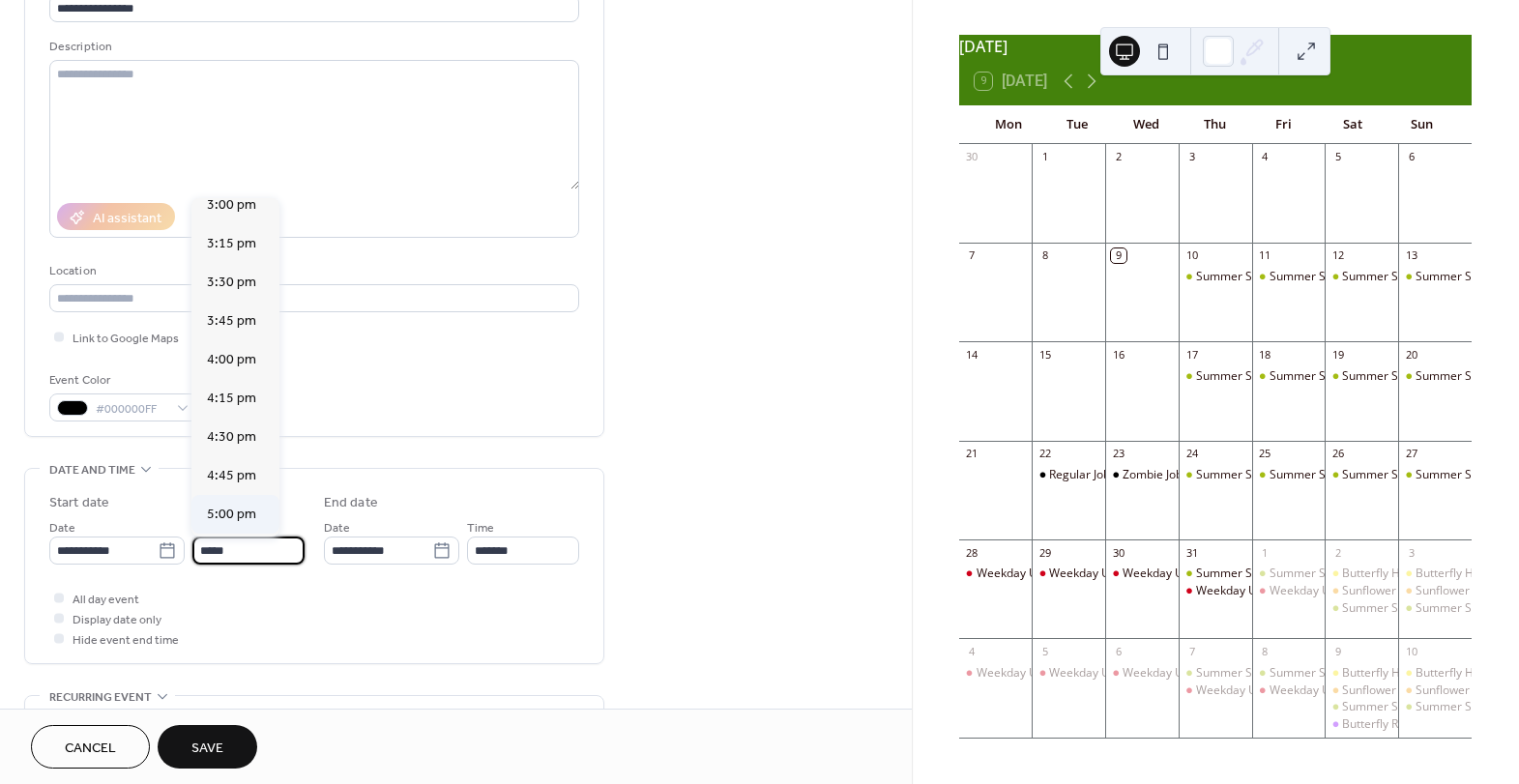 type on "*******" 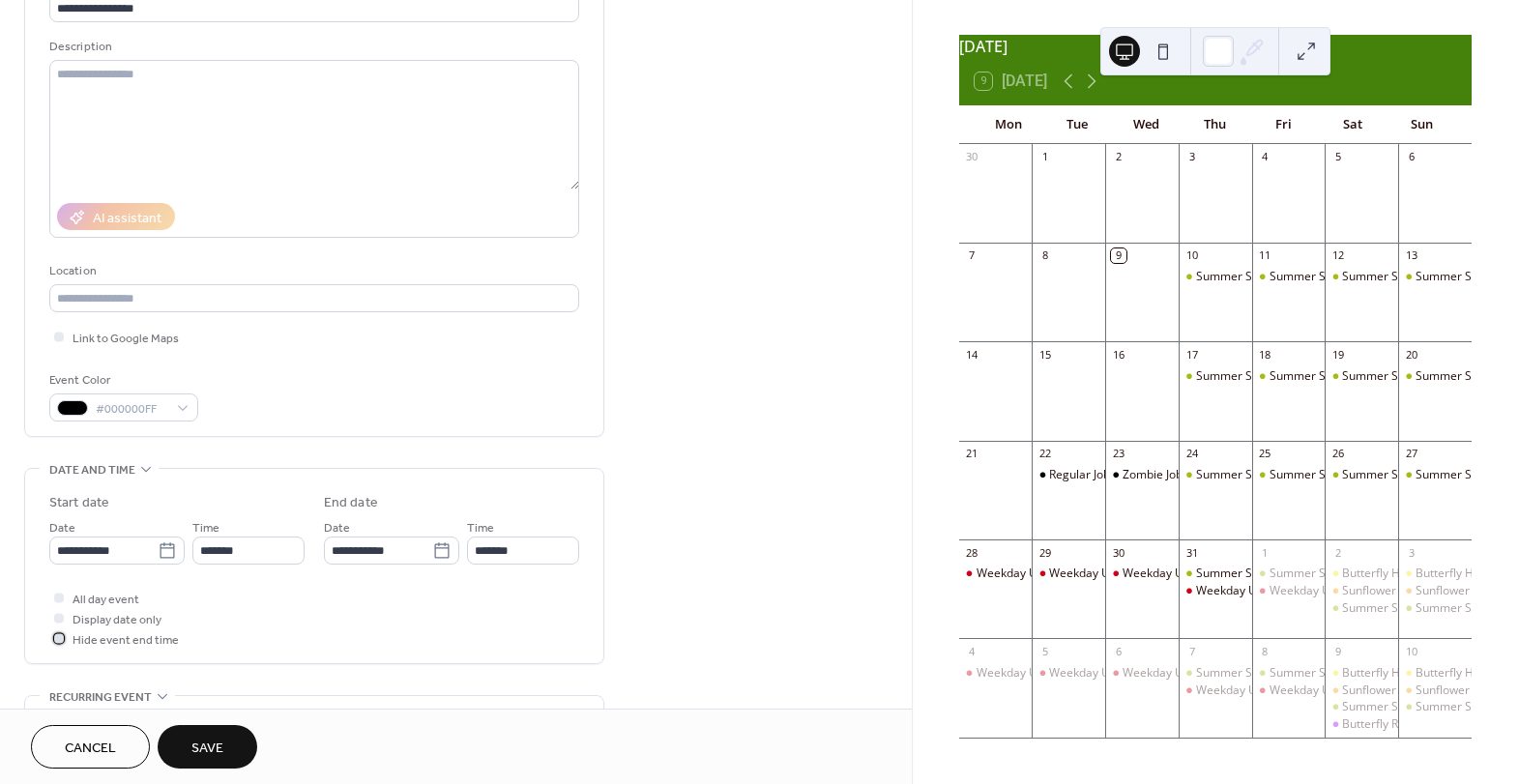 click at bounding box center (59, 638) 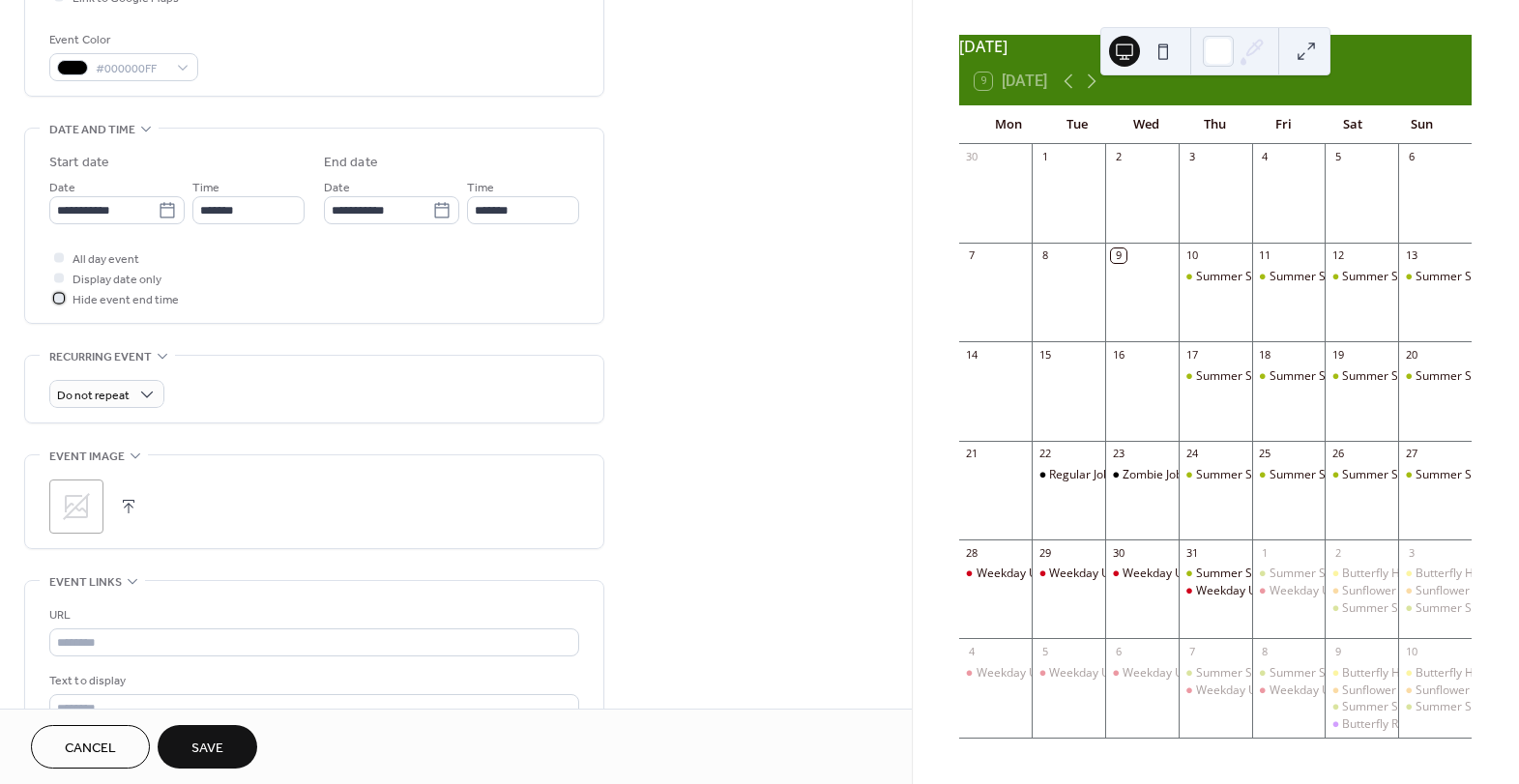 scroll, scrollTop: 509, scrollLeft: 0, axis: vertical 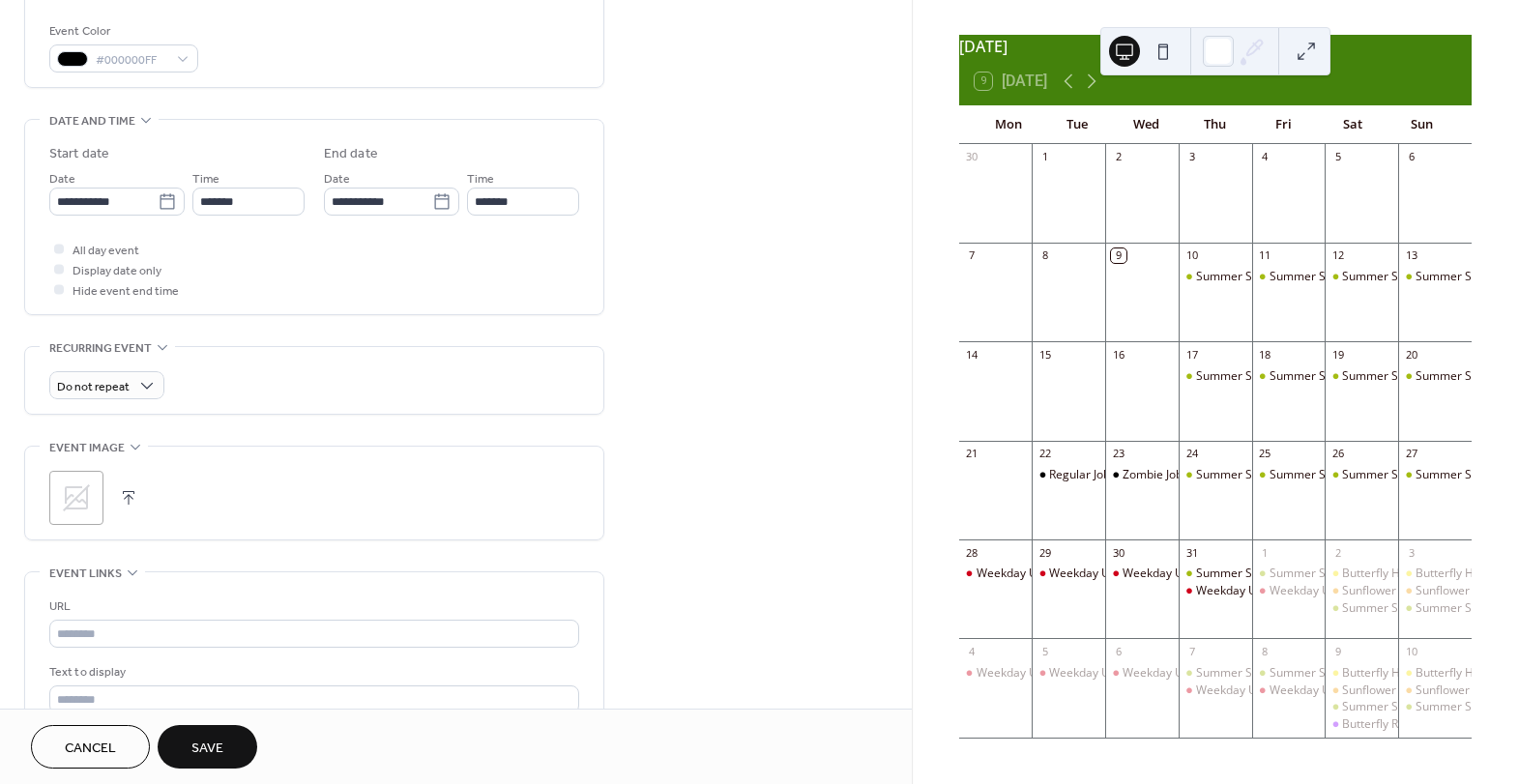 click on "Save" at bounding box center (207, 748) 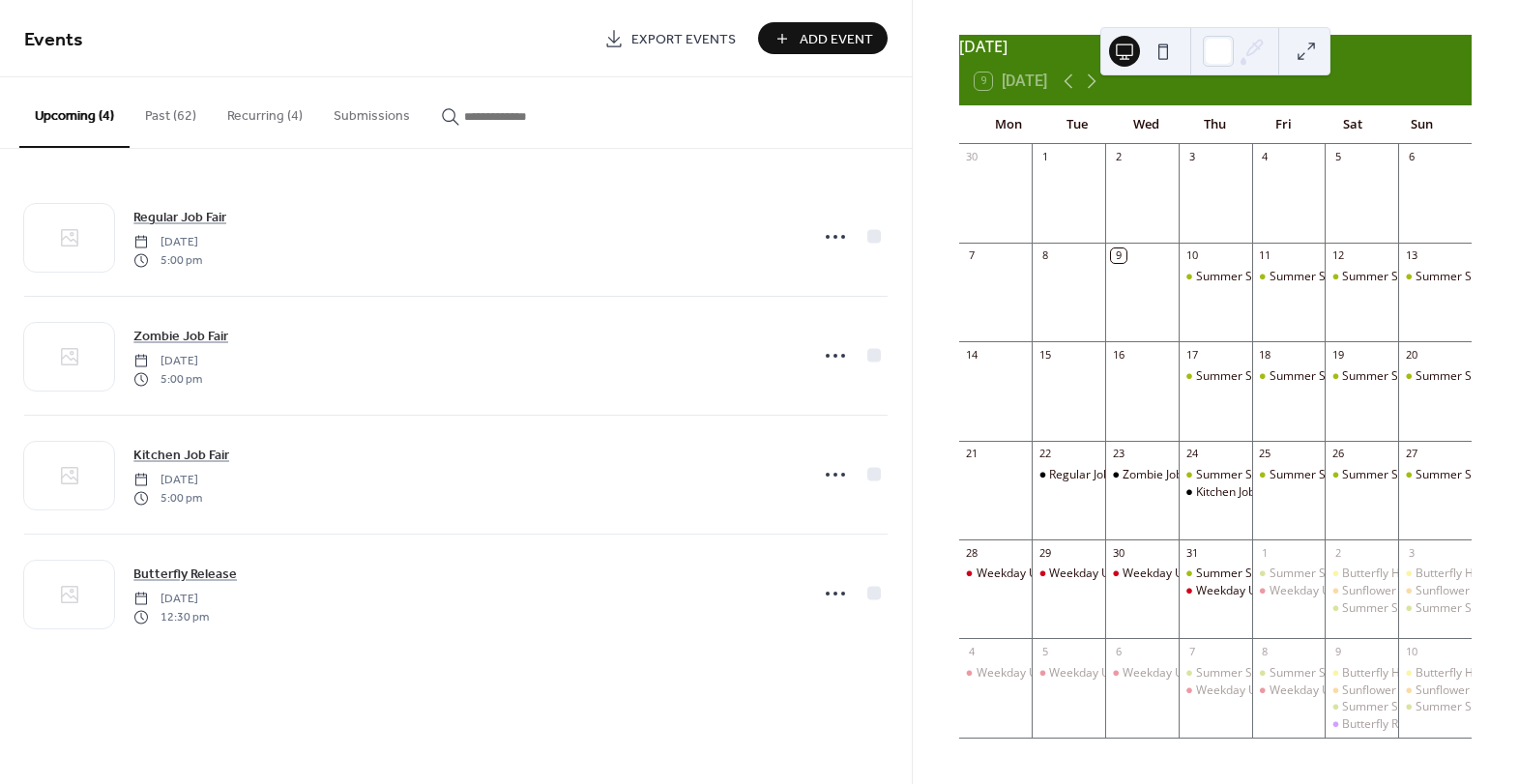 click on "Add Event" at bounding box center [836, 40] 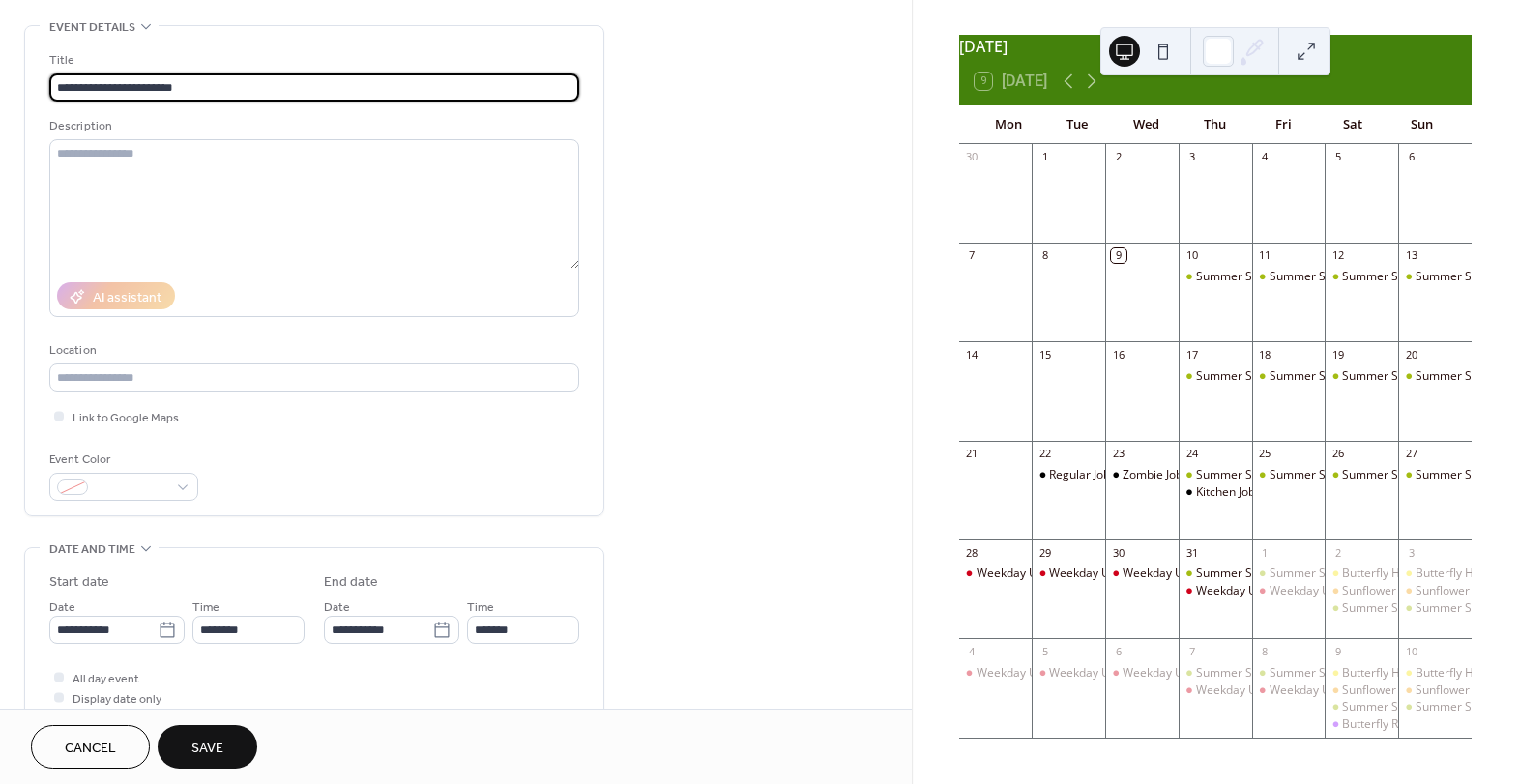 scroll, scrollTop: 82, scrollLeft: 0, axis: vertical 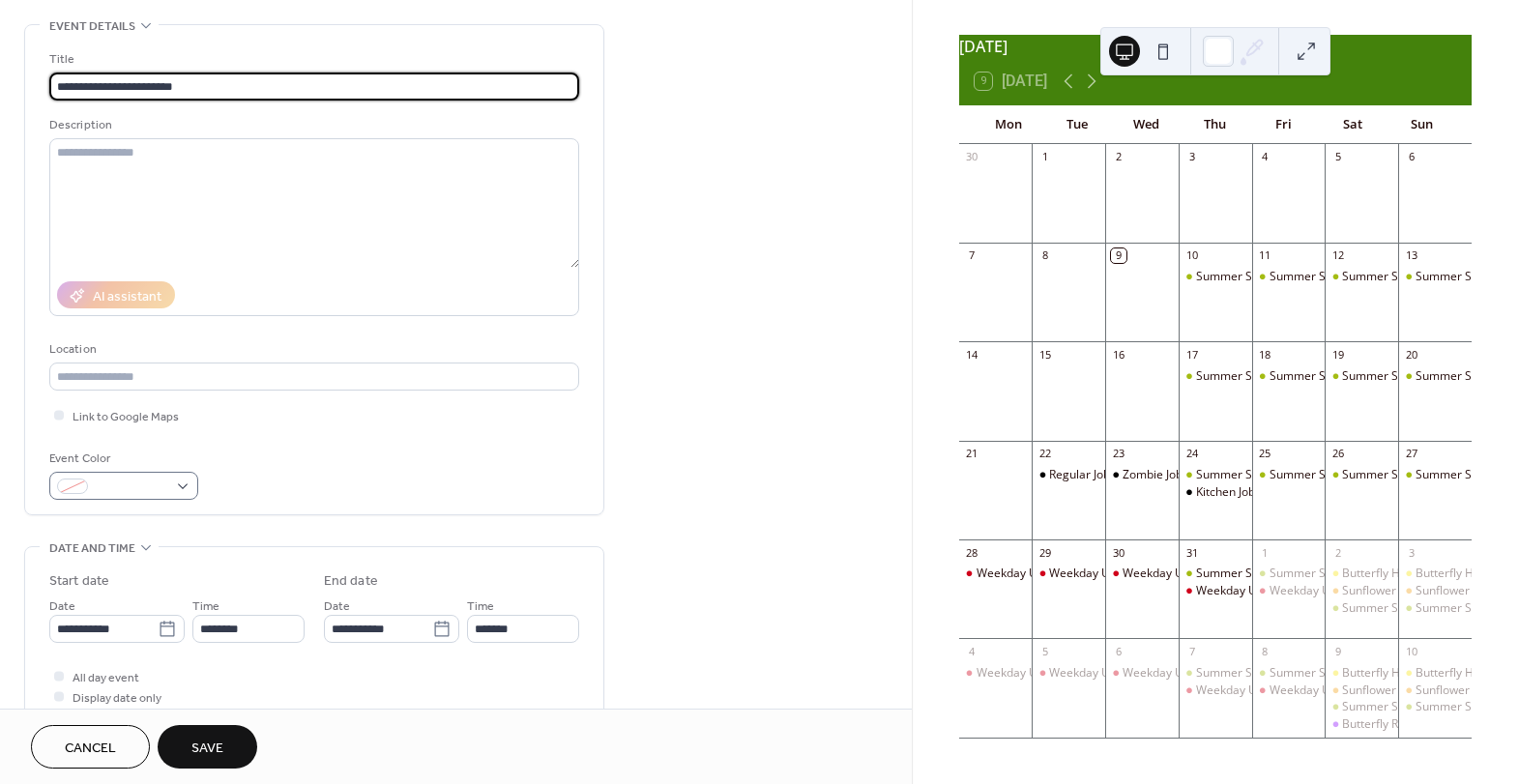 type on "**********" 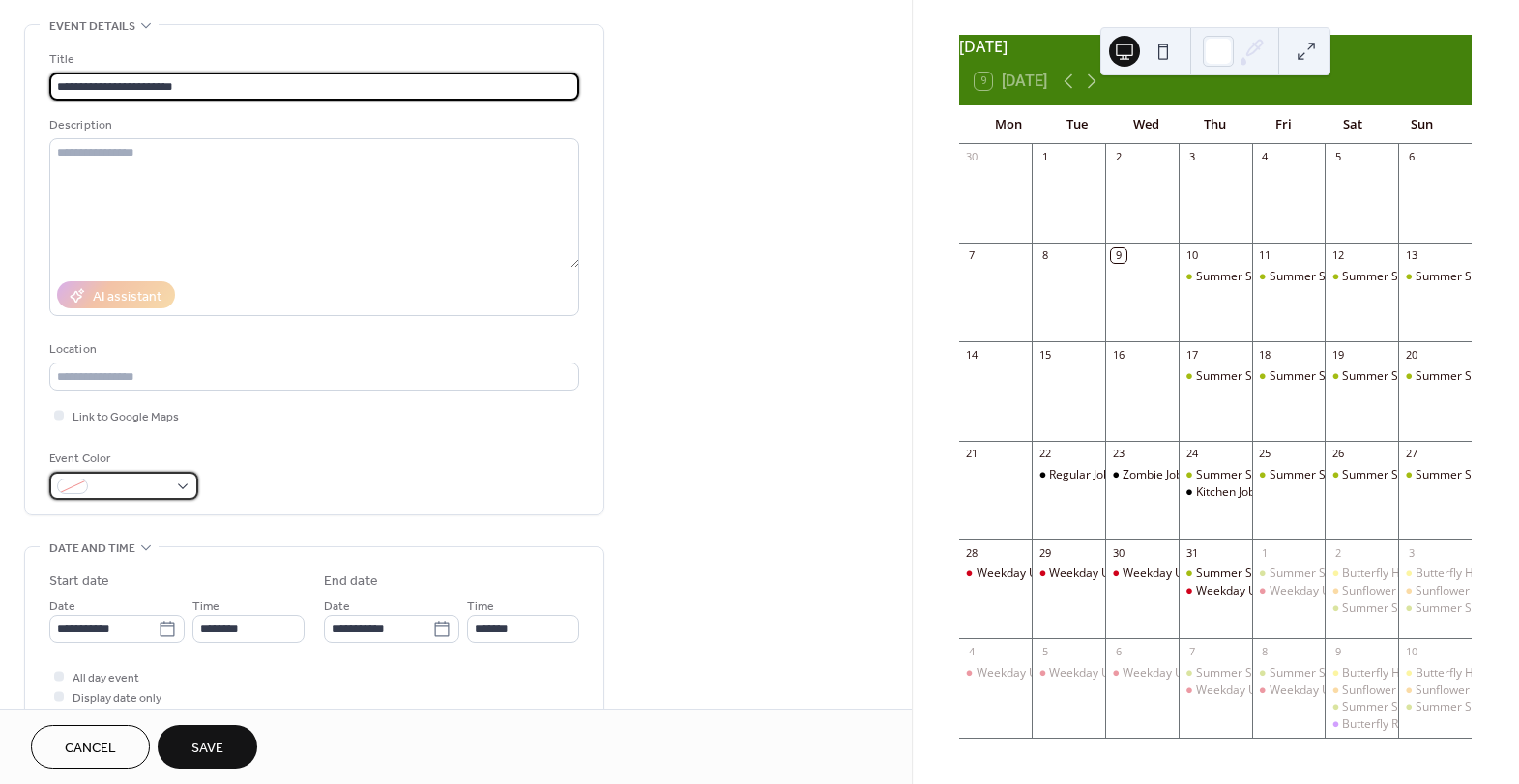 click at bounding box center (124, 485) 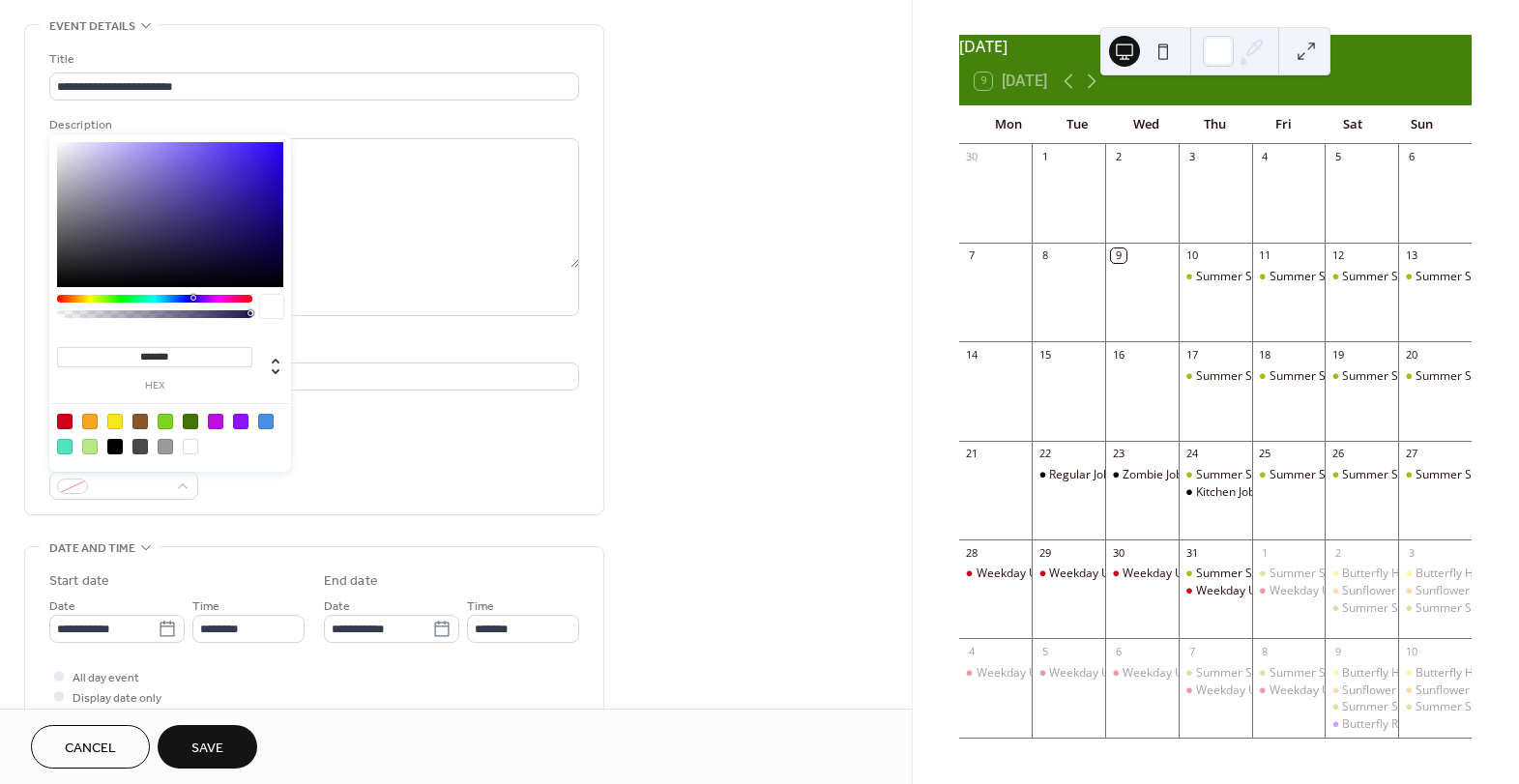 click at bounding box center [266, 421] 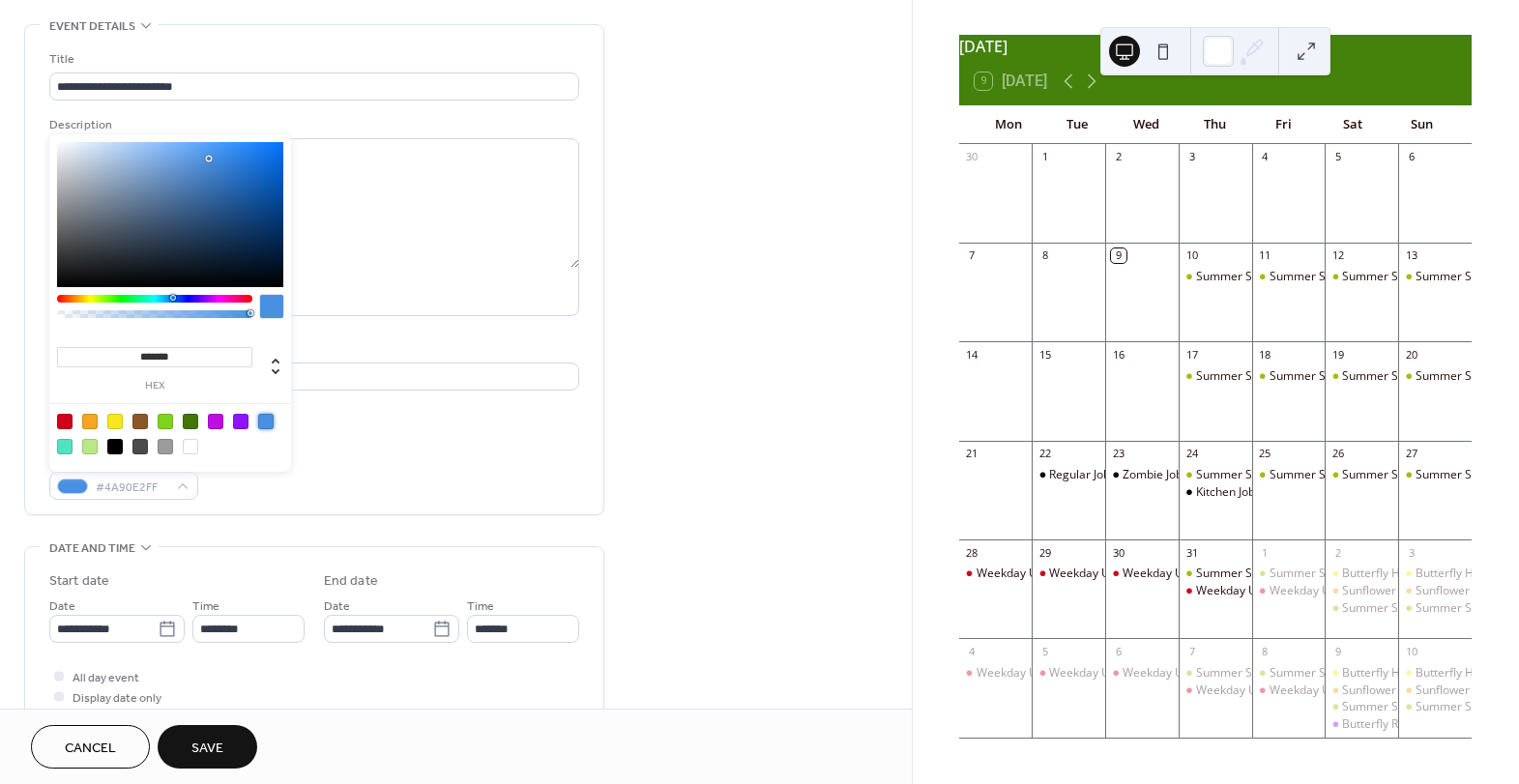 click at bounding box center [170, 215] 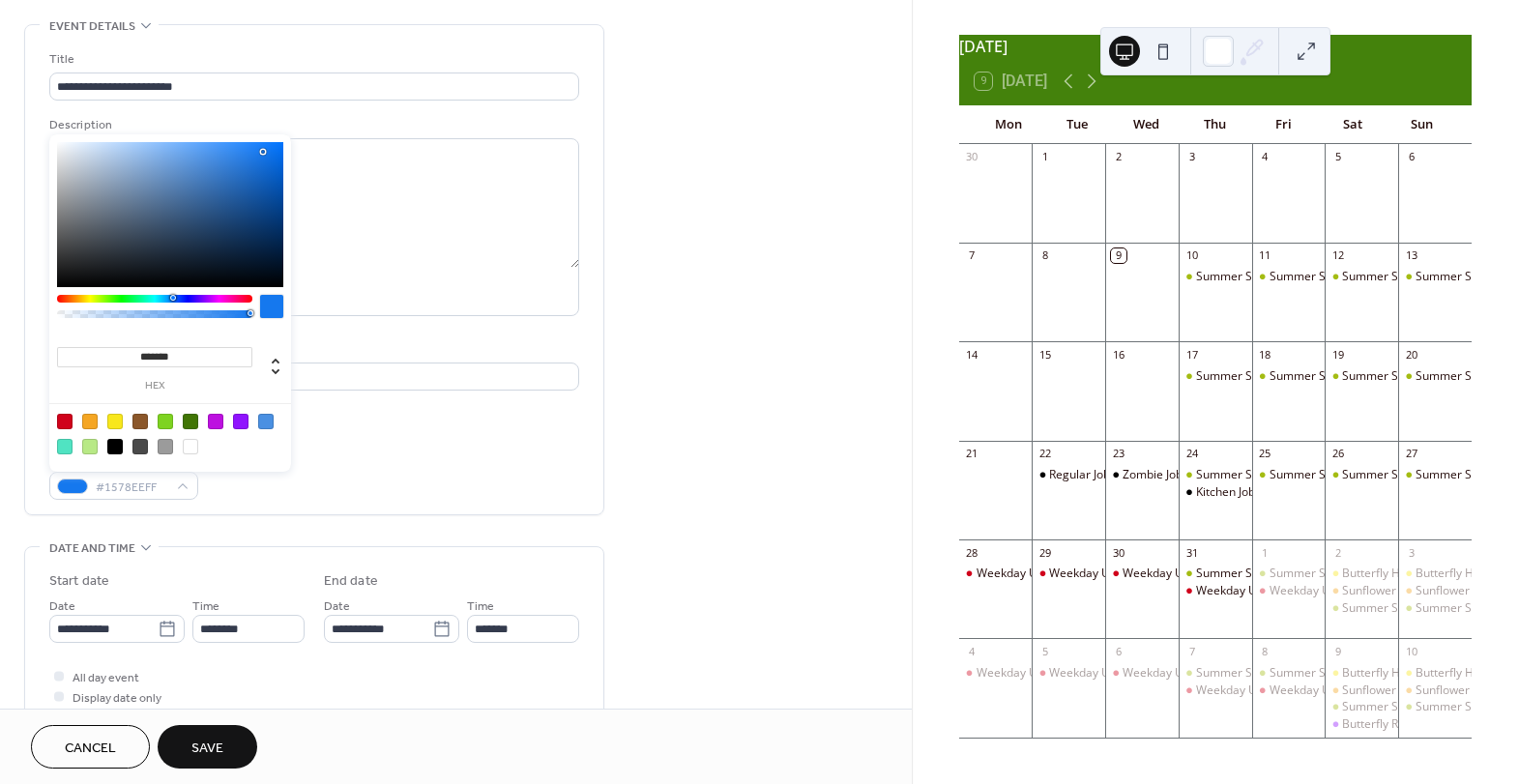 drag, startPoint x: 225, startPoint y: 161, endPoint x: 263, endPoint y: 152, distance: 39.051248 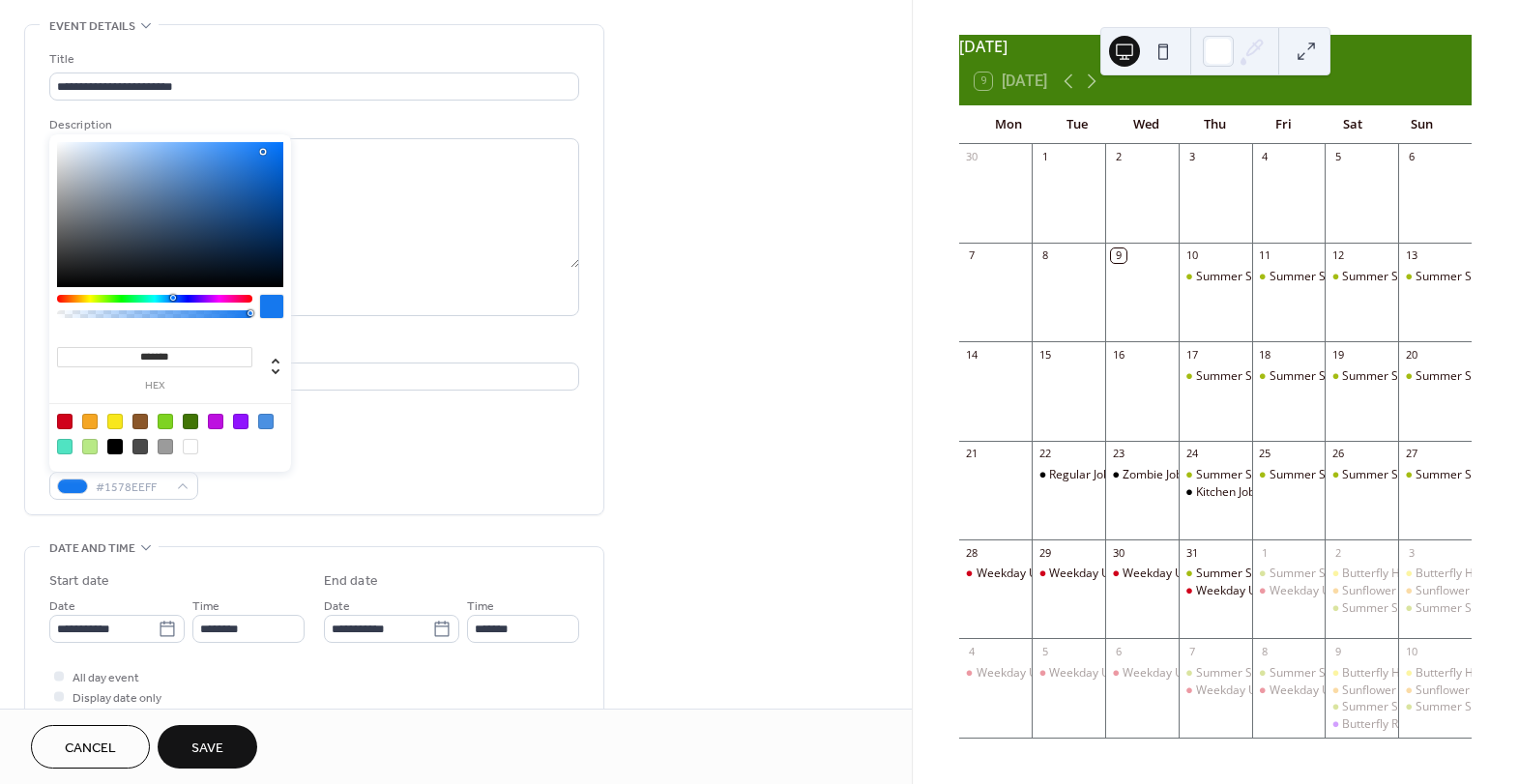 click at bounding box center [170, 215] 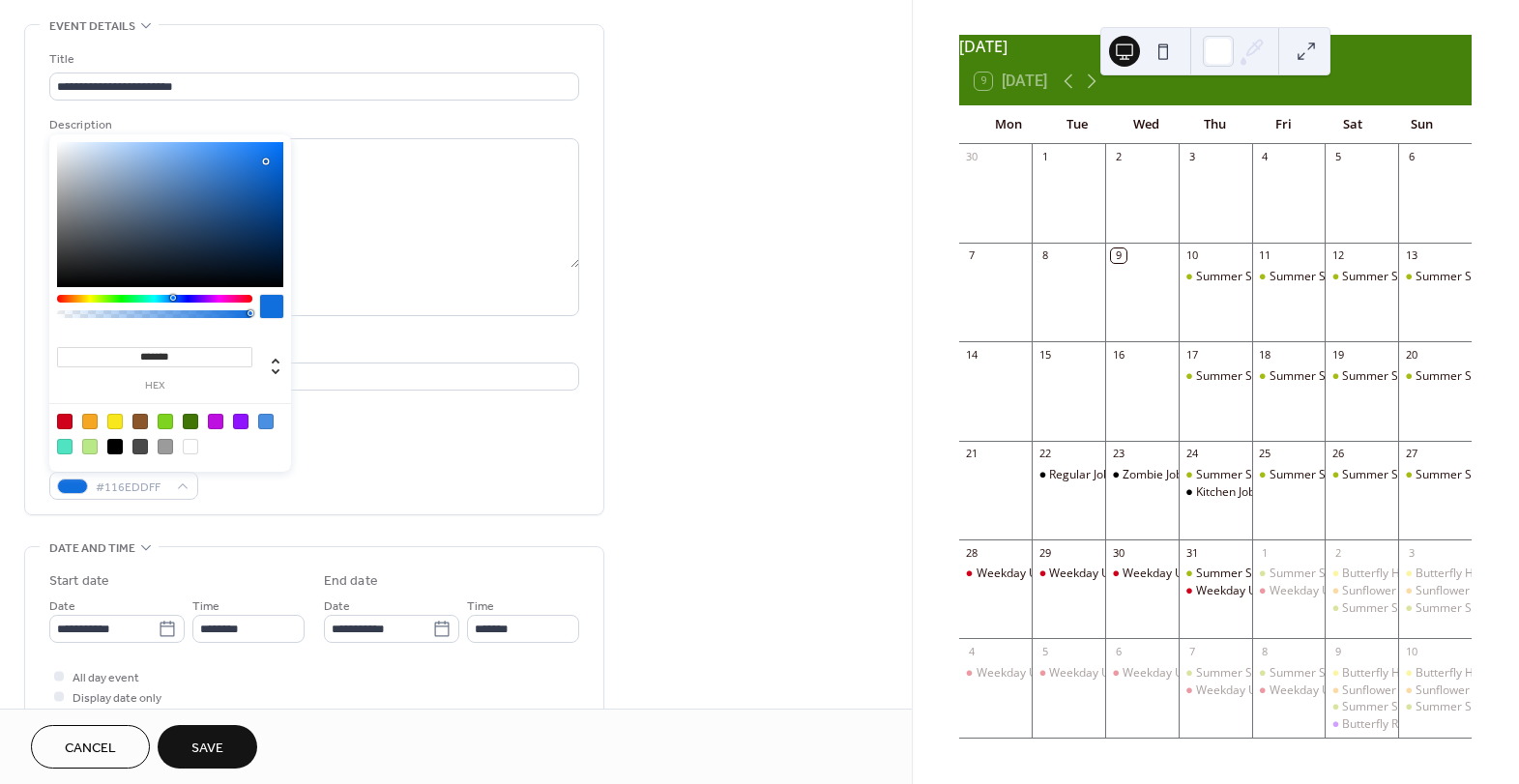 drag, startPoint x: 266, startPoint y: 154, endPoint x: 265, endPoint y: 165, distance: 11.045361 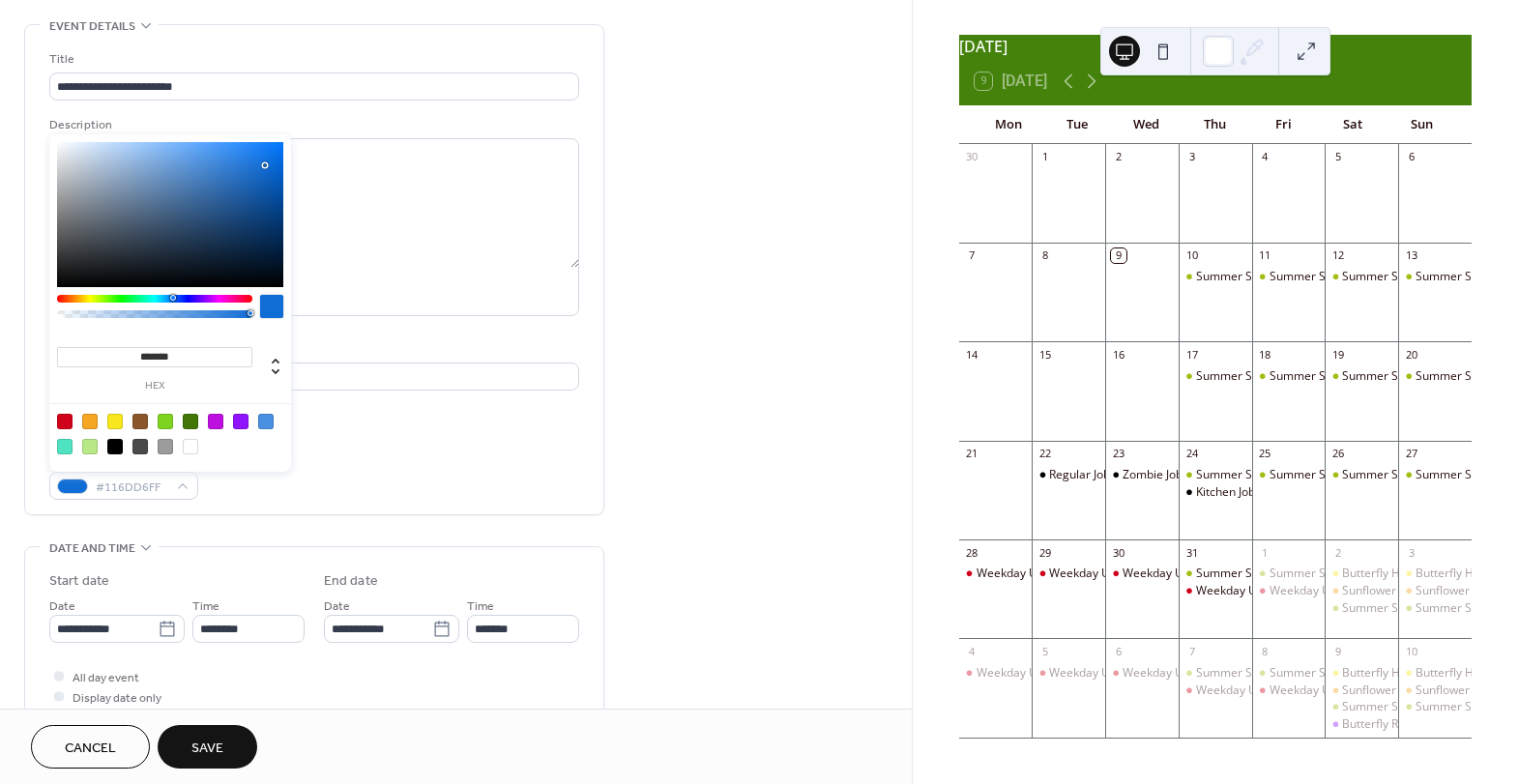 click at bounding box center [155, 311] 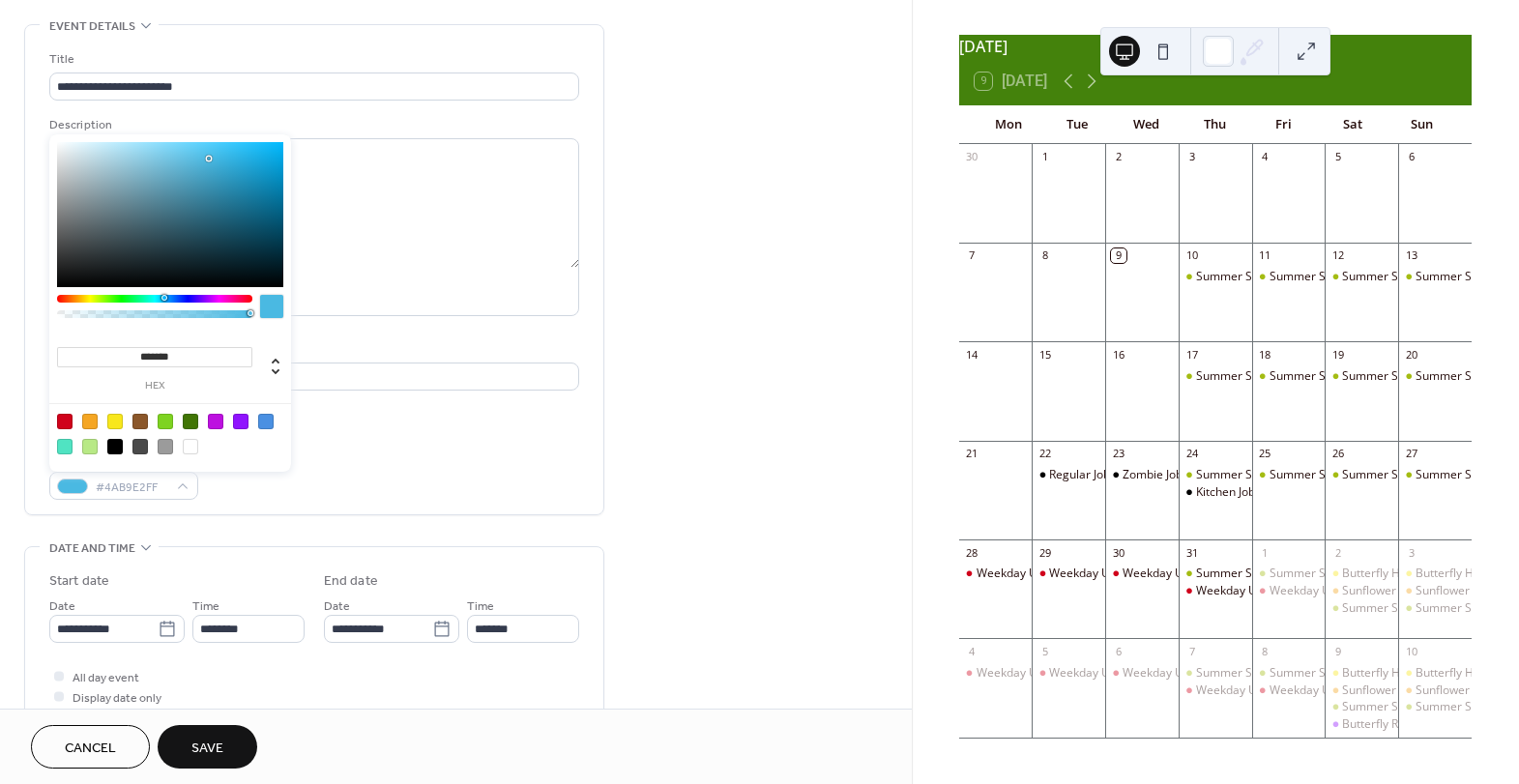 type on "*******" 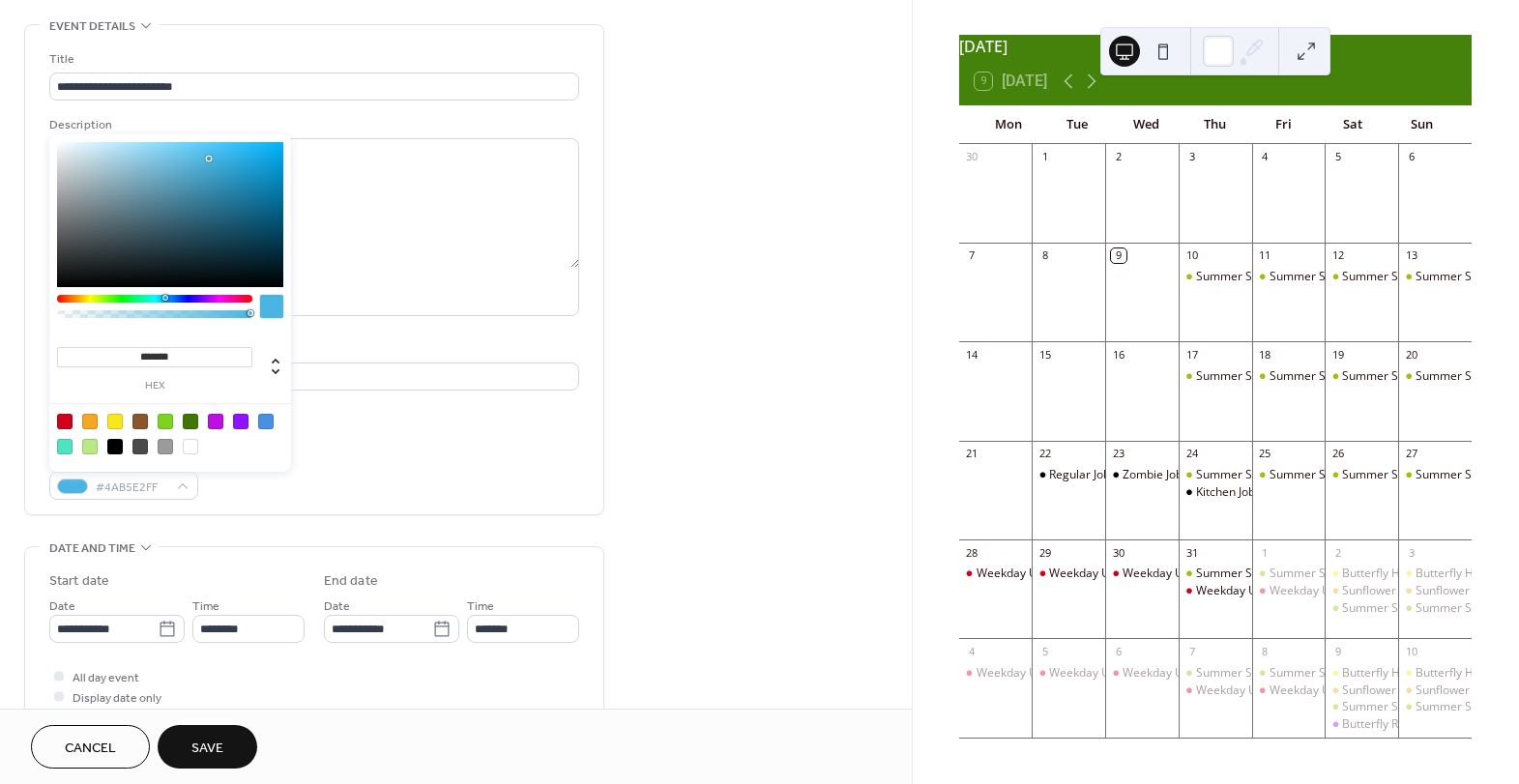 click at bounding box center [155, 299] 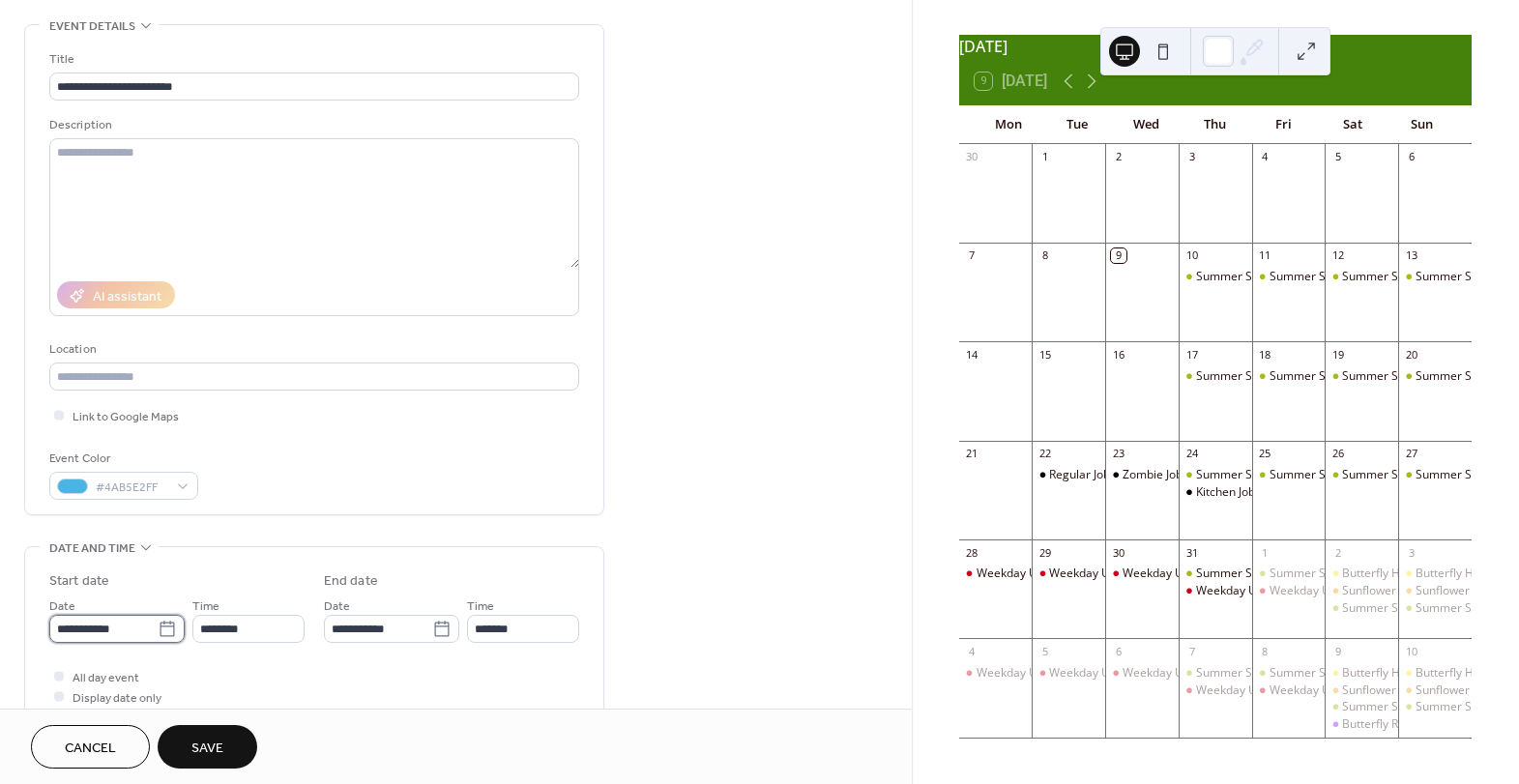 click on "**********" at bounding box center [103, 628] 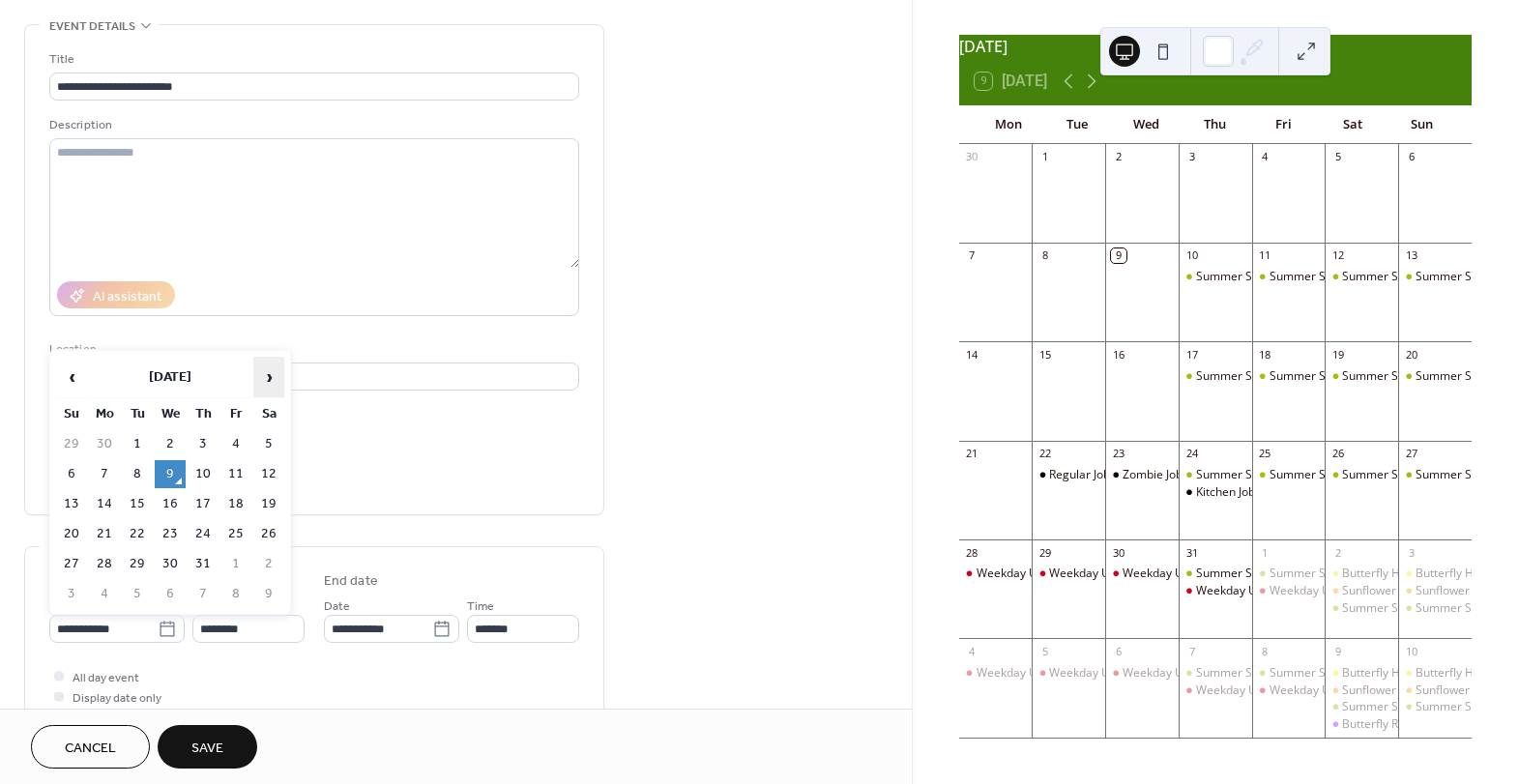 click on "›" at bounding box center [269, 377] 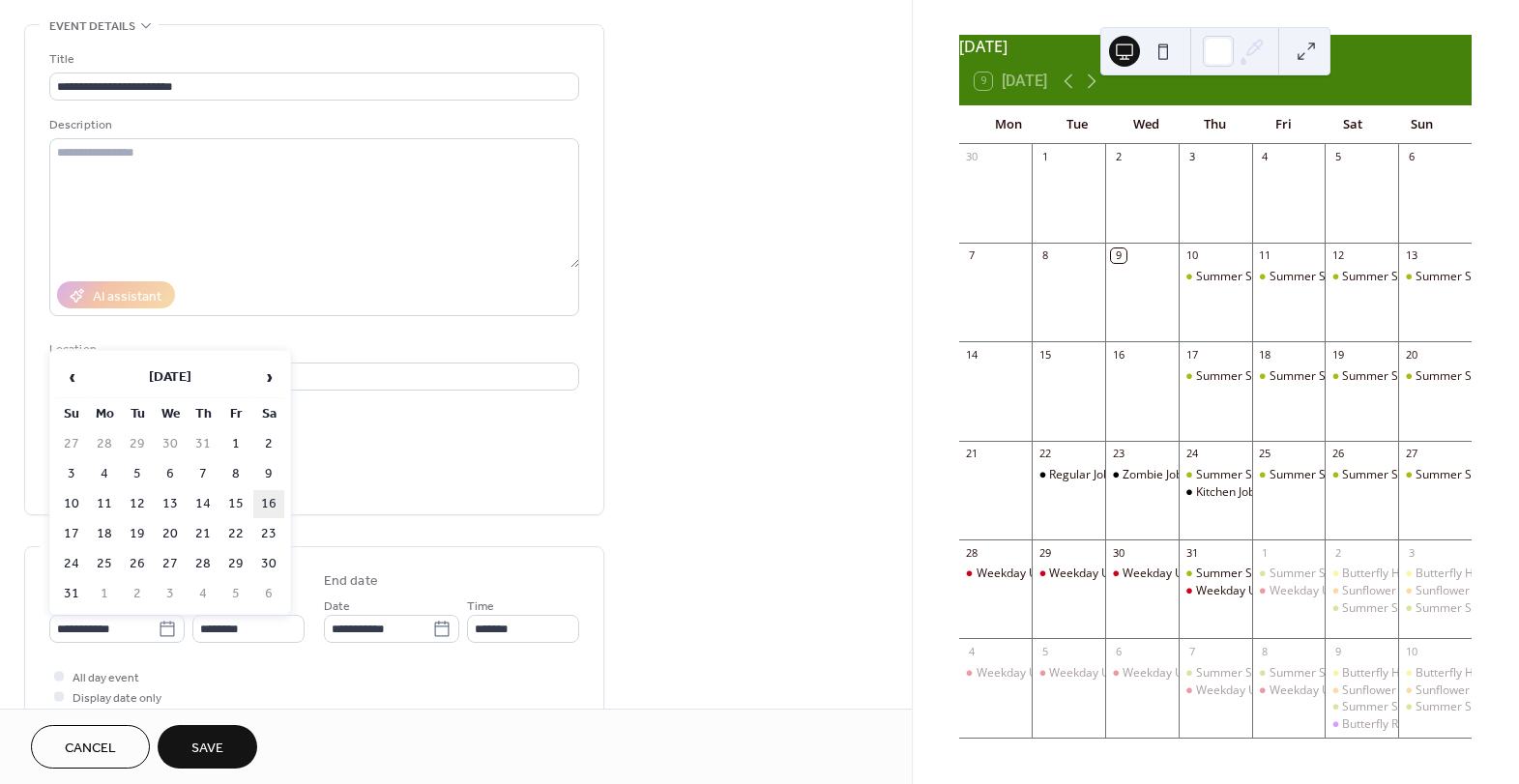 click on "16" at bounding box center (269, 504) 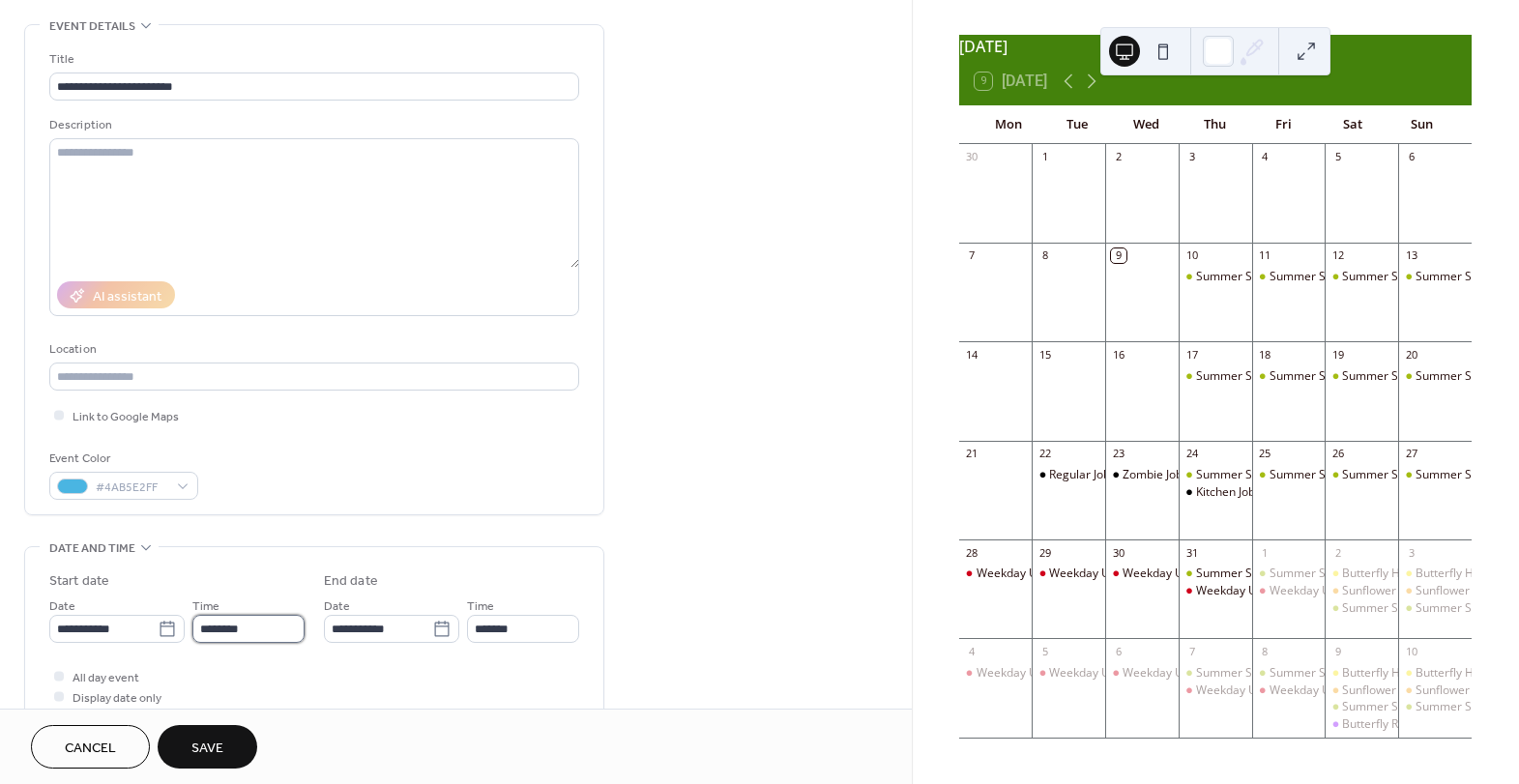 click on "********" at bounding box center [248, 628] 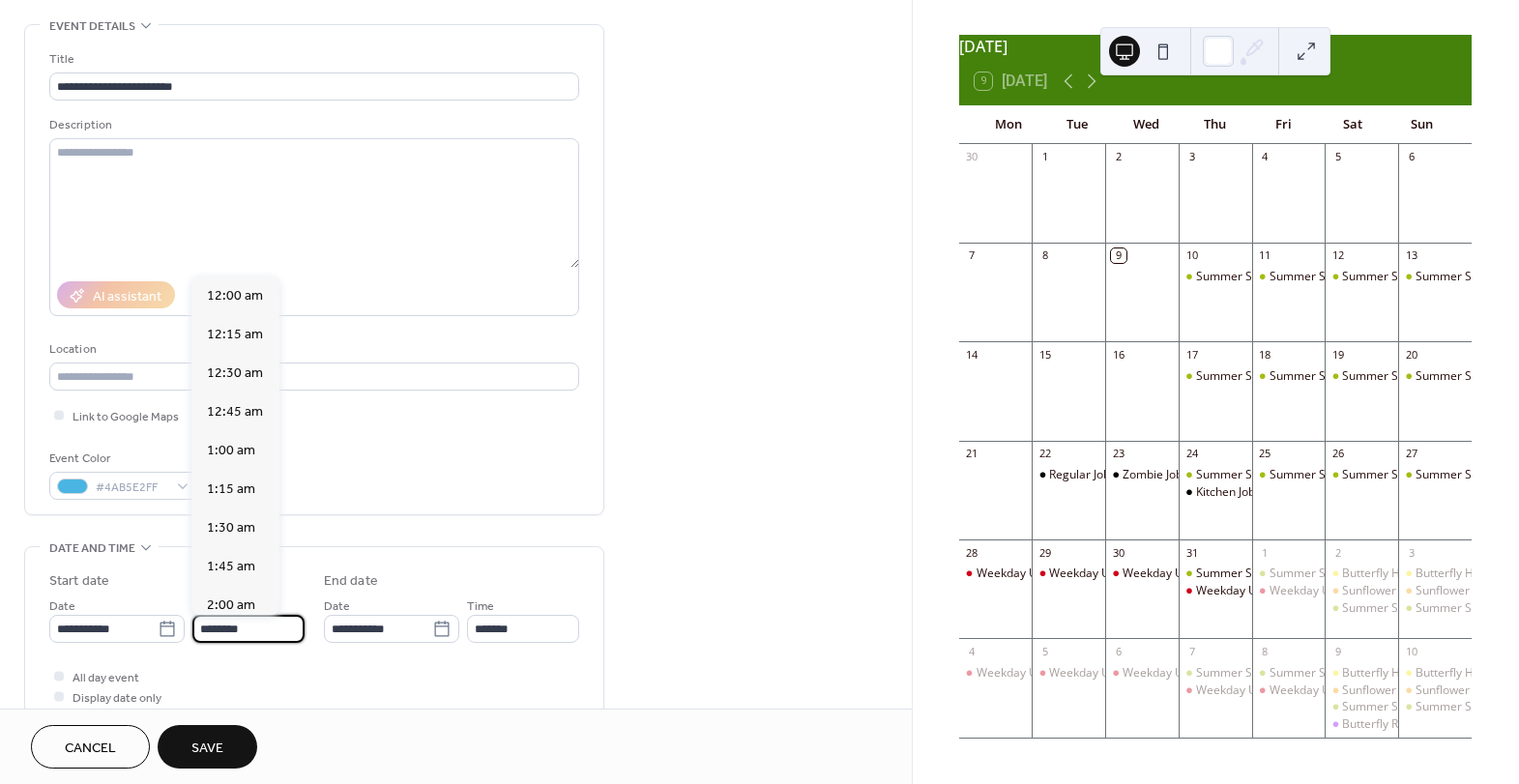 scroll, scrollTop: 1856, scrollLeft: 0, axis: vertical 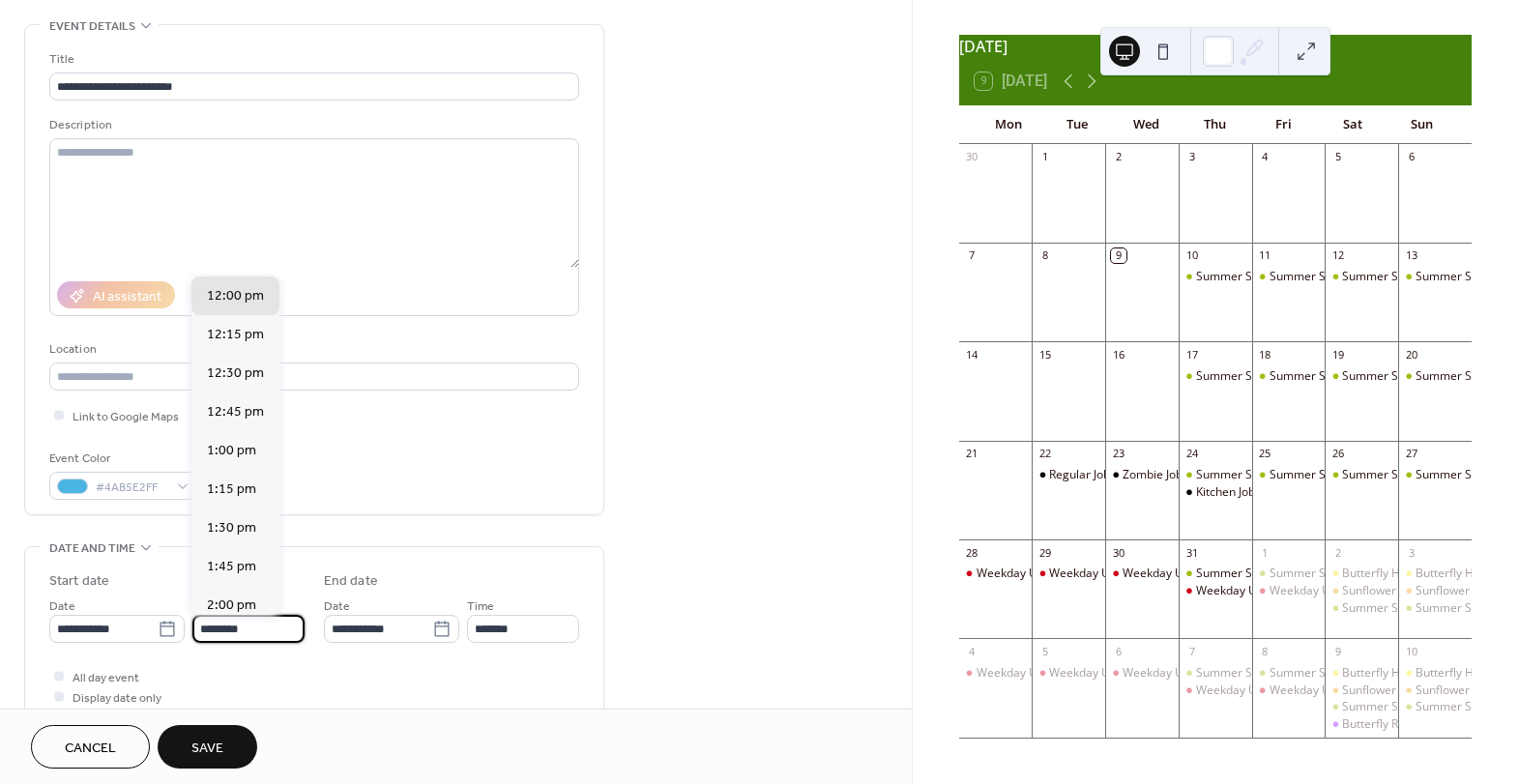 click on "********" at bounding box center (248, 628) 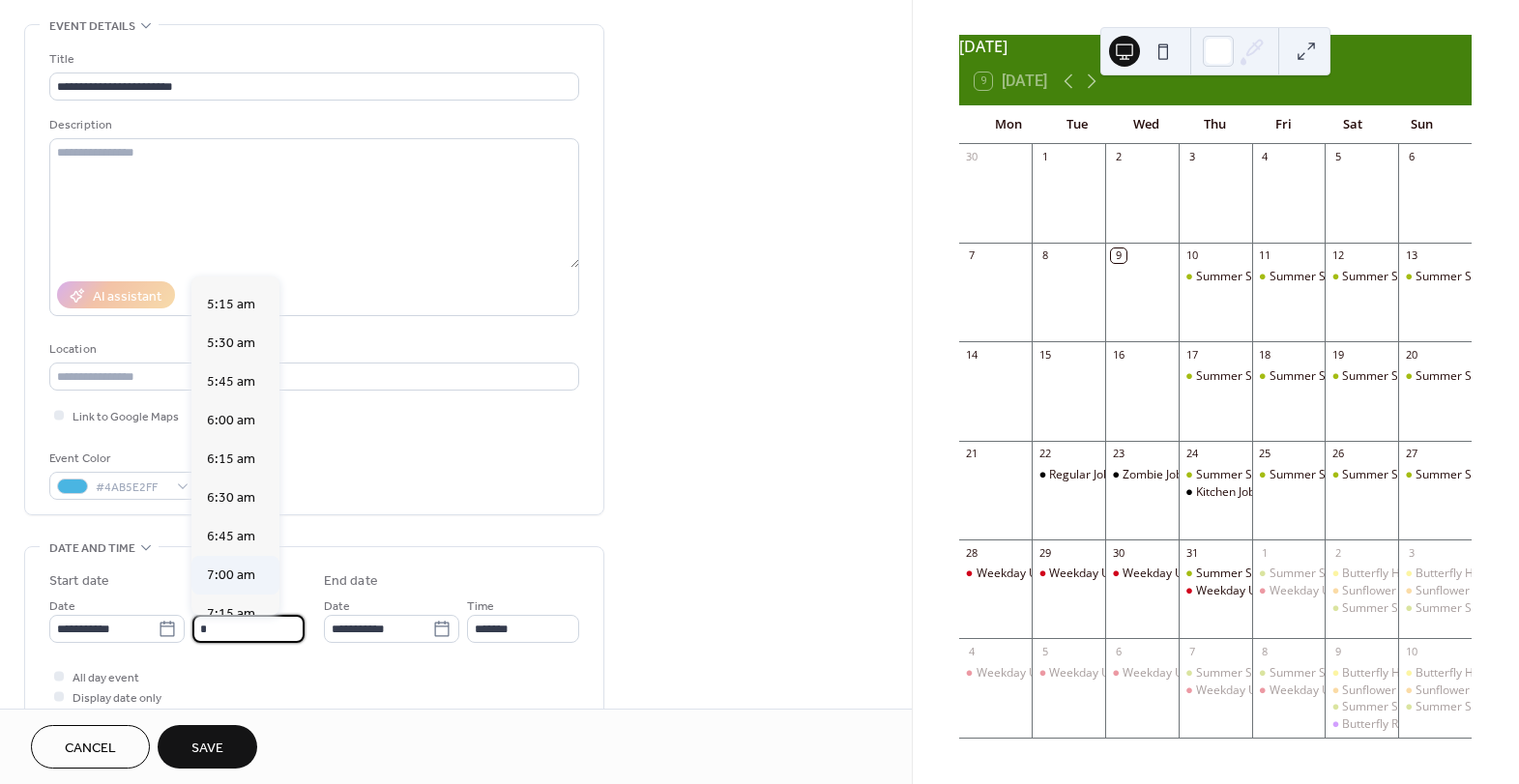 scroll, scrollTop: 835, scrollLeft: 0, axis: vertical 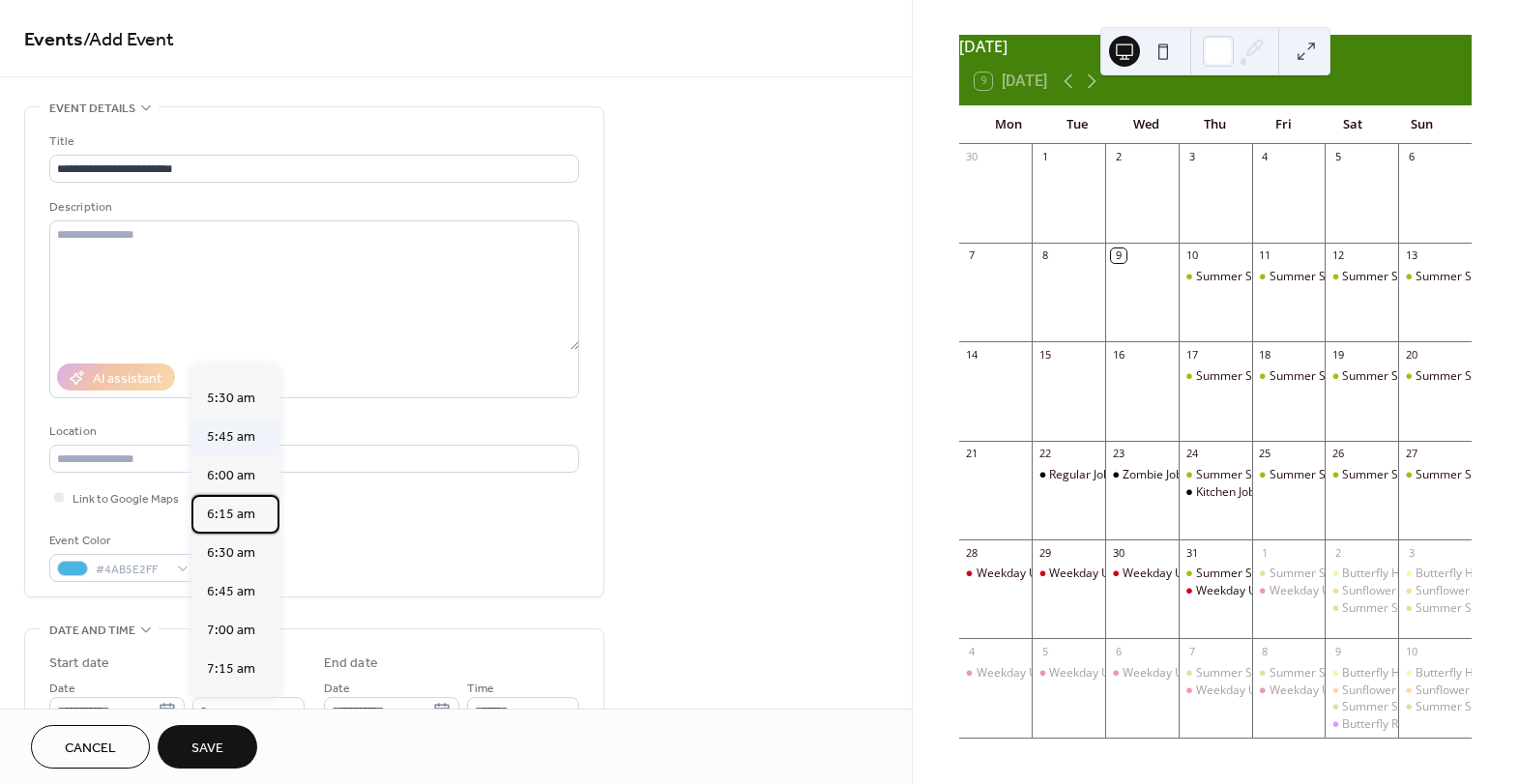 click on "6:15 am" at bounding box center [235, 514] 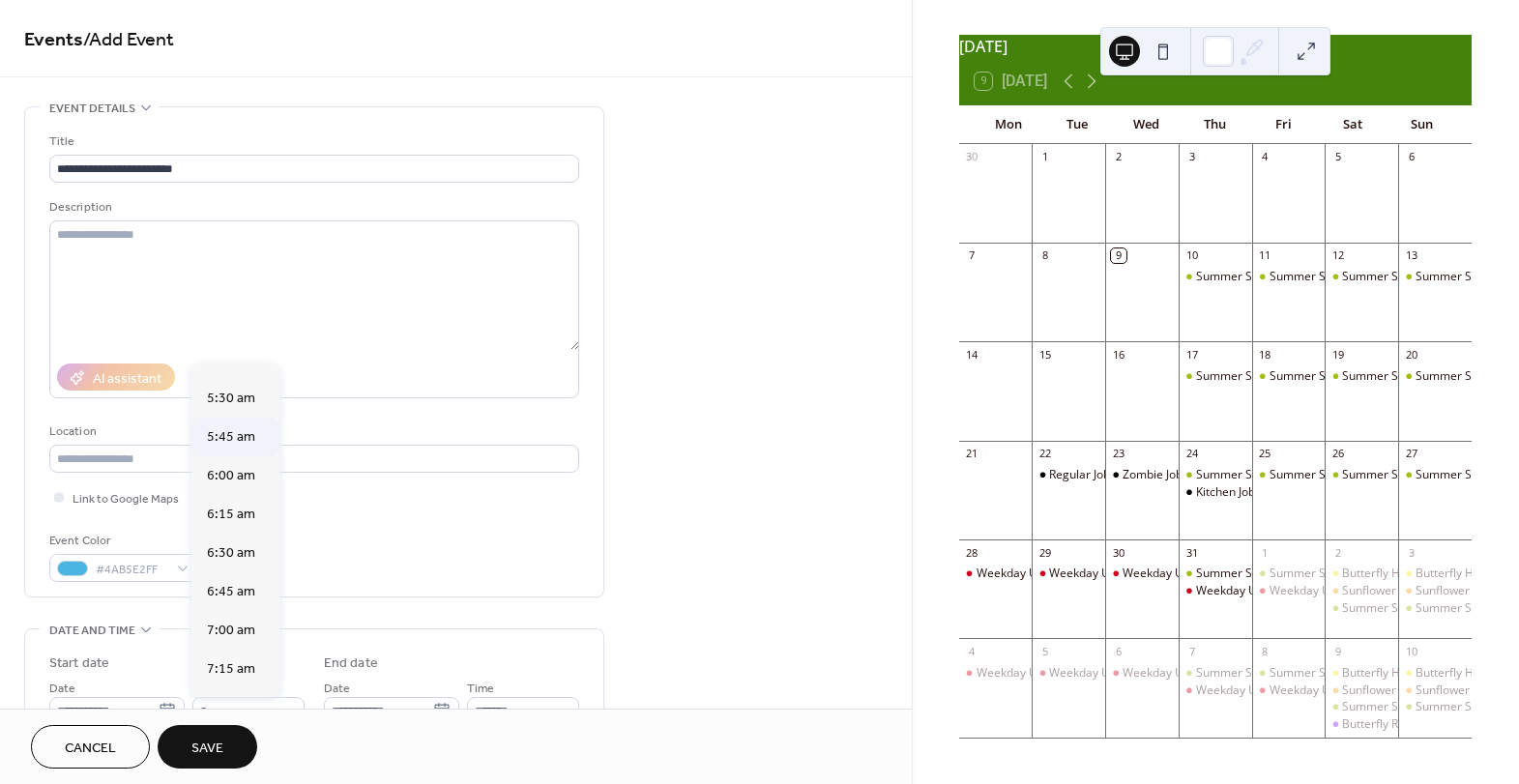 type on "*******" 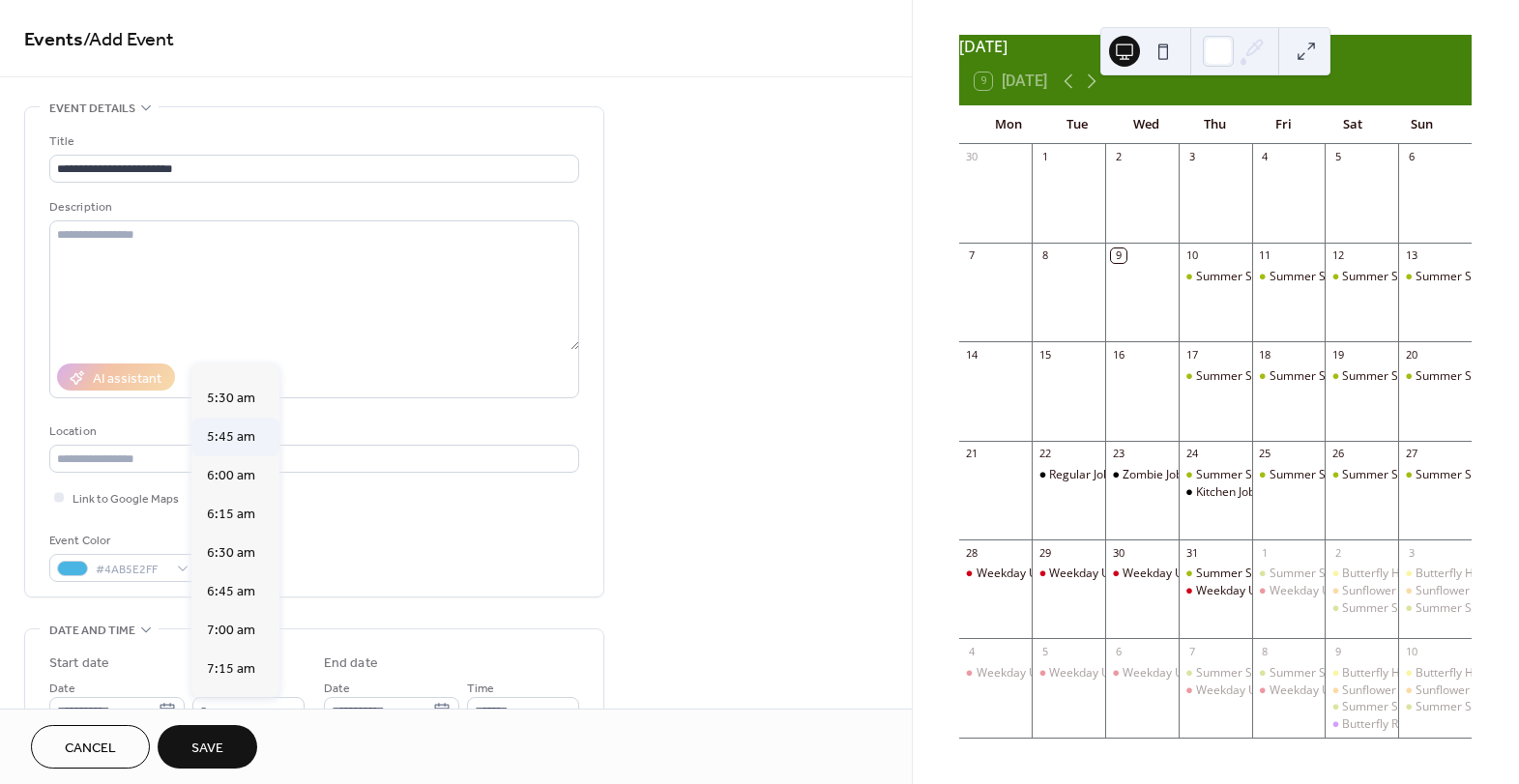type on "*******" 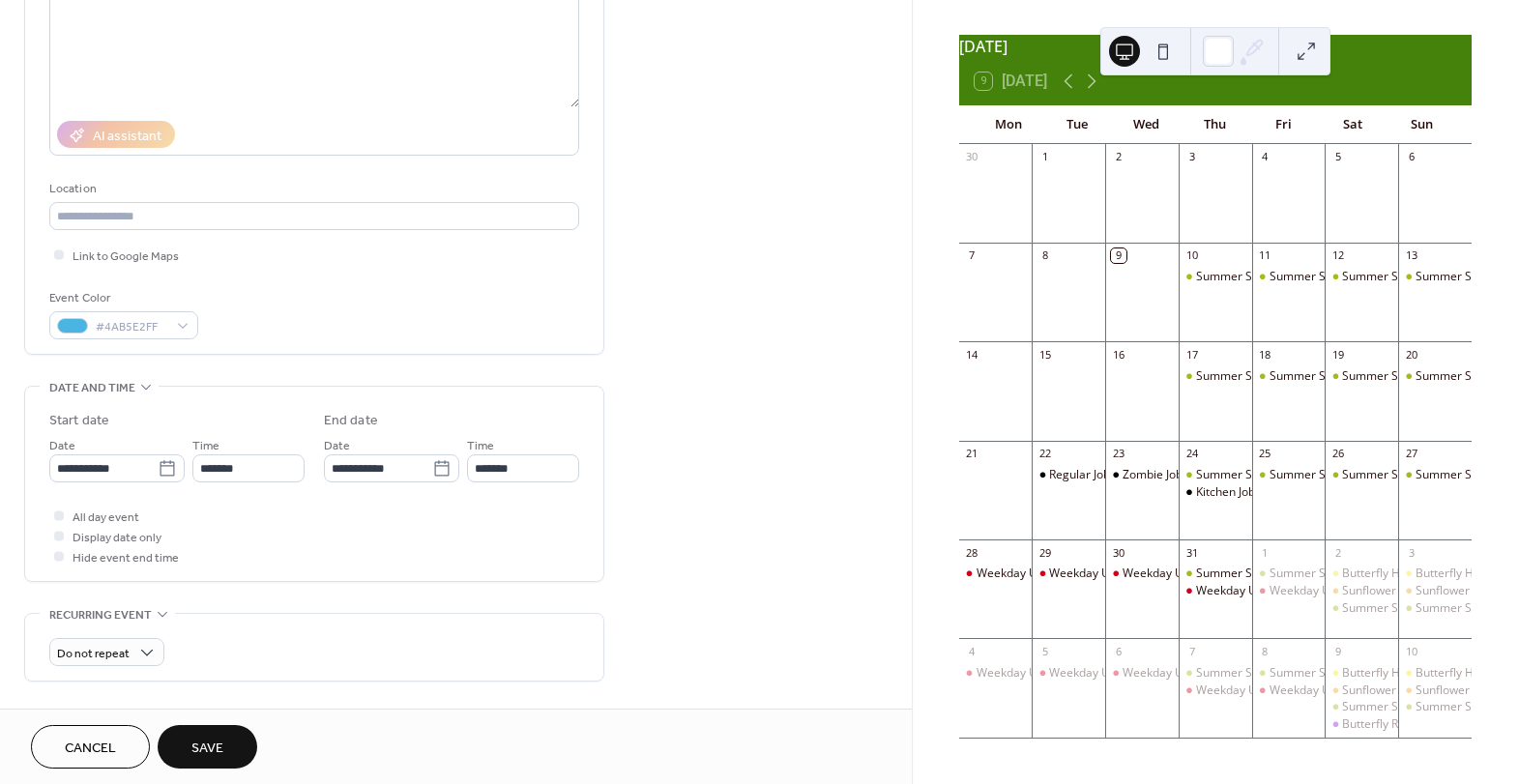 scroll, scrollTop: 334, scrollLeft: 0, axis: vertical 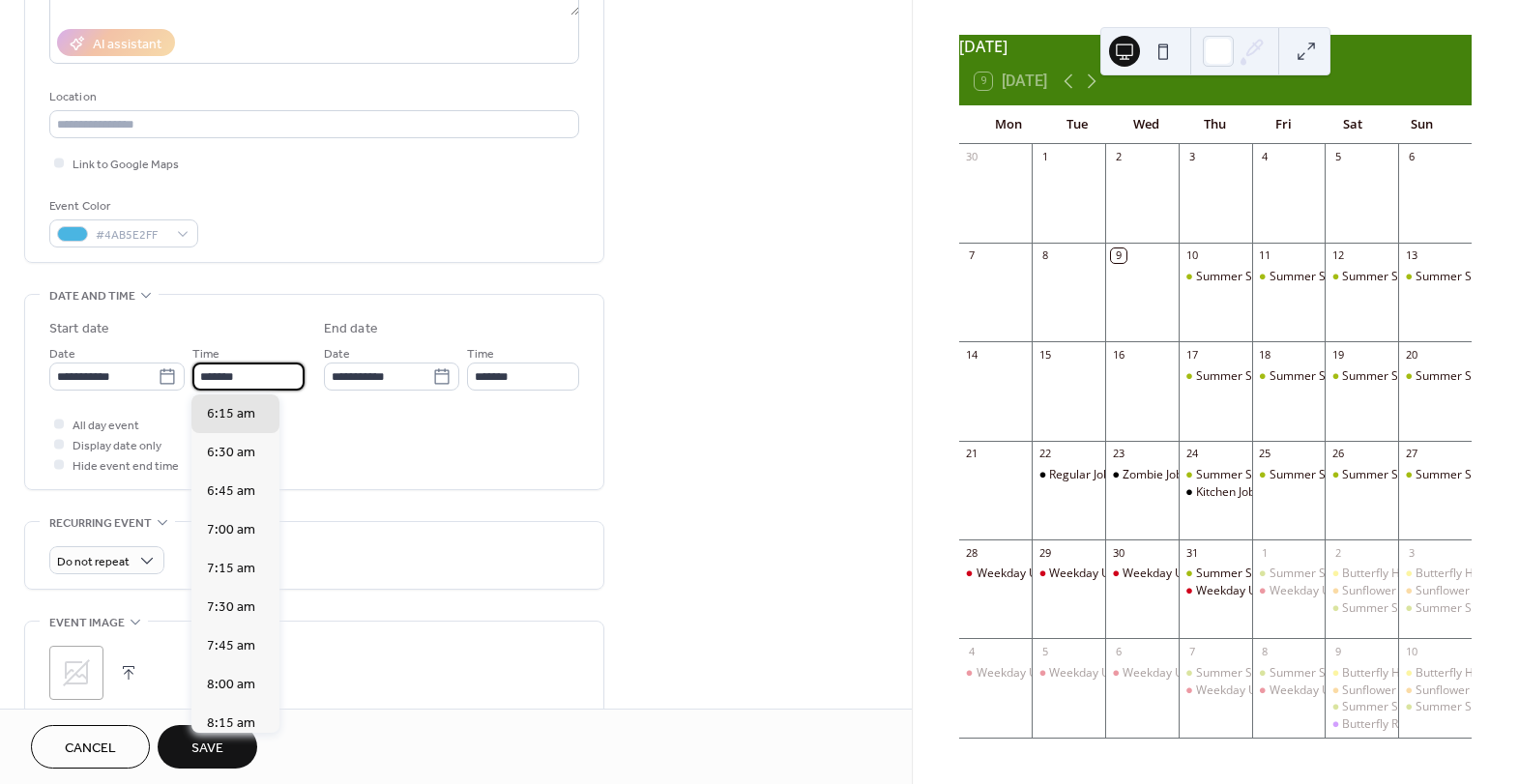 drag, startPoint x: 234, startPoint y: 373, endPoint x: 197, endPoint y: 376, distance: 37.121422 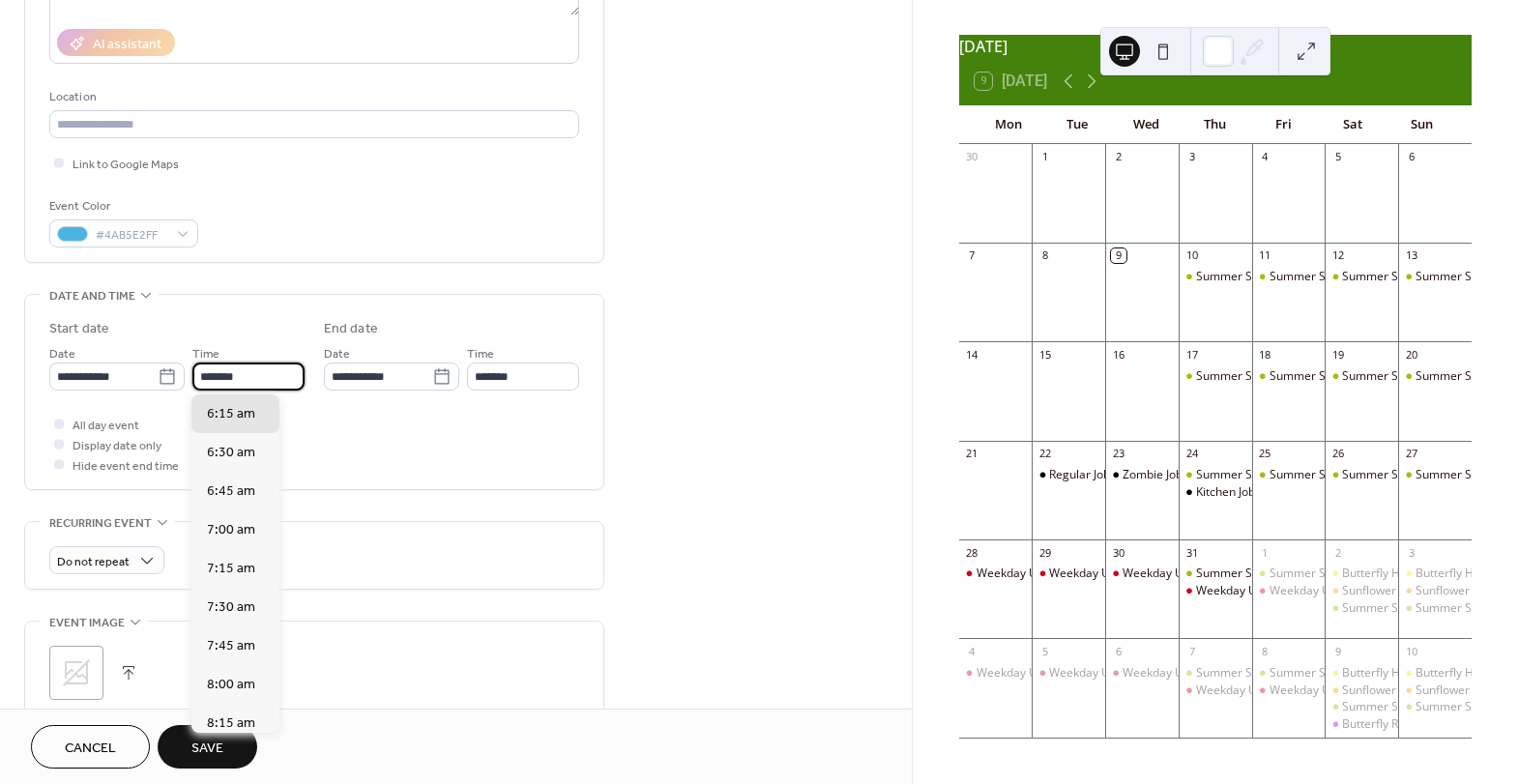 click on "*******" at bounding box center [248, 376] 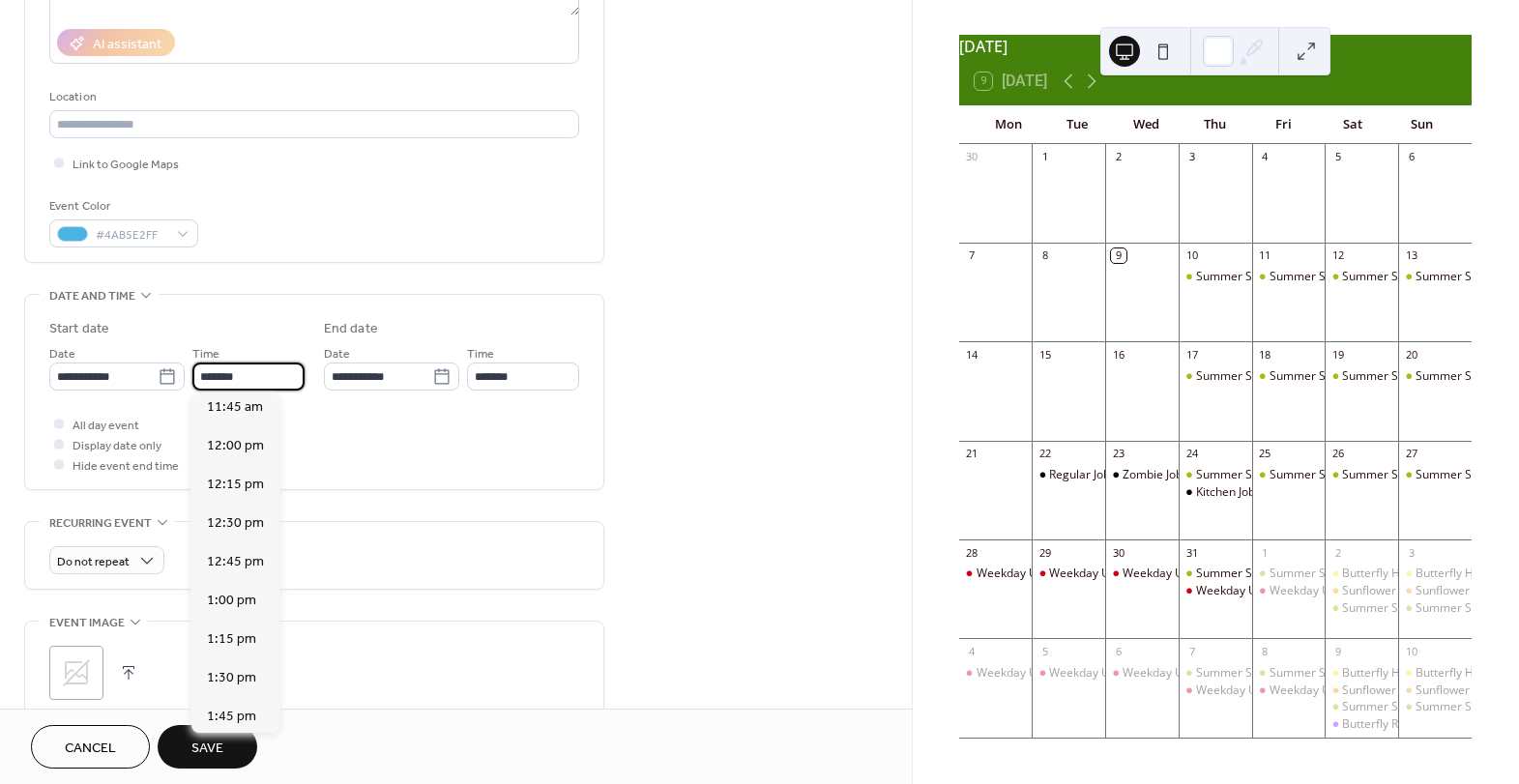 scroll, scrollTop: 1811, scrollLeft: 0, axis: vertical 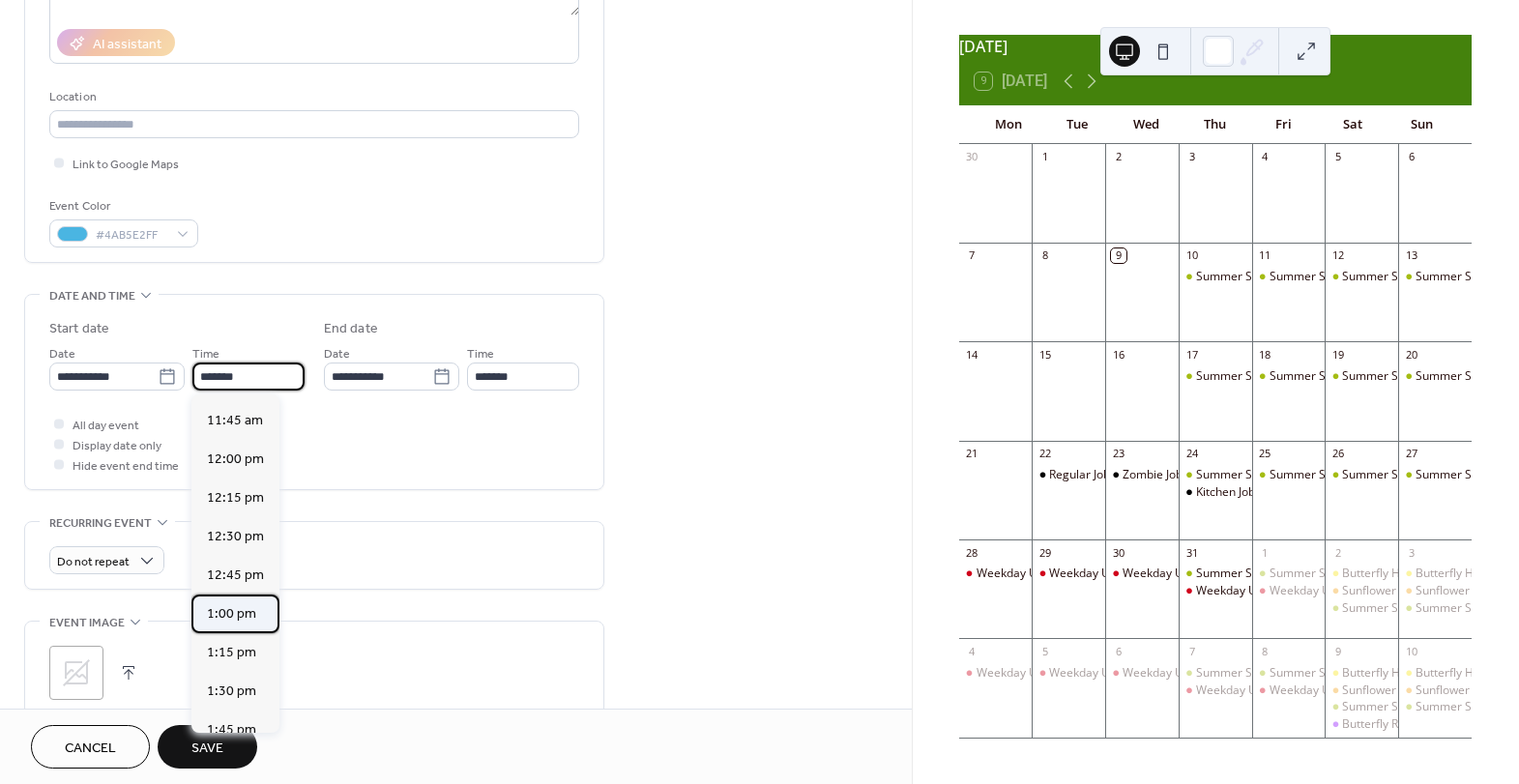 click on "1:00 pm" at bounding box center (231, 614) 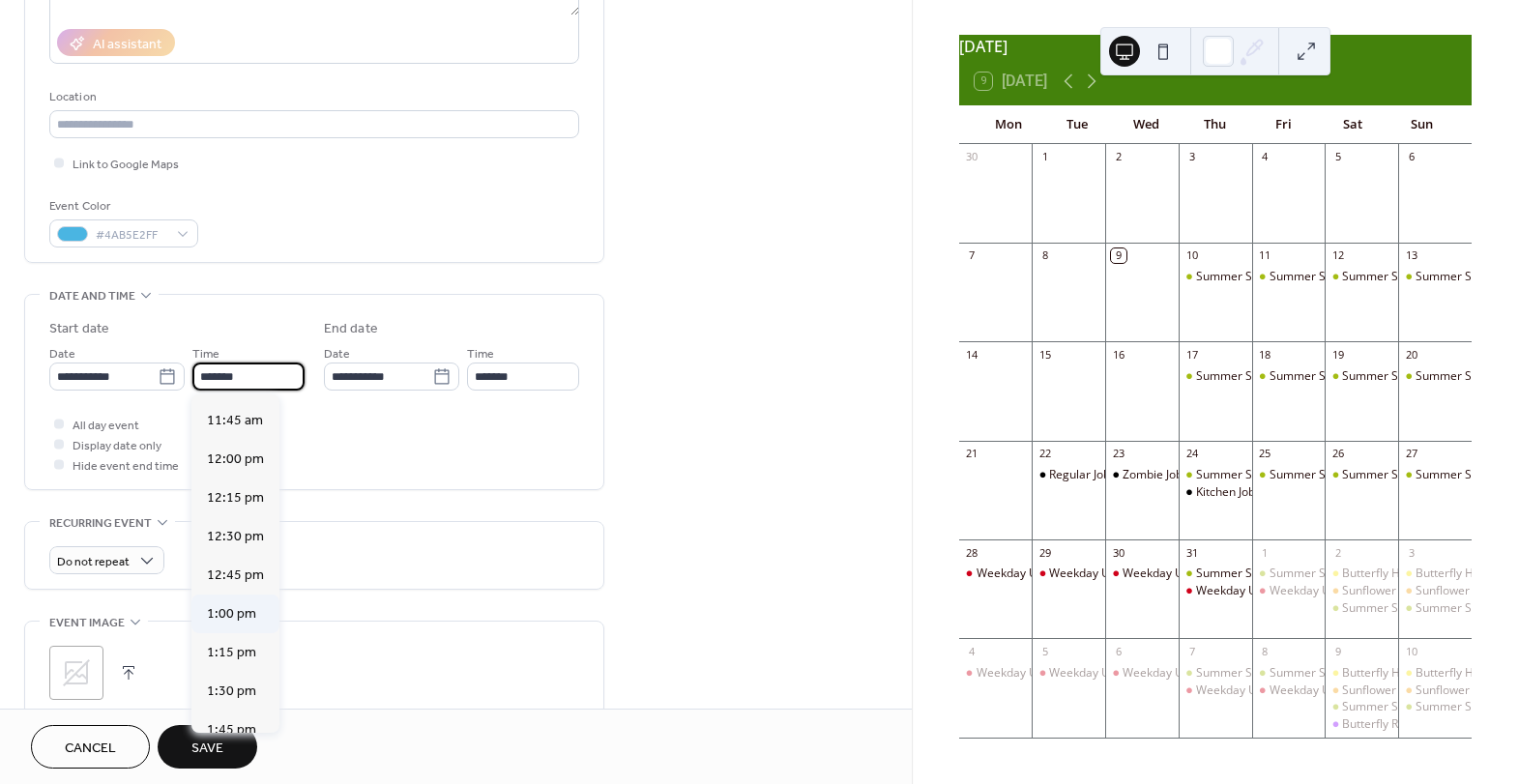 type on "*******" 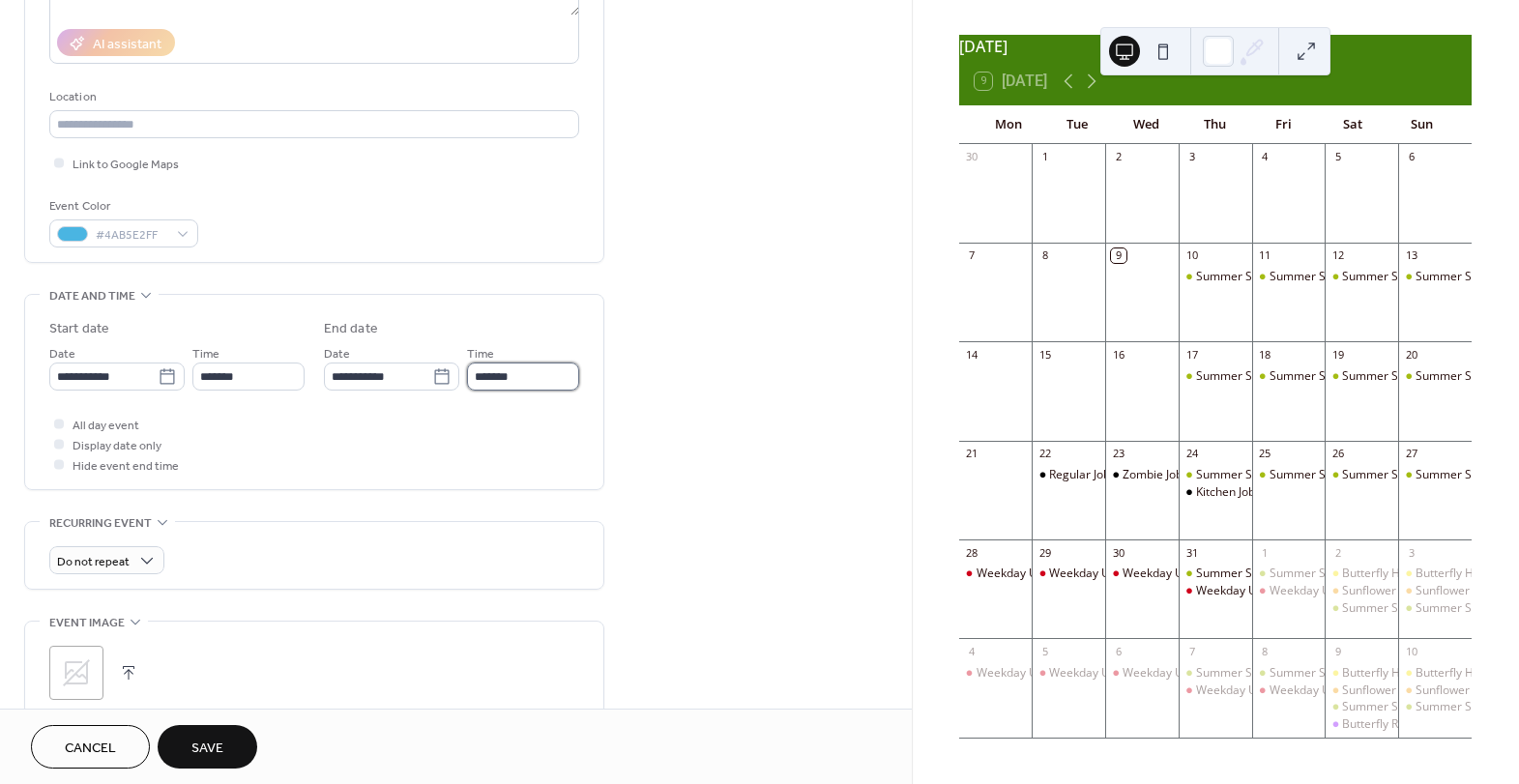click on "*******" at bounding box center [523, 376] 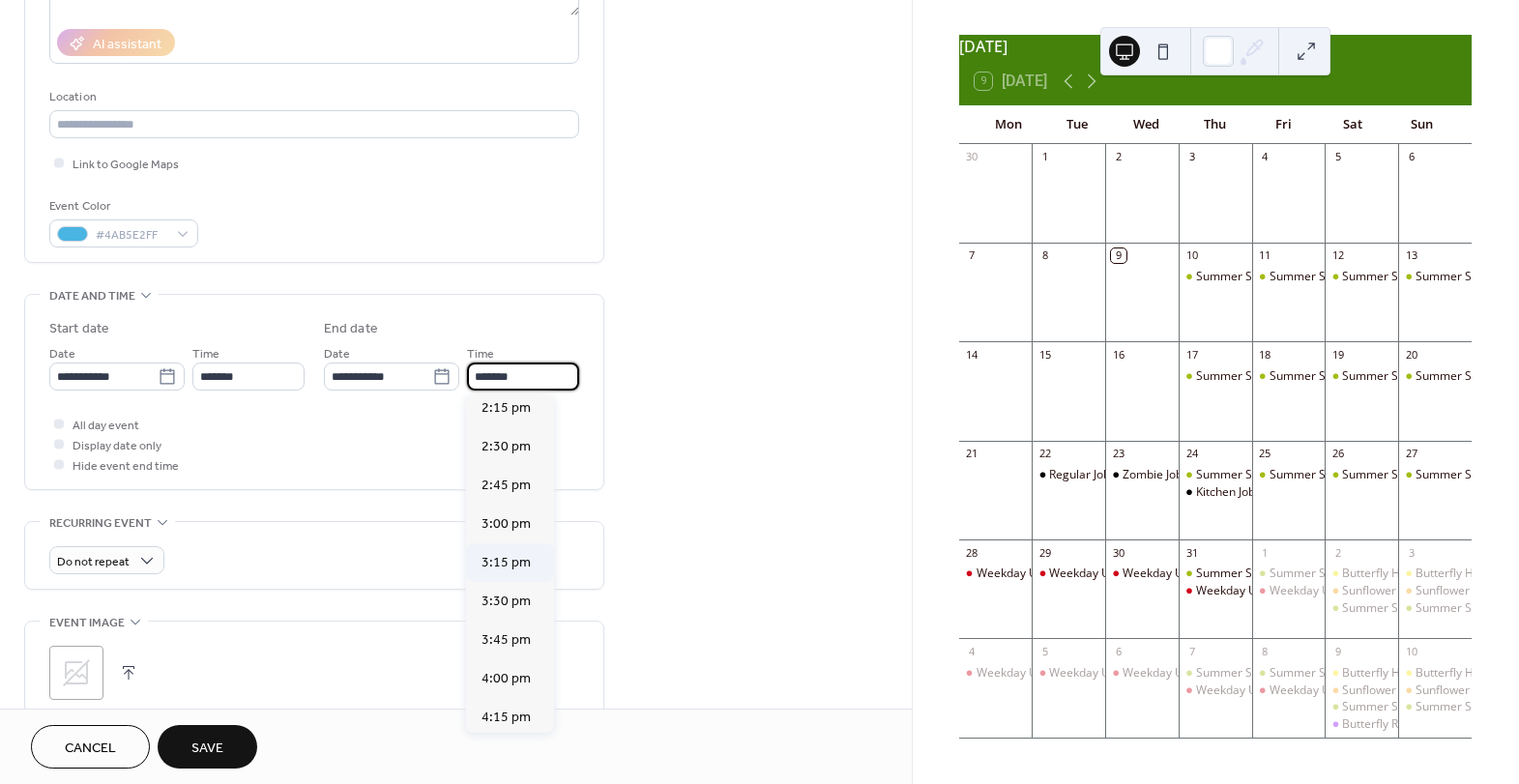 scroll, scrollTop: 213, scrollLeft: 0, axis: vertical 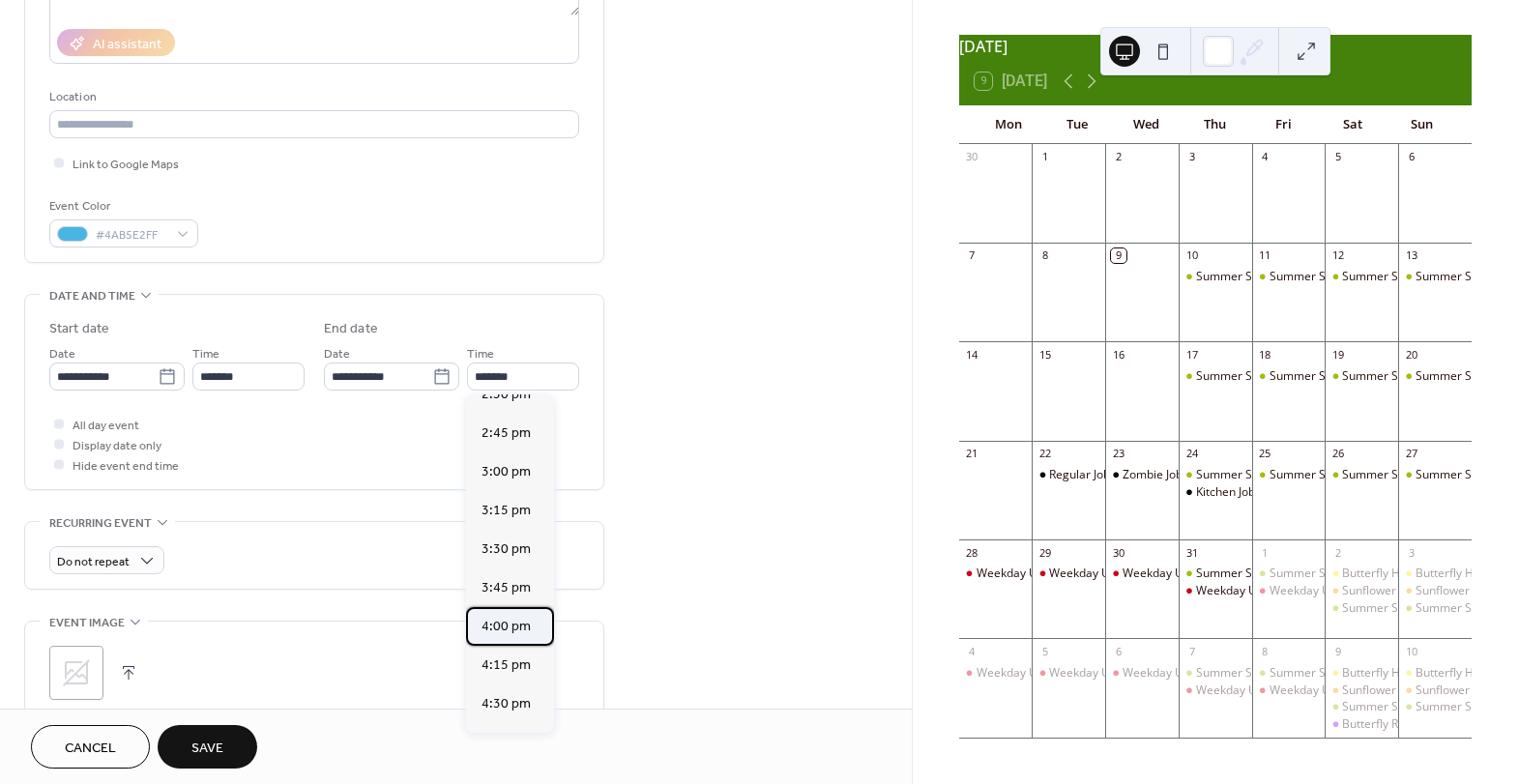 click on "4:00 pm" at bounding box center [506, 626] 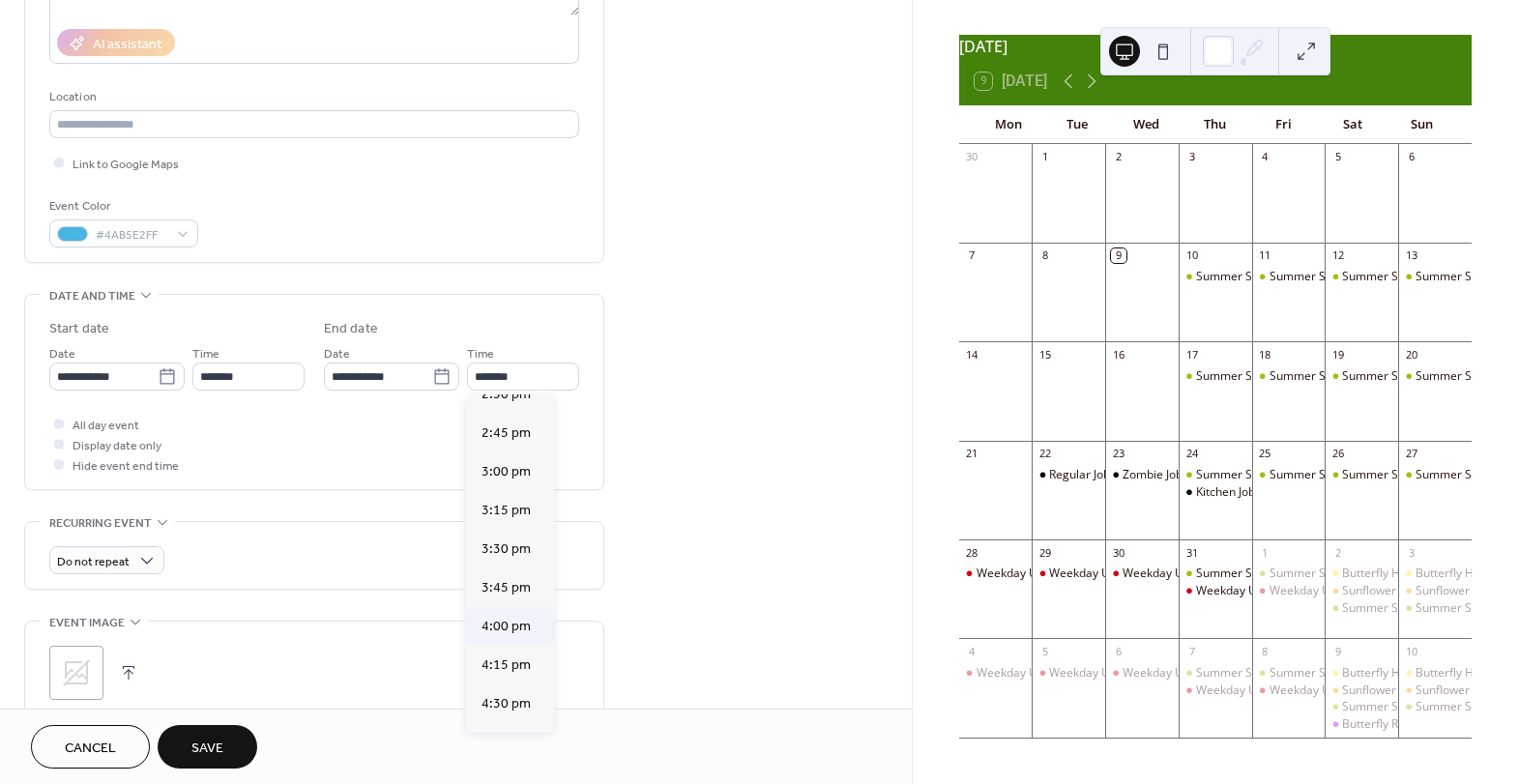 type on "*******" 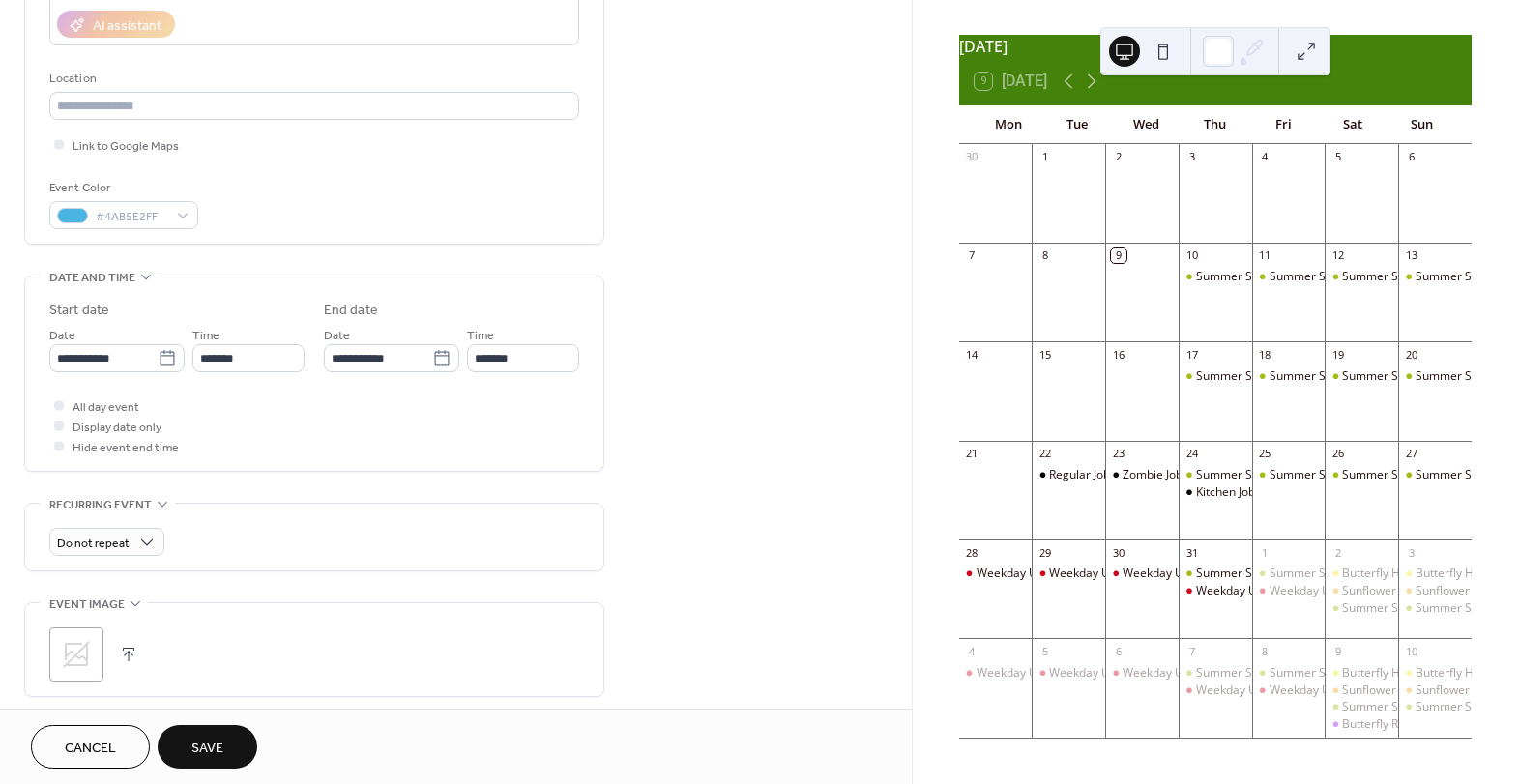 scroll, scrollTop: 358, scrollLeft: 0, axis: vertical 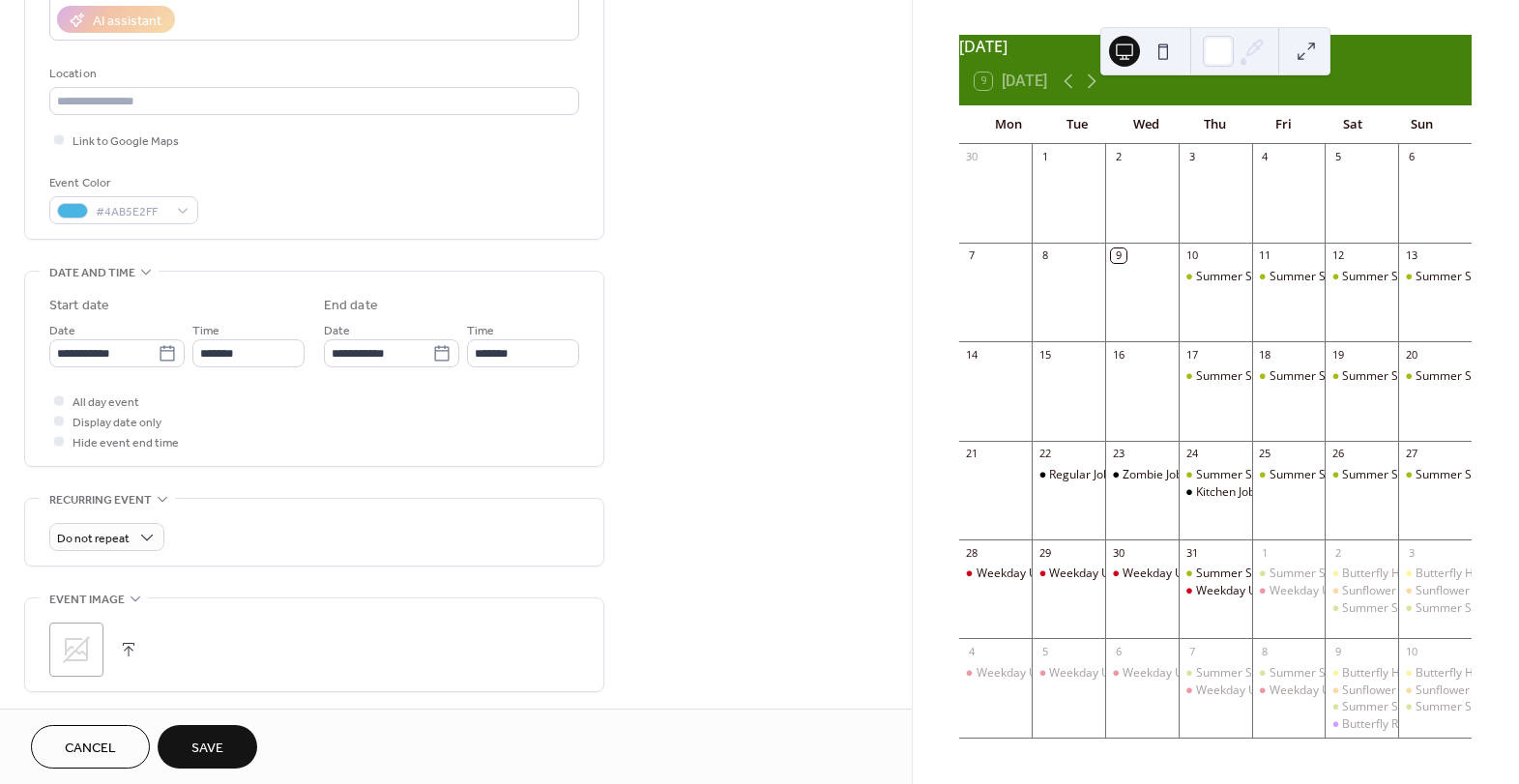 click on "Save" at bounding box center (207, 748) 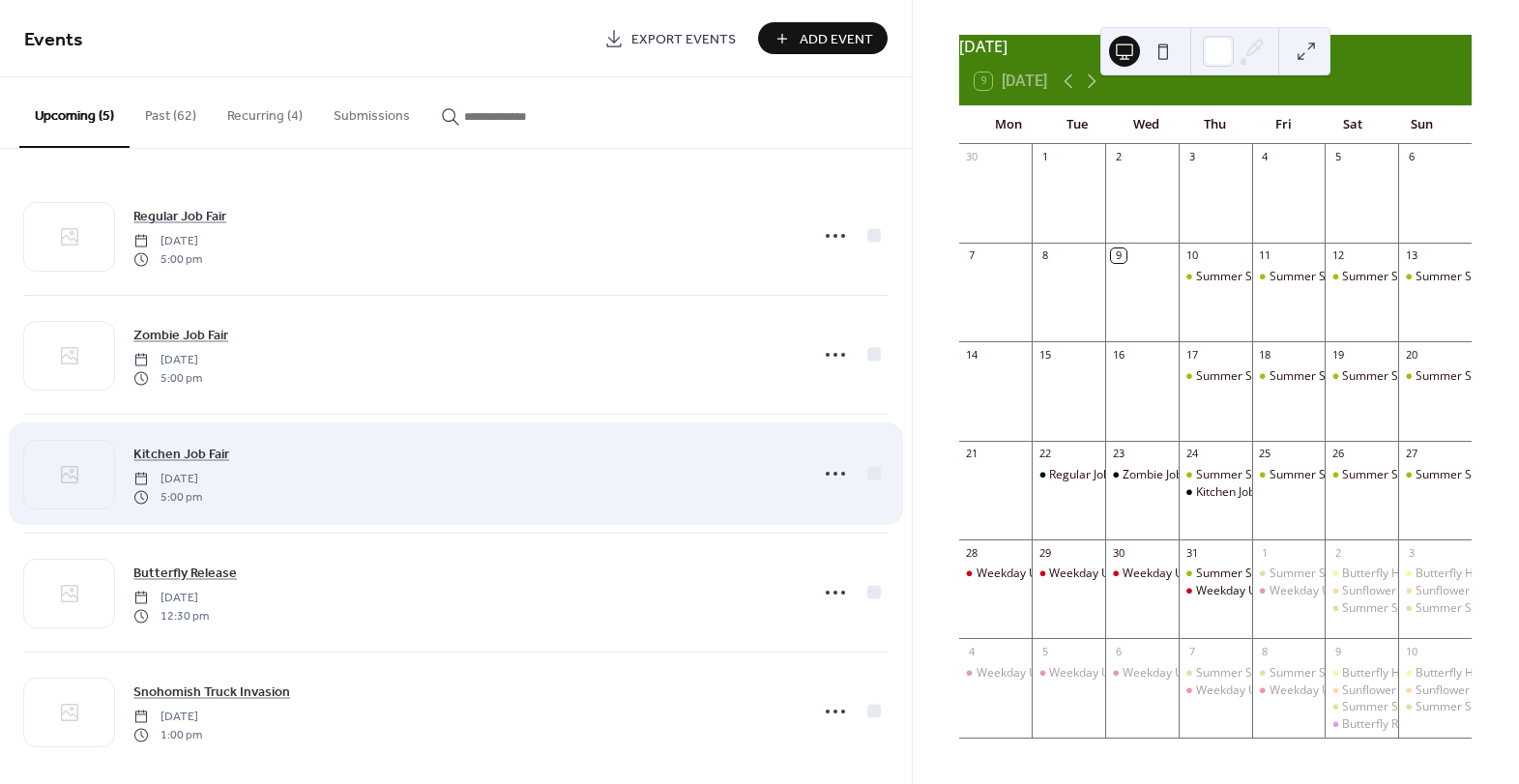 scroll, scrollTop: 0, scrollLeft: 0, axis: both 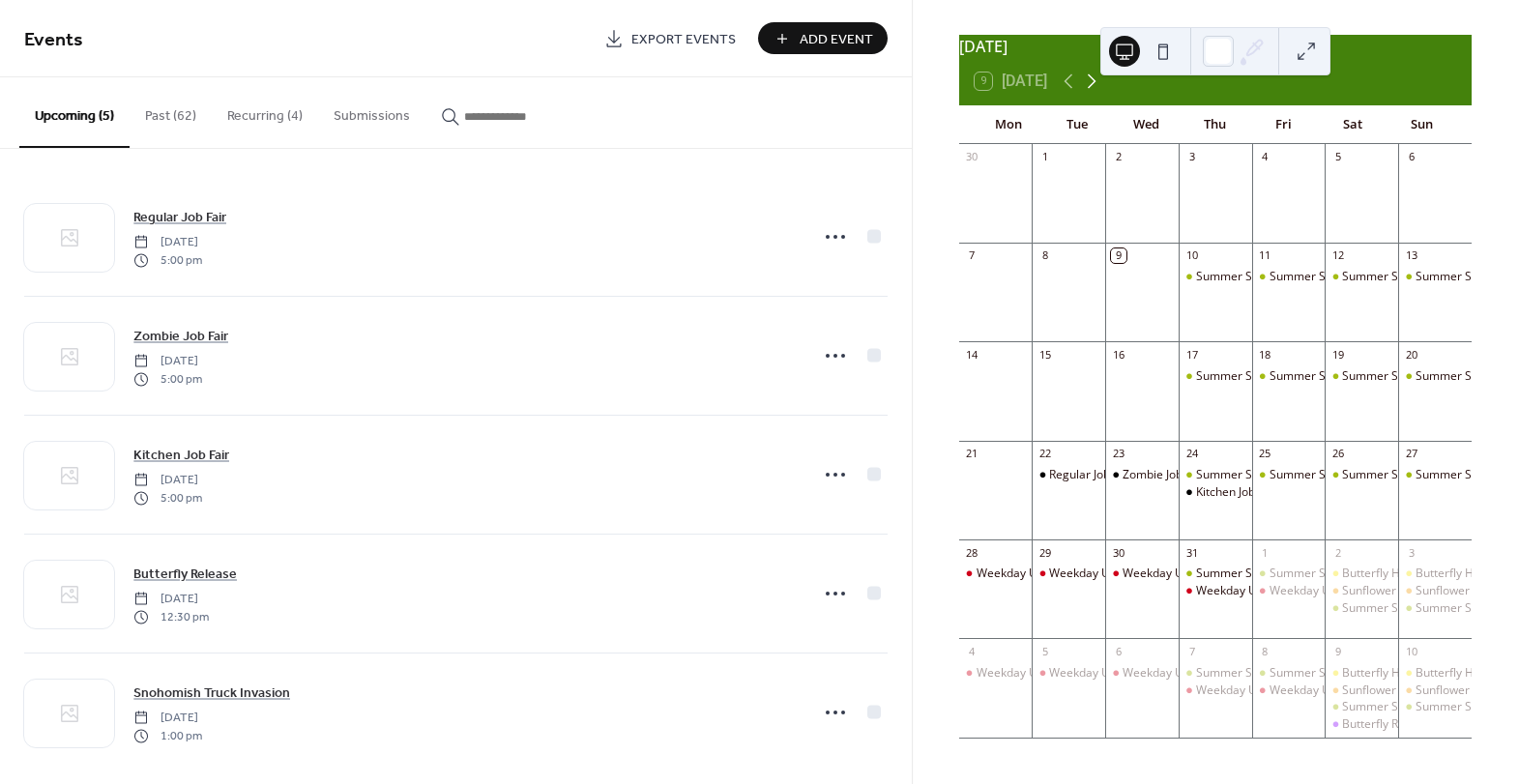 click 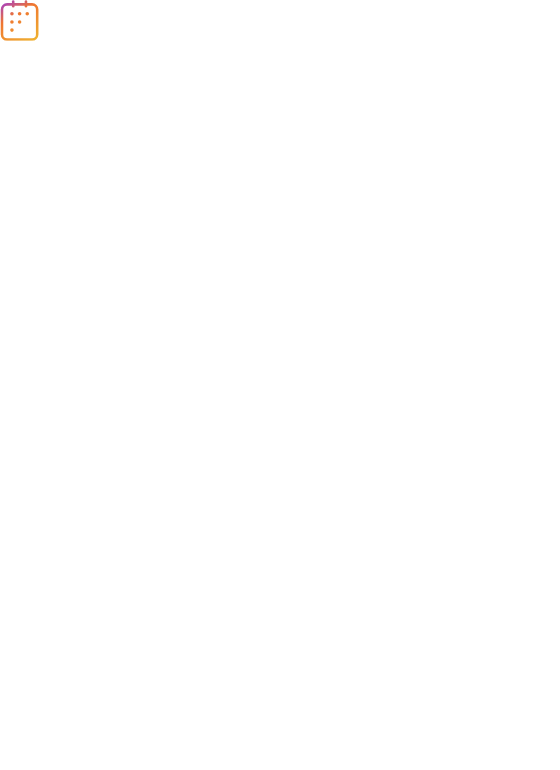scroll, scrollTop: 0, scrollLeft: 0, axis: both 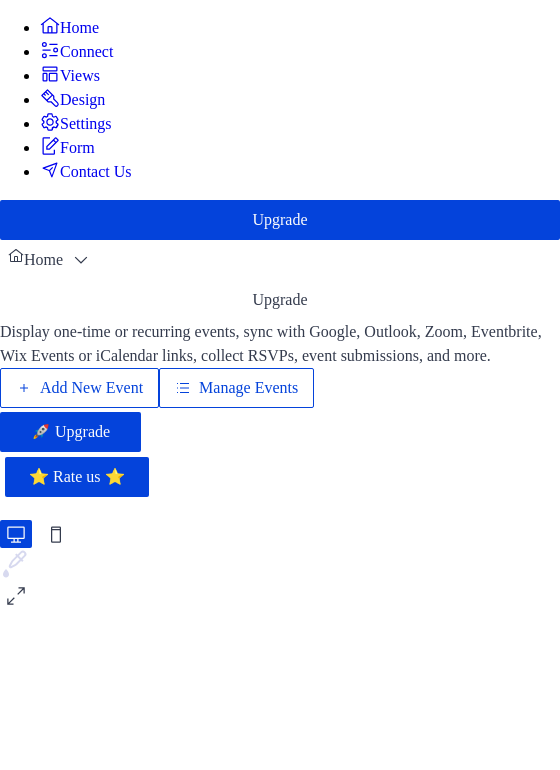 click on "Design" at bounding box center (82, 100) 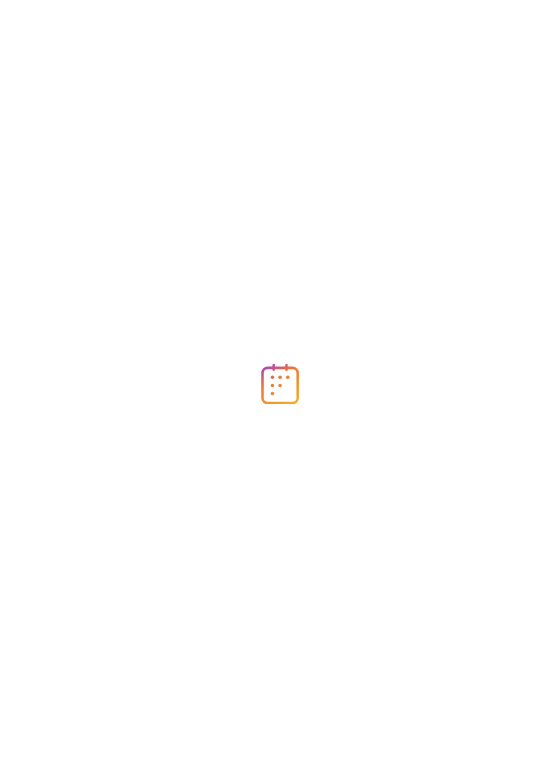 scroll, scrollTop: 0, scrollLeft: 0, axis: both 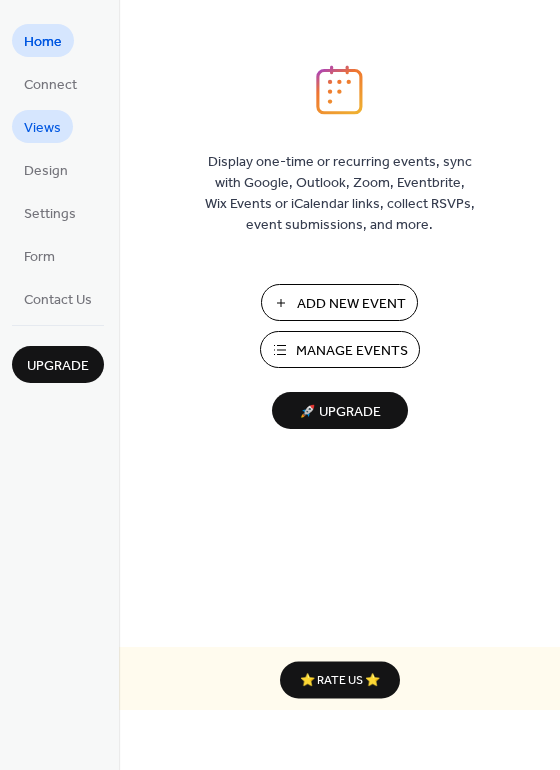 click on "Views" at bounding box center [42, 128] 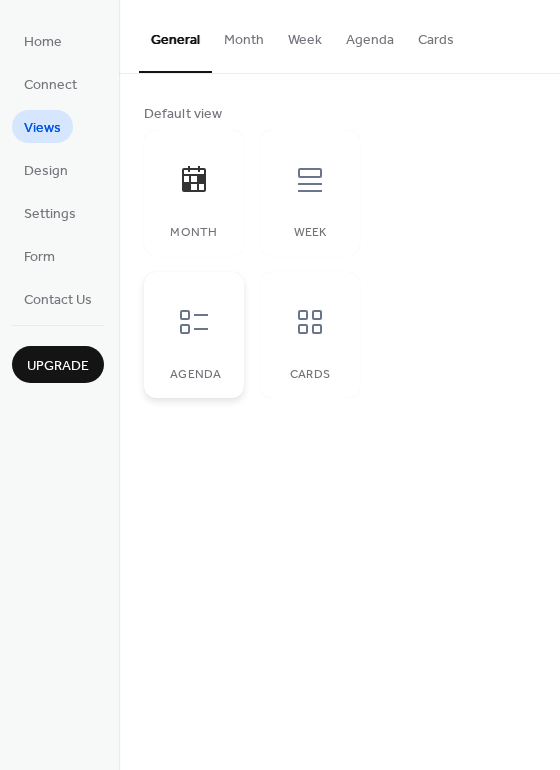 click 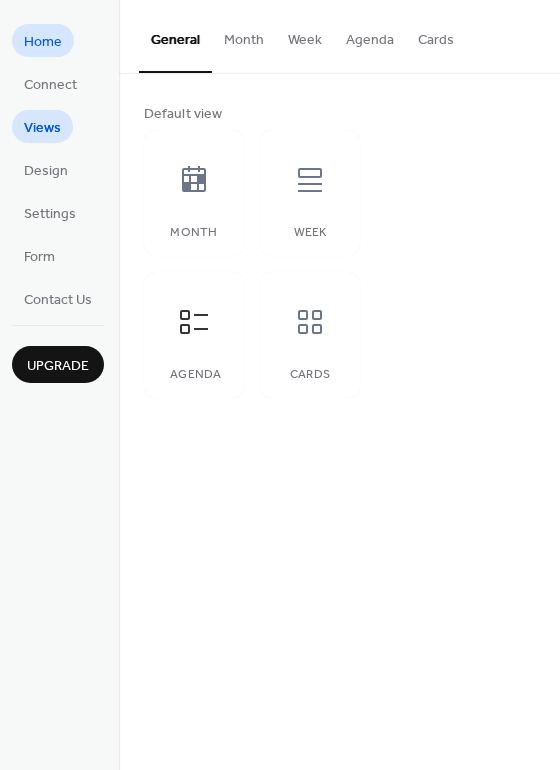 click on "Home" at bounding box center [43, 42] 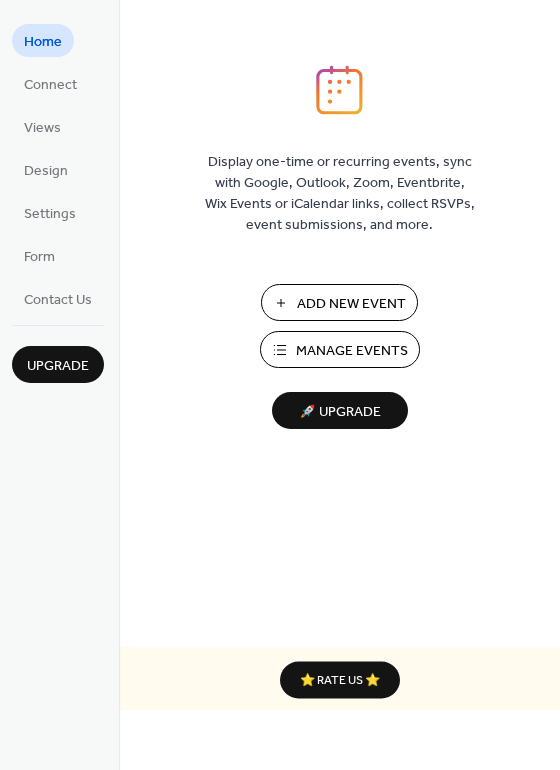 click on "Manage Events" at bounding box center (352, 351) 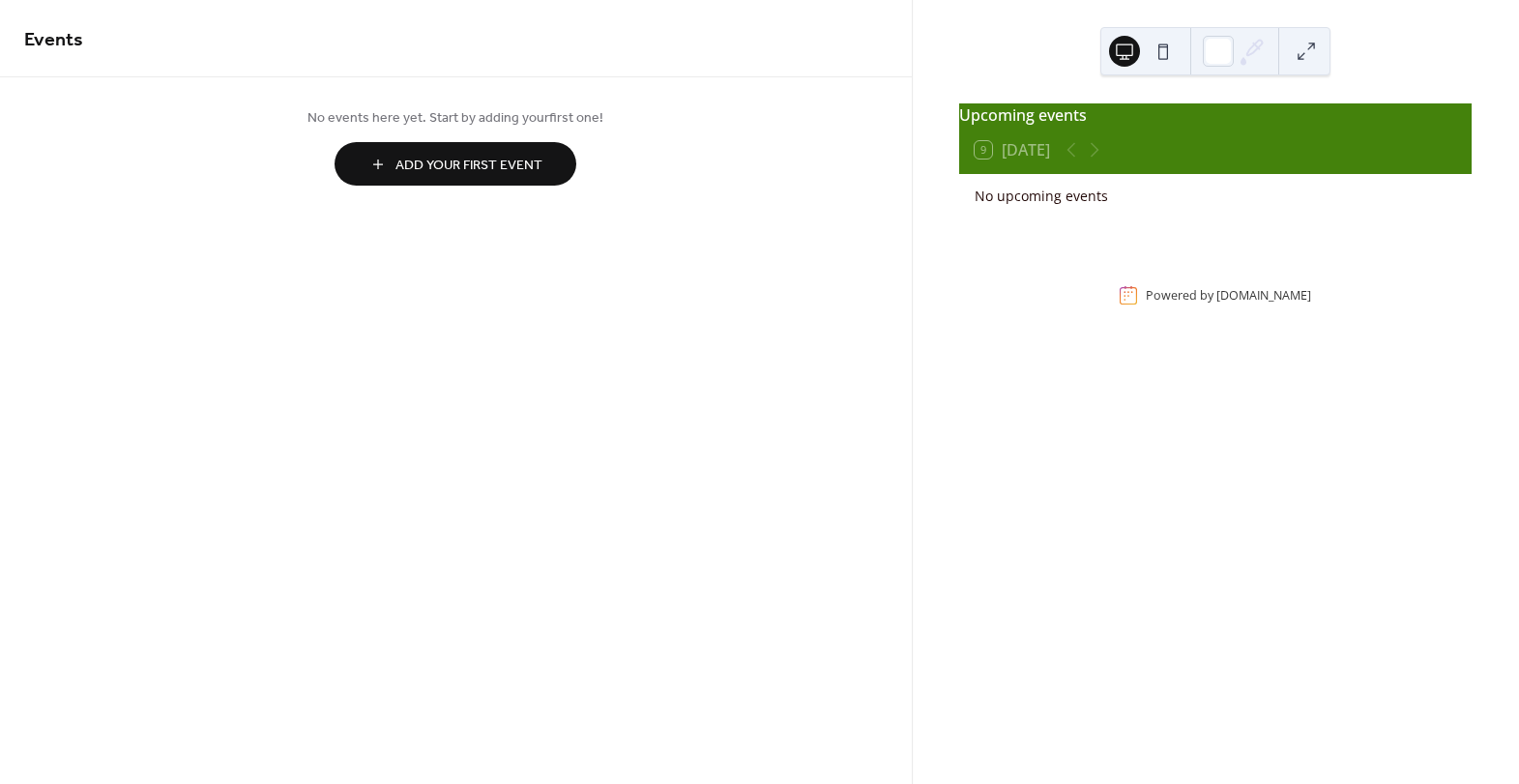 scroll, scrollTop: 0, scrollLeft: 0, axis: both 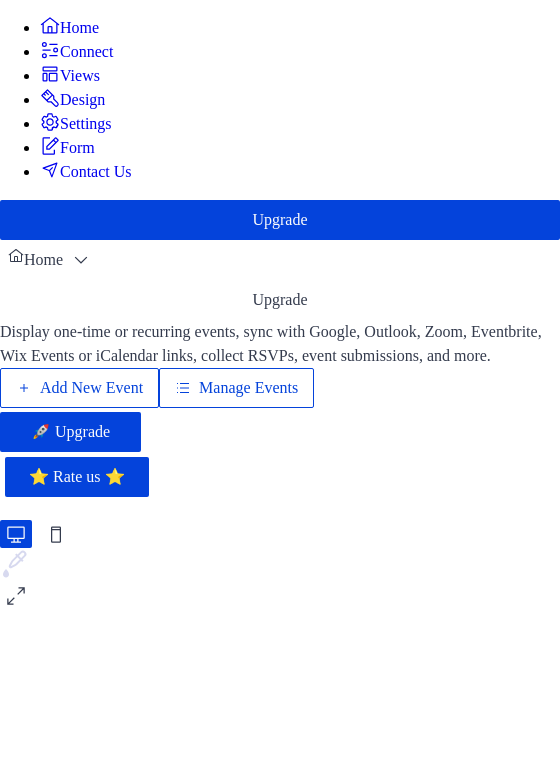 click on "Views" at bounding box center (80, 76) 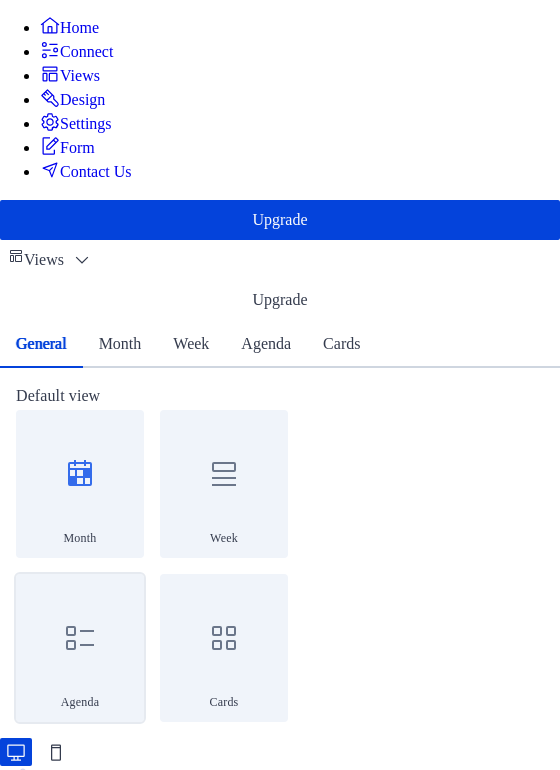 click at bounding box center (80, 638) 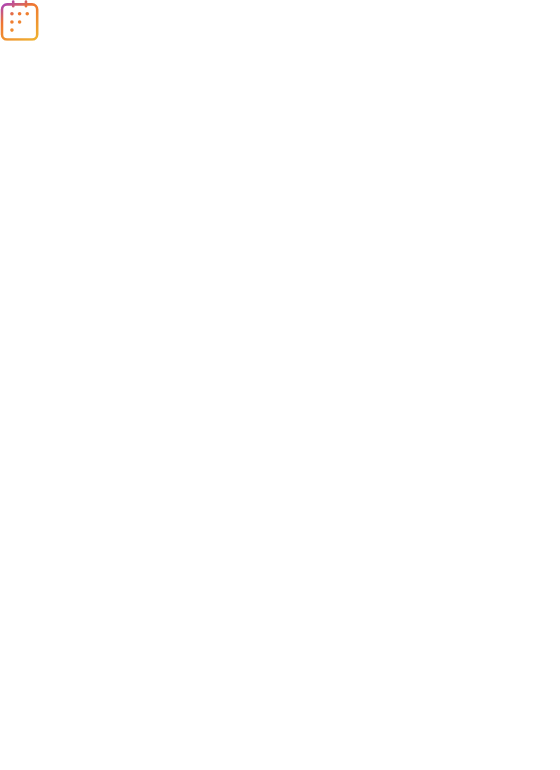 scroll, scrollTop: 0, scrollLeft: 0, axis: both 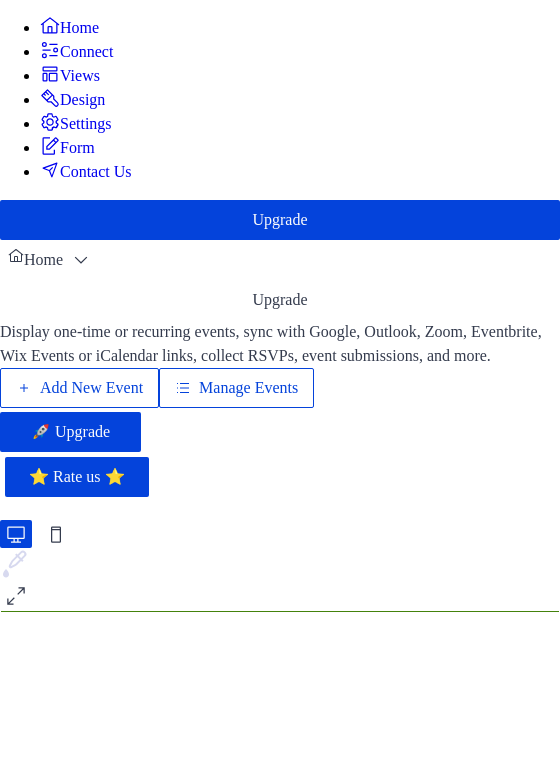 click on "Manage Events" at bounding box center (248, 388) 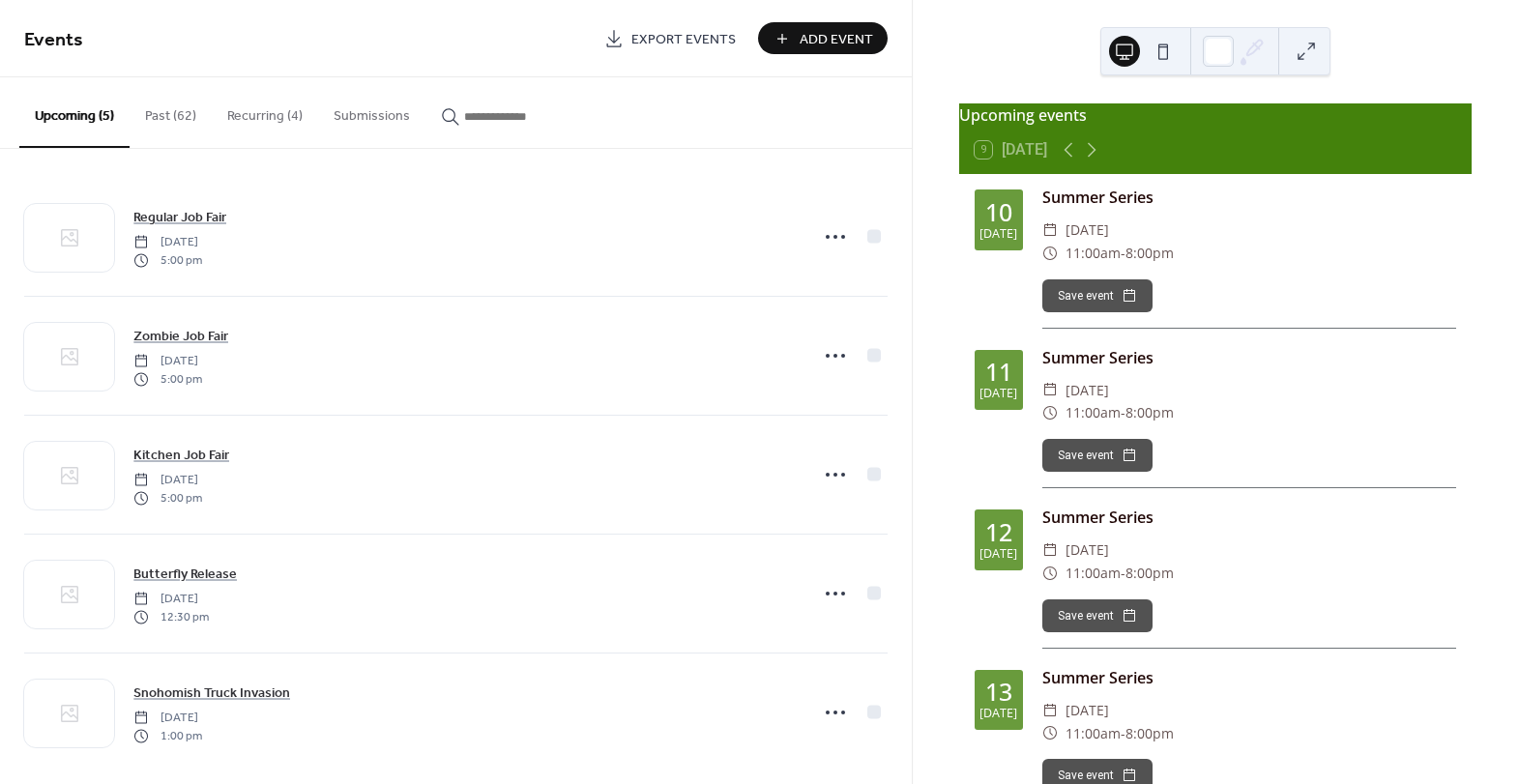 scroll, scrollTop: 0, scrollLeft: 0, axis: both 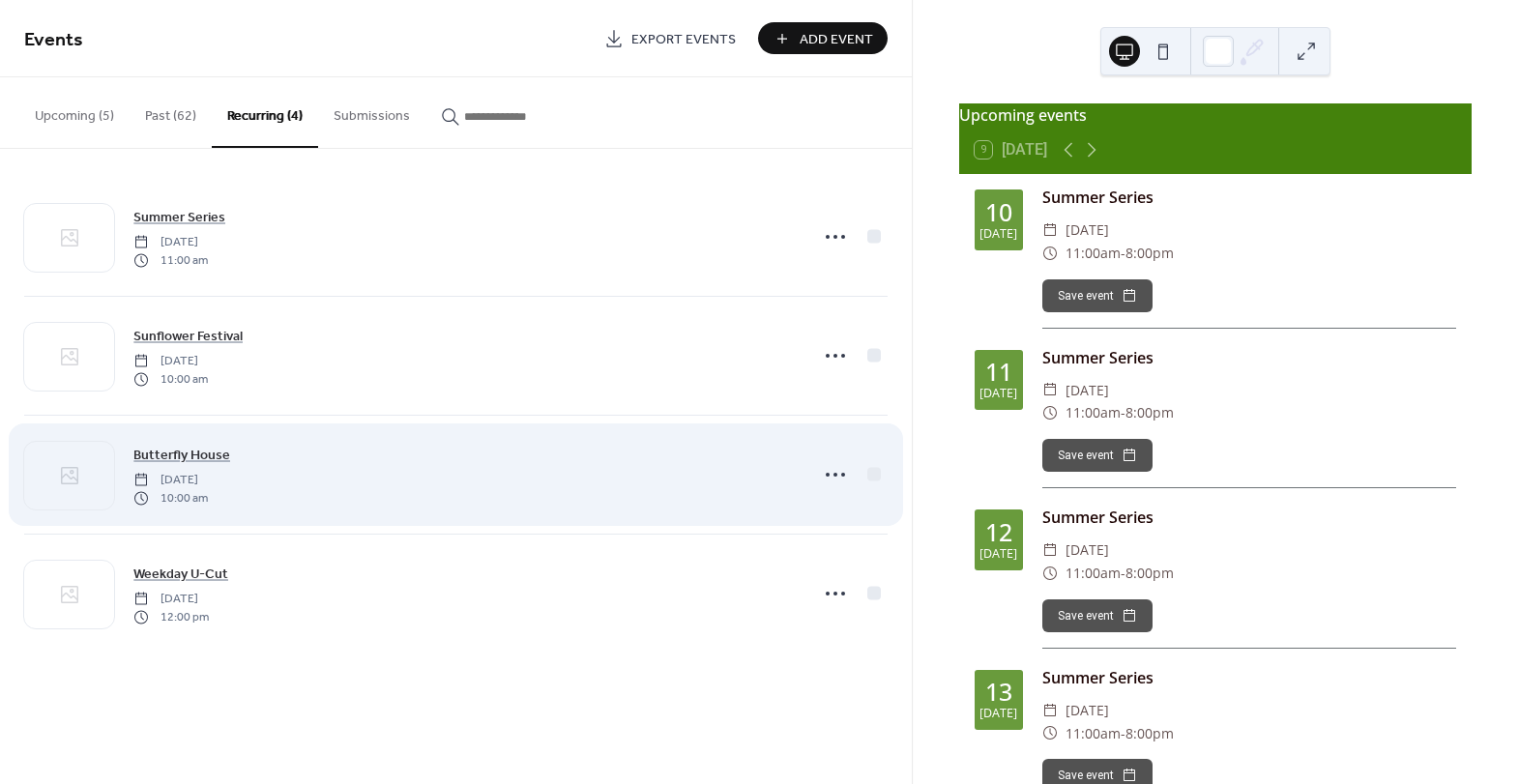 click on "Butterfly House [DATE] 10:00 am" at bounding box center (464, 475) 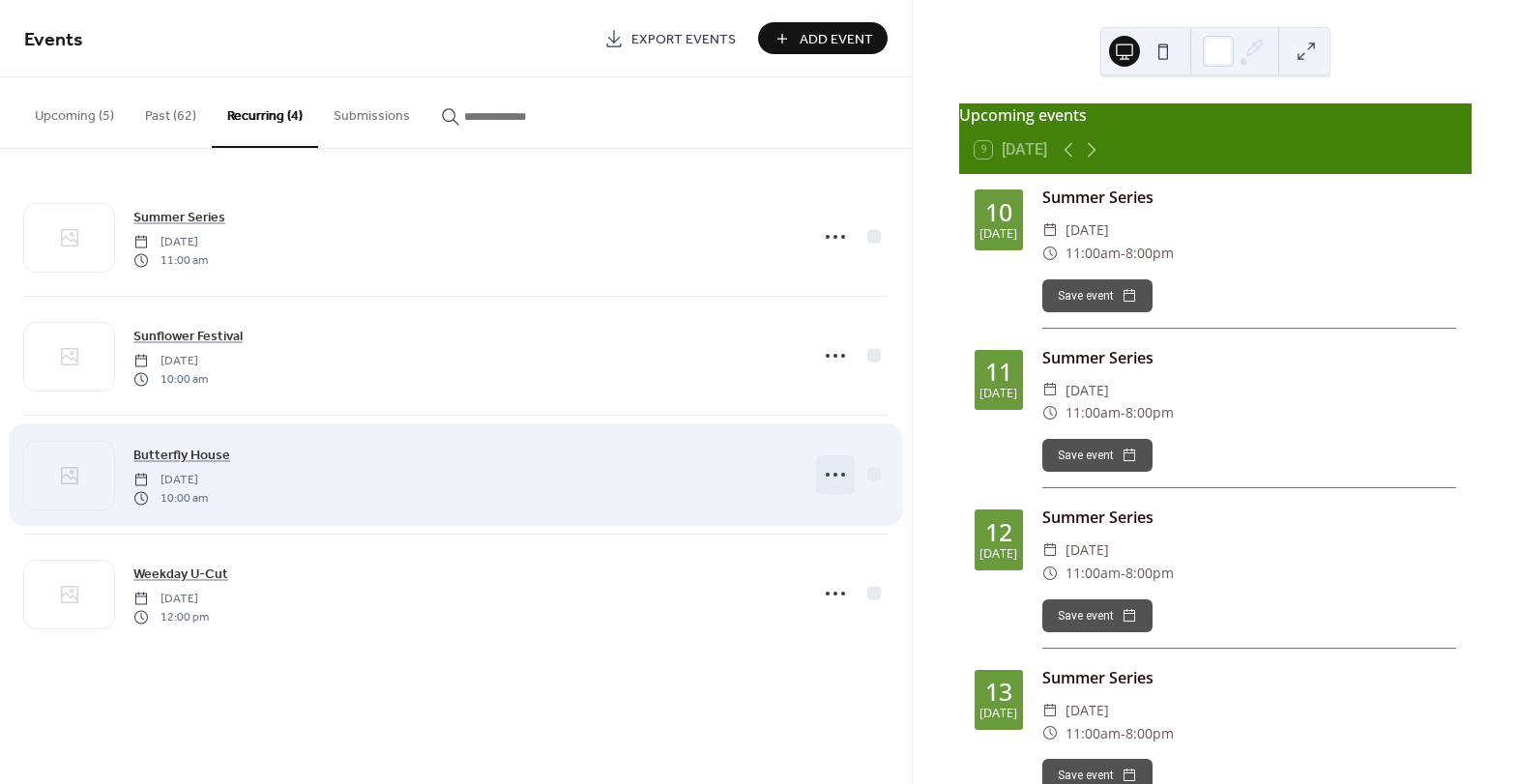 click 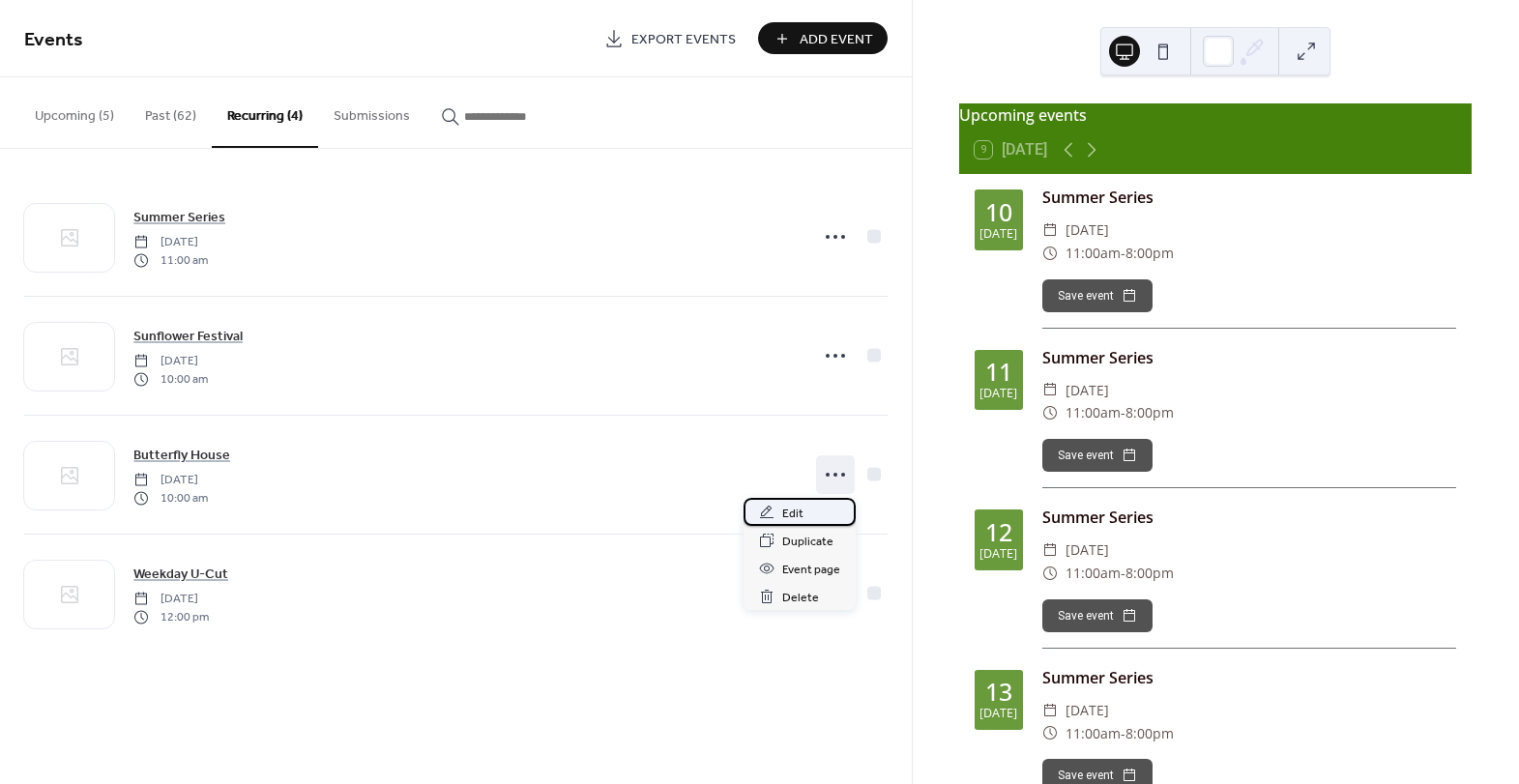 click on "Edit" at bounding box center [800, 511] 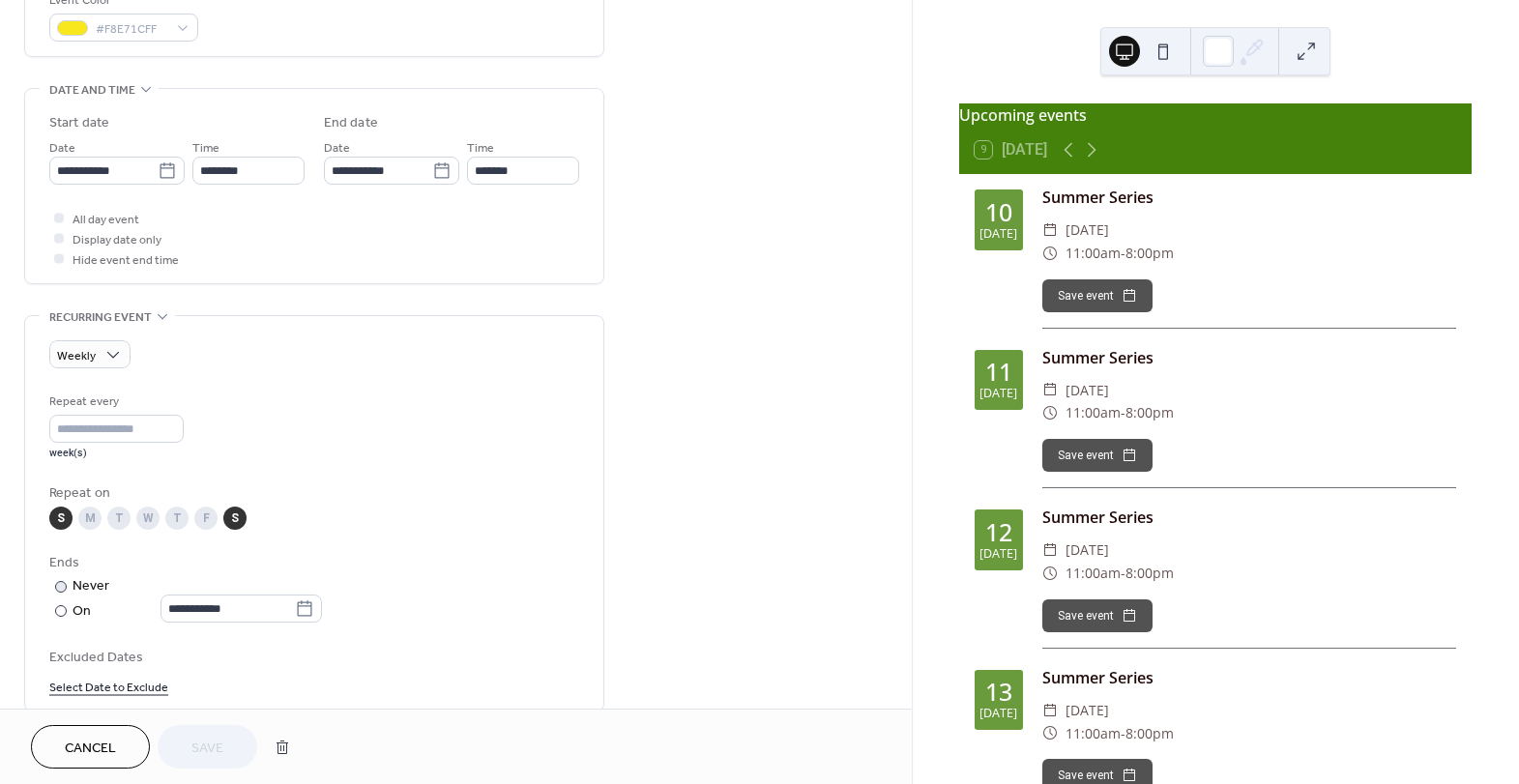 scroll, scrollTop: 549, scrollLeft: 0, axis: vertical 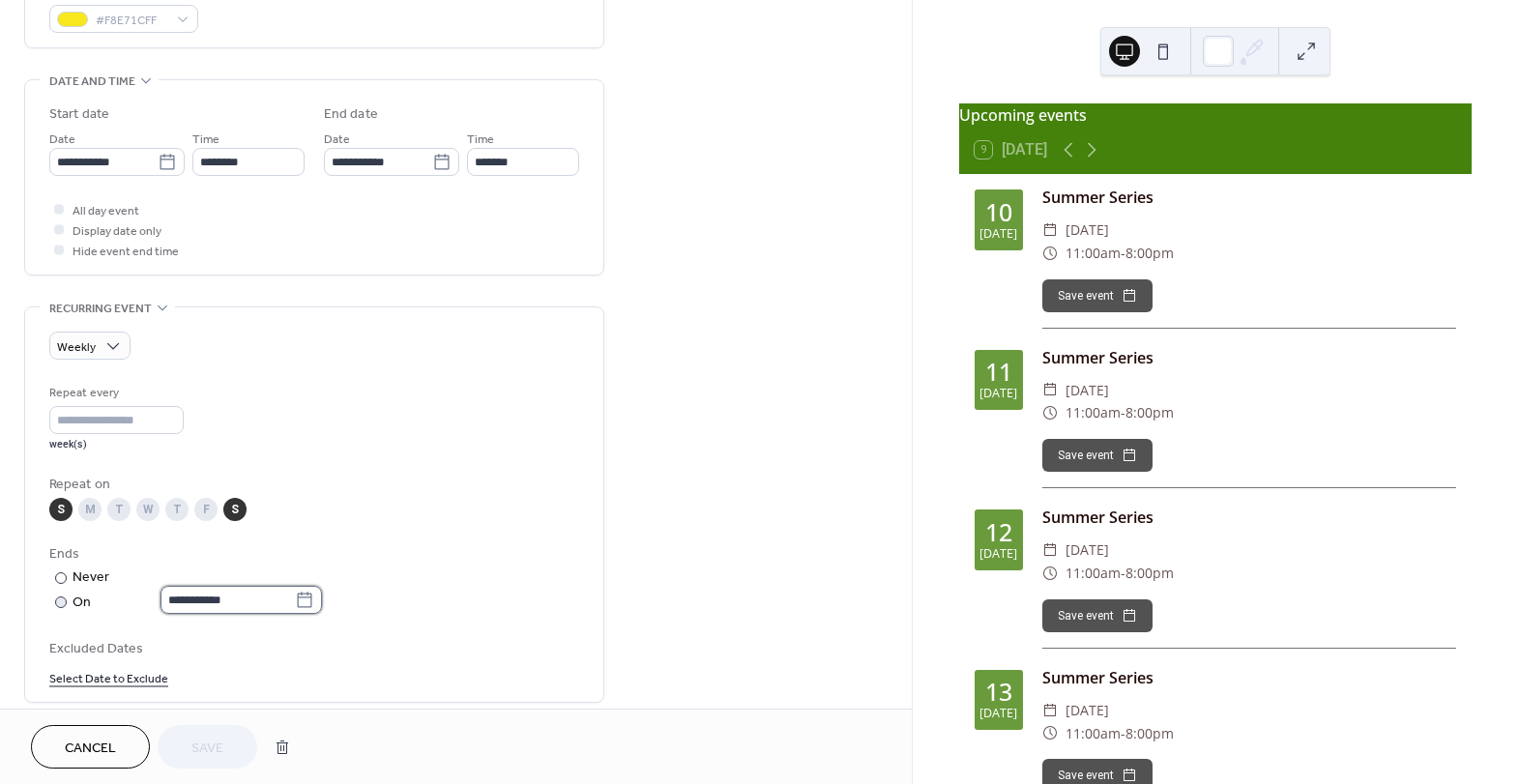 click on "**********" at bounding box center (227, 599) 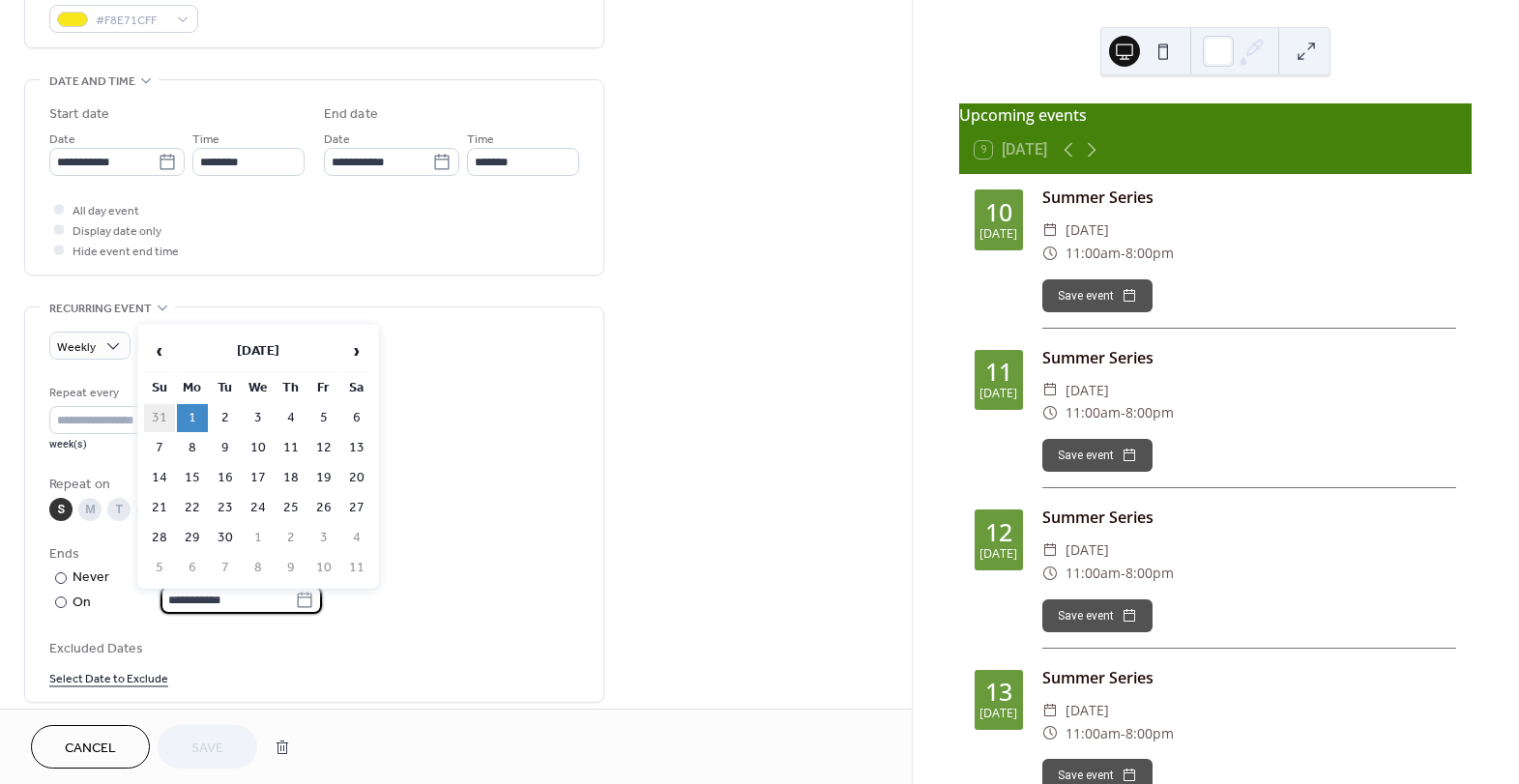 click on "31" at bounding box center [160, 418] 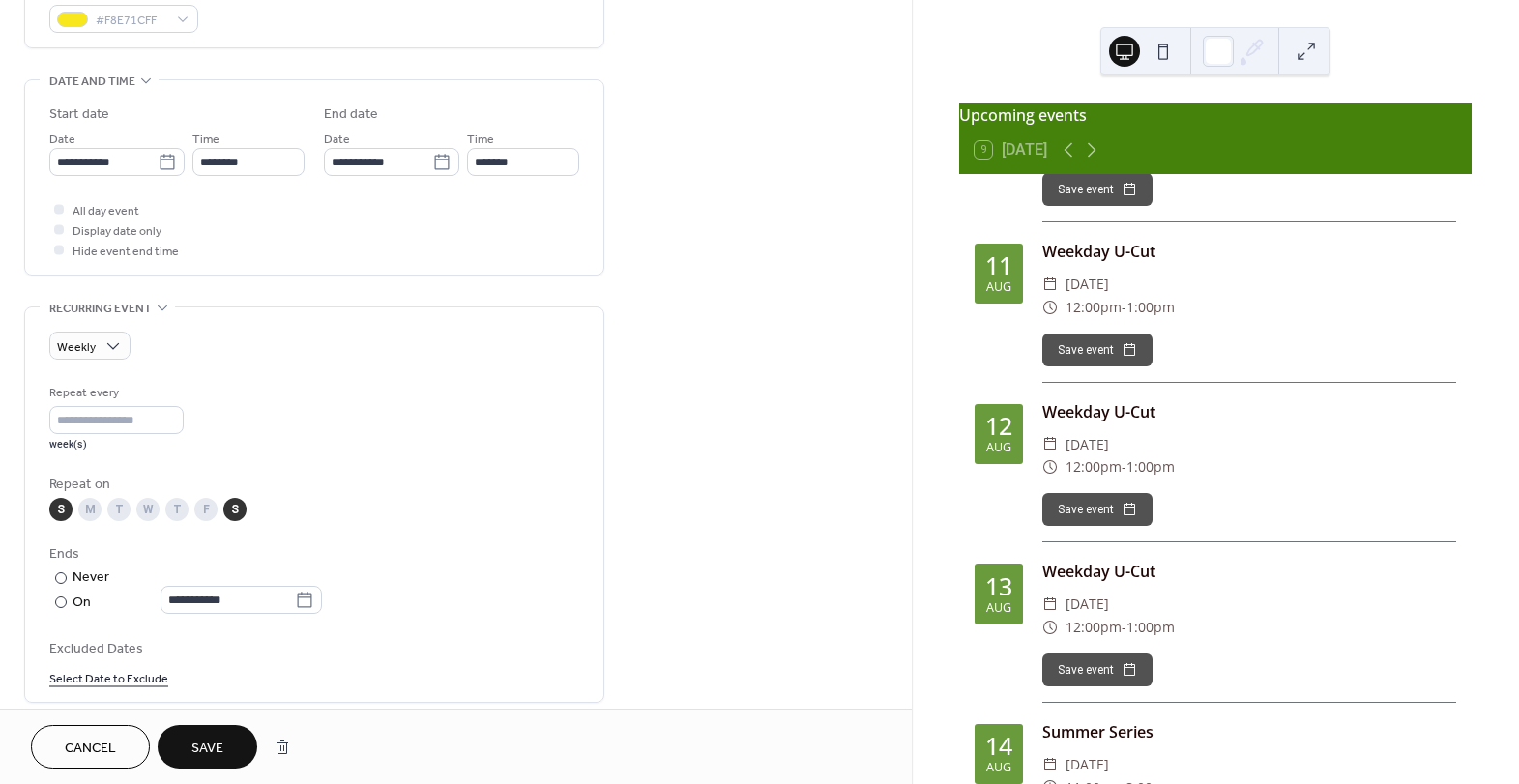 scroll, scrollTop: 7311, scrollLeft: 0, axis: vertical 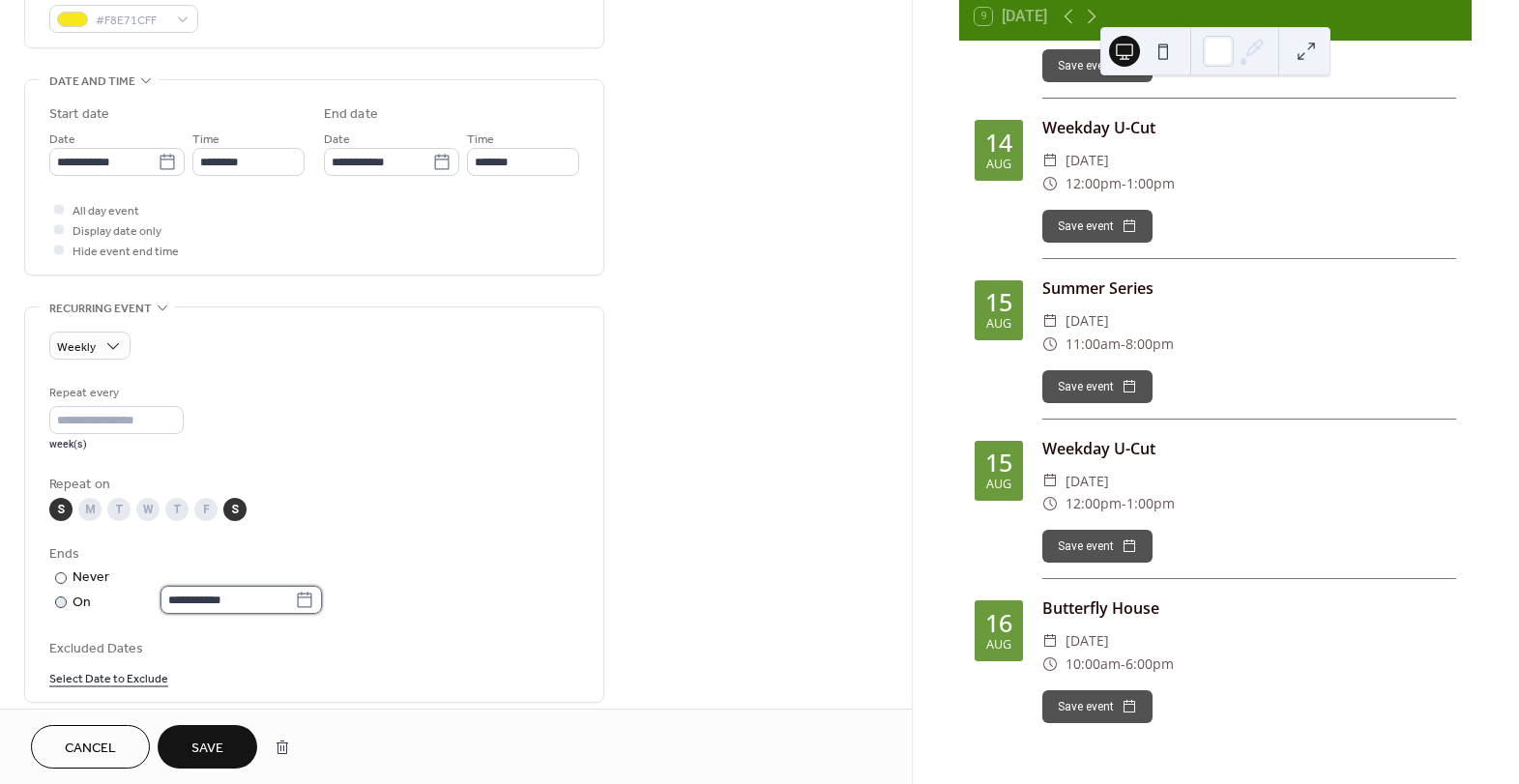 click on "**********" at bounding box center (227, 599) 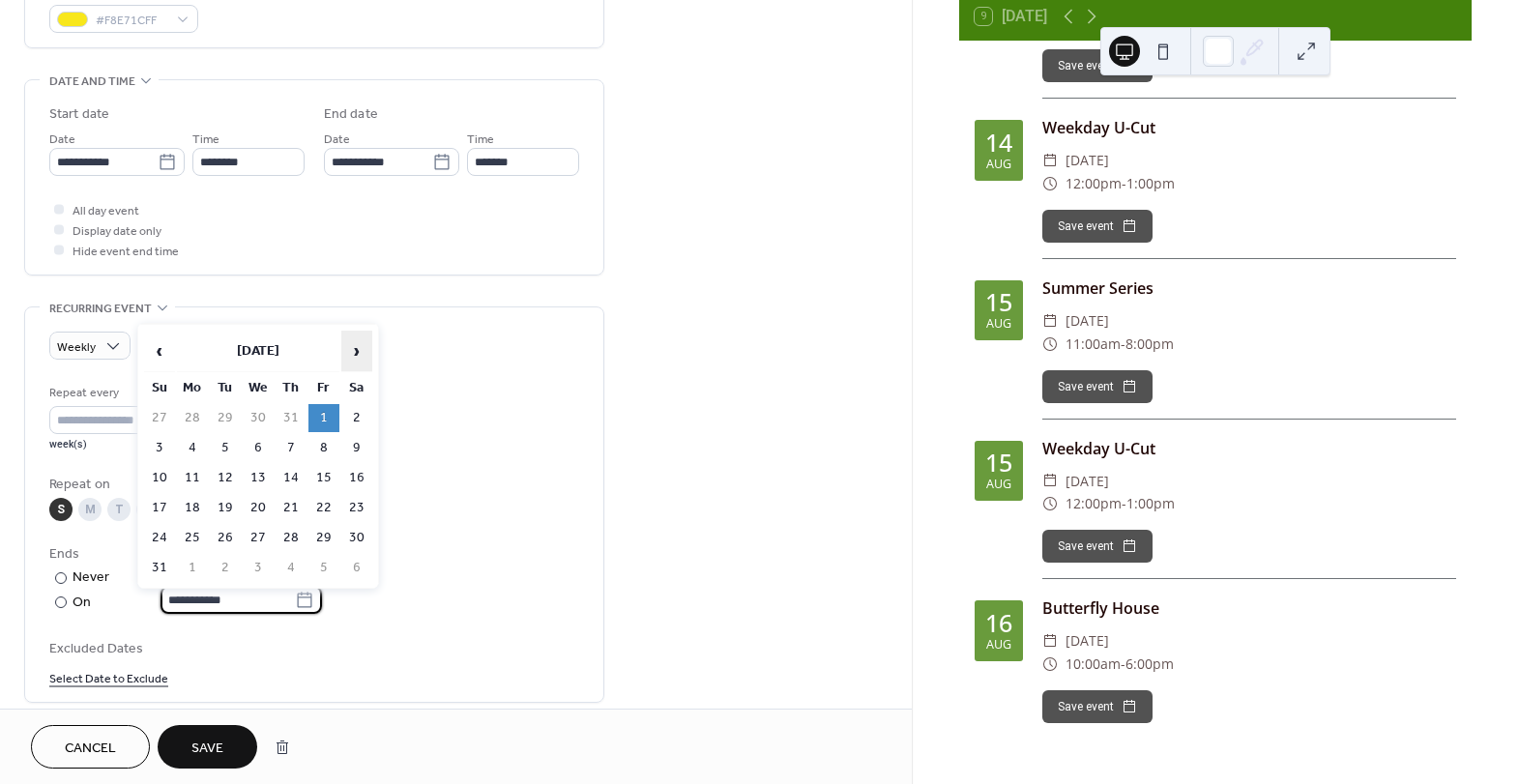 click on "›" at bounding box center [357, 351] 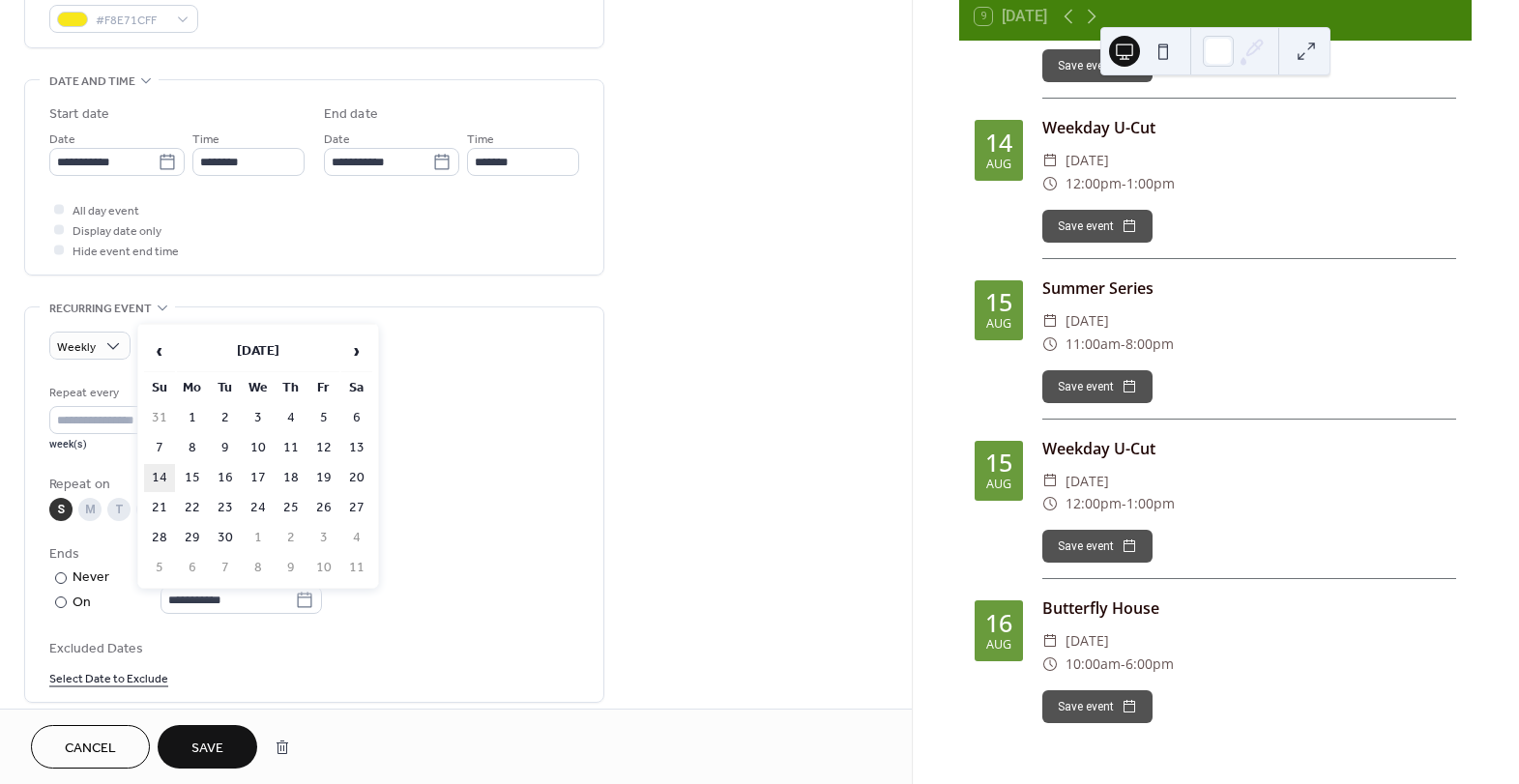 click on "14" at bounding box center (160, 478) 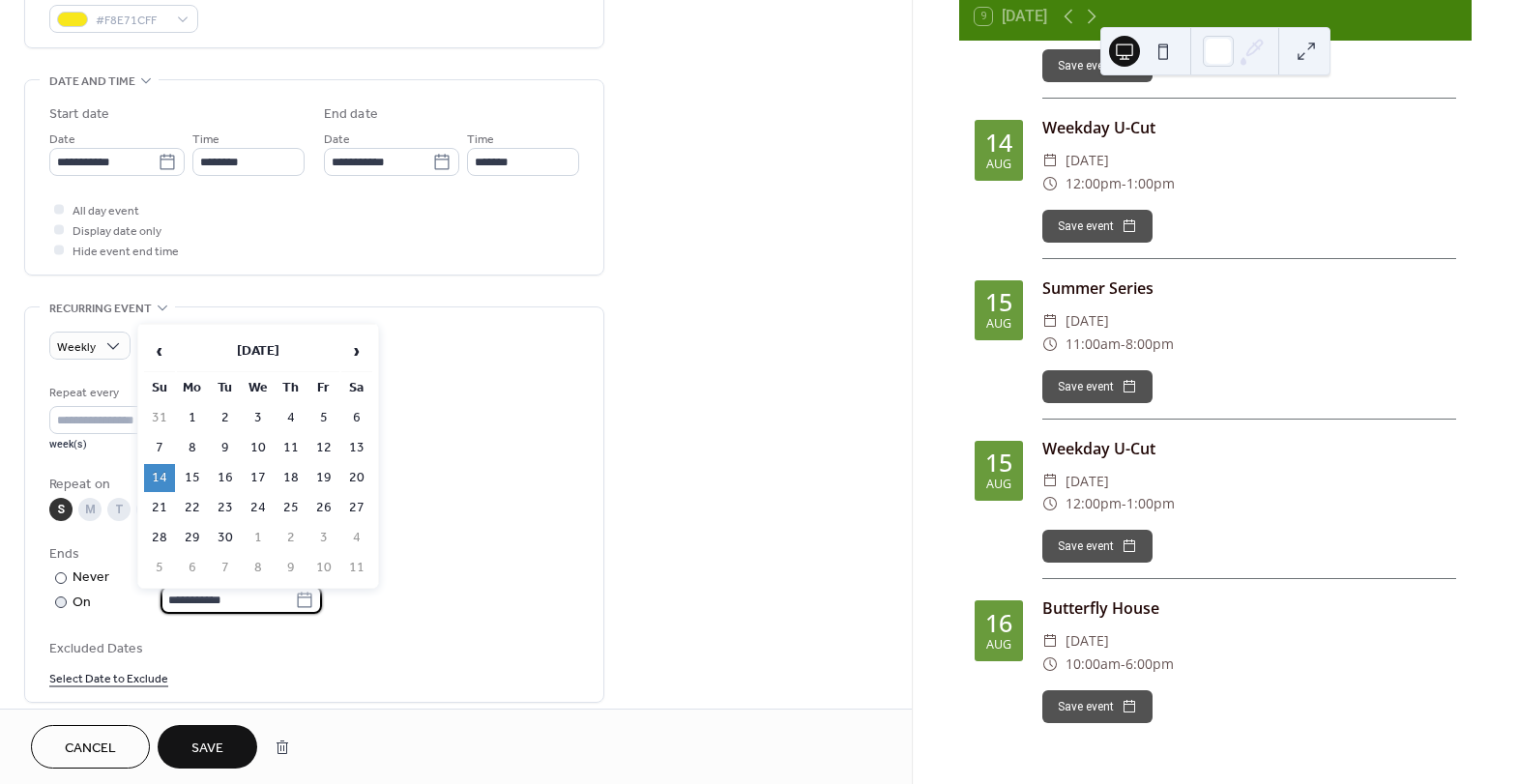 click on "**********" at bounding box center [227, 599] 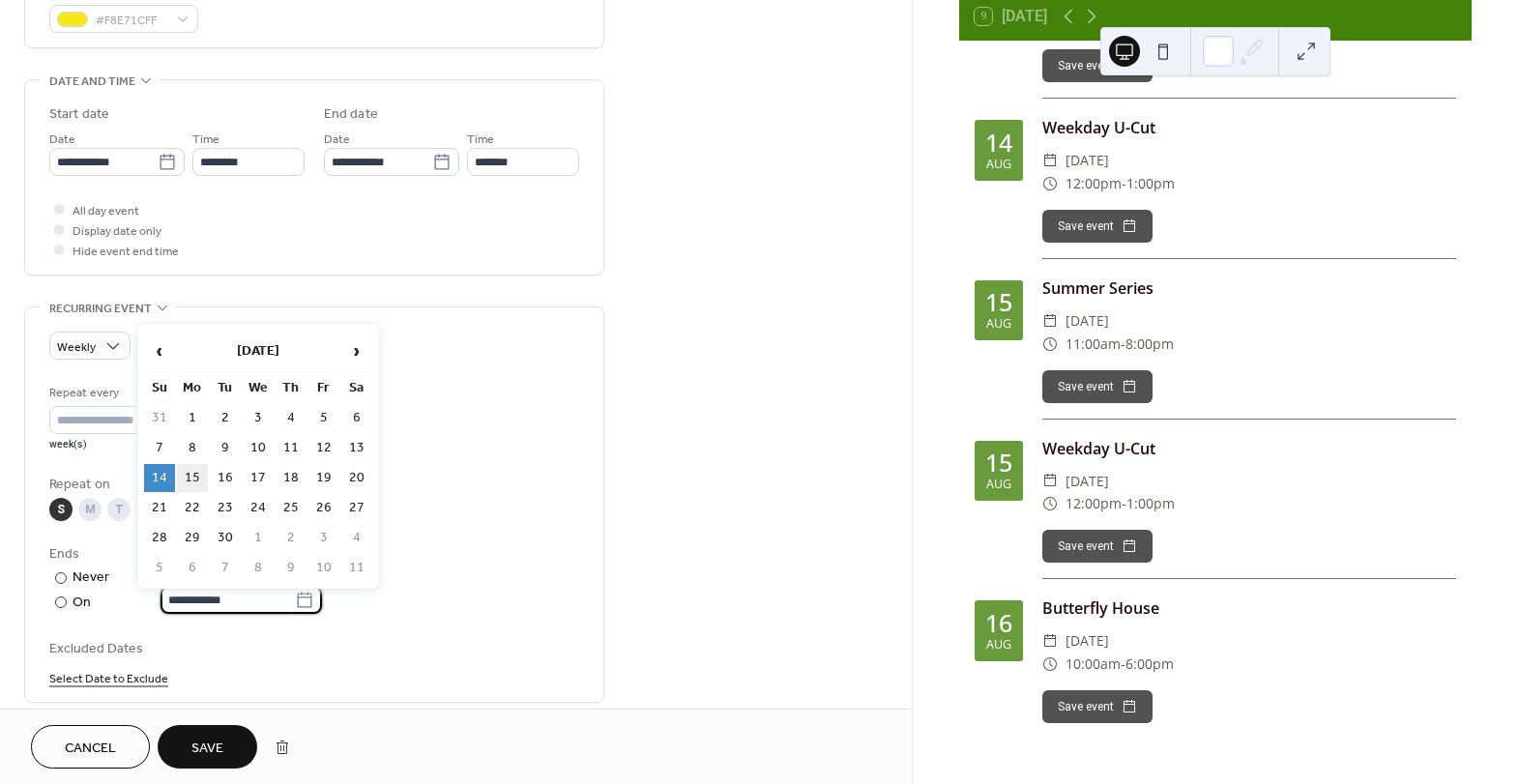 click on "15" at bounding box center (192, 478) 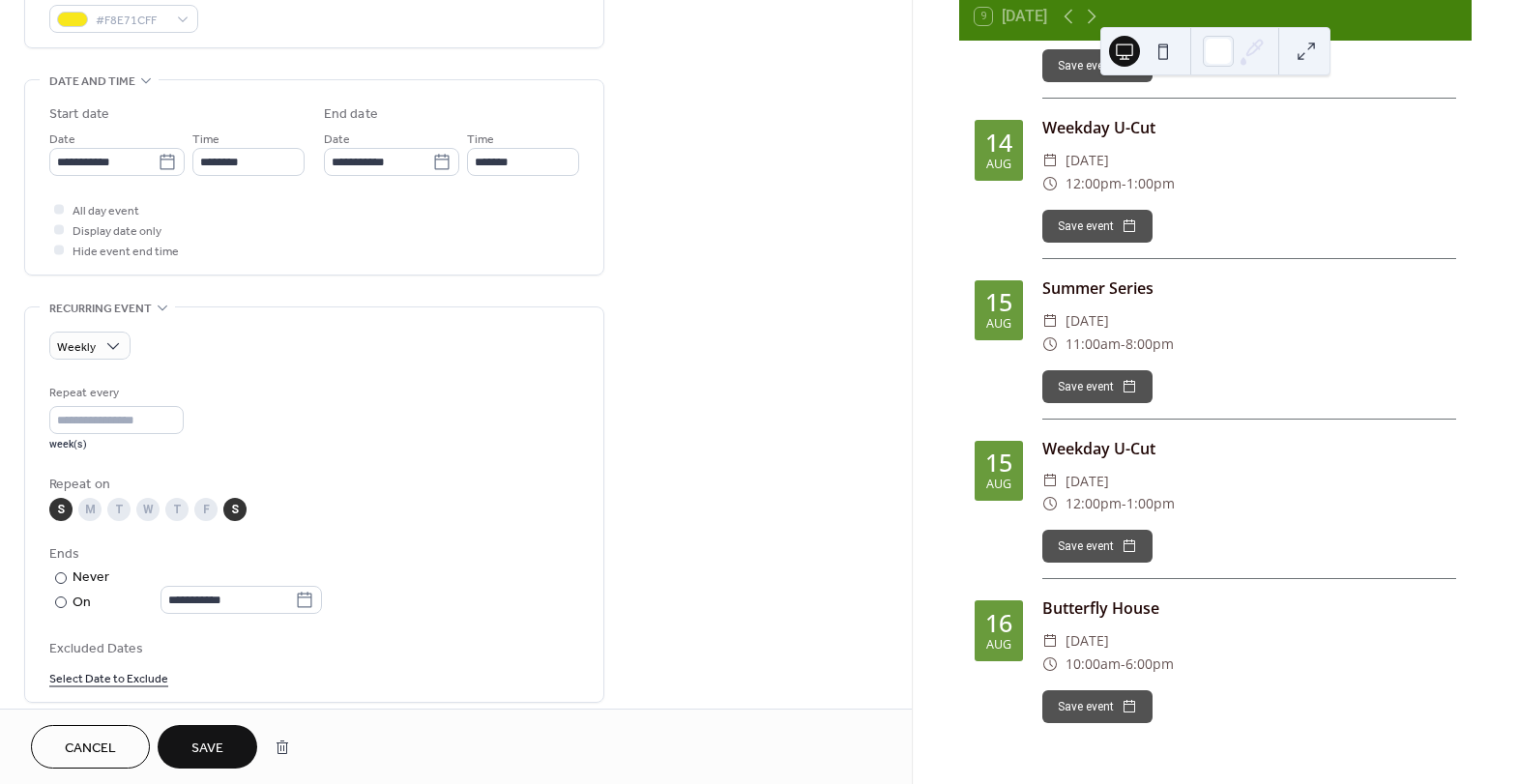 click on "Save" at bounding box center (207, 748) 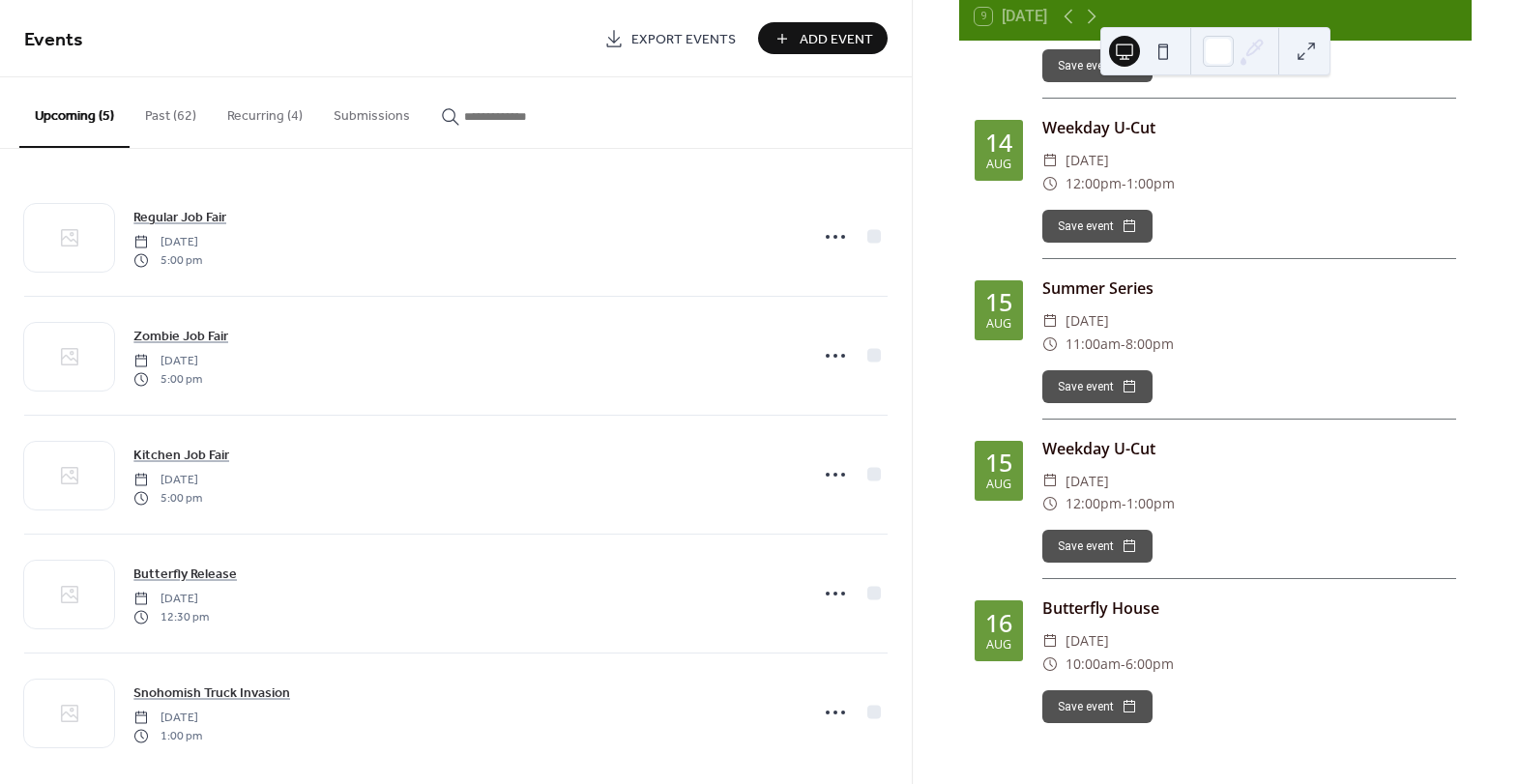 click on "​ [DATE]" at bounding box center [1249, 481] 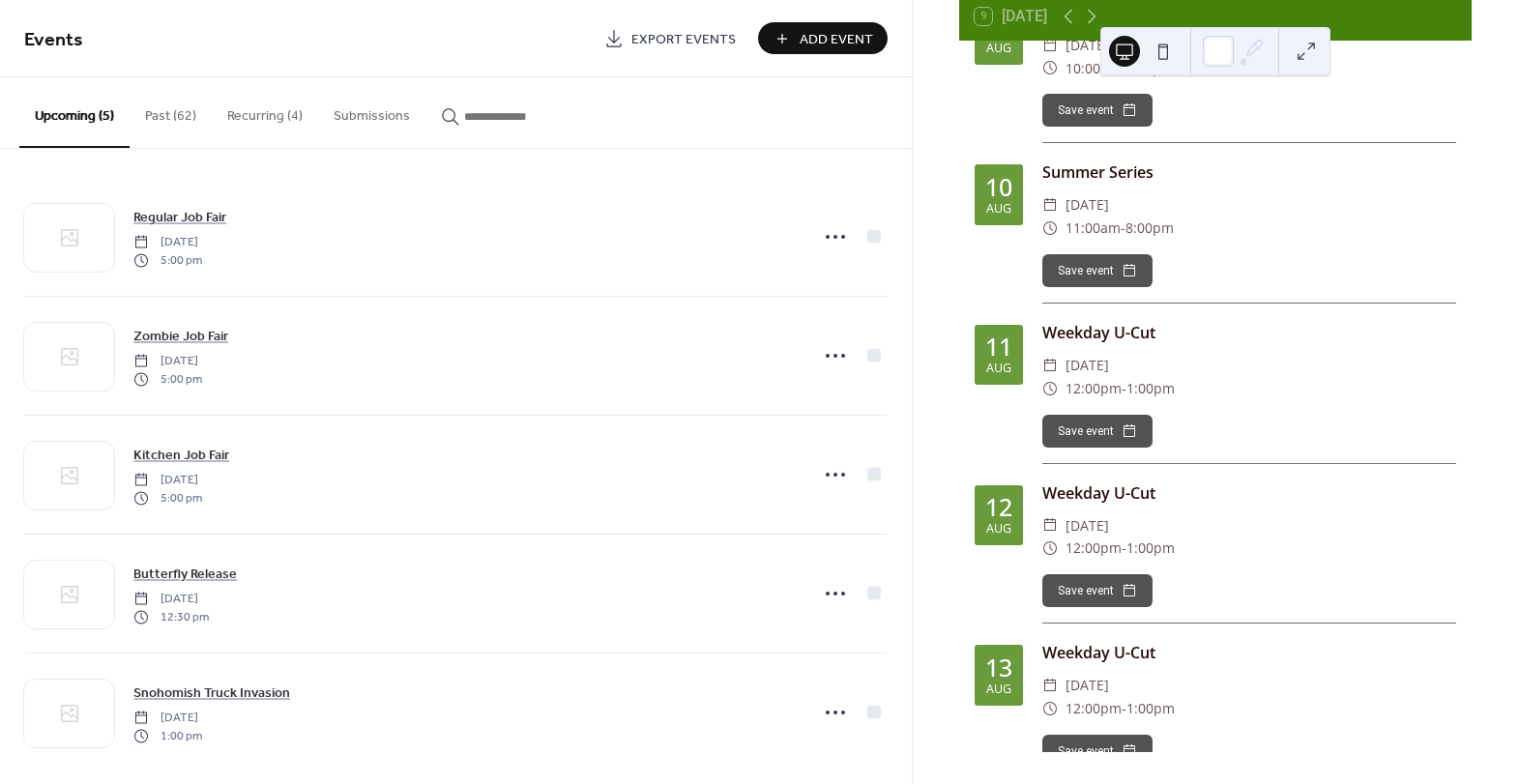 scroll, scrollTop: 7311, scrollLeft: 0, axis: vertical 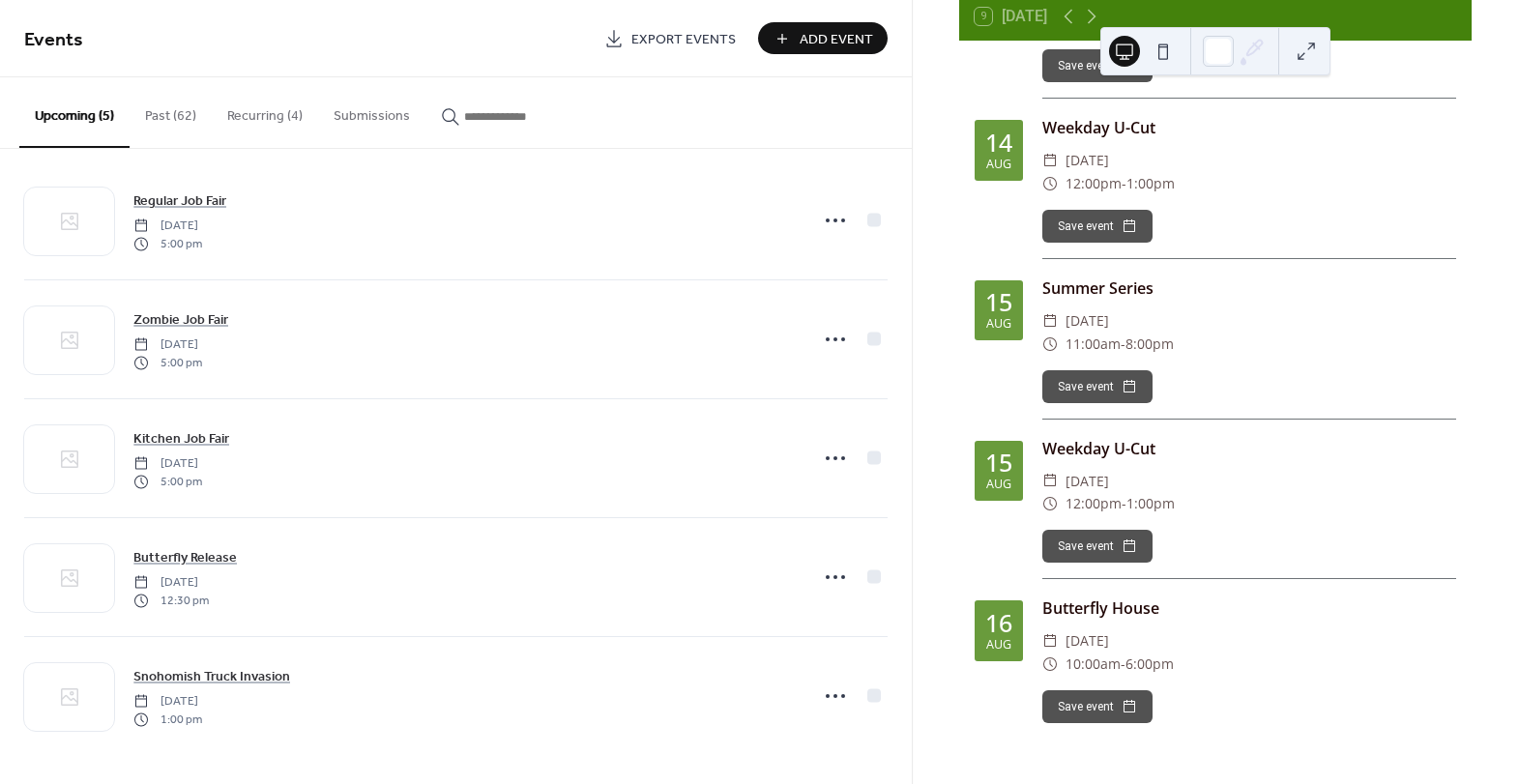 click on "Recurring  (4)" at bounding box center [265, 111] 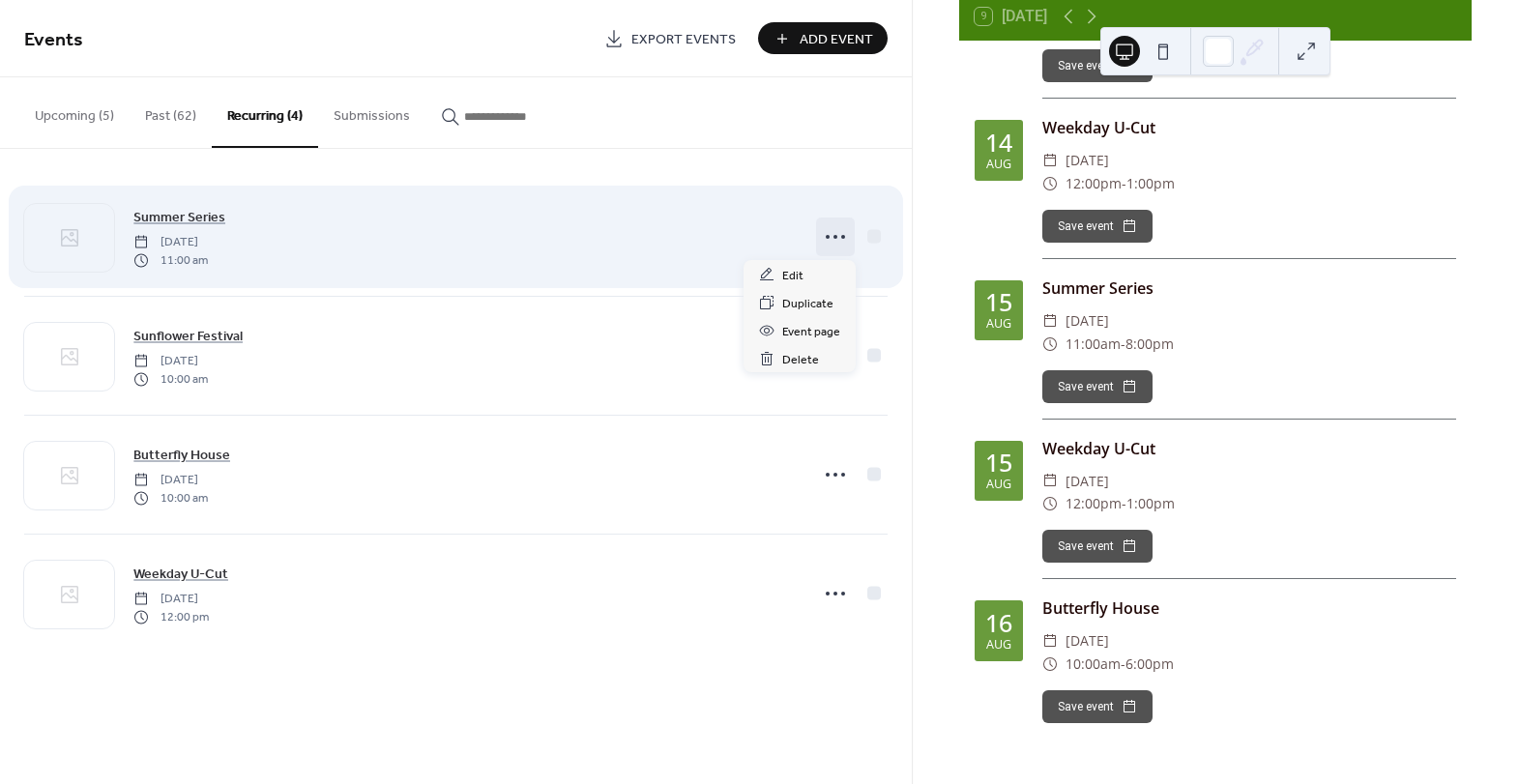 click 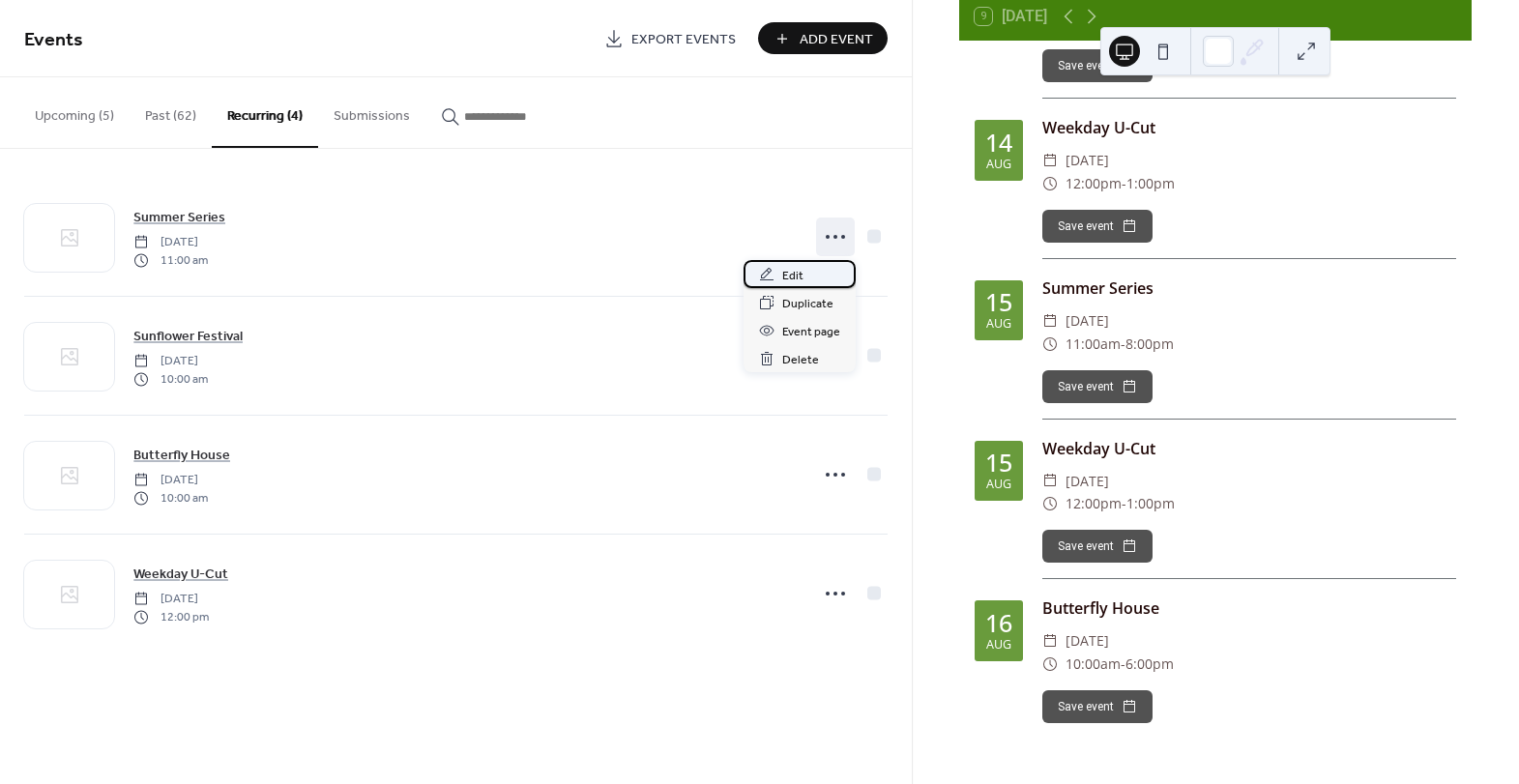 click on "Edit" at bounding box center (800, 274) 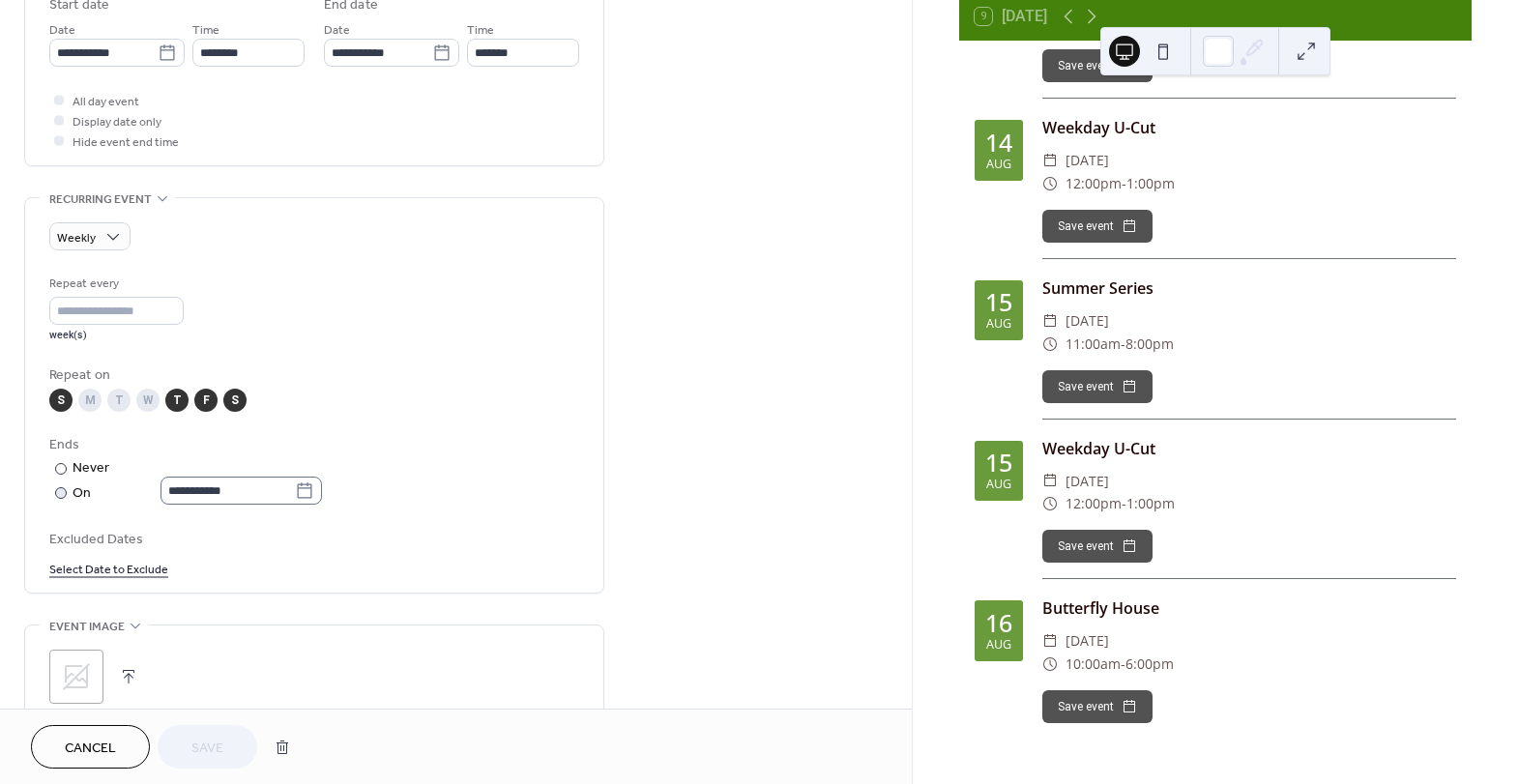 scroll, scrollTop: 660, scrollLeft: 0, axis: vertical 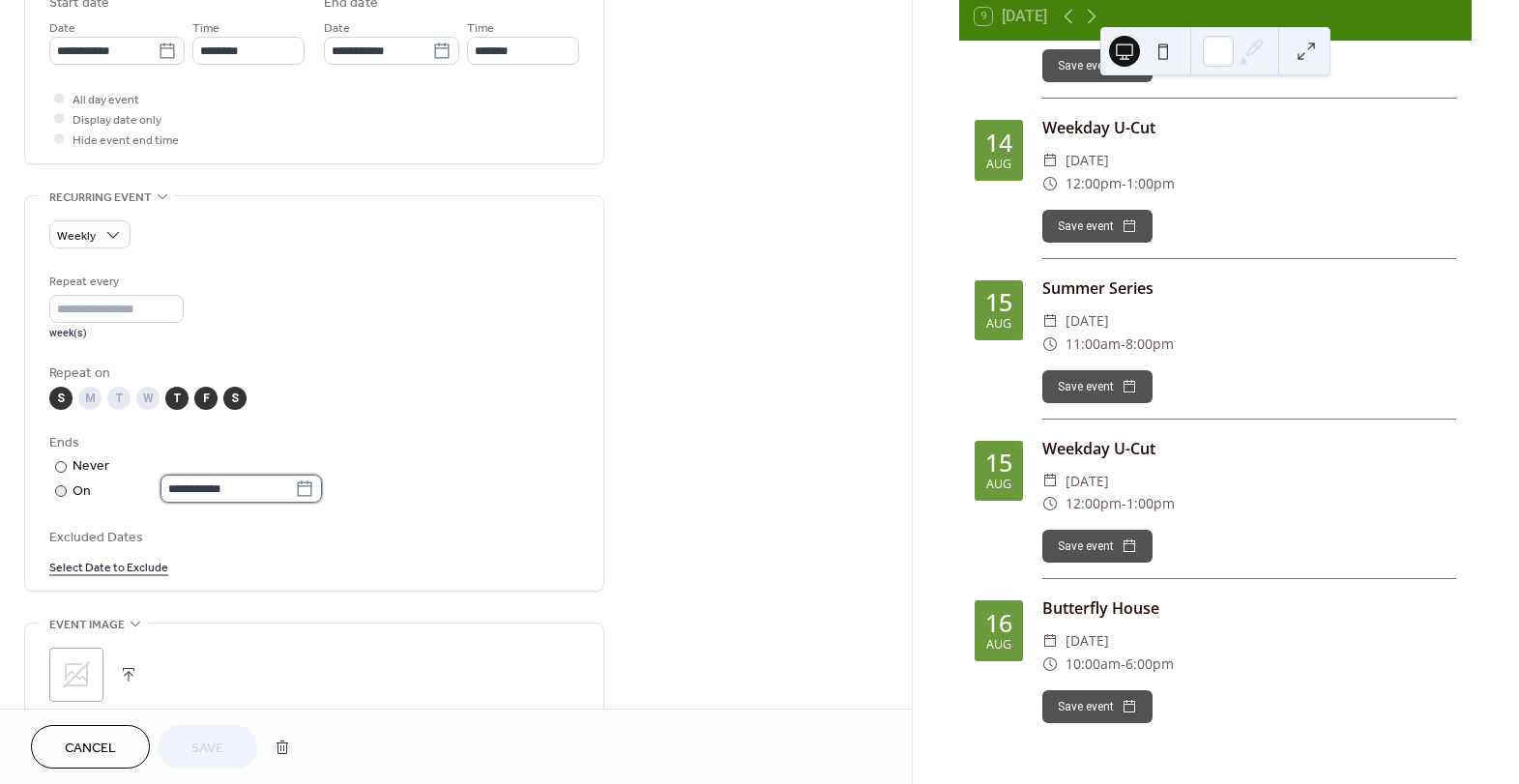 click on "**********" at bounding box center [227, 488] 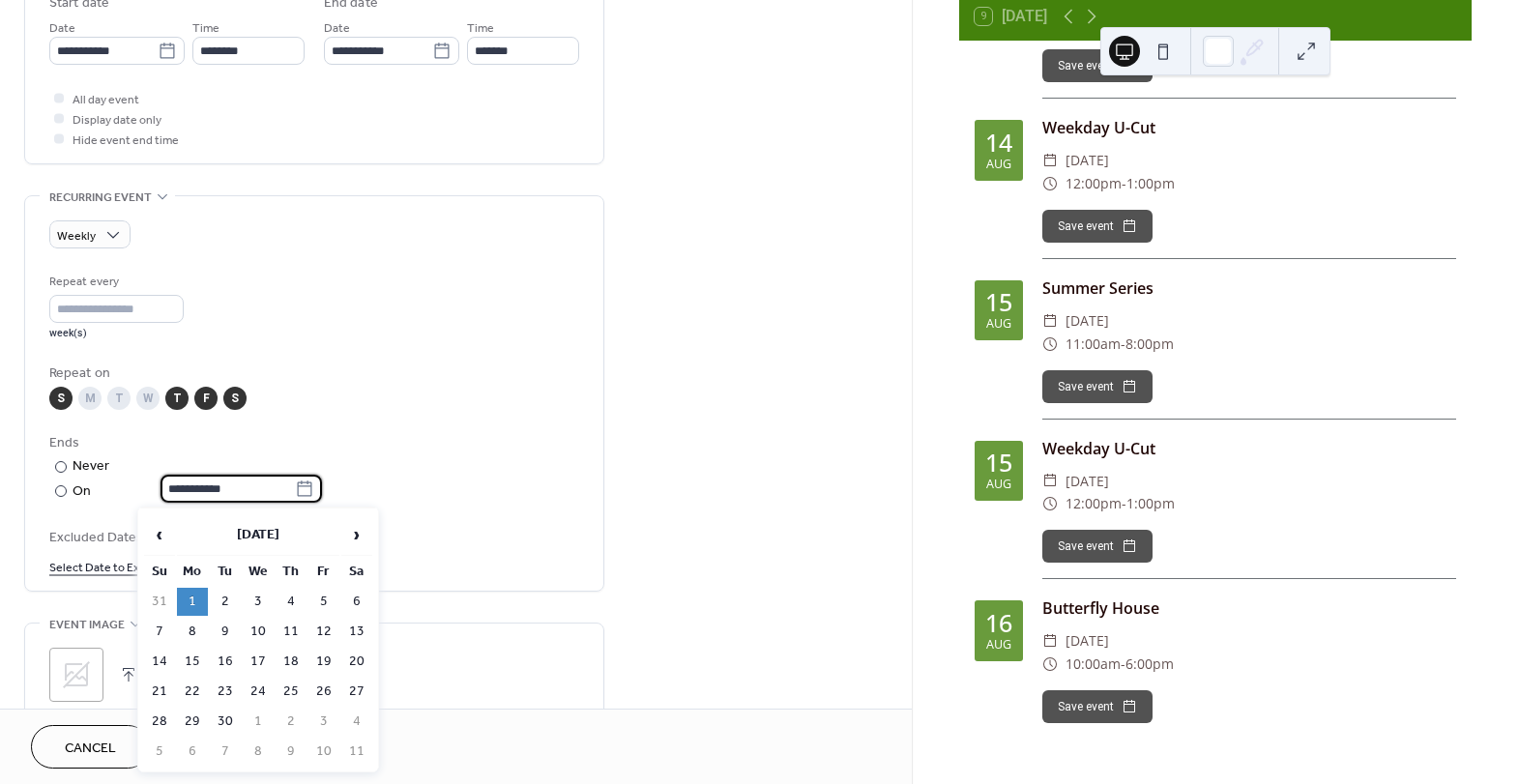 click on "**********" at bounding box center [314, 468] 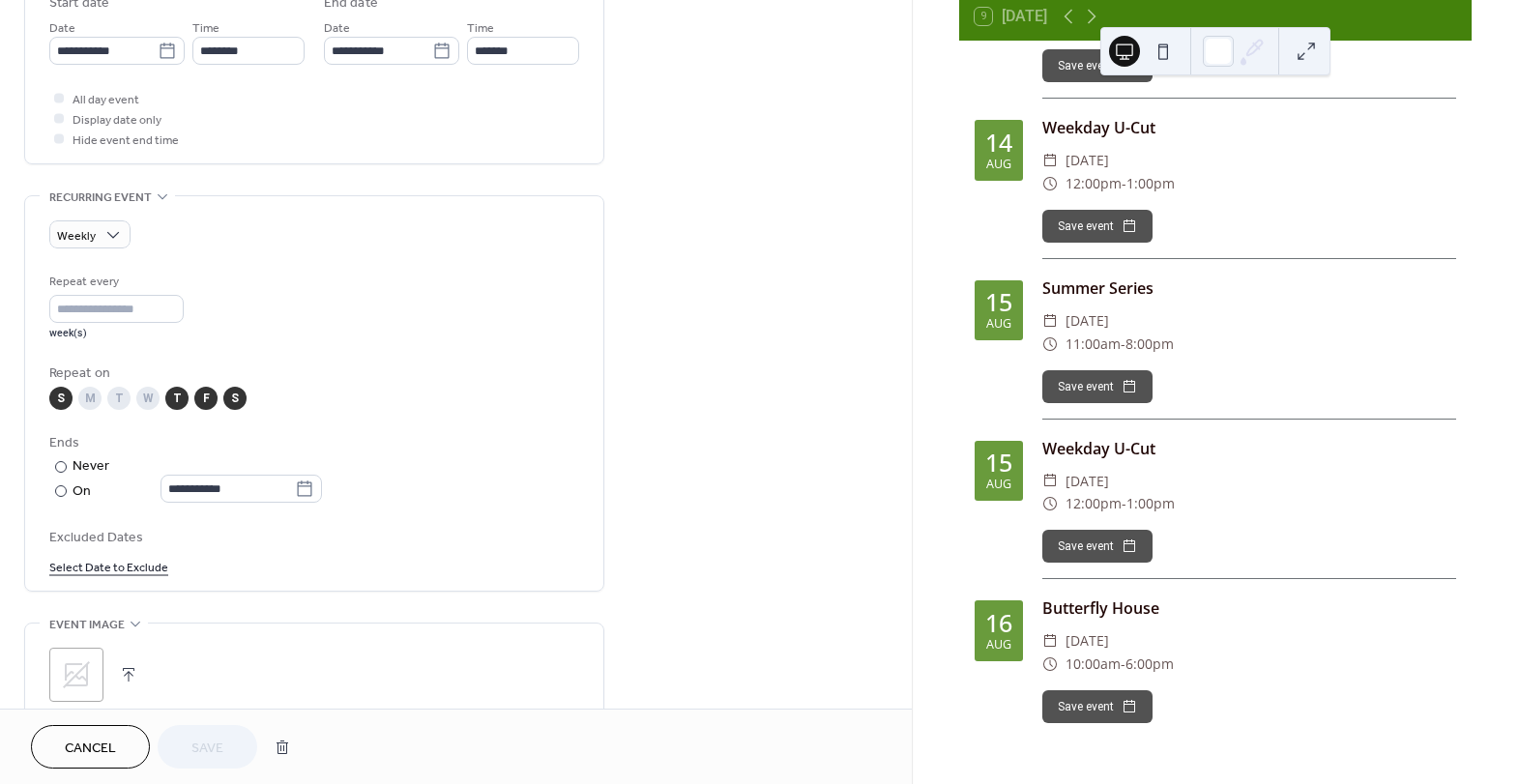 click on "Weekday U-Cut ​ [DATE] ​ 12:00pm - 1:00pm Save event" at bounding box center (1249, 508) 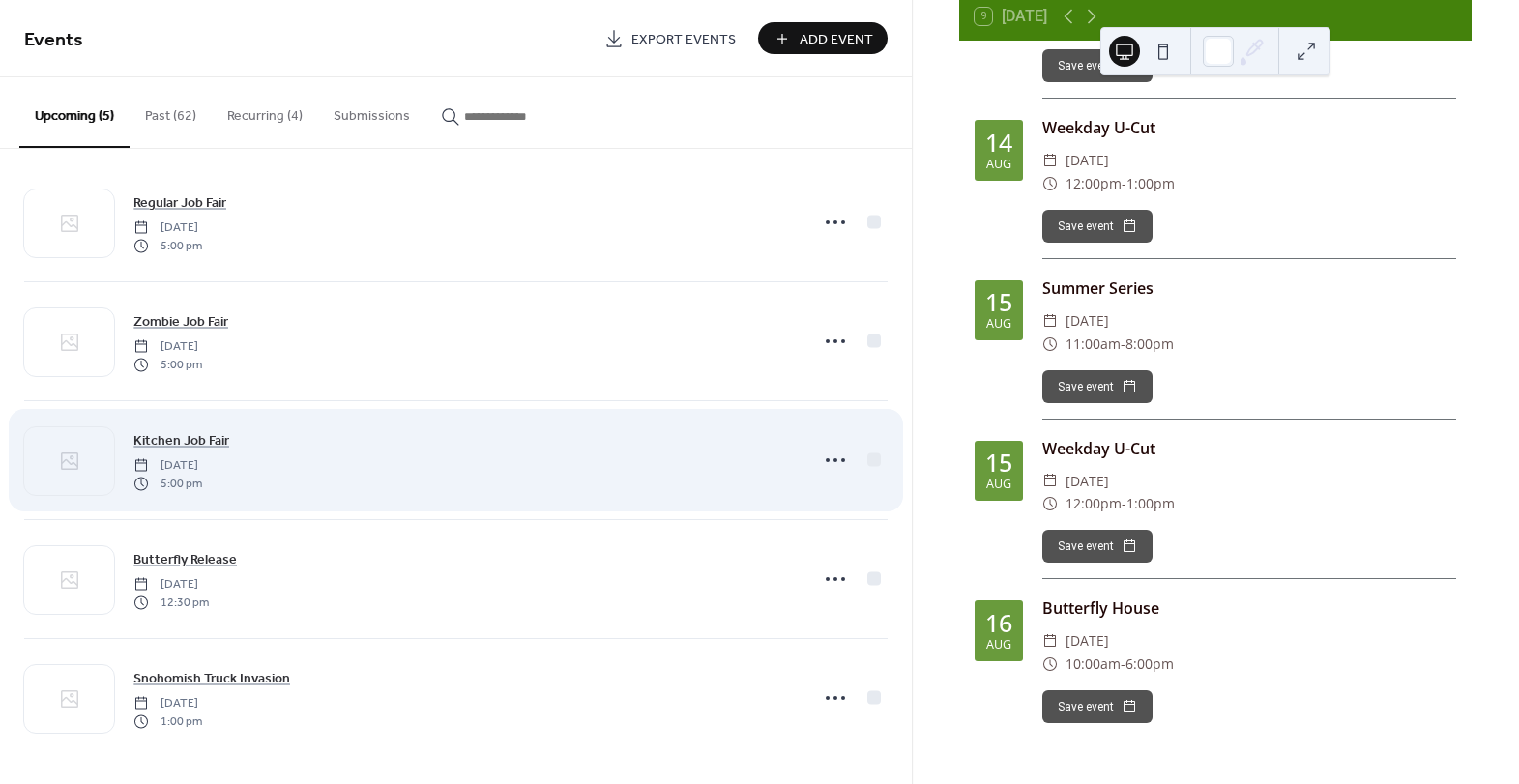scroll, scrollTop: 16, scrollLeft: 0, axis: vertical 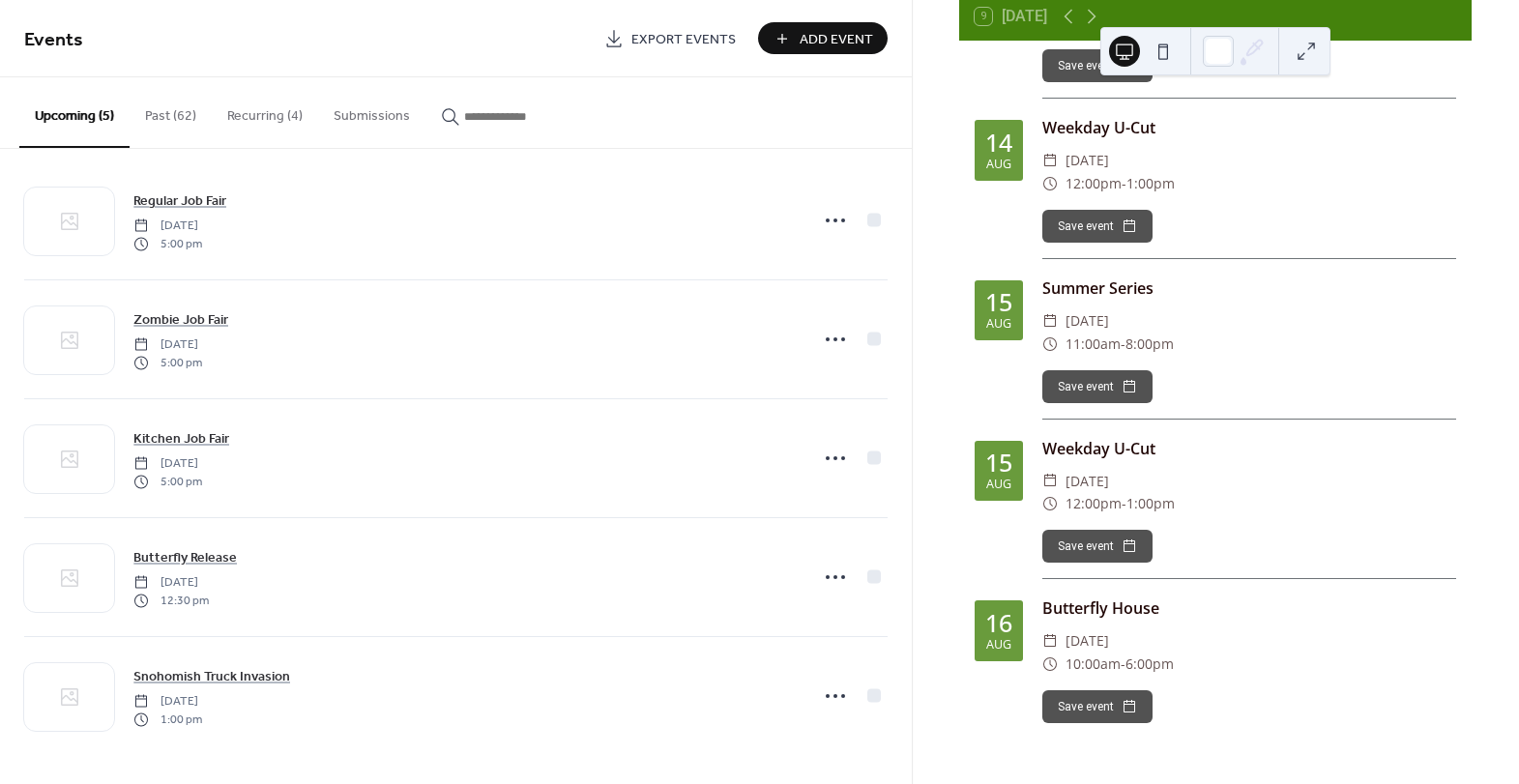 click on "Recurring  (4)" at bounding box center [265, 111] 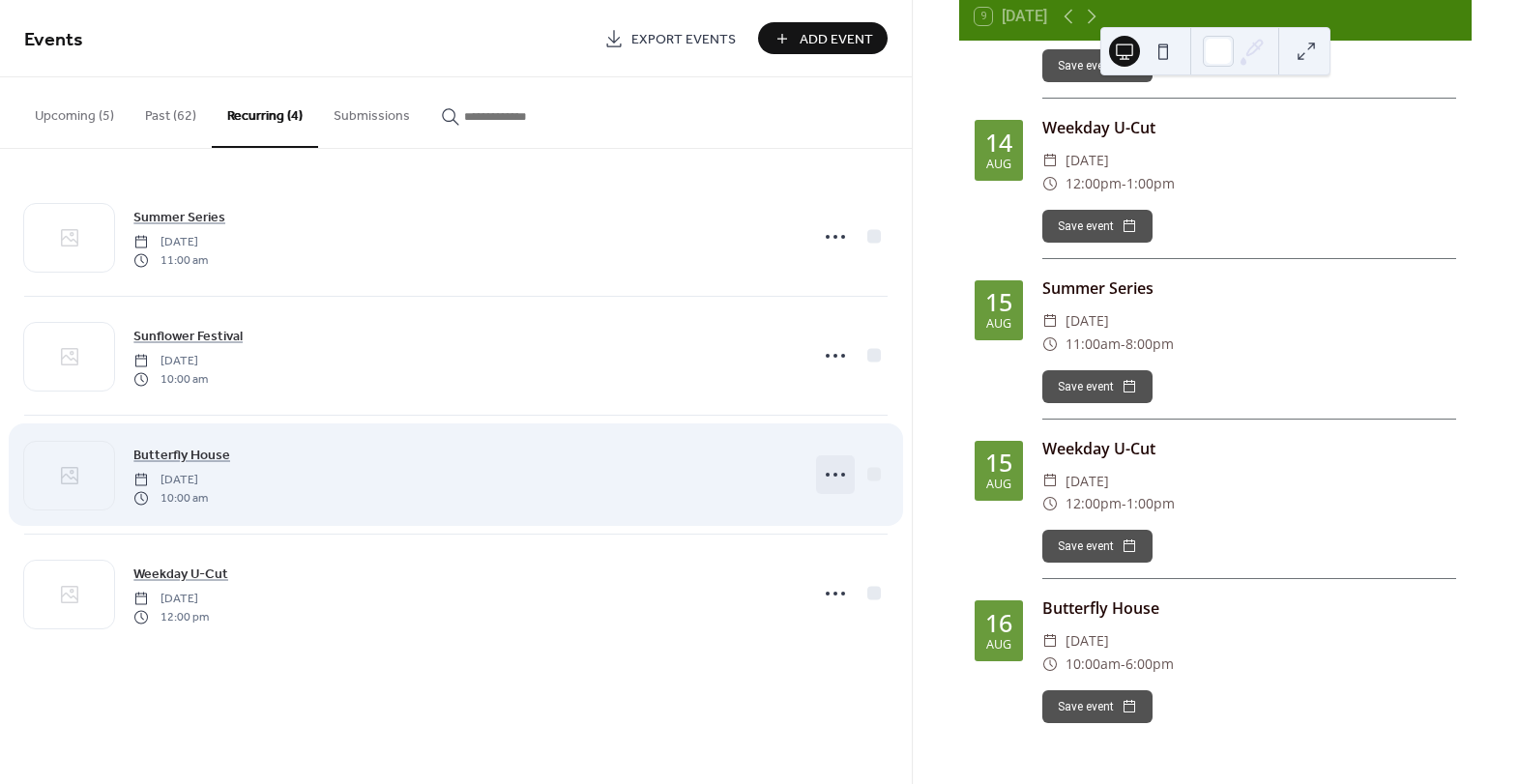 click 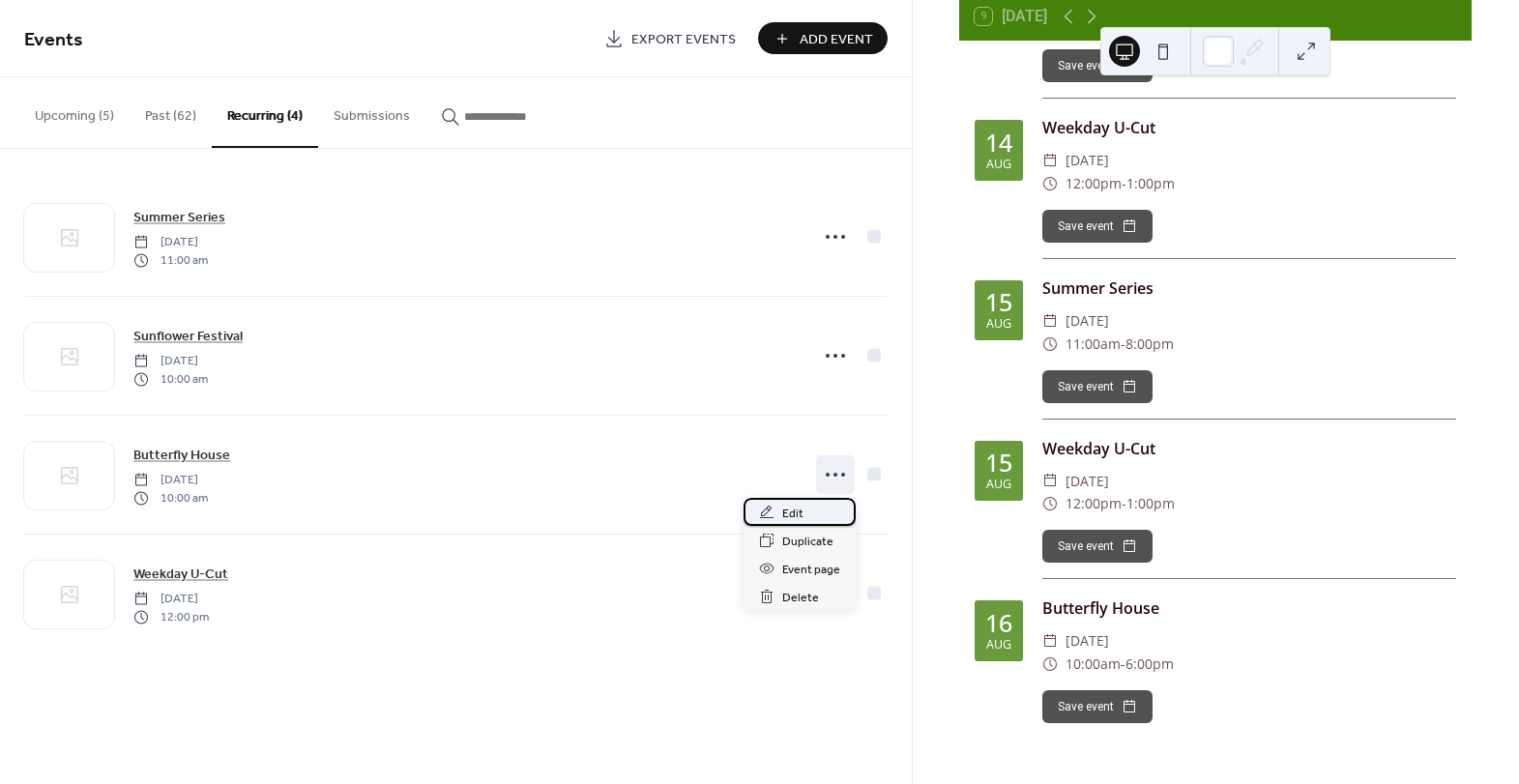click on "Edit" at bounding box center [793, 513] 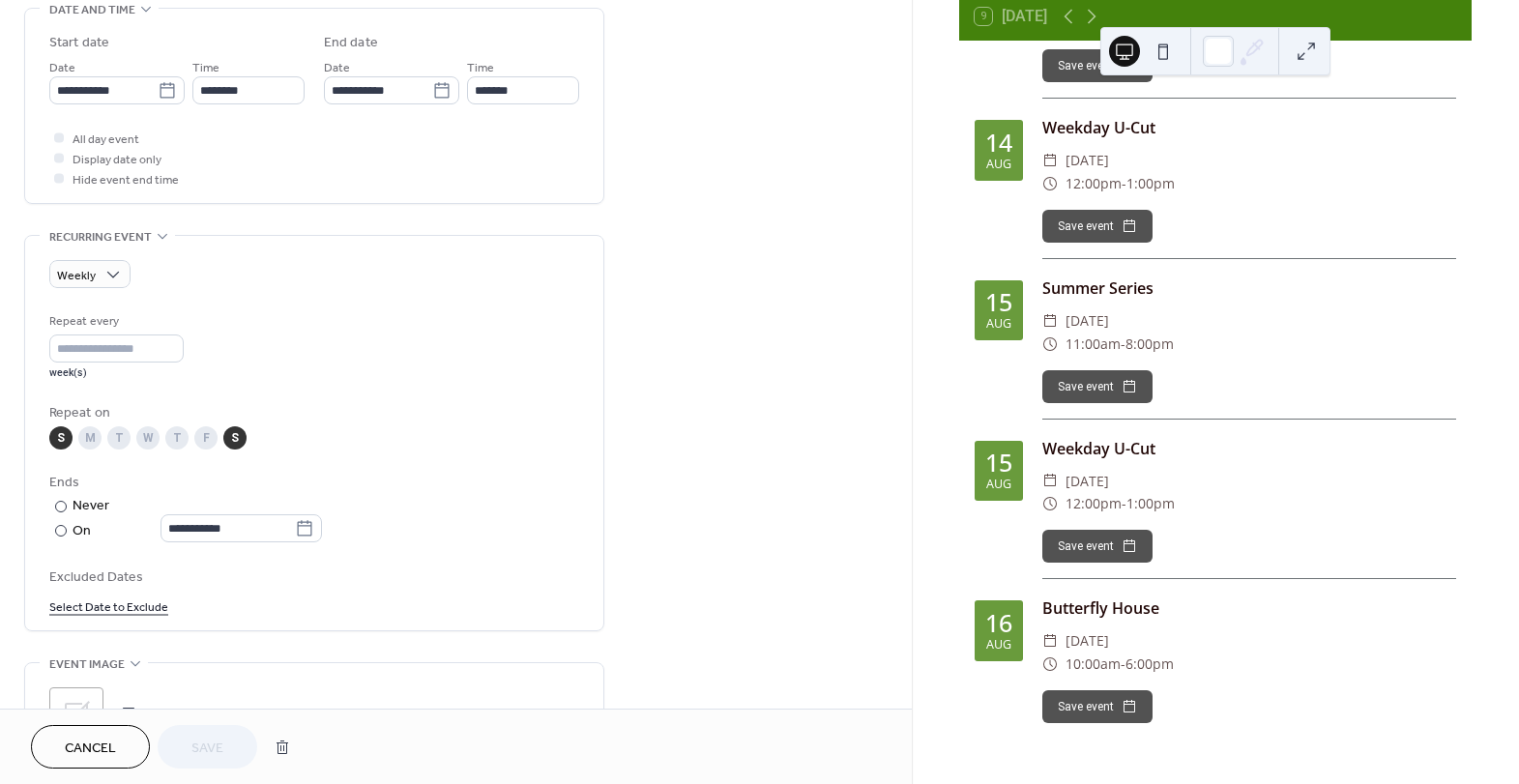 scroll, scrollTop: 624, scrollLeft: 0, axis: vertical 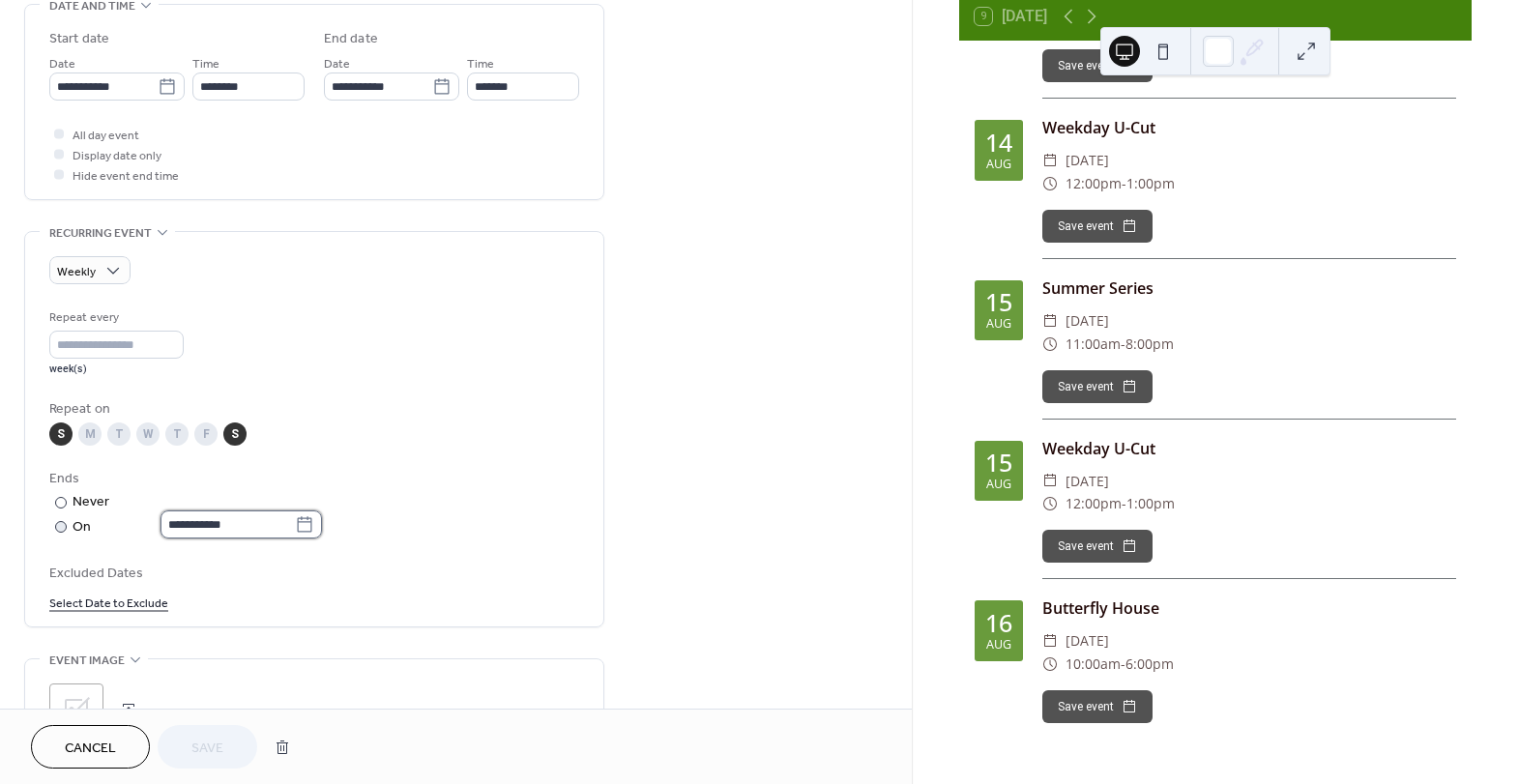 click on "**********" at bounding box center [227, 524] 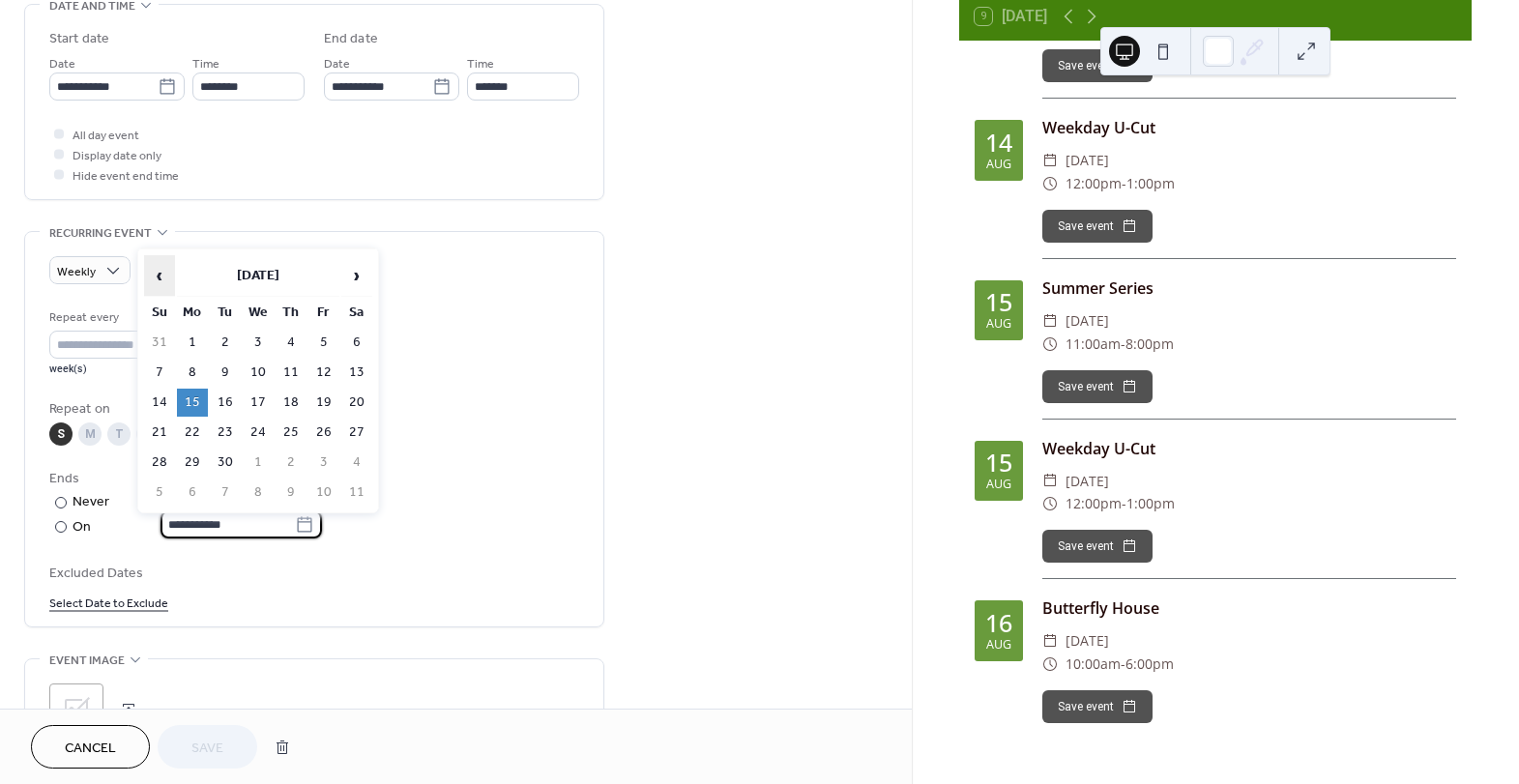 click on "‹" at bounding box center [160, 276] 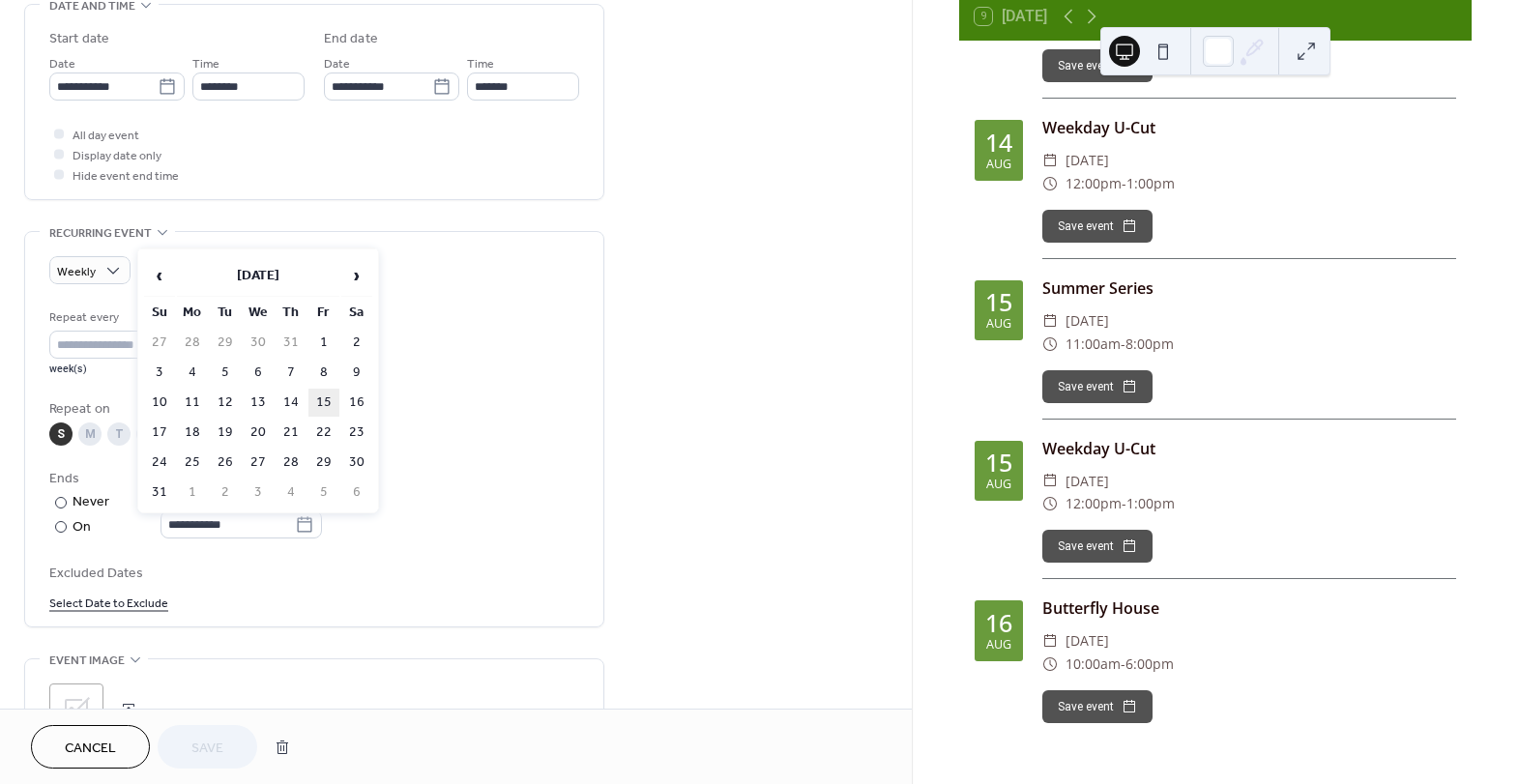 click on "15" at bounding box center (324, 402) 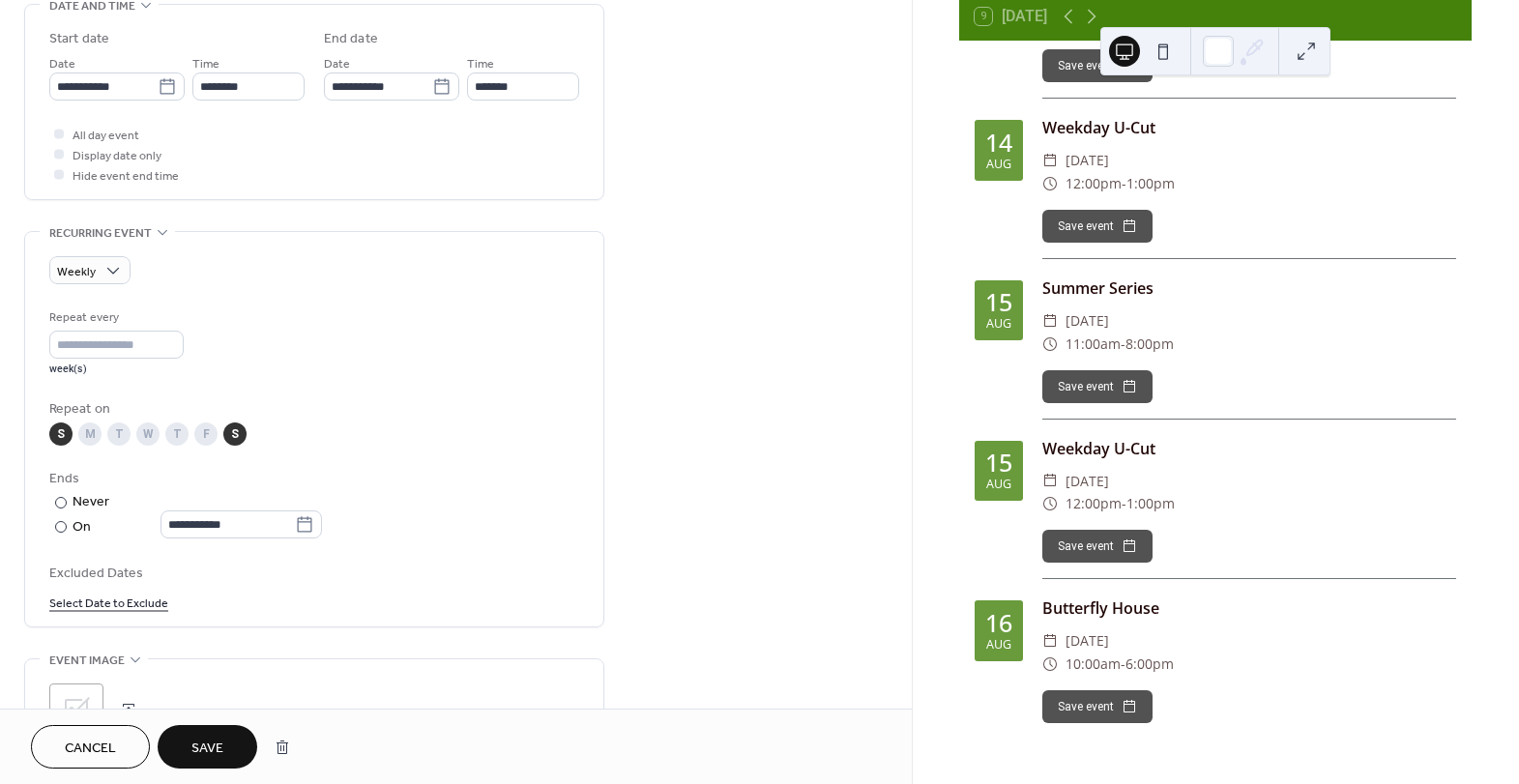 click on "Save" at bounding box center (207, 748) 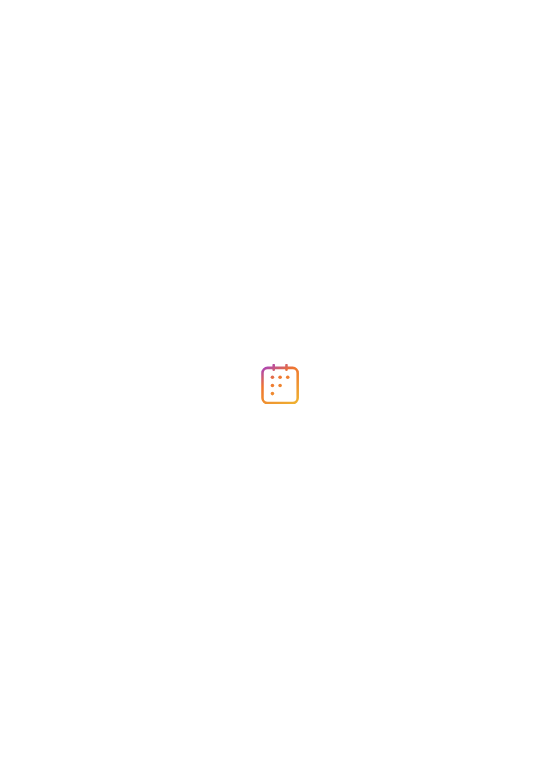 scroll, scrollTop: 0, scrollLeft: 0, axis: both 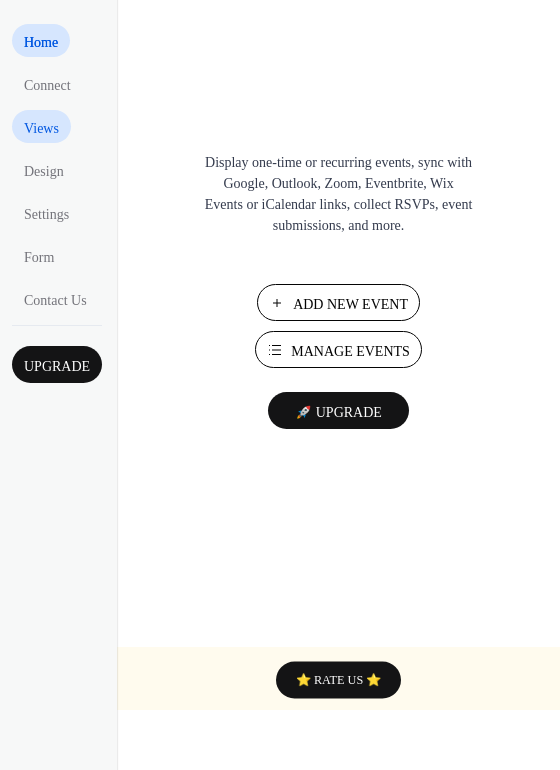 click on "Views" at bounding box center [41, 128] 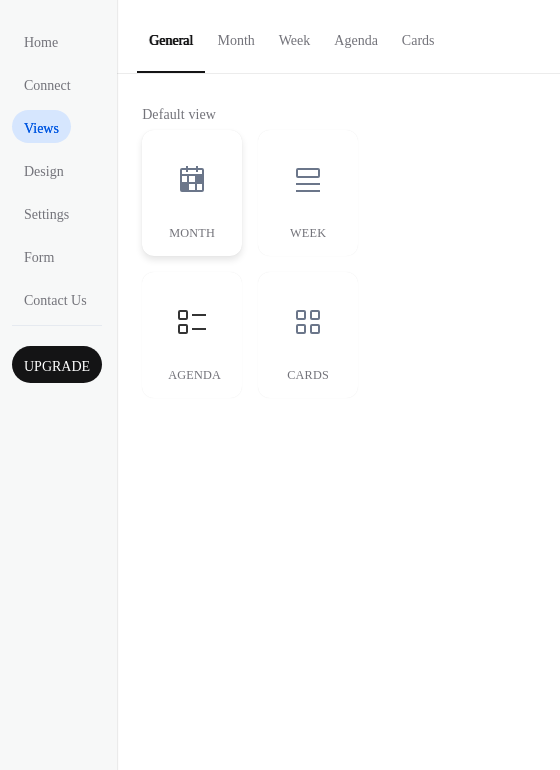 click at bounding box center (192, 180) 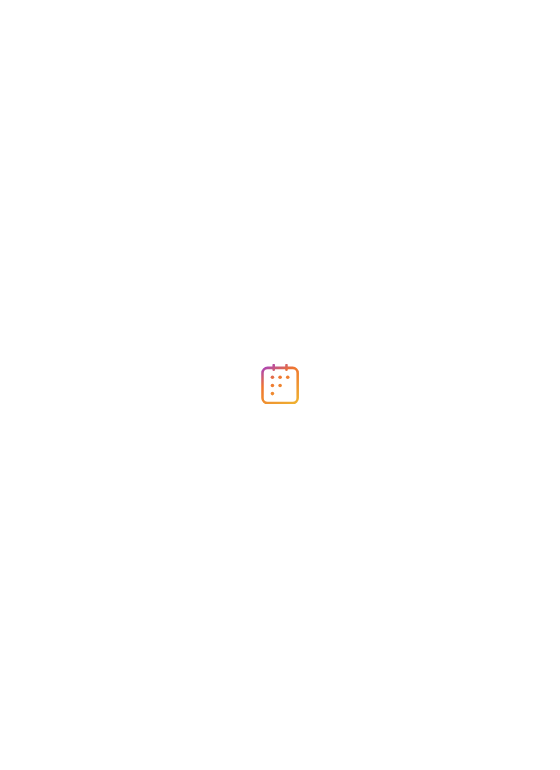 scroll, scrollTop: 0, scrollLeft: 0, axis: both 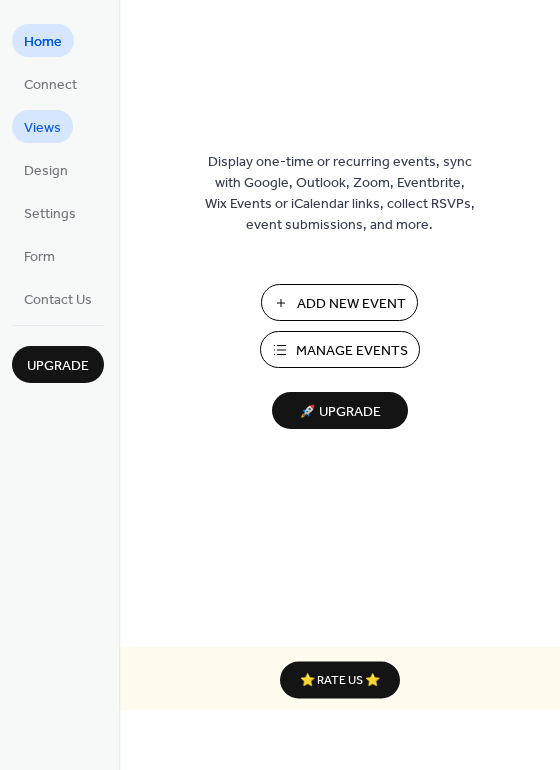 click on "Views" at bounding box center (42, 128) 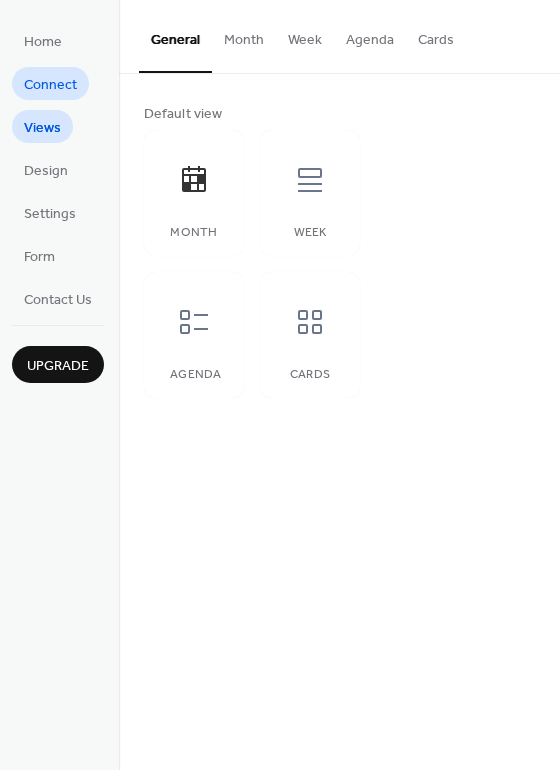 click on "Connect" at bounding box center (50, 85) 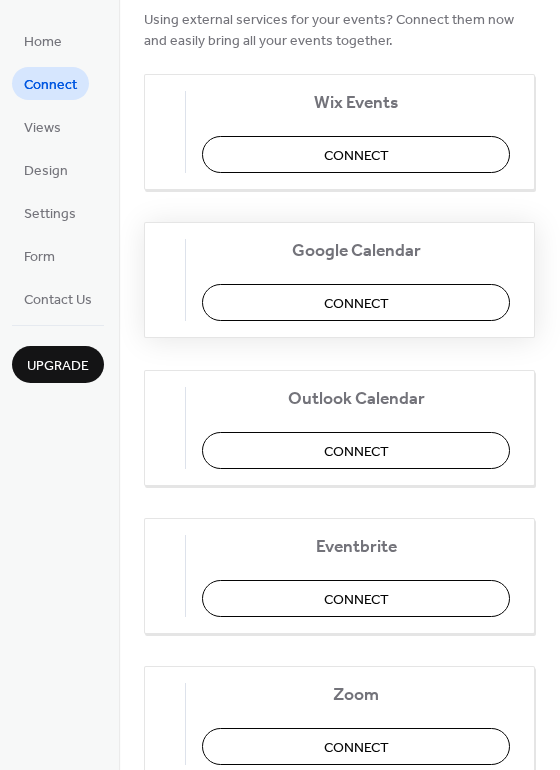 scroll, scrollTop: 0, scrollLeft: 0, axis: both 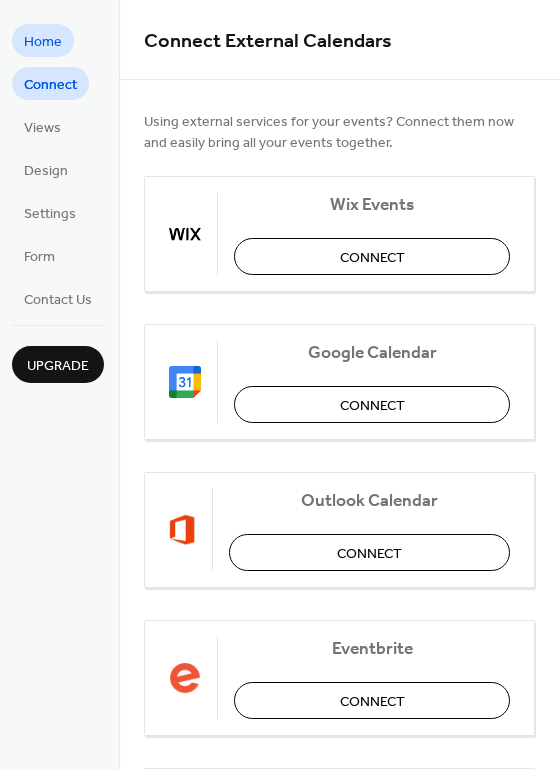 click on "Home" at bounding box center (43, 42) 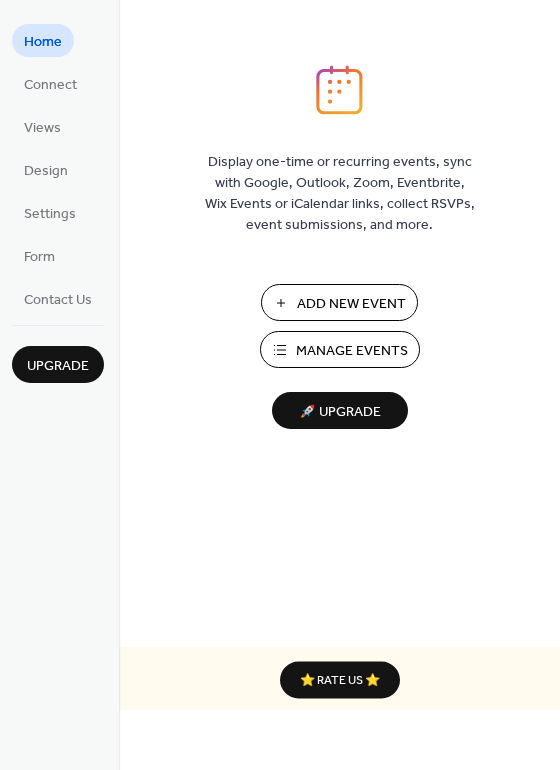 click on "Manage Events" at bounding box center (352, 351) 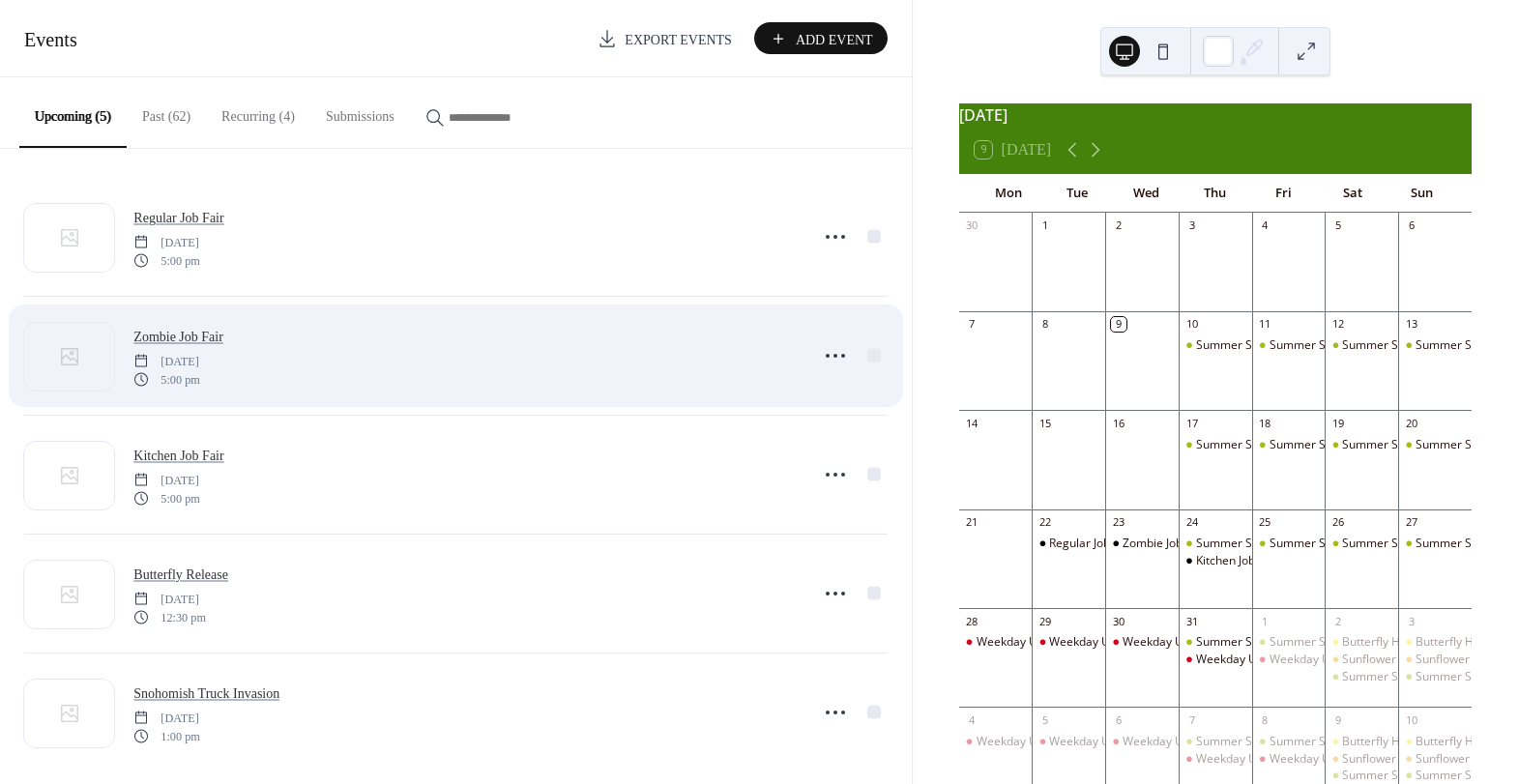 scroll, scrollTop: 0, scrollLeft: 0, axis: both 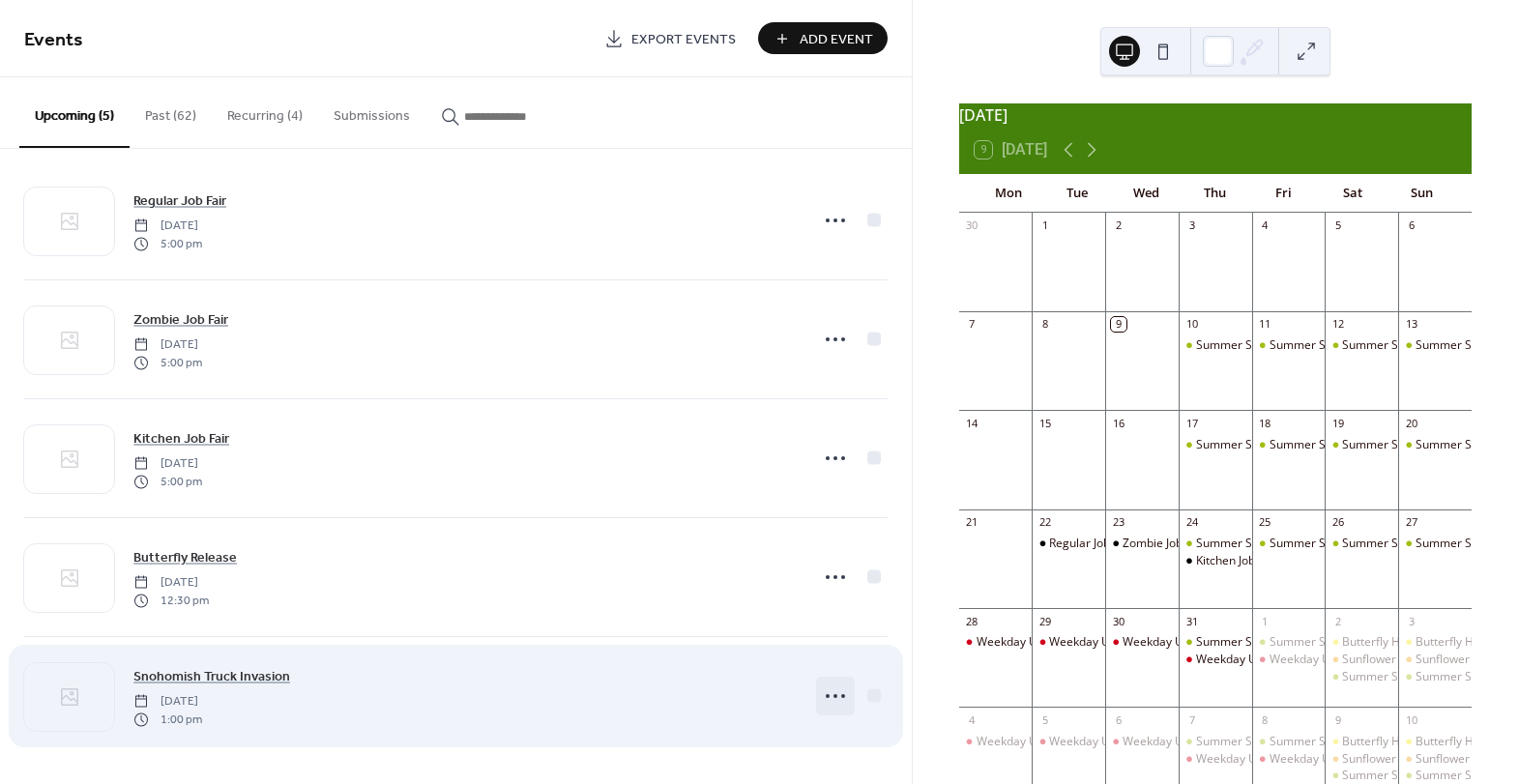 click 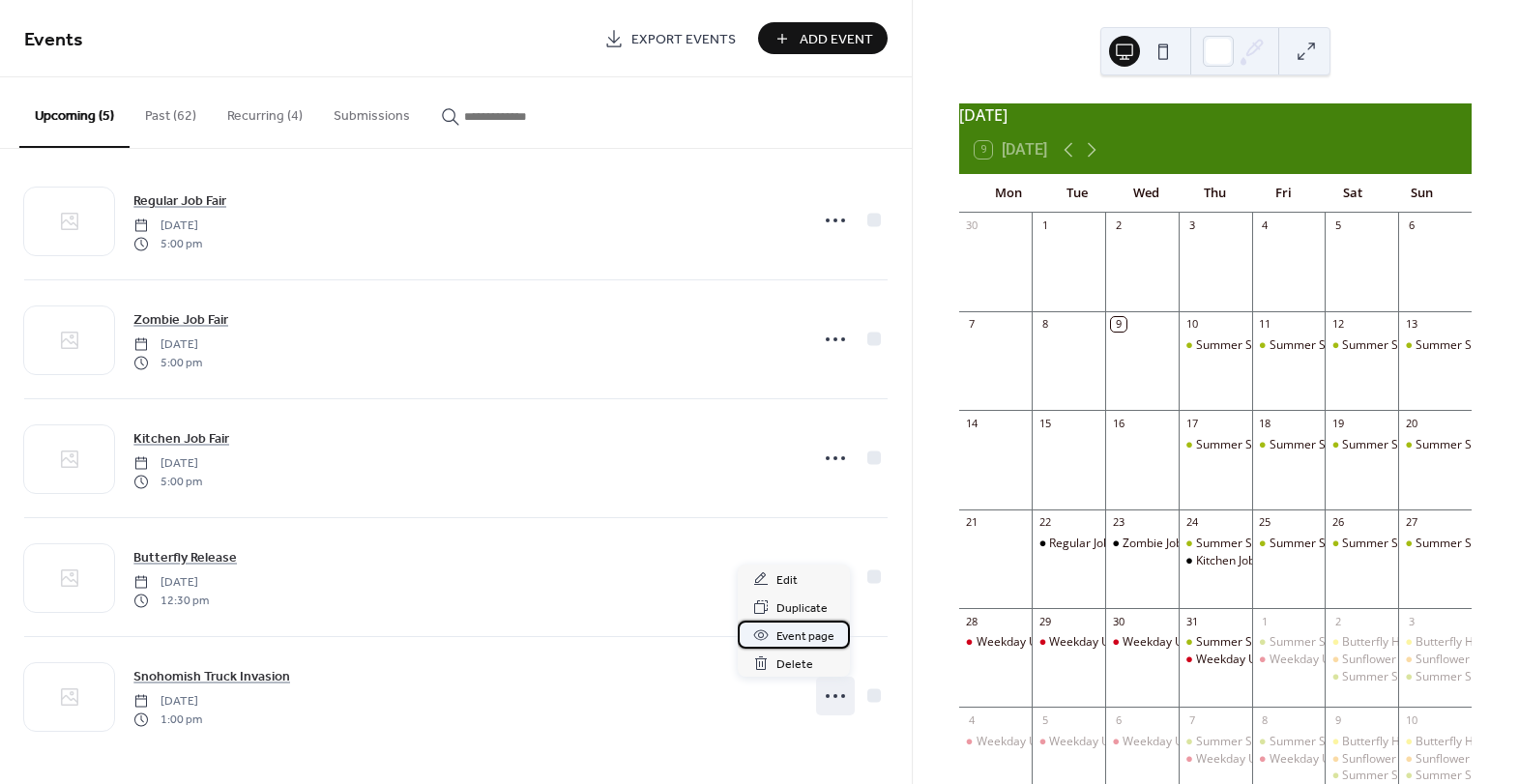 click on "Event page" at bounding box center [805, 636] 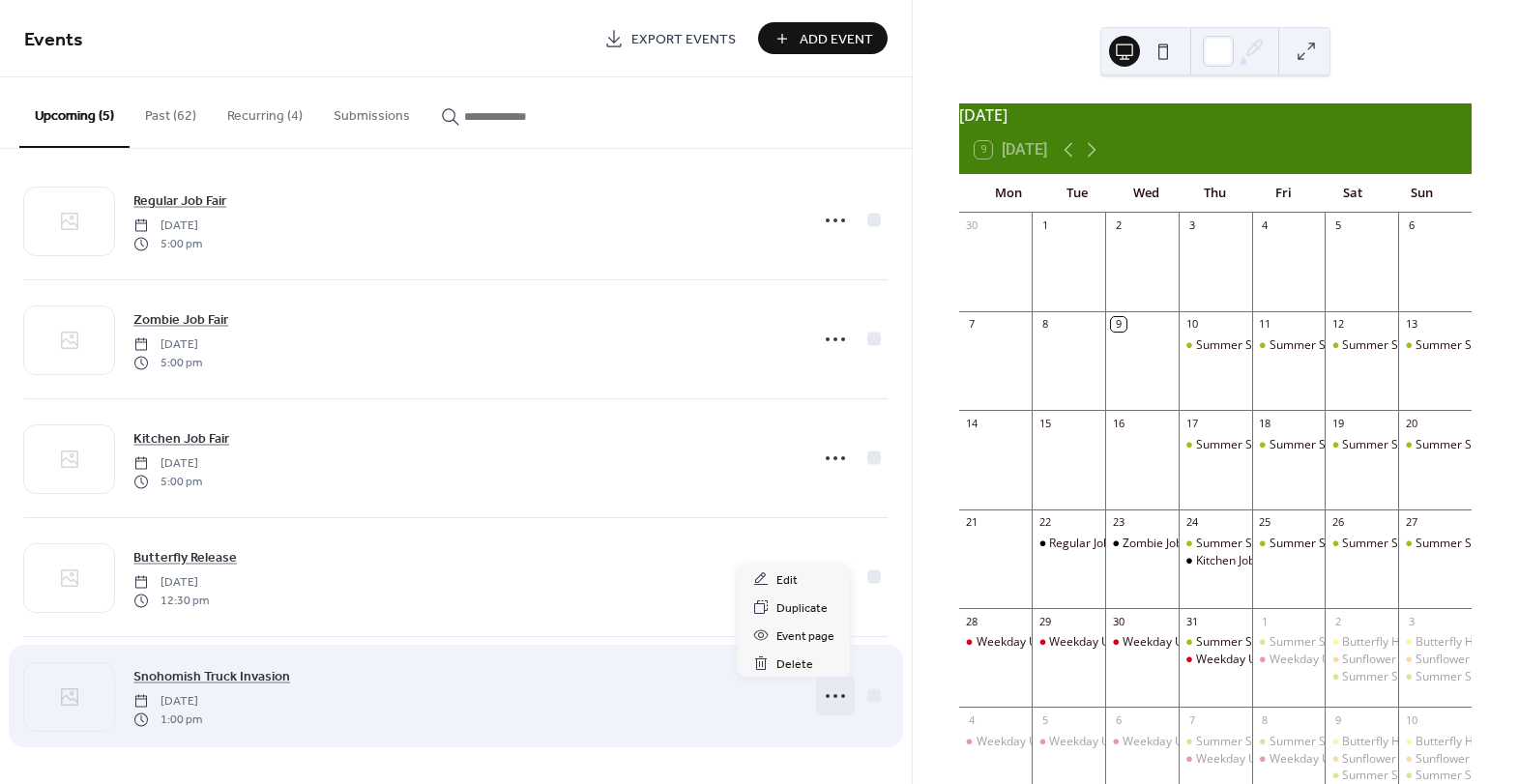click 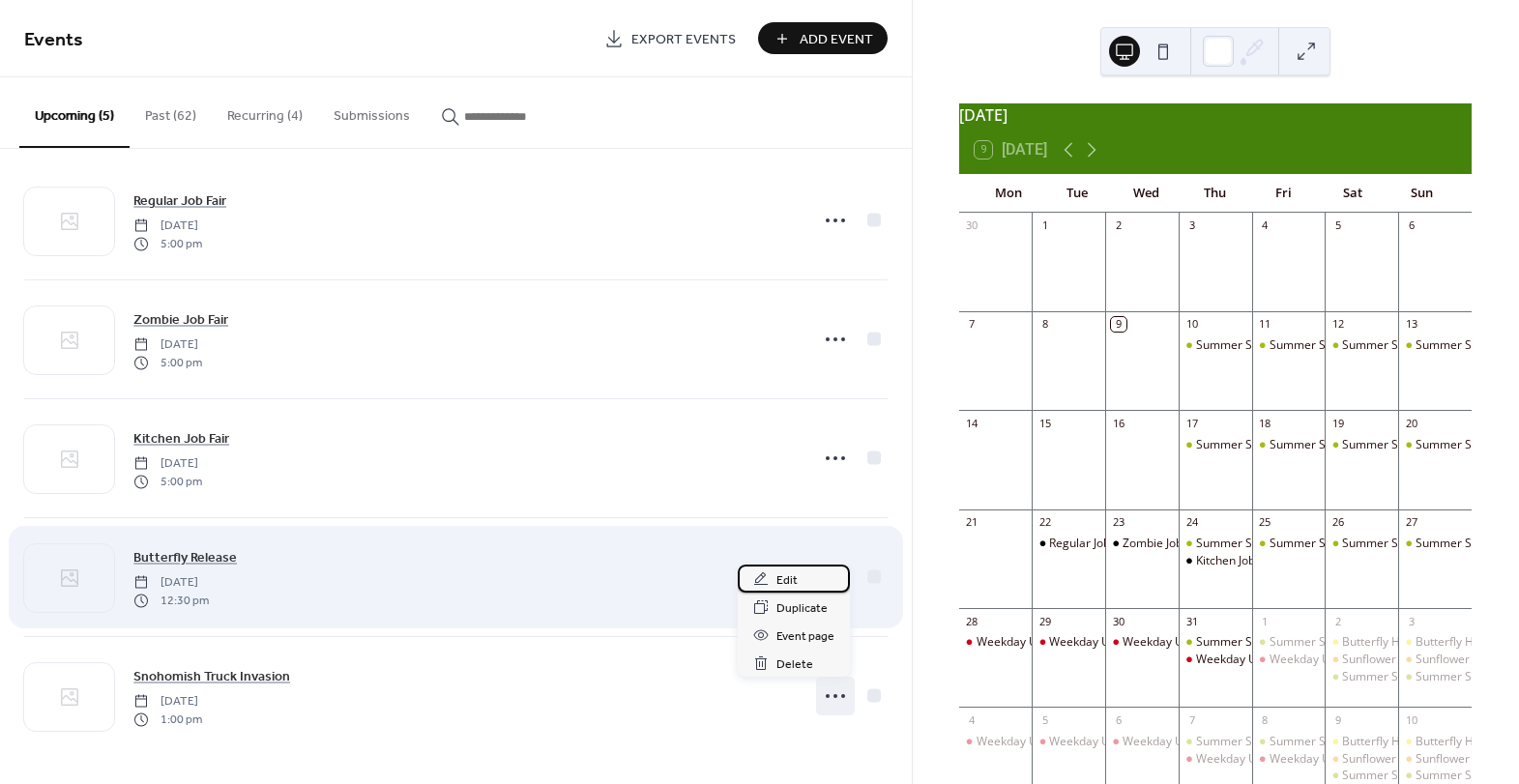 click on "Edit" at bounding box center [794, 578] 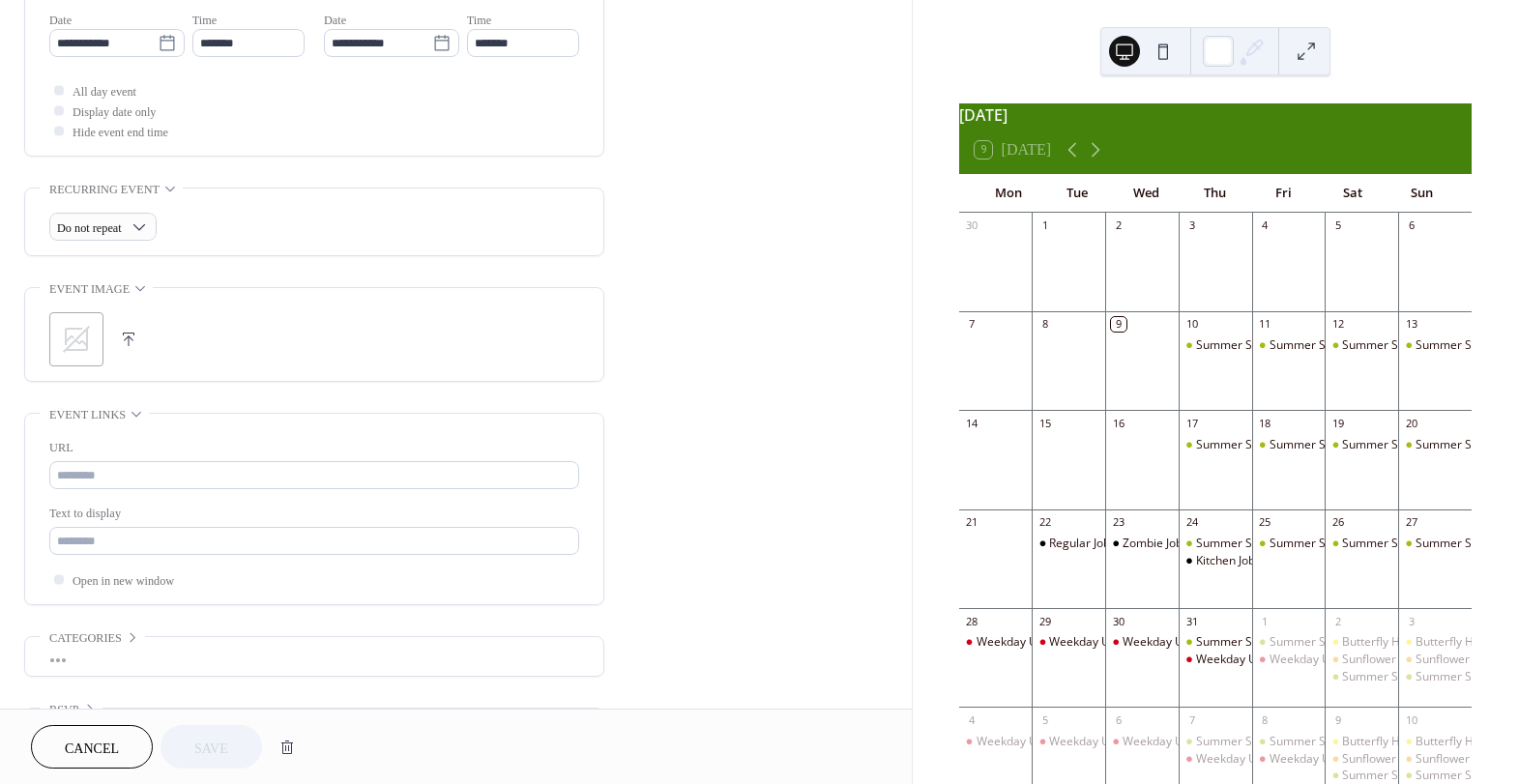scroll, scrollTop: 727, scrollLeft: 0, axis: vertical 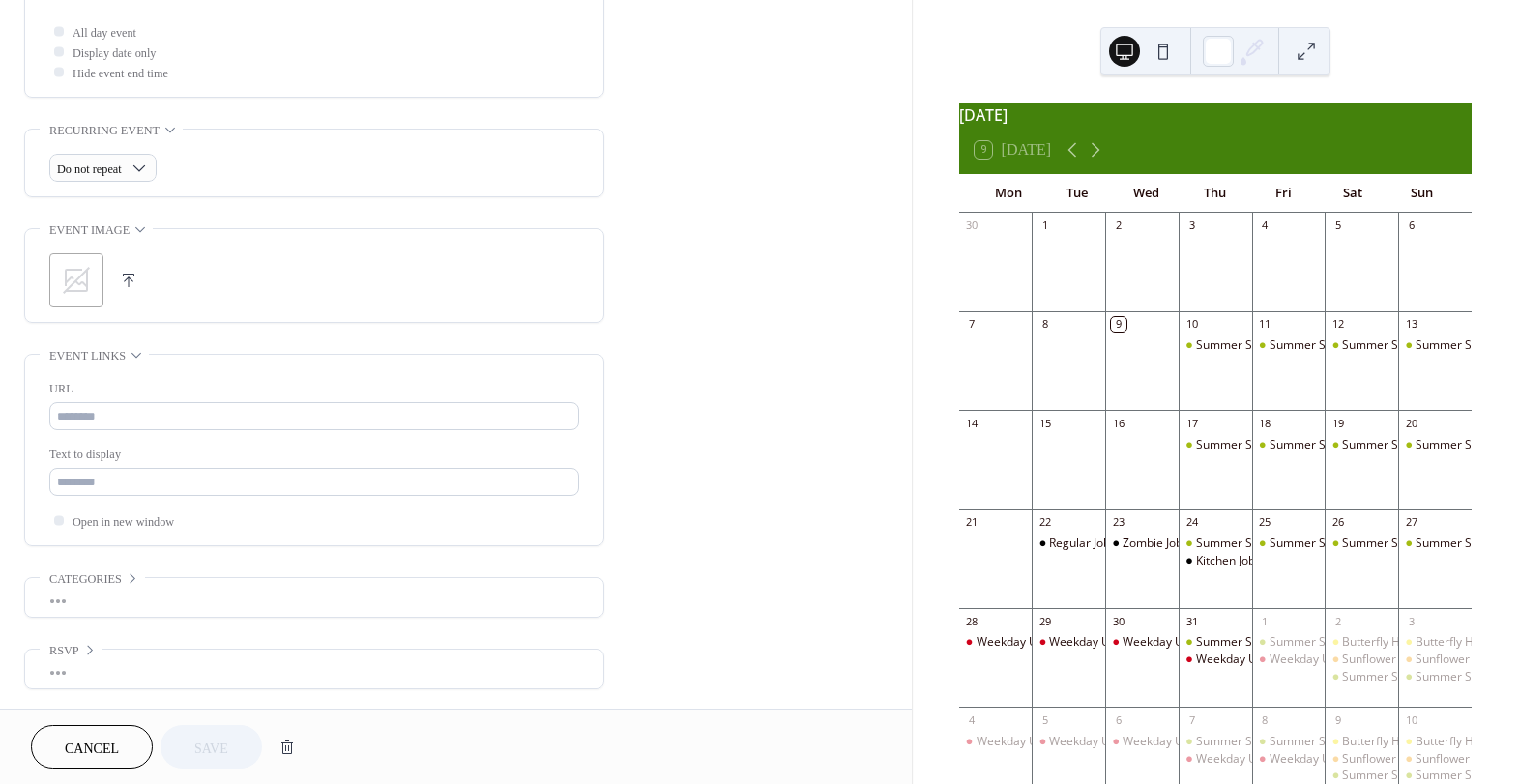 click on "Cancel" 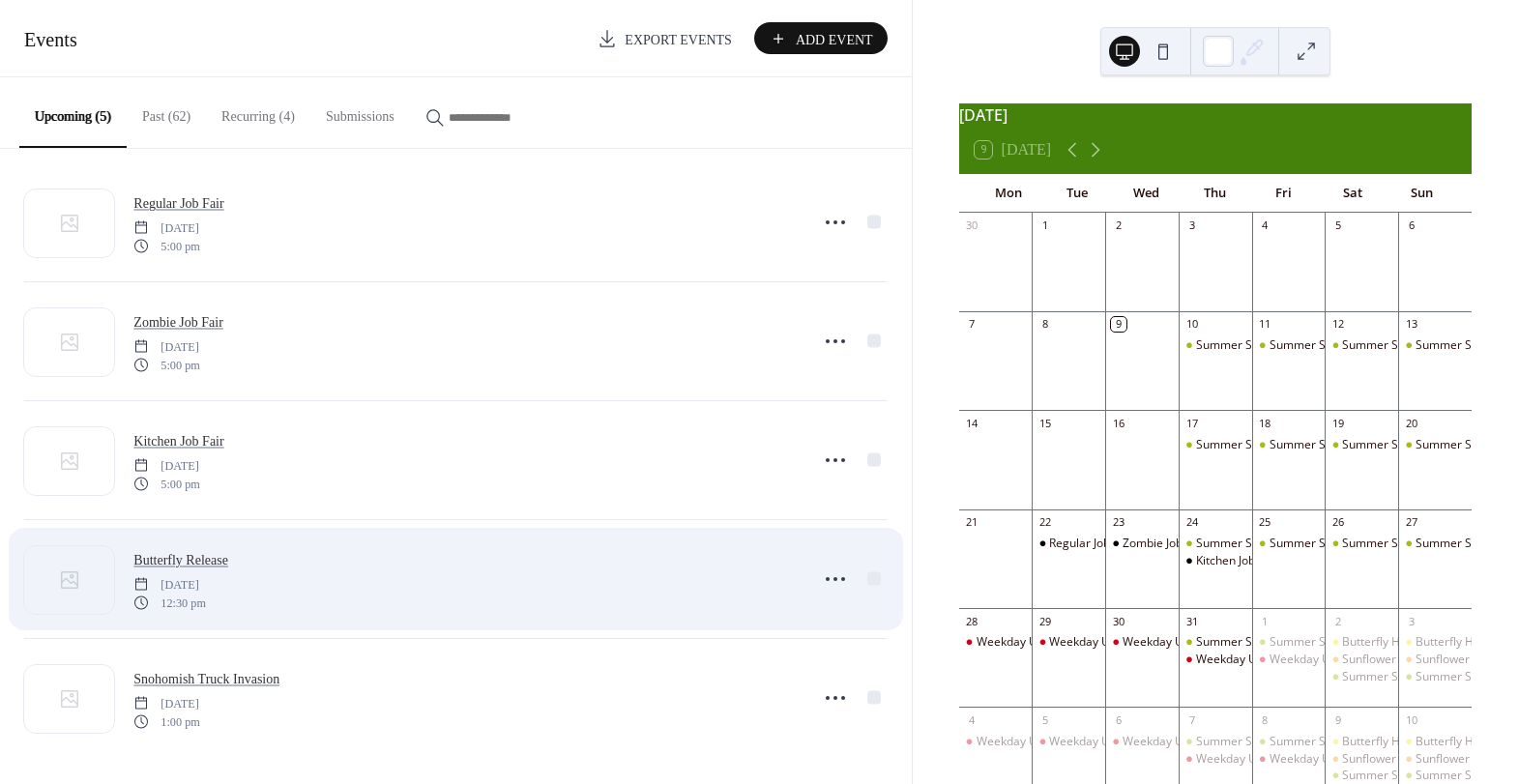 scroll, scrollTop: 16, scrollLeft: 0, axis: vertical 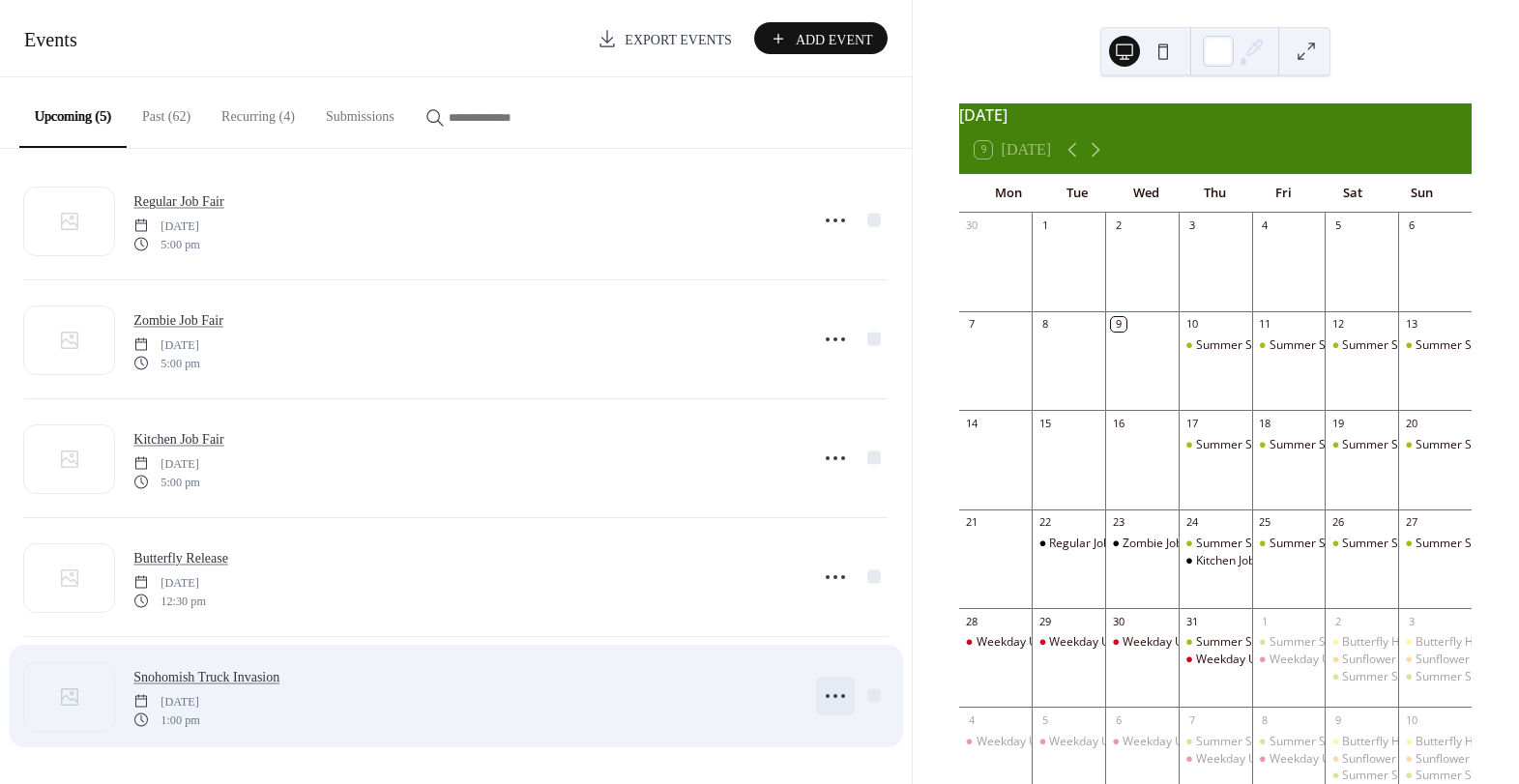 click 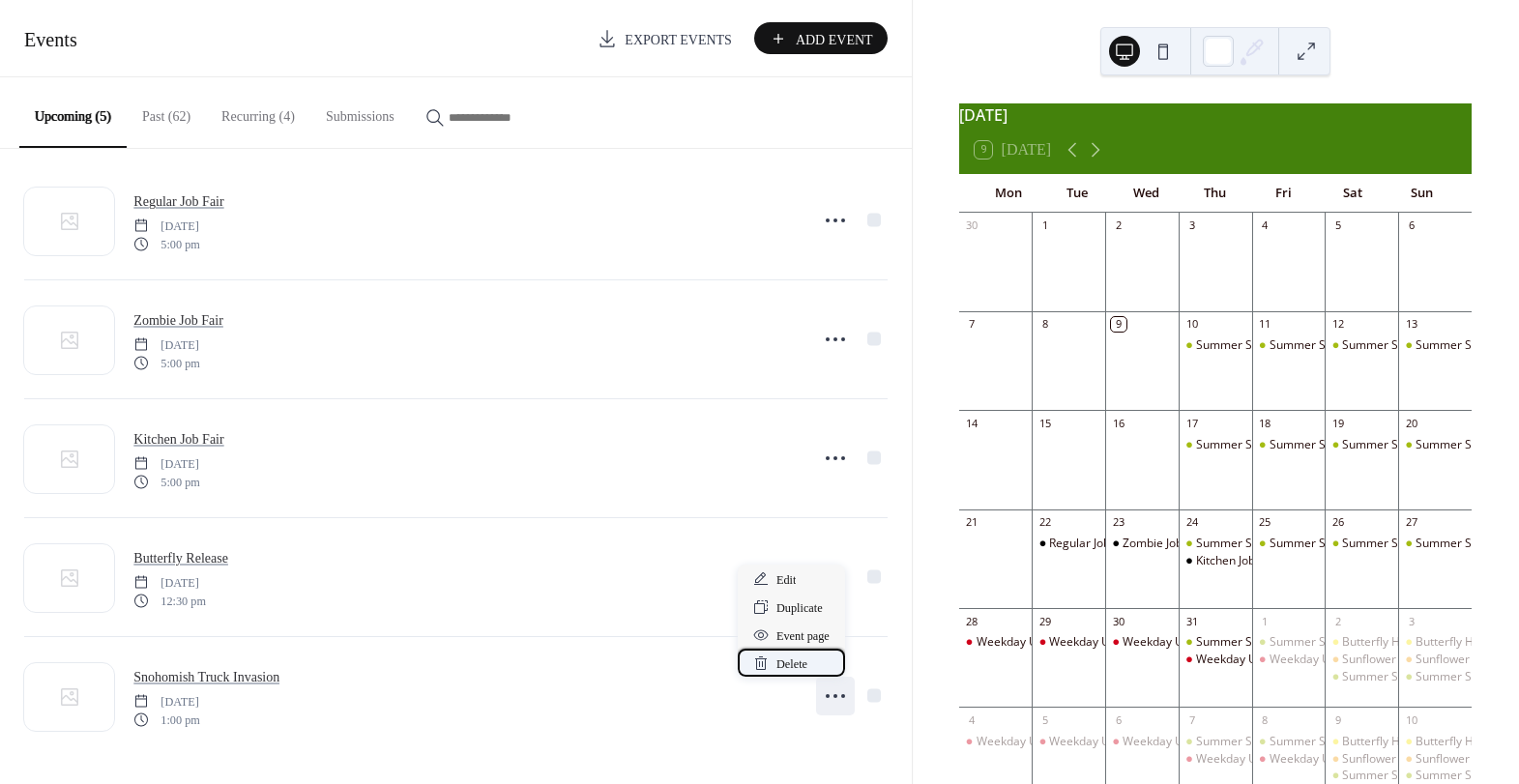 click on "Delete" 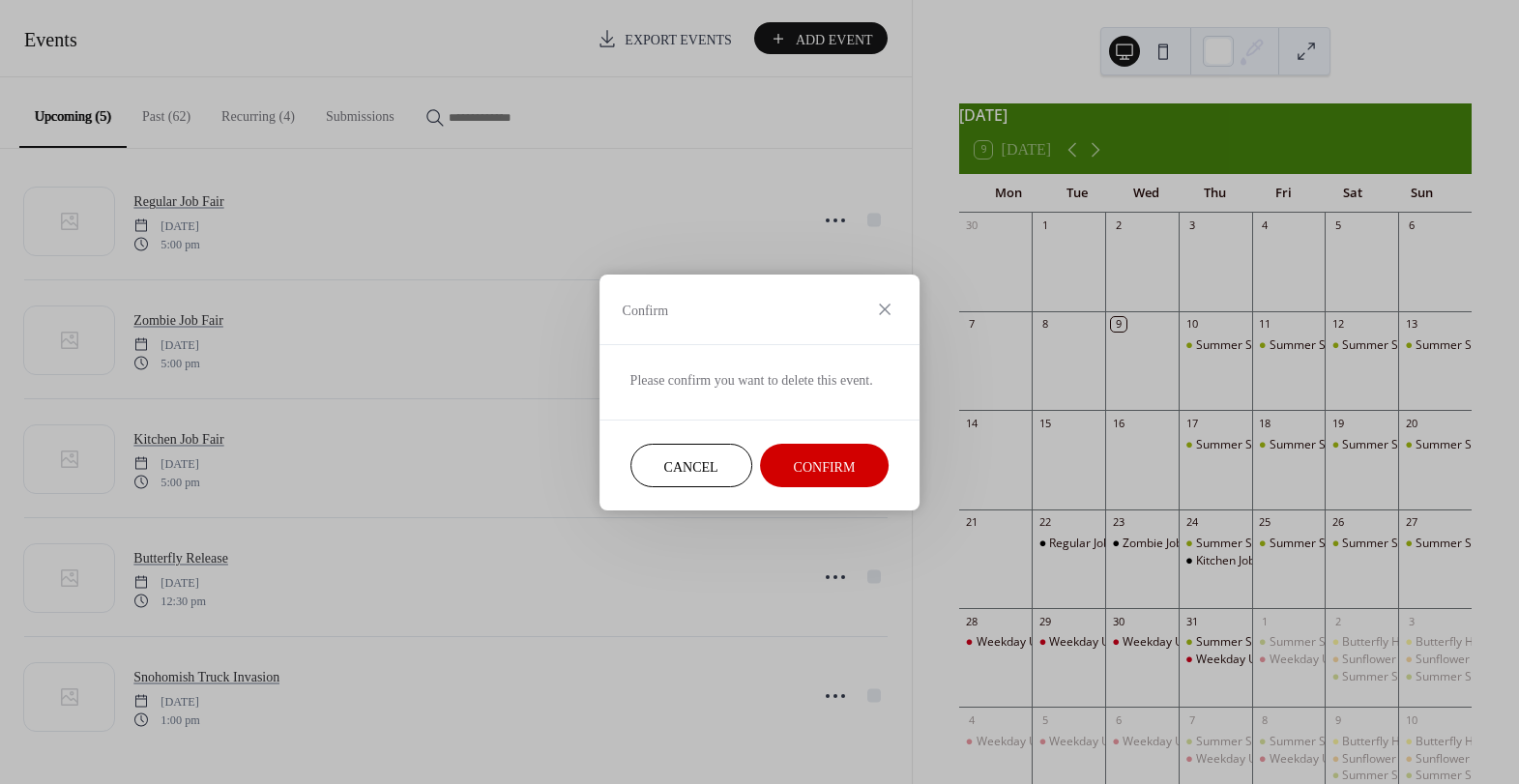 click on "Confirm" 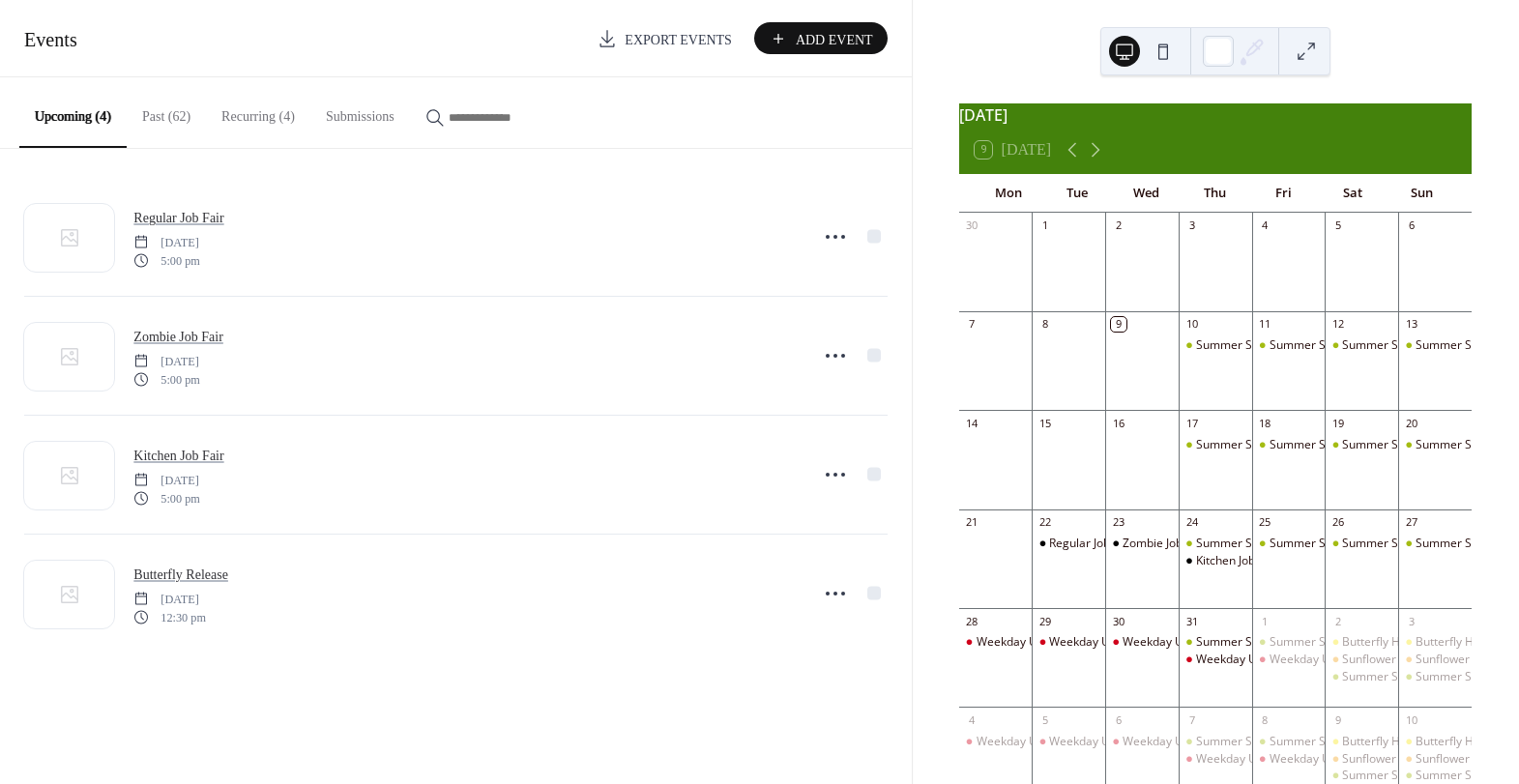 scroll, scrollTop: 0, scrollLeft: 0, axis: both 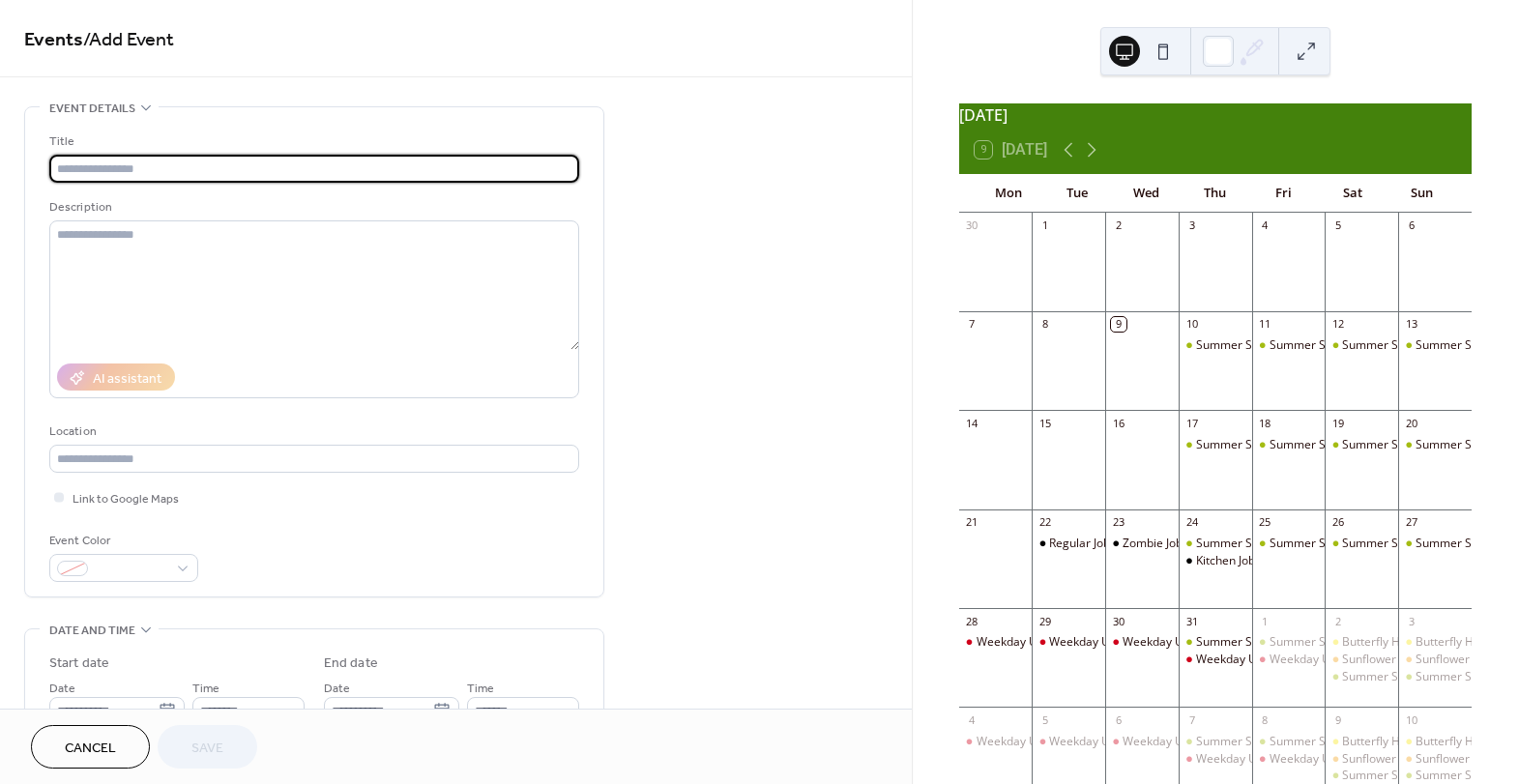 click on "Cancel" at bounding box center [90, 746] 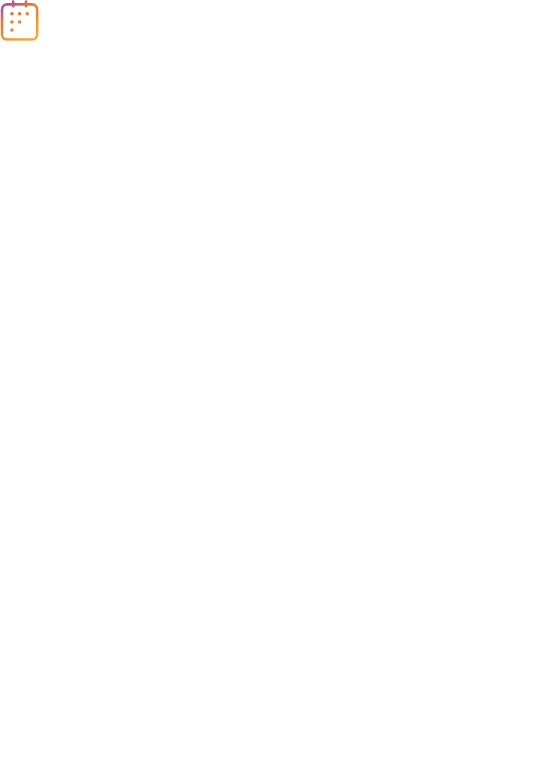 scroll, scrollTop: 0, scrollLeft: 0, axis: both 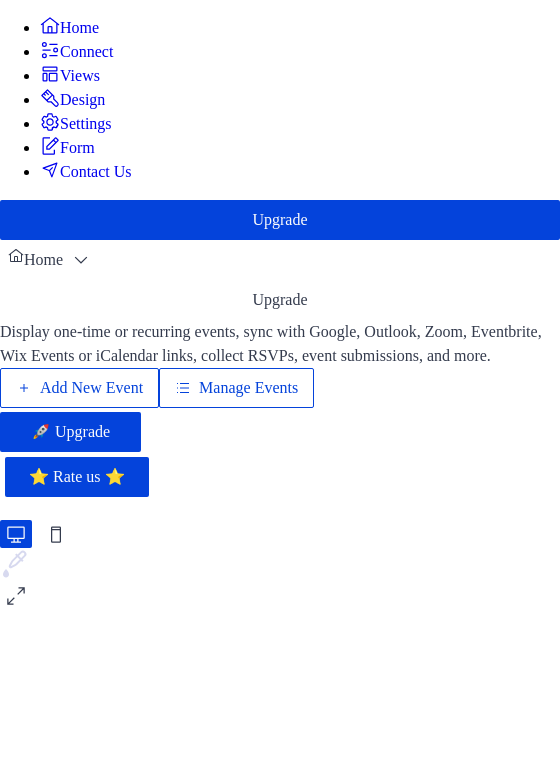 click on "Settings" at bounding box center (86, 124) 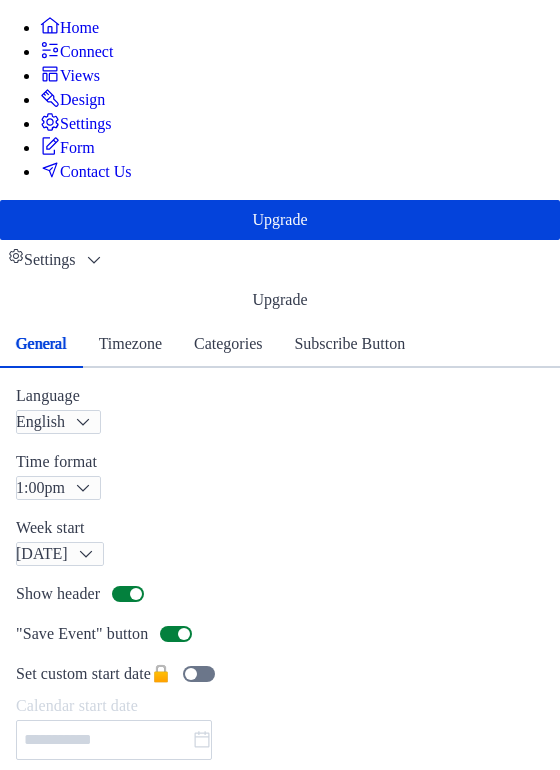 click on "Design" at bounding box center (82, 100) 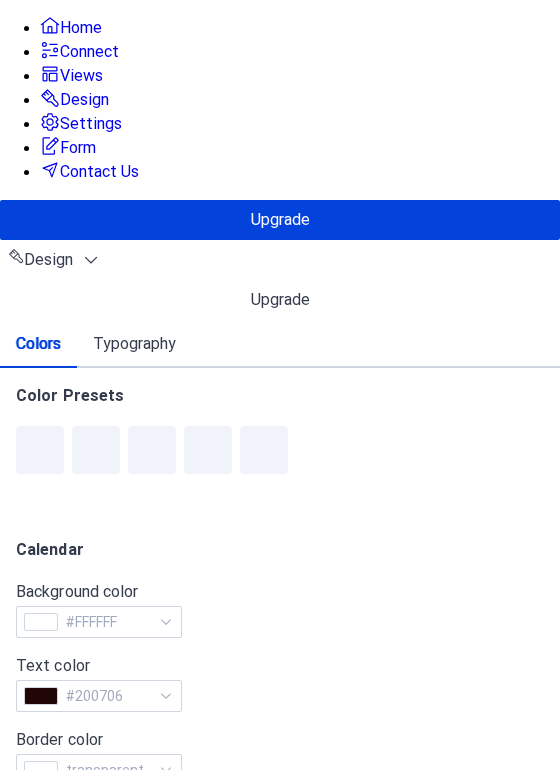 scroll, scrollTop: 856, scrollLeft: 0, axis: vertical 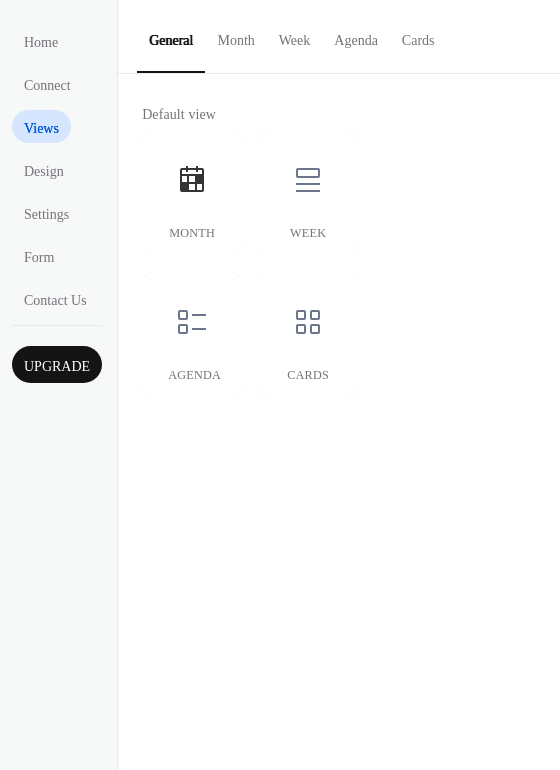 click on "Month" at bounding box center (235, 35) 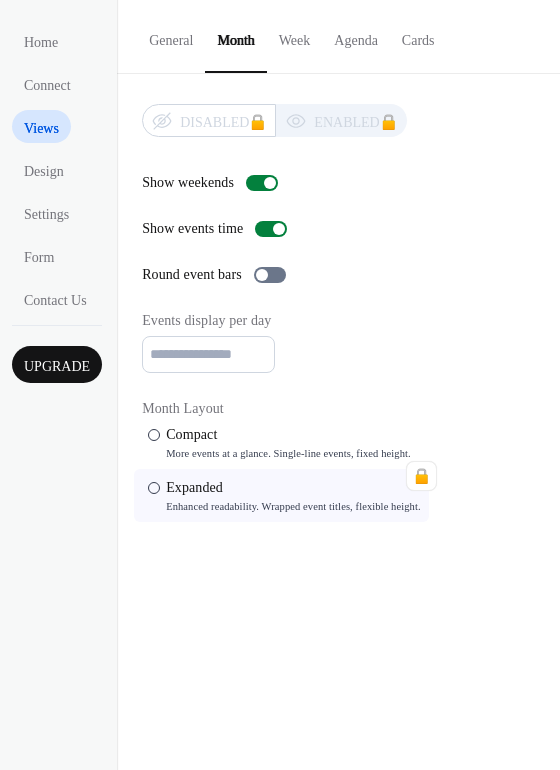 click on "Week" at bounding box center [295, 35] 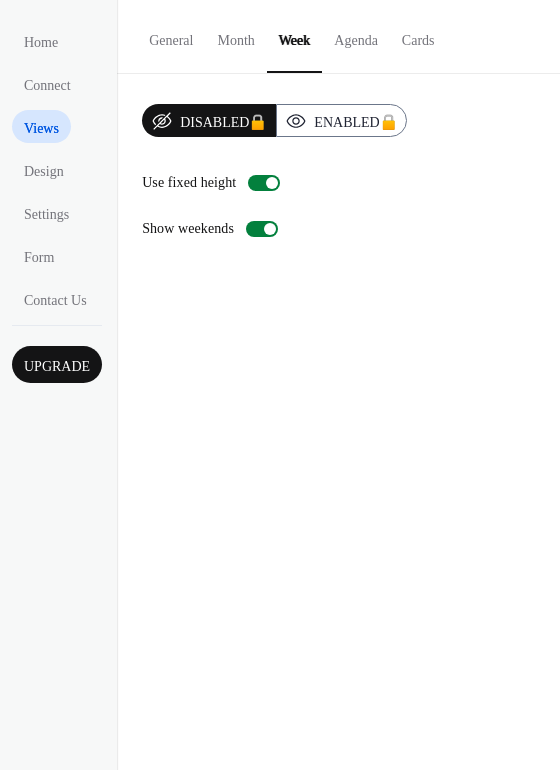 click on "Agenda" at bounding box center [356, 35] 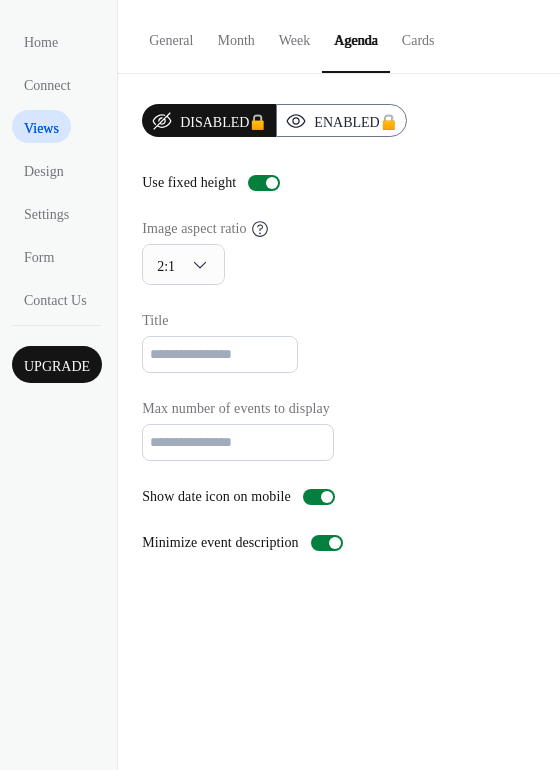 click on "General" at bounding box center [171, 35] 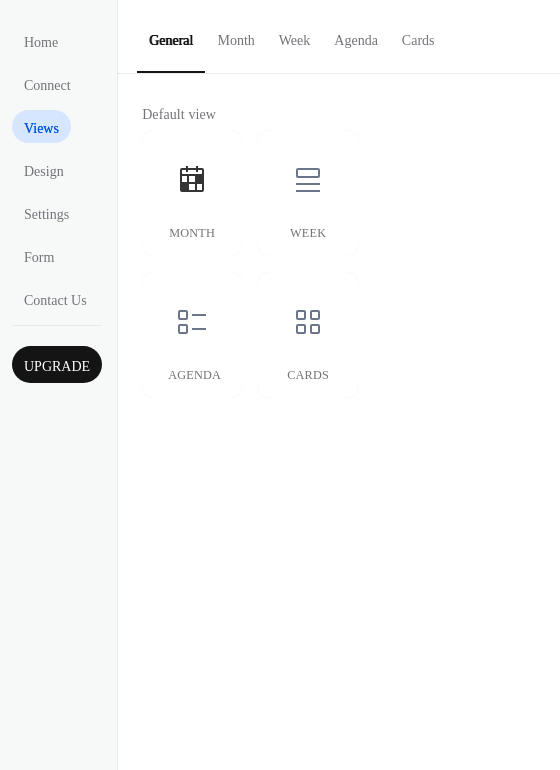 click on "Month" at bounding box center [235, 35] 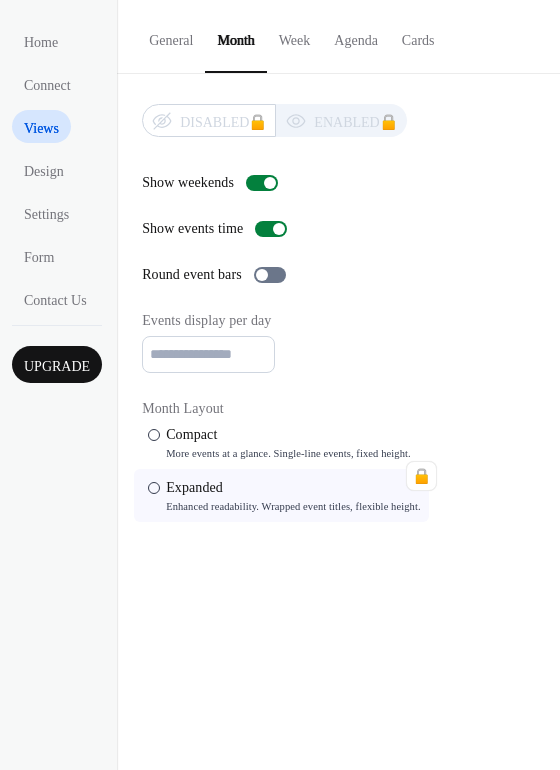 click on "General" at bounding box center (171, 35) 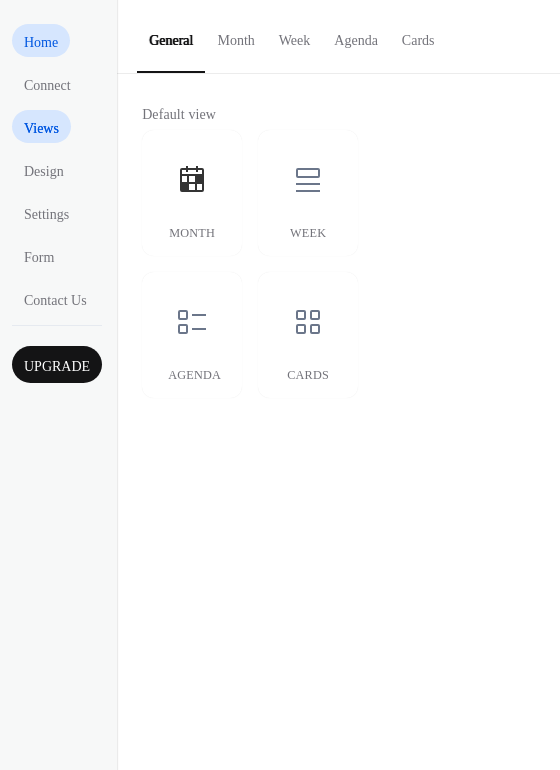 click on "Home" at bounding box center [41, 42] 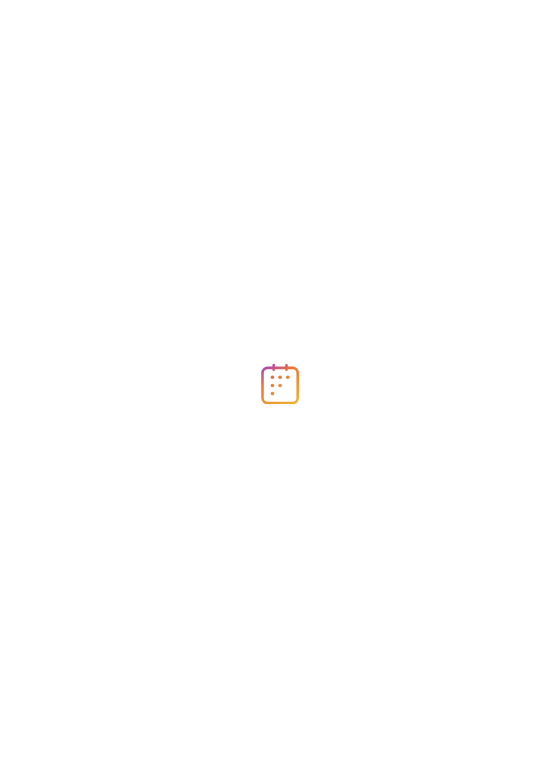 scroll, scrollTop: 0, scrollLeft: 0, axis: both 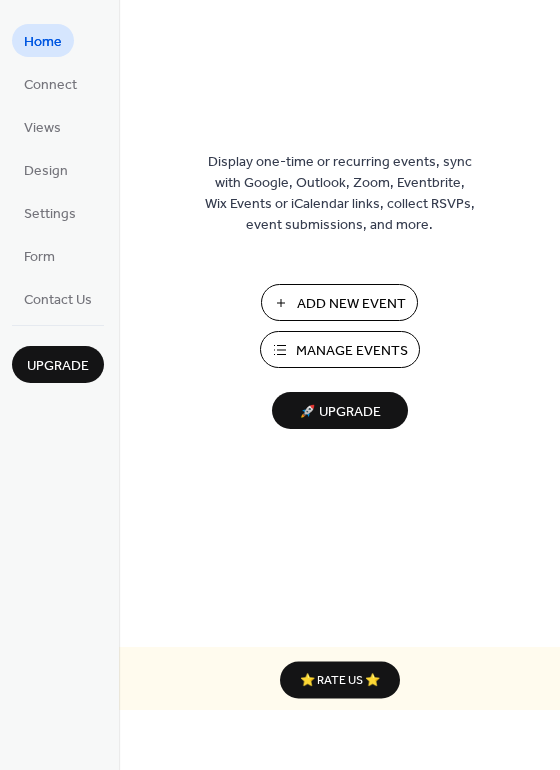 click on "Add New Event" at bounding box center [351, 304] 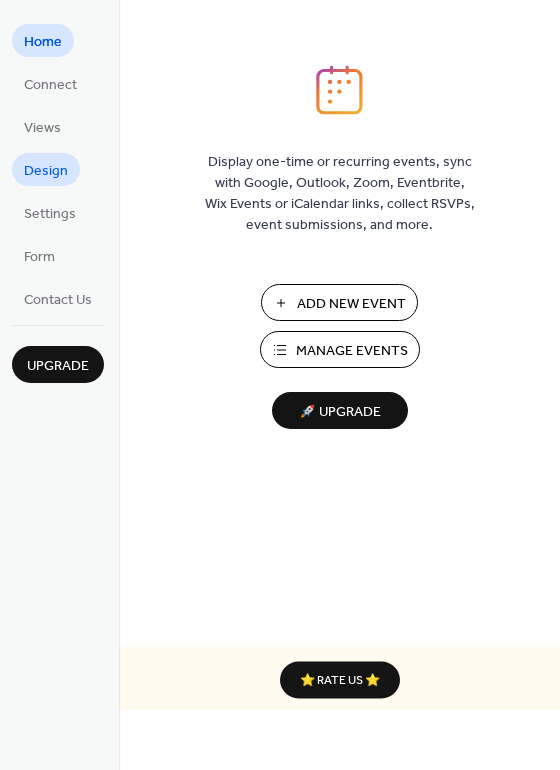 click on "Design" at bounding box center [46, 171] 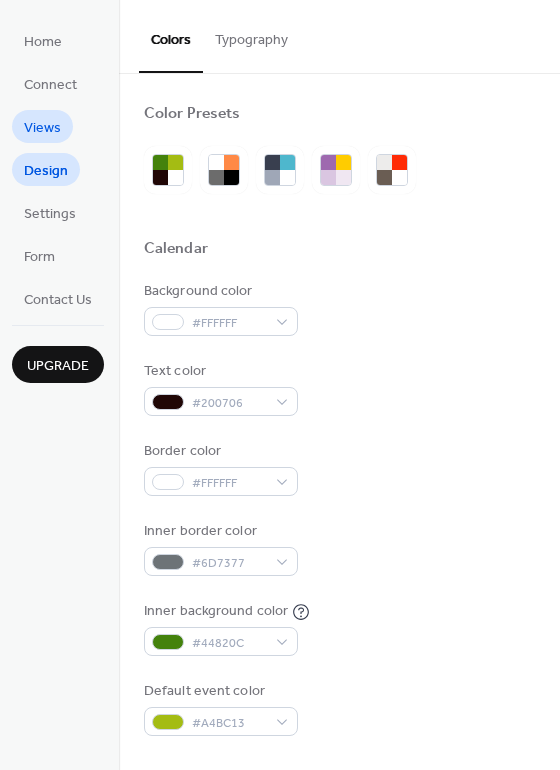 click on "Views" at bounding box center (42, 128) 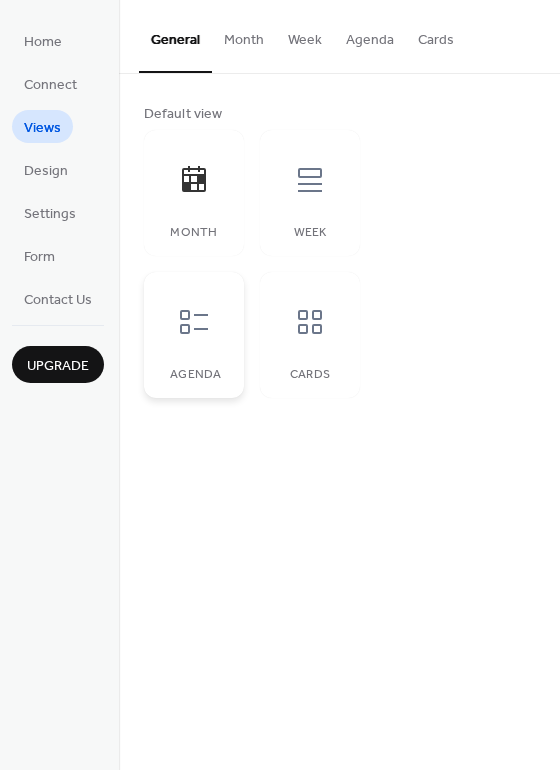 click at bounding box center [194, 322] 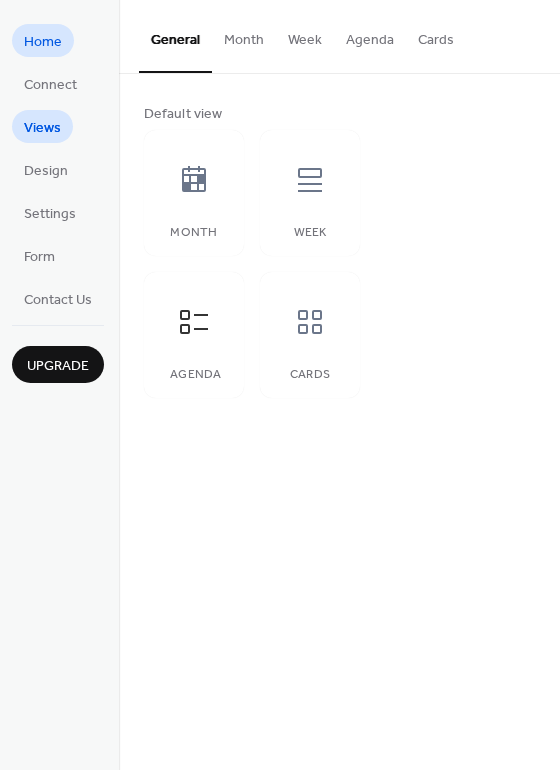 click on "Home" at bounding box center (43, 42) 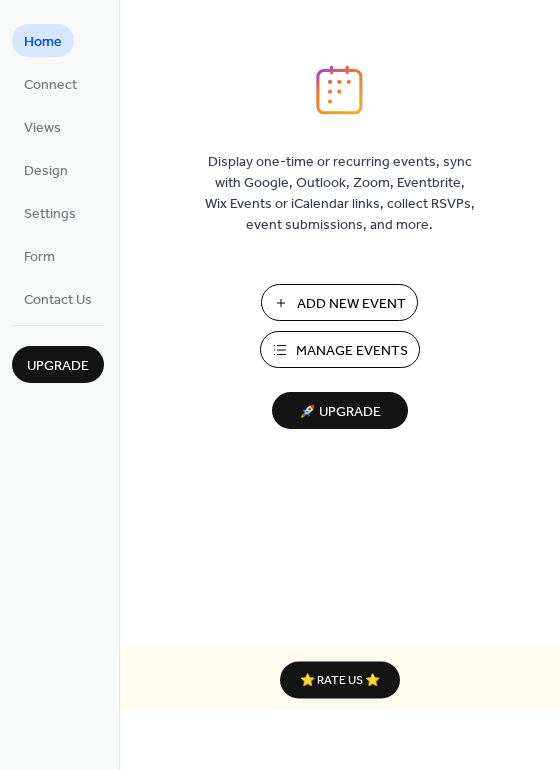 click on "Add New Event" at bounding box center [351, 304] 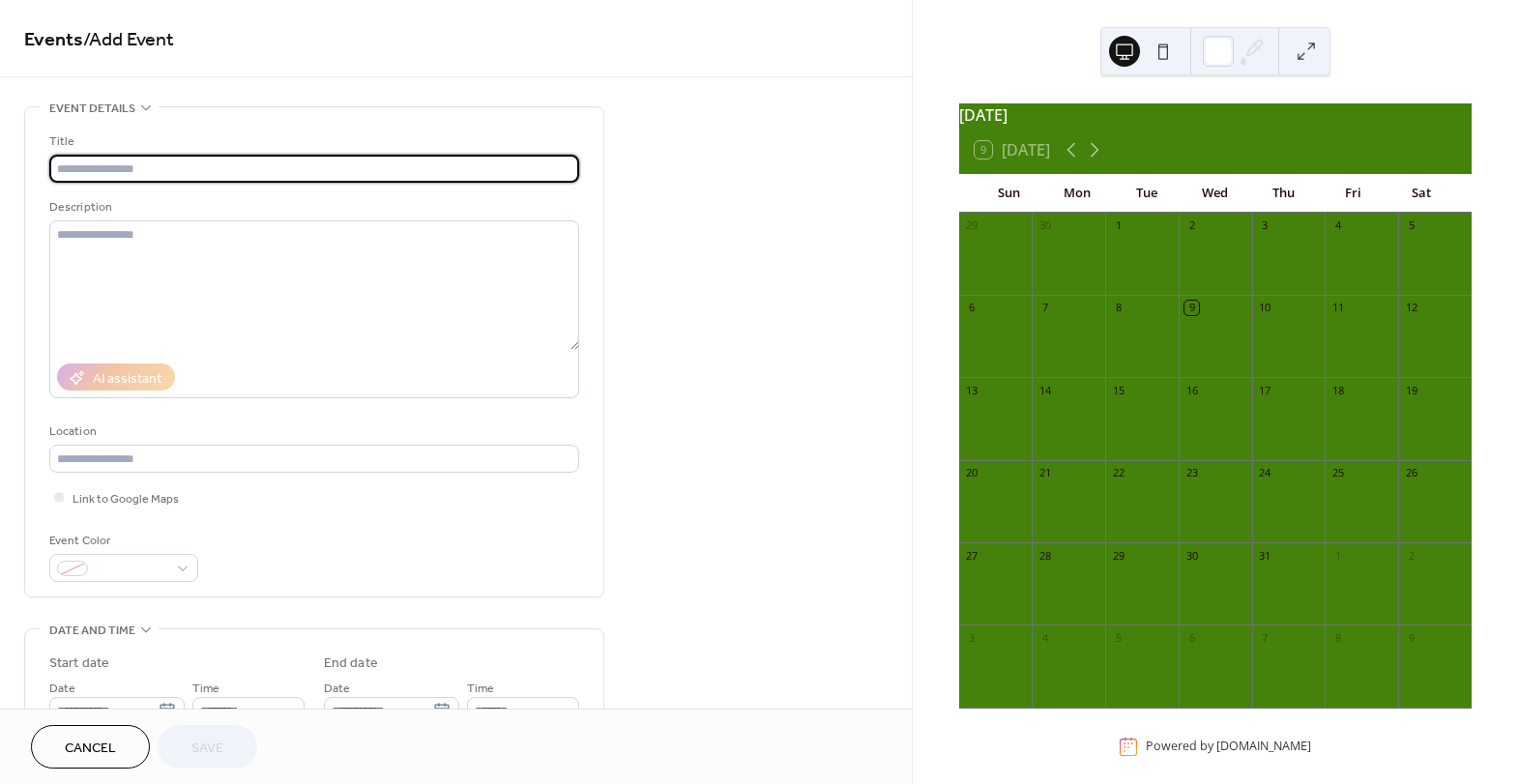 scroll, scrollTop: 0, scrollLeft: 0, axis: both 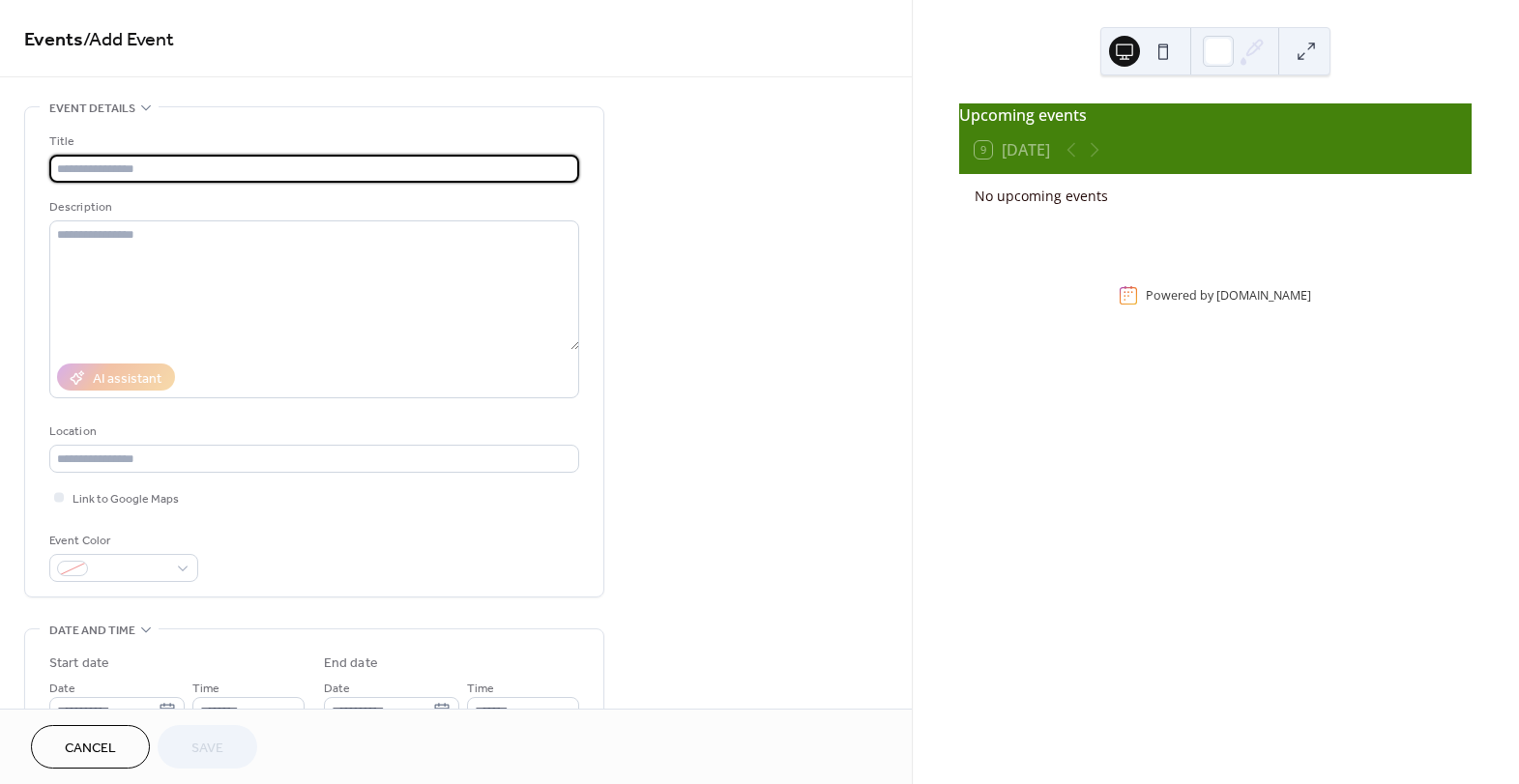 click at bounding box center (314, 168) 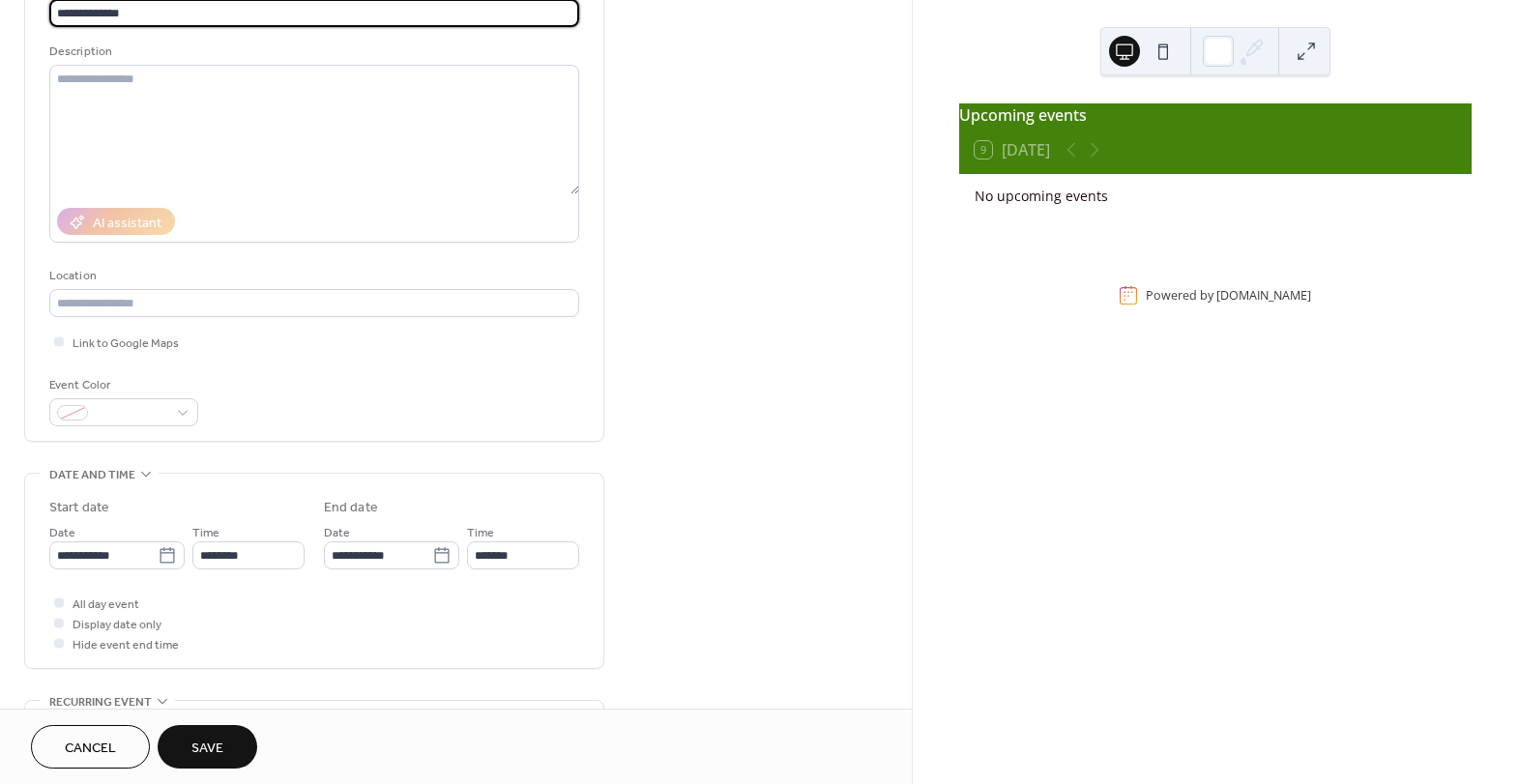 scroll, scrollTop: 164, scrollLeft: 0, axis: vertical 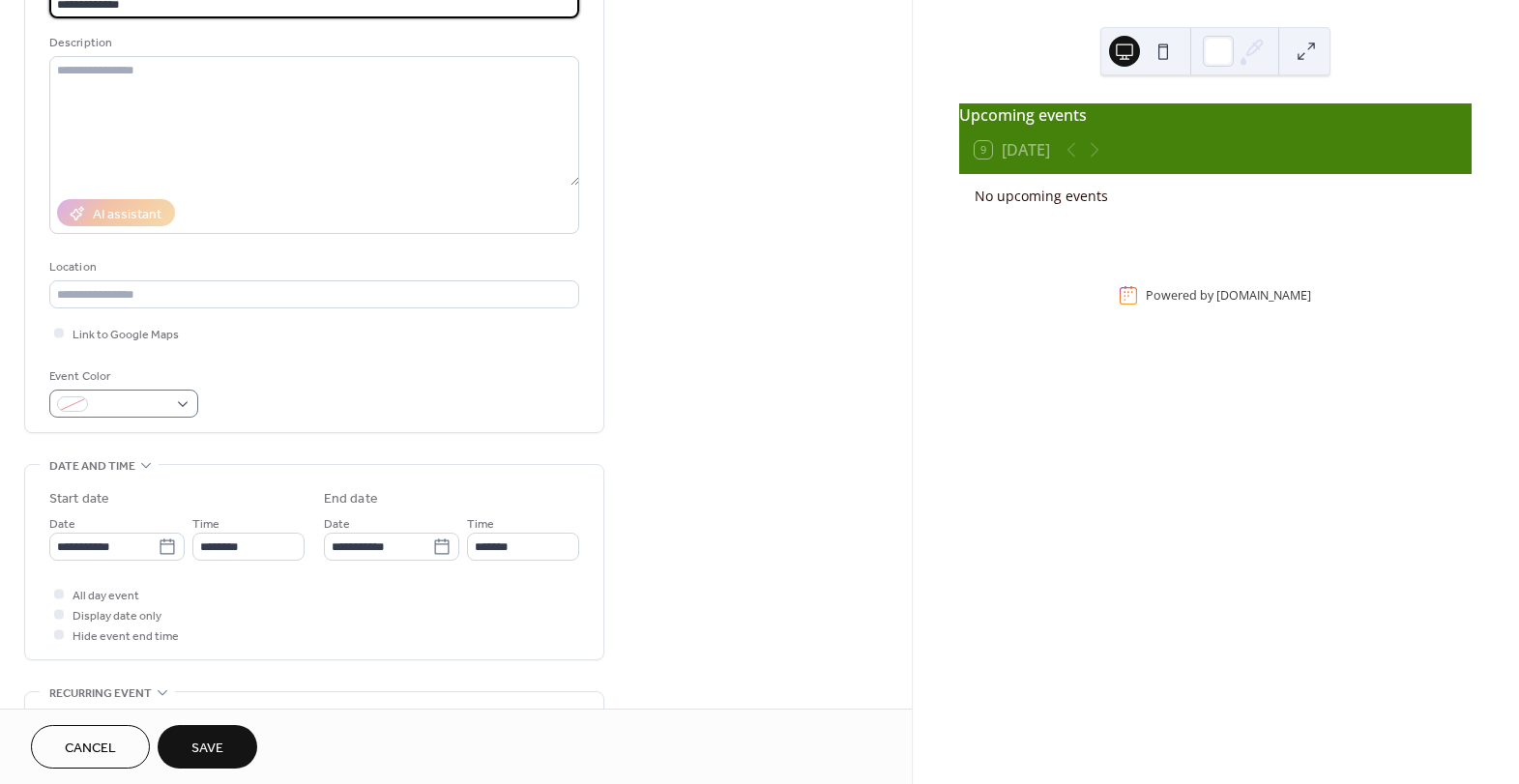 type on "**********" 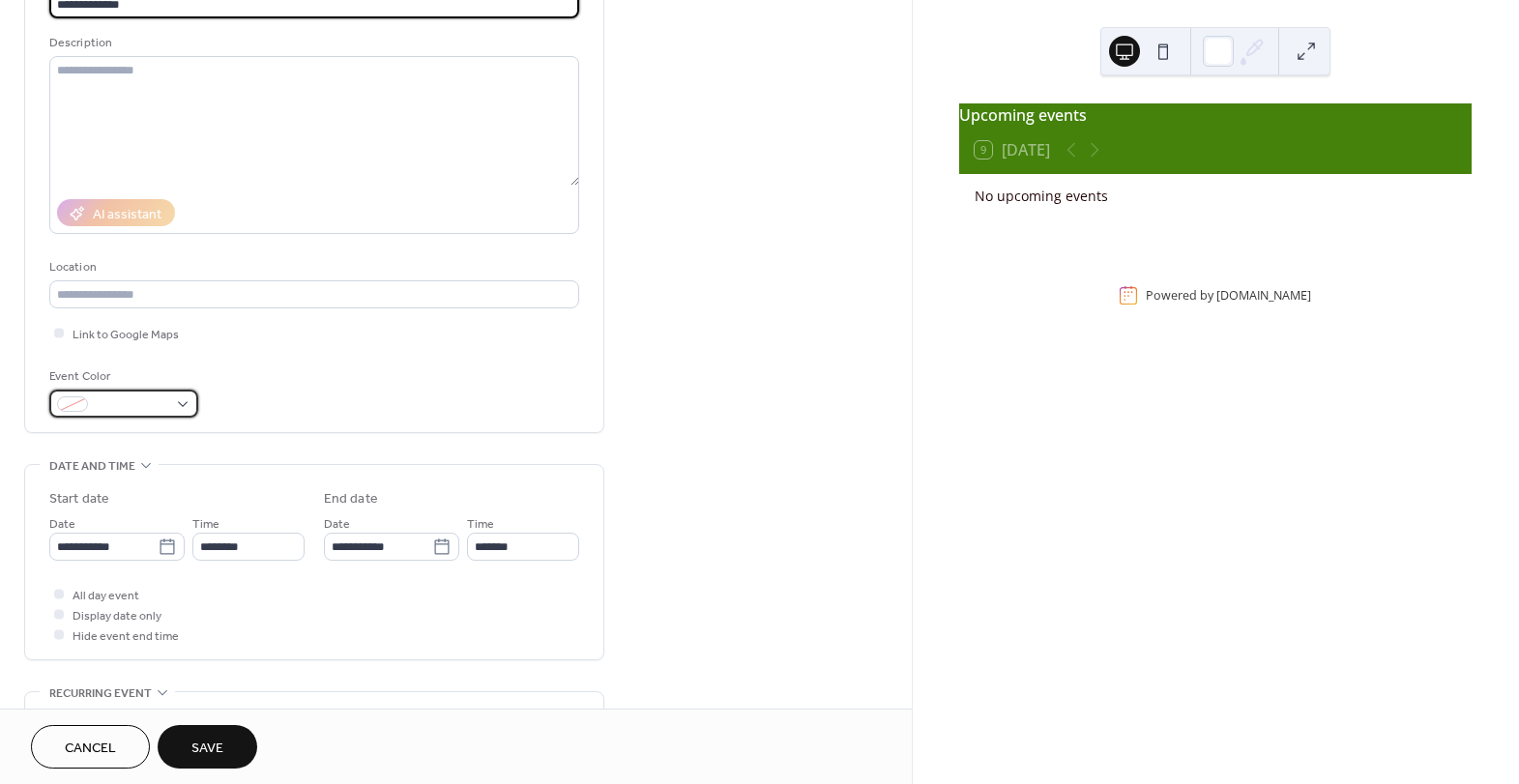 click at bounding box center [131, 405] 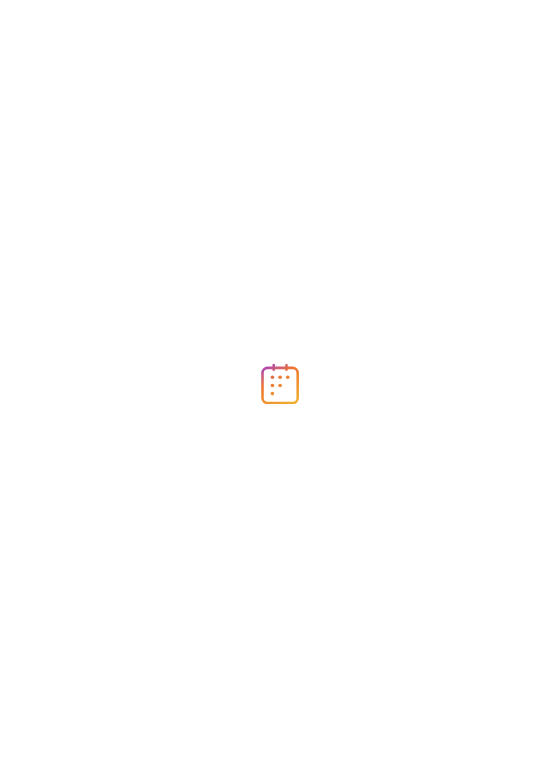 scroll, scrollTop: 0, scrollLeft: 0, axis: both 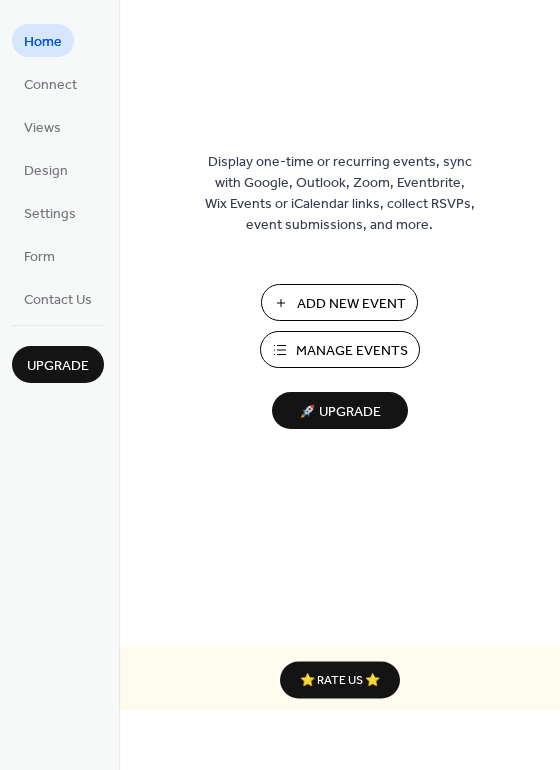 click on "Add New Event" at bounding box center (351, 304) 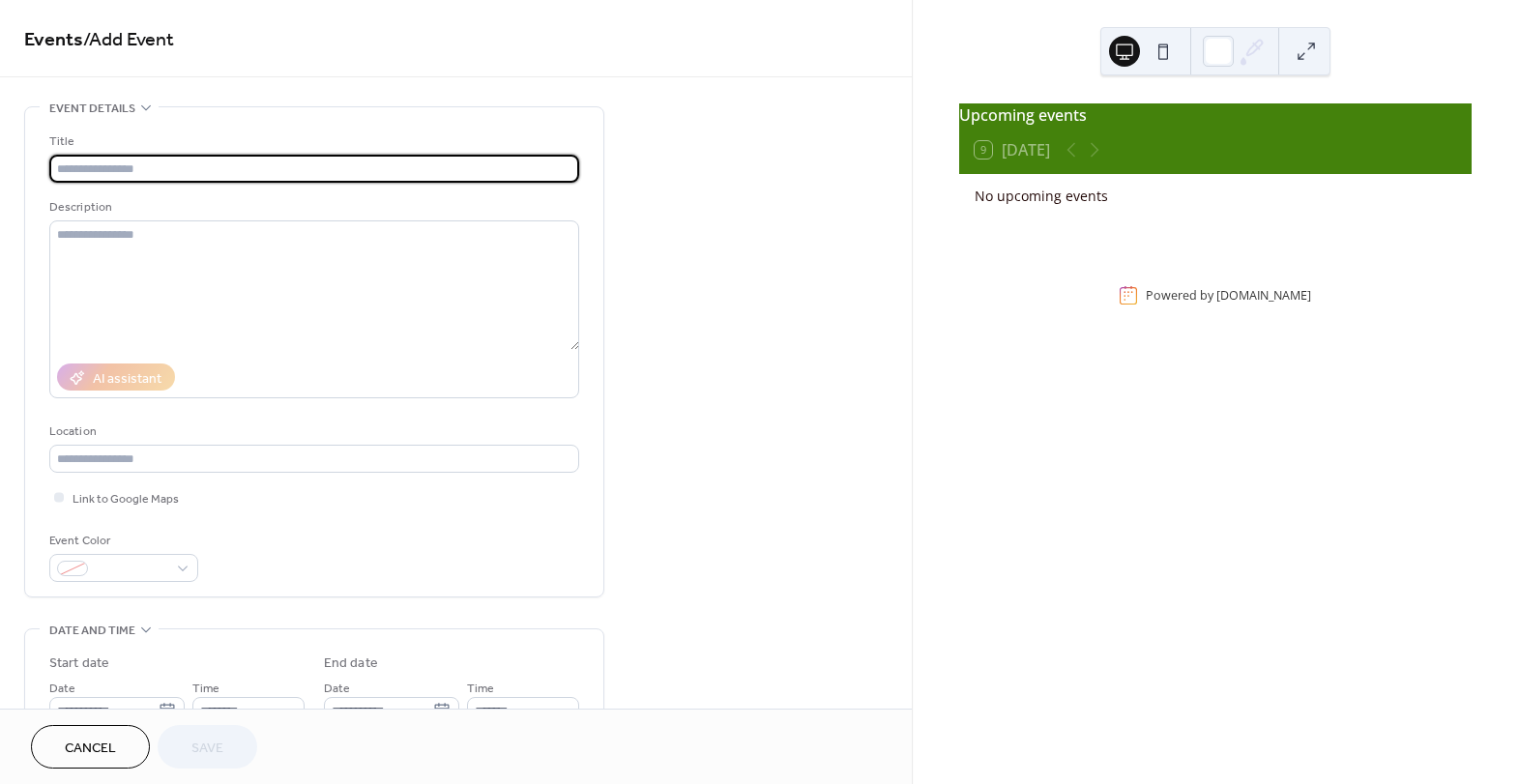 scroll, scrollTop: 0, scrollLeft: 0, axis: both 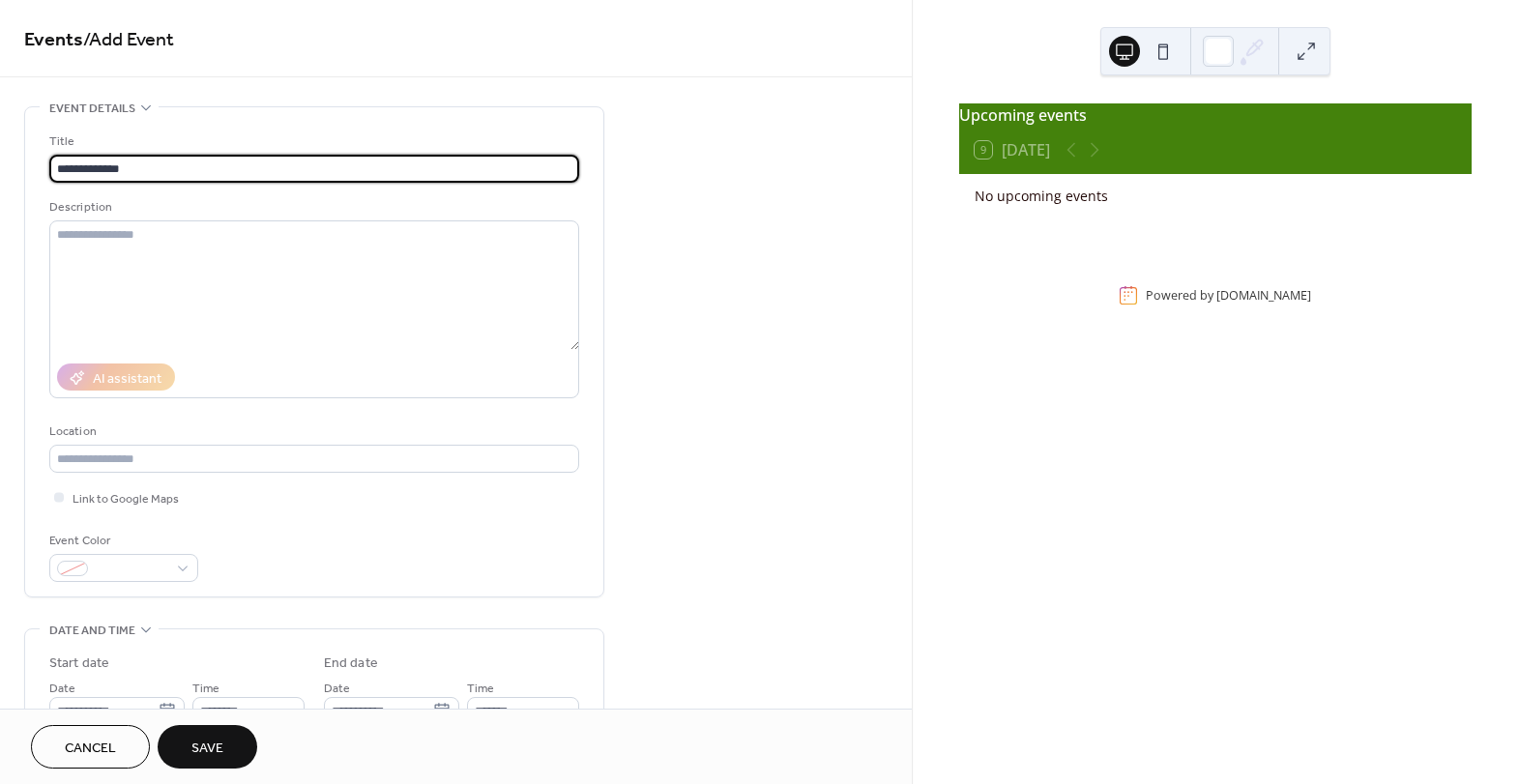 type on "**********" 